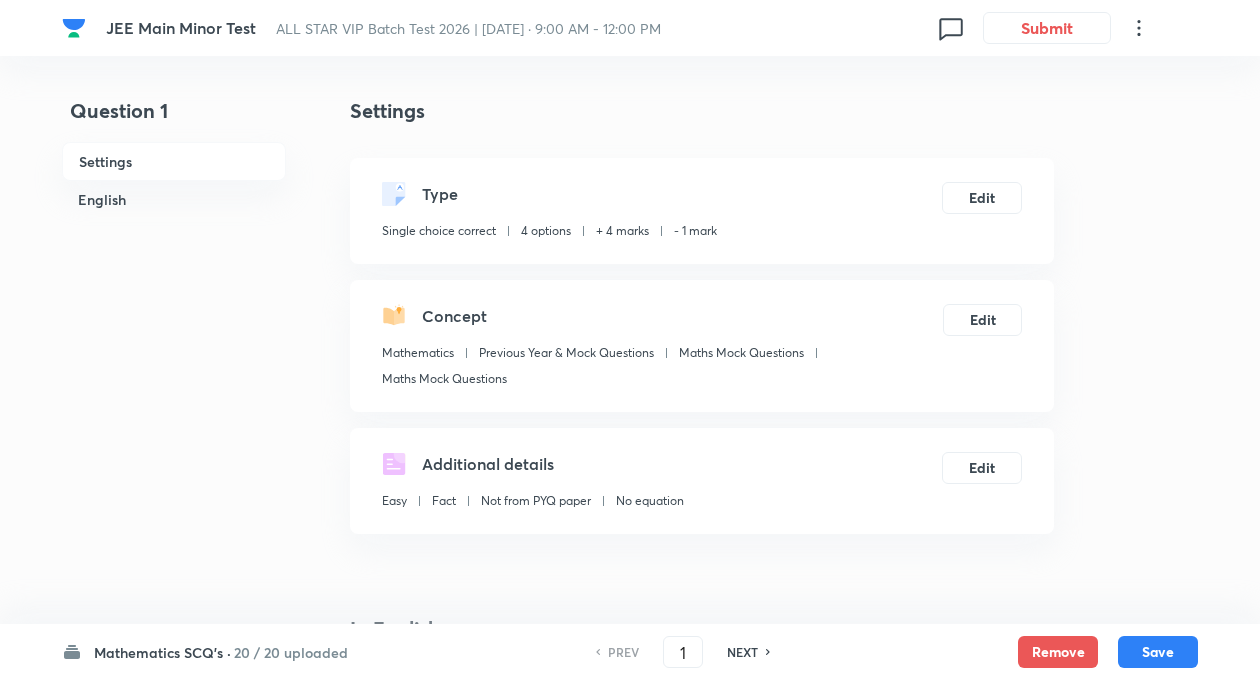 checkbox on "true" 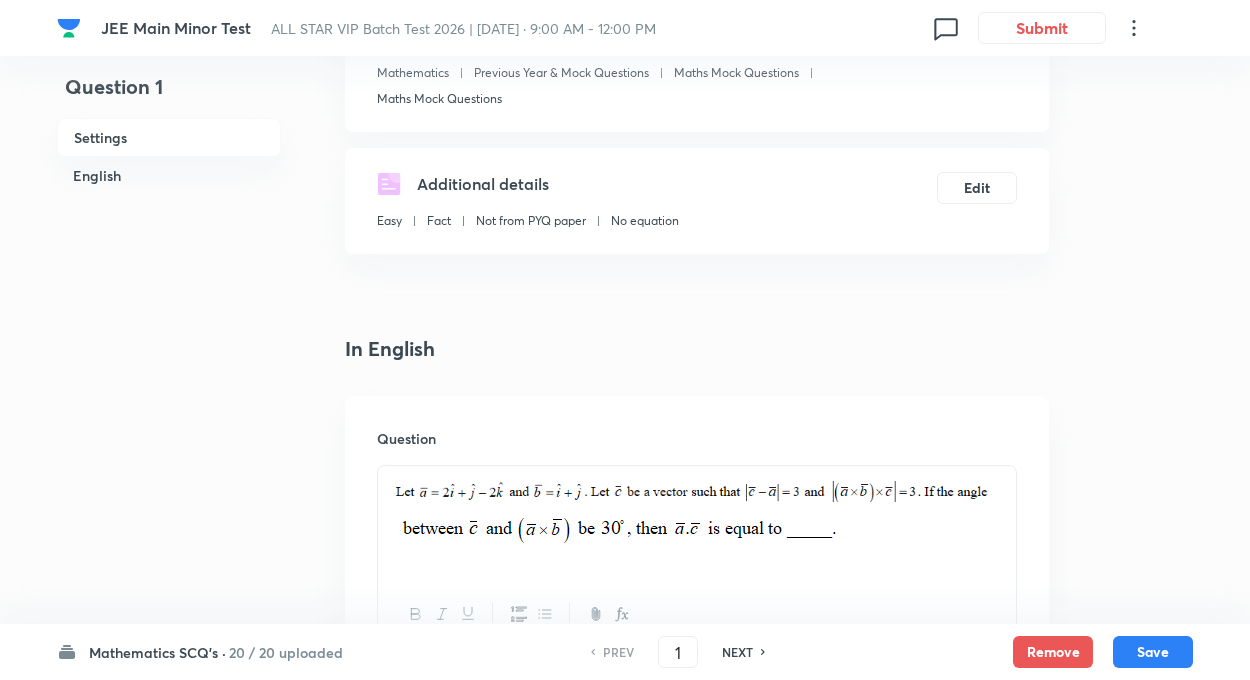 scroll, scrollTop: 280, scrollLeft: 0, axis: vertical 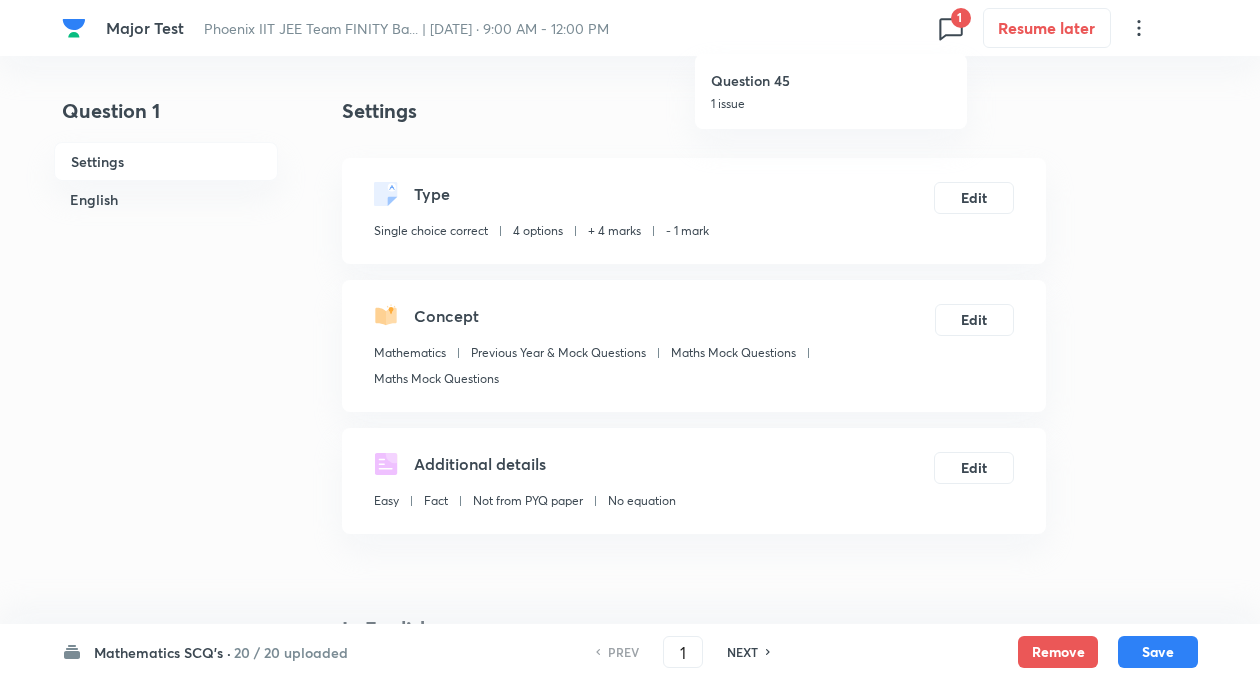 click at bounding box center (630, 340) 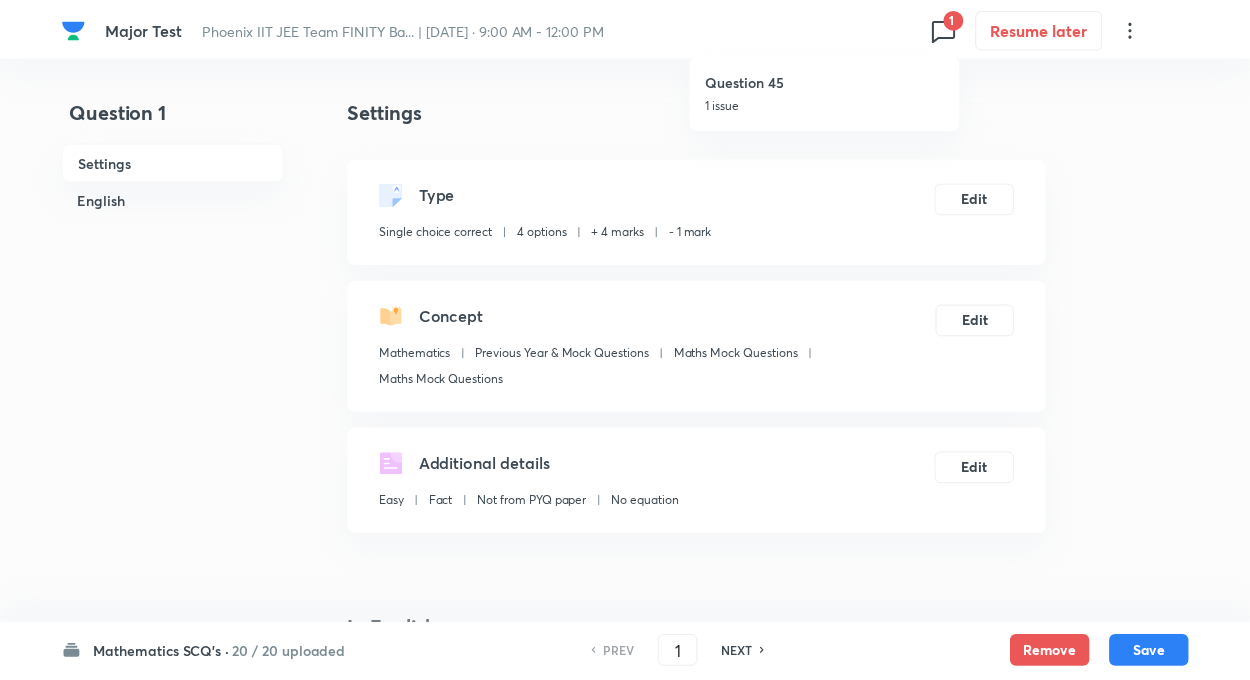 scroll, scrollTop: 0, scrollLeft: 0, axis: both 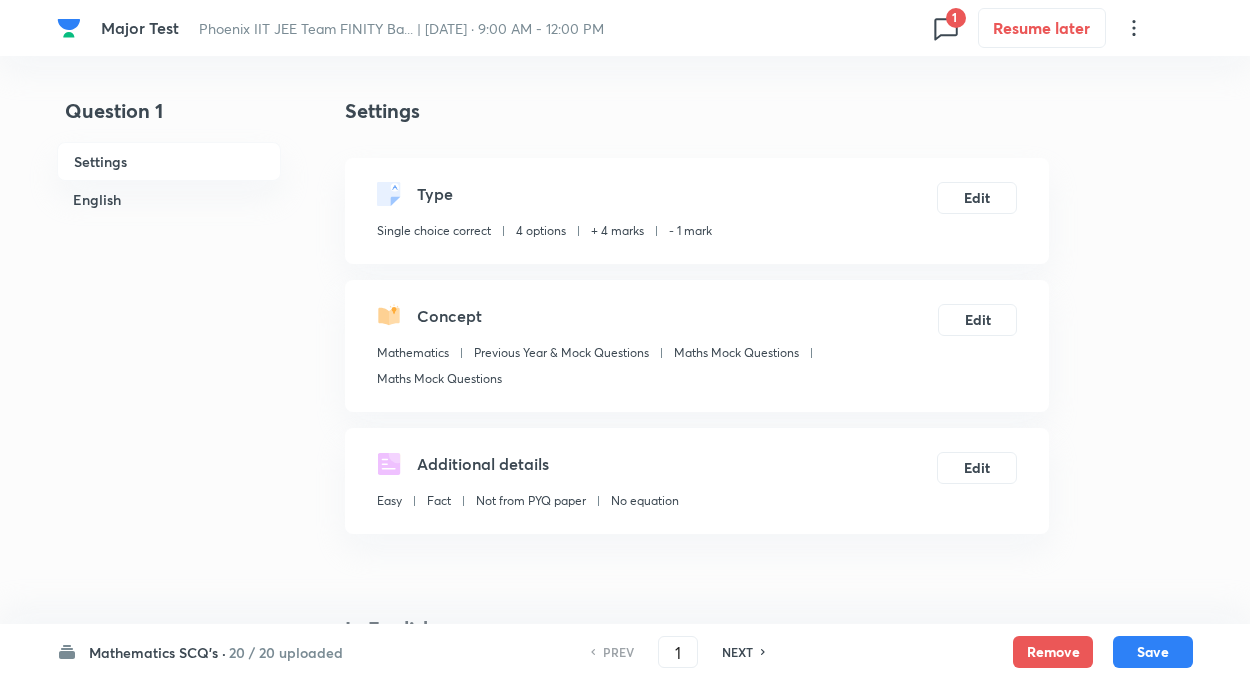 click on "Mathematics SCQ's ·" at bounding box center [157, 652] 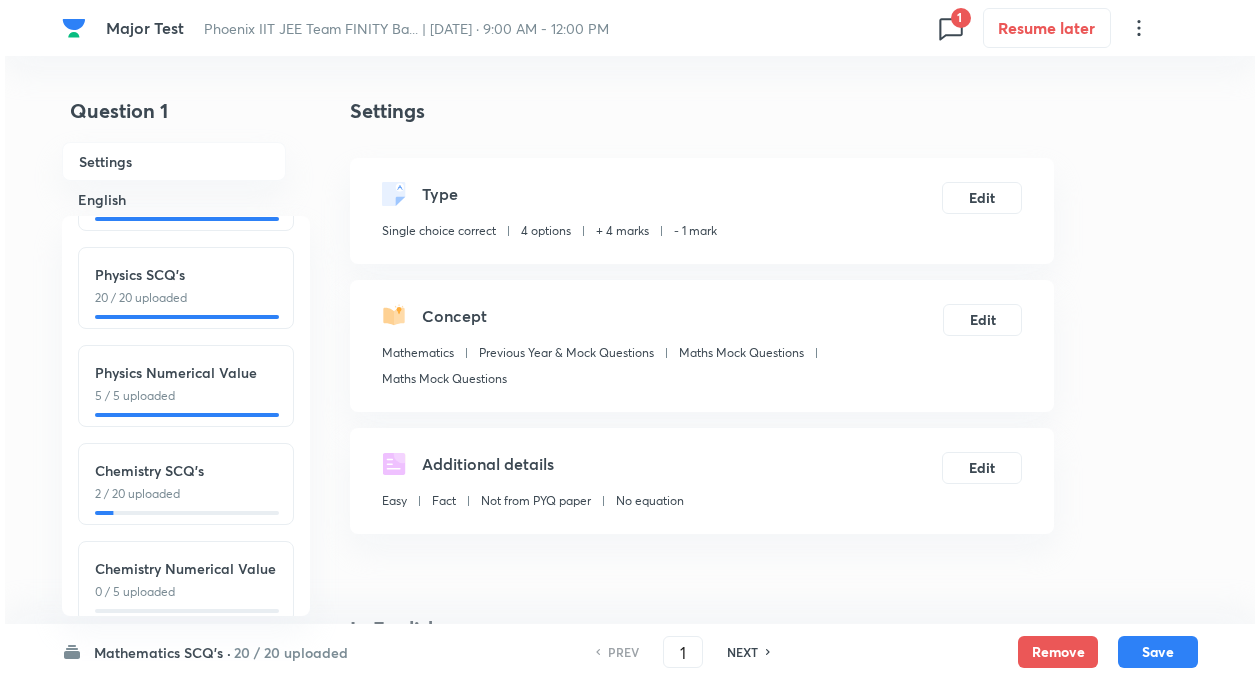 scroll, scrollTop: 221, scrollLeft: 0, axis: vertical 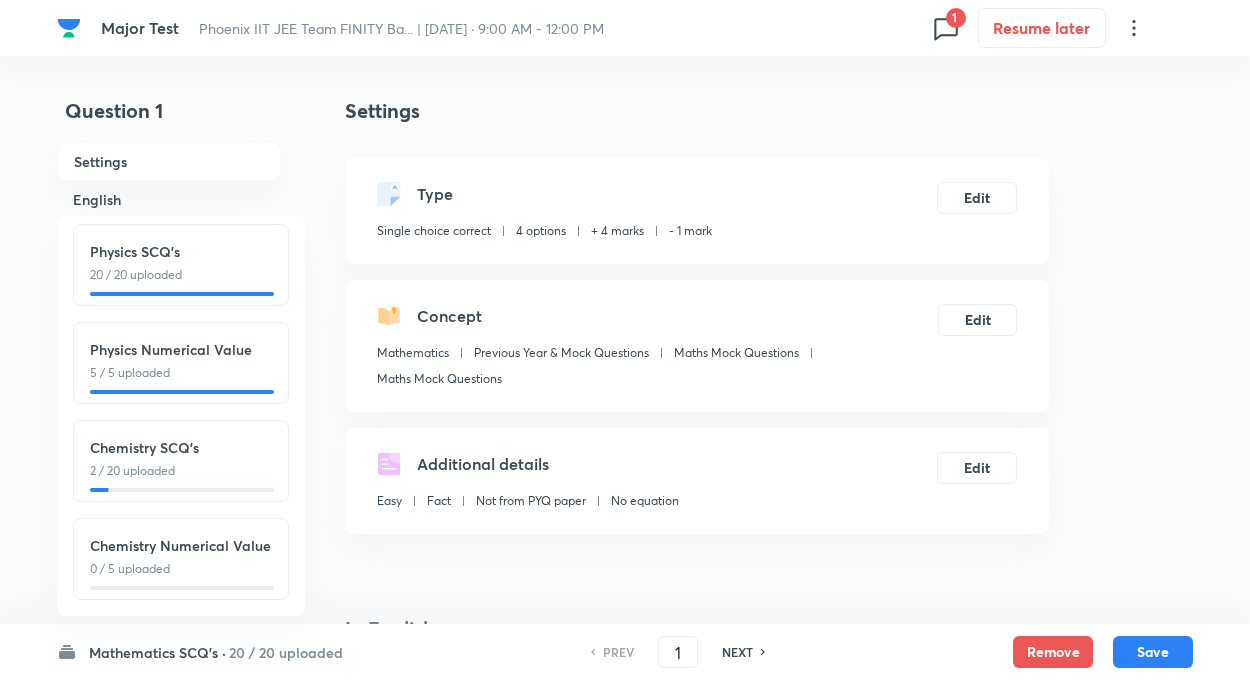 click on "2 / 20 uploaded" at bounding box center [181, 471] 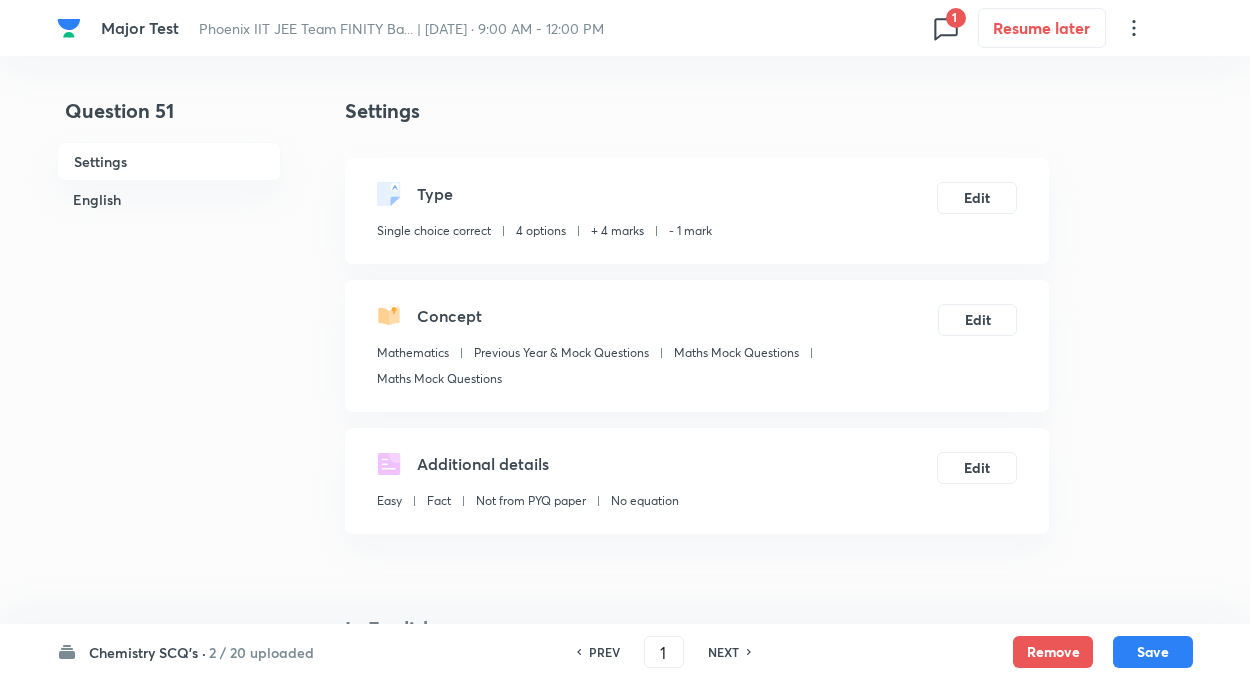 type on "51" 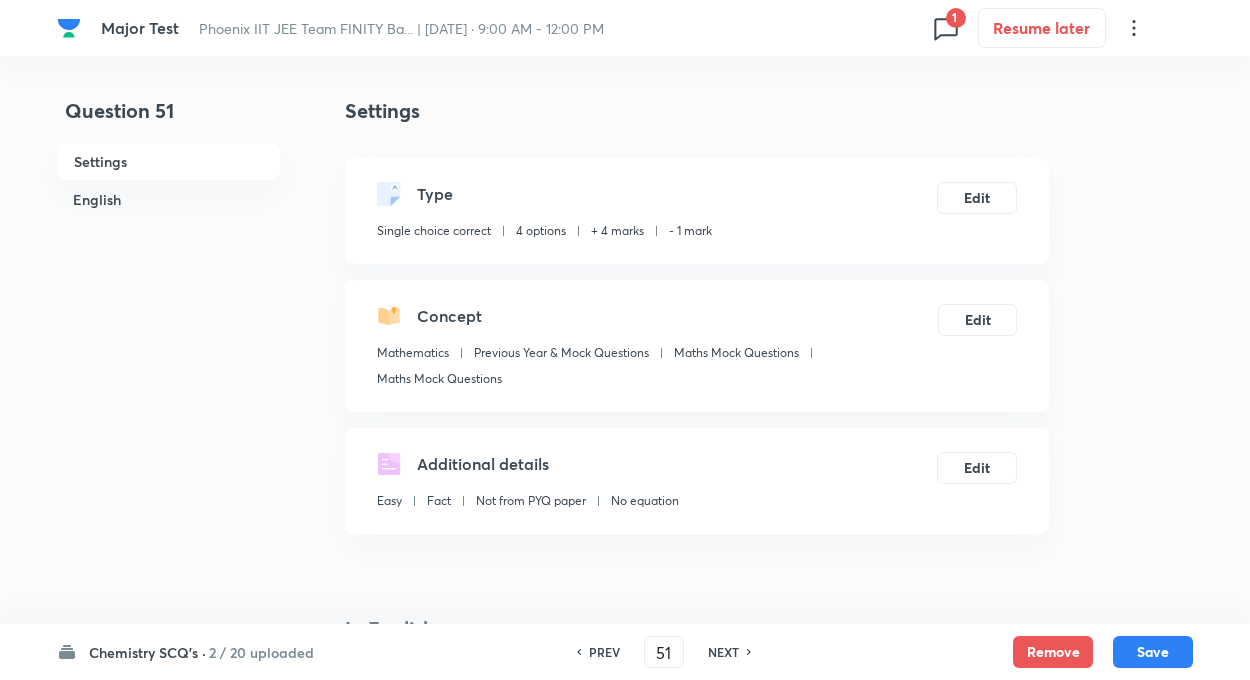 checkbox on "true" 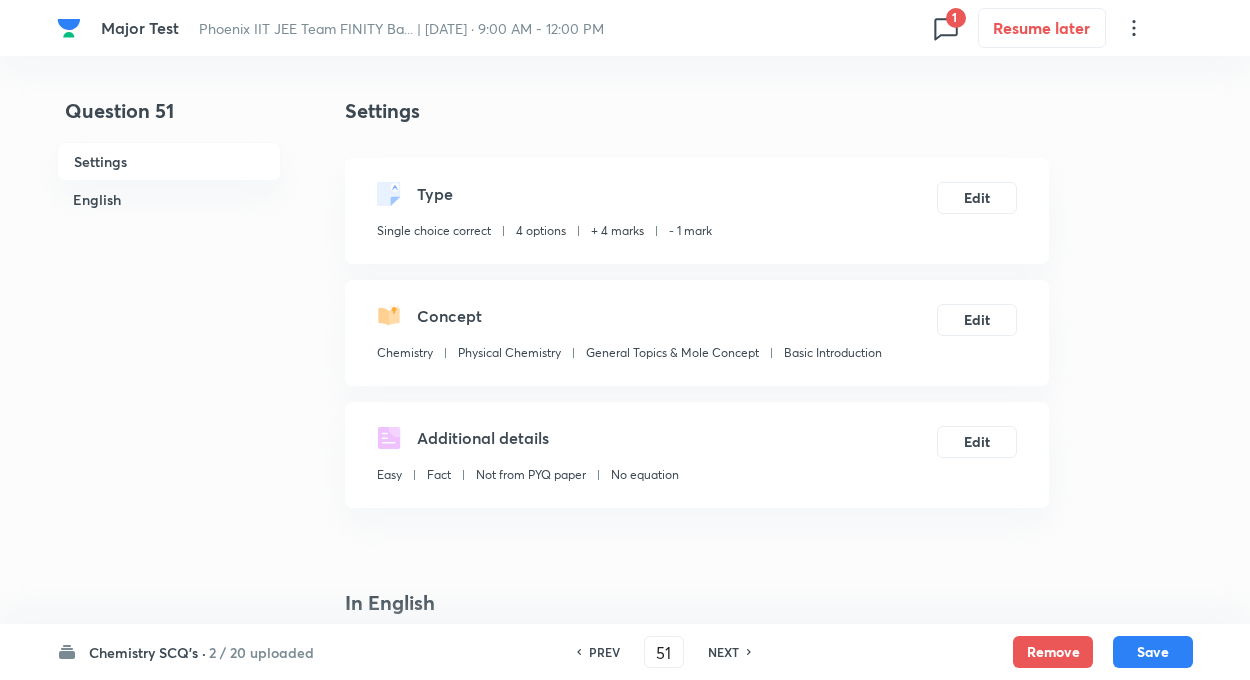 click on "Question 51 Settings English Settings Type Single choice correct 4 options + 4 marks - 1 mark Edit Concept Chemistry Physical Chemistry General Topics & Mole Concept Basic Introduction Edit Additional details Easy Fact Not from PYQ paper No equation Edit In English Question An organic compound contains 49.3% carbon, 6.84% hydrogen and its vapour density is 73. Molecular formula of compound is :- Option A C 8 H 6 O 4 Mark as correct answer Option B C 5 H 4 O 4 Mark as correct answer Option C C 12 H 10 O 4 Mark as correct answer Option D C 6 H 10 O 4 Marked as correct Solution" at bounding box center [625, 1413] 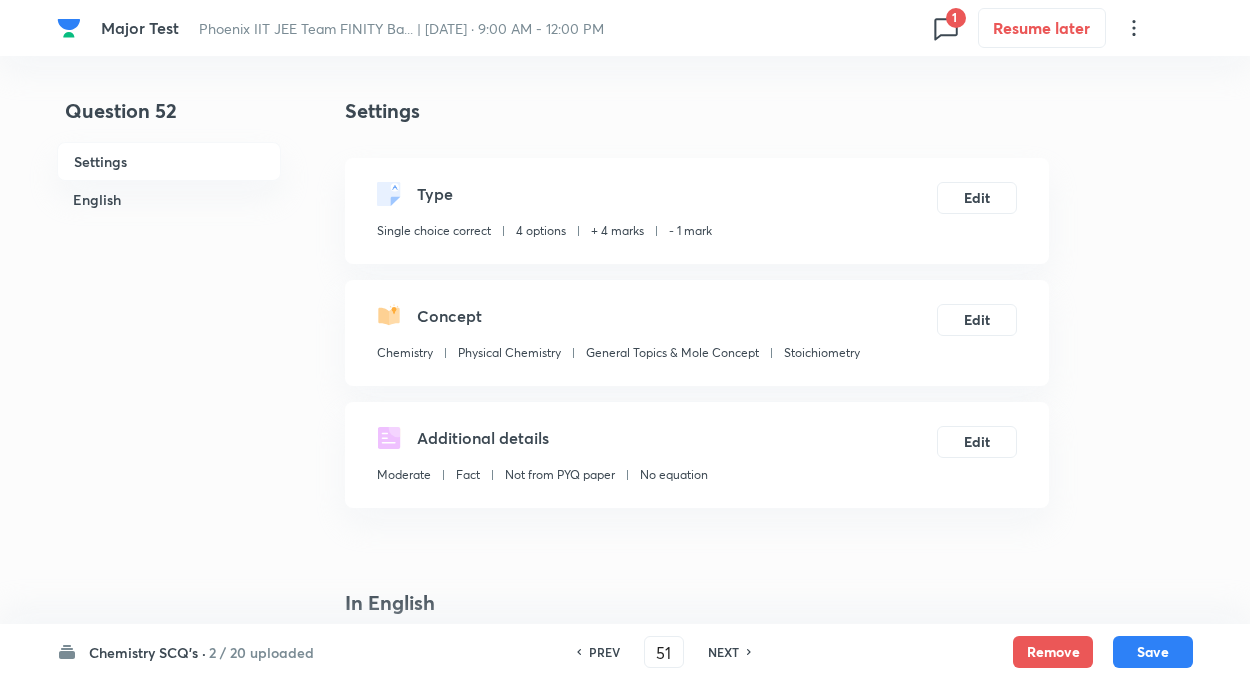 type on "52" 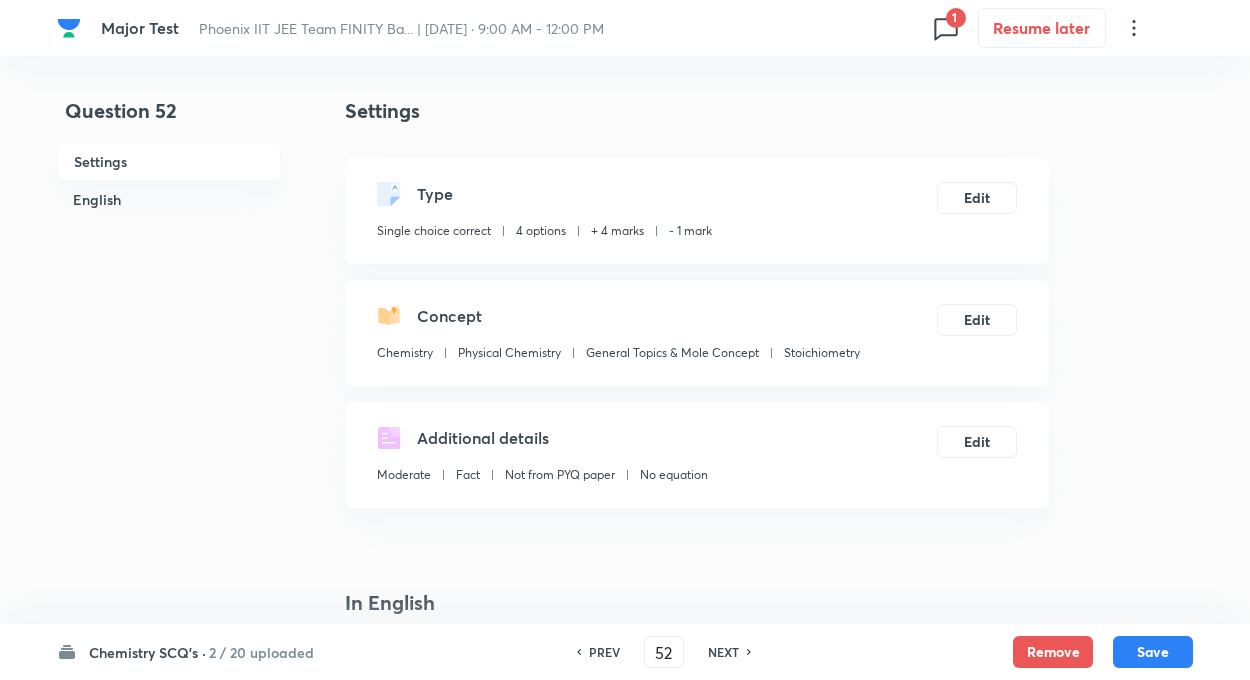 checkbox on "false" 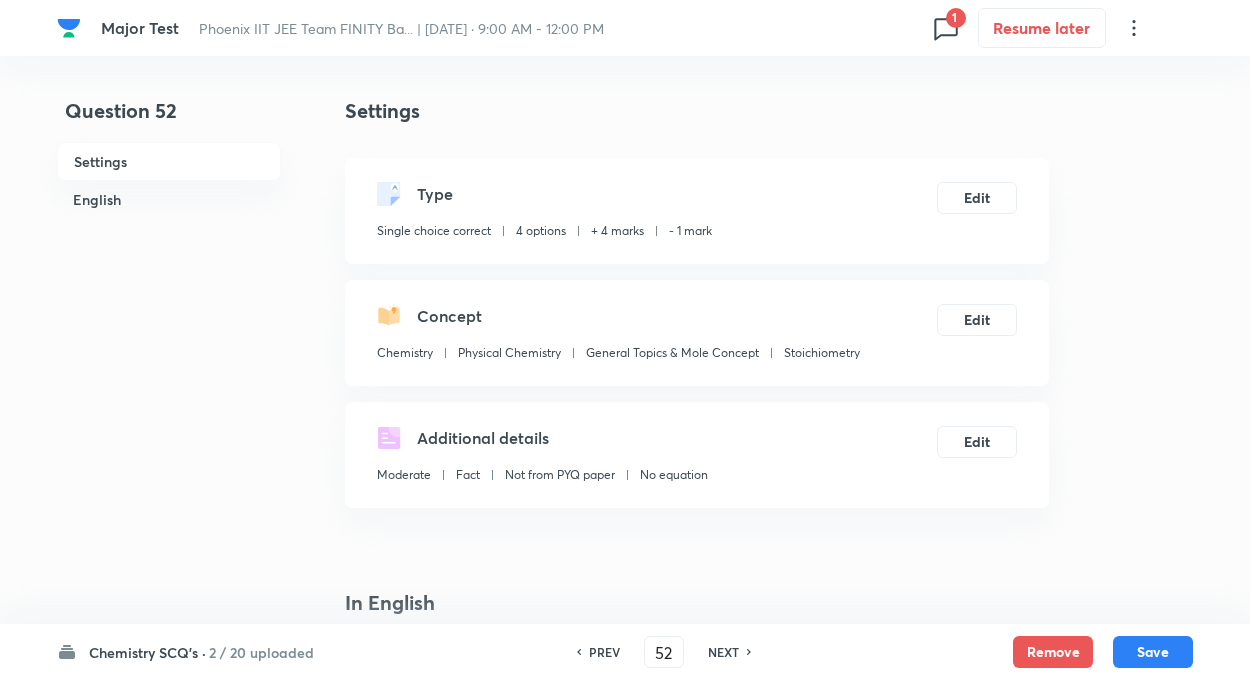 click on "NEXT" at bounding box center [723, 652] 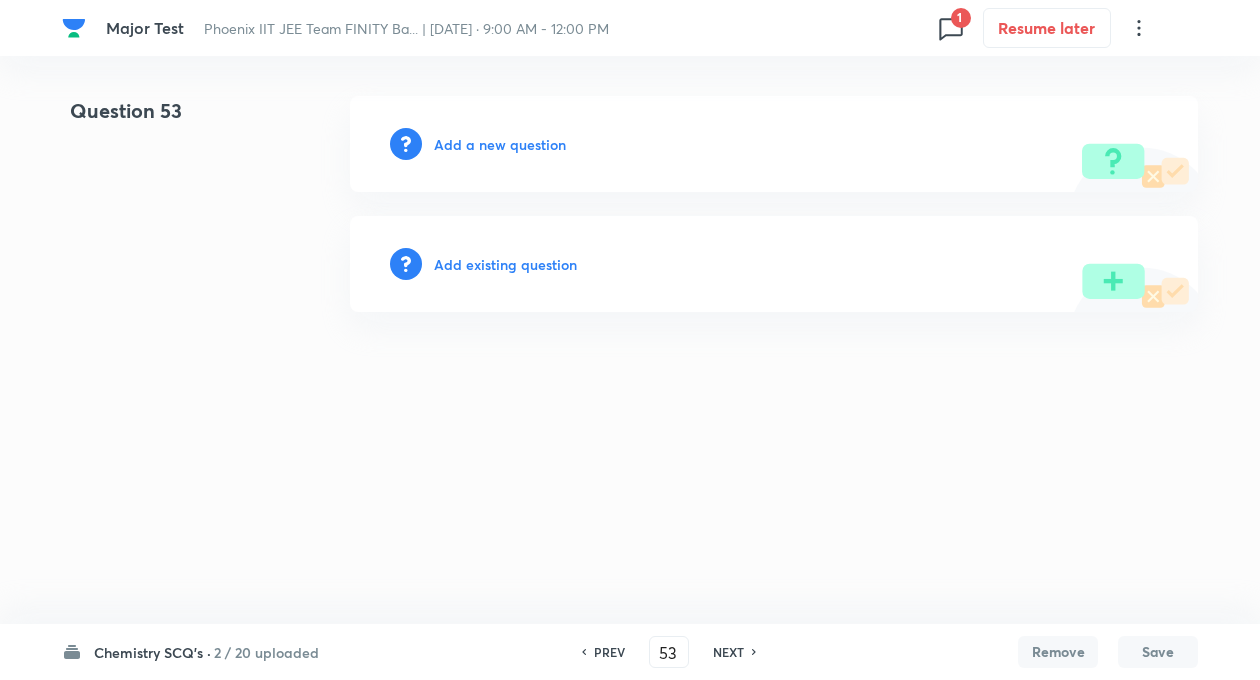 click on "Add existing question" at bounding box center (505, 264) 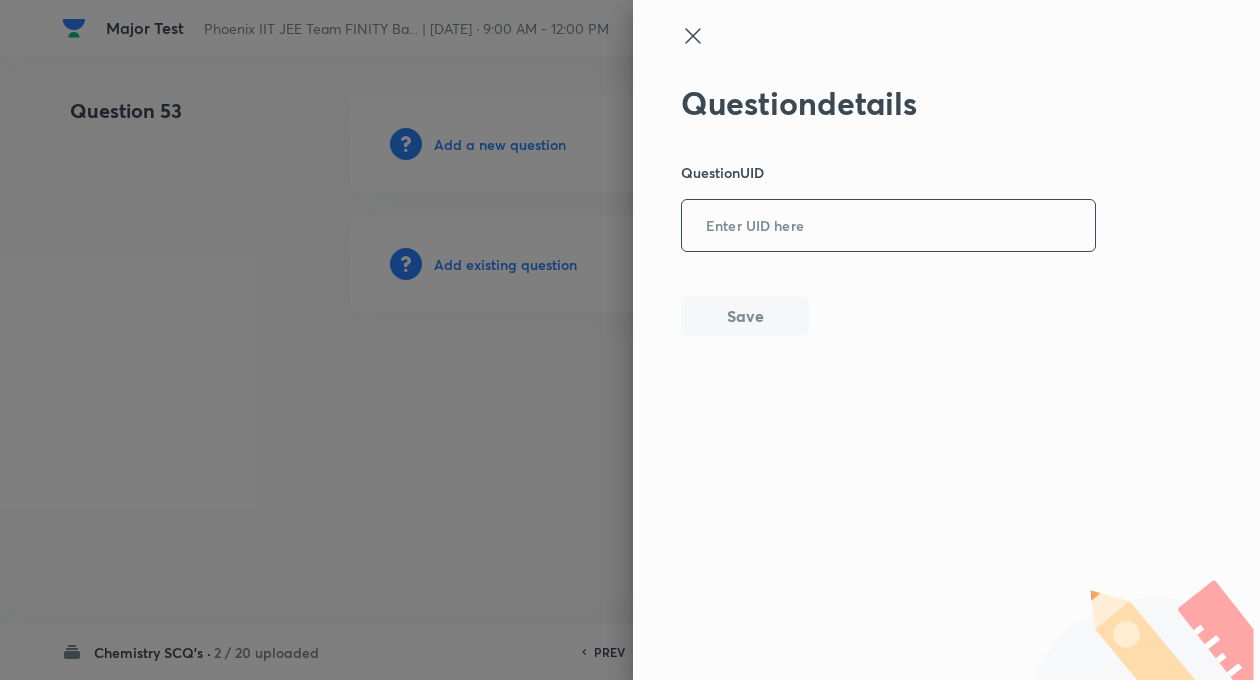 click at bounding box center (888, 226) 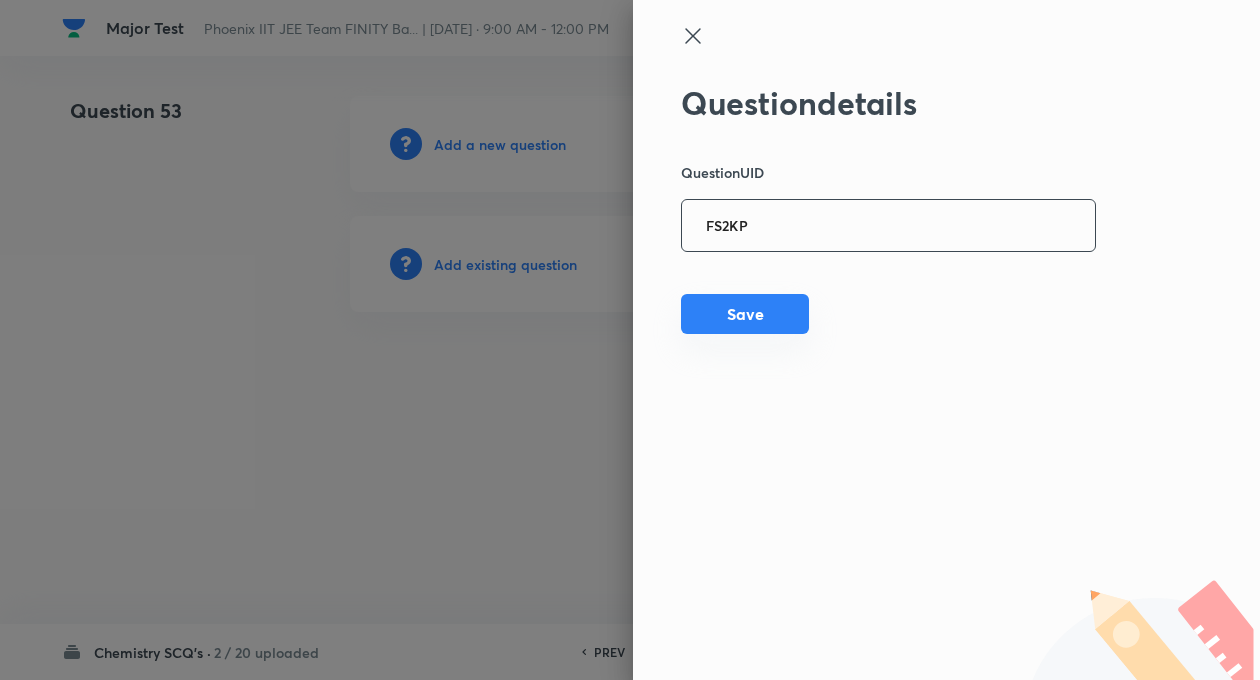type on "FS2KP" 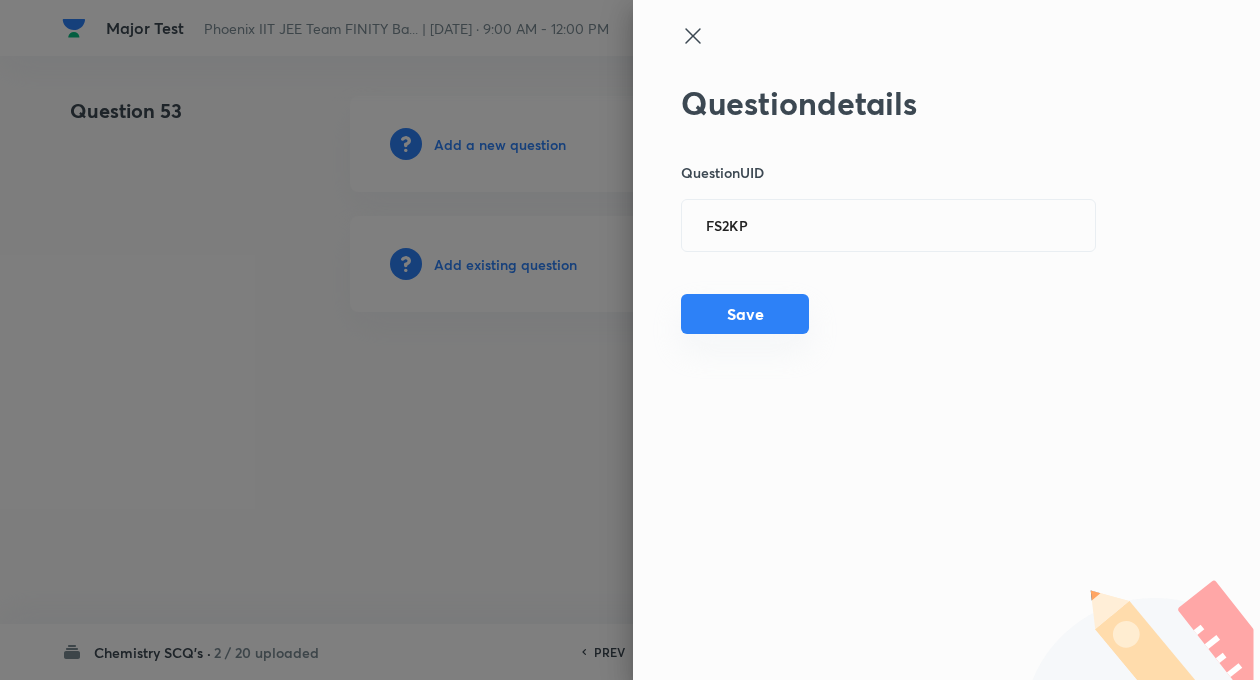 click on "Save" at bounding box center (745, 314) 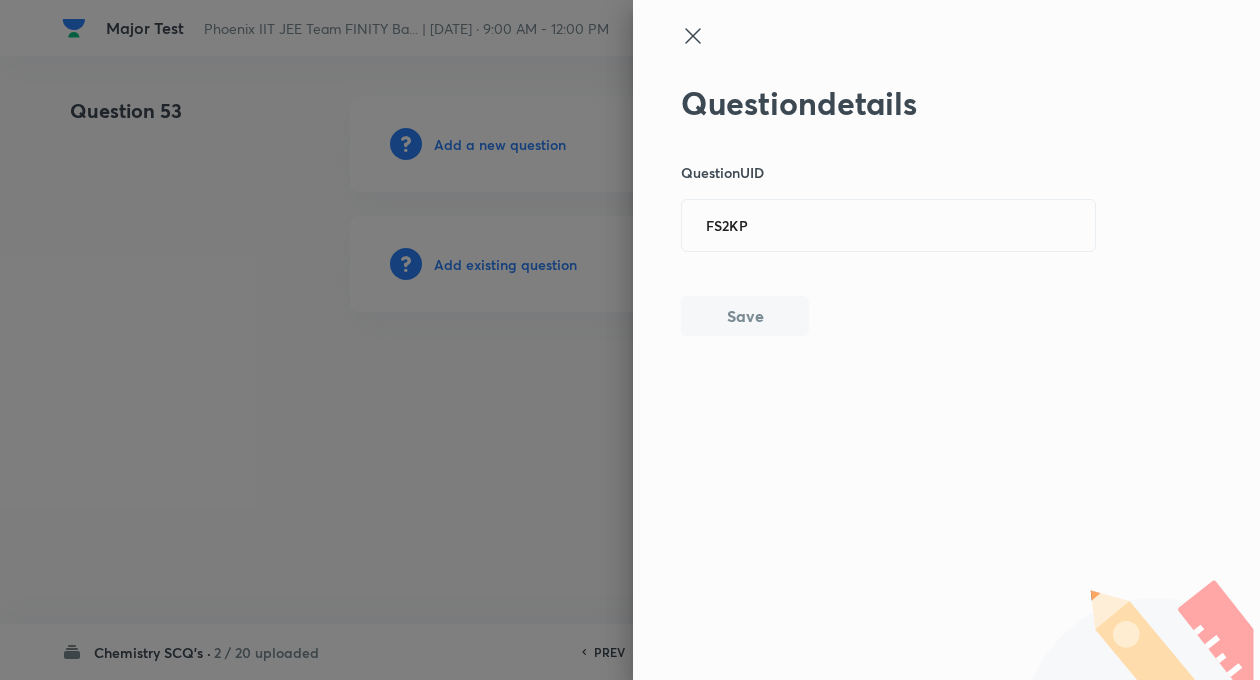 type 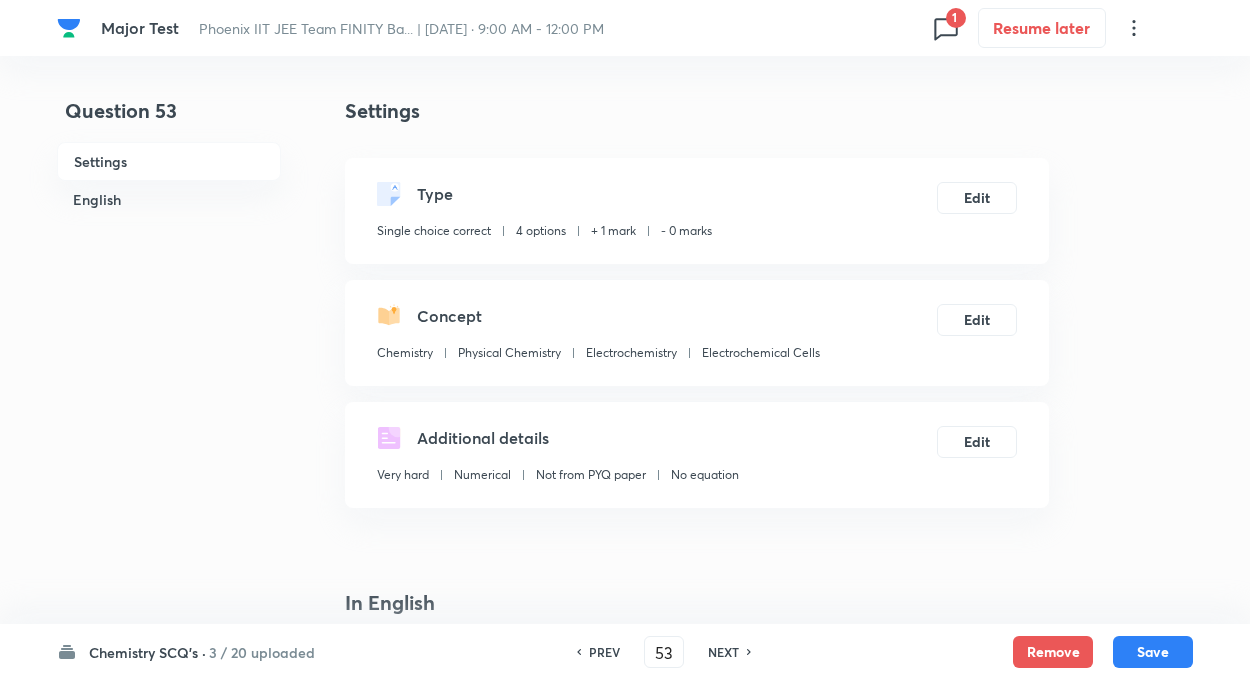 checkbox on "true" 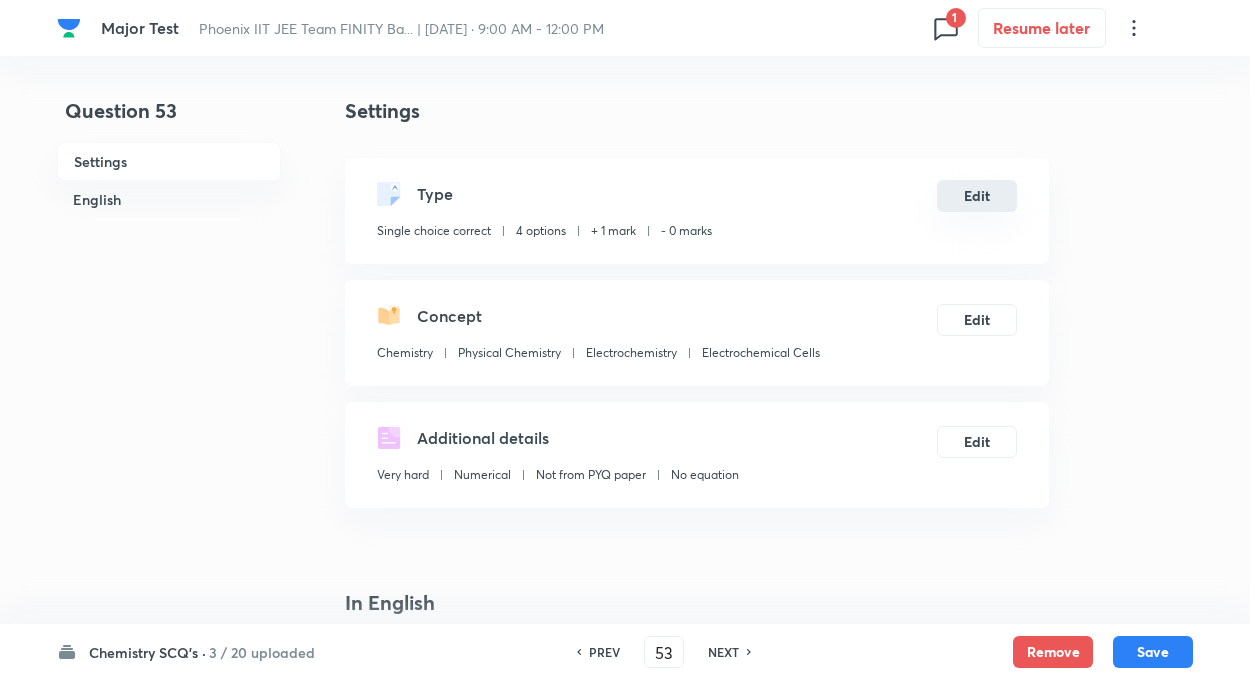 click on "Edit" at bounding box center [977, 196] 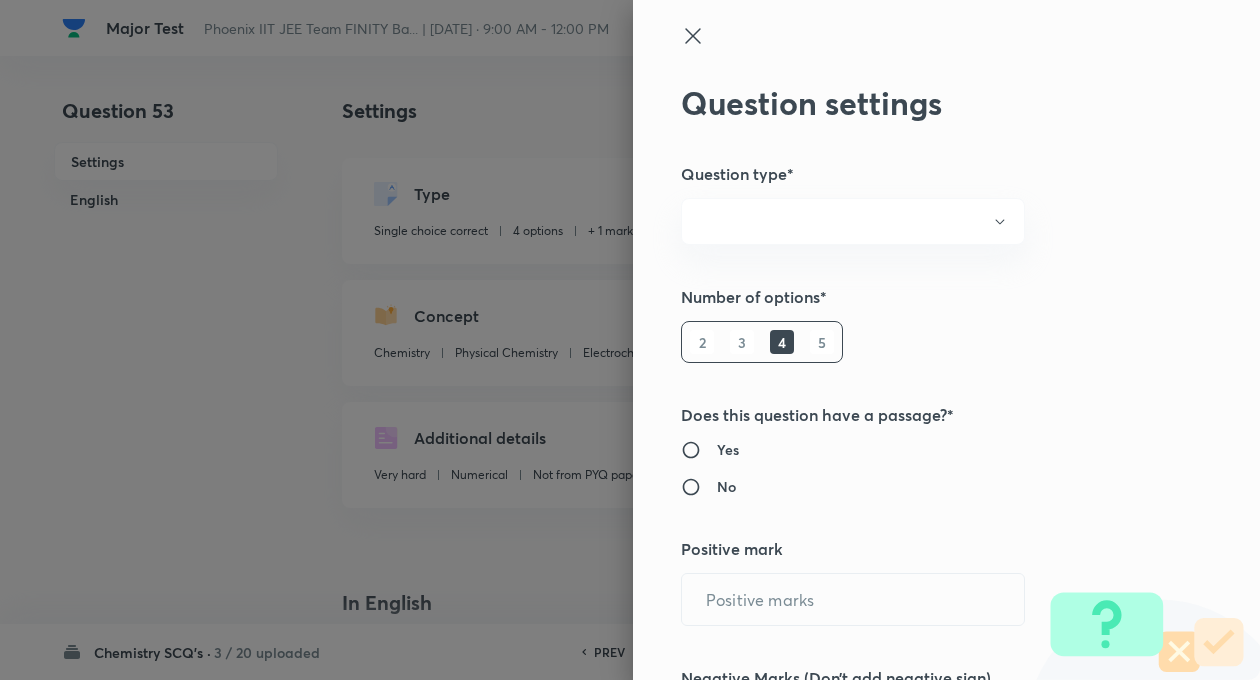 click on "Question settings Question type* Number of options* 2 3 4 5 Does this question have a passage?* Yes No Positive mark ​ Negative Marks (Don’t add negative sign) ​ Syllabus Topic group* ​ Topic* ​ Concept* ​ Sub-concept* ​ Concept-field ​ Additional details Question Difficulty Very easy Easy Moderate Hard Very hard Question is based on Fact Numerical Concept Previous year question Yes No Does this question have equation? Yes No Verification status Is the question verified? *Select 'yes' only if a question is verified Yes No Save" at bounding box center (946, 340) 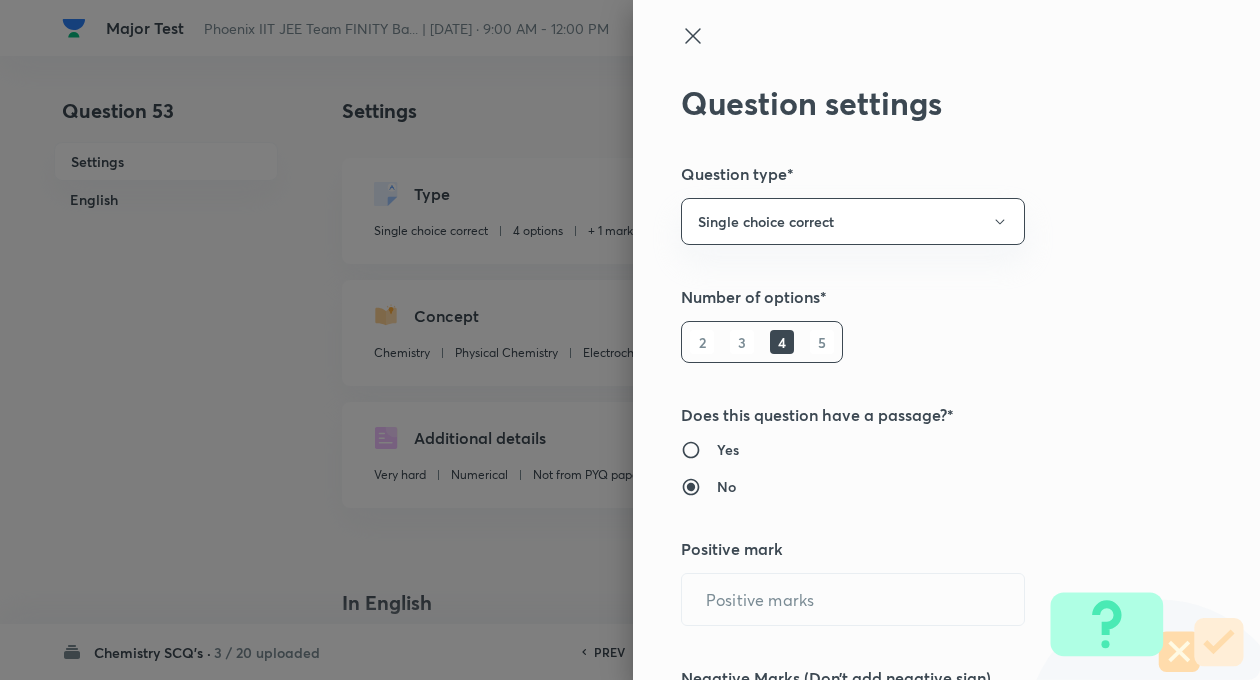 radio on "true" 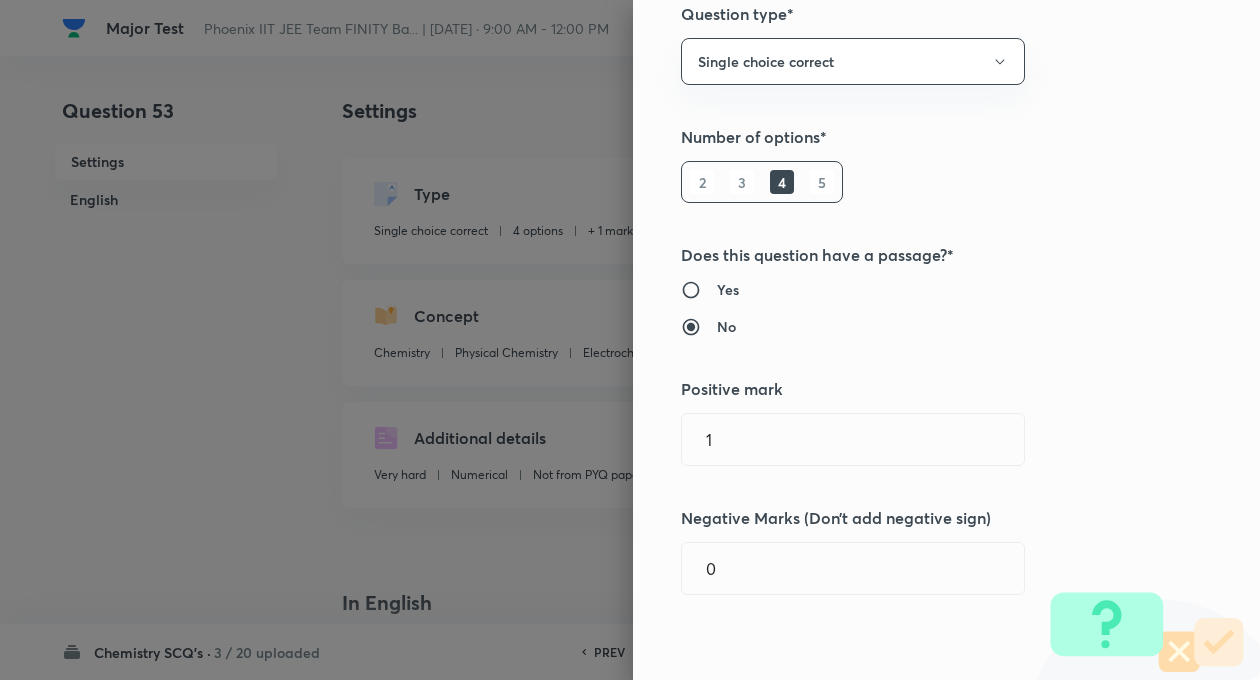 scroll, scrollTop: 200, scrollLeft: 0, axis: vertical 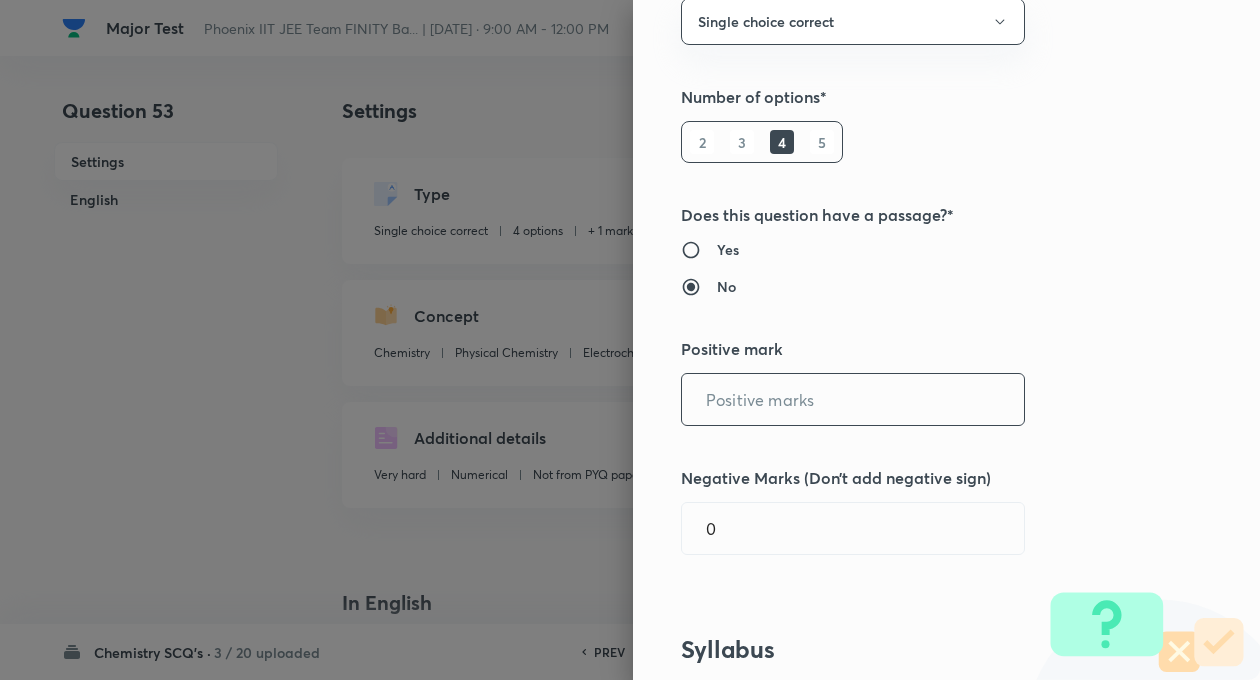 click at bounding box center (853, 399) 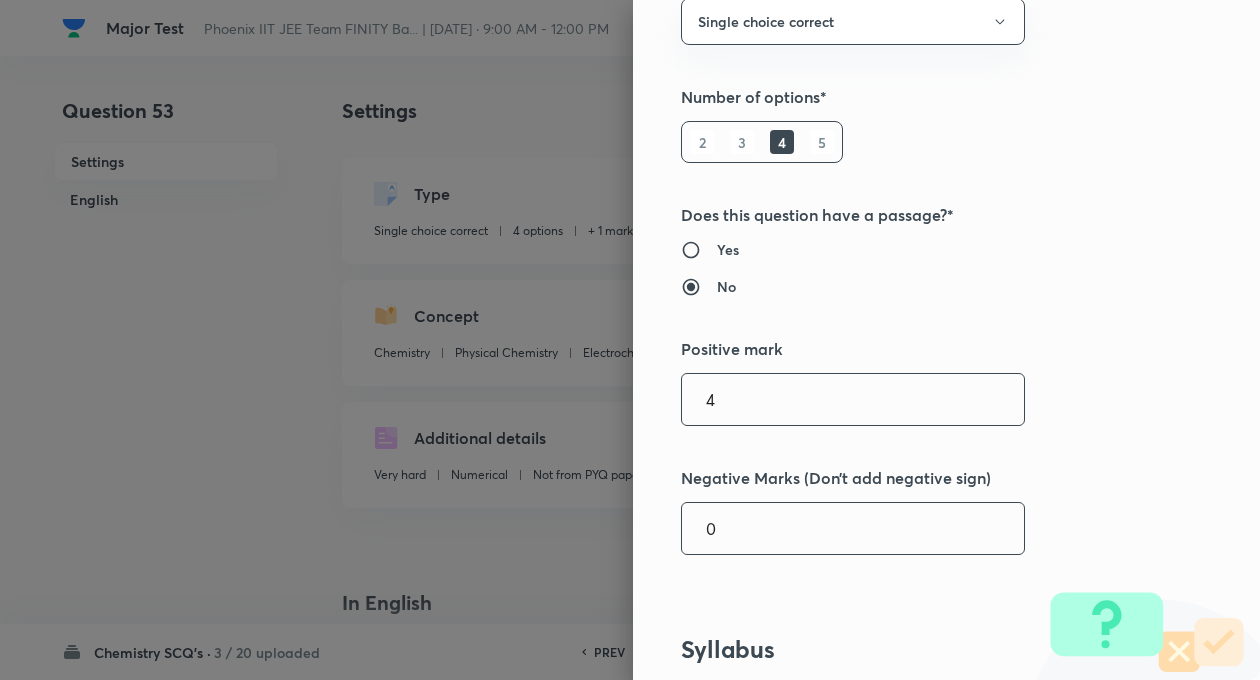 type on "4" 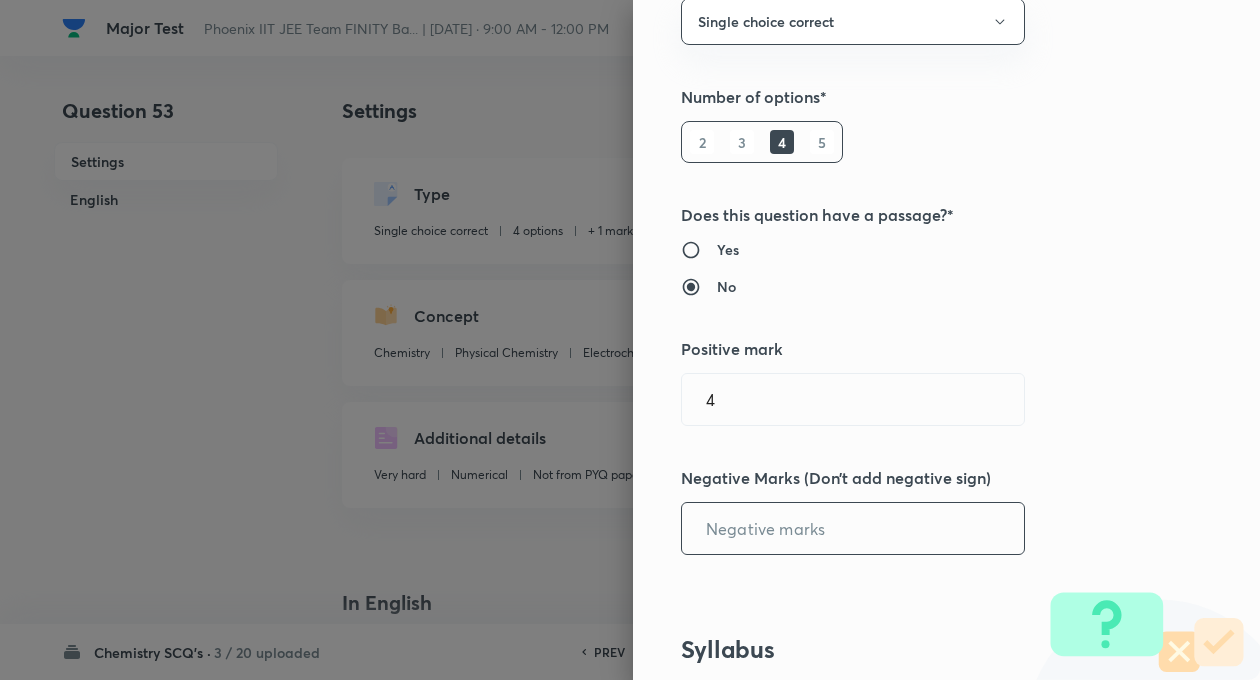 click at bounding box center [853, 528] 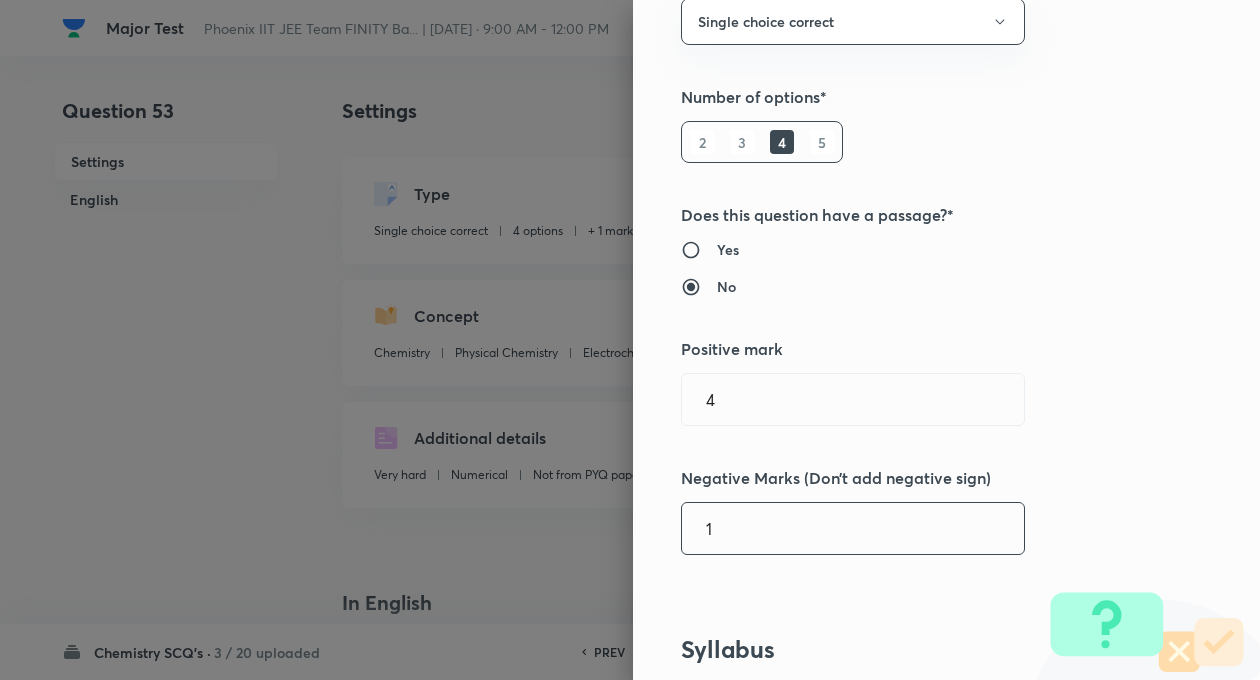 type on "1" 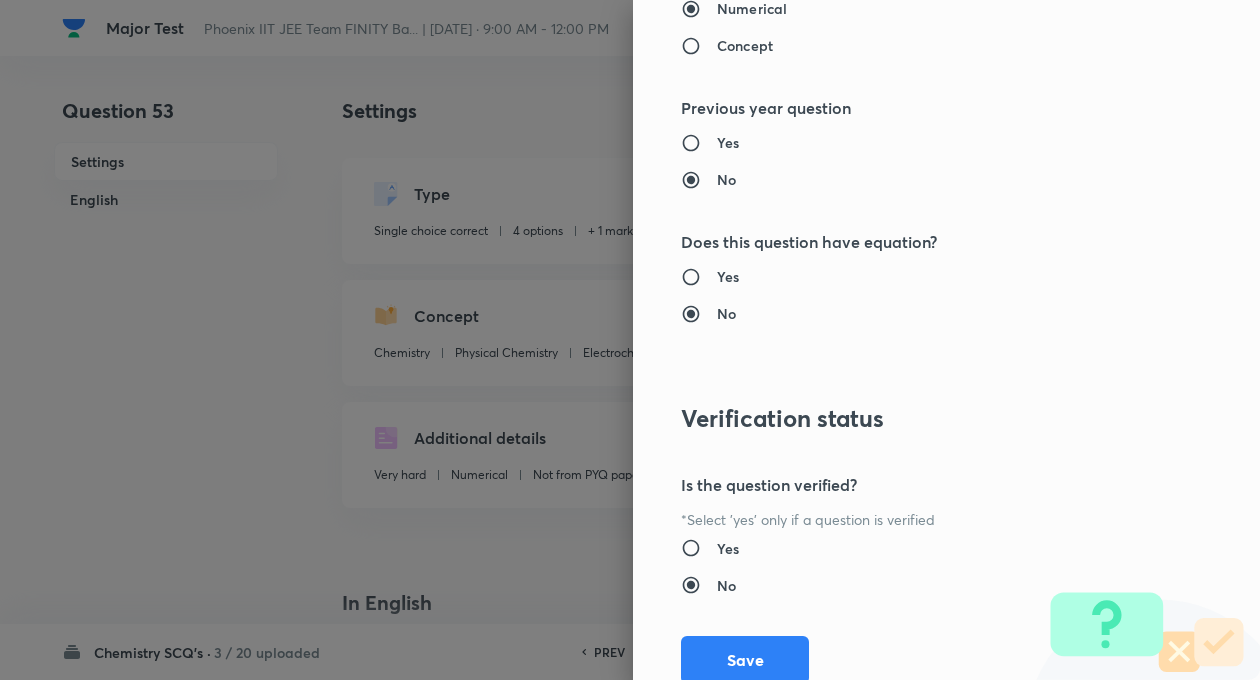 scroll, scrollTop: 2046, scrollLeft: 0, axis: vertical 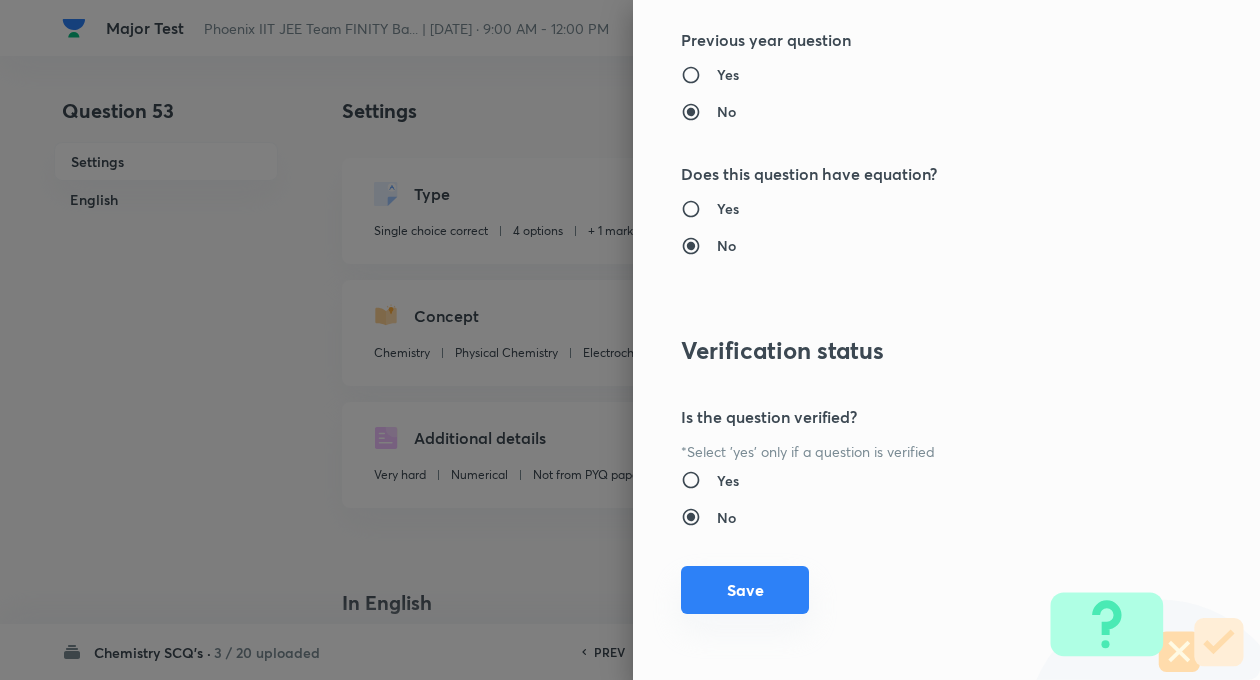 click on "Save" at bounding box center [745, 590] 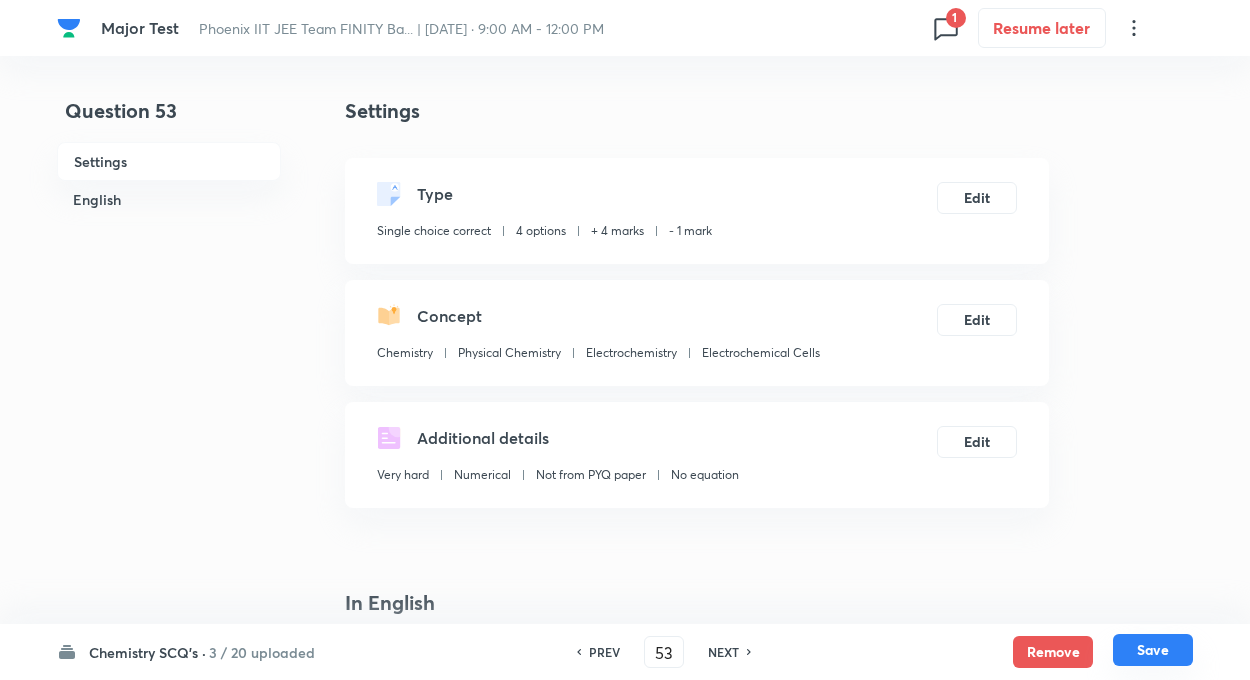 click on "Save" at bounding box center (1153, 650) 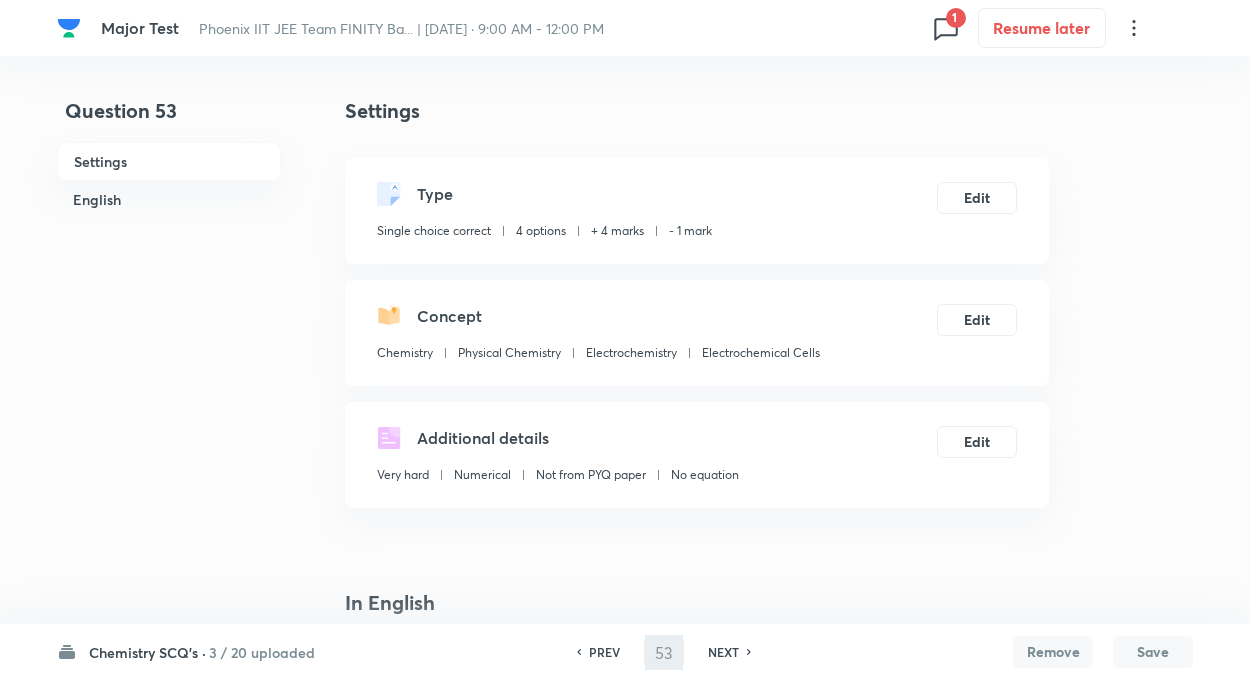 type on "54" 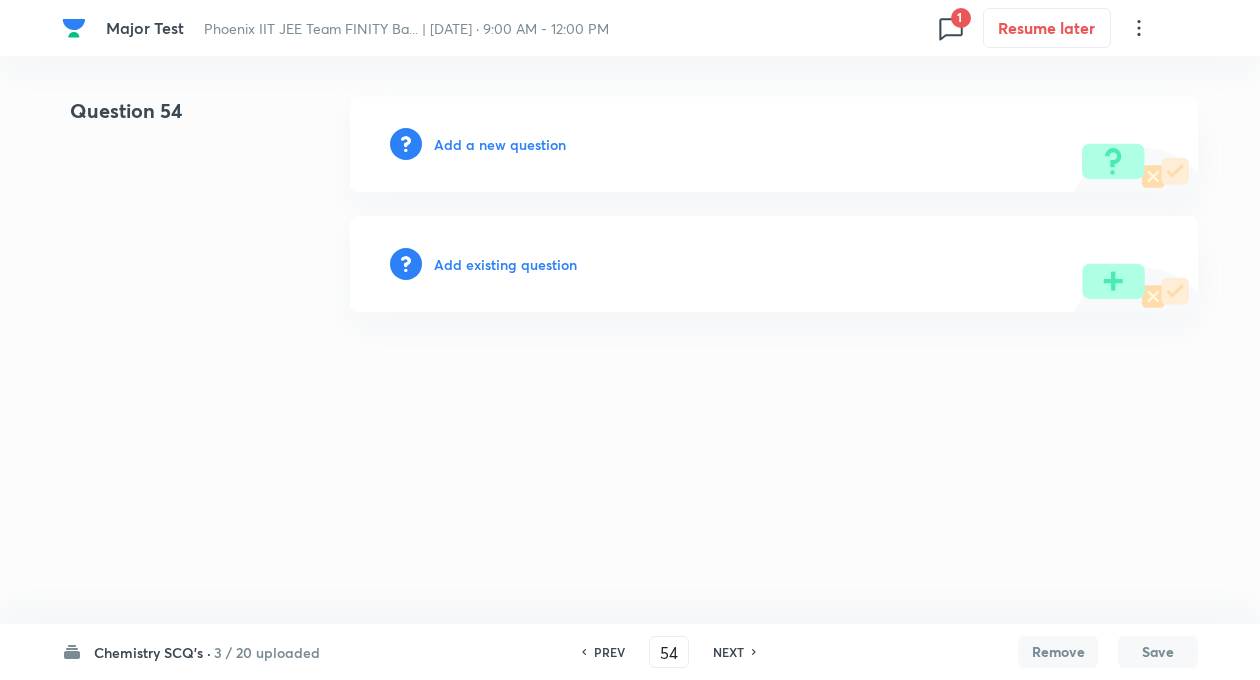 click on "Add existing question" at bounding box center (505, 264) 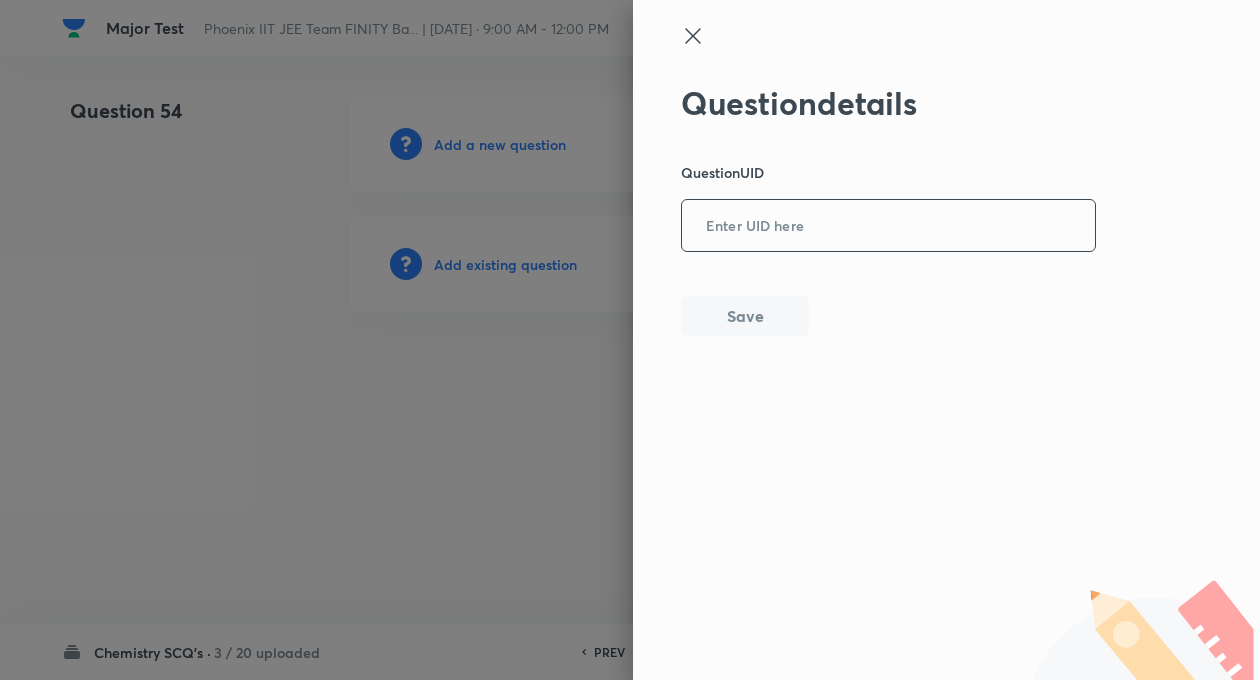 click at bounding box center [888, 226] 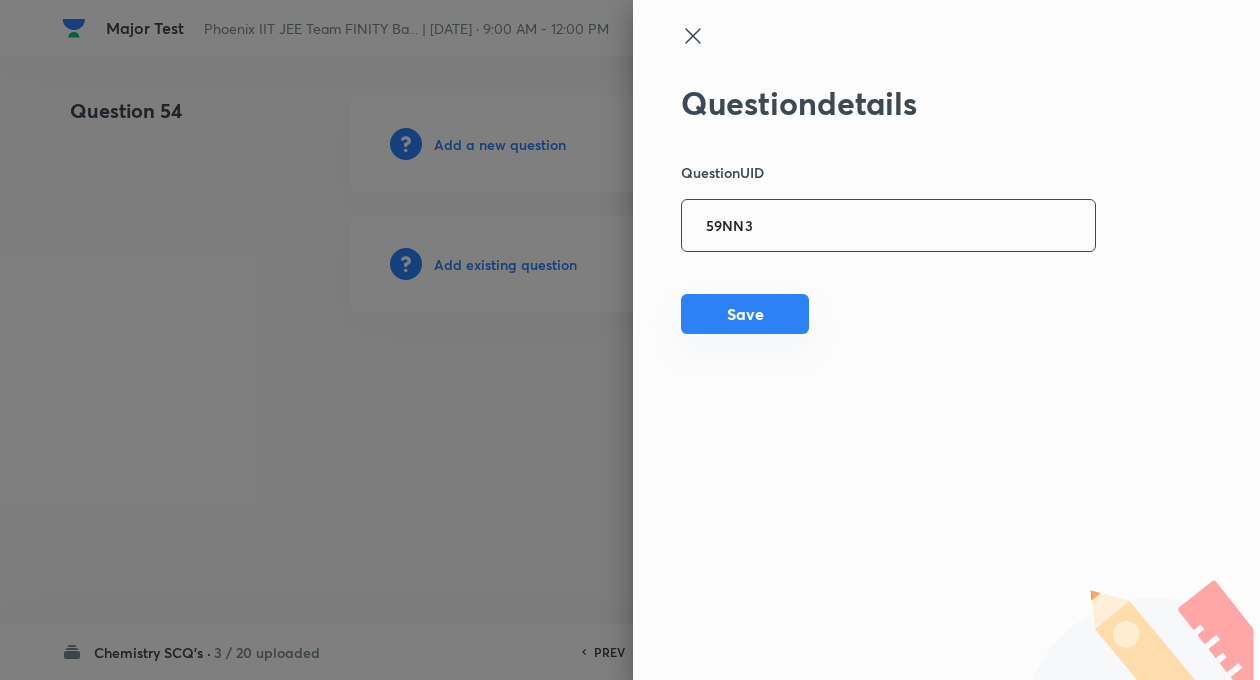 type on "59NN3" 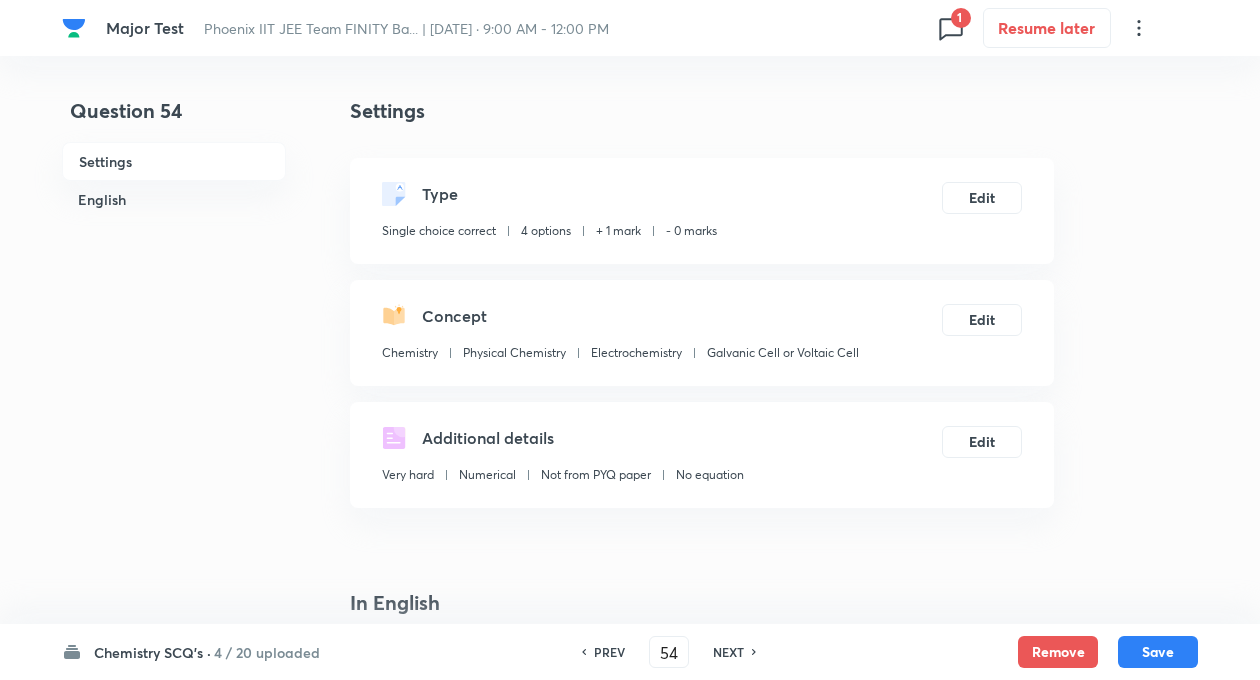 checkbox on "true" 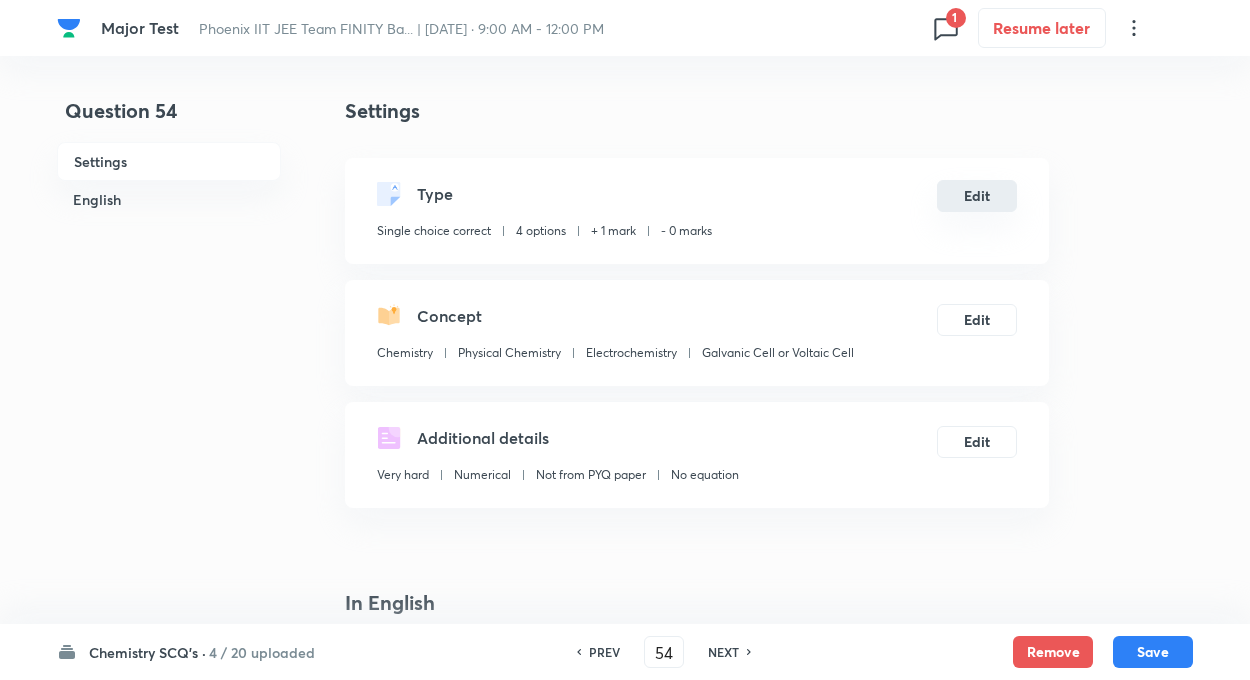 click on "Edit" at bounding box center (977, 196) 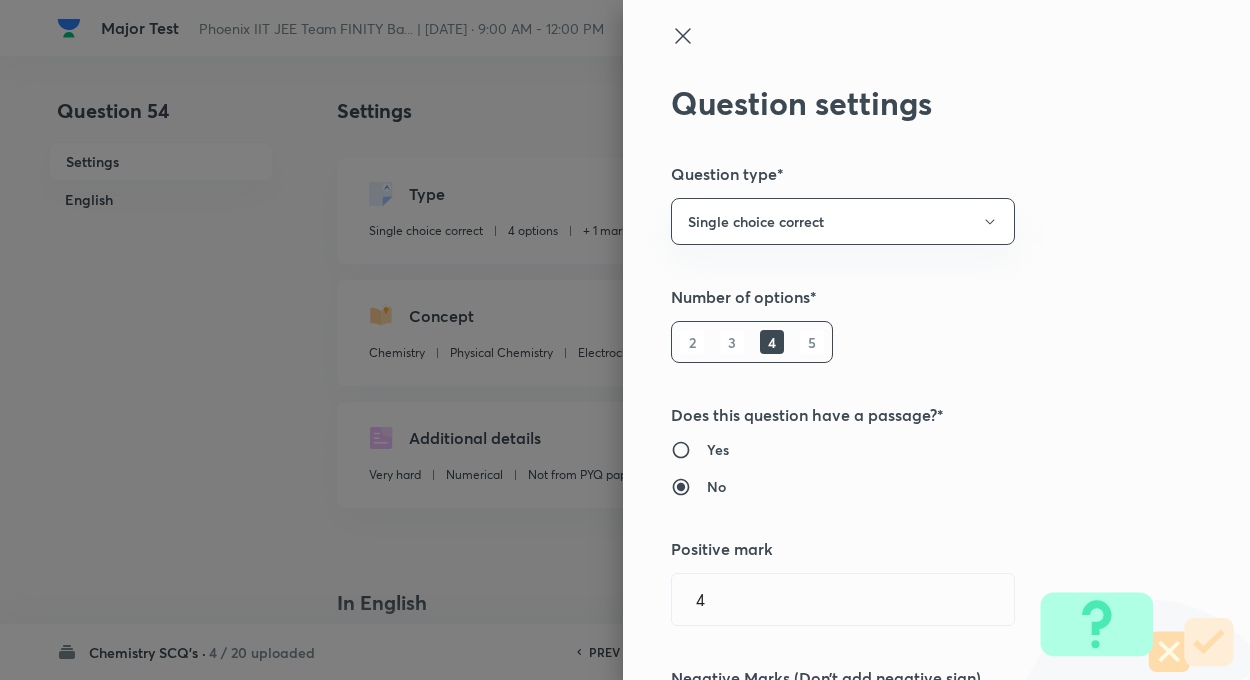 type on "1" 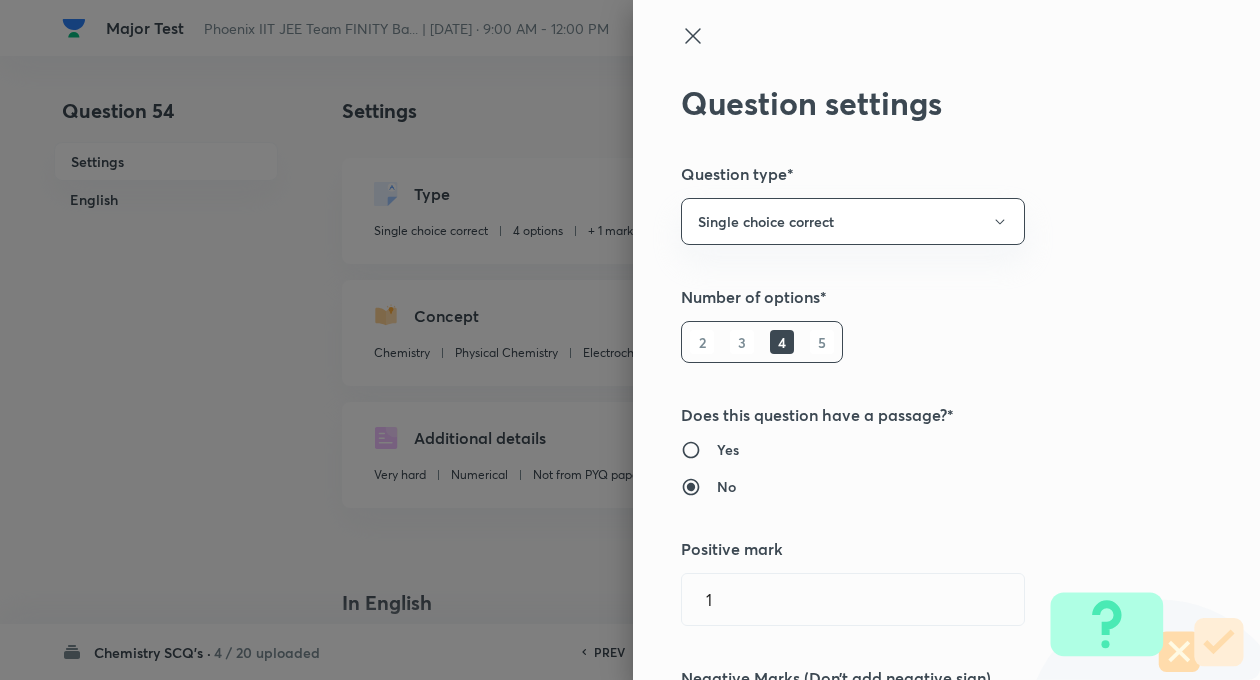 click on "Question settings Question type* Single choice correct Number of options* 2 3 4 5 Does this question have a passage?* Yes No Positive mark 1 ​ Negative Marks (Don’t add negative sign) 0 ​ Syllabus Topic group* Chemistry ​ Topic* Physical Chemistry ​ Concept* Electrochemistry ​ Sub-concept* Galvanic Cell or Voltaic Cell ​ Concept-field ​ Additional details Question Difficulty Very easy Easy Moderate Hard Very hard Question is based on Fact Numerical Concept Previous year question Yes No Does this question have equation? Yes No Verification status Is the question verified? *Select 'yes' only if a question is verified Yes No Save" at bounding box center [946, 340] 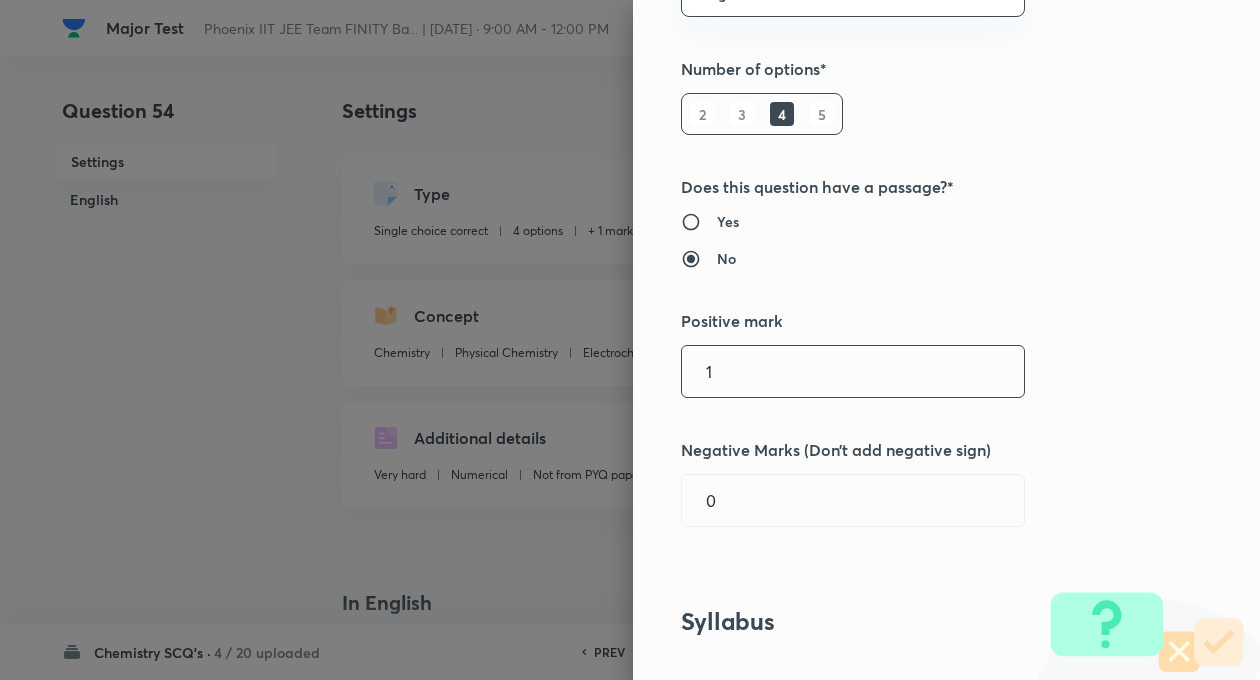 scroll, scrollTop: 320, scrollLeft: 0, axis: vertical 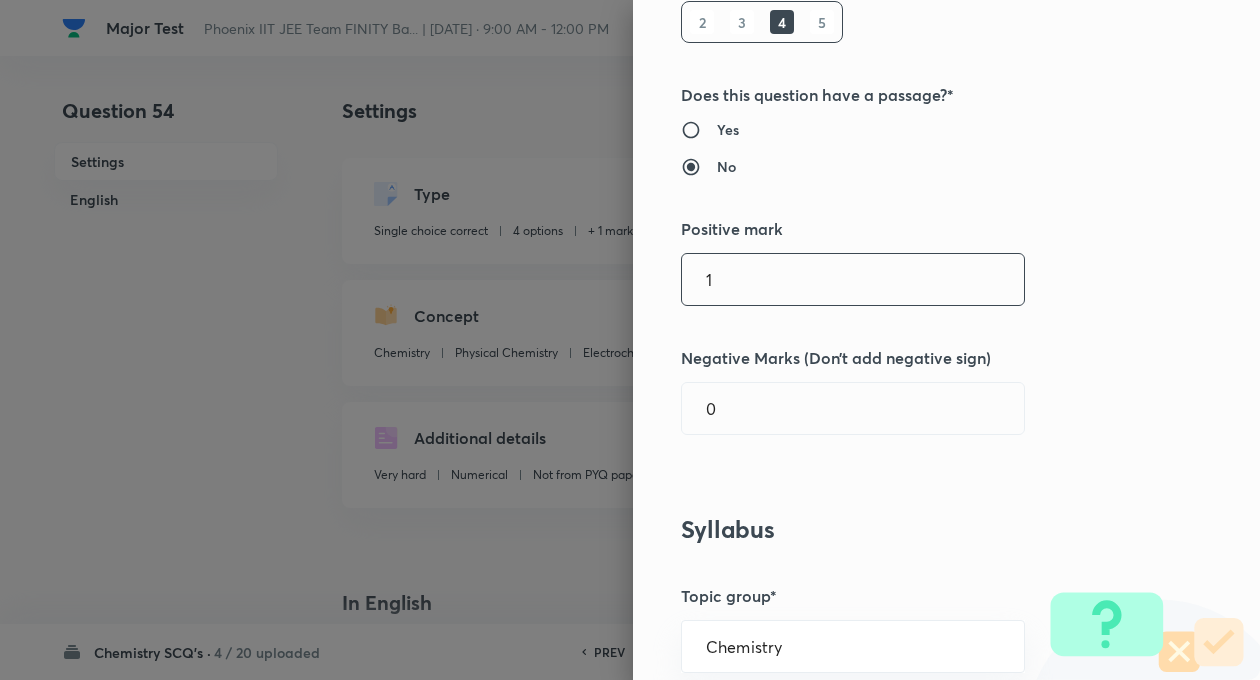 click on "1" at bounding box center [853, 279] 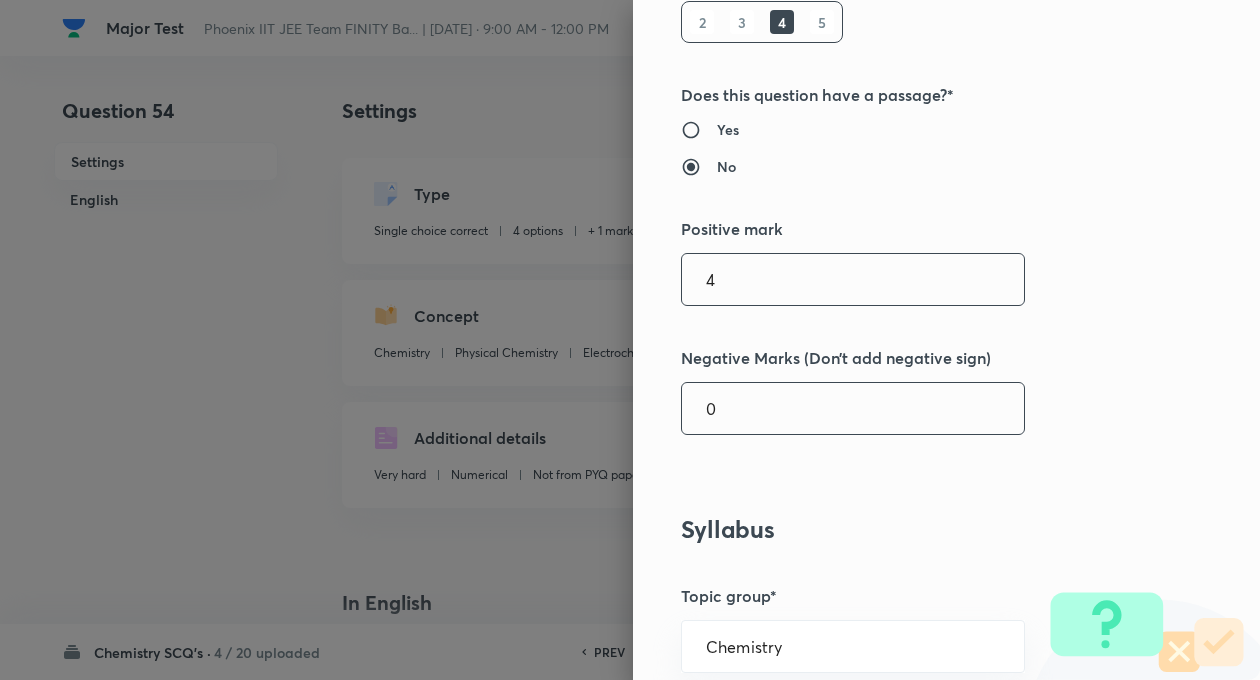type on "4" 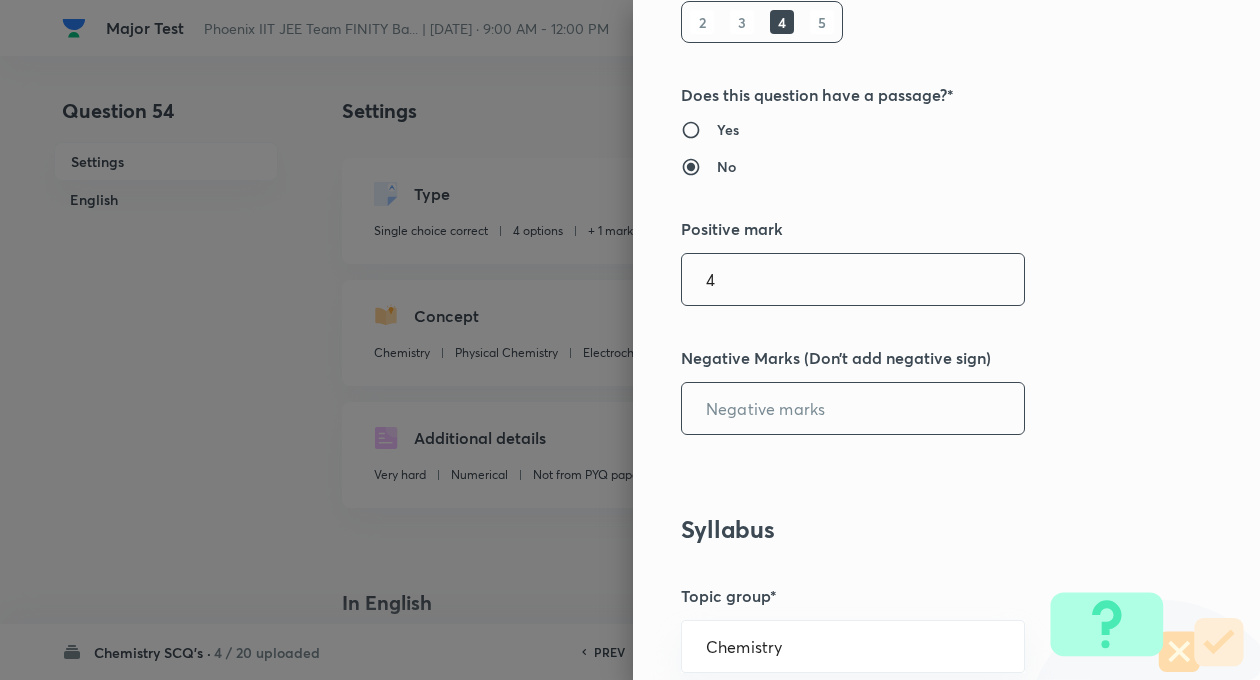 click at bounding box center [853, 408] 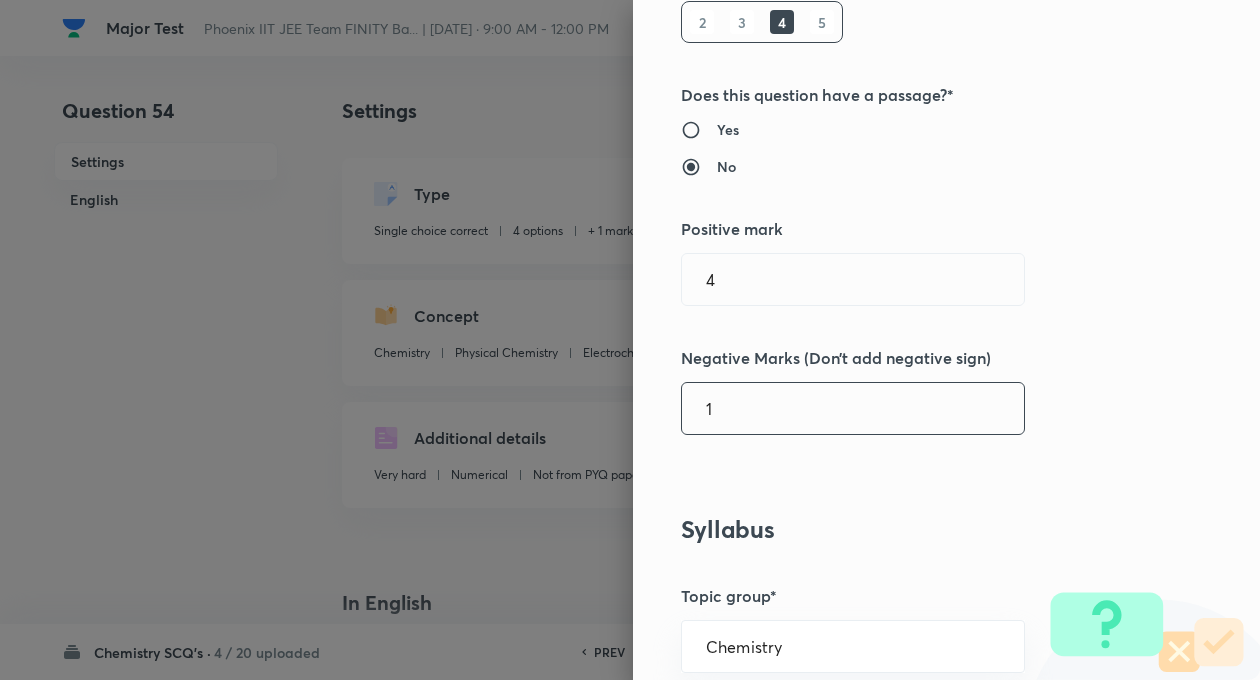 type on "1" 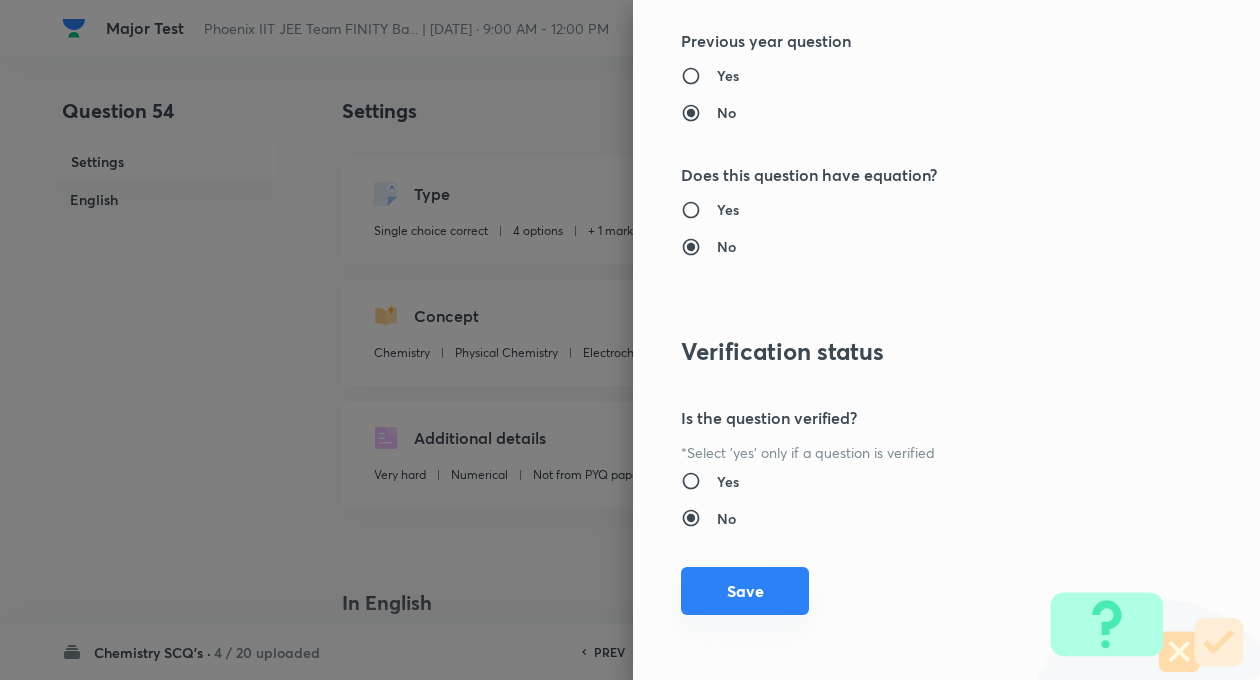 scroll, scrollTop: 2046, scrollLeft: 0, axis: vertical 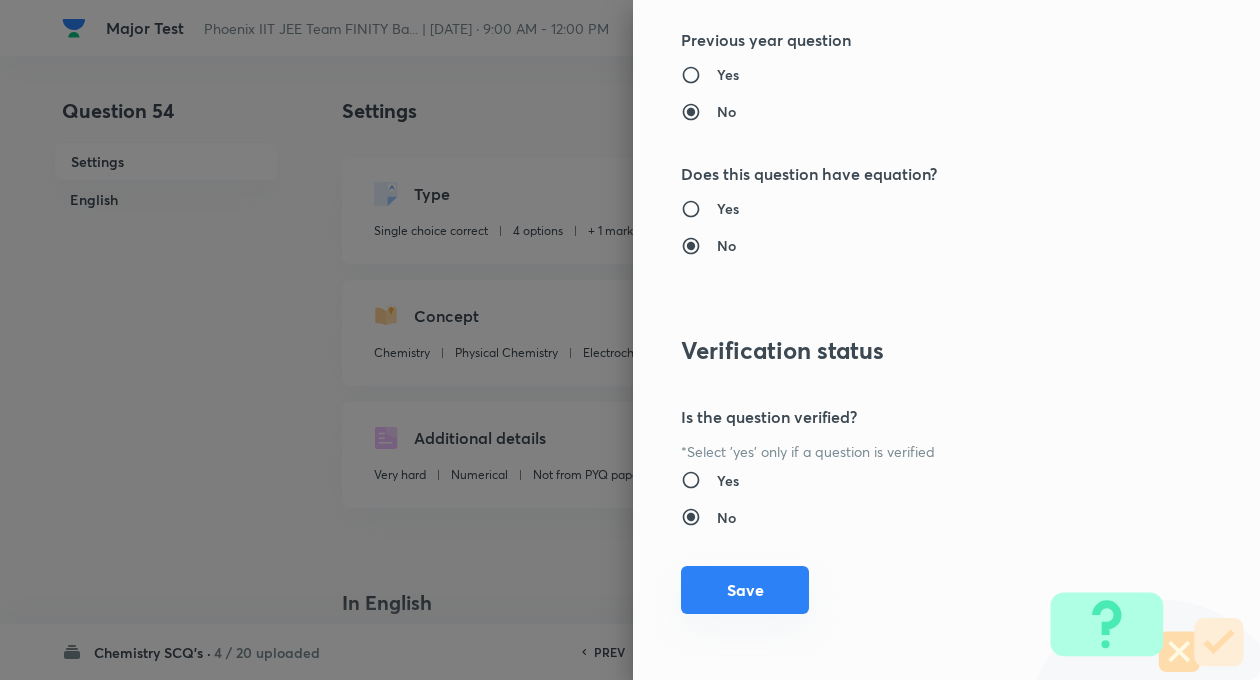 click on "Save" at bounding box center (745, 590) 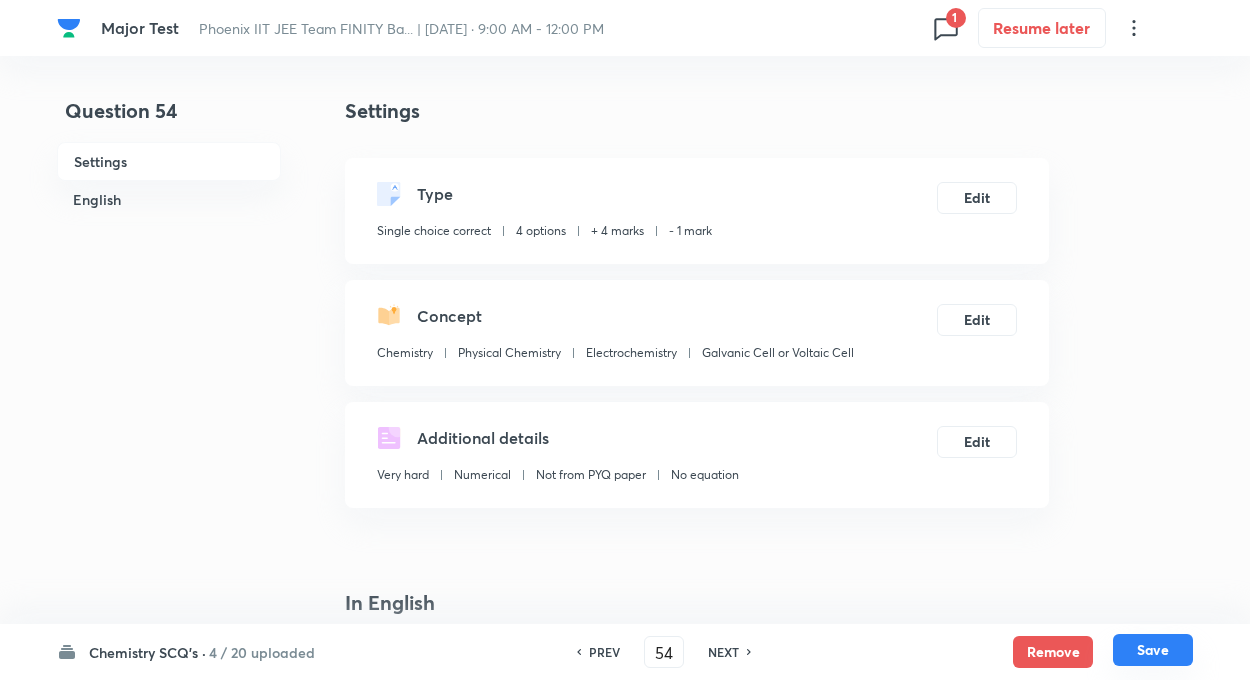 click on "Save" at bounding box center [1153, 650] 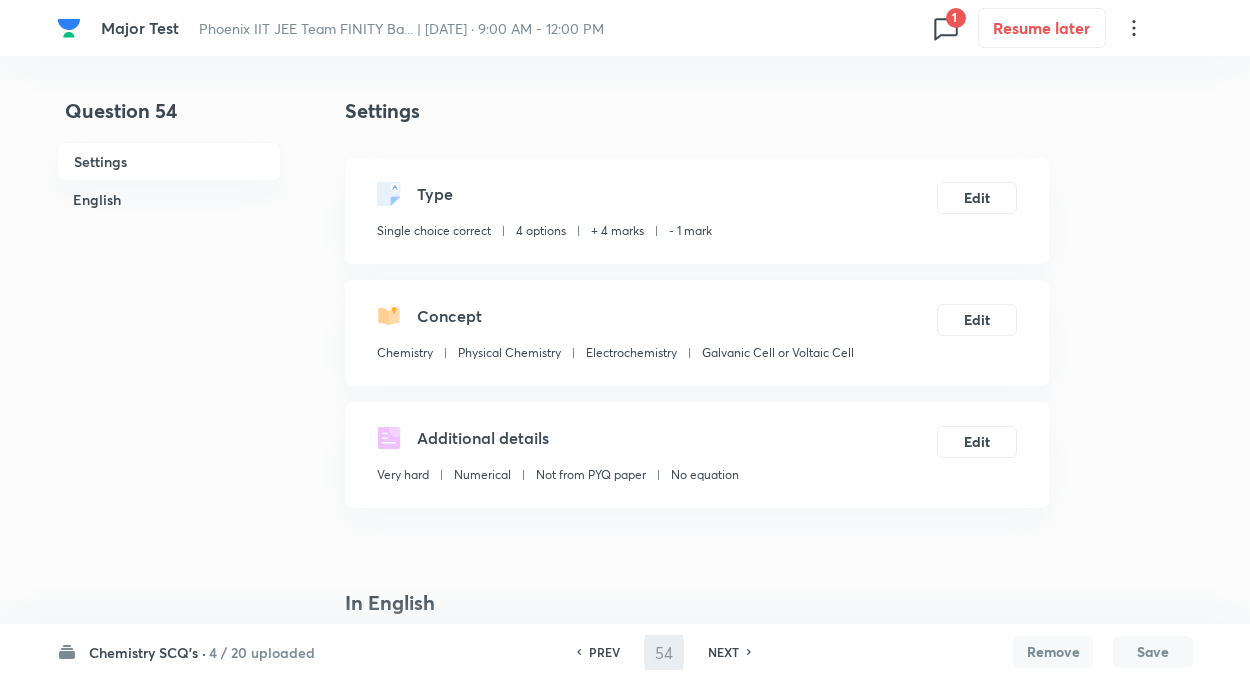 type on "55" 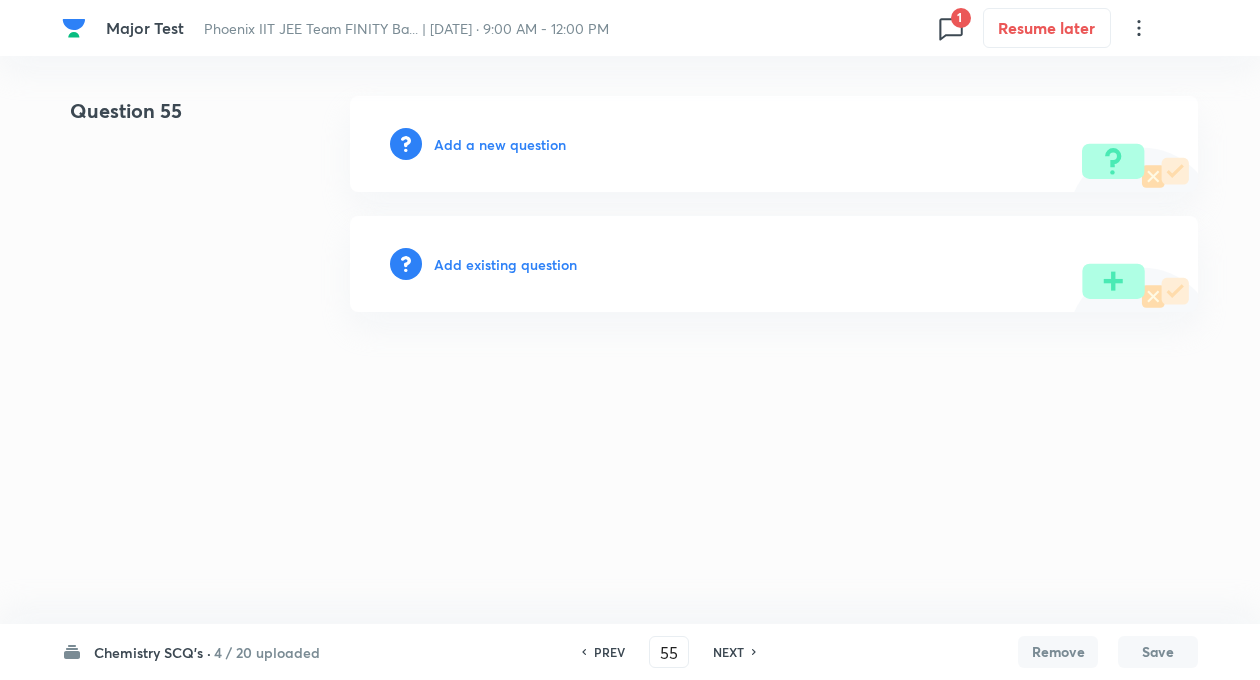 click on "Add existing question" at bounding box center (505, 264) 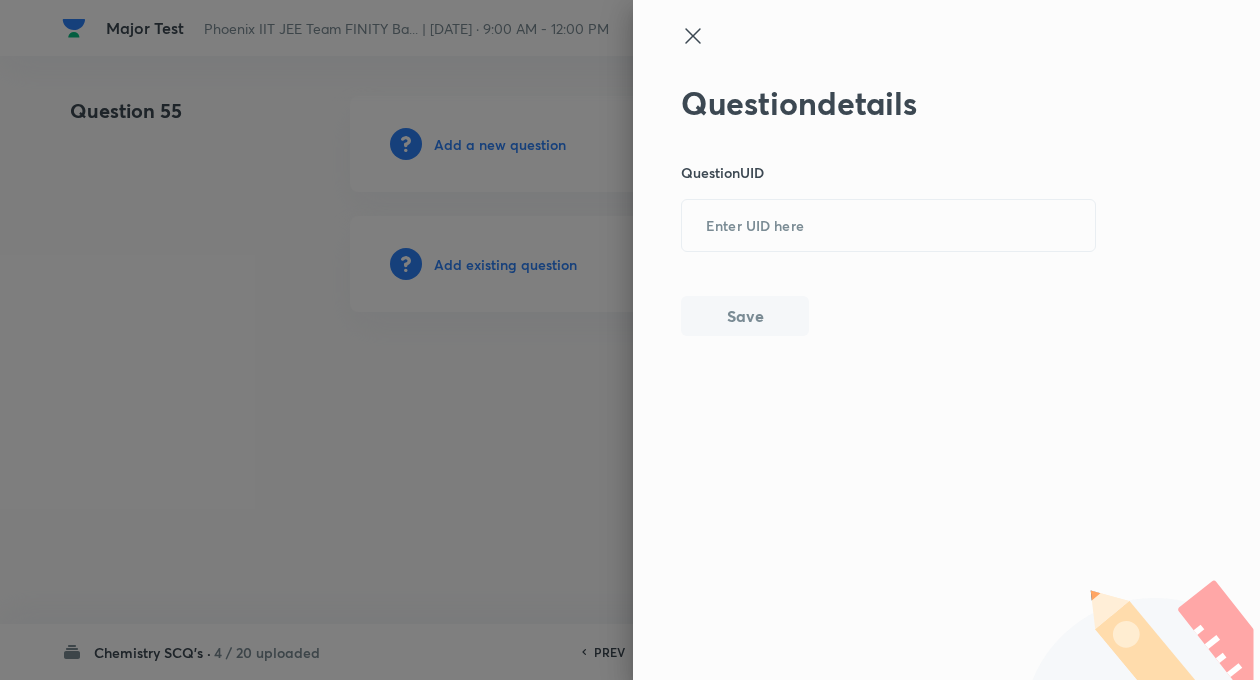 click on "Question  details Question  UID ​ Save" at bounding box center (889, 210) 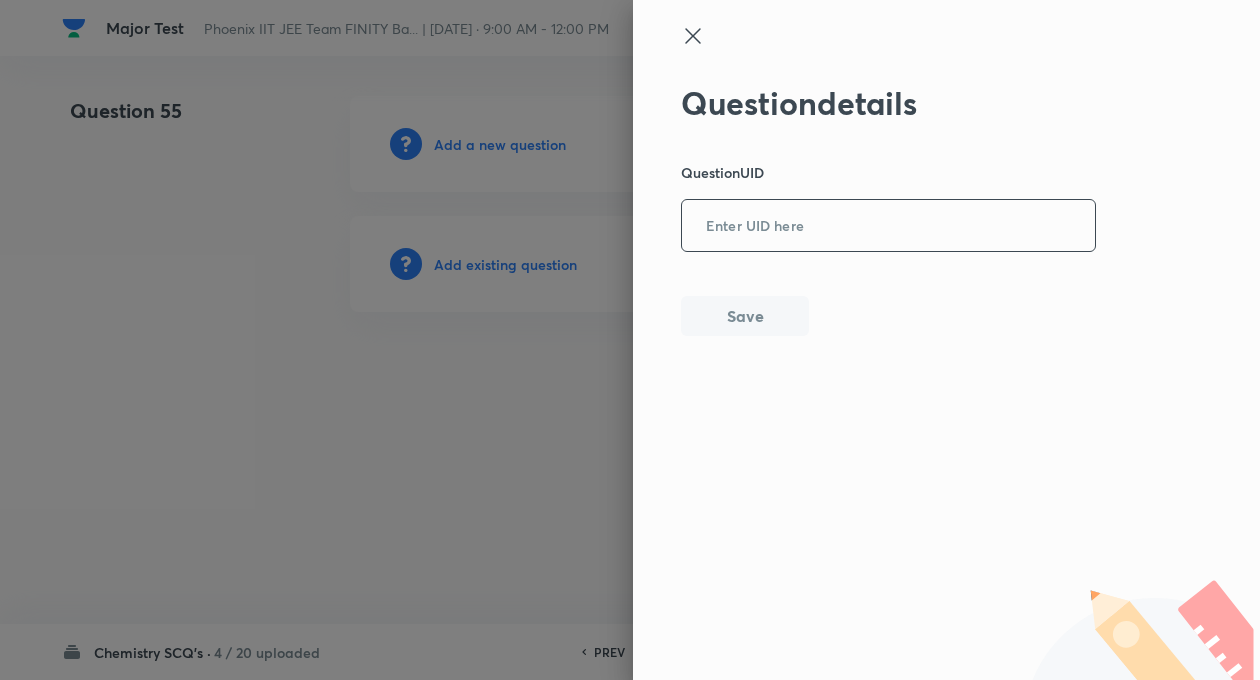 click at bounding box center [888, 226] 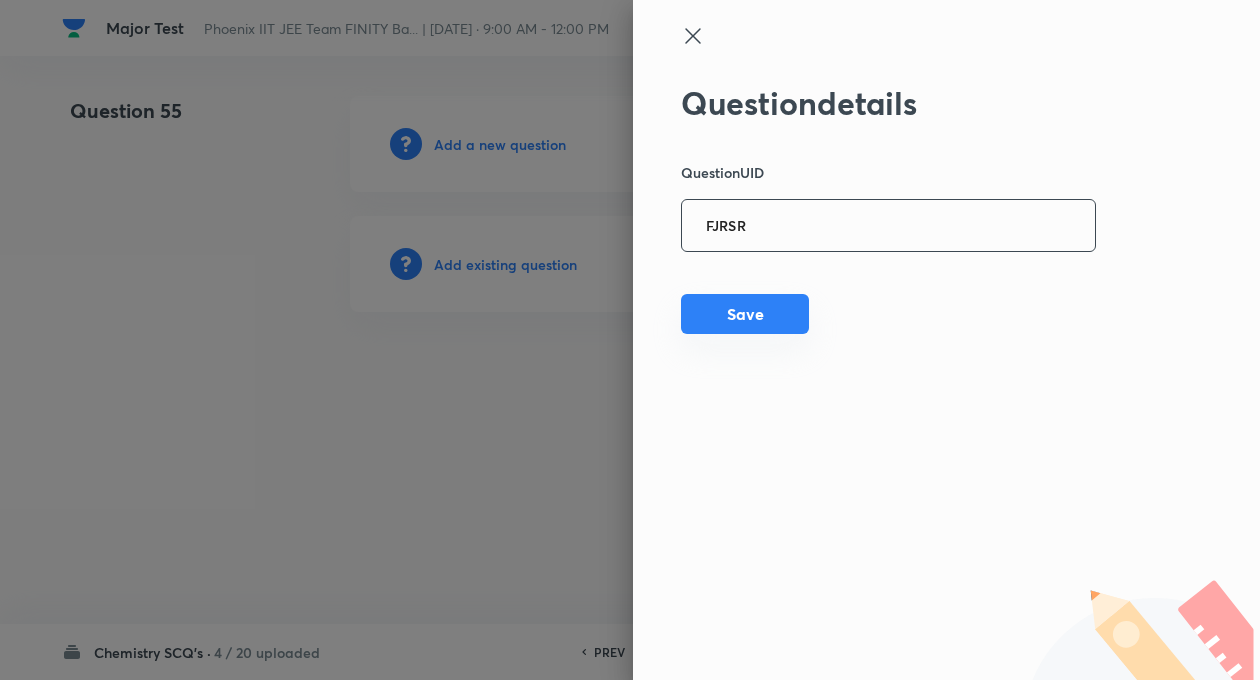 type on "FJRSR" 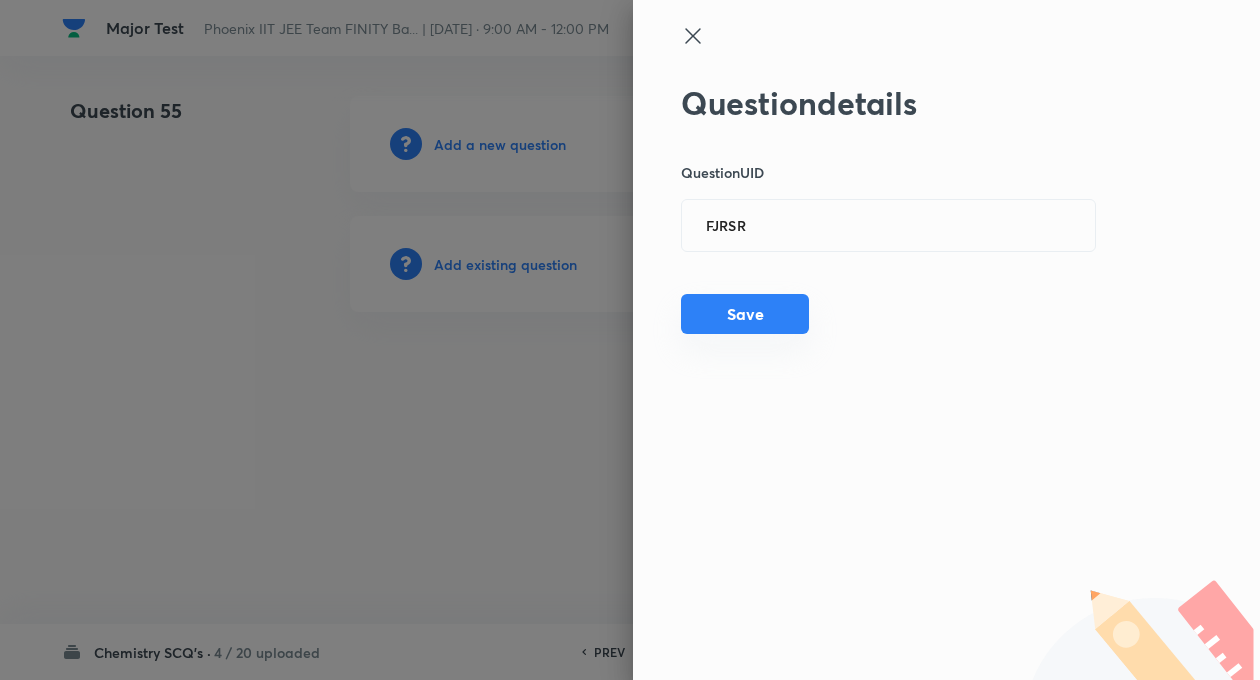 click on "Save" at bounding box center [745, 314] 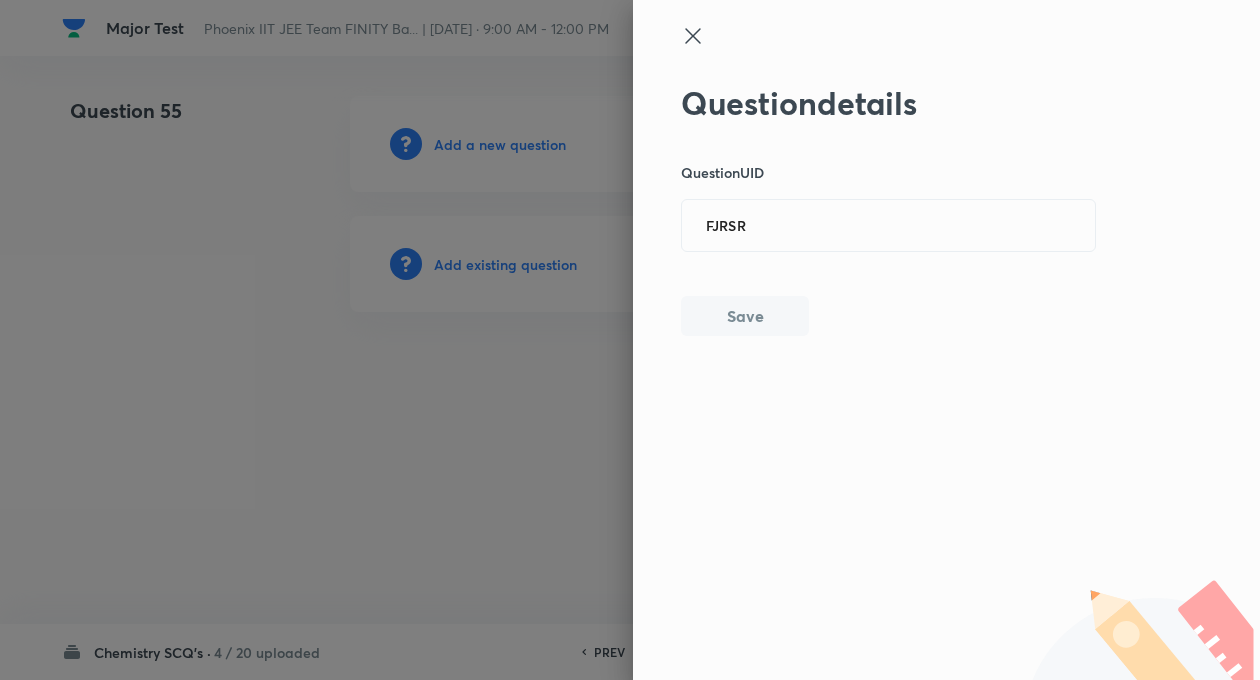 type 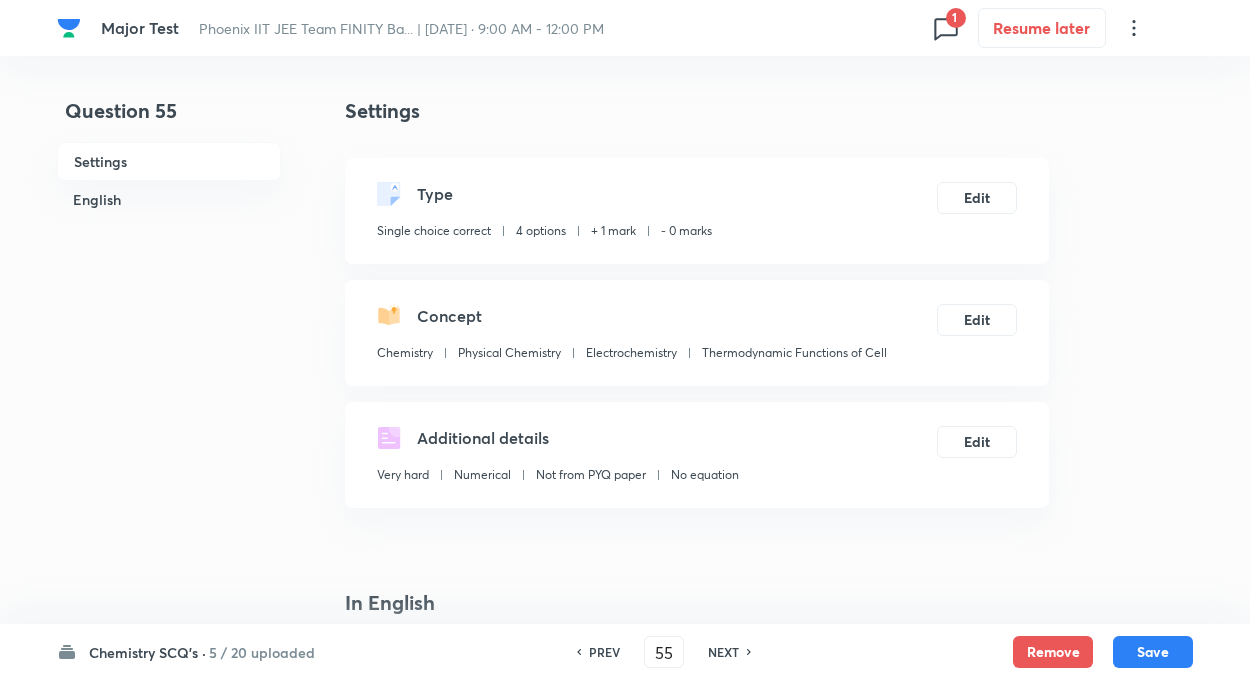 checkbox on "true" 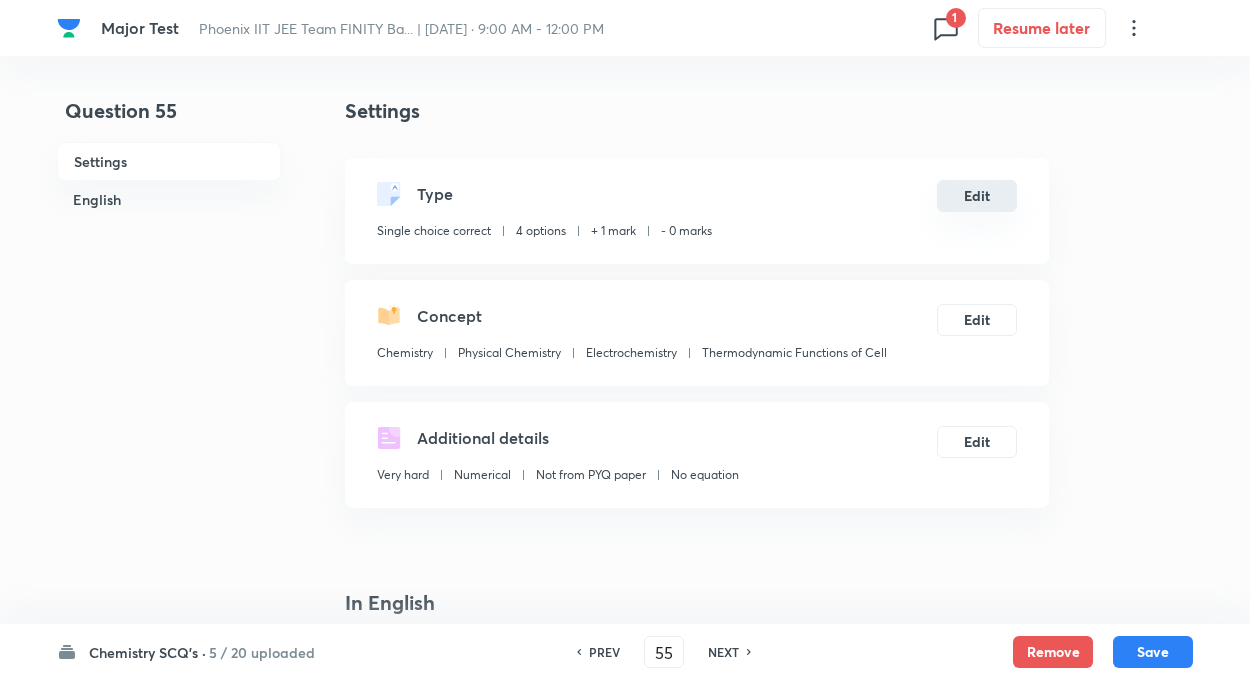click on "Edit" at bounding box center (977, 196) 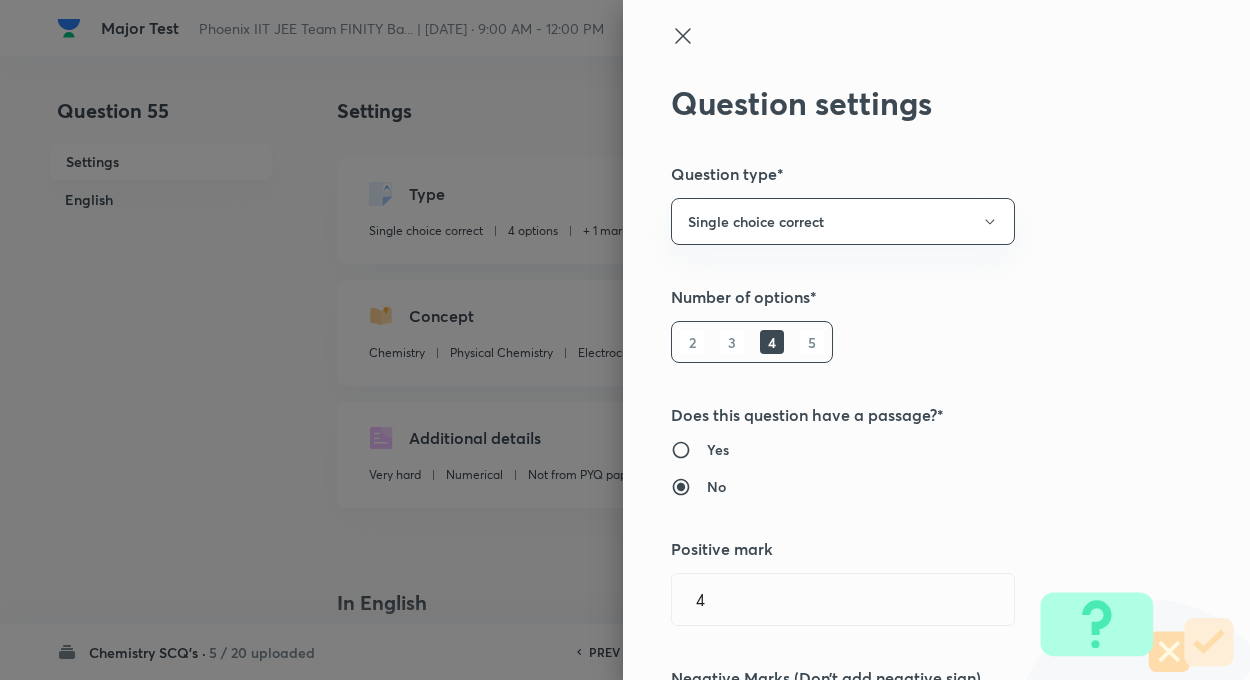 type on "1" 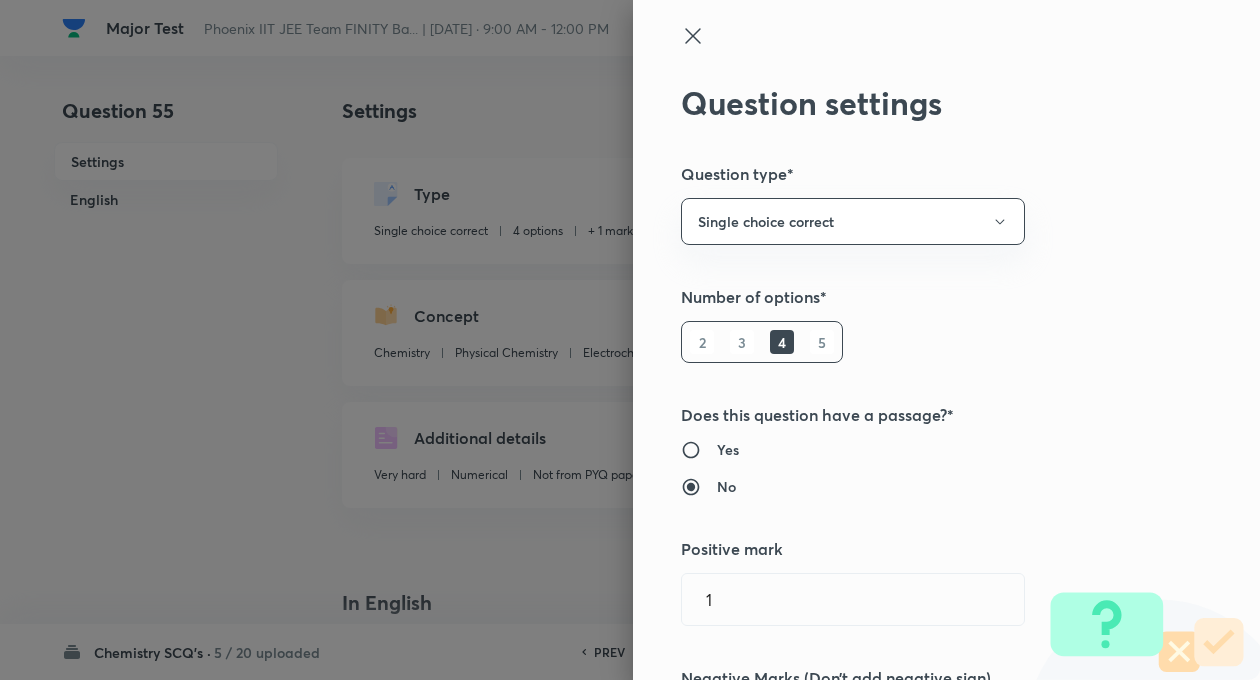 click on "Question settings Question type* Single choice correct Number of options* 2 3 4 5 Does this question have a passage?* Yes No Positive mark 1 ​ Negative Marks (Don’t add negative sign) 0 ​ Syllabus Topic group* Chemistry ​ Topic* Physical Chemistry ​ Concept* Electrochemistry ​ Sub-concept* Thermodynamic Functions of Cell ​ Concept-field ​ Additional details Question Difficulty Very easy Easy Moderate Hard Very hard Question is based on Fact Numerical Concept Previous year question Yes No Does this question have equation? Yes No Verification status Is the question verified? *Select 'yes' only if a question is verified Yes No Save" at bounding box center (946, 340) 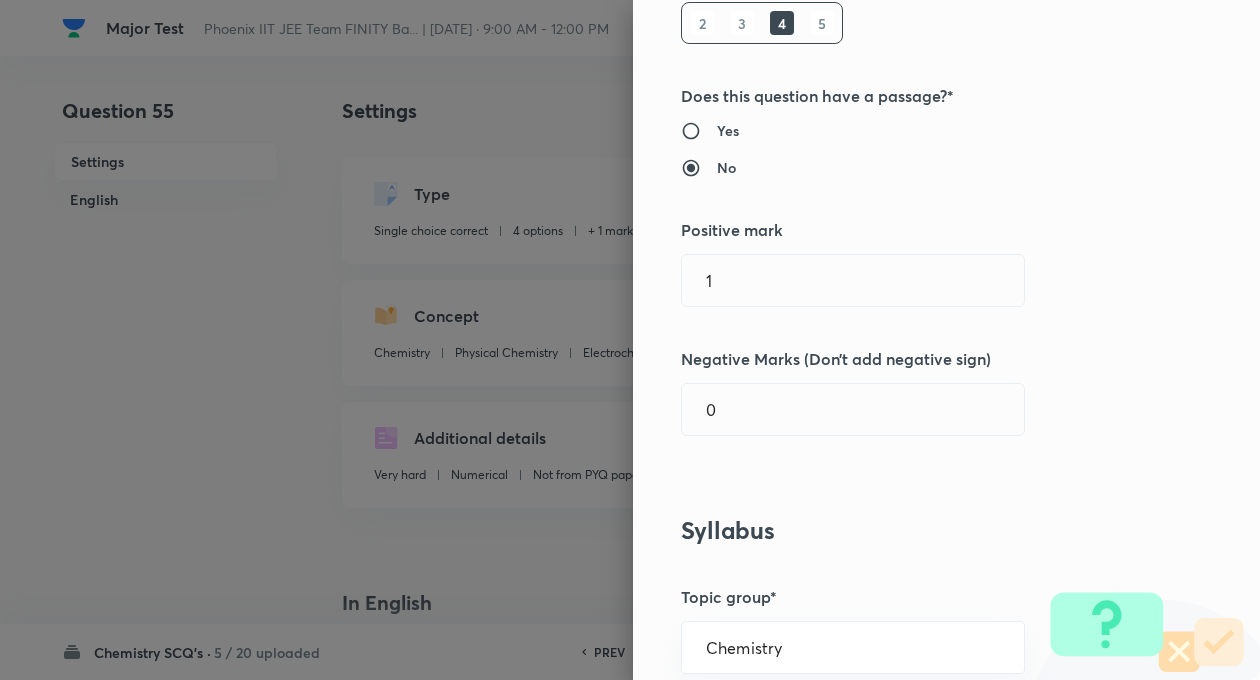 scroll, scrollTop: 320, scrollLeft: 0, axis: vertical 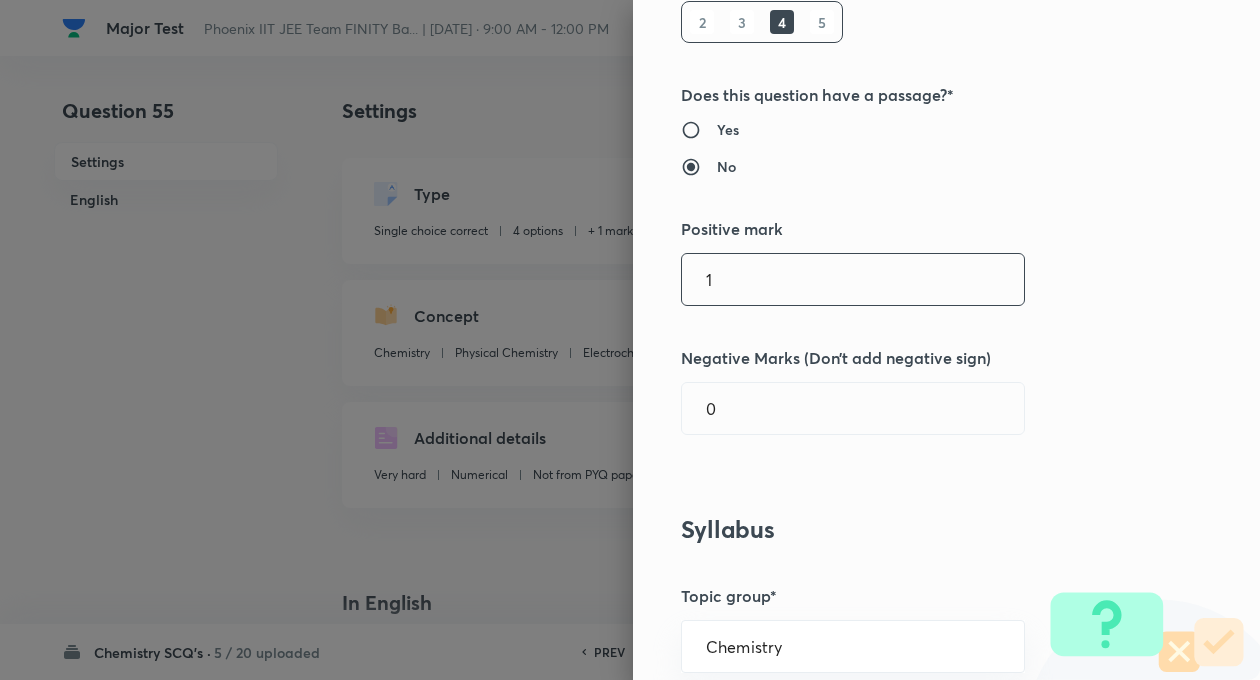 drag, startPoint x: 733, startPoint y: 308, endPoint x: 733, endPoint y: 275, distance: 33 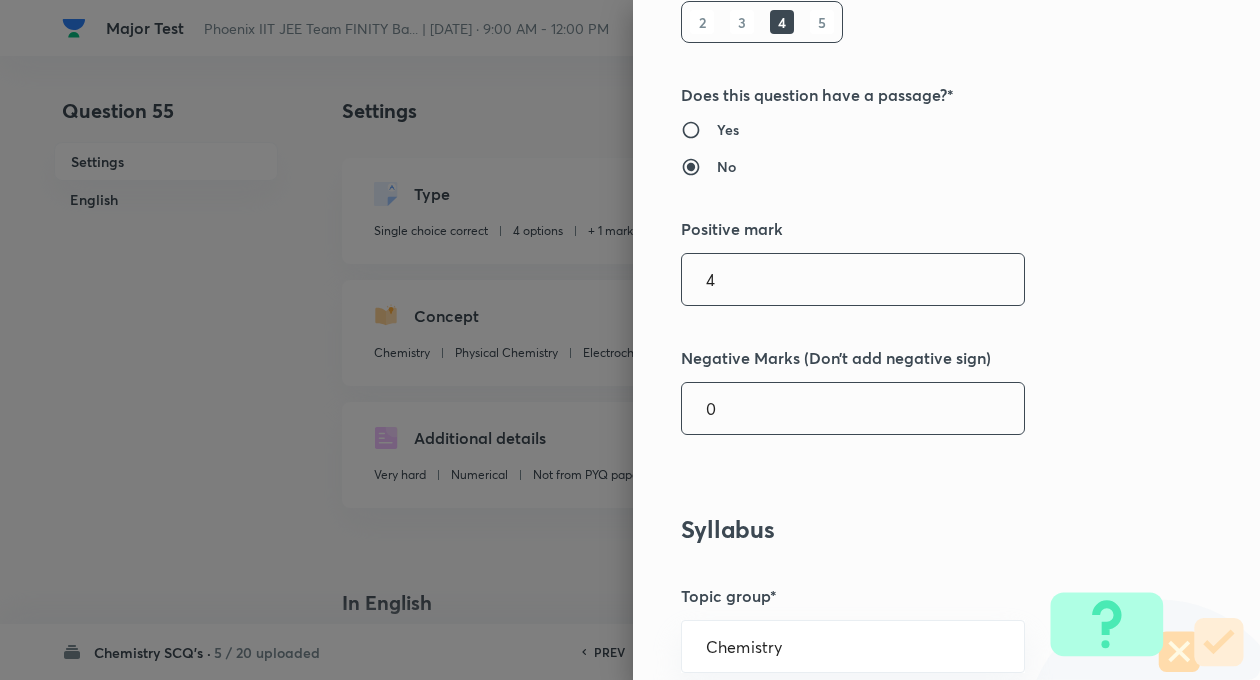 type on "4" 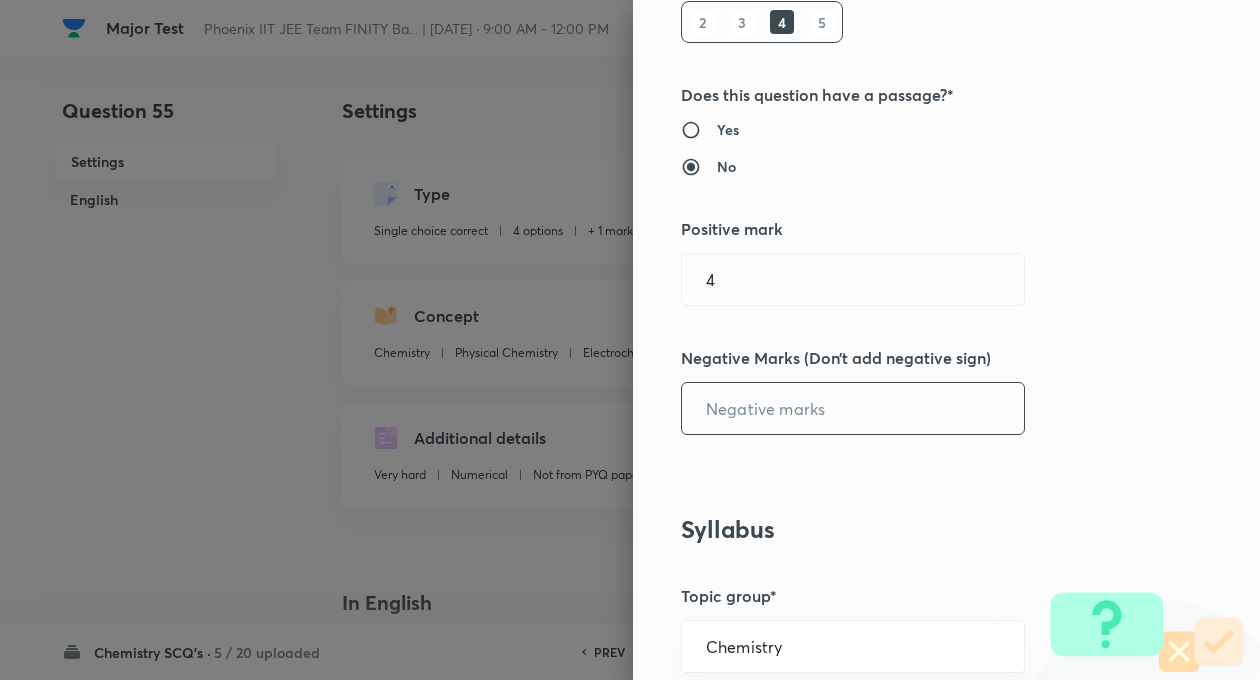 click at bounding box center [853, 408] 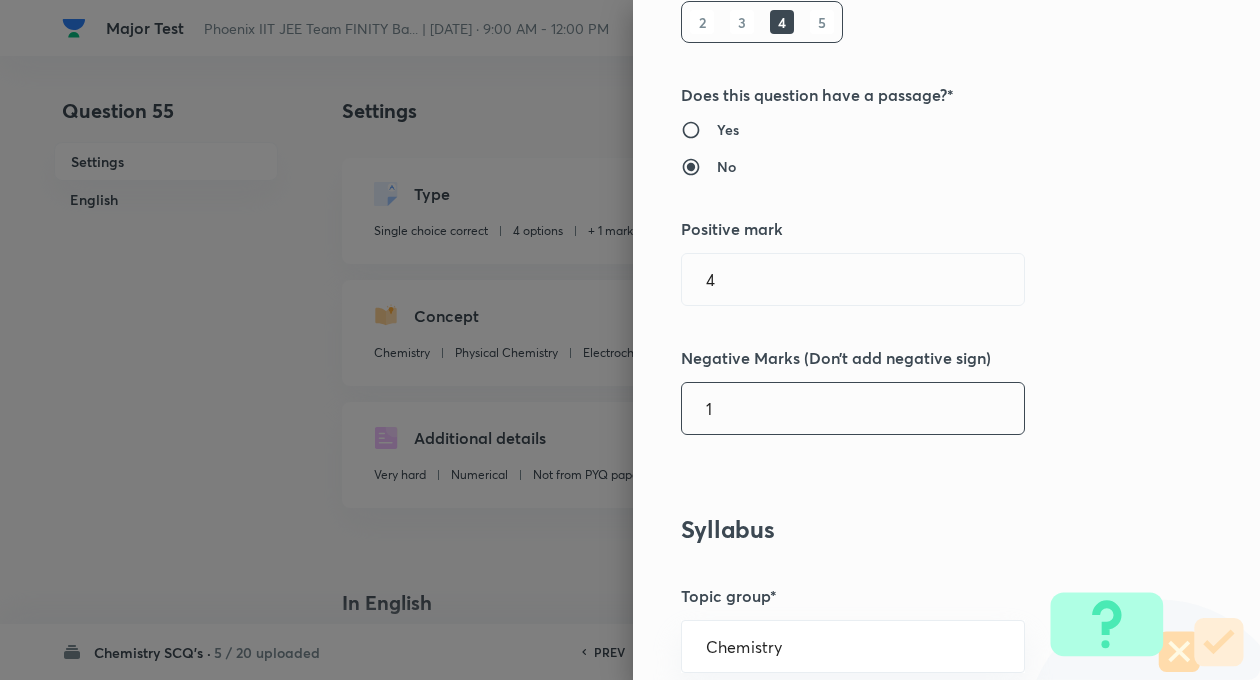 type on "1" 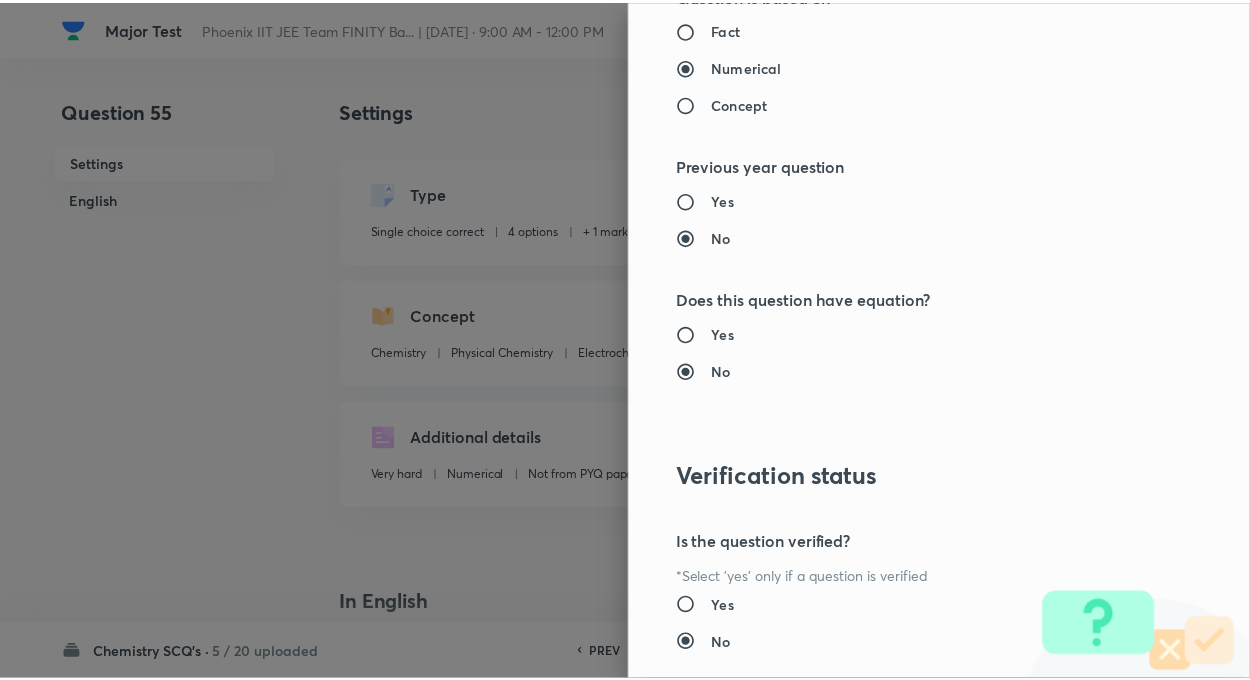 scroll, scrollTop: 2046, scrollLeft: 0, axis: vertical 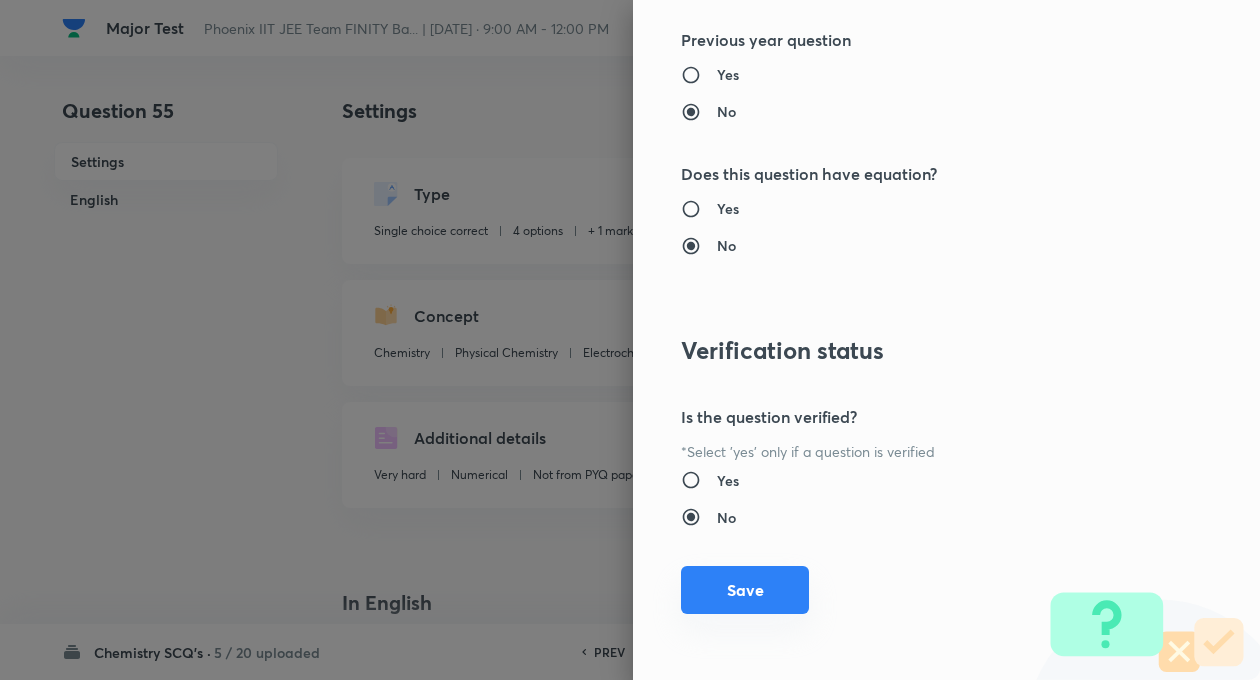 click on "Save" at bounding box center (745, 590) 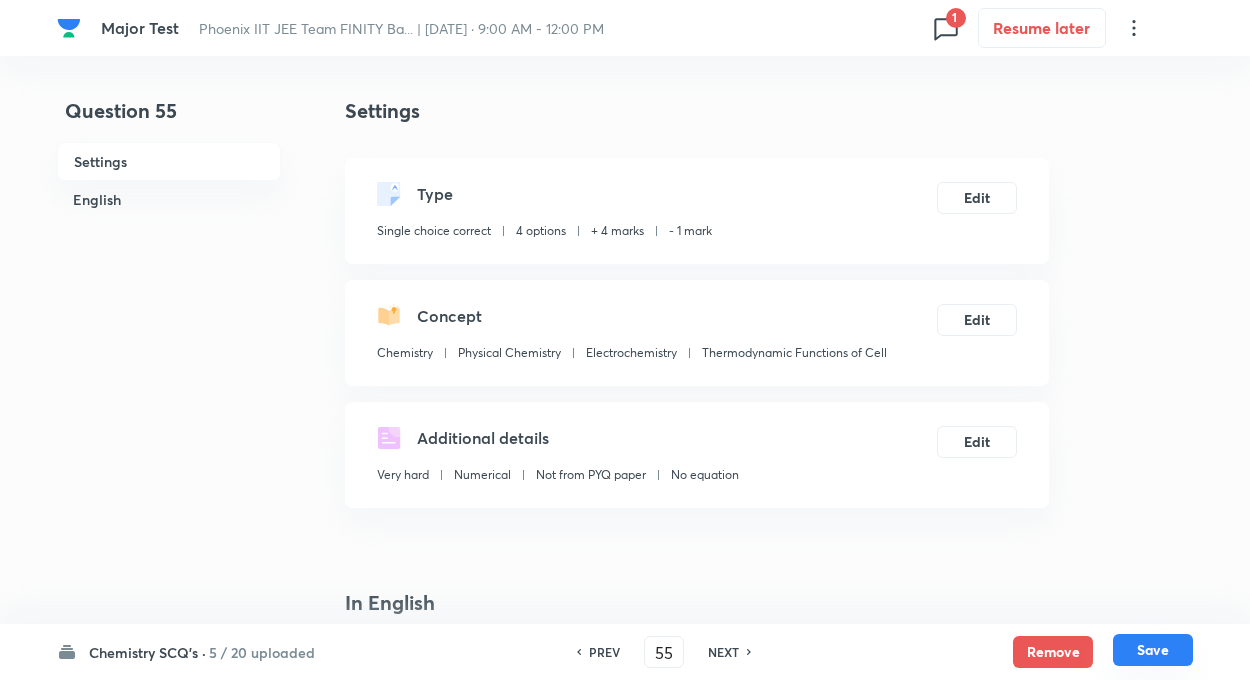 click on "Save" at bounding box center [1153, 650] 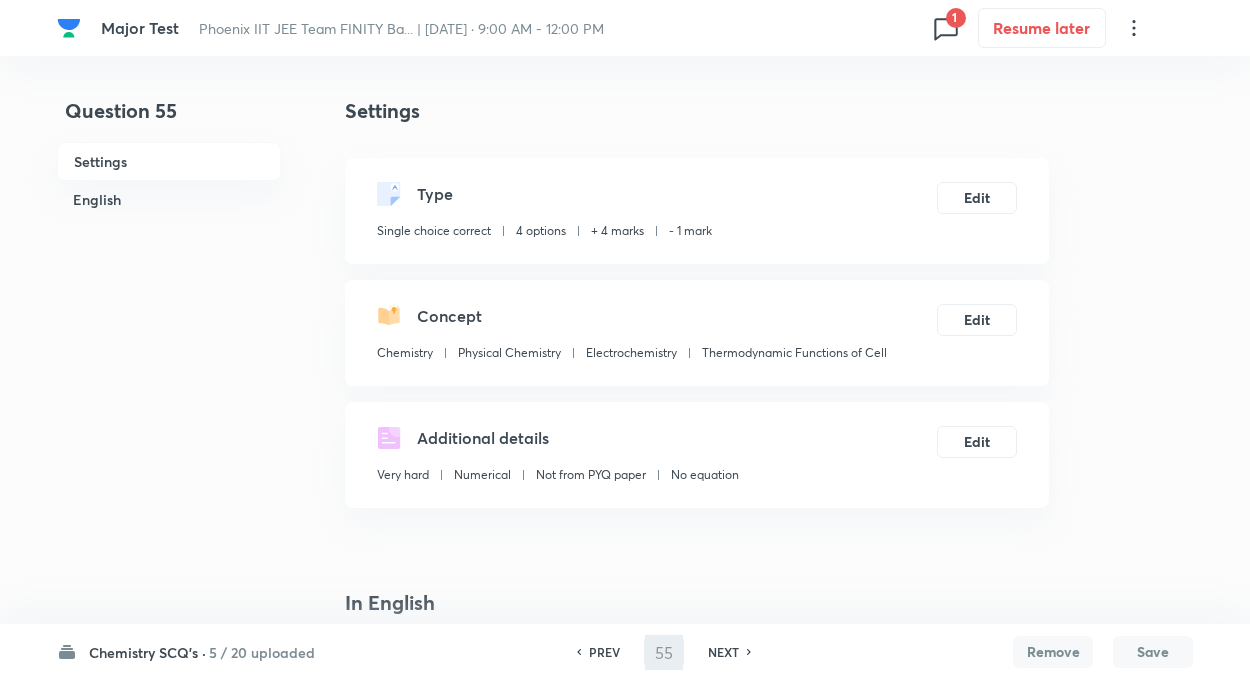 type on "56" 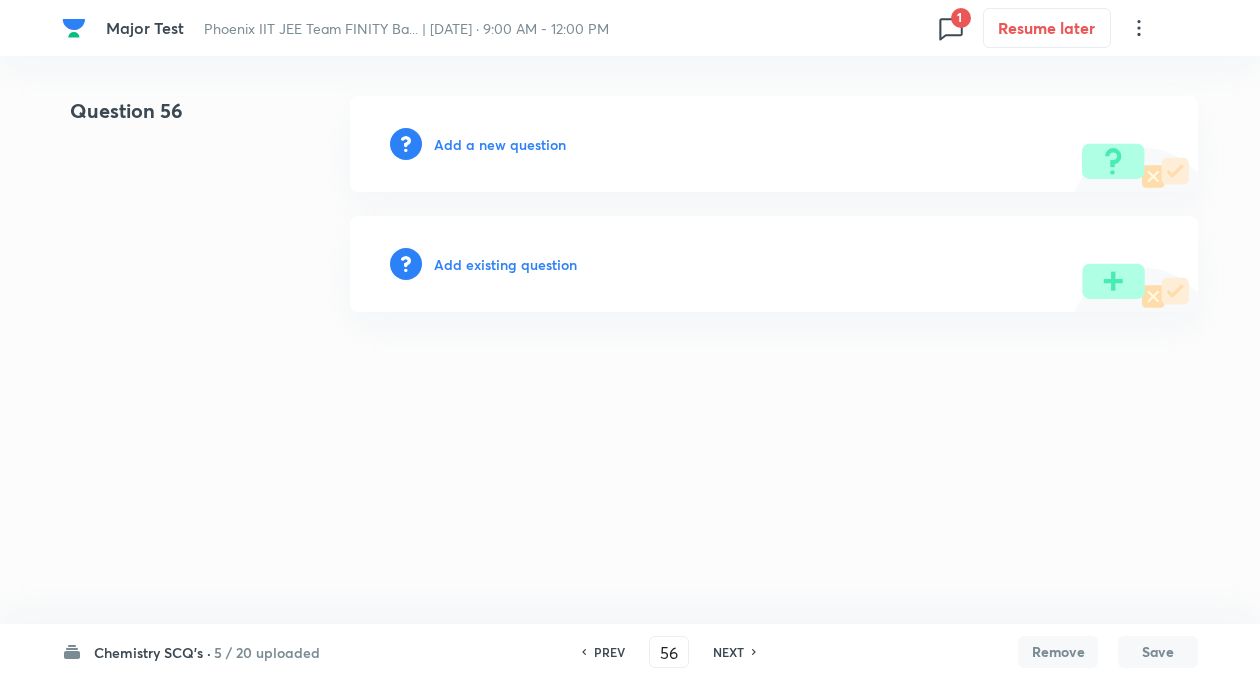 click on "Add existing question" at bounding box center [505, 264] 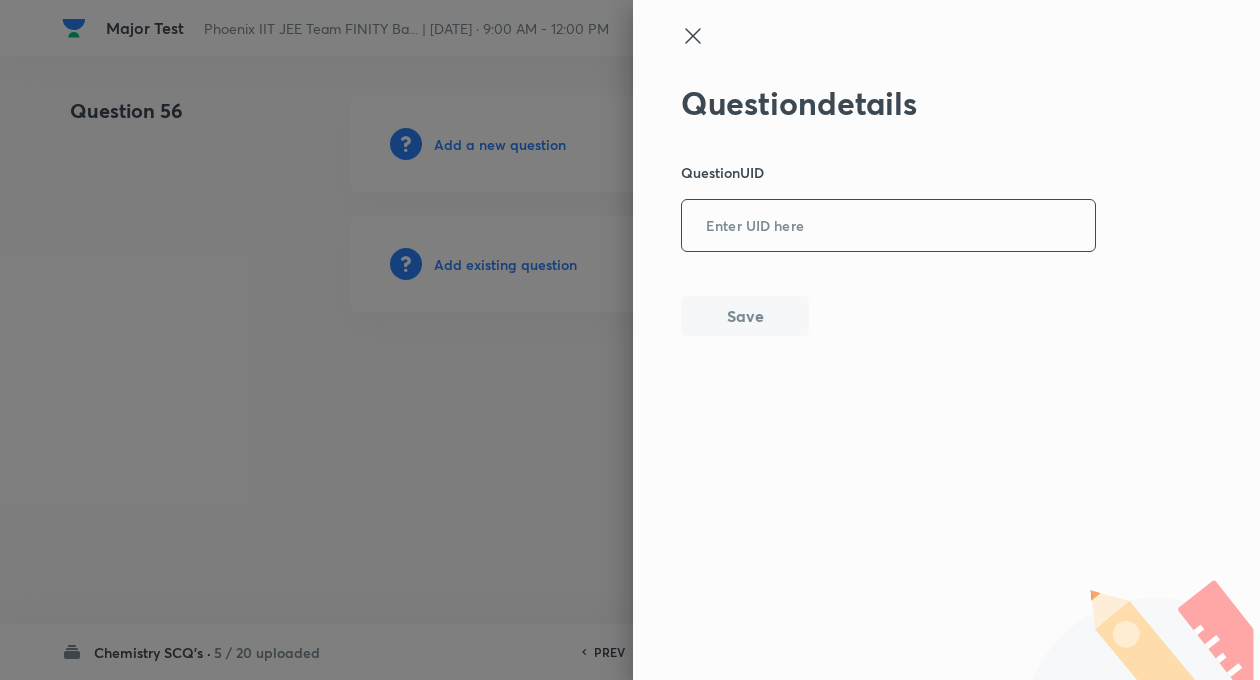 click at bounding box center [888, 226] 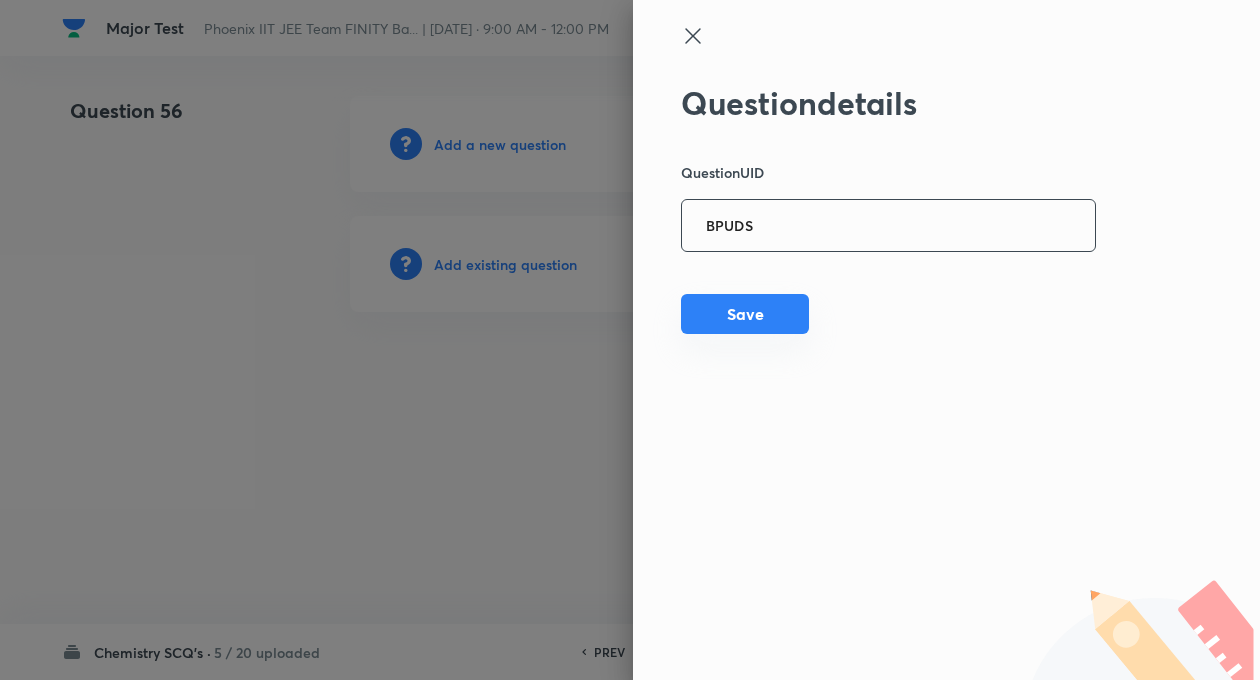 type on "BPUDS" 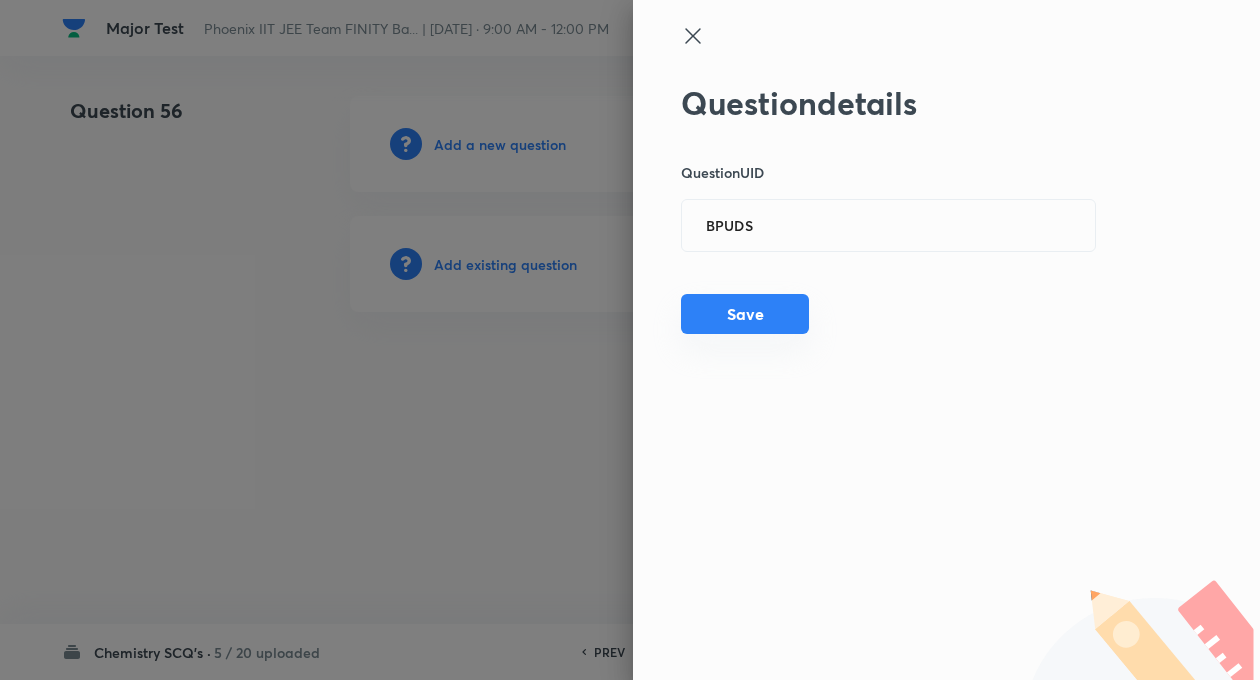 click on "Save" at bounding box center [745, 314] 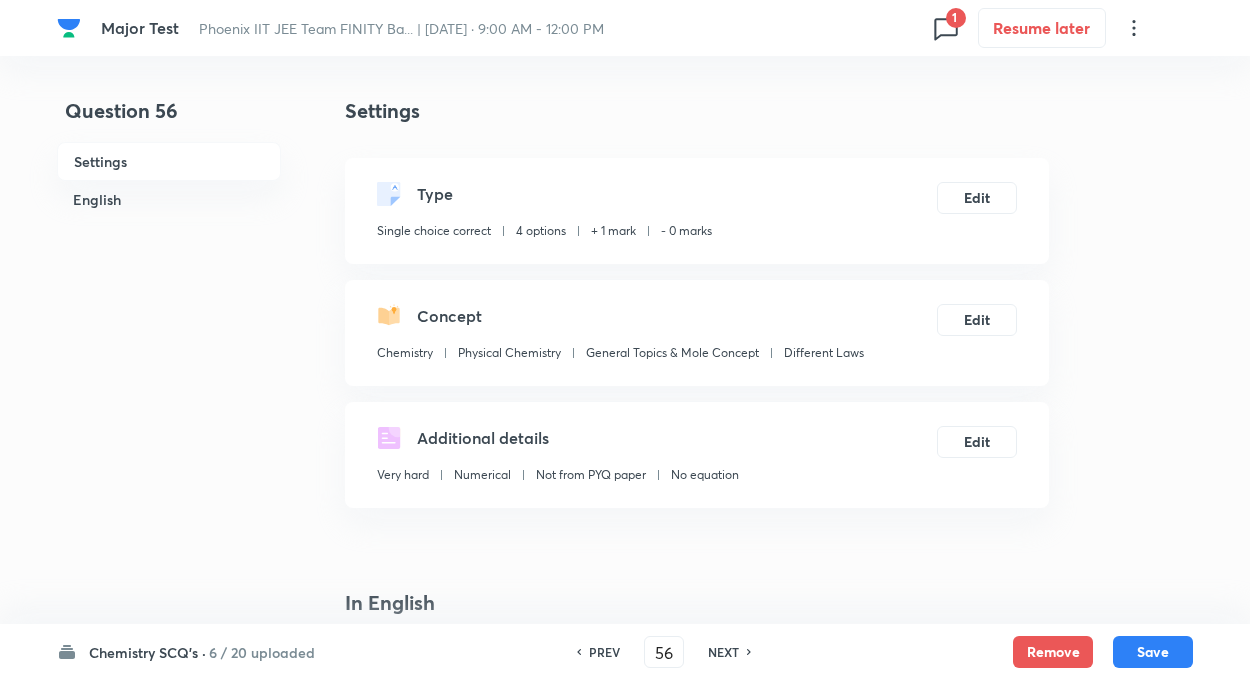 checkbox on "true" 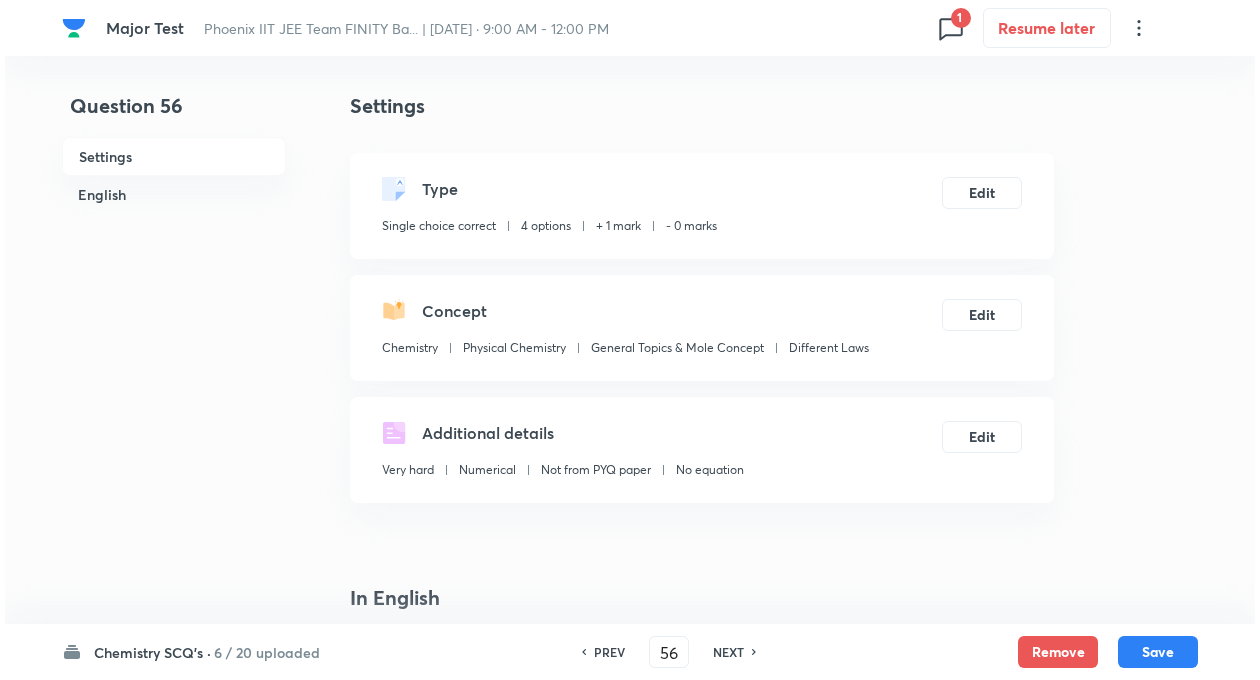 scroll, scrollTop: 2, scrollLeft: 0, axis: vertical 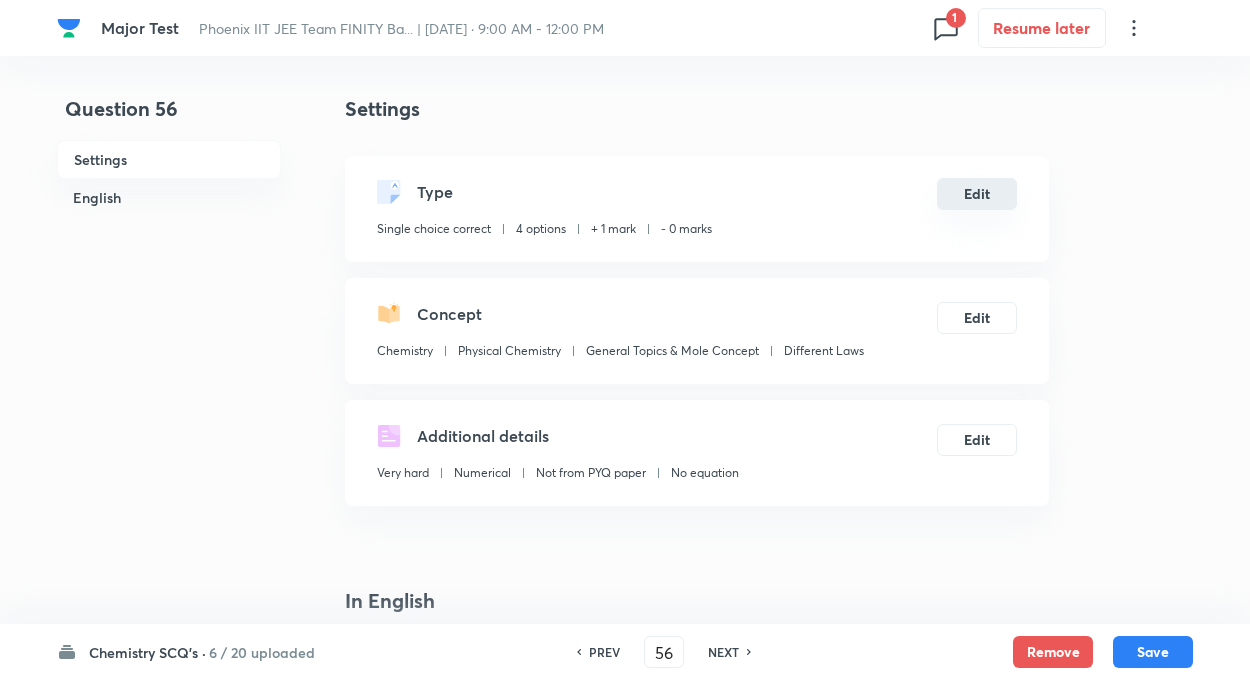 click on "Edit" at bounding box center (977, 194) 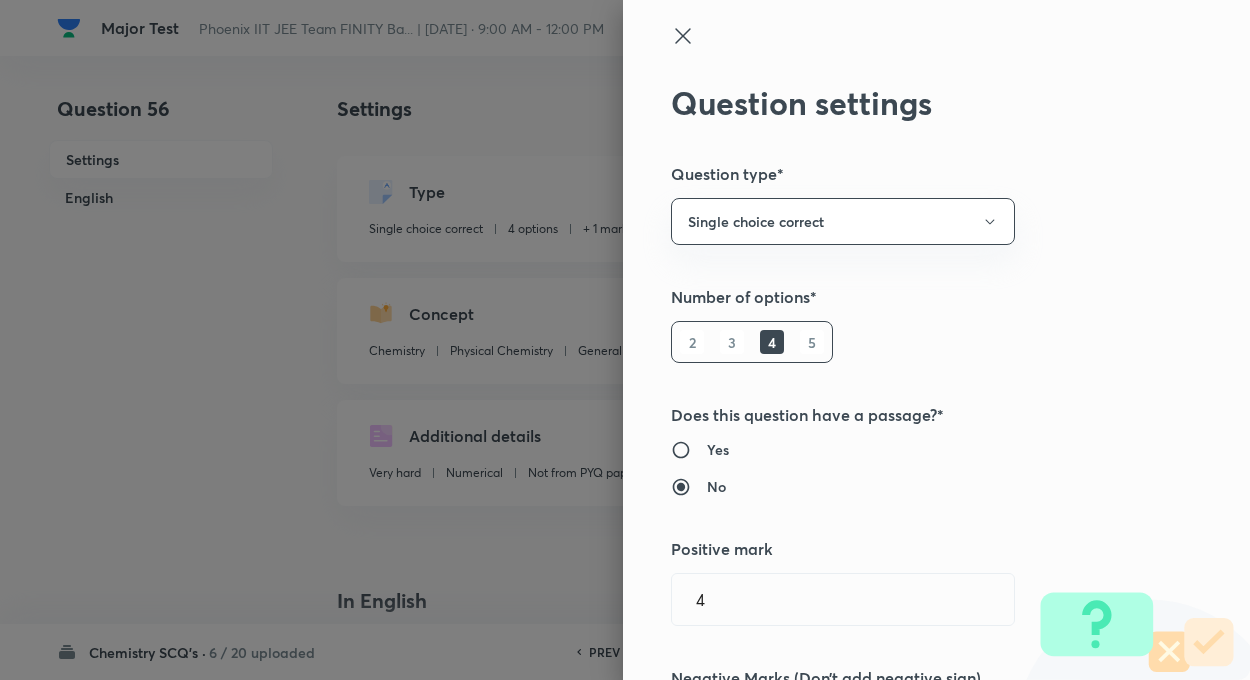 type on "1" 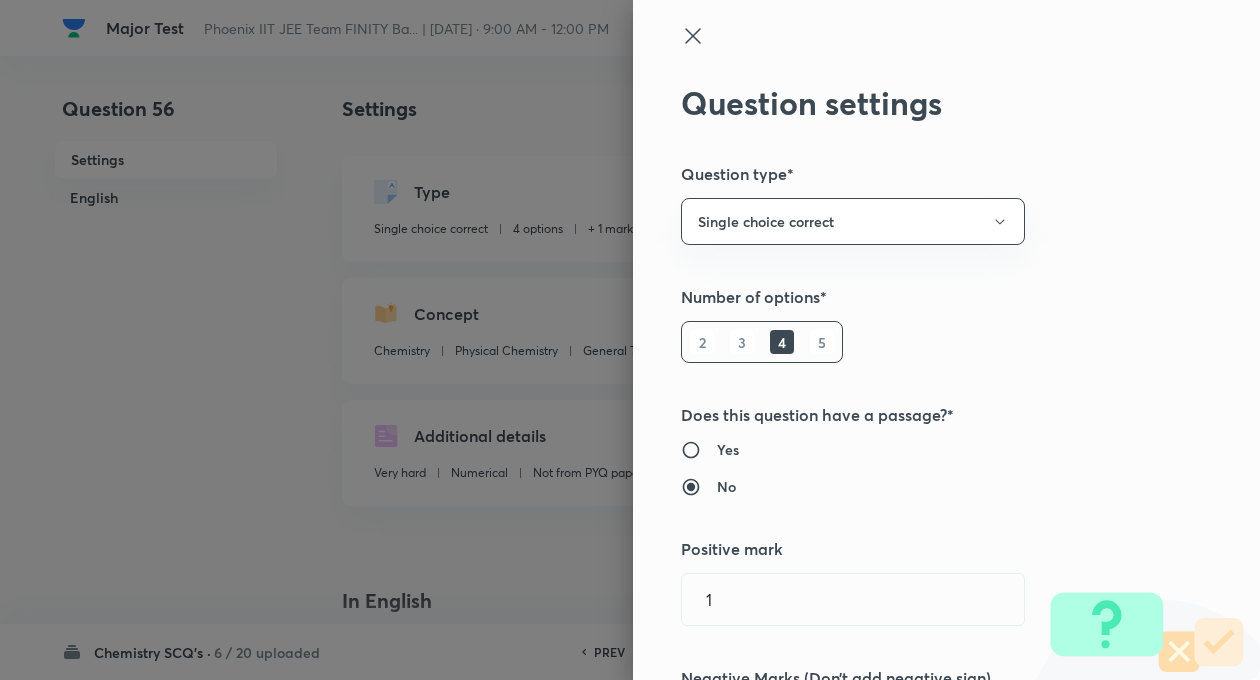 click on "Question settings Question type* Single choice correct Number of options* 2 3 4 5 Does this question have a passage?* Yes No Positive mark 1 ​ Negative Marks (Don’t add negative sign) 0 ​ Syllabus Topic group* Chemistry ​ Topic* Physical Chemistry ​ Concept* General Topics & Mole Concept ​ Sub-concept* Different Laws ​ Concept-field ​ Additional details Question Difficulty Very easy Easy Moderate Hard Very hard Question is based on Fact Numerical Concept Previous year question Yes No Does this question have equation? Yes No Verification status Is the question verified? *Select 'yes' only if a question is verified Yes No Save" at bounding box center [946, 340] 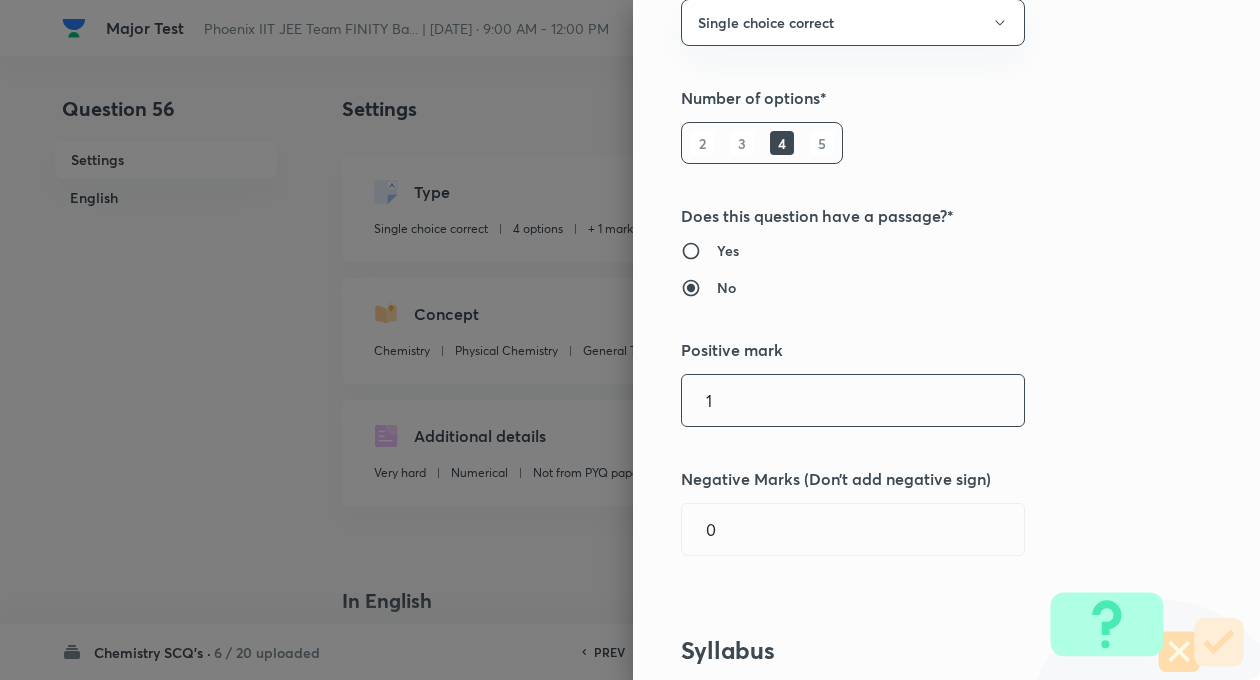 scroll, scrollTop: 200, scrollLeft: 0, axis: vertical 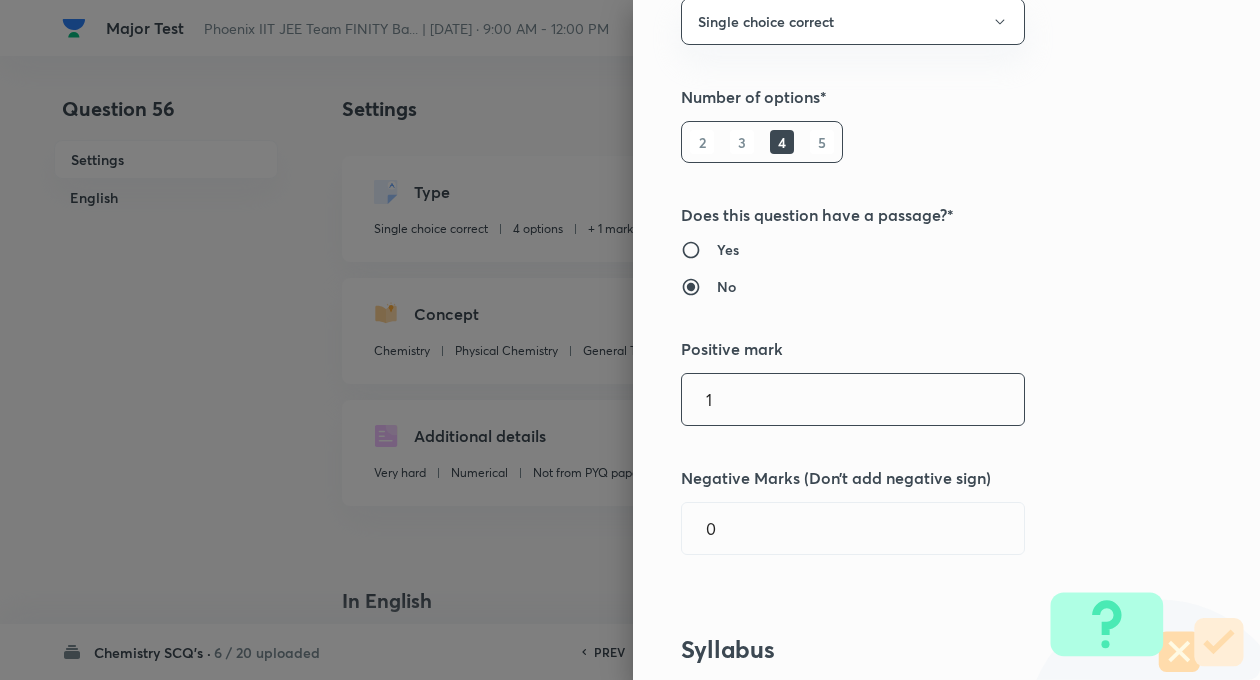 click on "1" at bounding box center [853, 399] 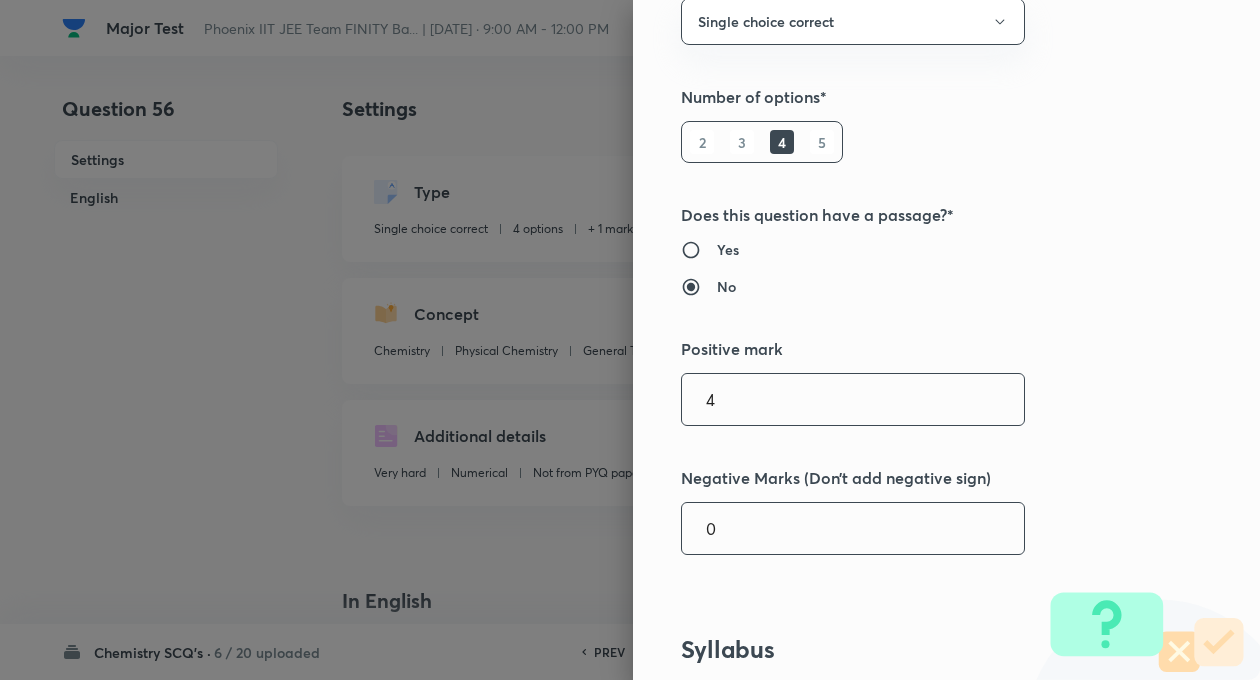 type on "4" 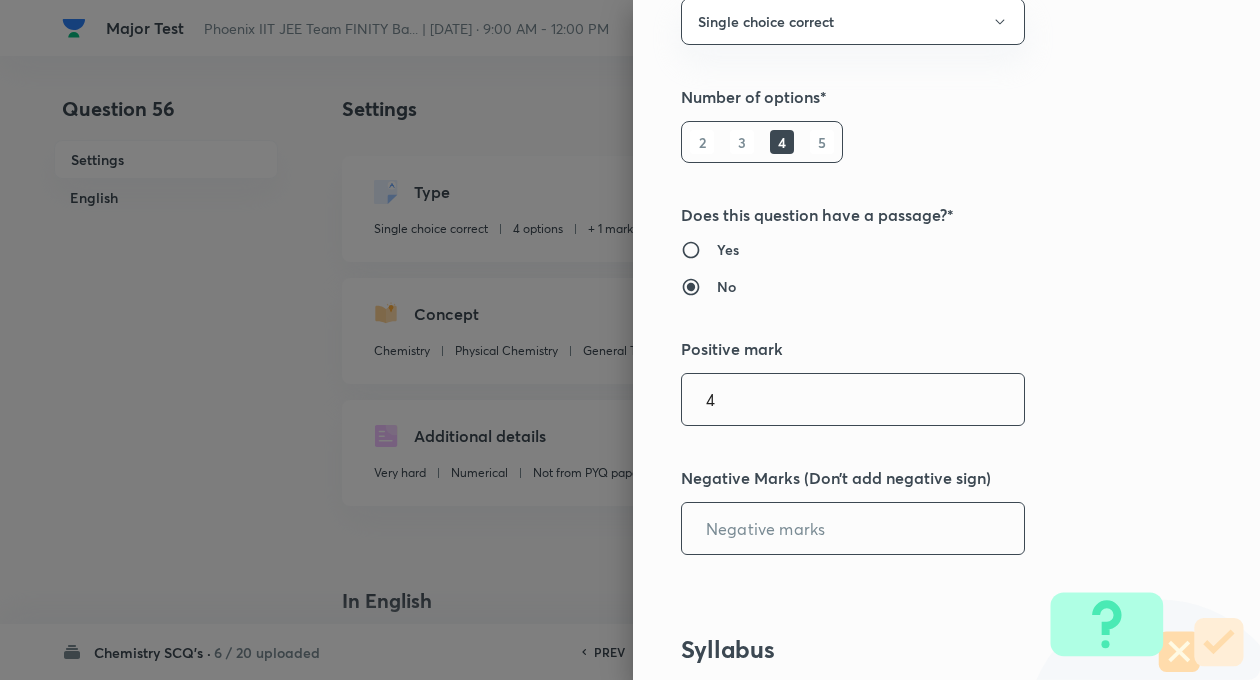 click at bounding box center [853, 528] 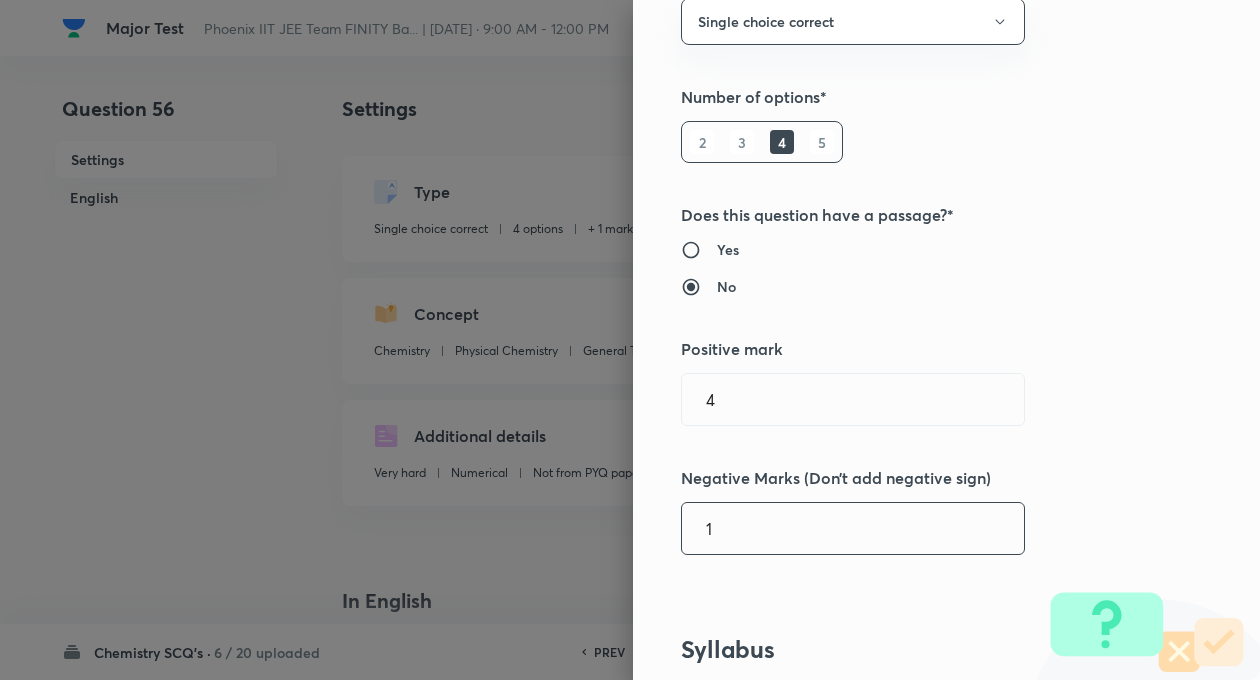 type on "1" 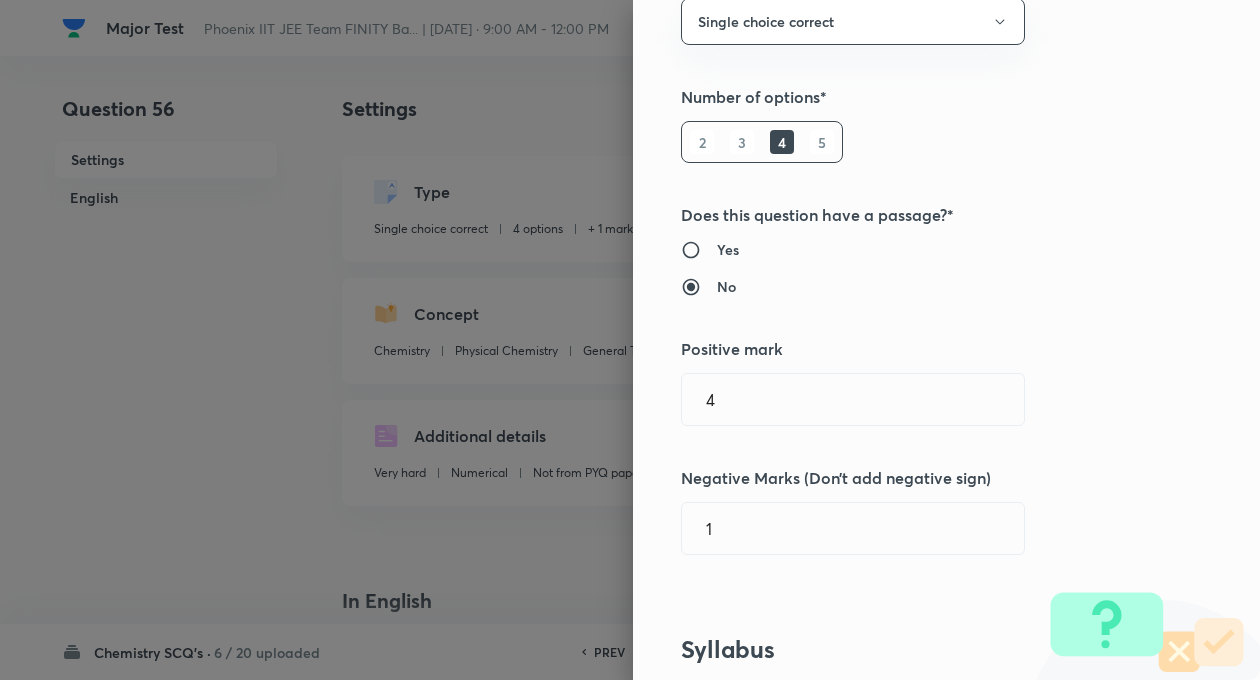 click on "Question settings Question type* Single choice correct Number of options* 2 3 4 5 Does this question have a passage?* Yes No Positive mark 4 ​ Negative Marks (Don’t add negative sign) 1 ​ Syllabus Topic group* Chemistry ​ Topic* Physical Chemistry ​ Concept* General Topics & Mole Concept ​ Sub-concept* Different Laws ​ Concept-field ​ Additional details Question Difficulty Very easy Easy Moderate Hard Very hard Question is based on Fact Numerical Concept Previous year question Yes No Does this question have equation? Yes No Verification status Is the question verified? *Select 'yes' only if a question is verified Yes No Save" at bounding box center [946, 340] 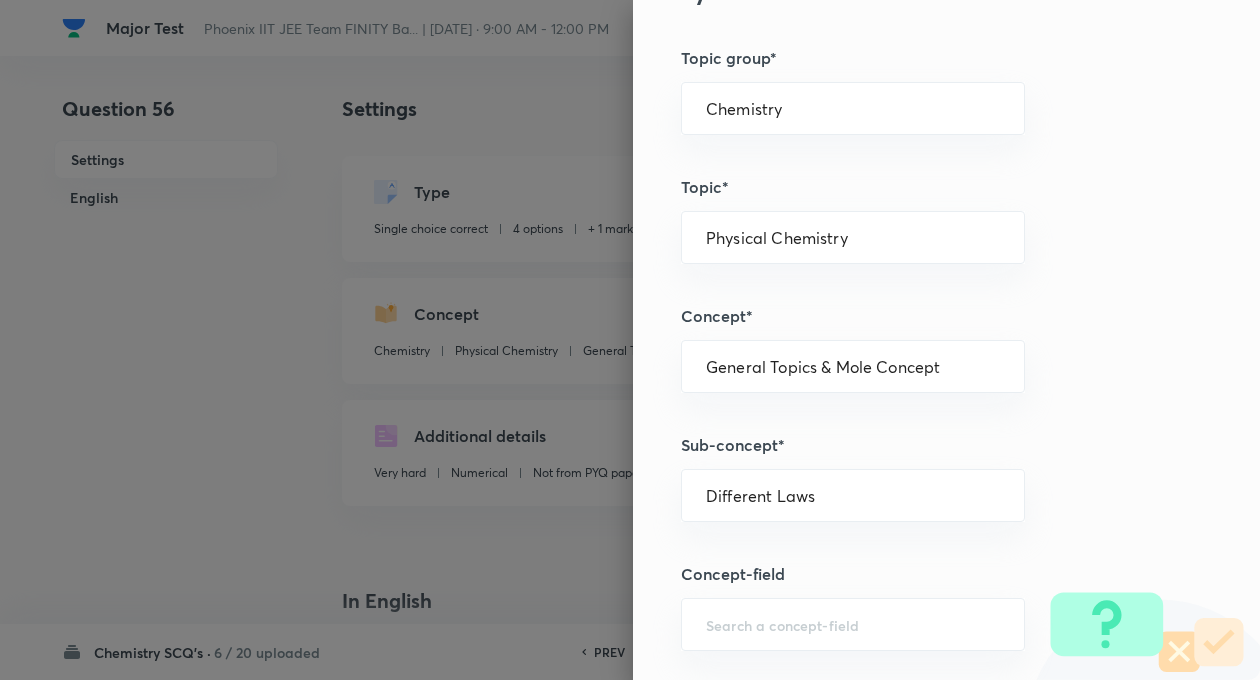 scroll, scrollTop: 920, scrollLeft: 0, axis: vertical 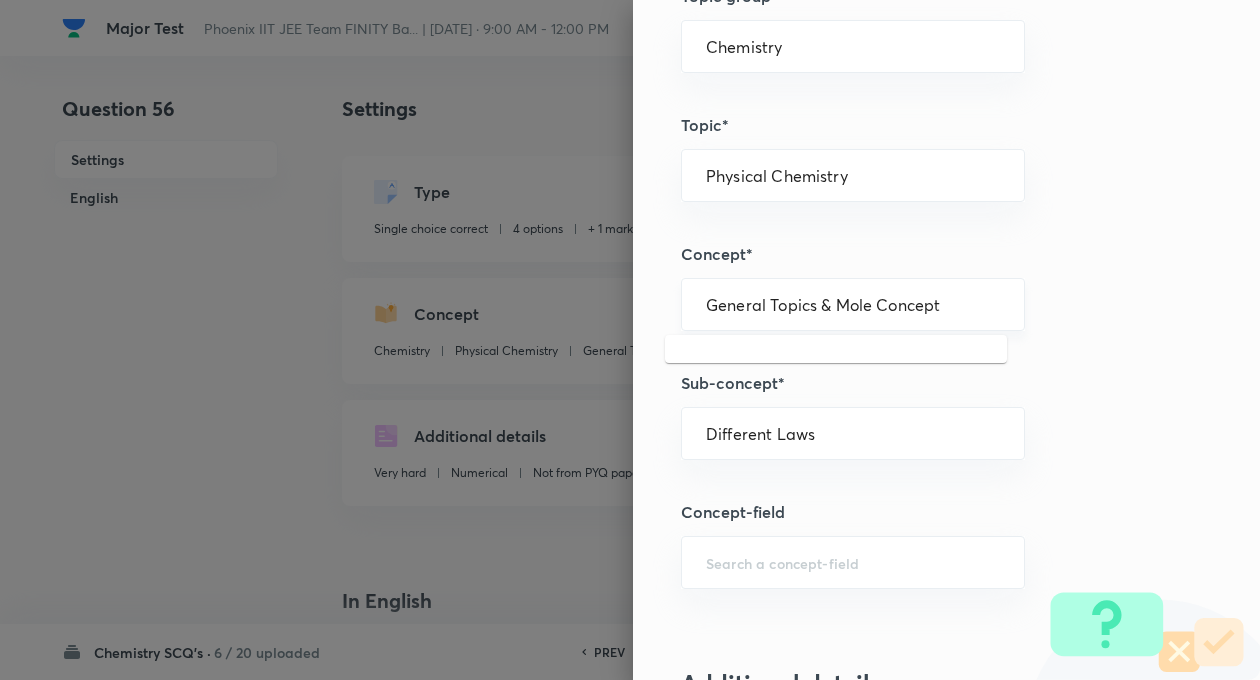 click on "General Topics & Mole Concept" at bounding box center [853, 304] 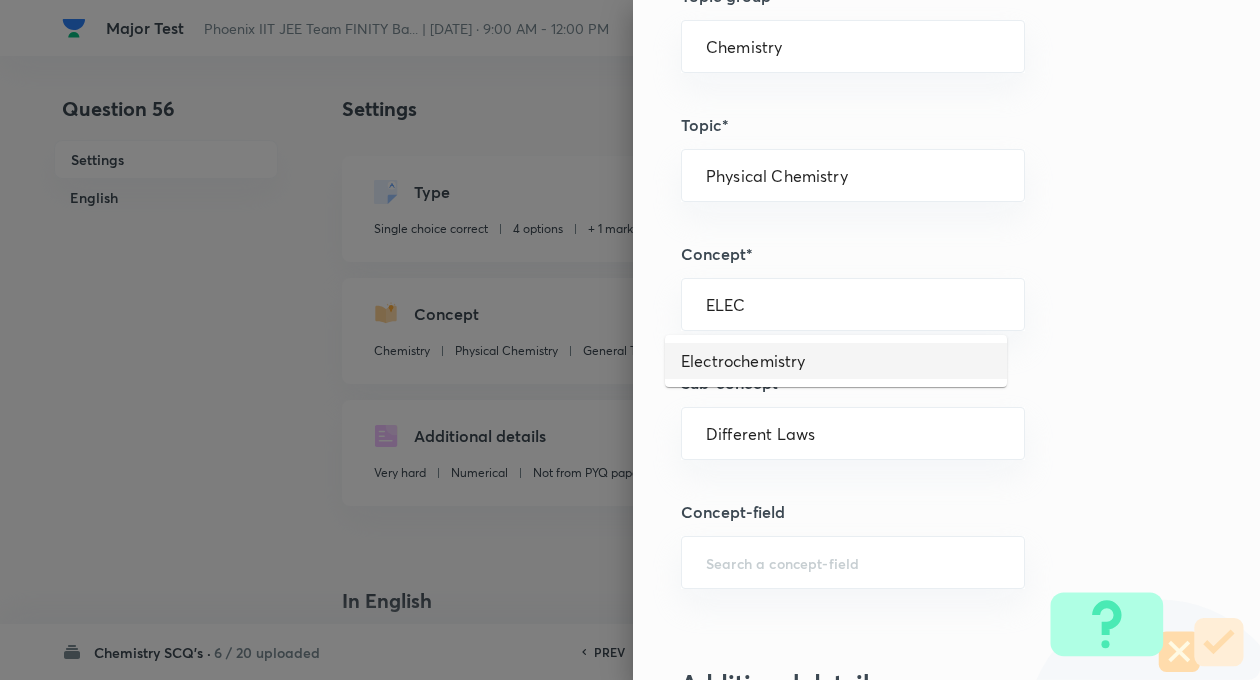 click on "Electrochemistry" at bounding box center [836, 361] 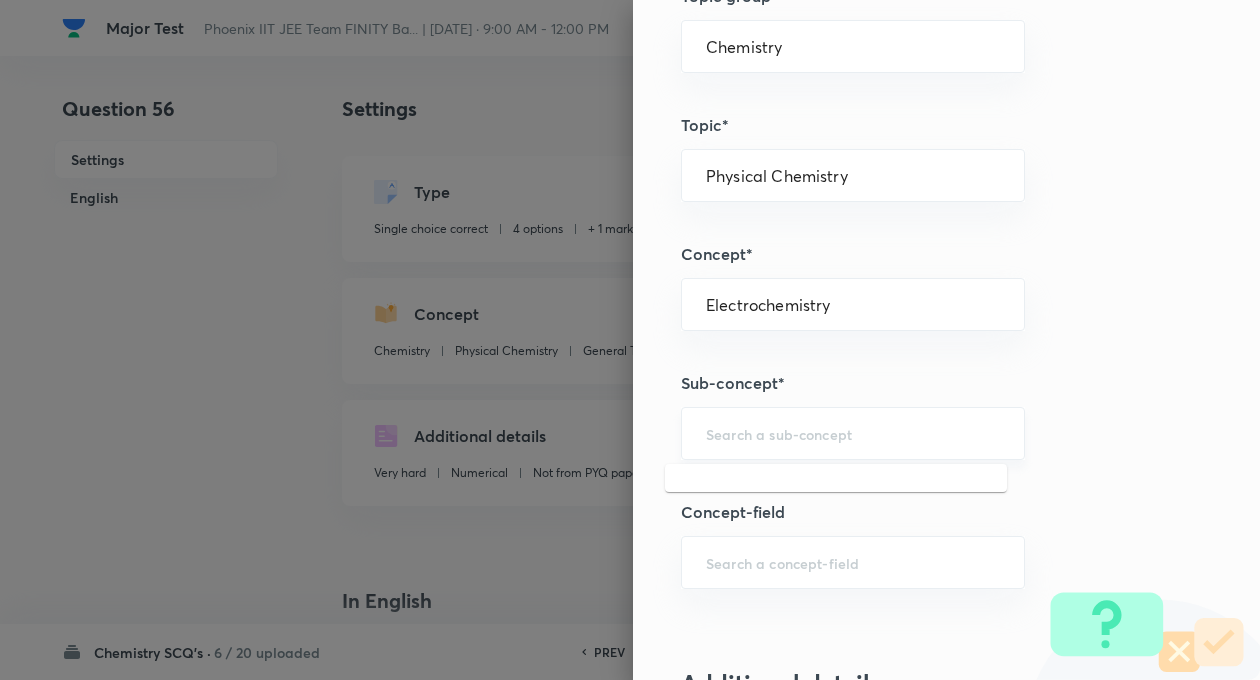click at bounding box center (853, 433) 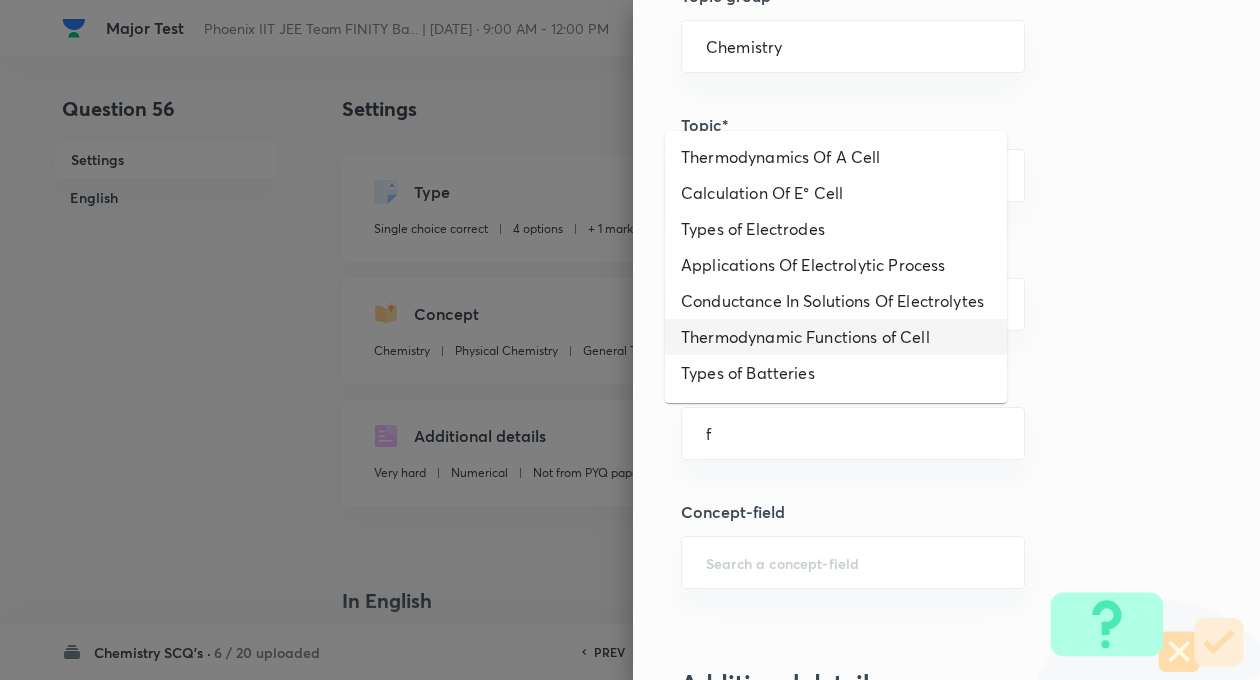 click on "Thermodynamic Functions of Cell" at bounding box center (836, 337) 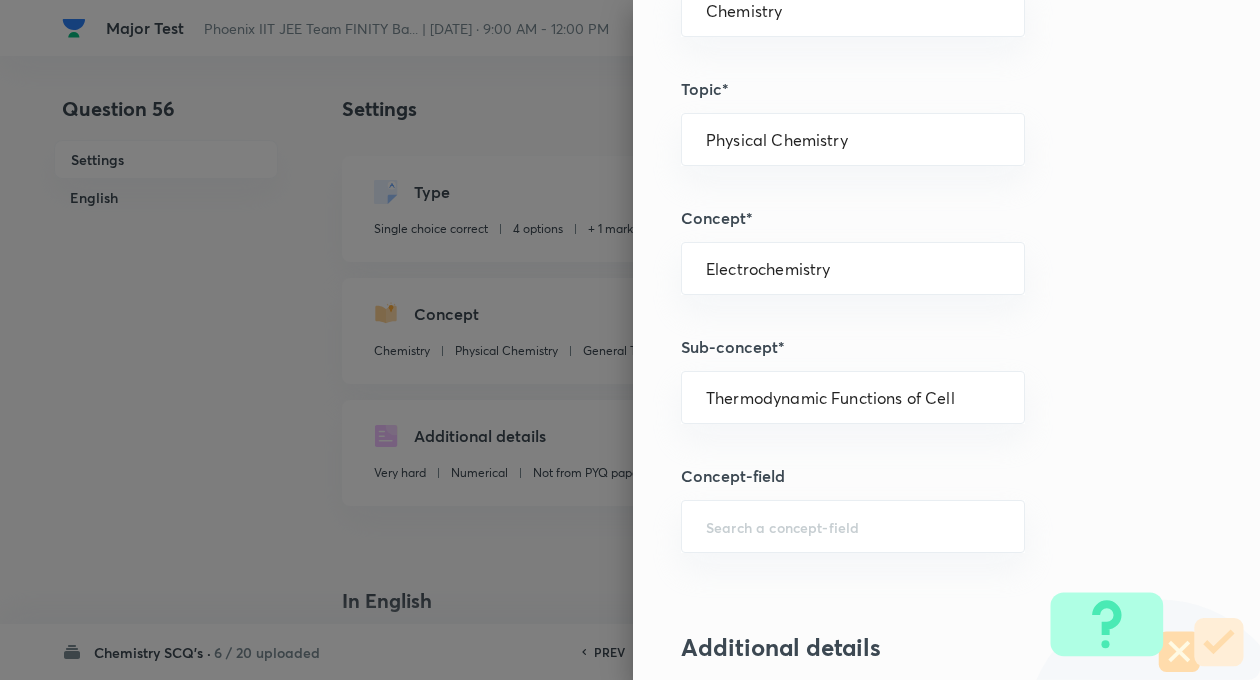 click on "Question settings Question type* Single choice correct Number of options* 2 3 4 5 Does this question have a passage?* Yes No Positive mark 4 ​ Negative Marks (Don’t add negative sign) 1 ​ Syllabus Topic group* Chemistry ​ Topic* Physical Chemistry ​ Concept* Electrochemistry ​ Sub-concept* Thermodynamic Functions of Cell ​ Concept-field ​ Additional details Question Difficulty Very easy Easy Moderate Hard Very hard Question is based on Fact Numerical Concept Previous year question Yes No Does this question have equation? Yes No Verification status Is the question verified? *Select 'yes' only if a question is verified Yes No Save" at bounding box center (946, 340) 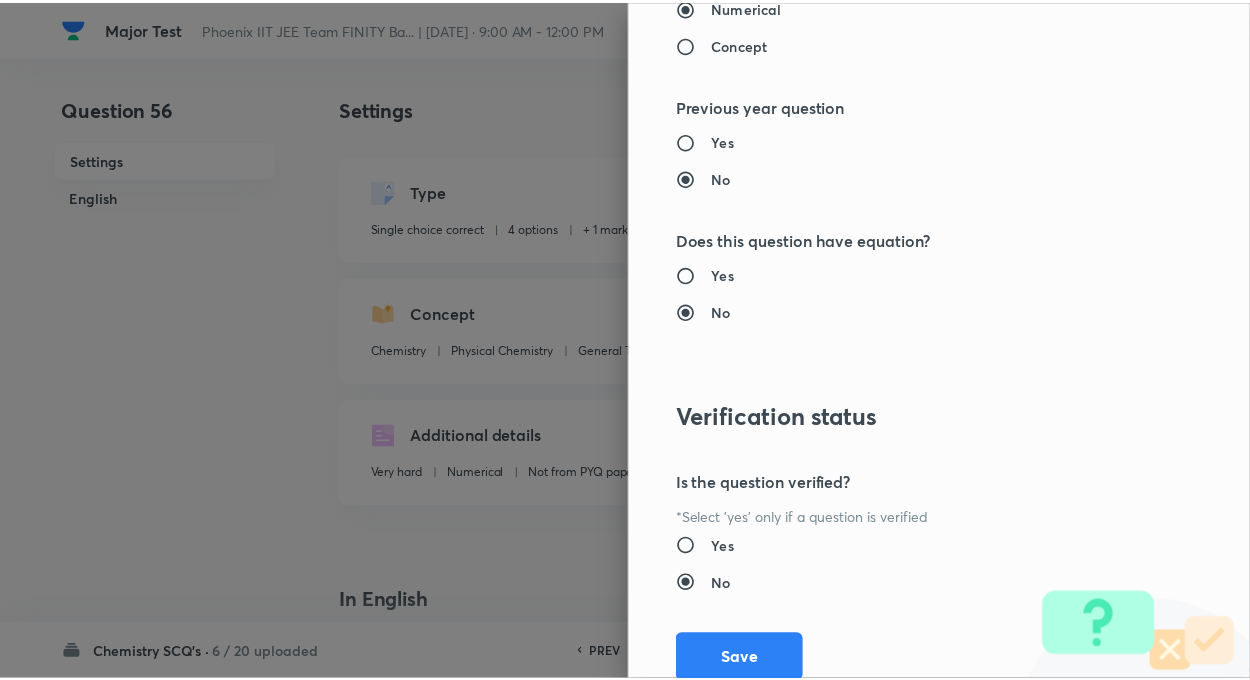 scroll, scrollTop: 2046, scrollLeft: 0, axis: vertical 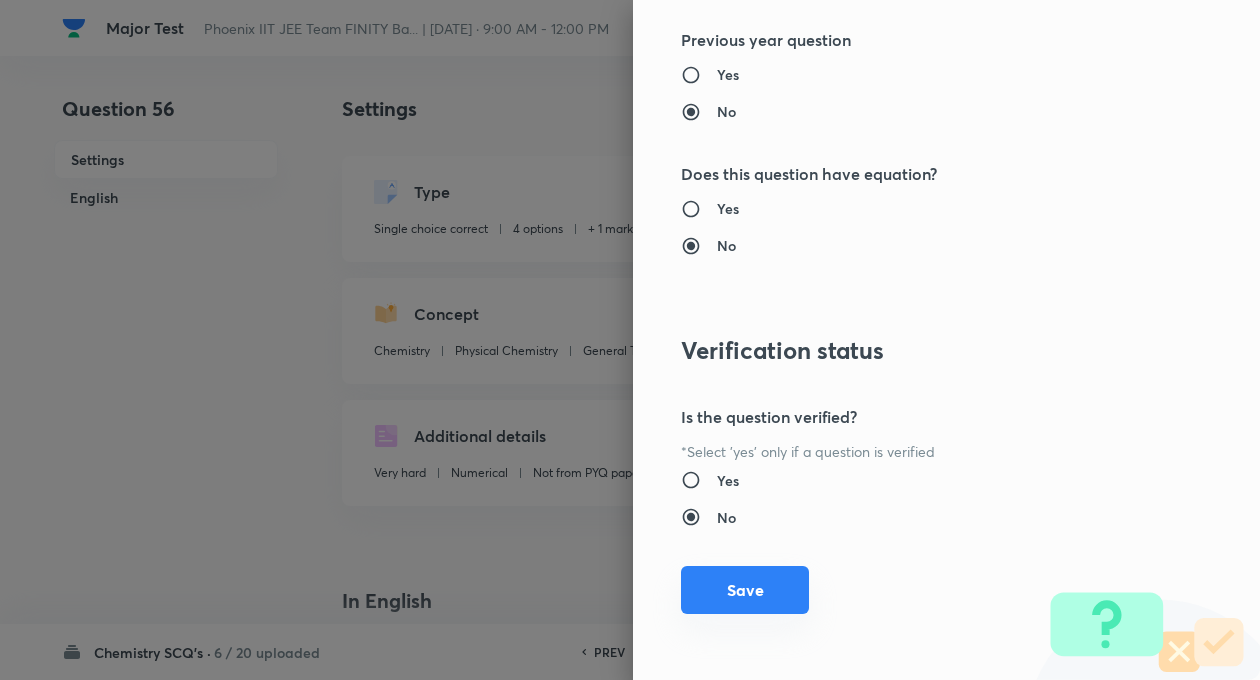 click on "Save" at bounding box center [745, 590] 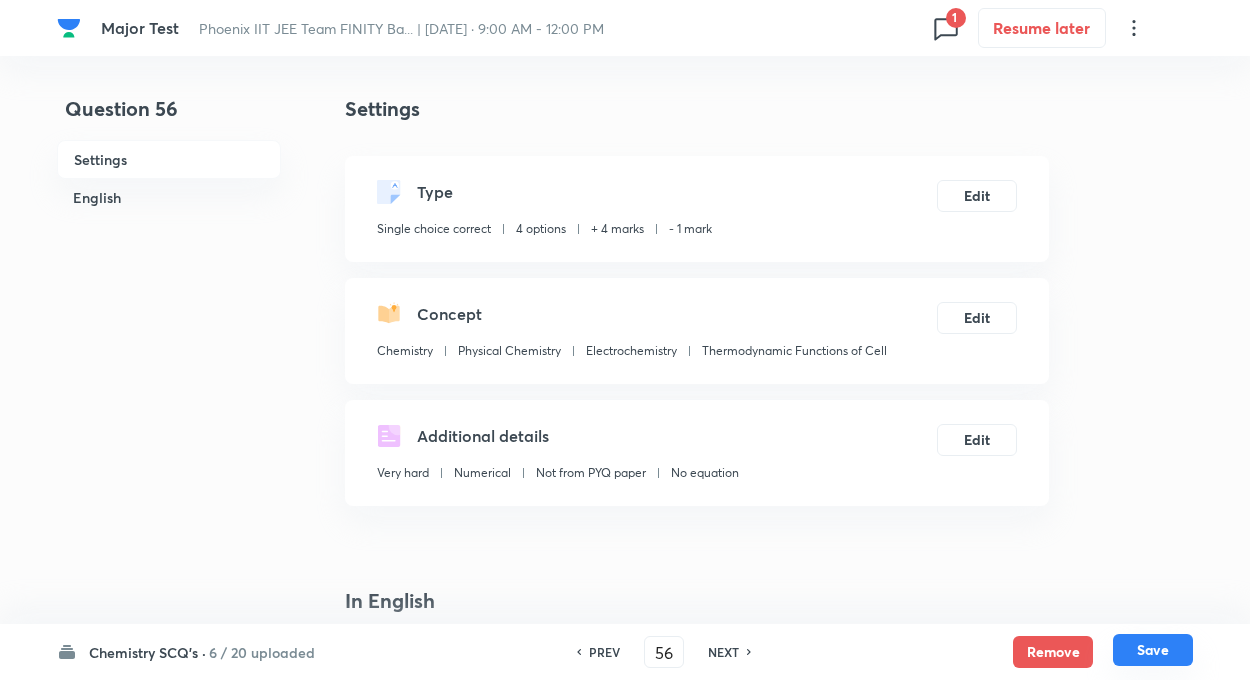 click on "Save" at bounding box center (1153, 650) 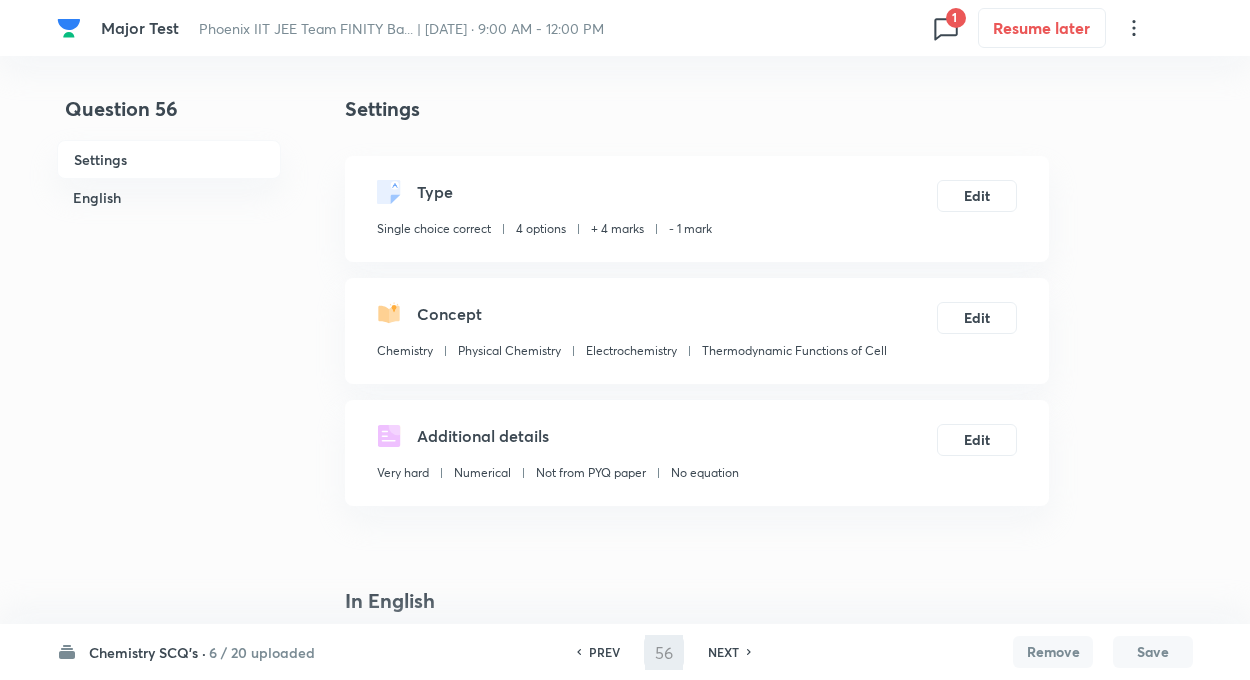 type on "57" 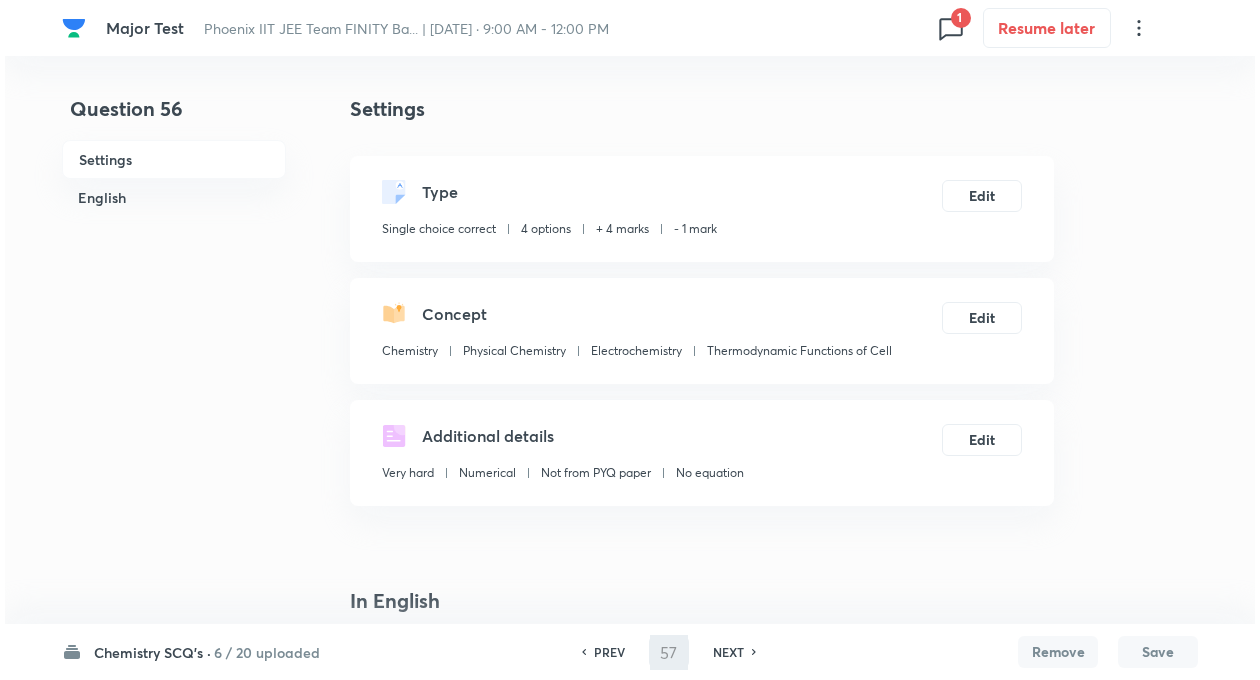 scroll, scrollTop: 0, scrollLeft: 0, axis: both 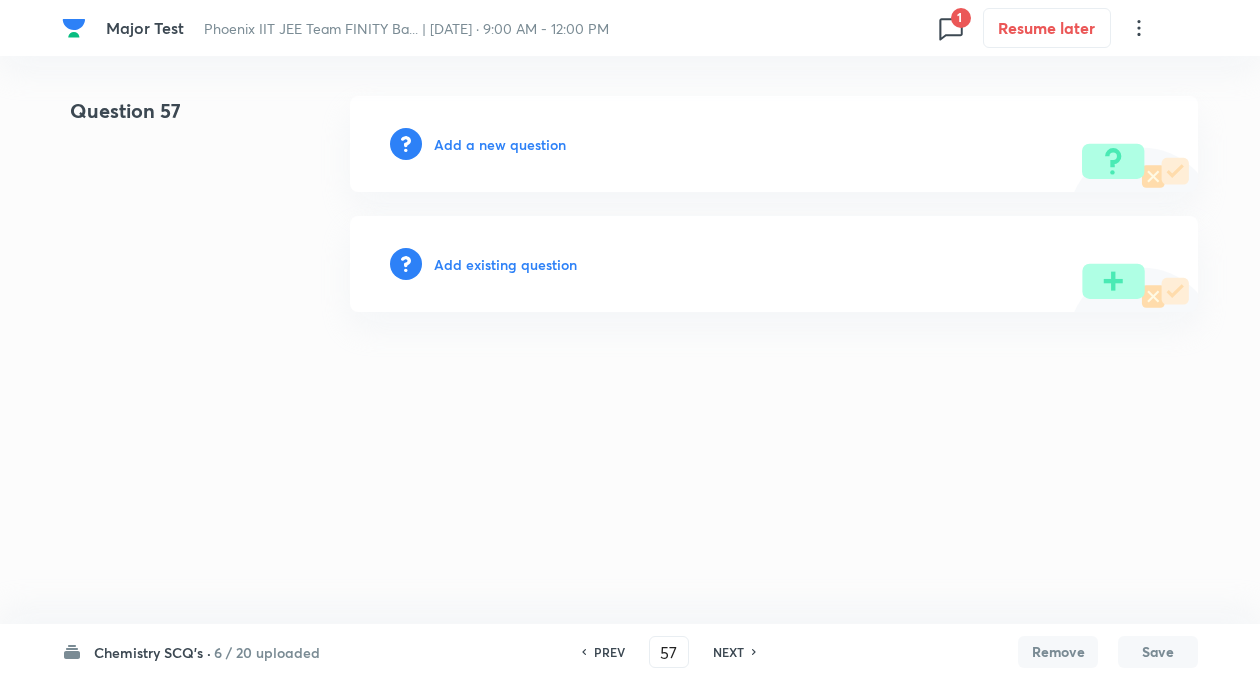 click on "Add existing question" at bounding box center (505, 264) 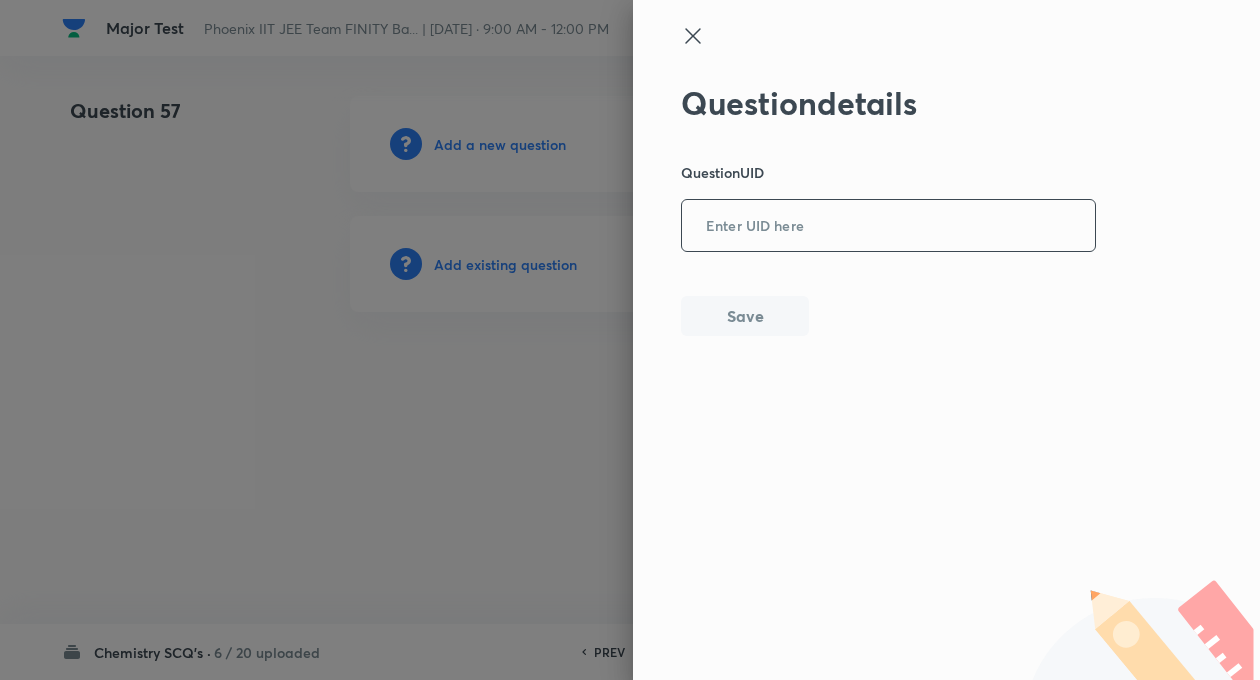 click at bounding box center [888, 226] 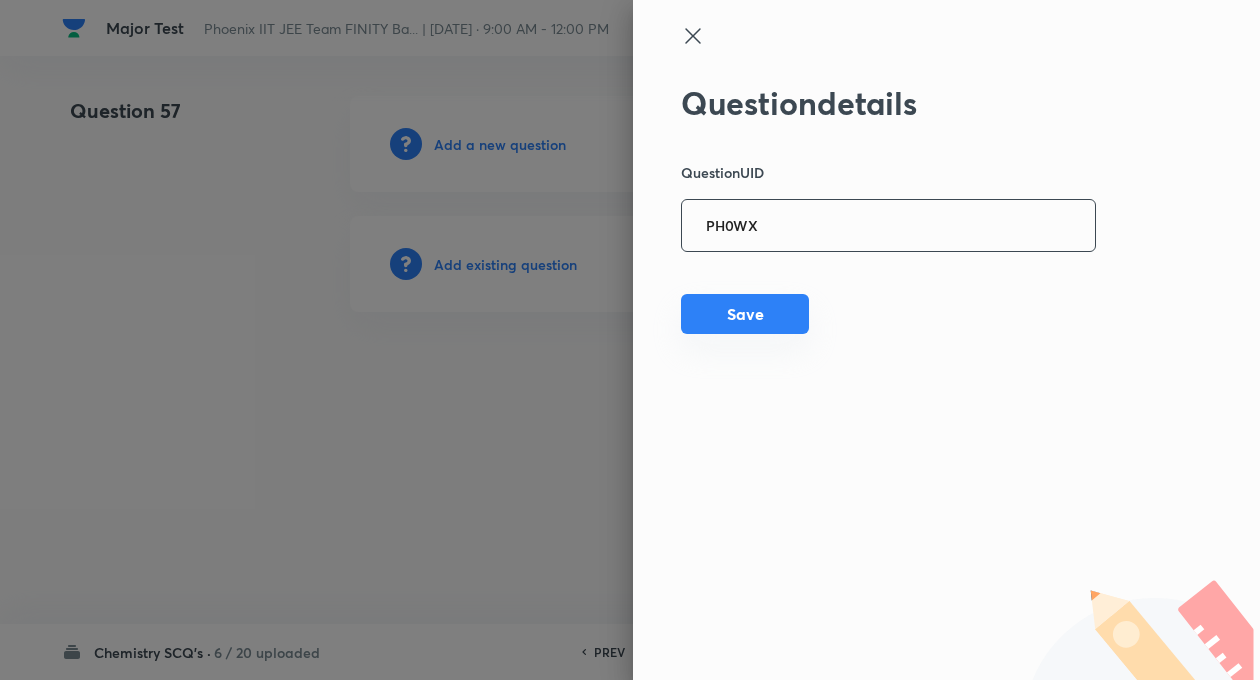 type on "PH0WX" 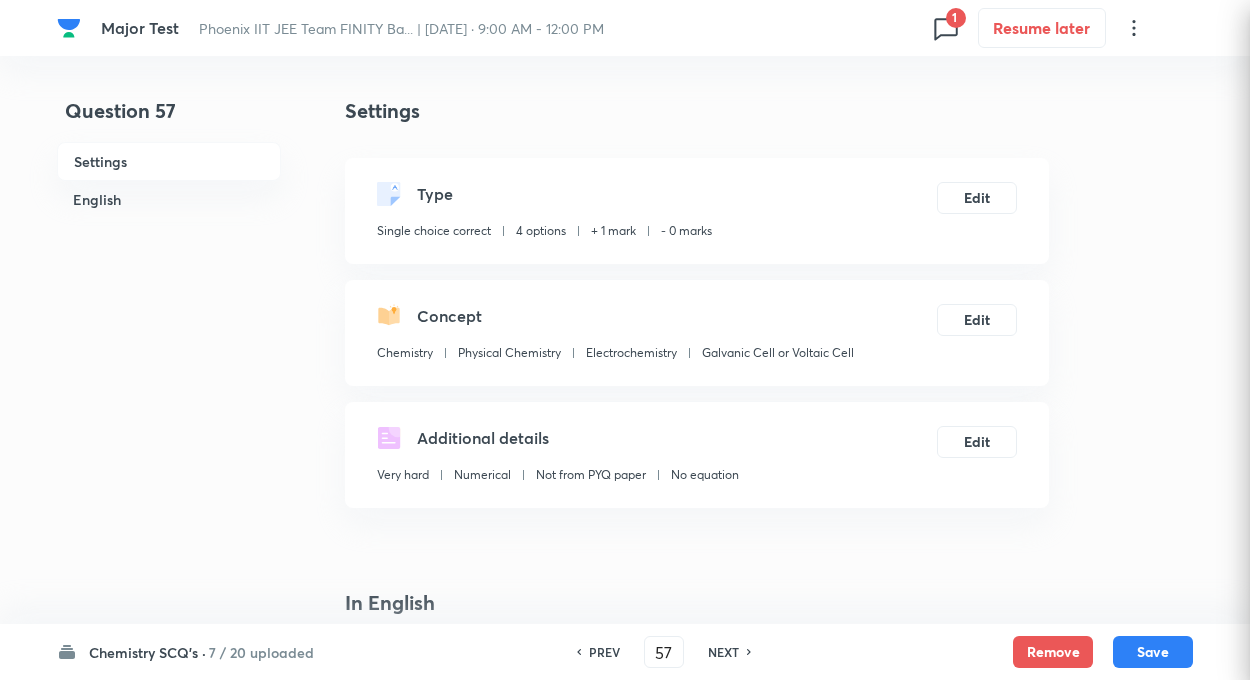 checkbox on "true" 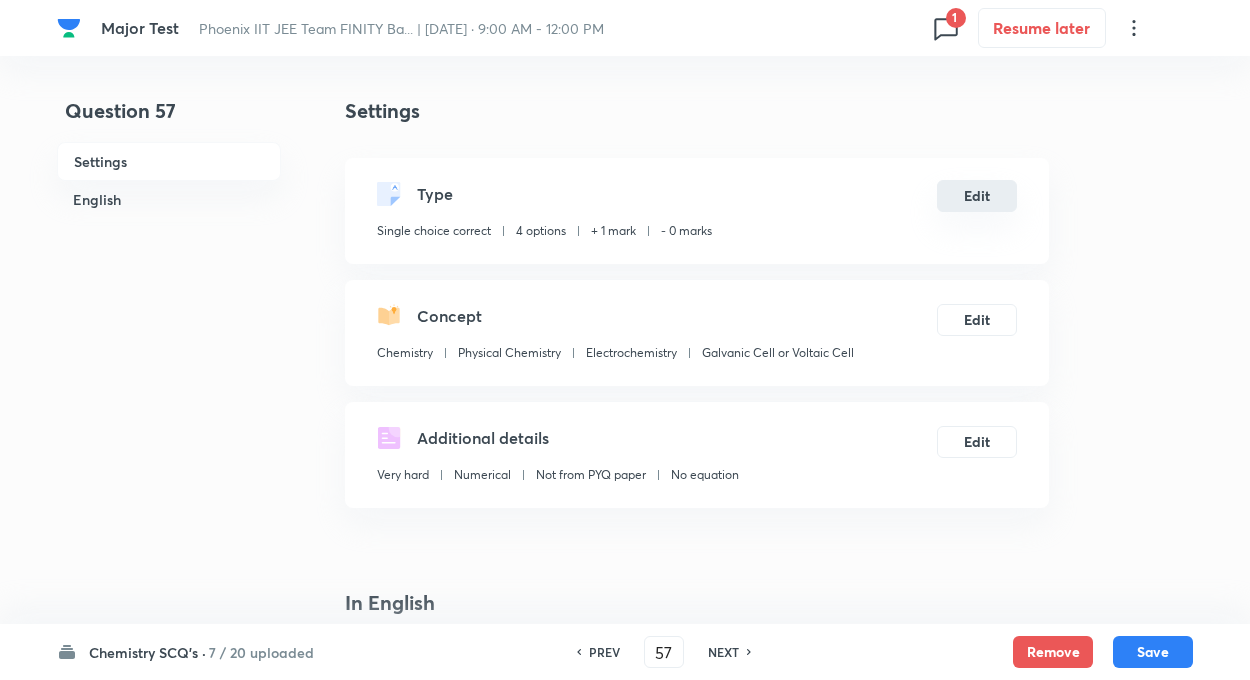 click on "Edit" at bounding box center (977, 196) 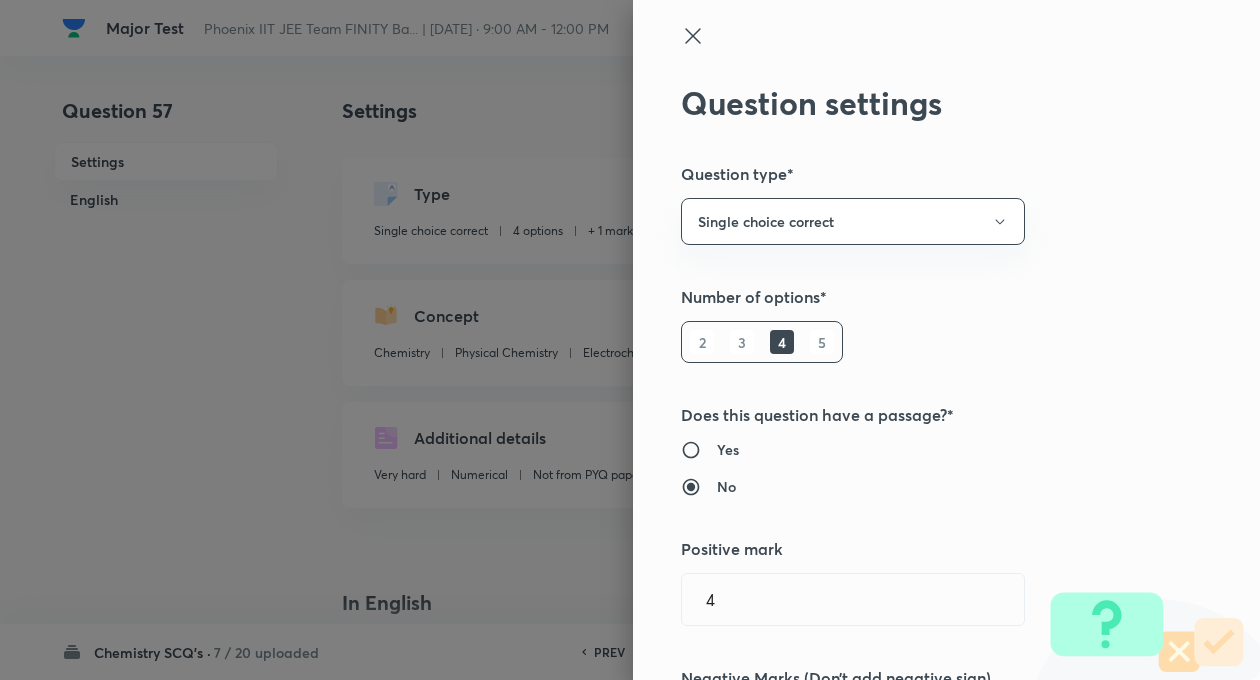 type on "1" 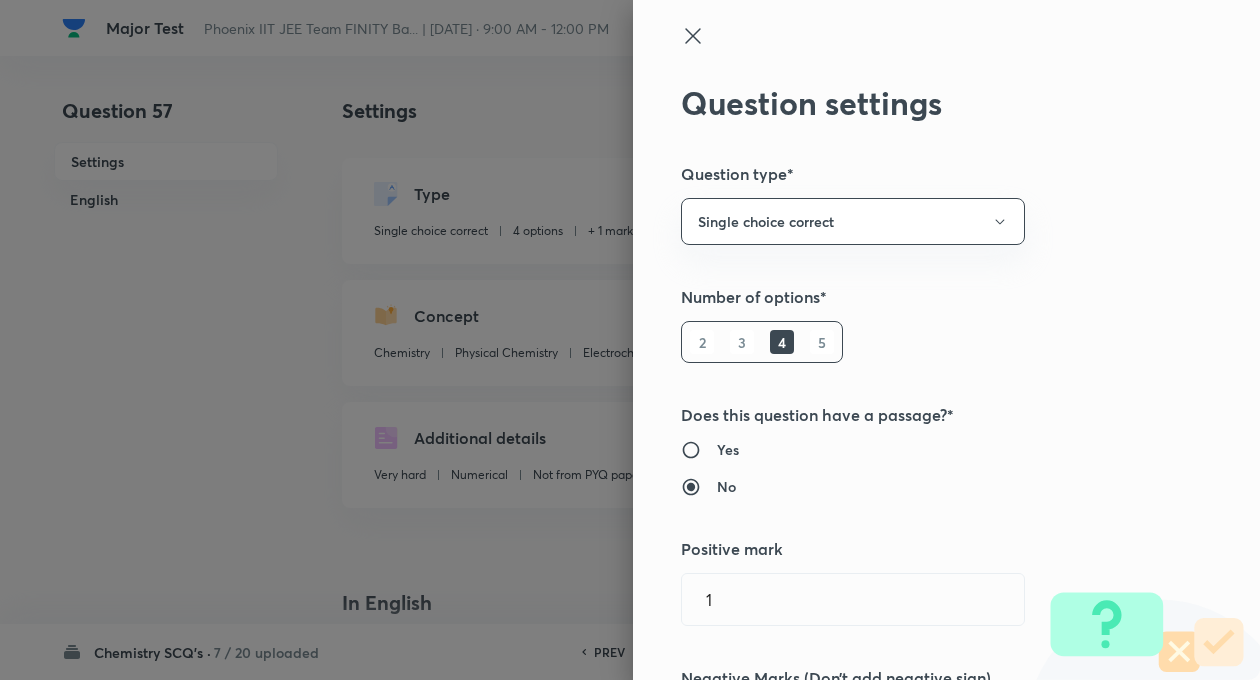 click on "Question settings Question type* Single choice correct Number of options* 2 3 4 5 Does this question have a passage?* Yes No Positive mark 1 ​ Negative Marks (Don’t add negative sign) 0 ​ Syllabus Topic group* Chemistry ​ Topic* Physical Chemistry ​ Concept* Electrochemistry ​ Sub-concept* Galvanic Cell or Voltaic Cell ​ Concept-field ​ Additional details Question Difficulty Very easy Easy Moderate Hard Very hard Question is based on Fact Numerical Concept Previous year question Yes No Does this question have equation? Yes No Verification status Is the question verified? *Select 'yes' only if a question is verified Yes No Save" at bounding box center (946, 340) 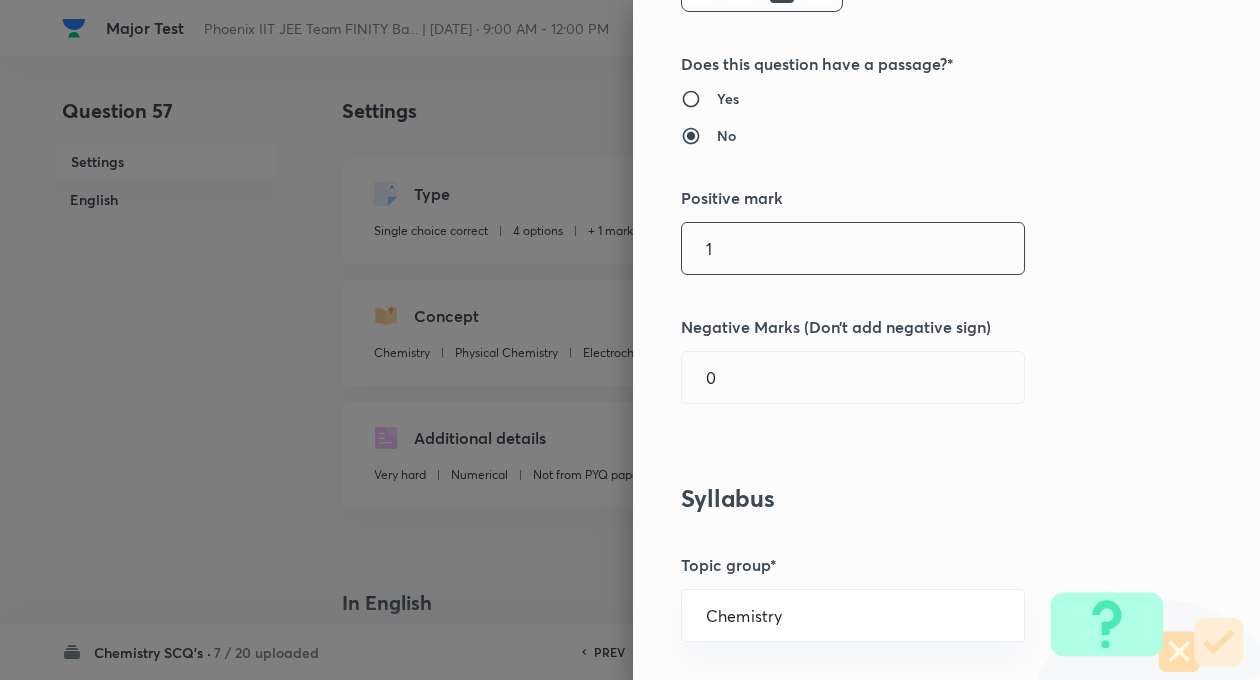 scroll, scrollTop: 360, scrollLeft: 0, axis: vertical 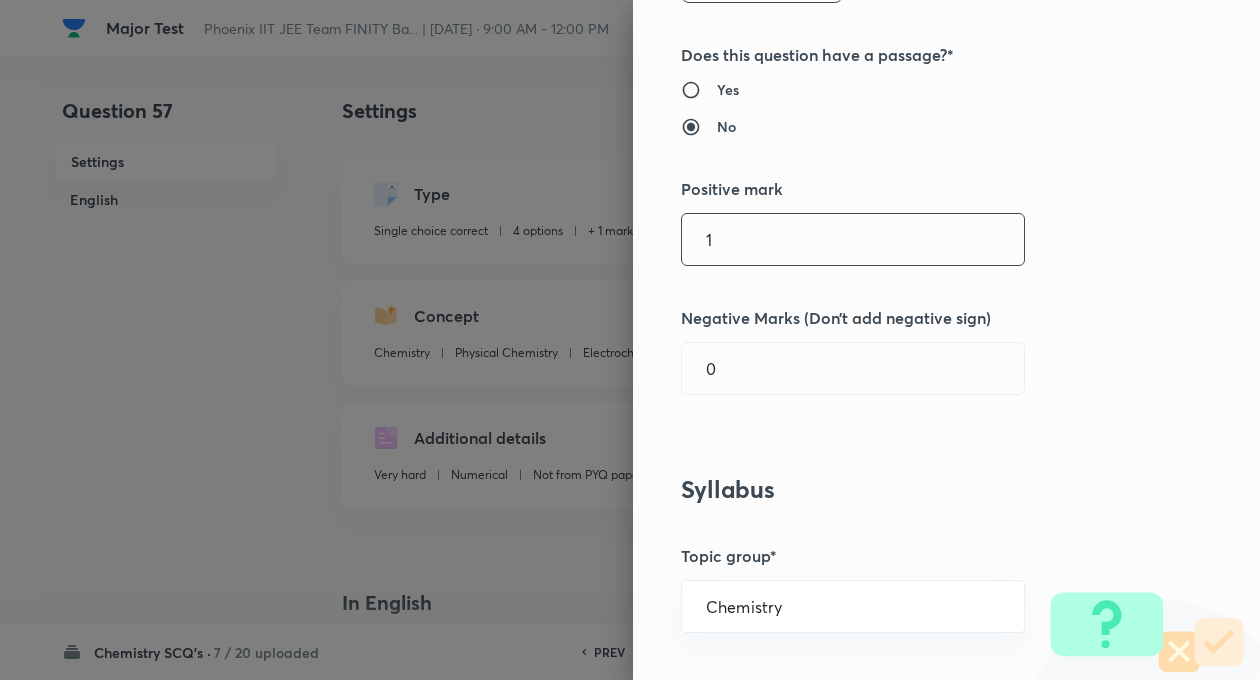 click on "1" at bounding box center (853, 239) 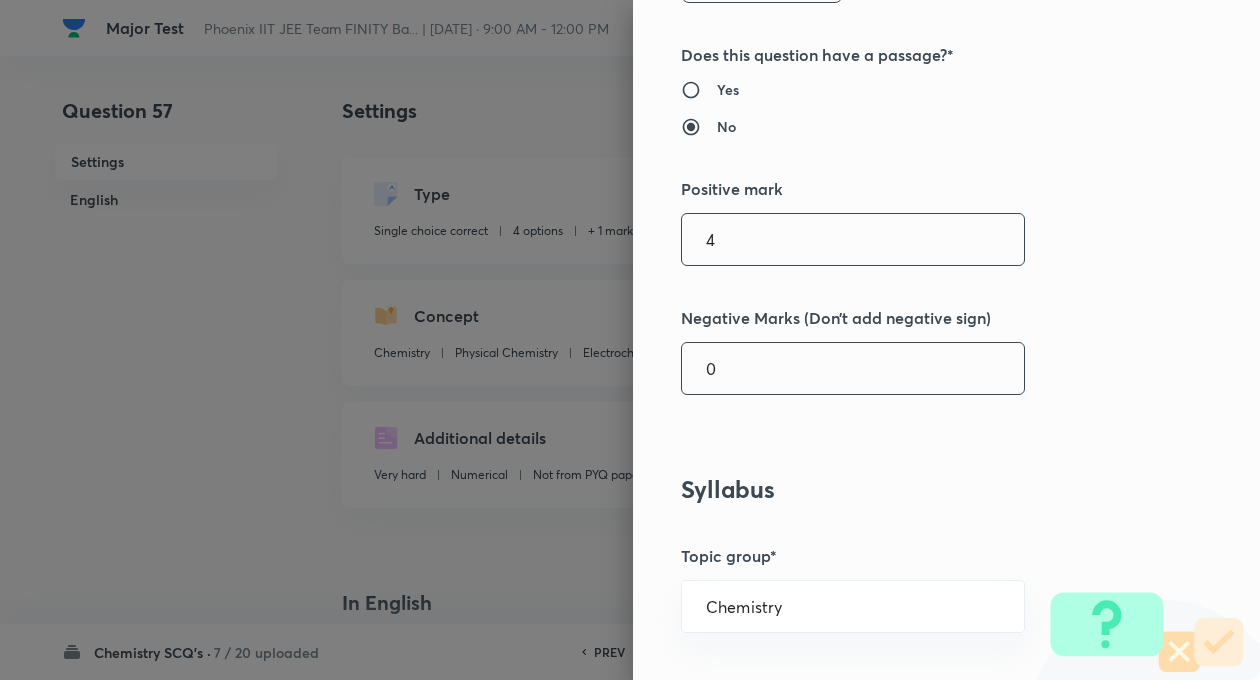 type on "4" 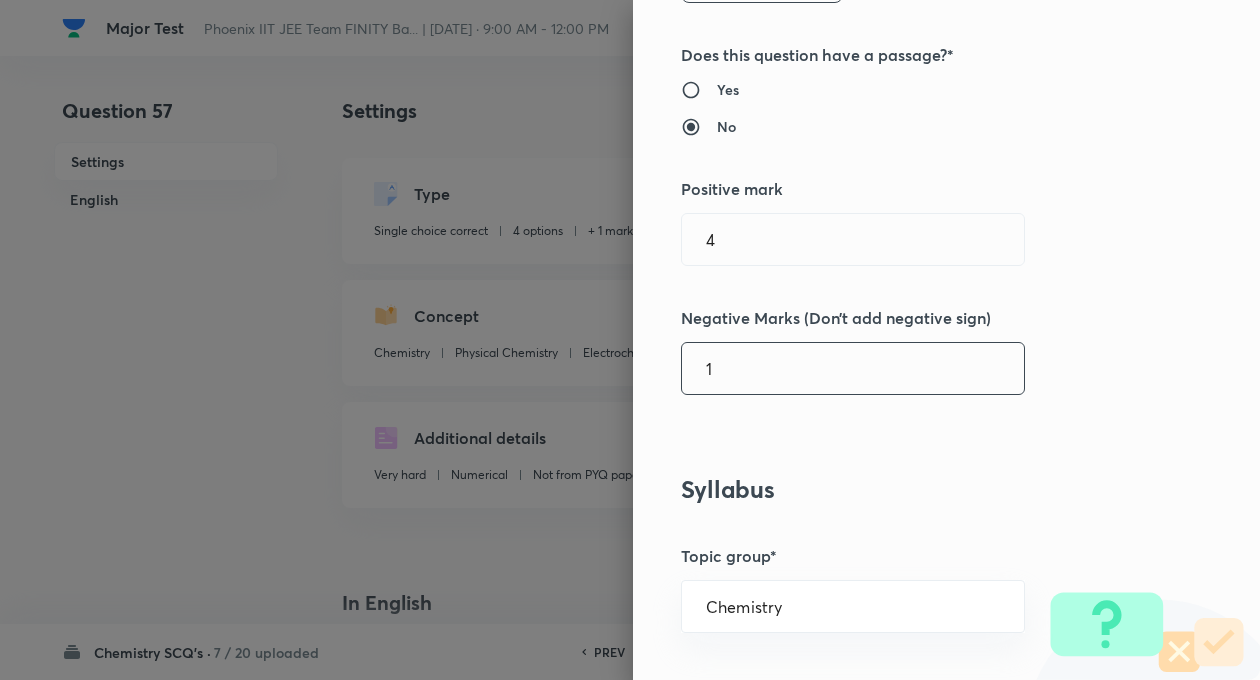 type on "1" 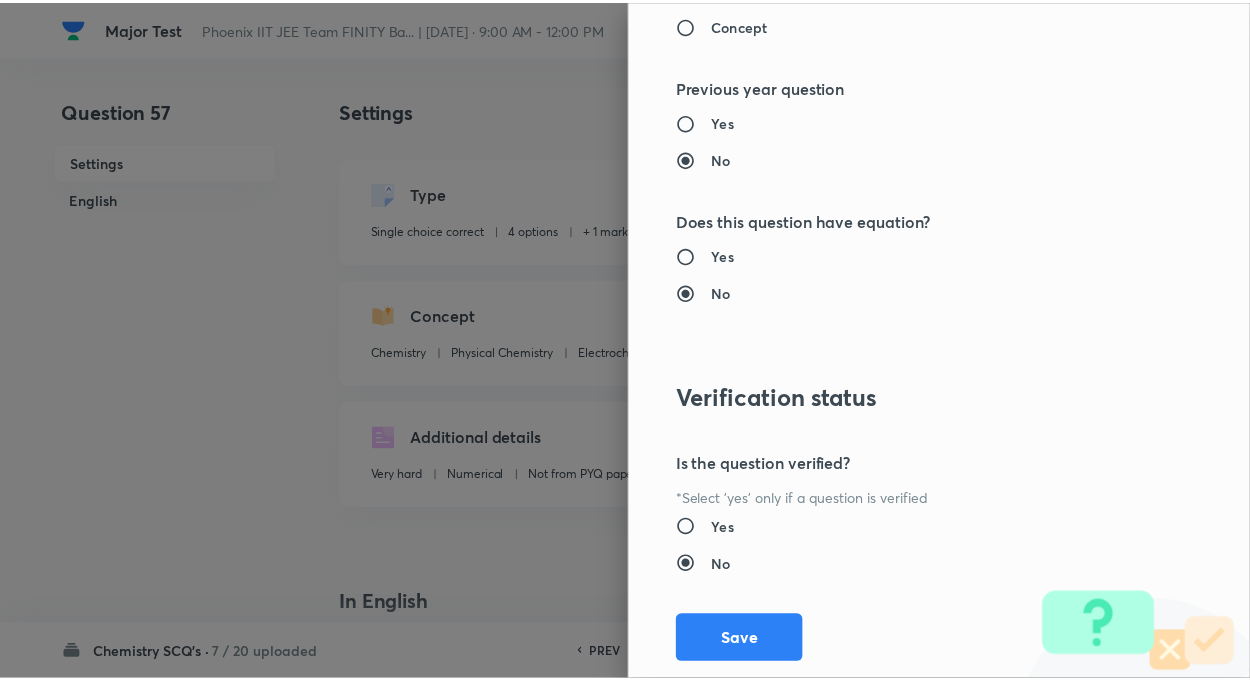 scroll, scrollTop: 2046, scrollLeft: 0, axis: vertical 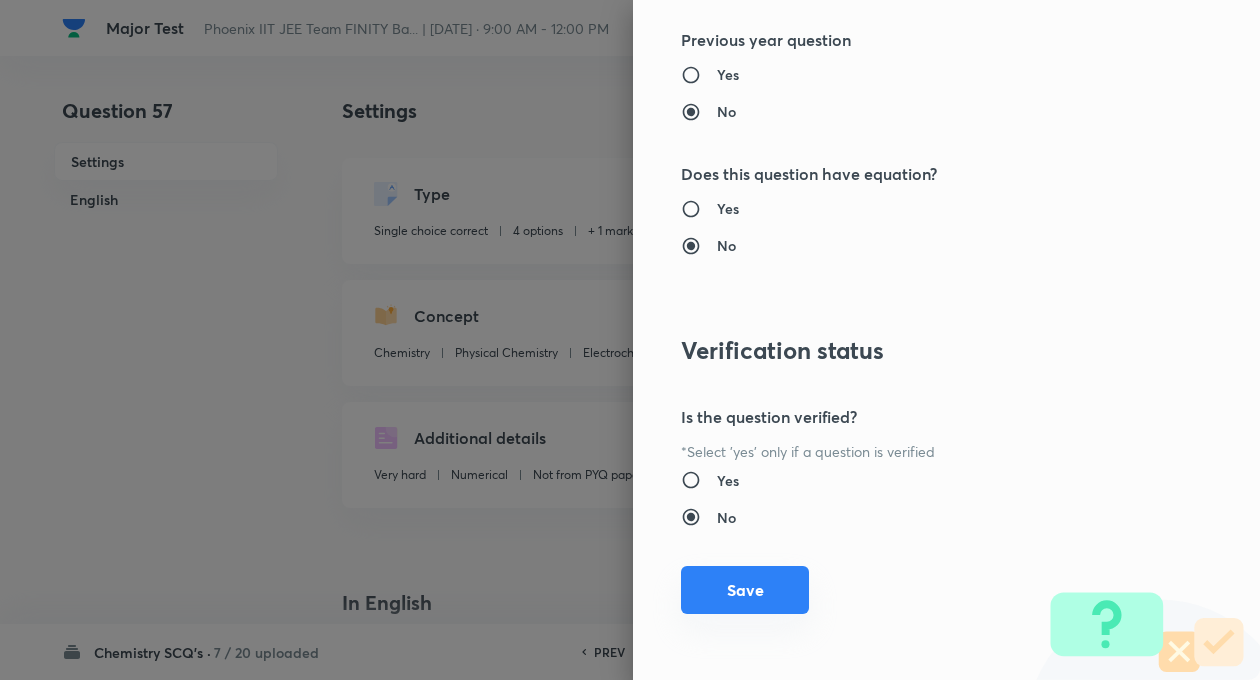click on "Save" at bounding box center (745, 590) 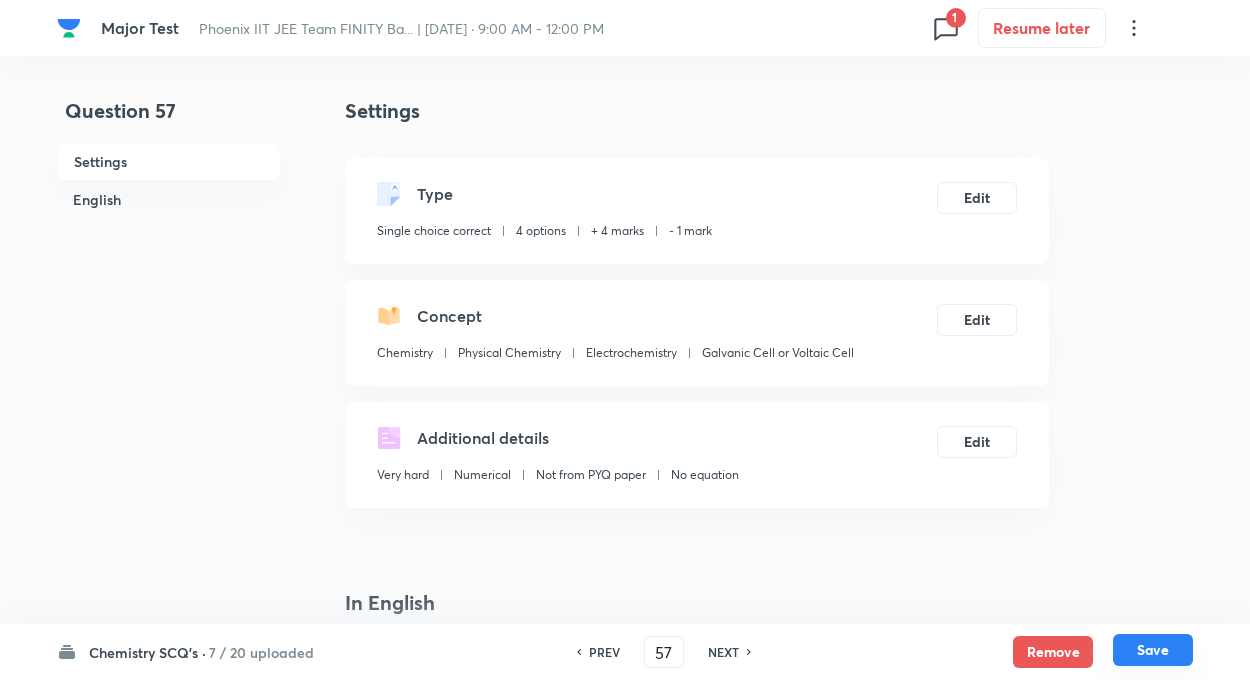 click on "Save" at bounding box center [1153, 650] 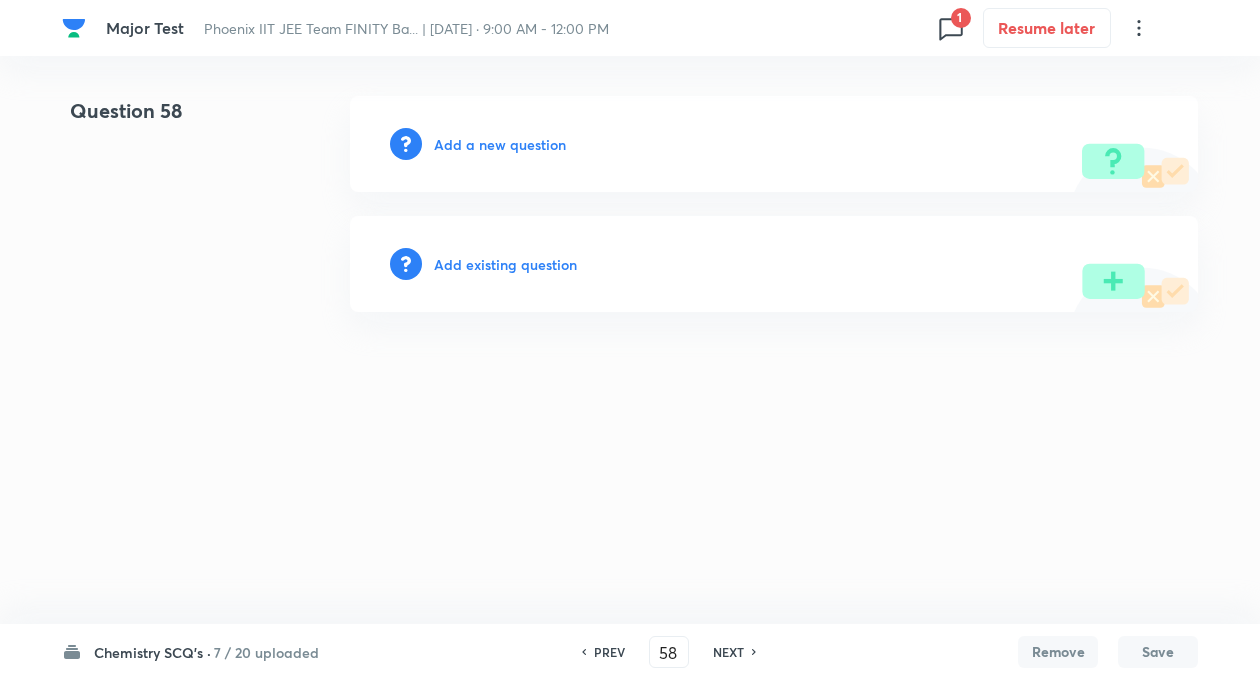 click on "PREV" at bounding box center [609, 652] 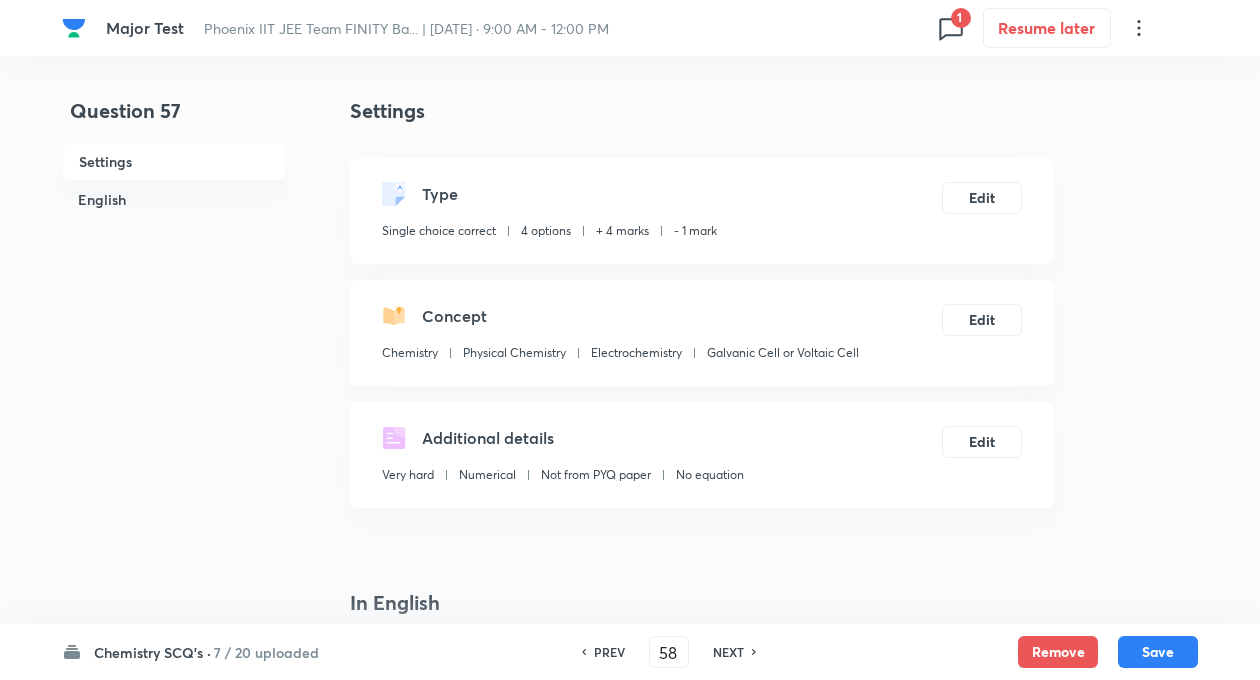 type on "57" 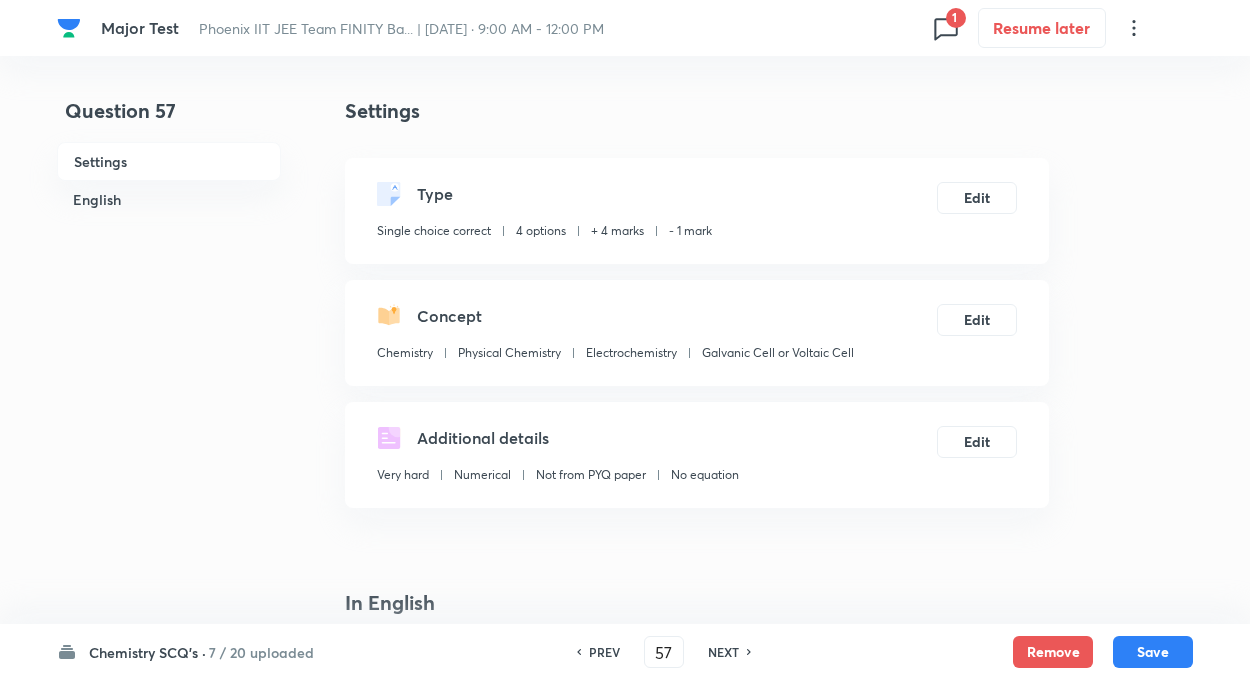 checkbox on "true" 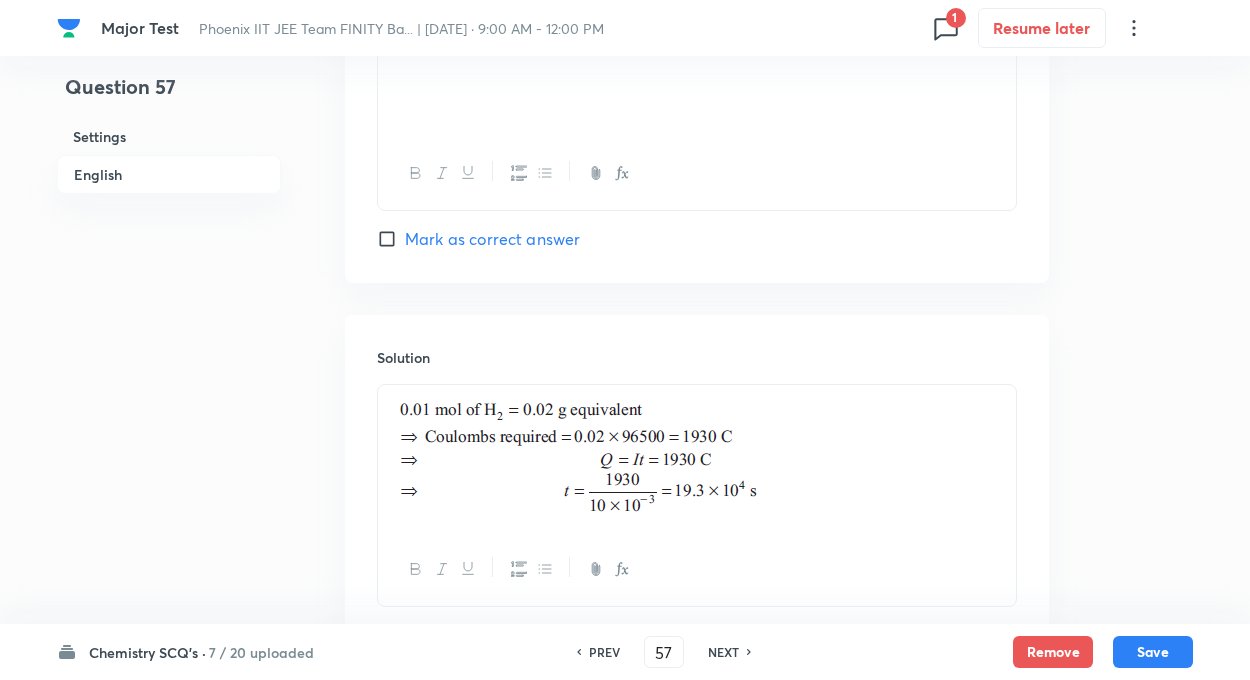 scroll, scrollTop: 1960, scrollLeft: 0, axis: vertical 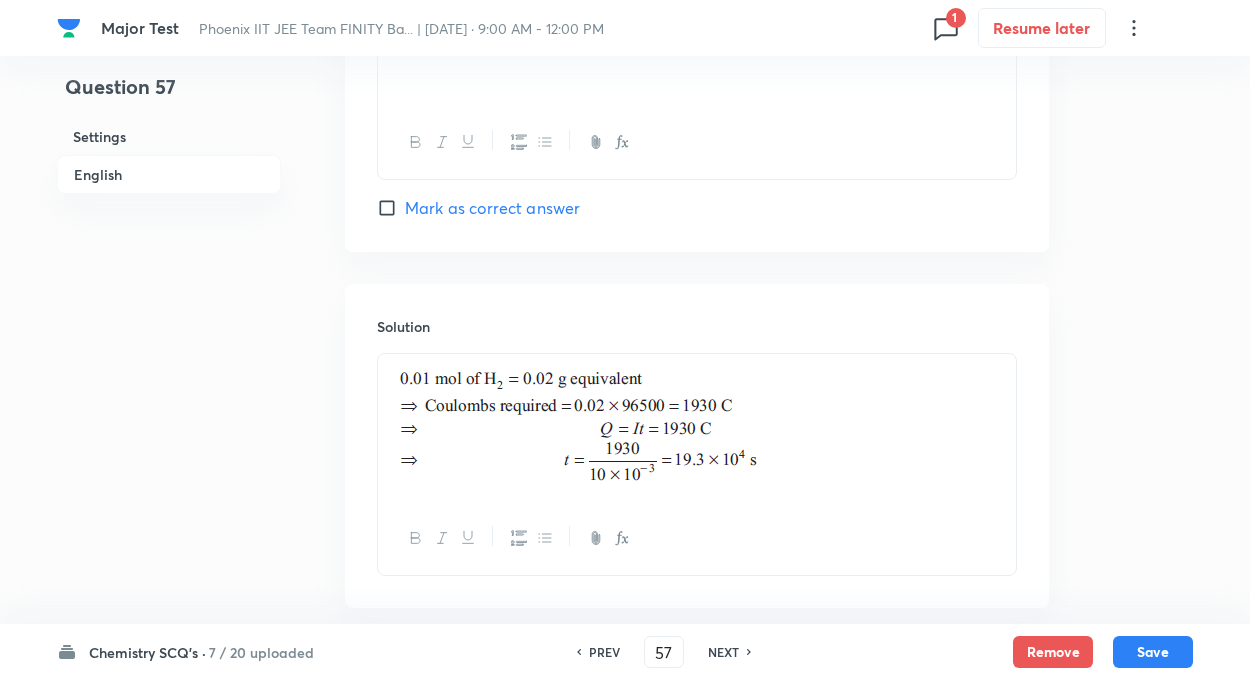 click on "PREV" at bounding box center [604, 652] 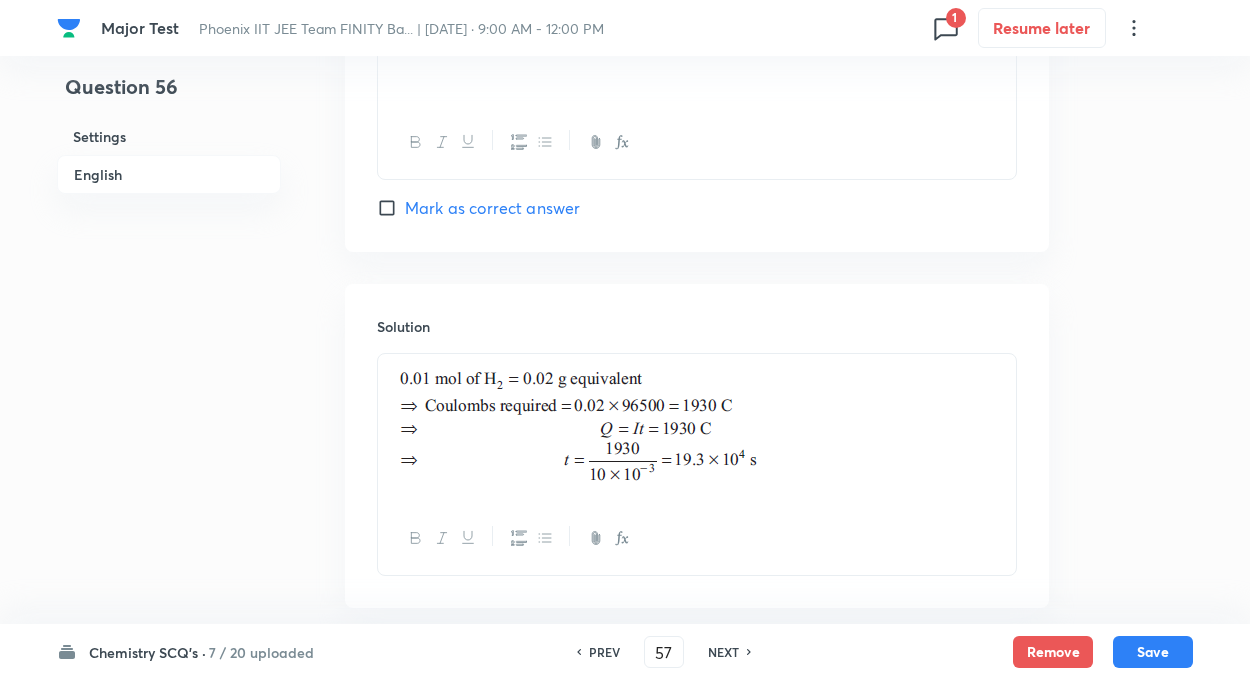 type on "56" 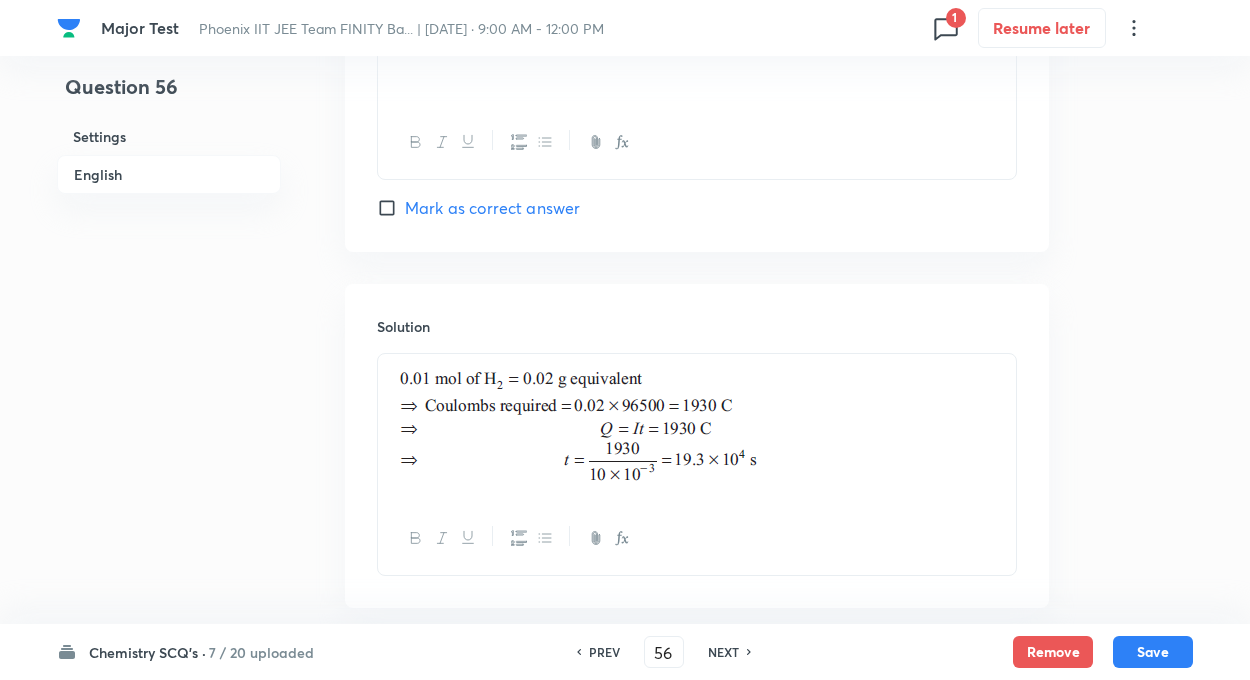 checkbox on "false" 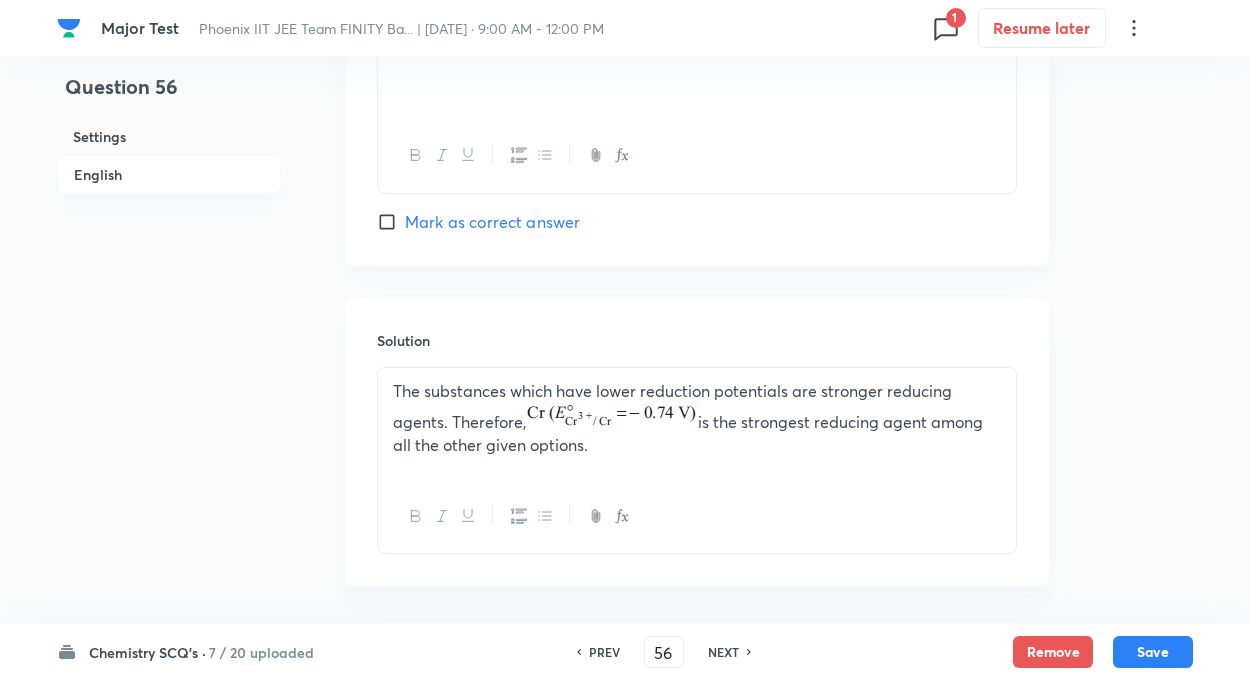 click on "PREV" at bounding box center (604, 652) 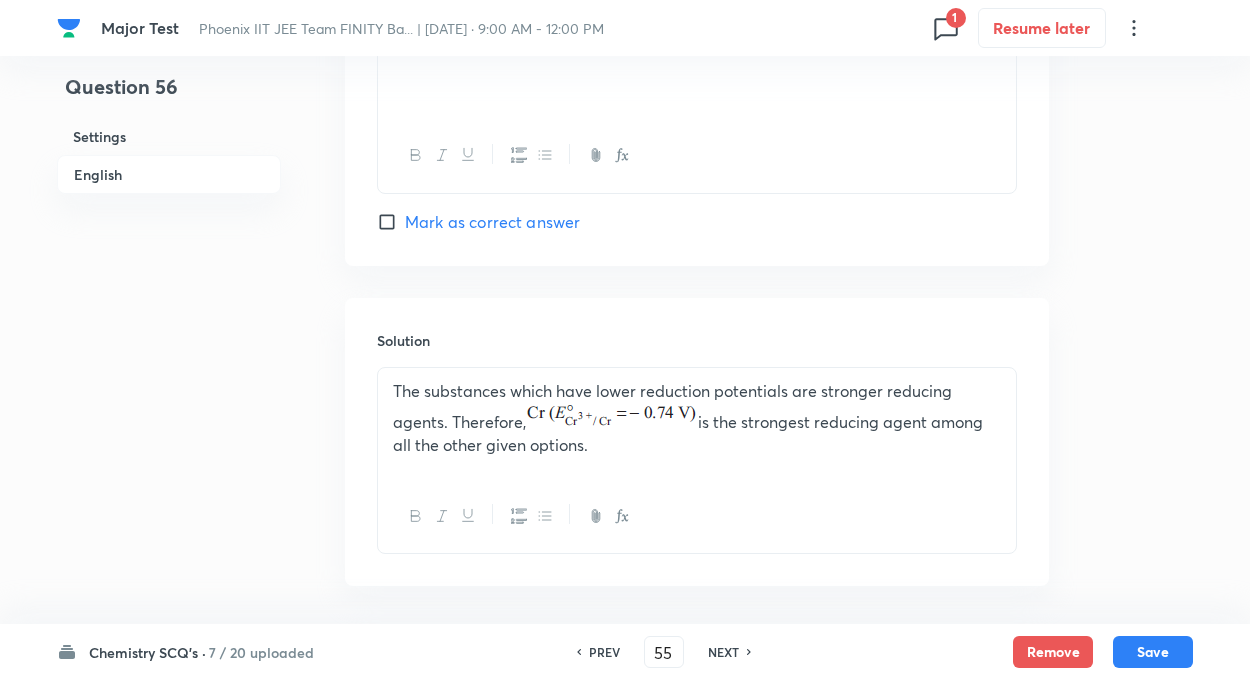 checkbox on "false" 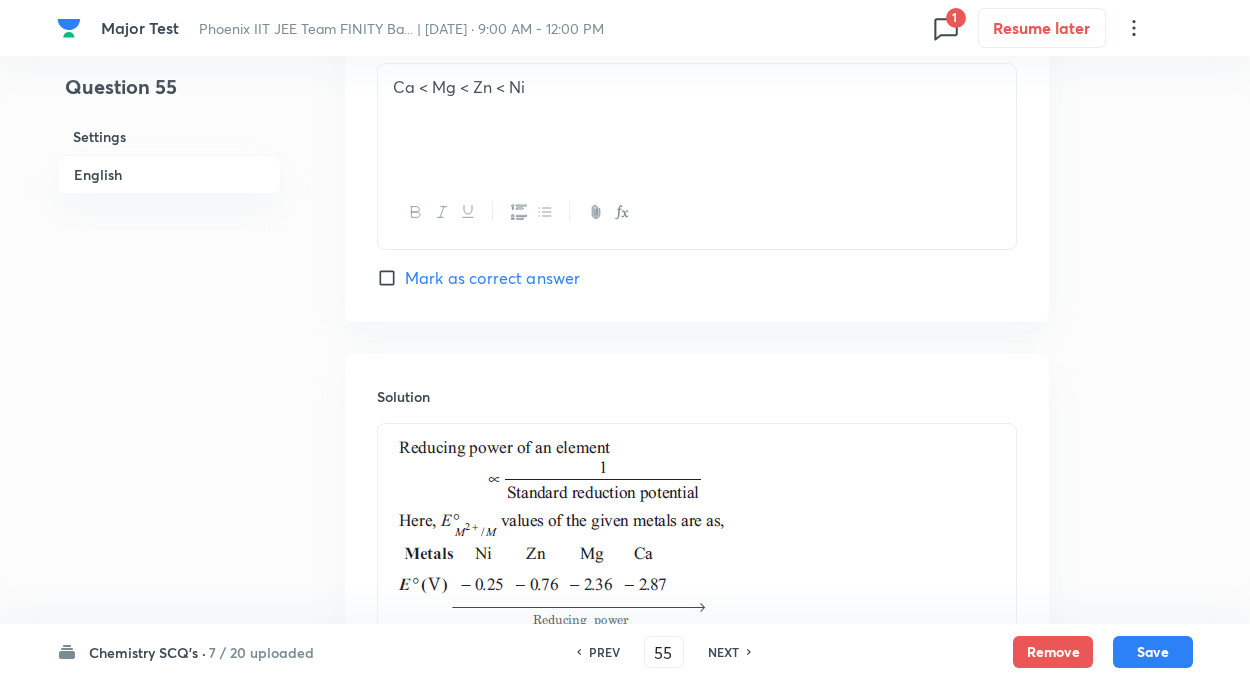 checkbox on "true" 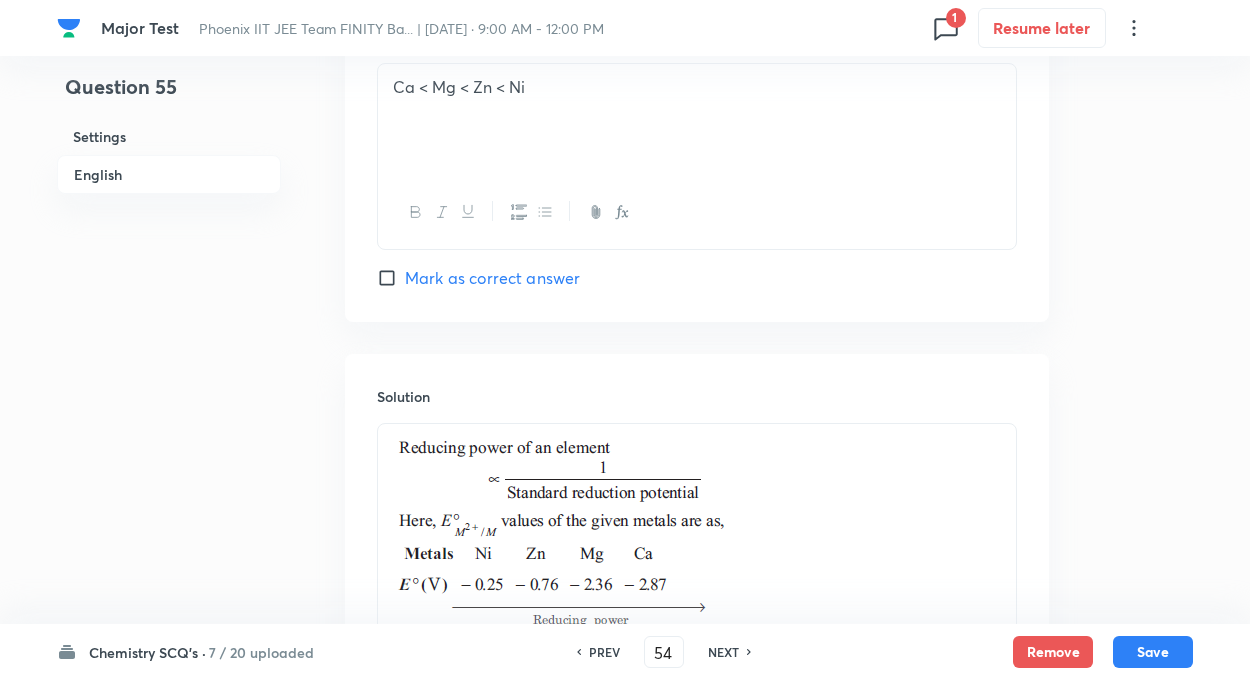checkbox on "false" 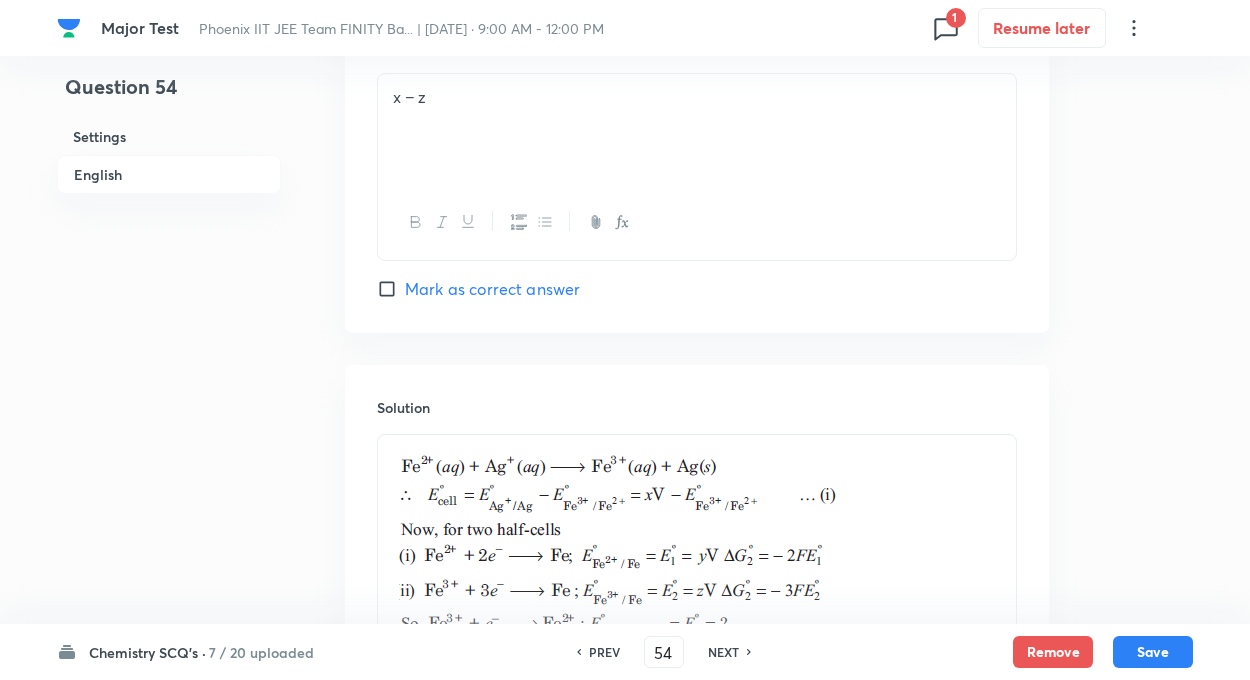 checkbox on "true" 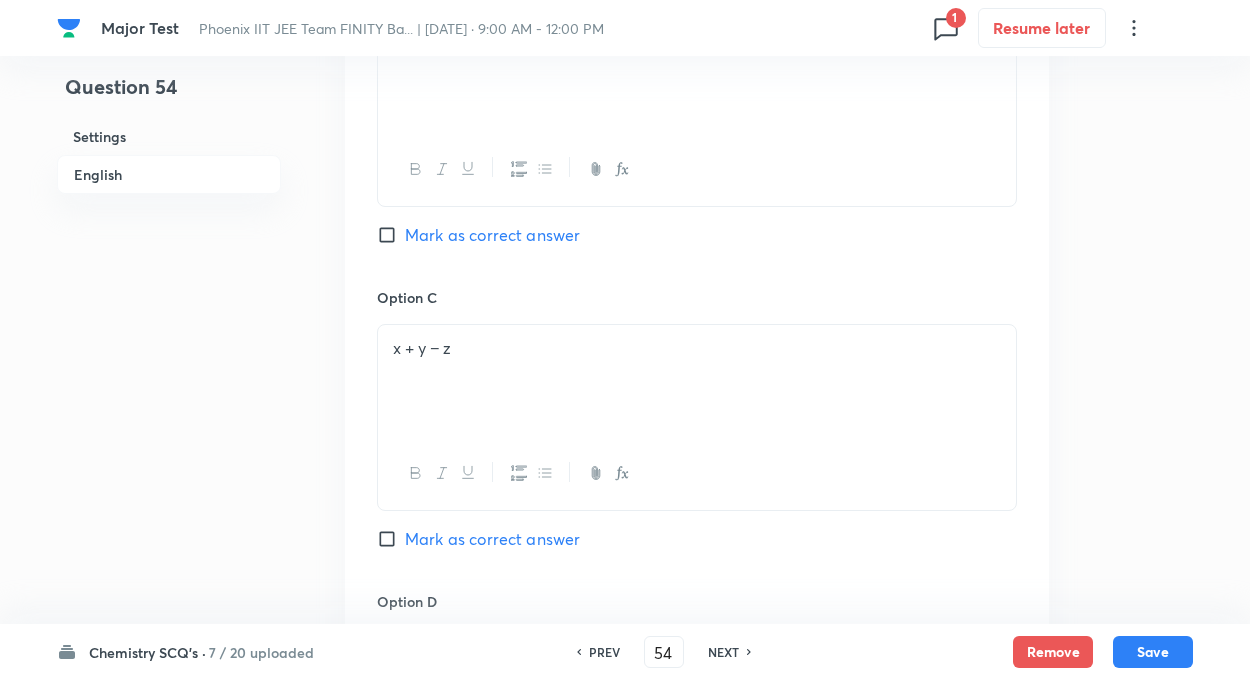 scroll, scrollTop: 1400, scrollLeft: 0, axis: vertical 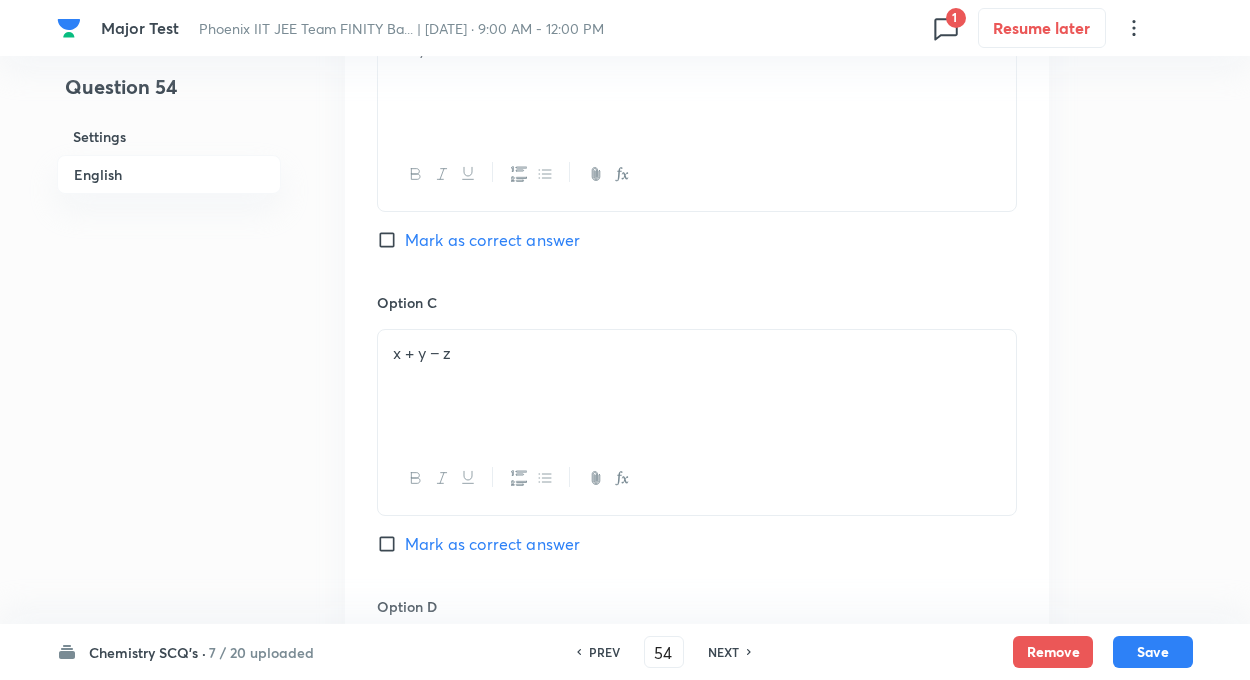 click on "NEXT" at bounding box center (723, 652) 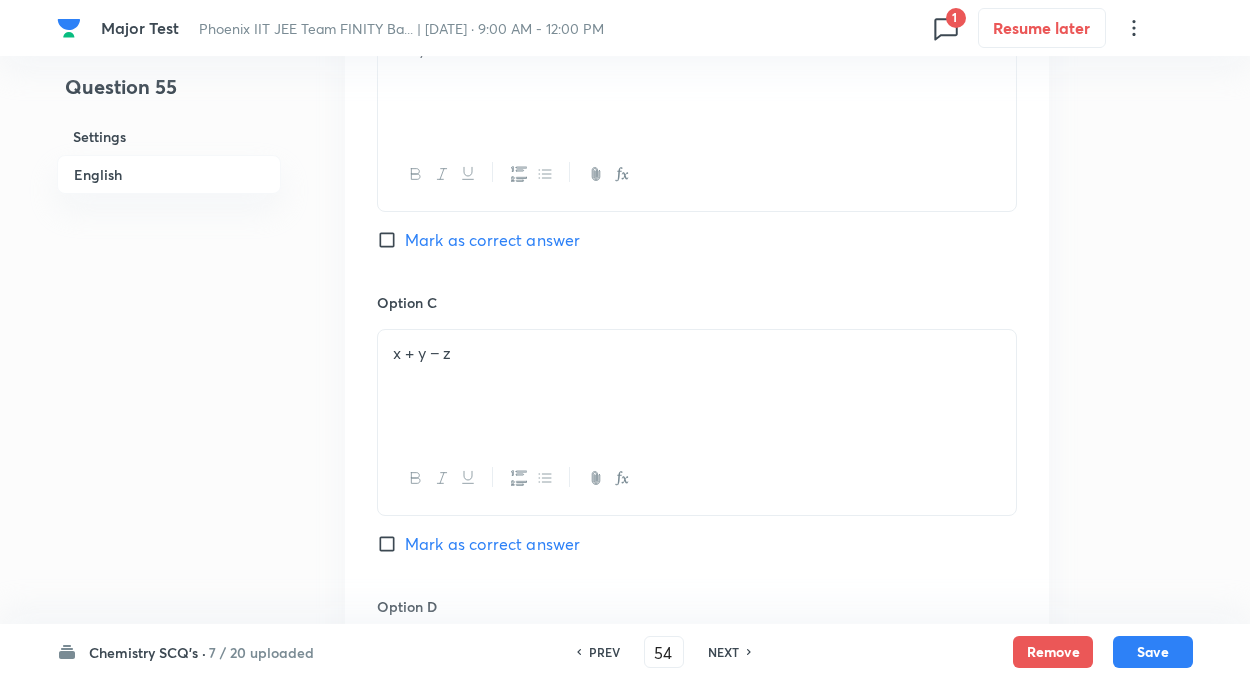 type on "55" 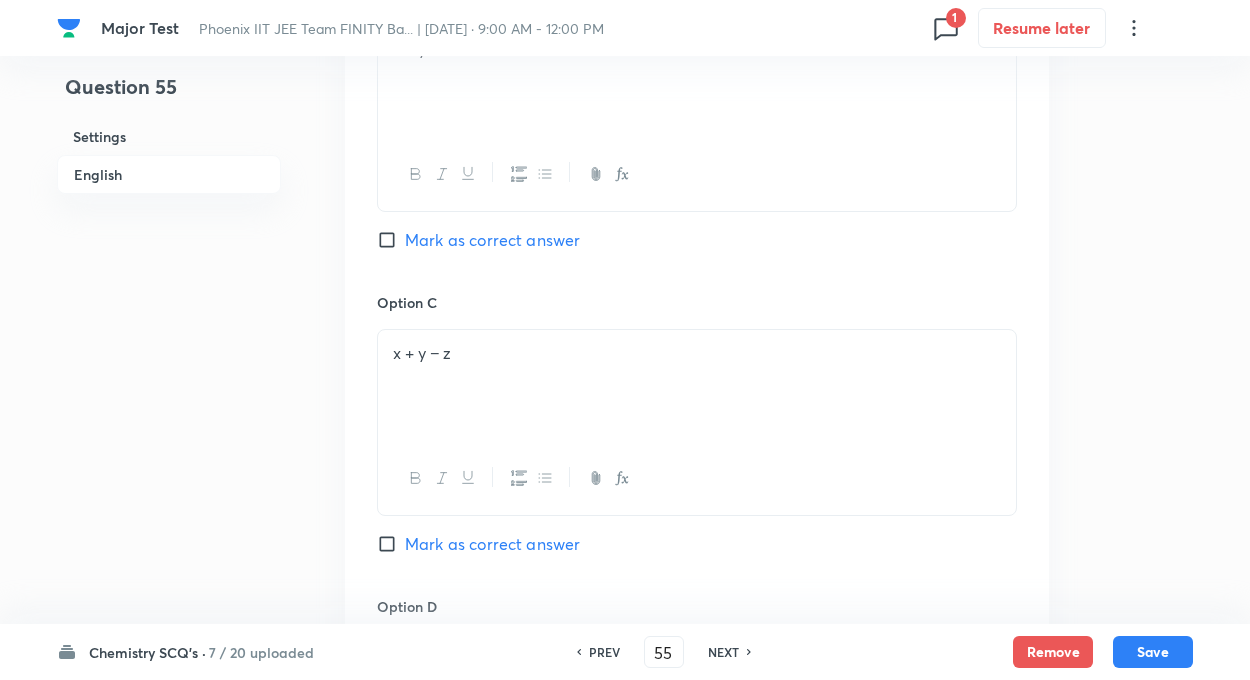 checkbox on "false" 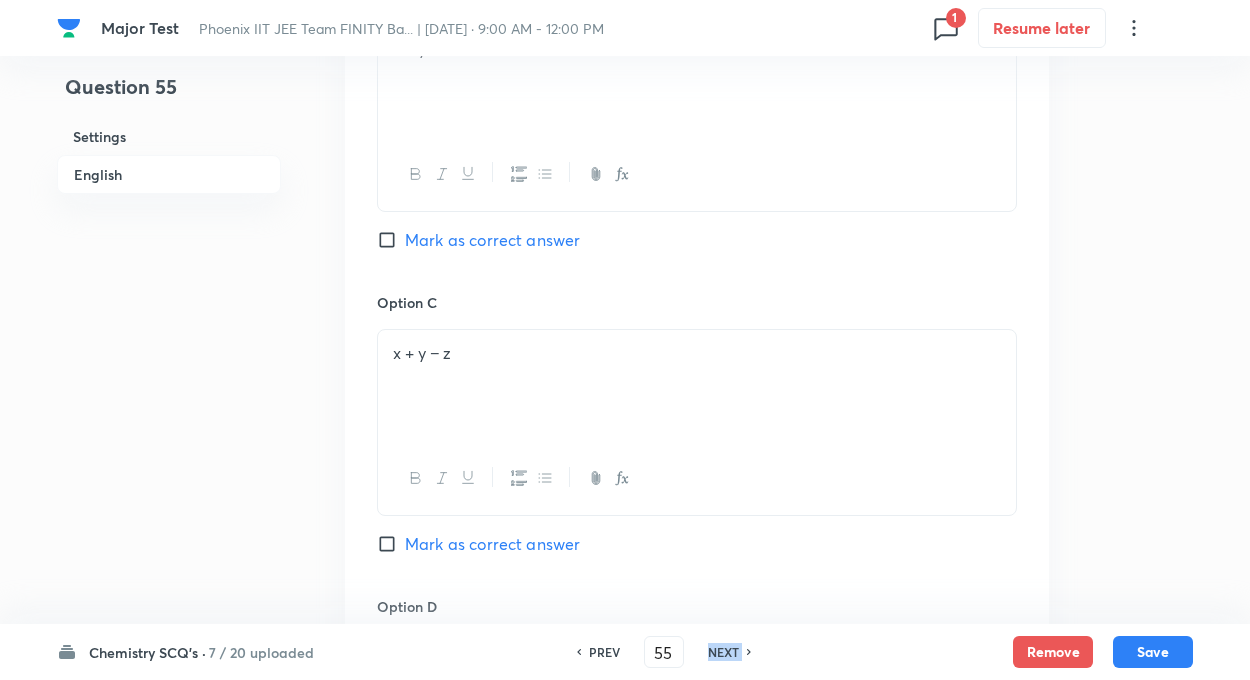 checkbox on "true" 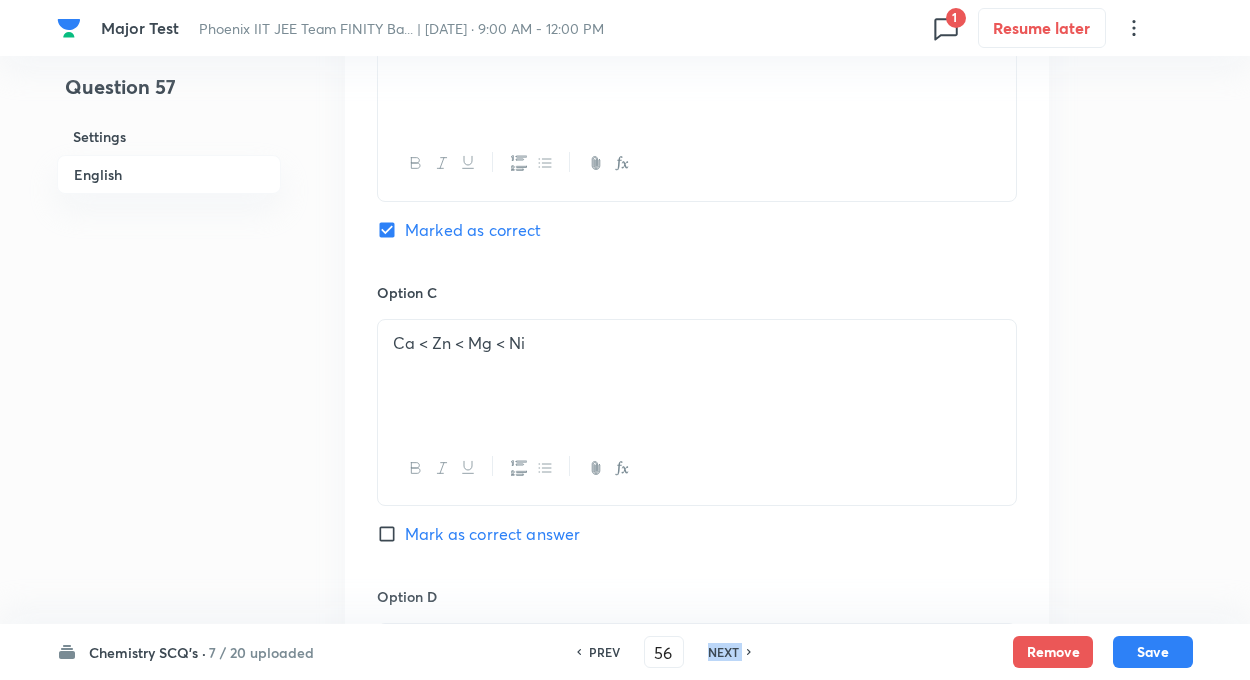 type on "57" 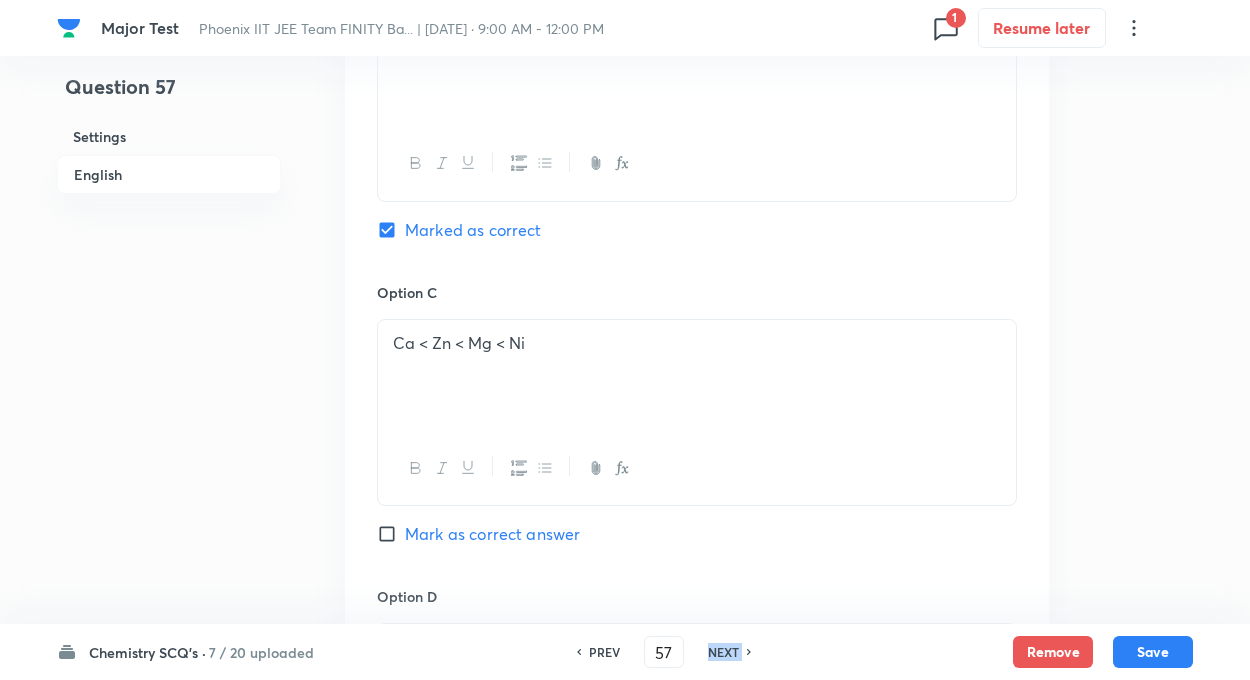 click on "NEXT" at bounding box center (723, 652) 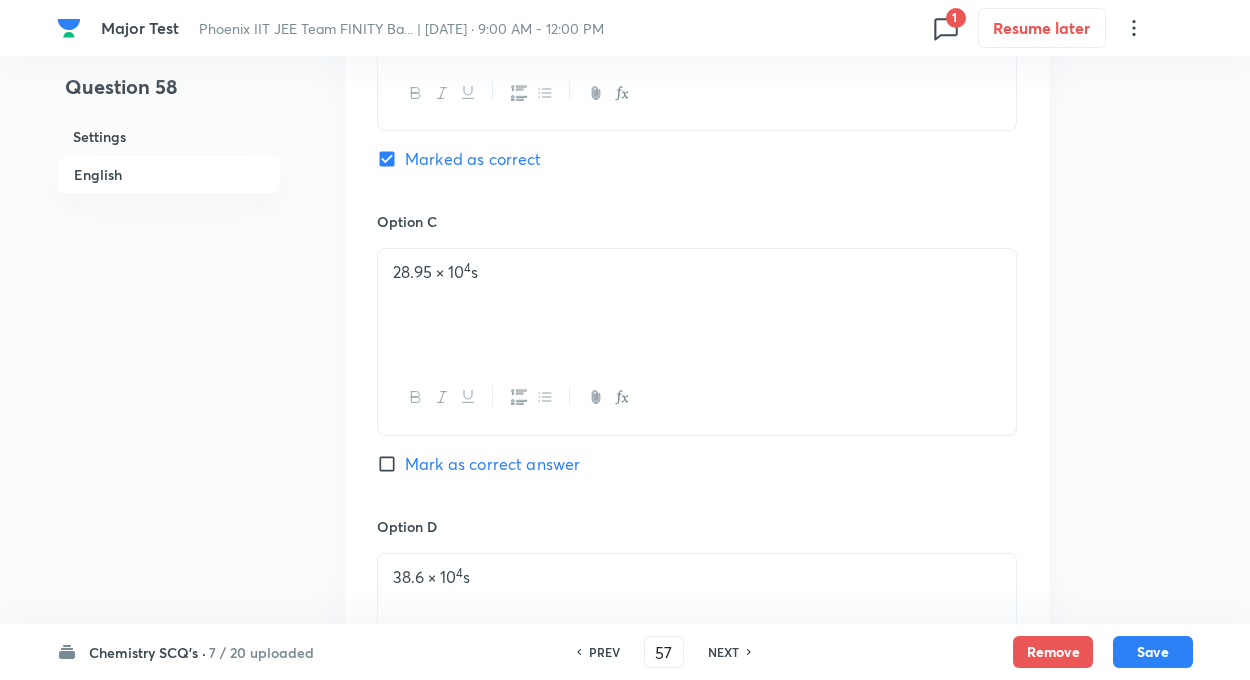 type on "58" 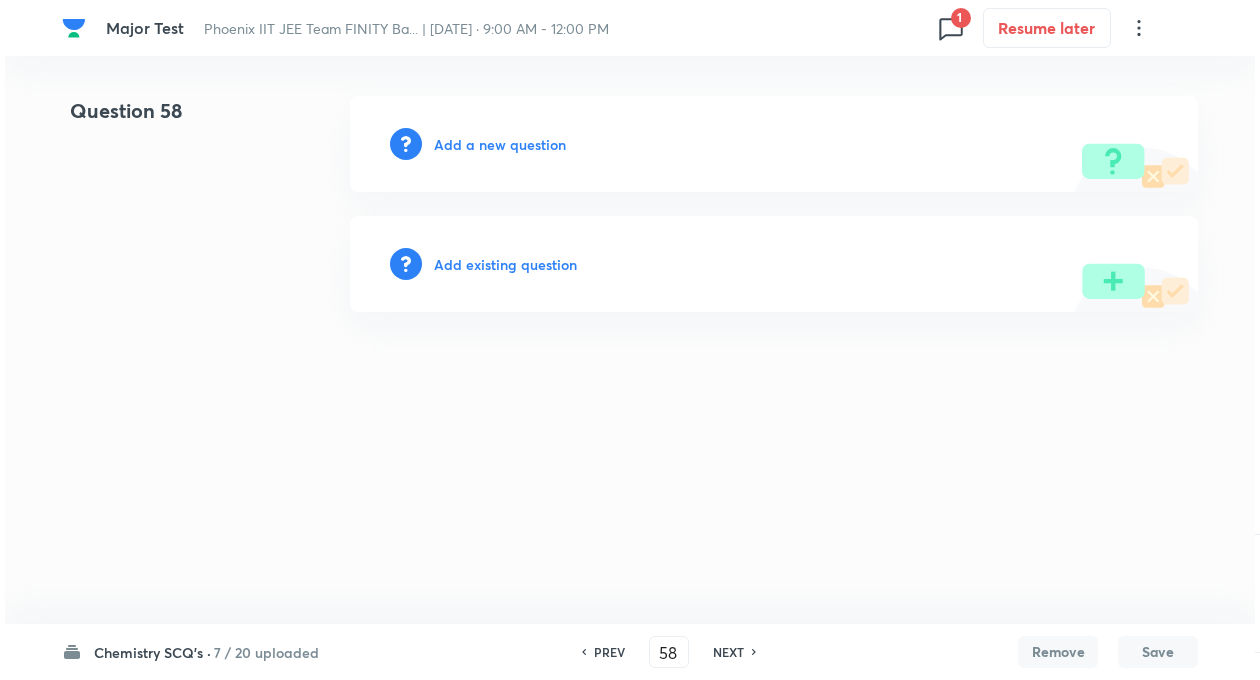 scroll, scrollTop: 0, scrollLeft: 0, axis: both 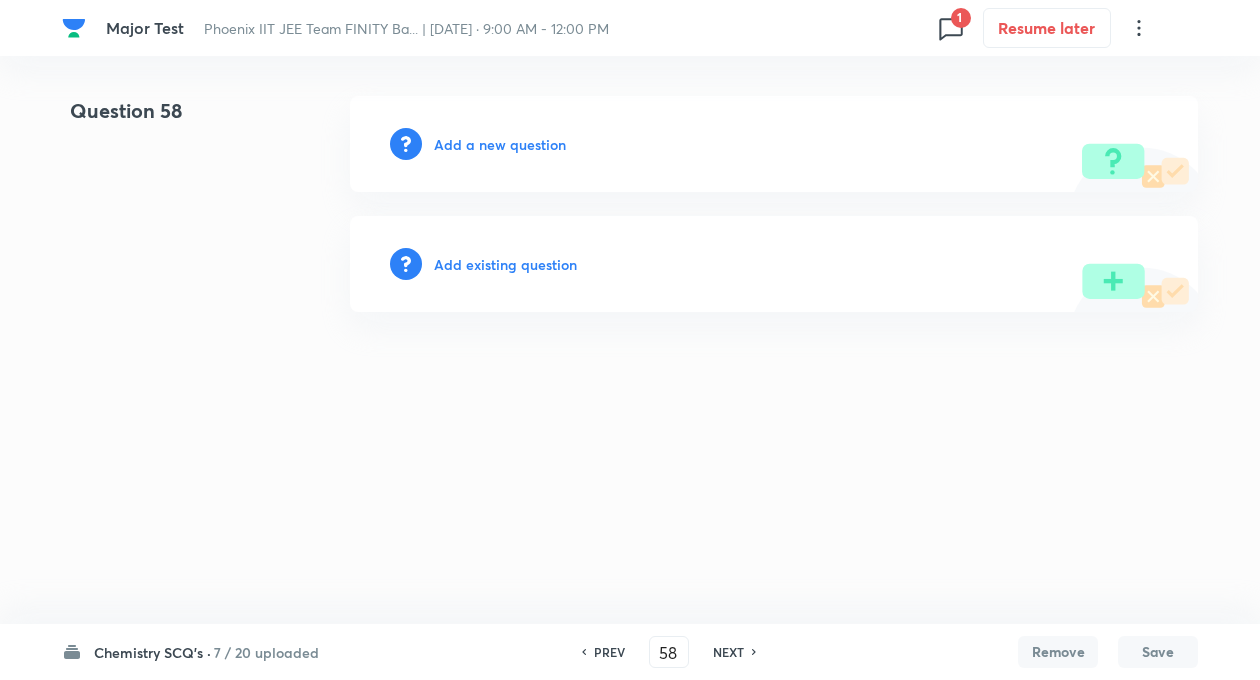 click on "Major Test Phoenix IIT JEE Team FINITY Ba... | [DATE] · 9:00 AM - 12:00 PM 1 Resume later Question 58 Add a new question Add existing question Chemistry SCQ's ·
7 / 20 uploaded
PREV 58 ​ NEXT Remove Save No internet connection" at bounding box center (630, 204) 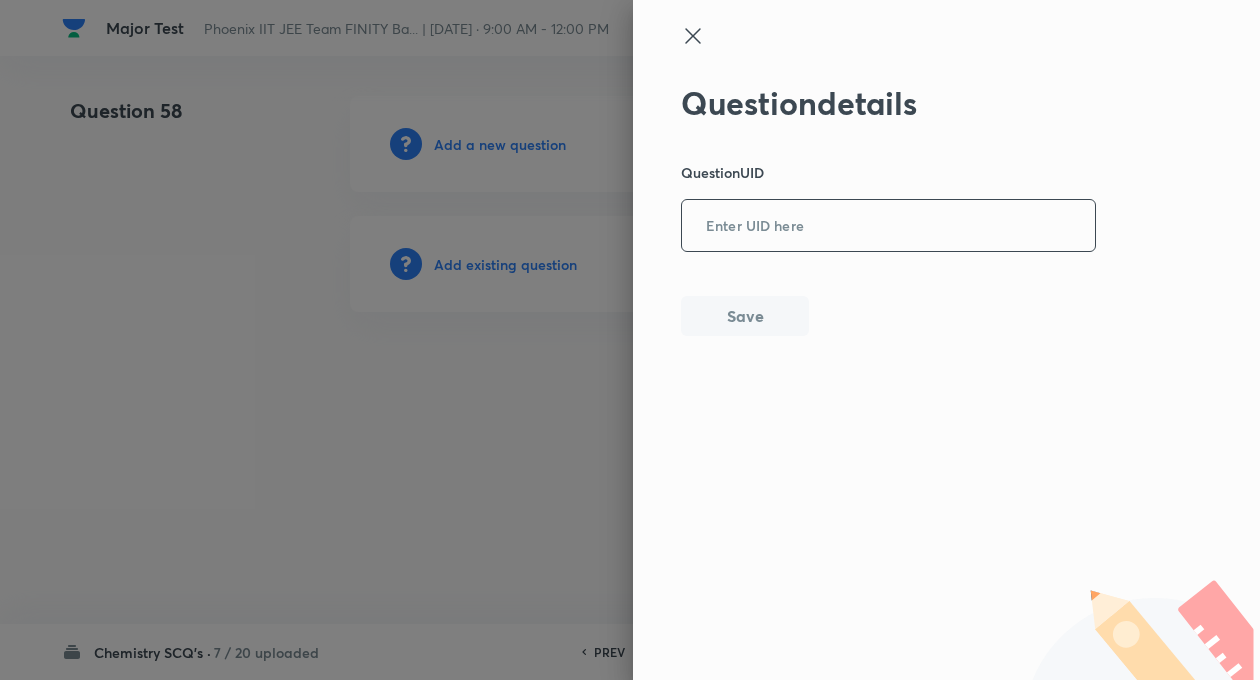 click at bounding box center [888, 226] 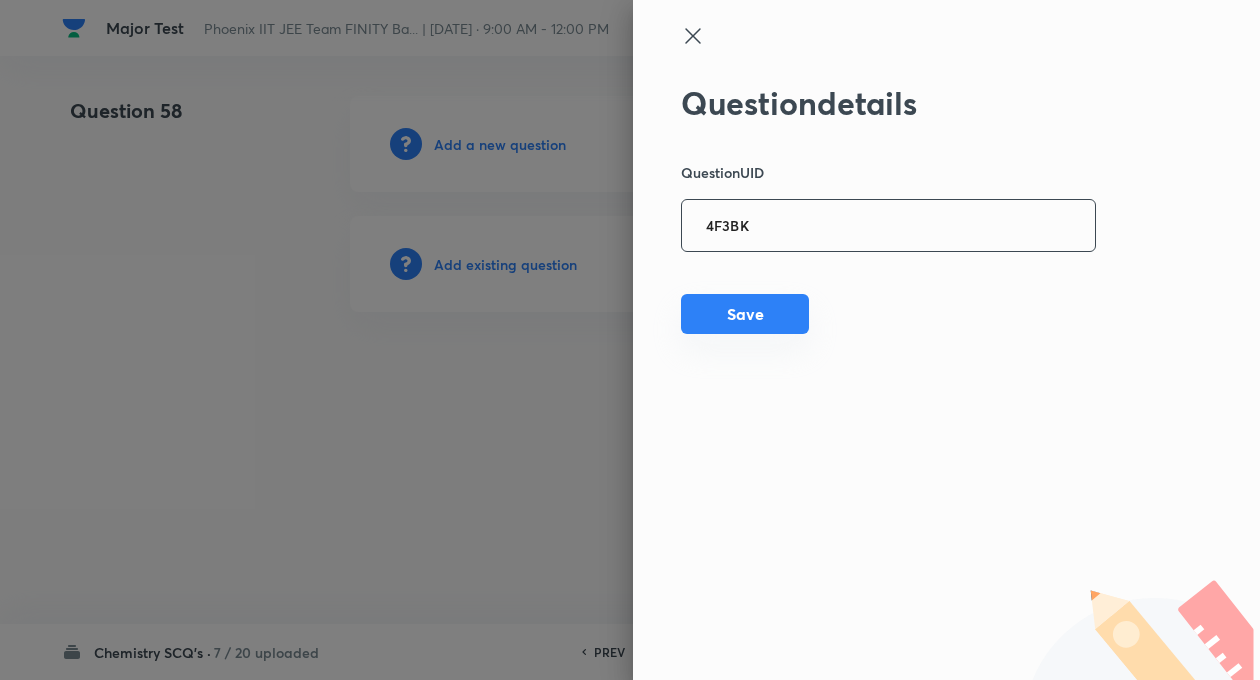 type on "4F3BK" 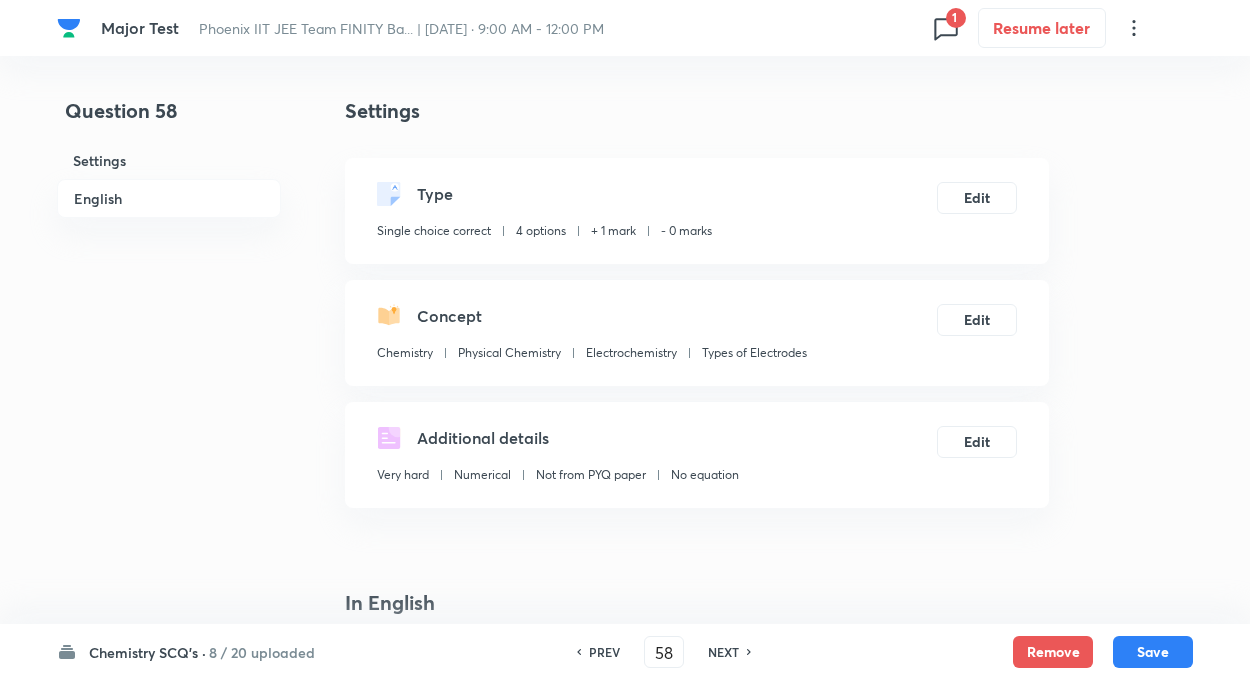 checkbox on "true" 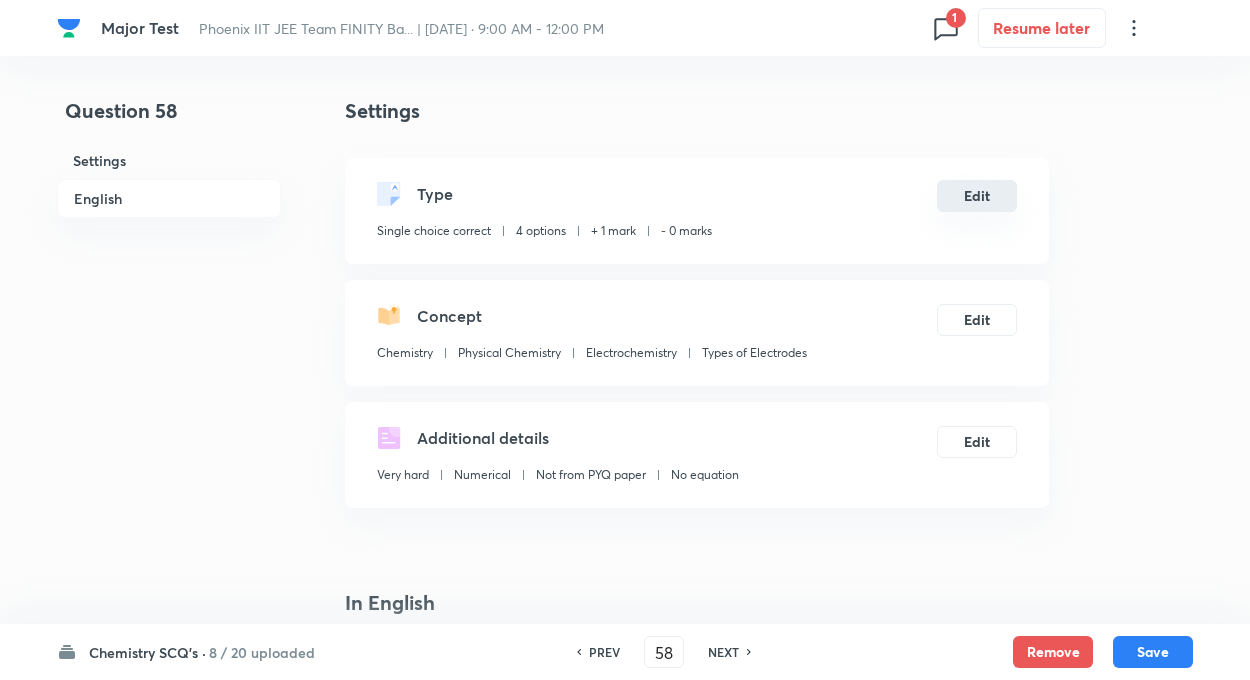 click on "Edit" at bounding box center [977, 196] 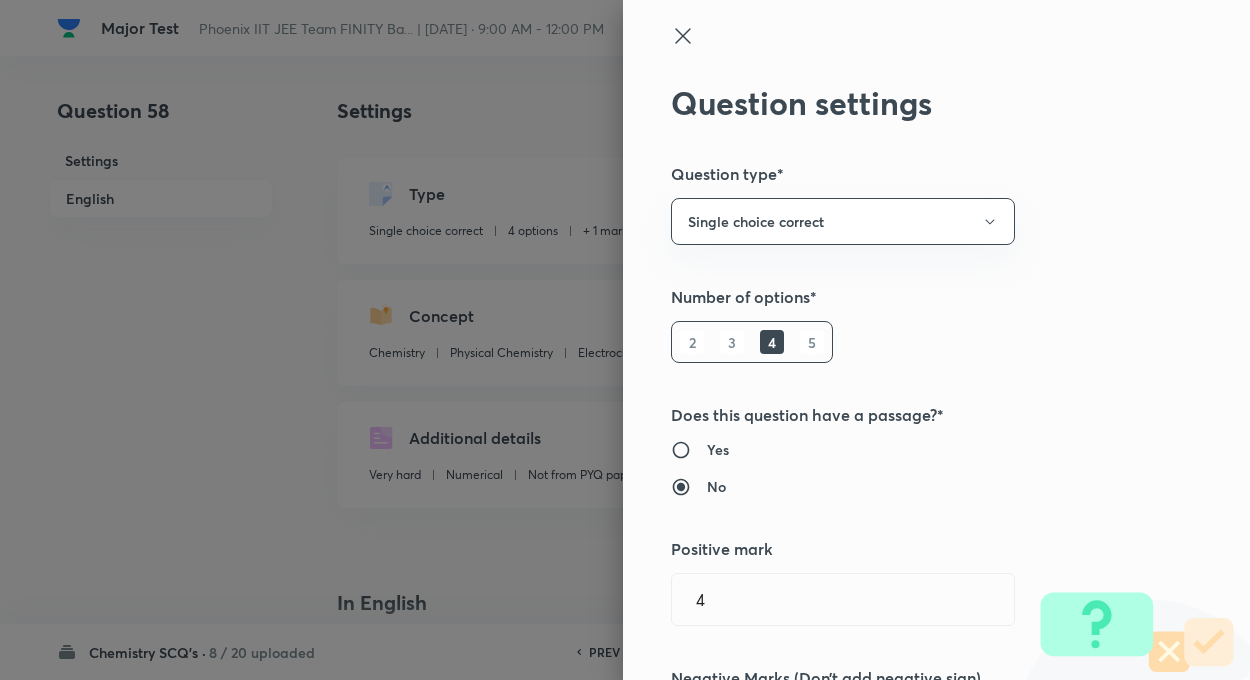 type on "1" 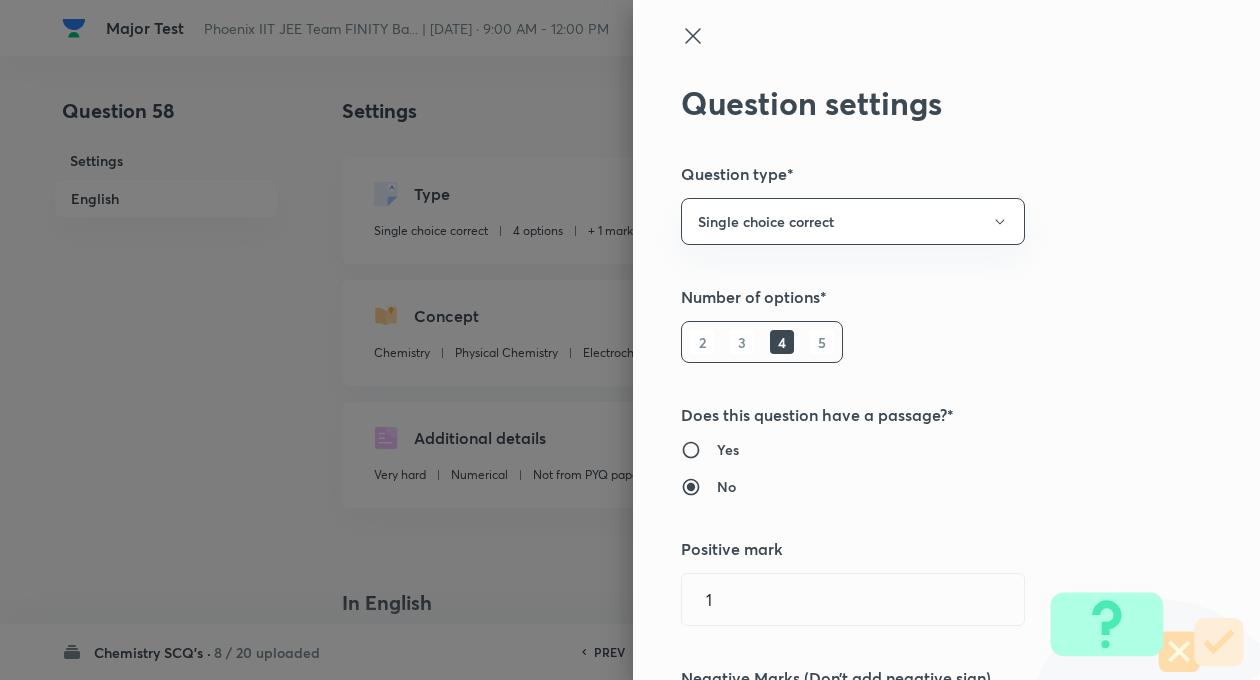 click on "Question settings Question type* Single choice correct Number of options* 2 3 4 5 Does this question have a passage?* Yes No Positive mark 1 ​ Negative Marks (Don’t add negative sign) 0 ​ Syllabus Topic group* Chemistry ​ Topic* Physical Chemistry ​ Concept* Electrochemistry ​ Sub-concept* Types of Electrodes ​ Concept-field ​ Additional details Question Difficulty Very easy Easy Moderate Hard Very hard Question is based on Fact Numerical Concept Previous year question Yes No Does this question have equation? Yes No Verification status Is the question verified? *Select 'yes' only if a question is verified Yes No Save" at bounding box center (946, 340) 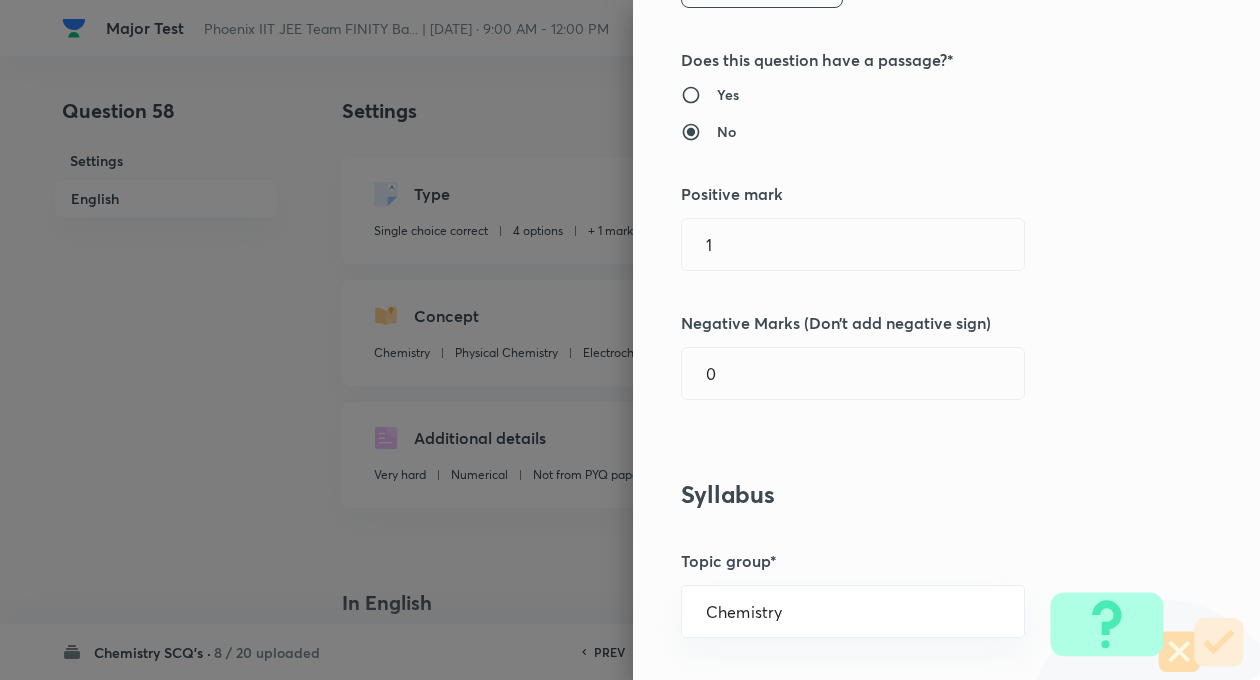 scroll, scrollTop: 360, scrollLeft: 0, axis: vertical 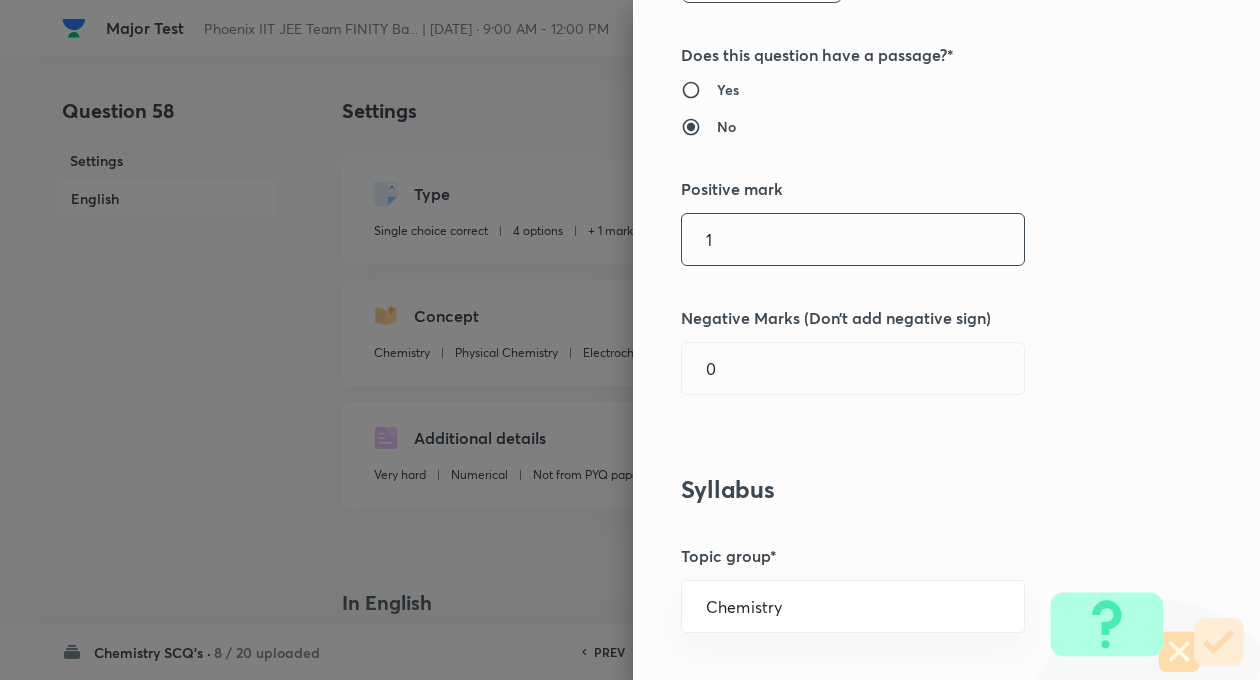 click on "1" at bounding box center (853, 239) 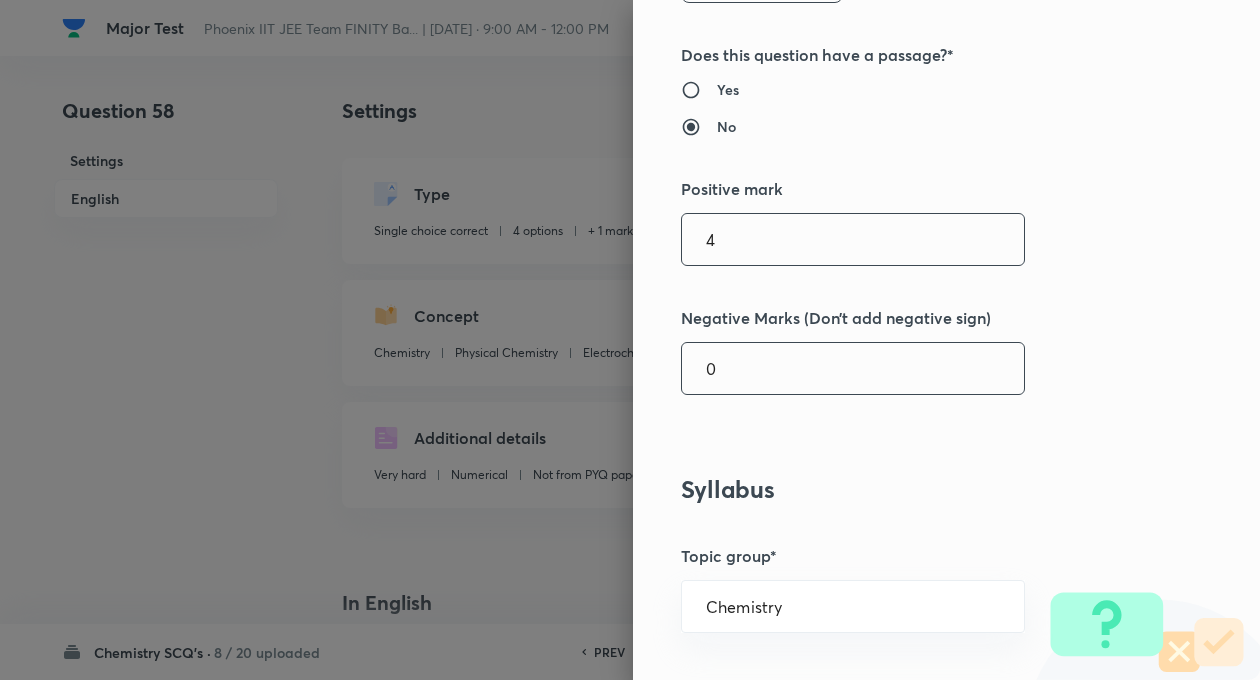 type on "4" 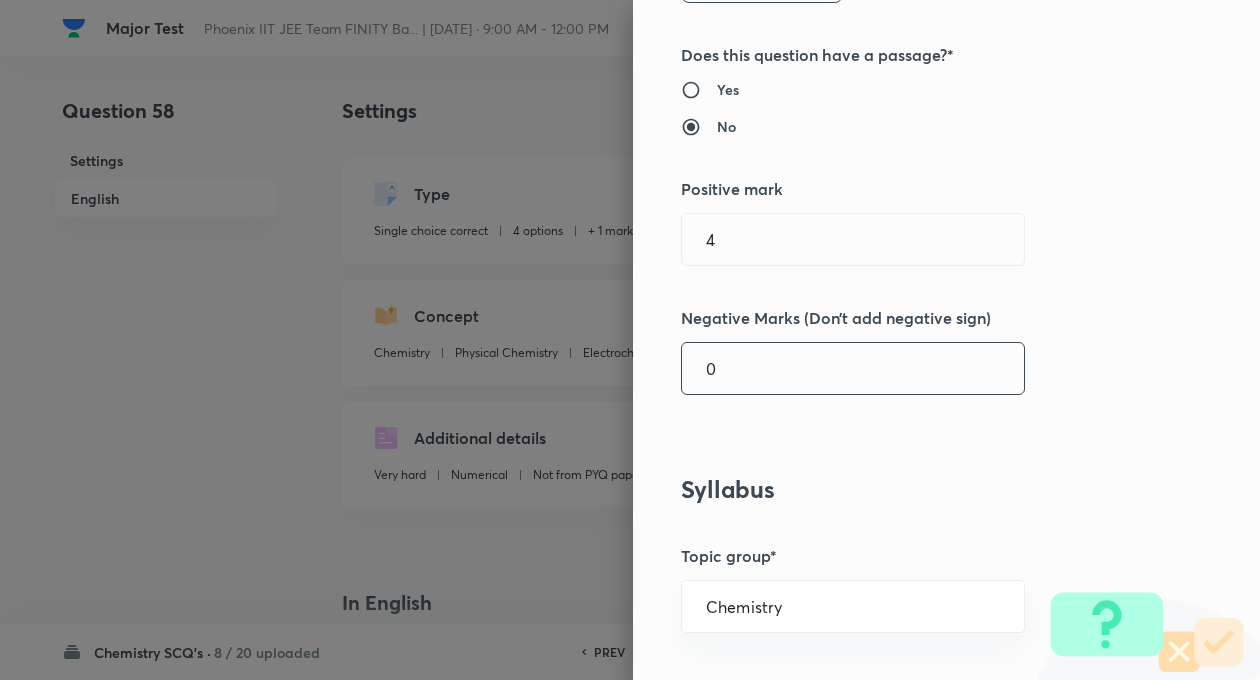 click on "0" at bounding box center [853, 368] 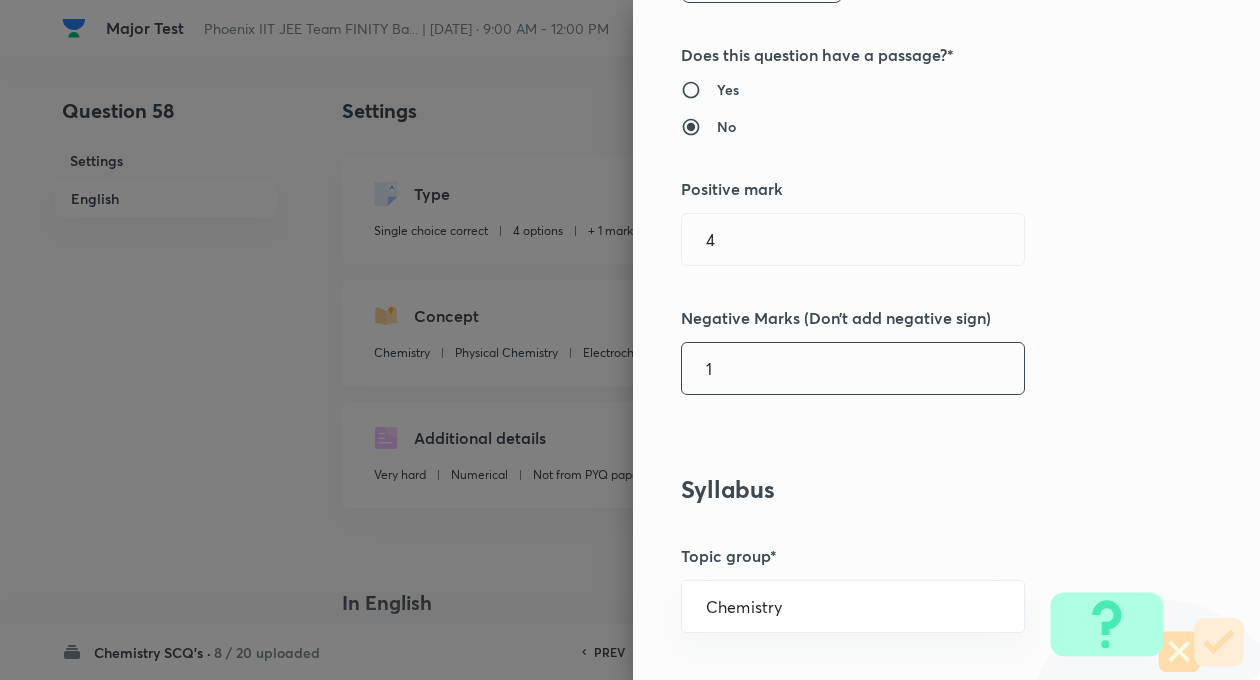 type on "1" 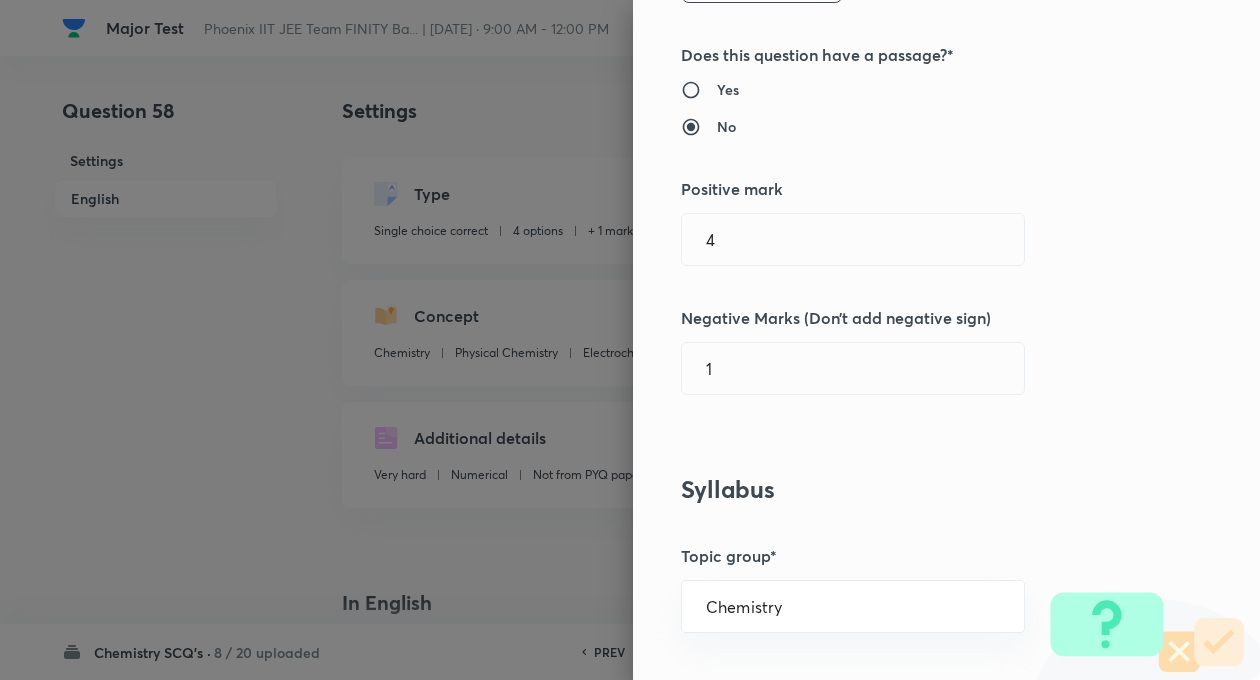 click on "Question settings Question type* Single choice correct Number of options* 2 3 4 5 Does this question have a passage?* Yes No Positive mark 4 ​ Negative Marks (Don’t add negative sign) 1 ​ Syllabus Topic group* Chemistry ​ Topic* Physical Chemistry ​ Concept* Electrochemistry ​ Sub-concept* Types of Electrodes ​ Concept-field ​ Additional details Question Difficulty Very easy Easy Moderate Hard Very hard Question is based on Fact Numerical Concept Previous year question Yes No Does this question have equation? Yes No Verification status Is the question verified? *Select 'yes' only if a question is verified Yes No Save" at bounding box center (946, 340) 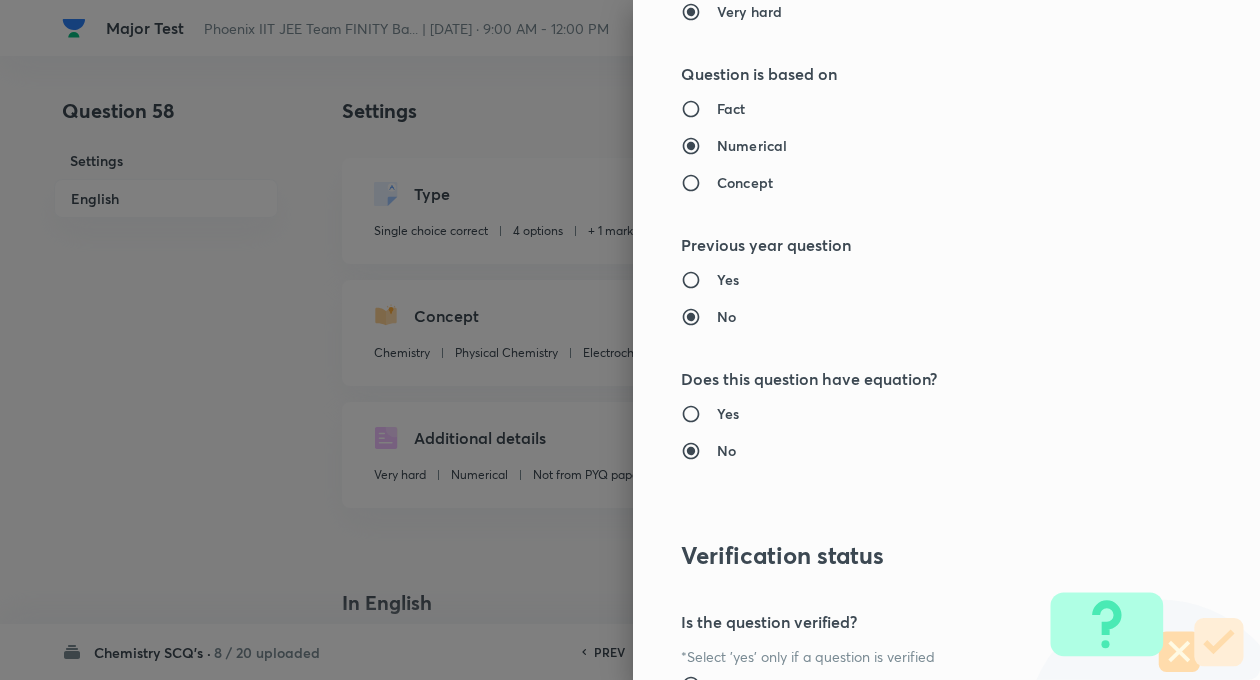 scroll, scrollTop: 2046, scrollLeft: 0, axis: vertical 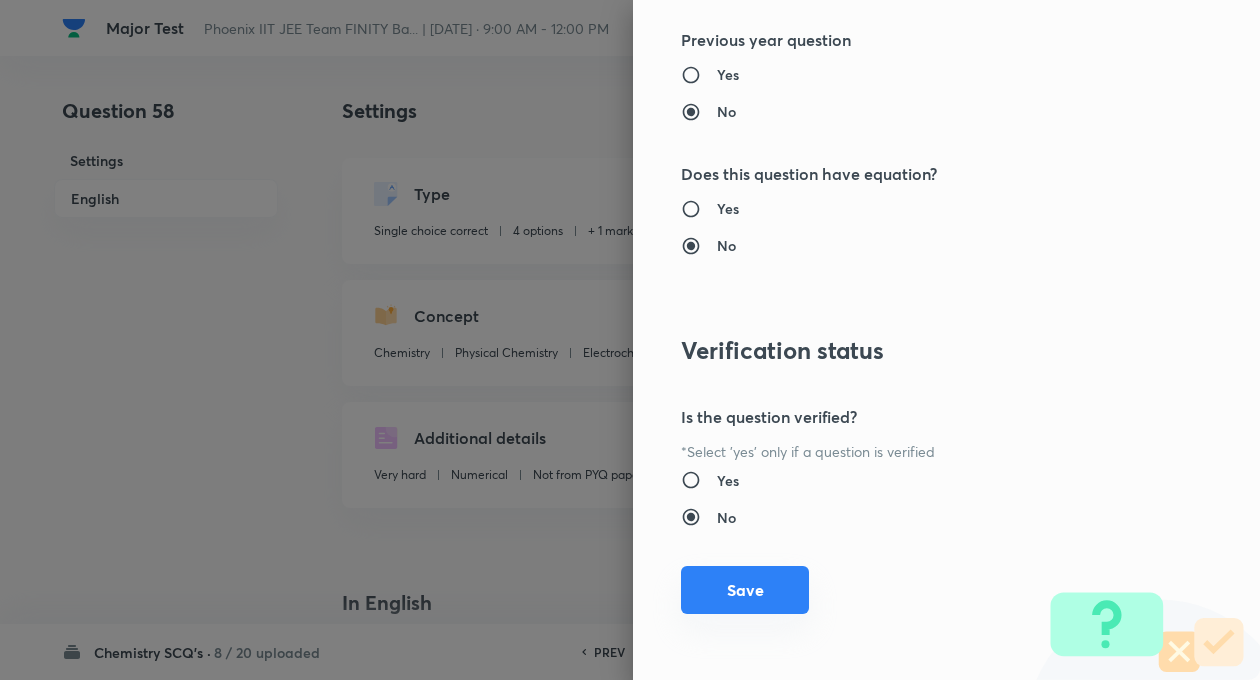 click on "Save" at bounding box center (745, 590) 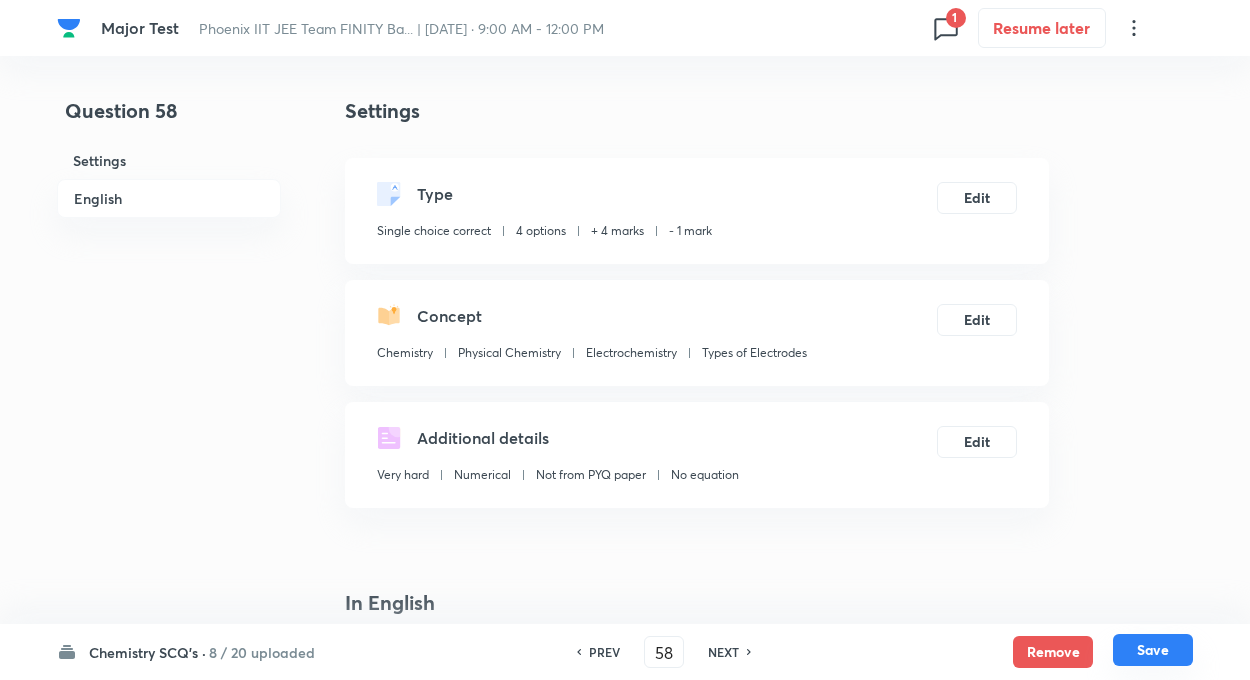 click on "Save" at bounding box center [1153, 650] 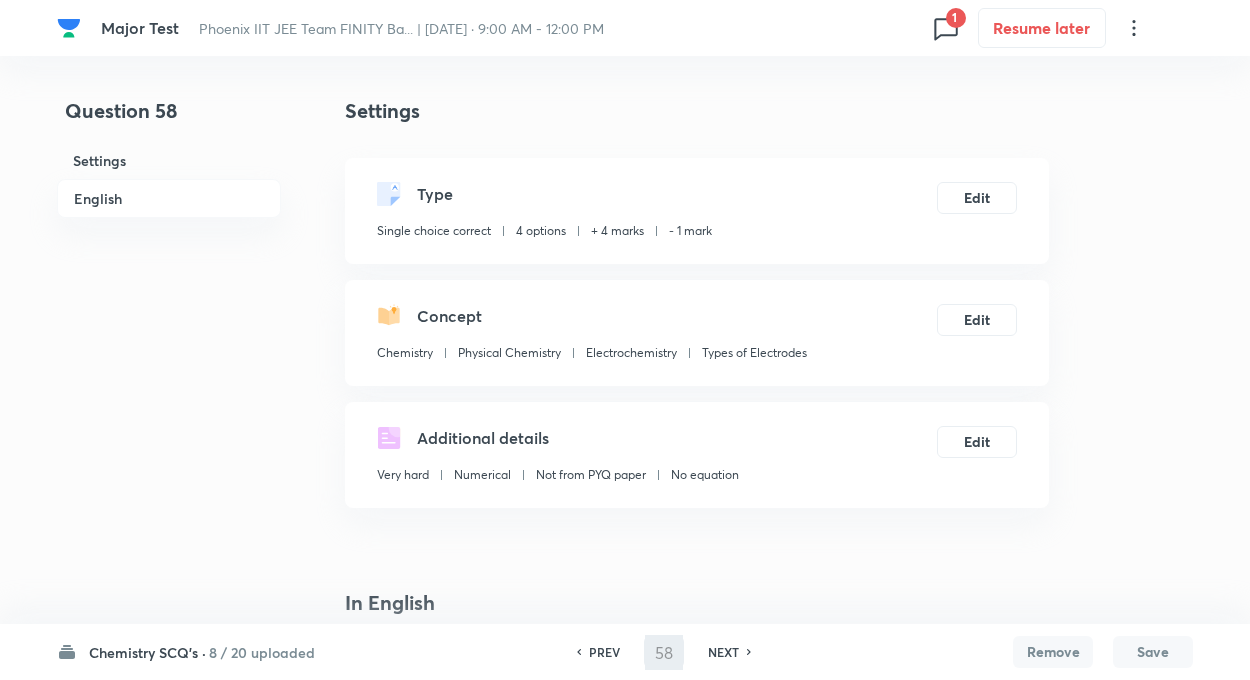 type on "59" 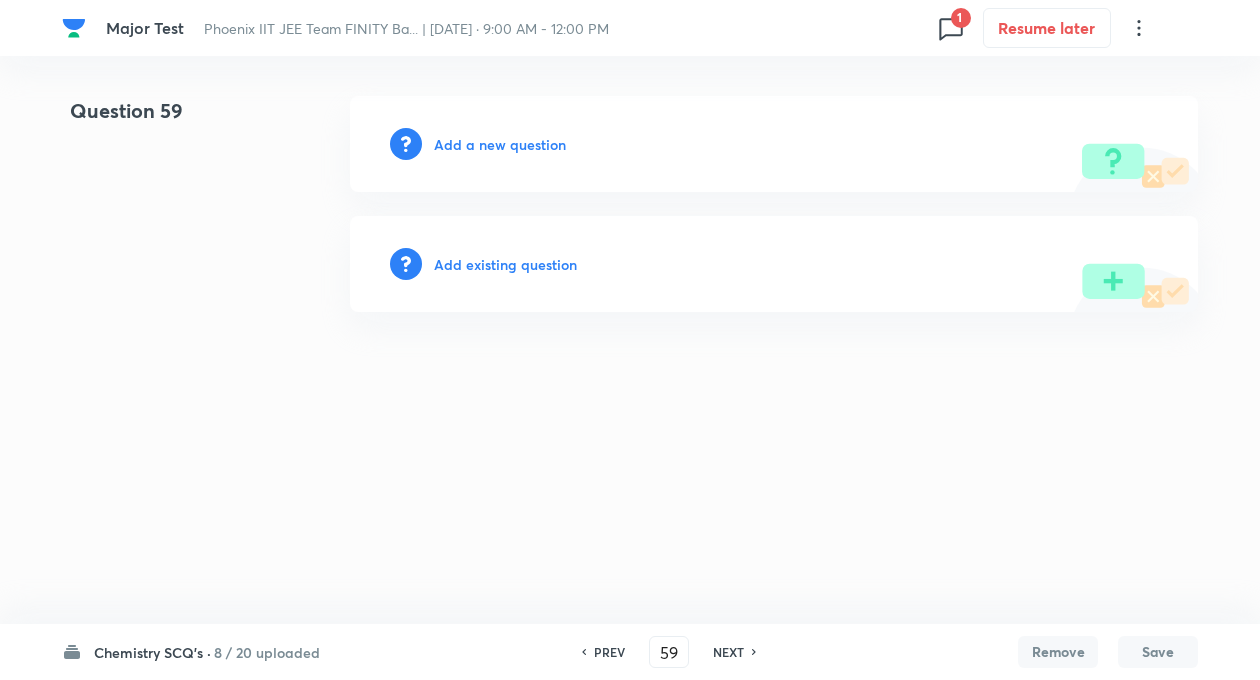 click on "Add existing question" at bounding box center (505, 264) 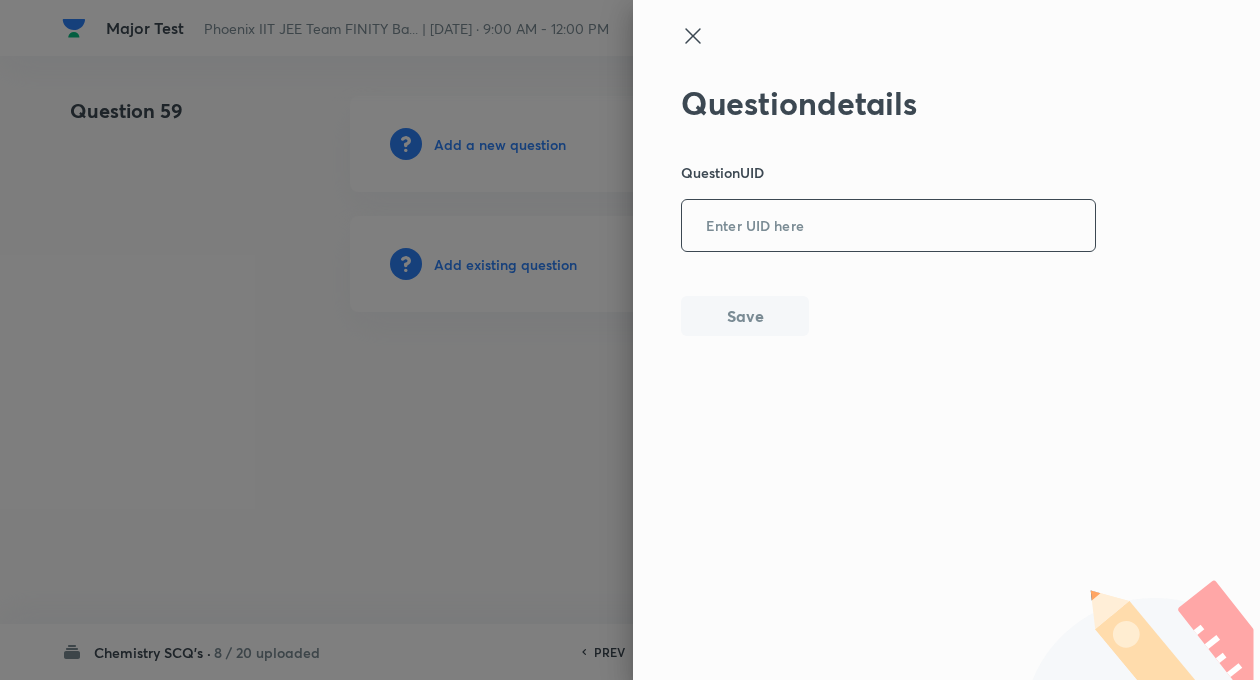 click at bounding box center (888, 226) 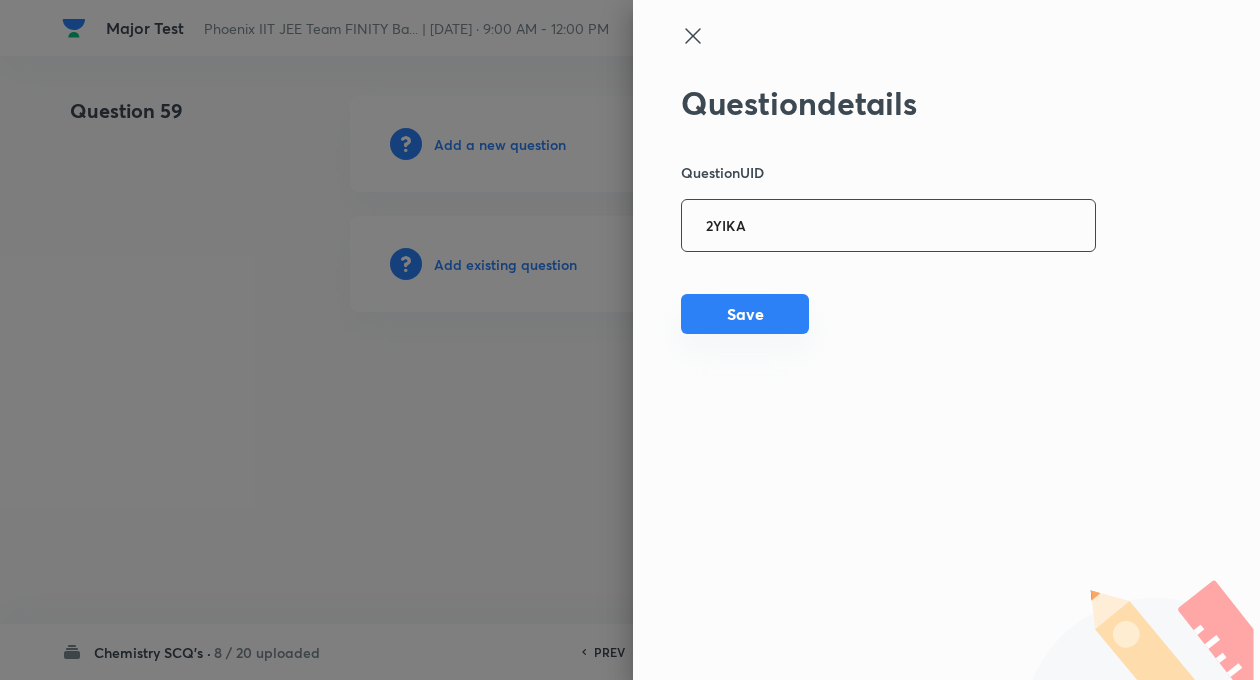 type on "2YIKA" 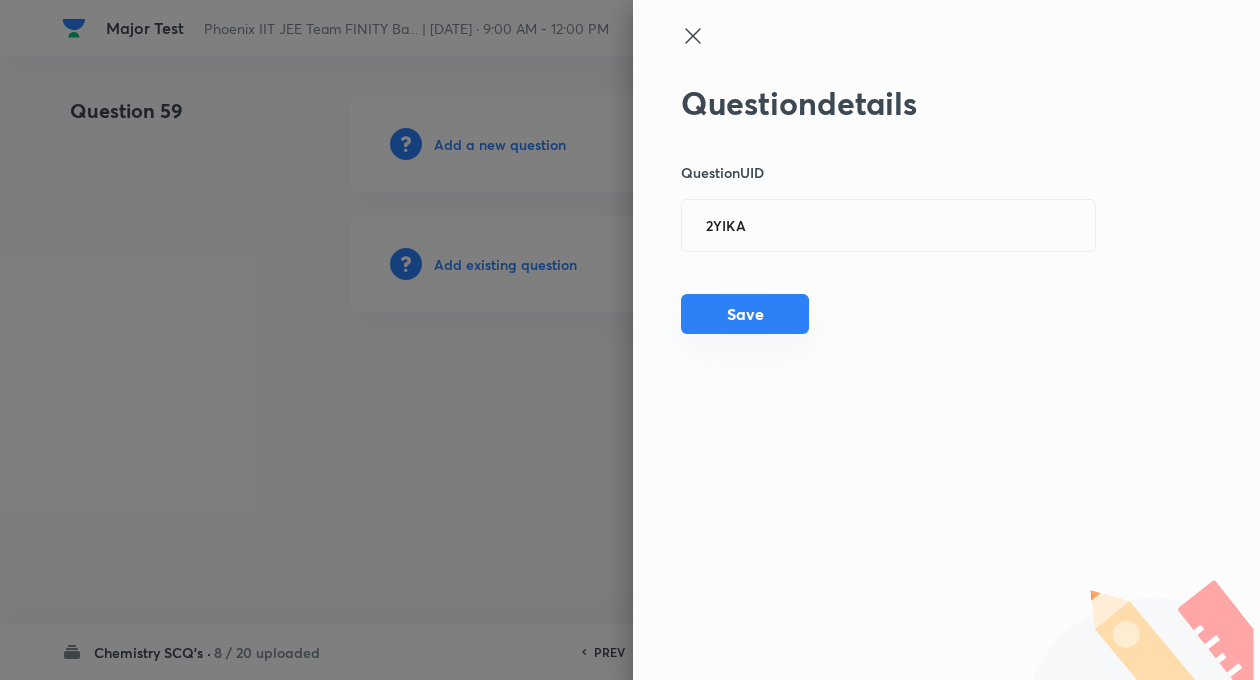 click on "Save" at bounding box center [745, 314] 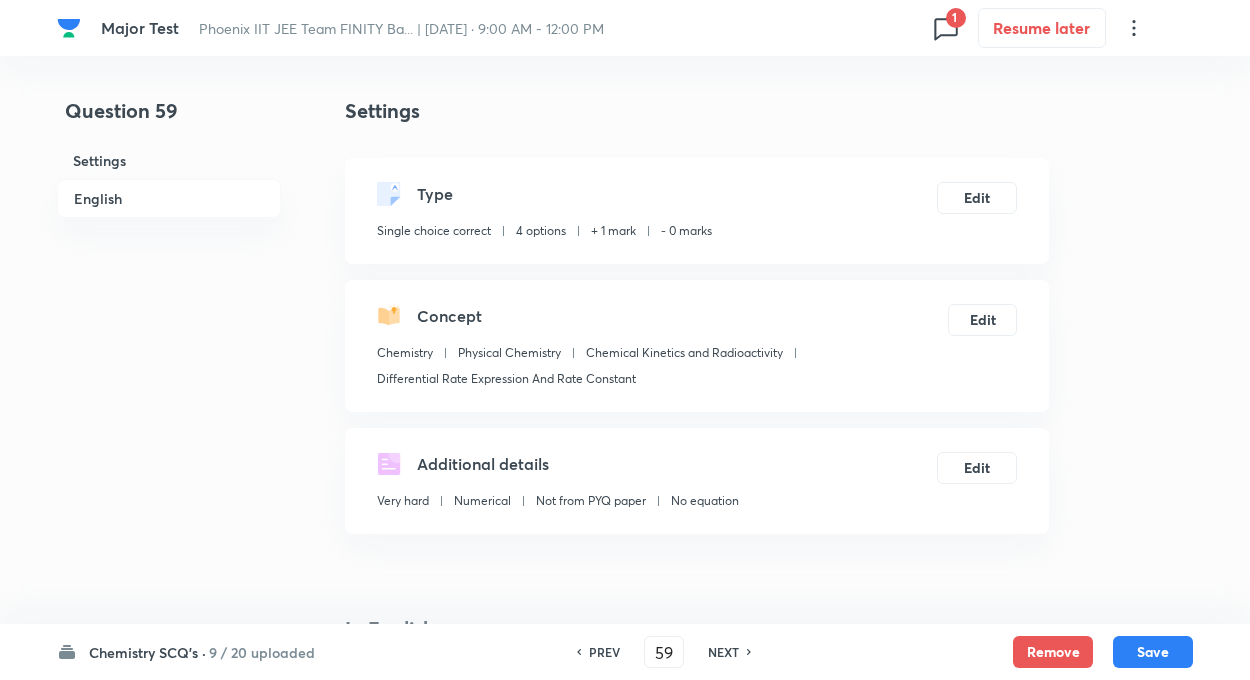 checkbox on "true" 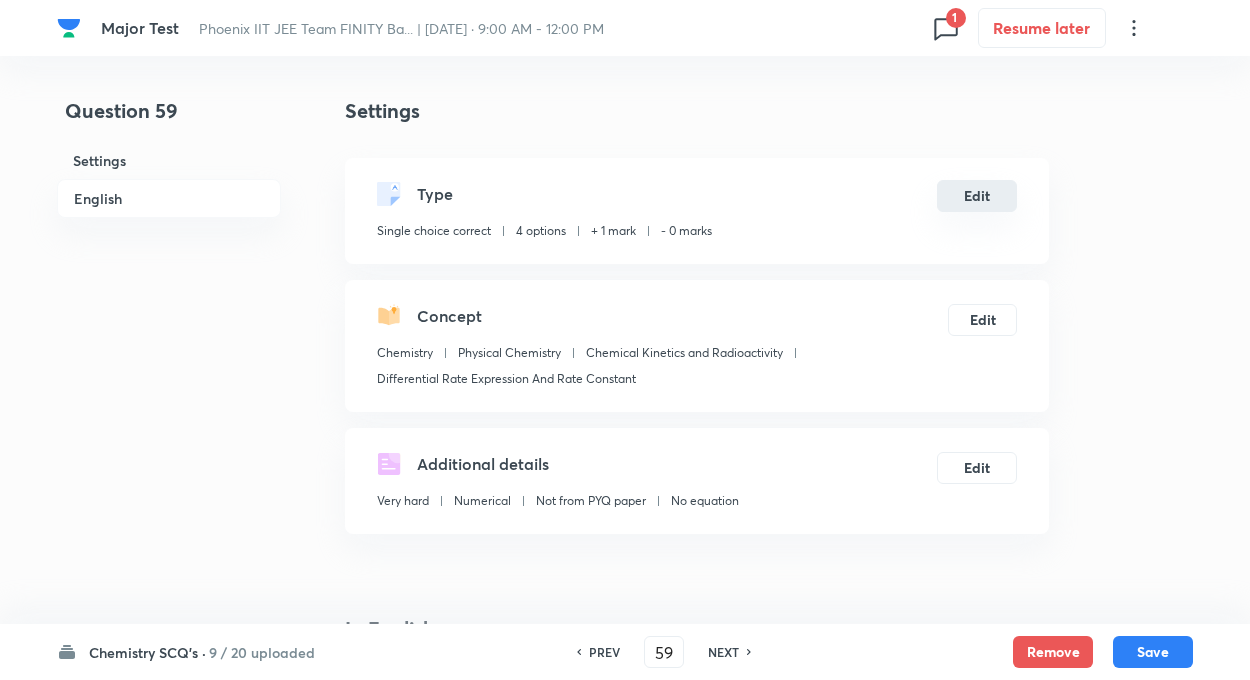 click on "Edit" at bounding box center (977, 196) 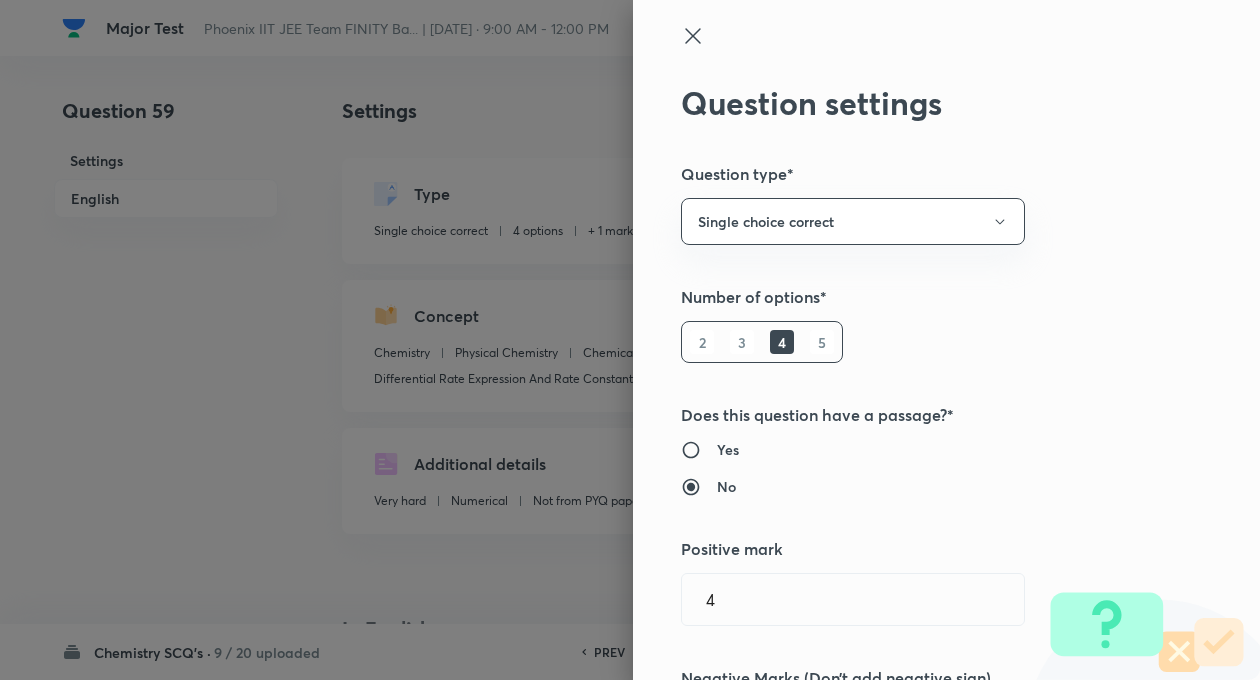 type on "1" 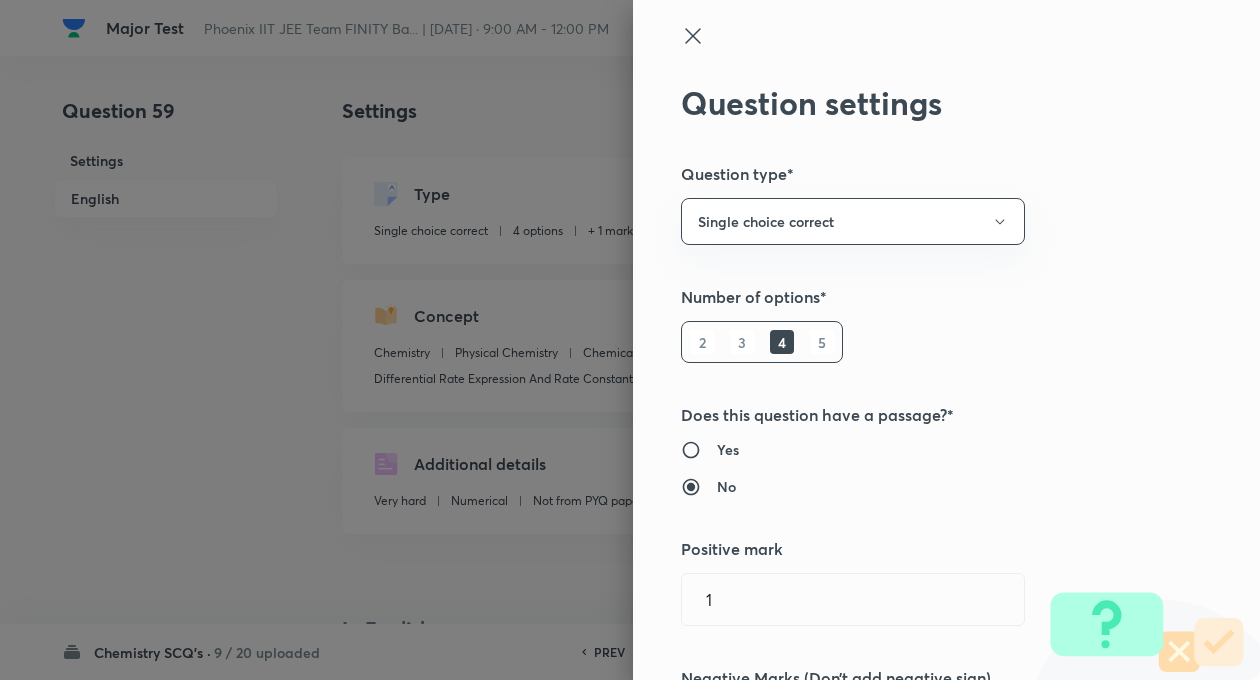 click on "Question settings Question type* Single choice correct Number of options* 2 3 4 5 Does this question have a passage?* Yes No Positive mark 1 ​ Negative Marks (Don’t add negative sign) 0 ​ Syllabus Topic group* Chemistry ​ Topic* Physical Chemistry ​ Concept* Chemical Kinetics and Radioactivity ​ Sub-concept* Differential Rate Expression And Rate Constant ​ Concept-field ​ Additional details Question Difficulty Very easy Easy Moderate Hard Very hard Question is based on Fact Numerical Concept Previous year question Yes No Does this question have equation? Yes No Verification status Is the question verified? *Select 'yes' only if a question is verified Yes No Save" at bounding box center [946, 340] 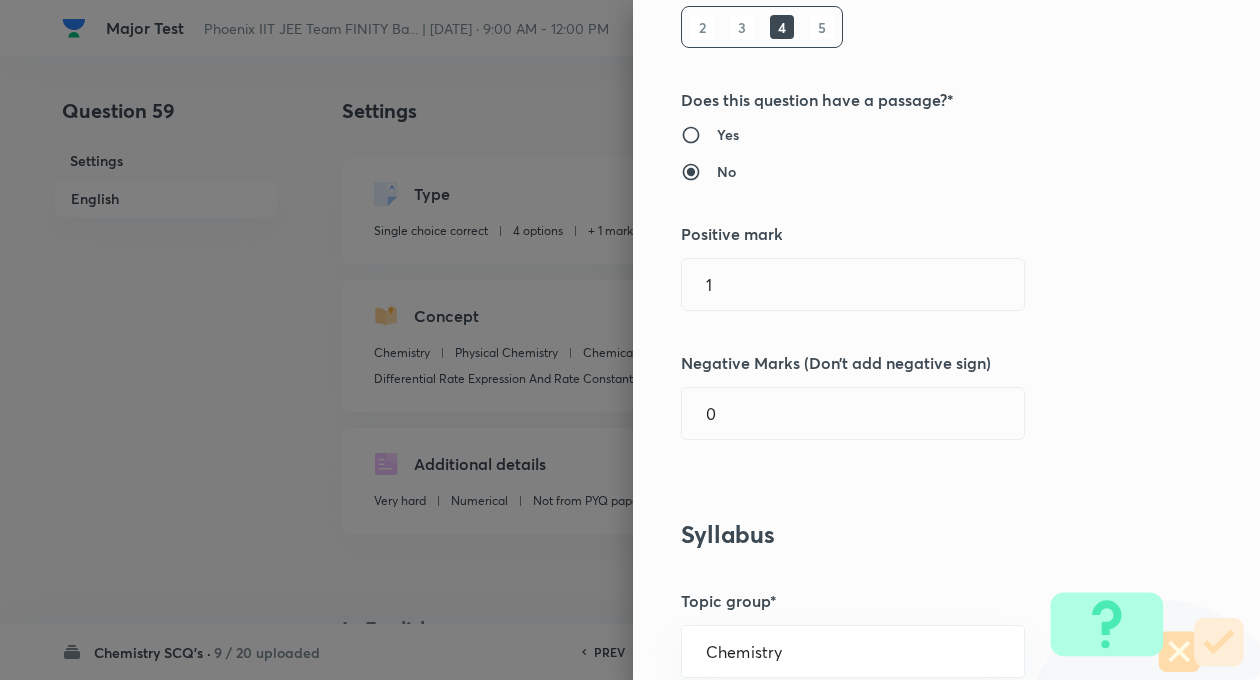 scroll, scrollTop: 440, scrollLeft: 0, axis: vertical 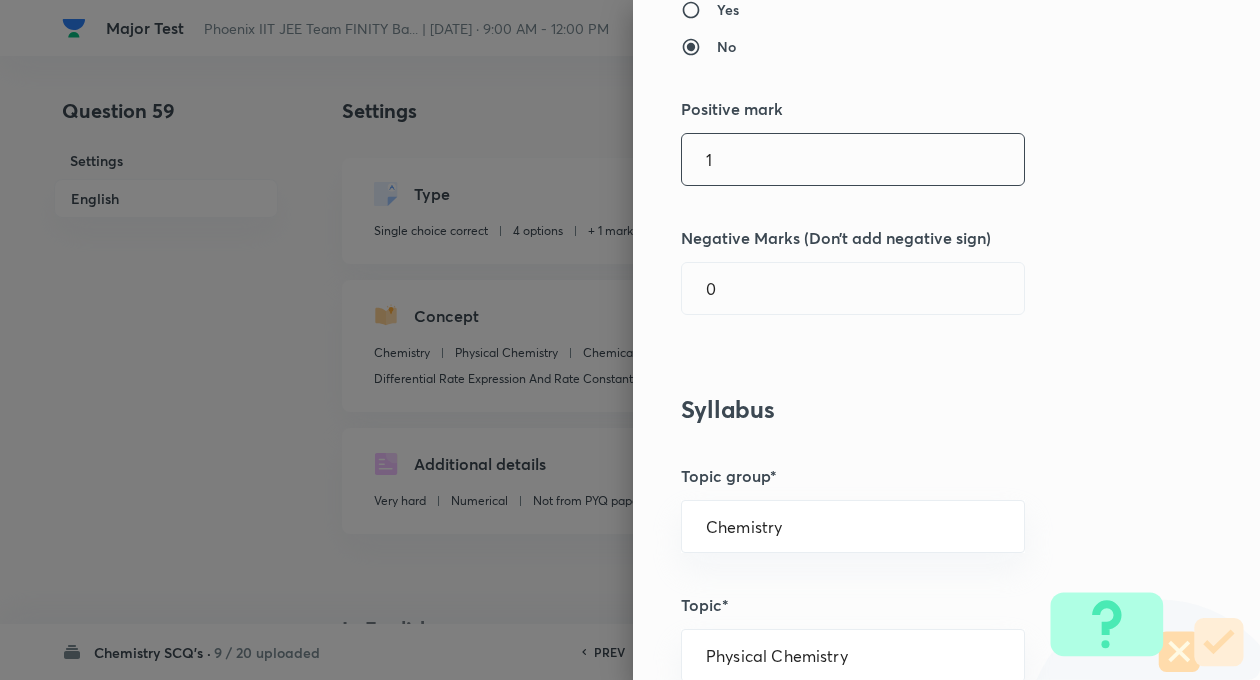 click on "1" at bounding box center [853, 159] 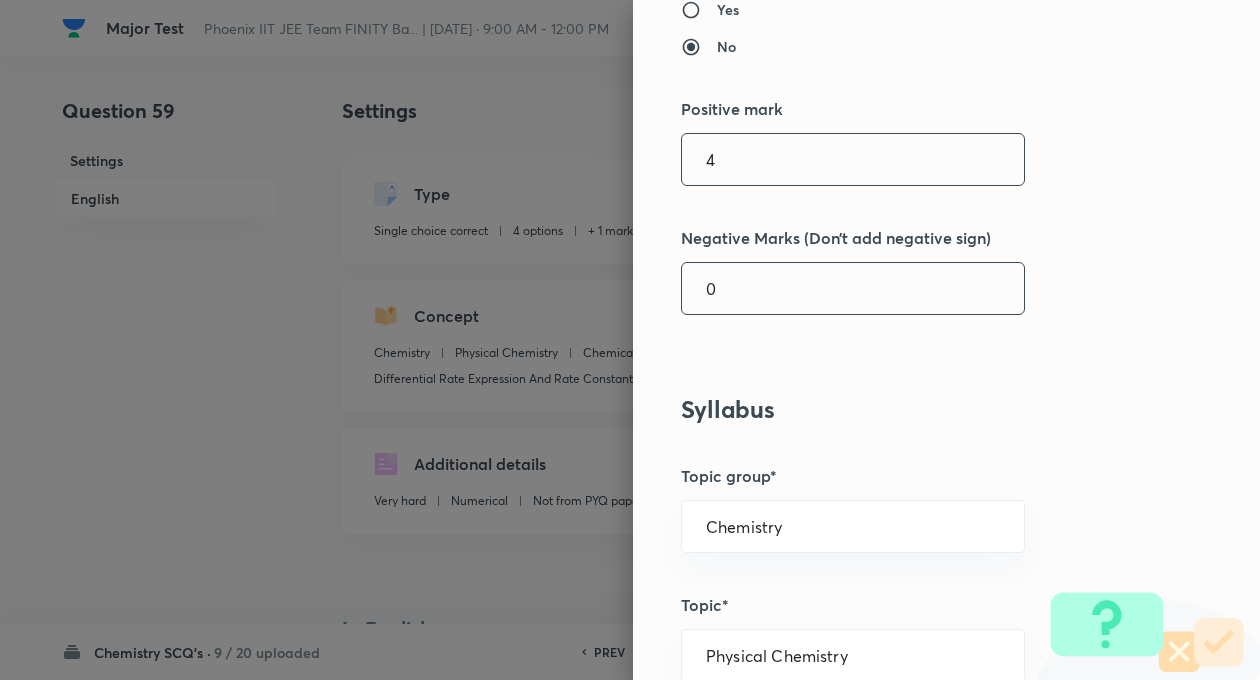 type on "4" 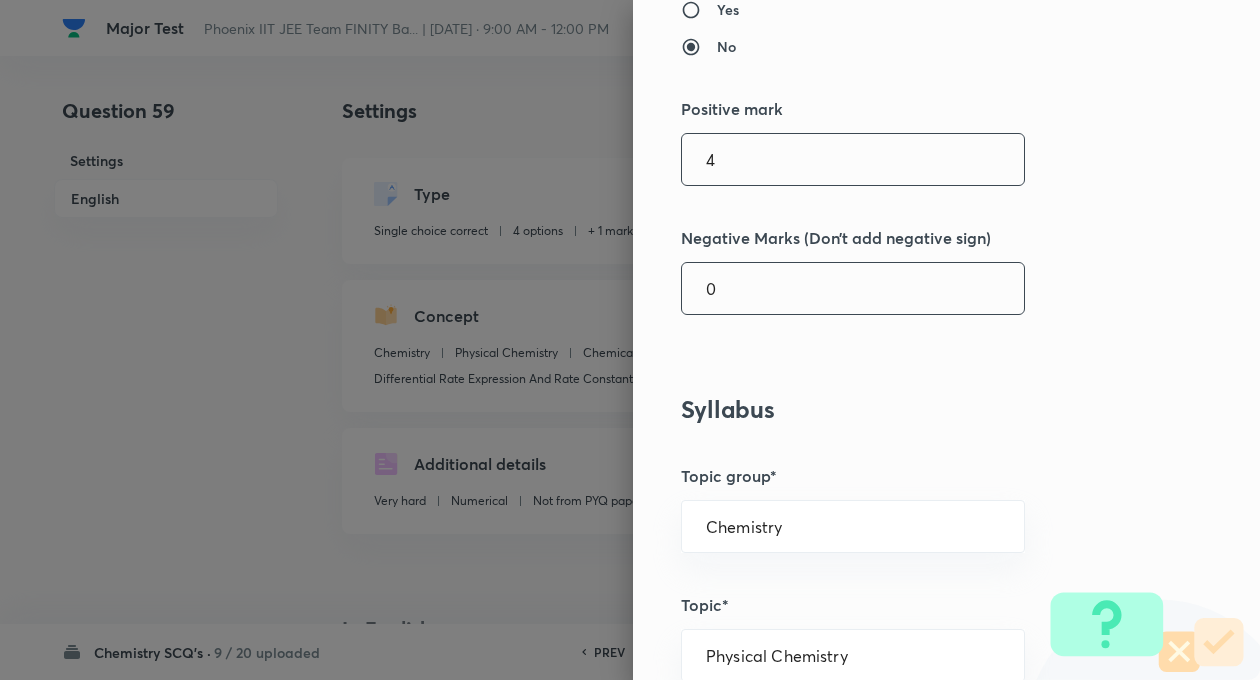 click on "0" at bounding box center (853, 288) 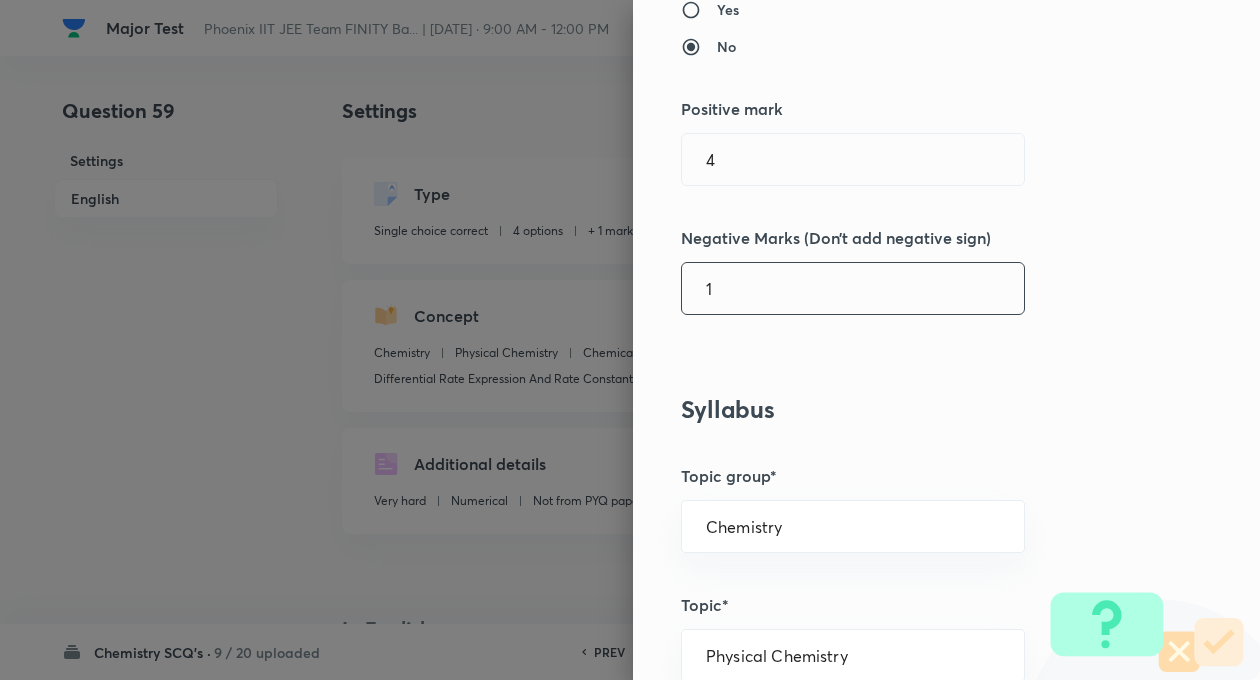 type on "1" 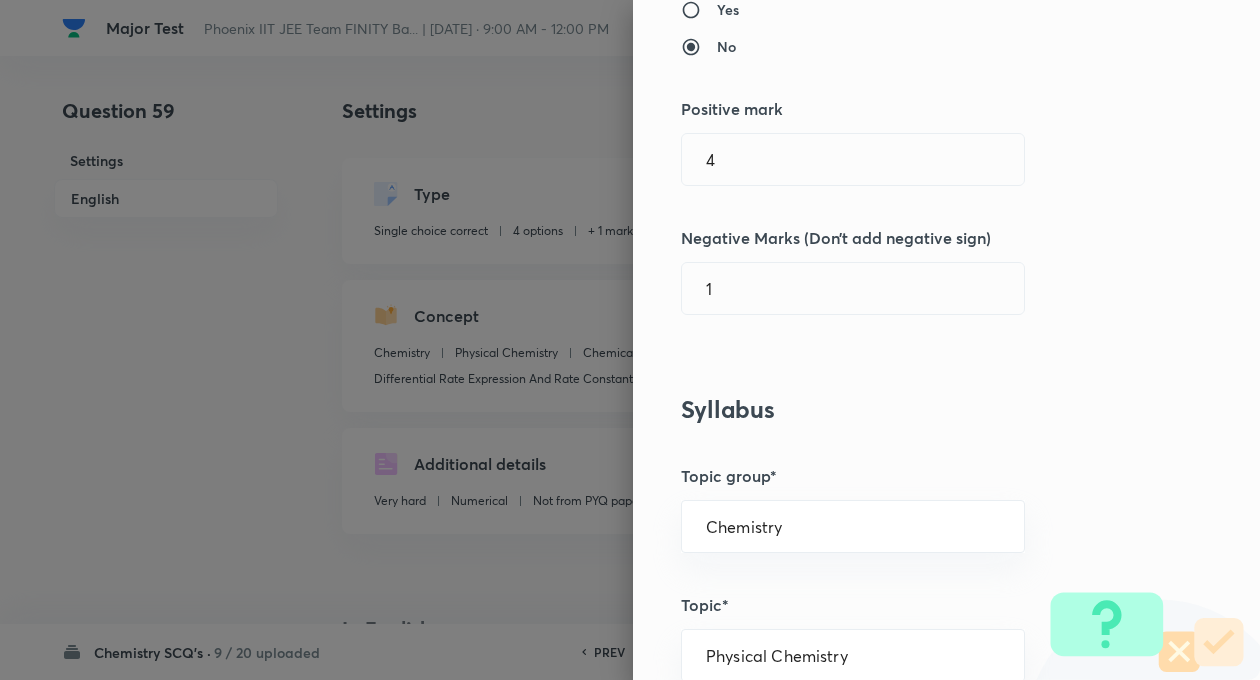 click on "Syllabus" at bounding box center (913, 409) 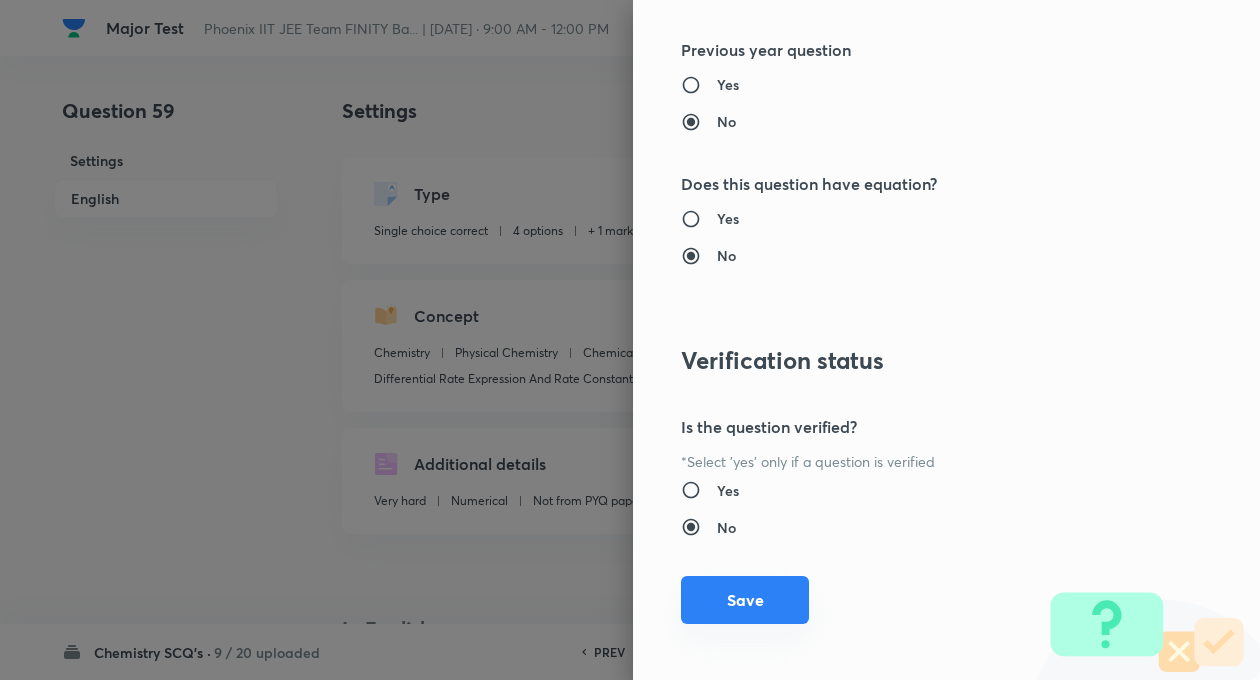 scroll, scrollTop: 2046, scrollLeft: 0, axis: vertical 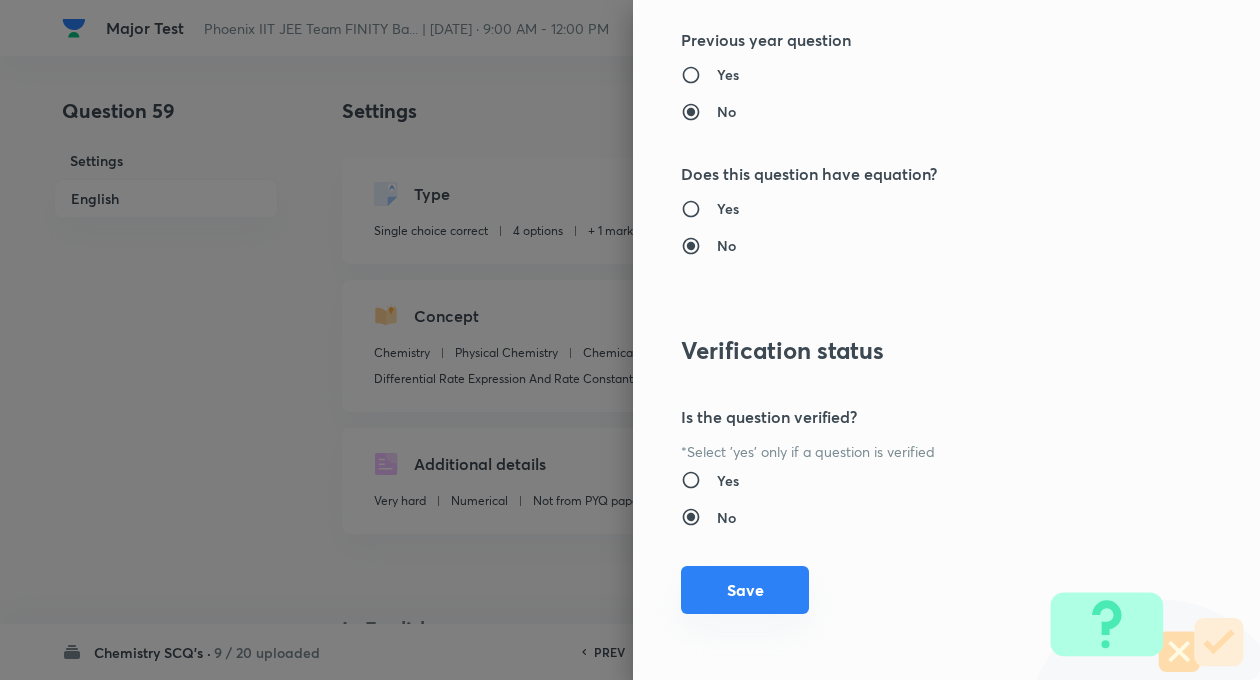 click on "Question settings Question type* Single choice correct Number of options* 2 3 4 5 Does this question have a passage?* Yes No Positive mark 4 ​ Negative Marks (Don’t add negative sign) 1 ​ Syllabus Topic group* Chemistry ​ Topic* Physical Chemistry ​ Concept* Chemical Kinetics and Radioactivity ​ Sub-concept* Differential Rate Expression And Rate Constant ​ Concept-field ​ Additional details Question Difficulty Very easy Easy Moderate Hard Very hard Question is based on Fact Numerical Concept Previous year question Yes No Does this question have equation? Yes No Verification status Is the question verified? *Select 'yes' only if a question is verified Yes No Save" at bounding box center (946, 340) 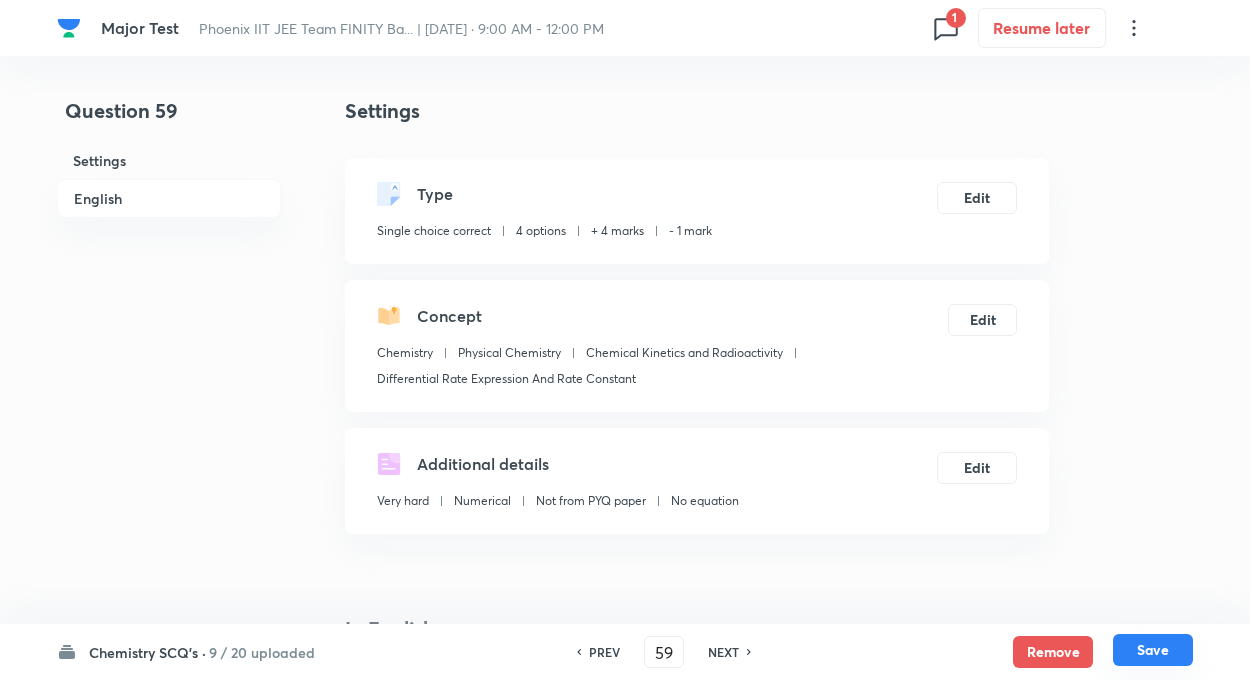 click on "Save" at bounding box center [1153, 650] 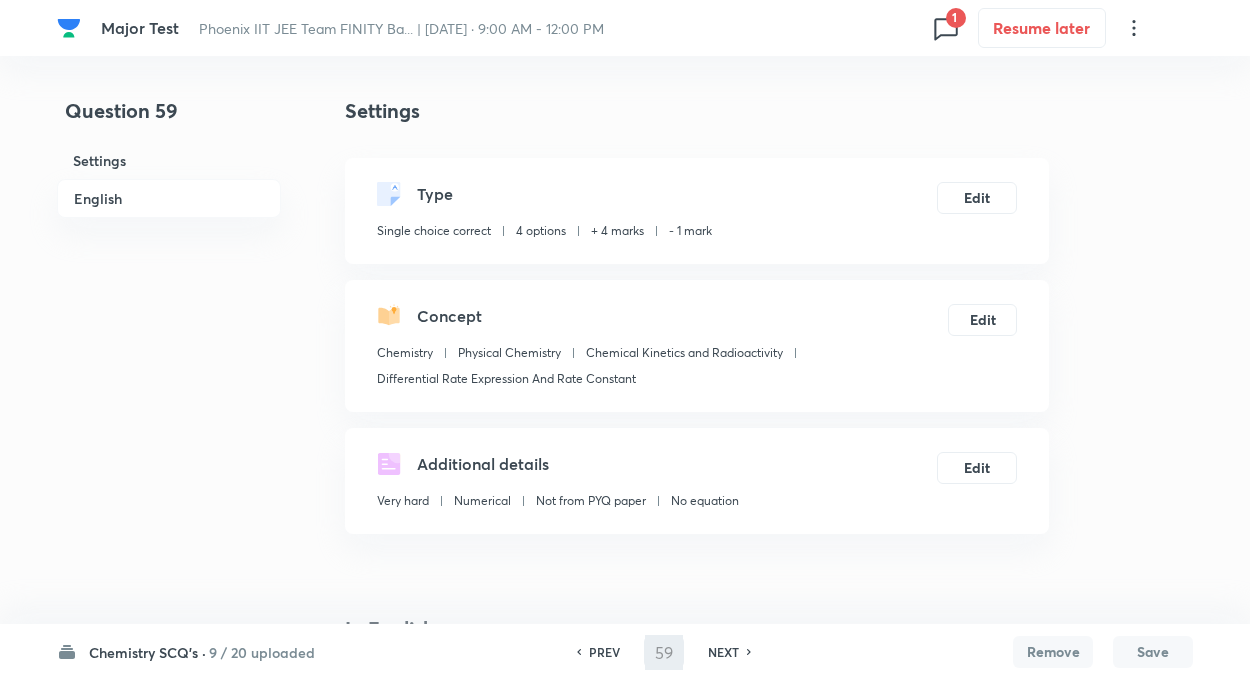 type on "60" 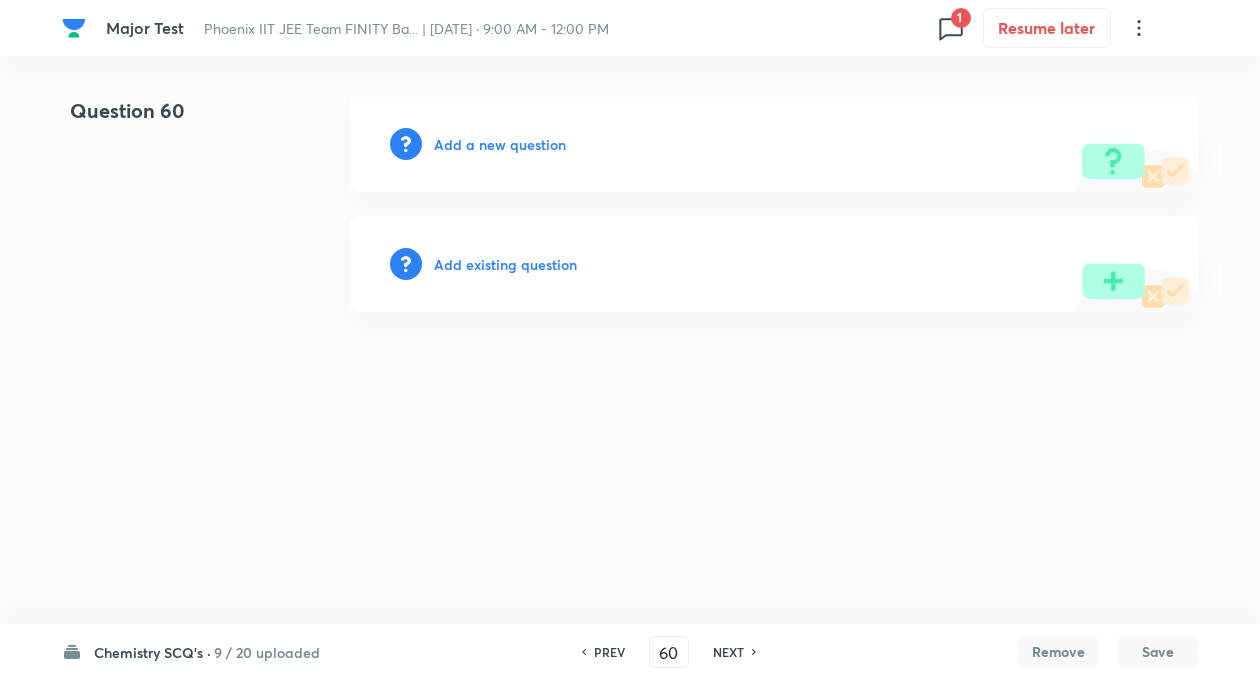 click on "Add existing question" at bounding box center (505, 264) 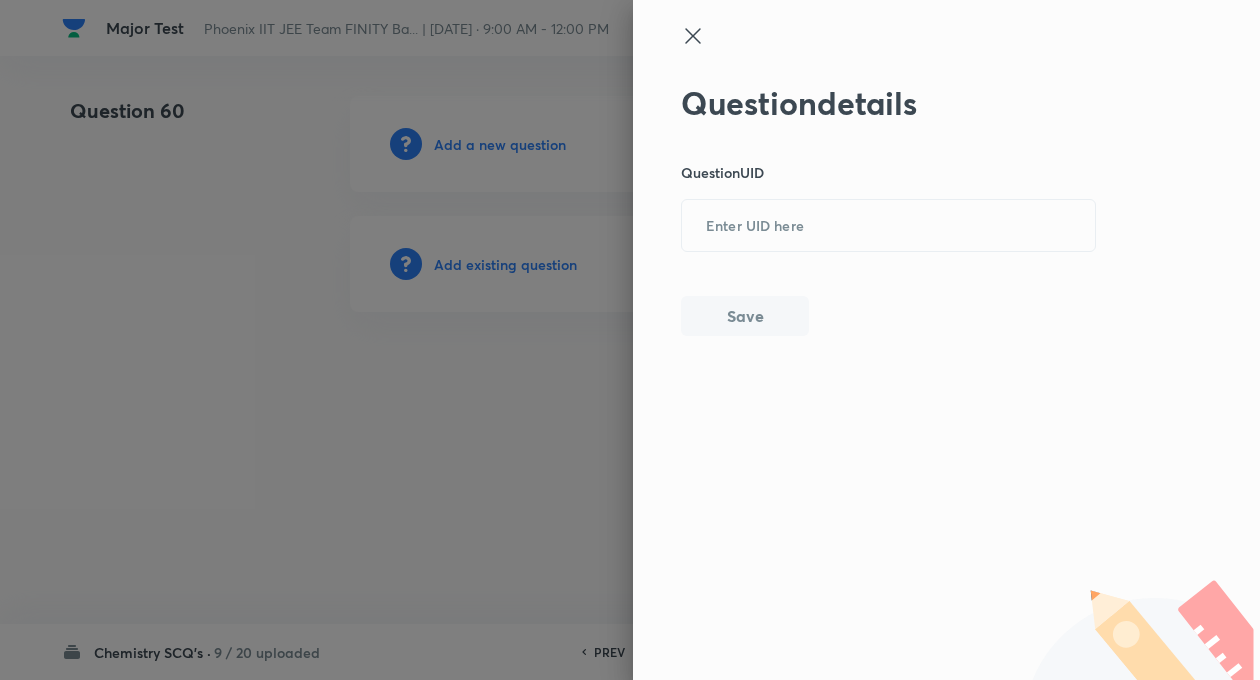 click on "Question  details Question  UID ​ Save" at bounding box center (889, 210) 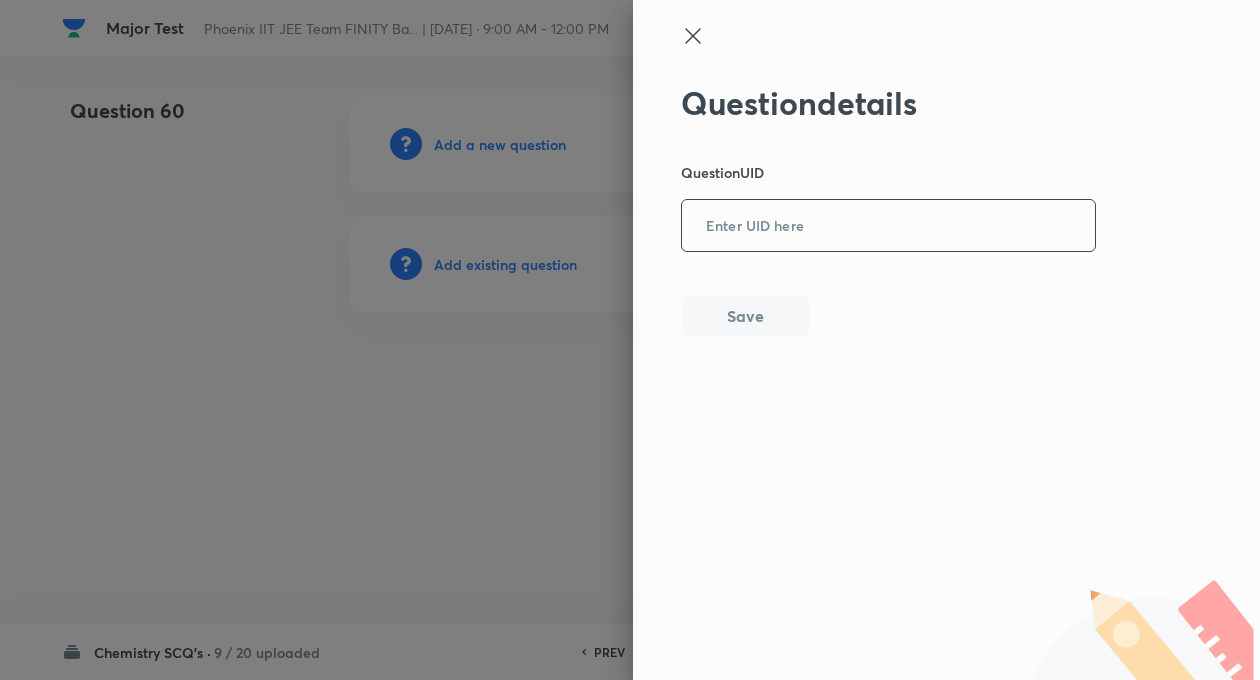 click at bounding box center (888, 226) 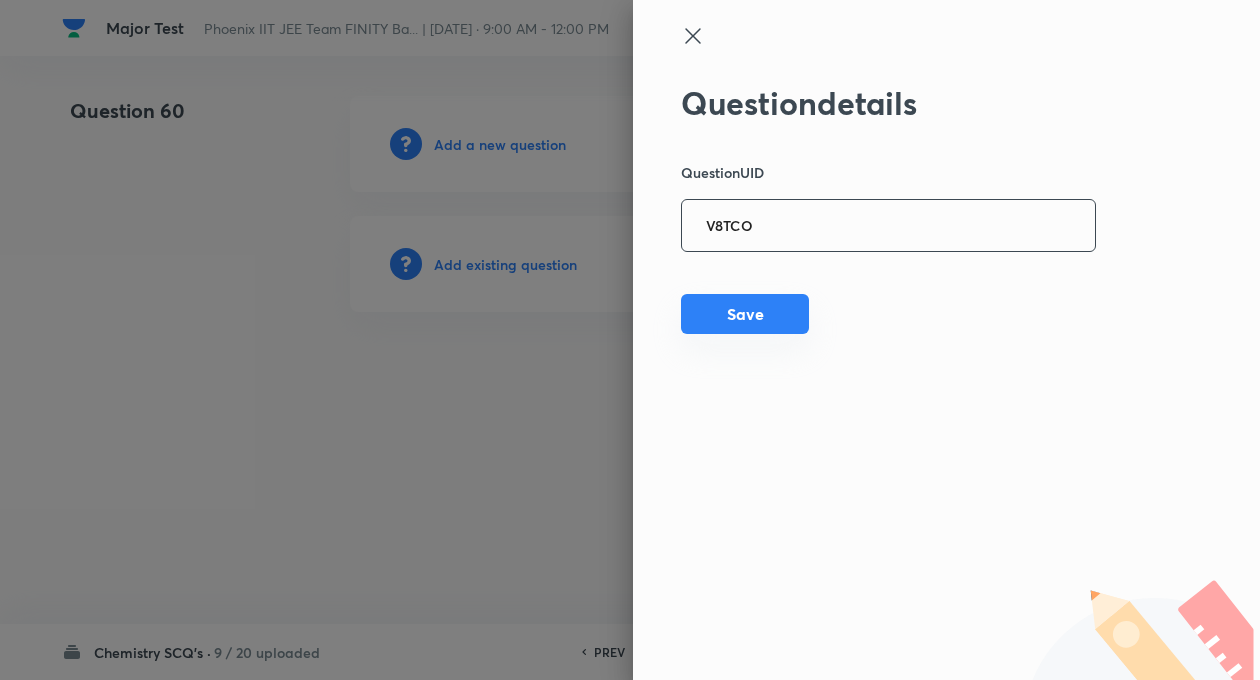 type on "V8TCO" 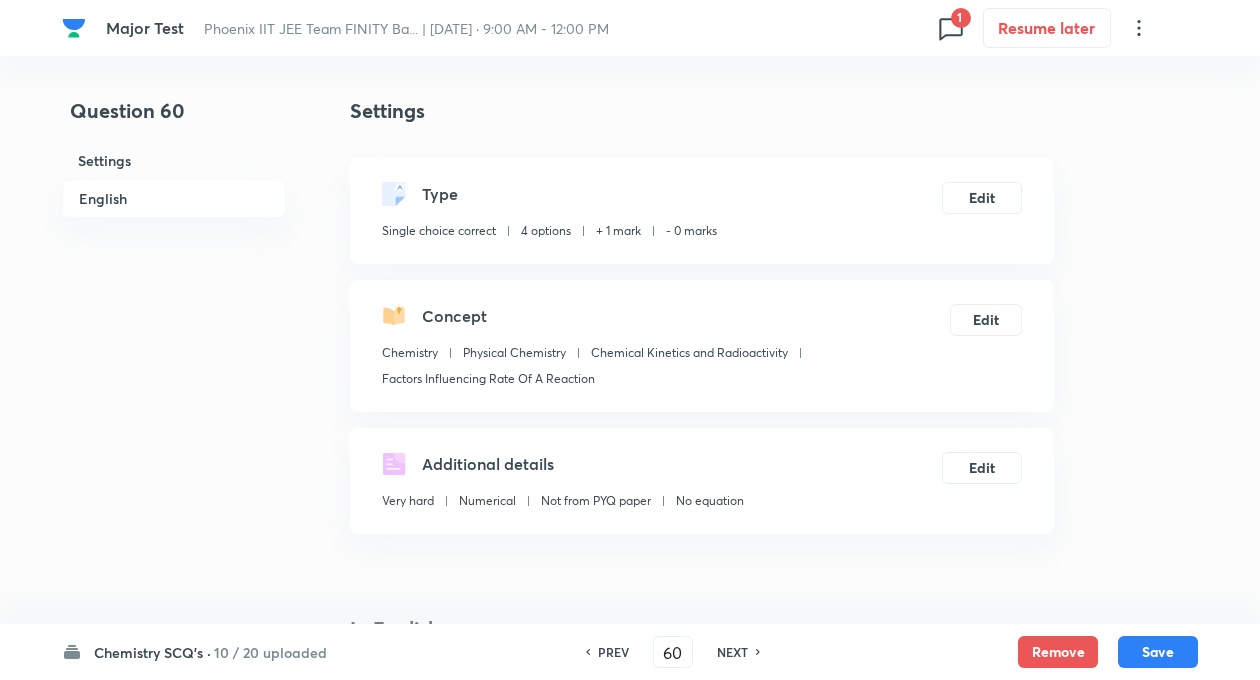 checkbox on "true" 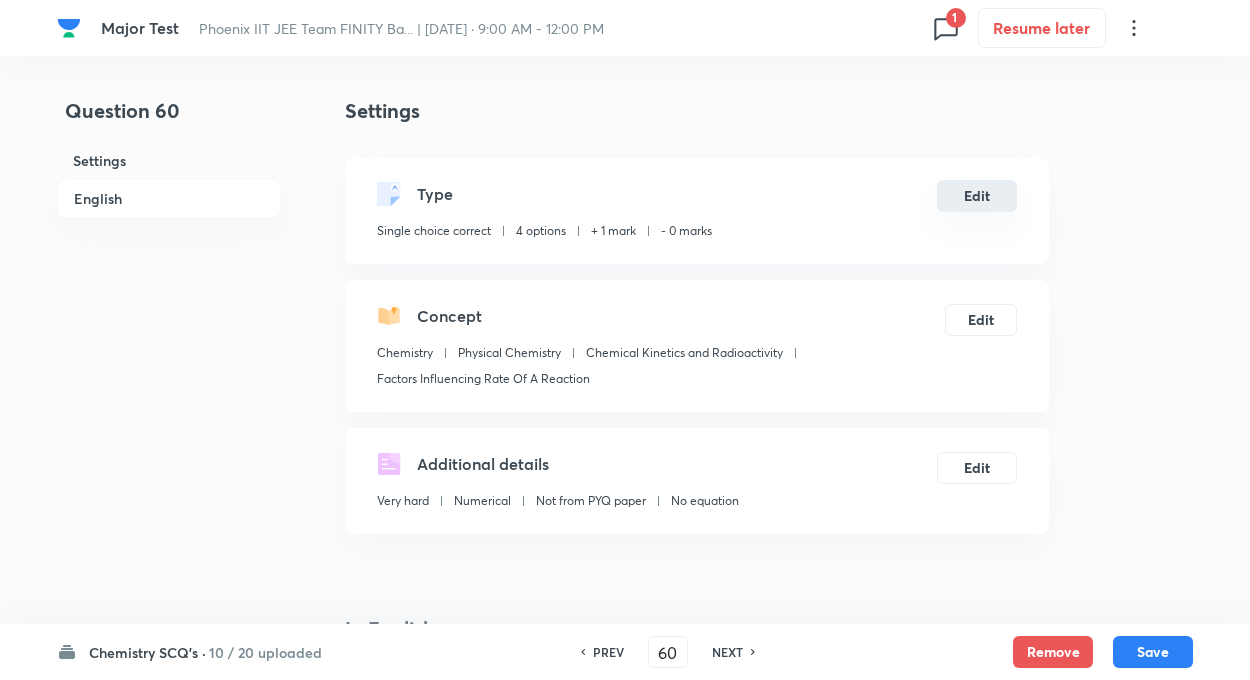 click on "Edit" at bounding box center [977, 196] 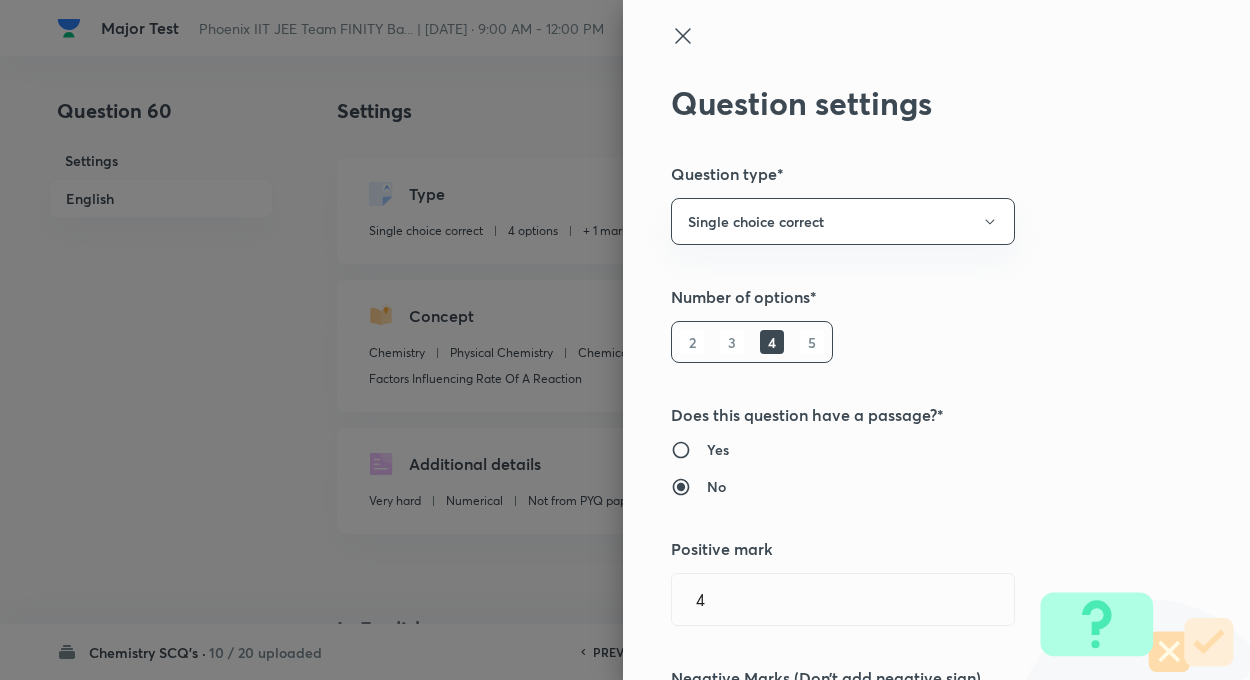type on "1" 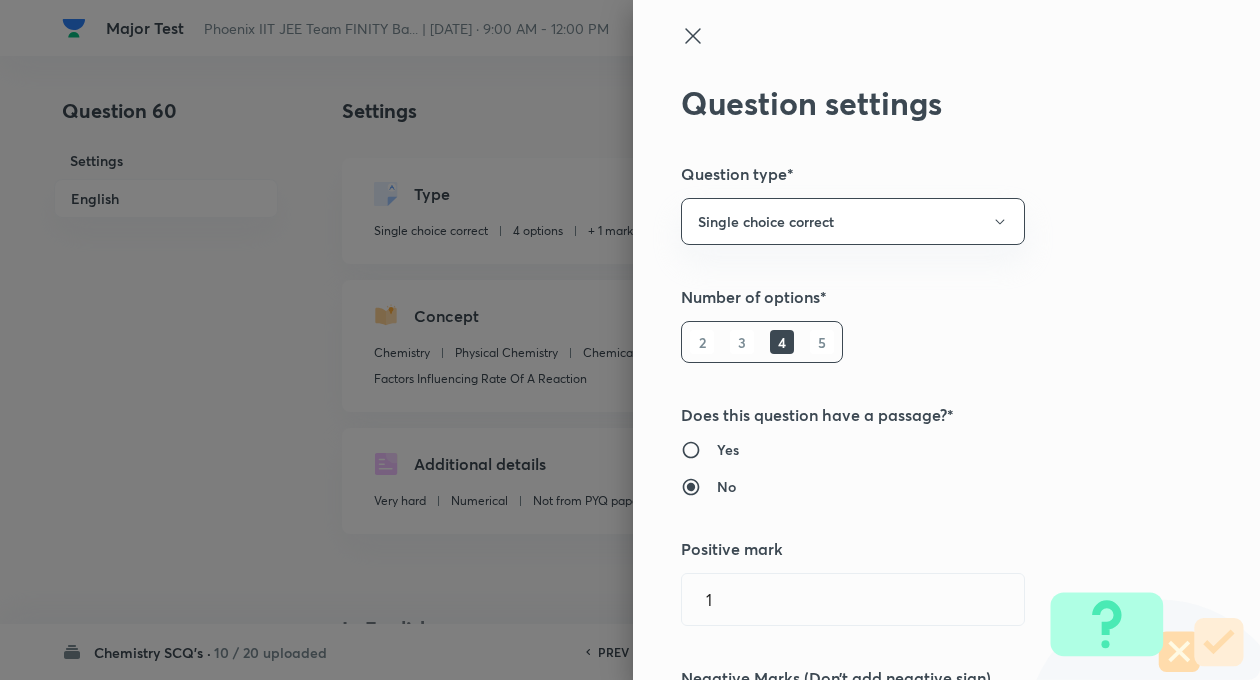 click on "Question settings Question type* Single choice correct Number of options* 2 3 4 5 Does this question have a passage?* Yes No Positive mark 1 ​ Negative Marks (Don’t add negative sign) 0 ​ Syllabus Topic group* Chemistry ​ Topic* Physical Chemistry ​ Concept* Chemical Kinetics and Radioactivity ​ Sub-concept* Factors Influencing Rate Of A Reaction ​ Concept-field ​ Additional details Question Difficulty Very easy Easy Moderate Hard Very hard Question is based on Fact Numerical Concept Previous year question Yes No Does this question have equation? Yes No Verification status Is the question verified? *Select 'yes' only if a question is verified Yes No Save" at bounding box center (946, 340) 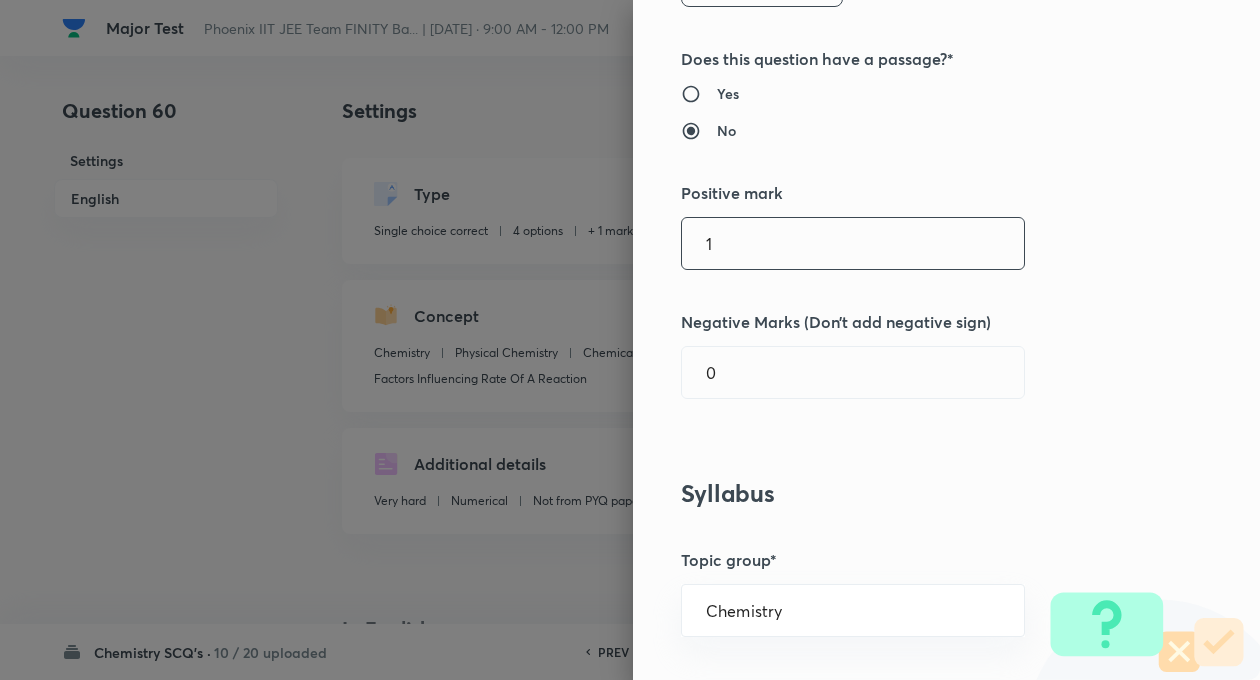 scroll, scrollTop: 360, scrollLeft: 0, axis: vertical 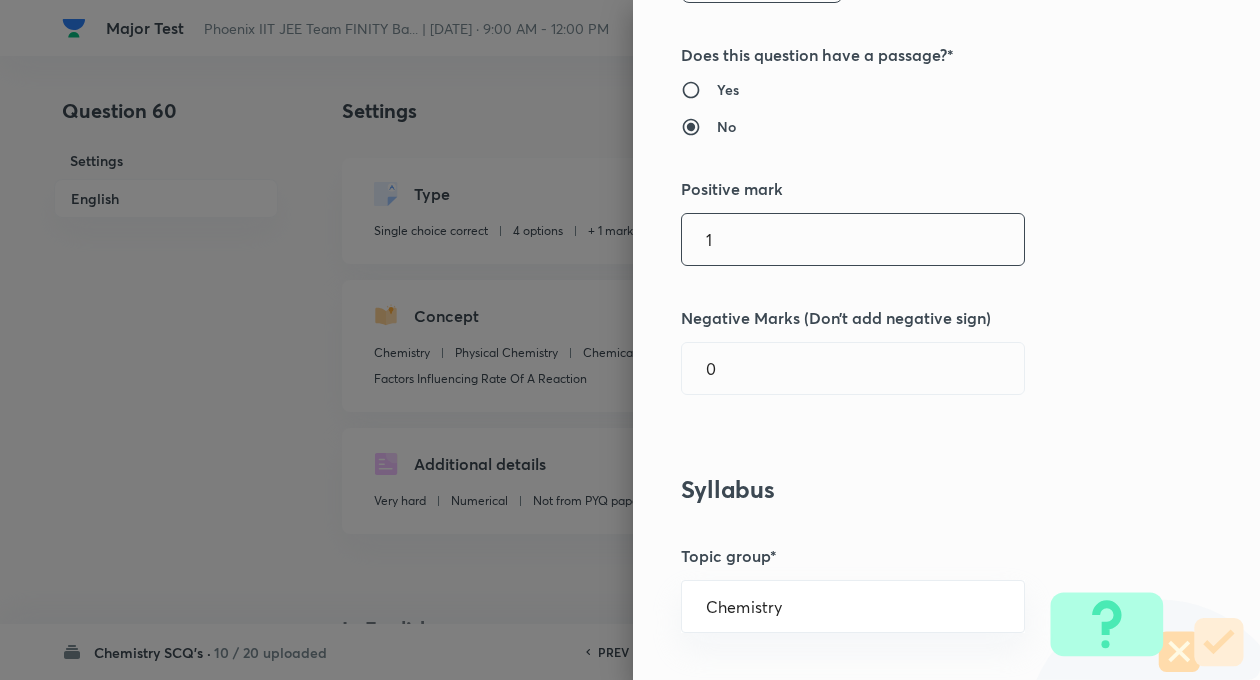 click on "1" at bounding box center (853, 239) 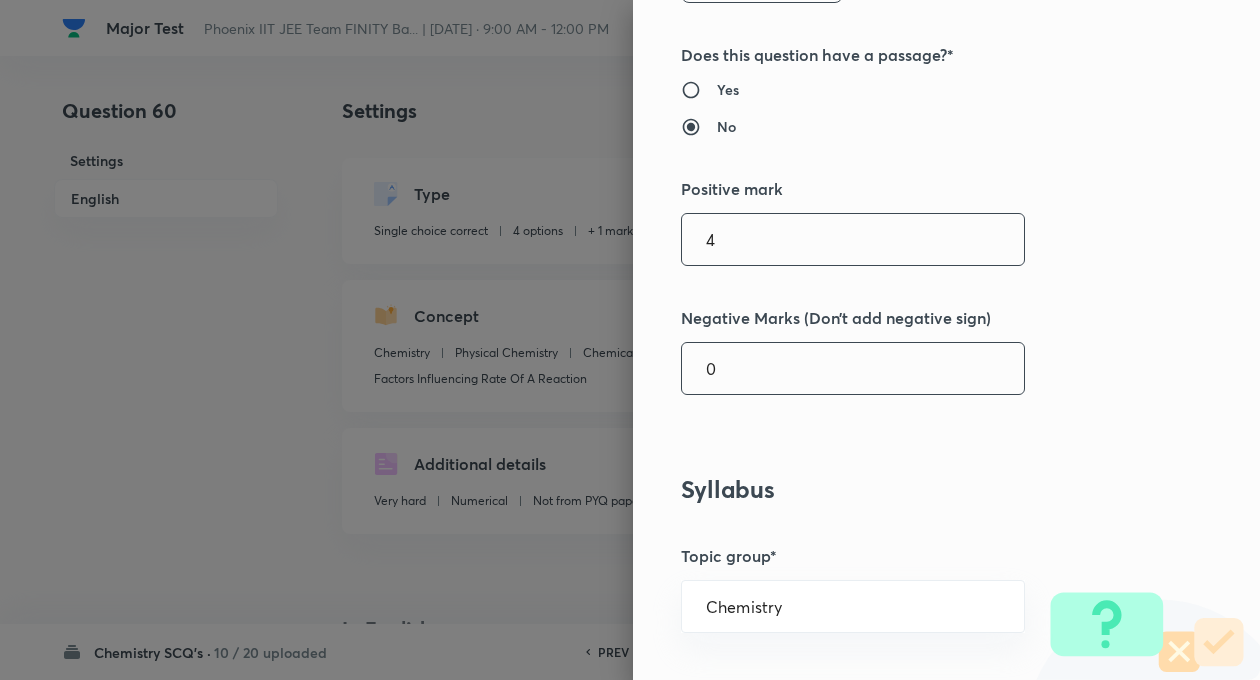type on "4" 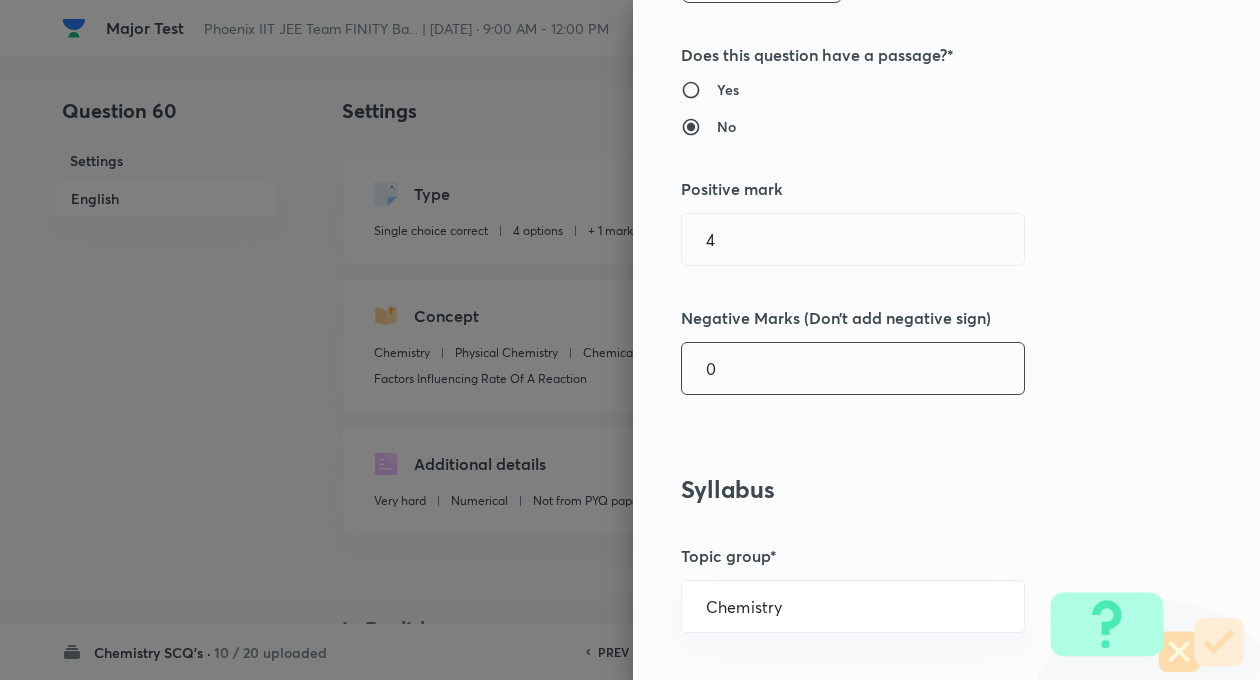 click on "0" at bounding box center [853, 368] 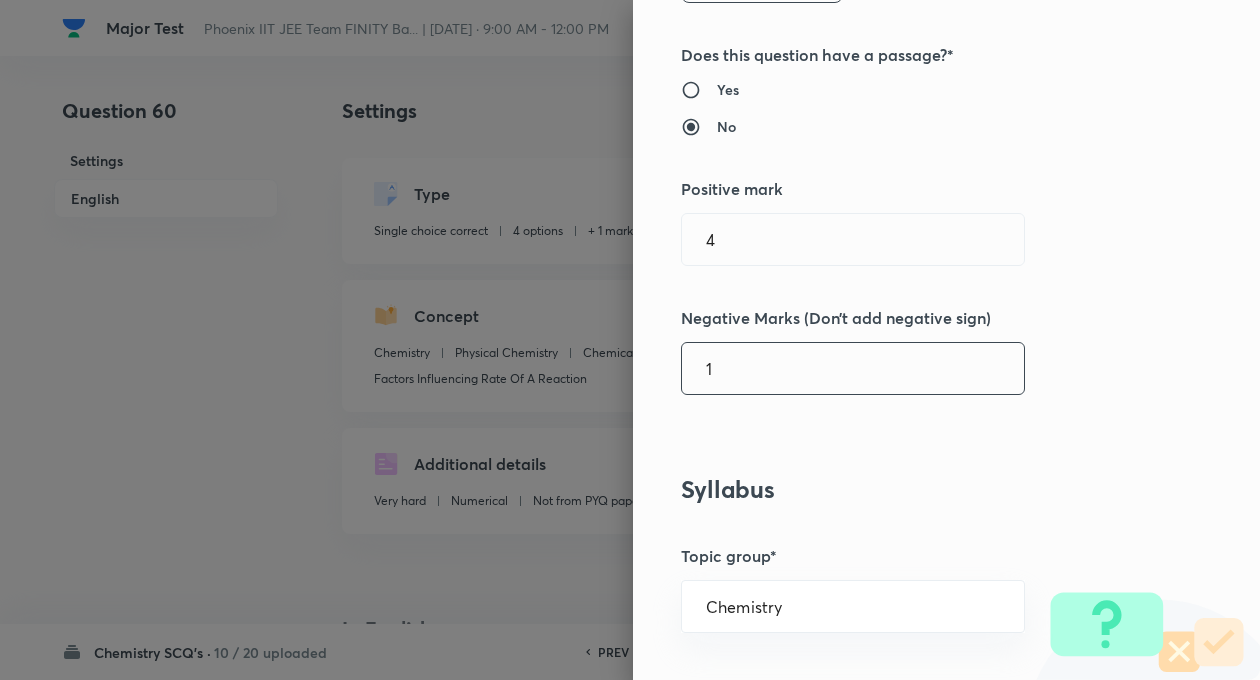 type on "1" 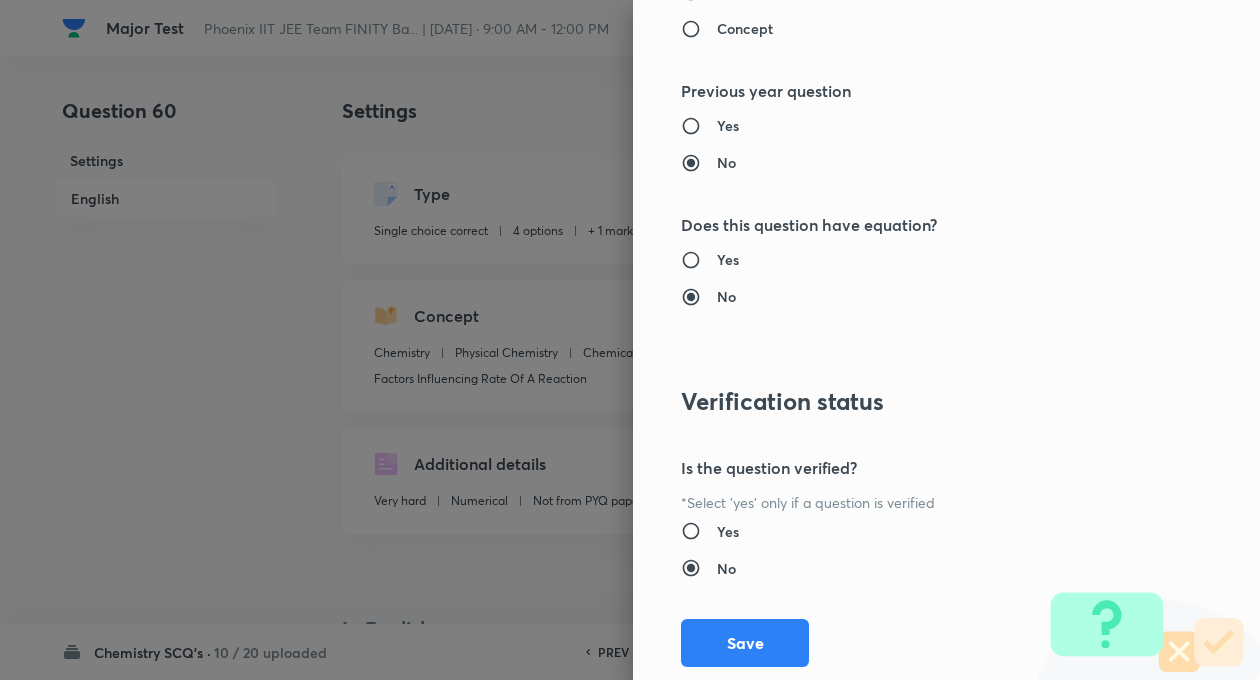 scroll, scrollTop: 2046, scrollLeft: 0, axis: vertical 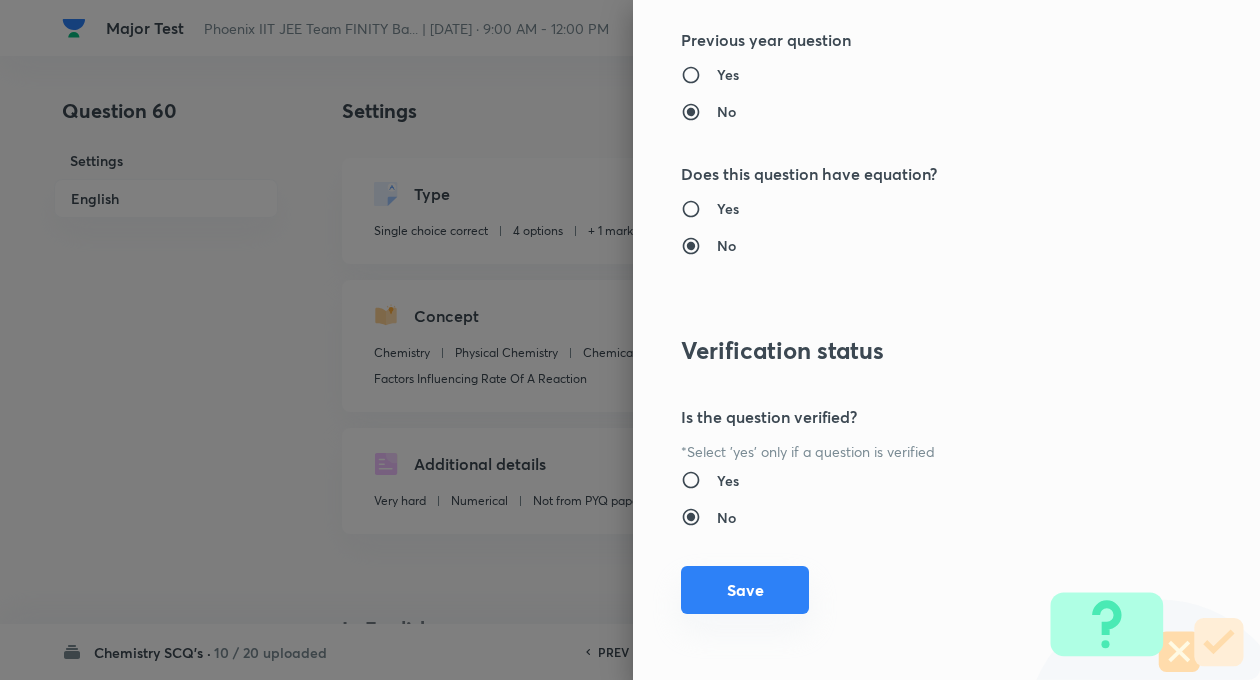 click on "Save" at bounding box center (745, 590) 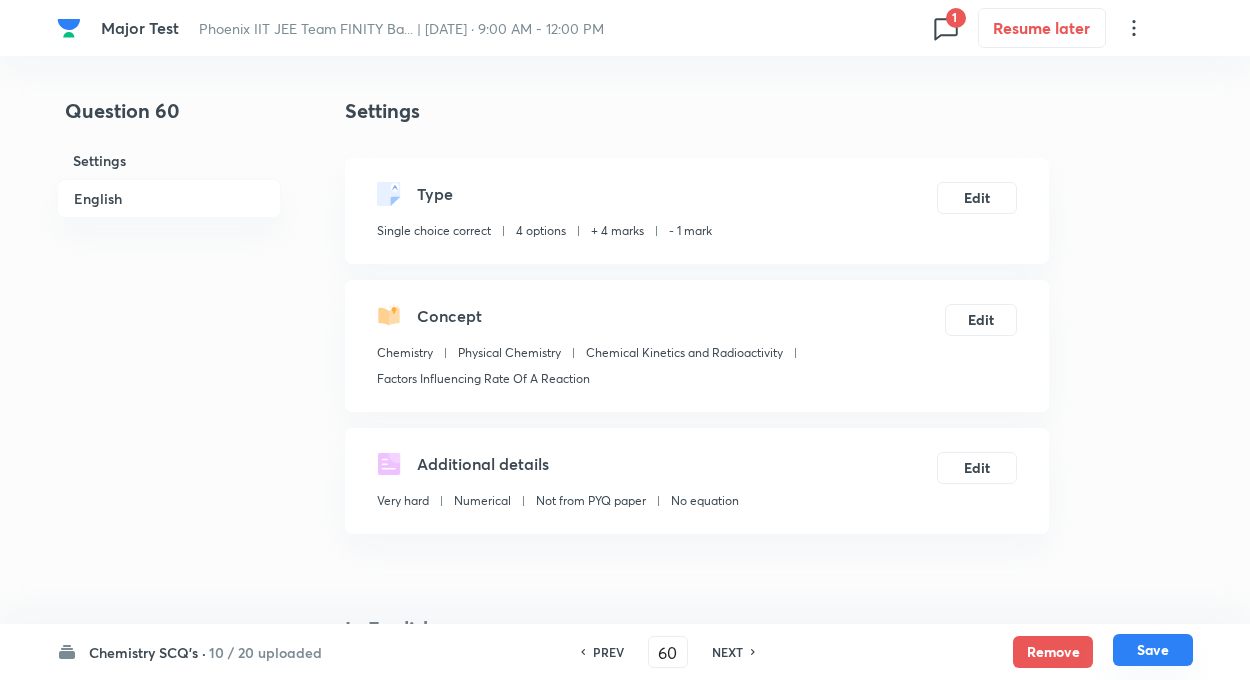 click on "Save" at bounding box center [1153, 650] 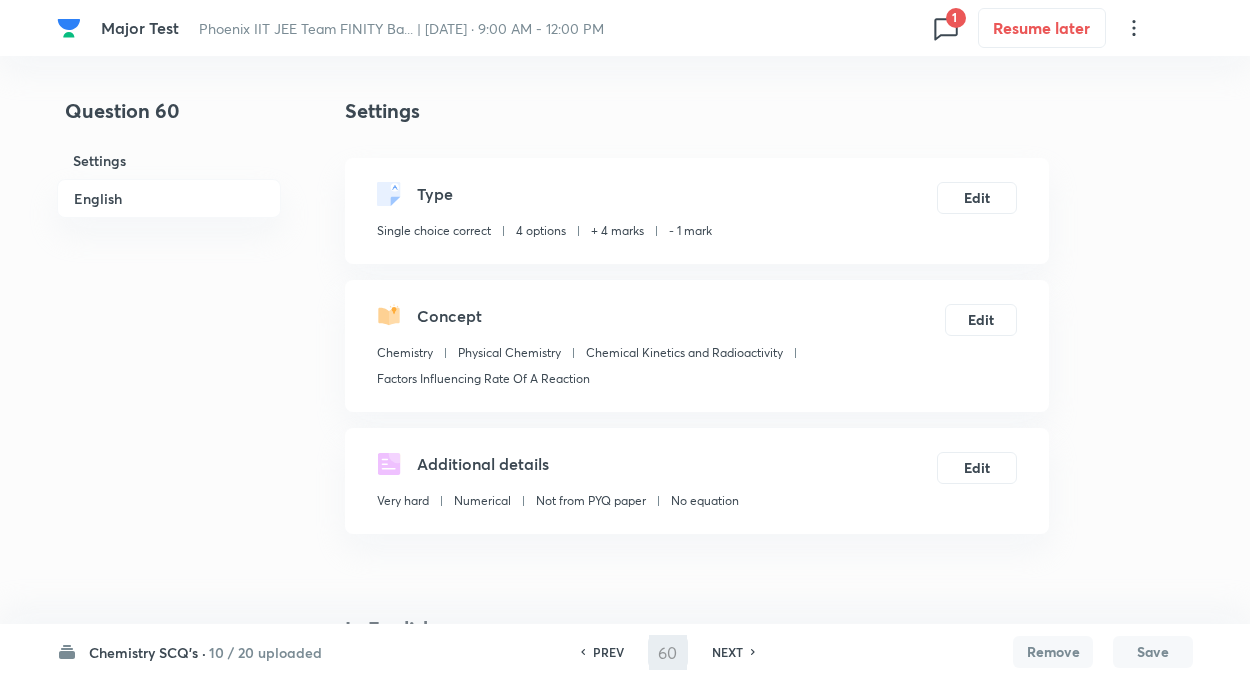 type on "61" 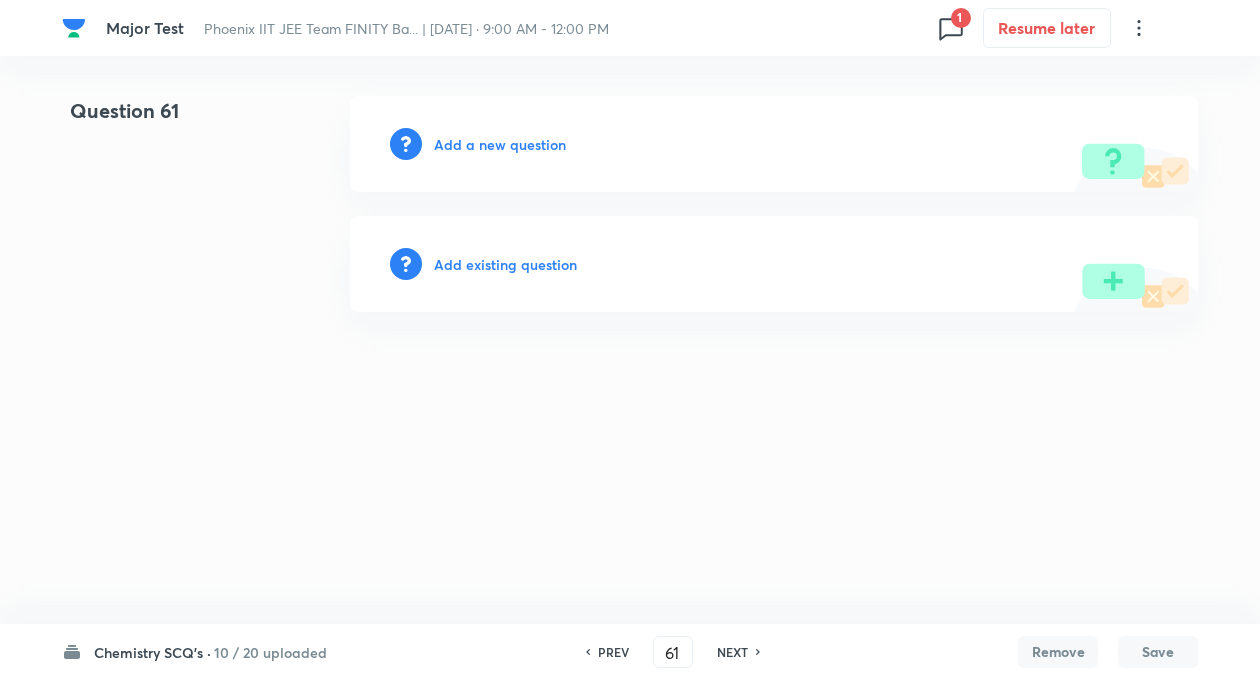 click on "Add existing question" at bounding box center (505, 264) 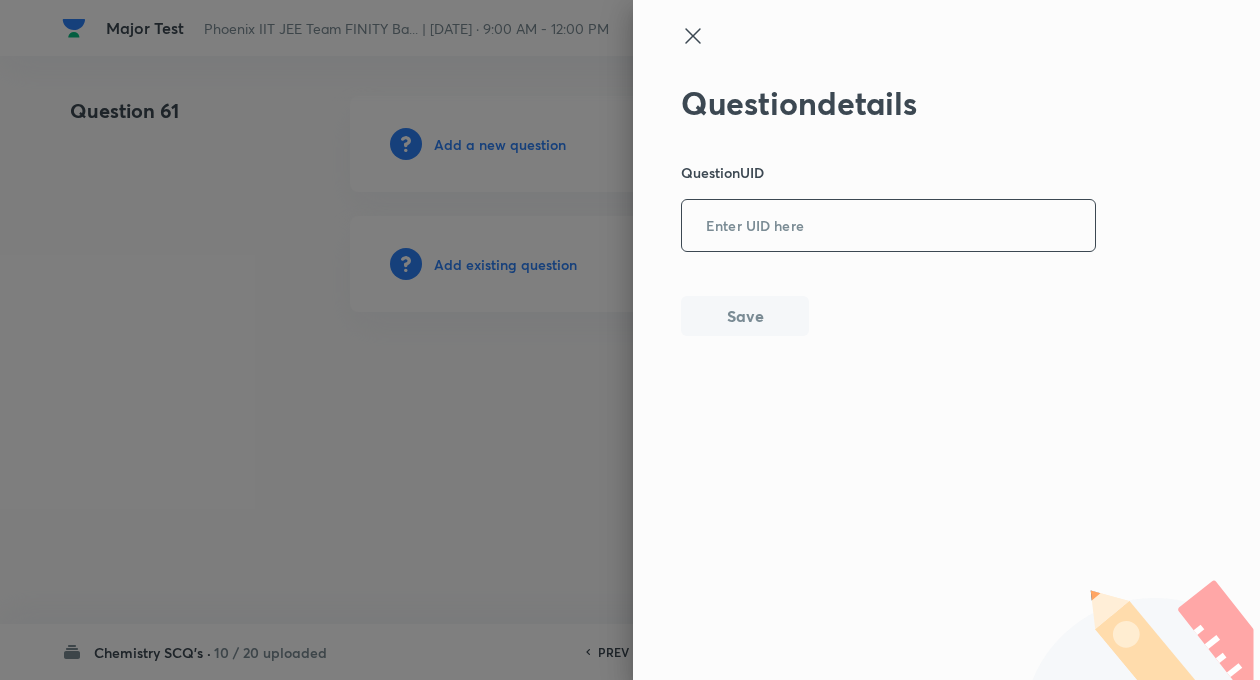 click at bounding box center [888, 226] 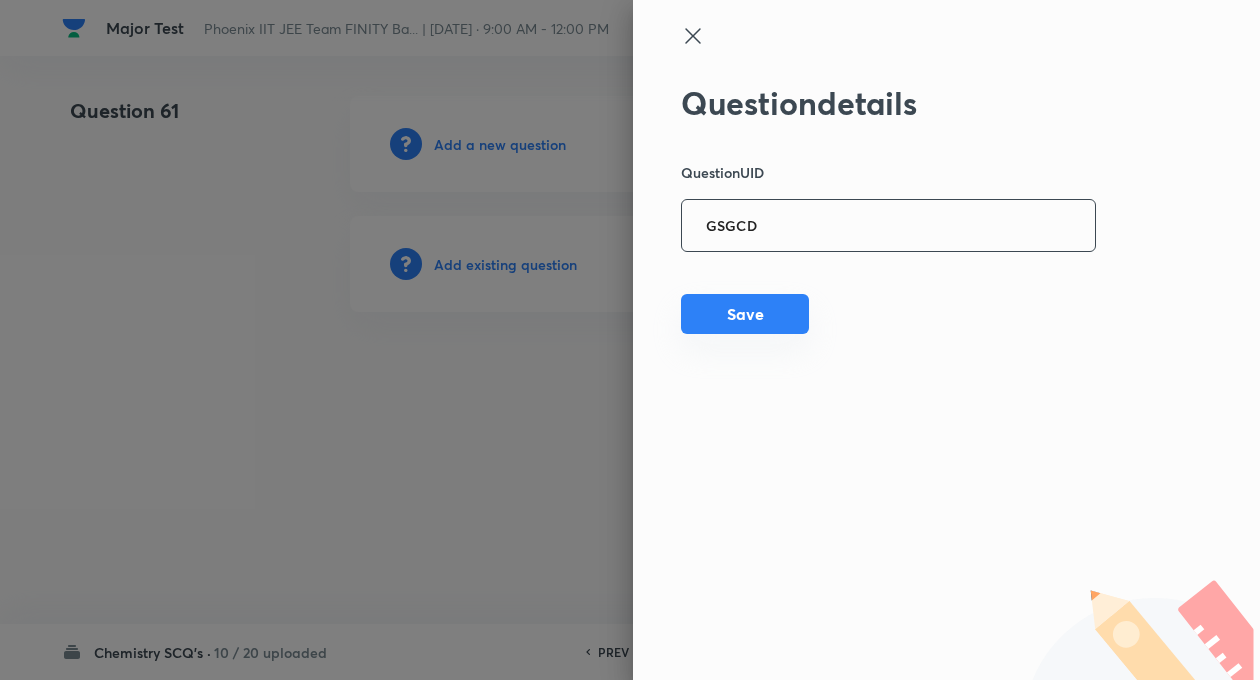 type on "GSGCD" 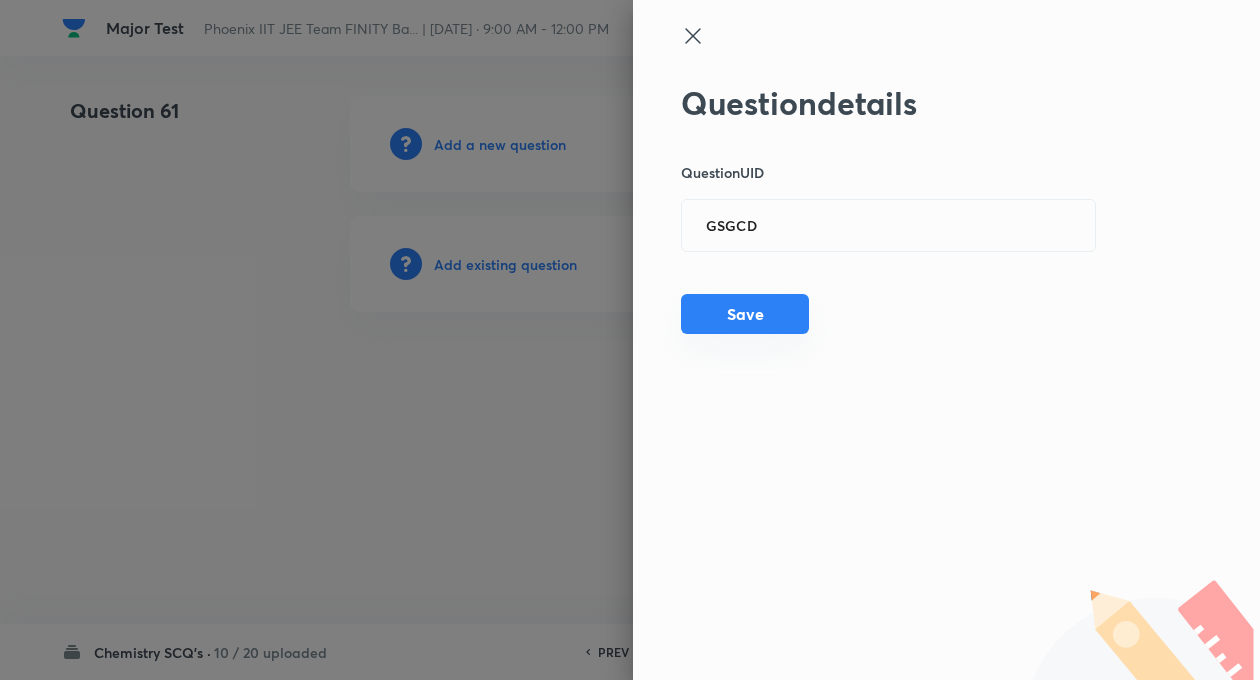 click on "Save" at bounding box center [745, 314] 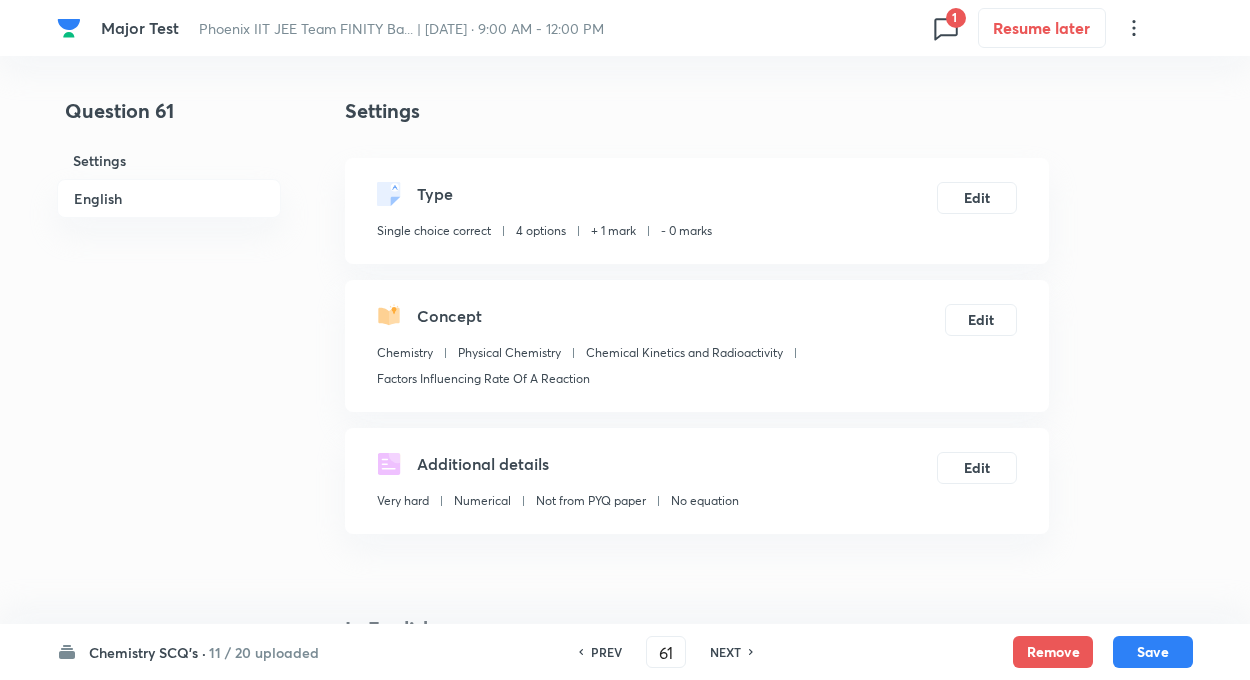 checkbox on "true" 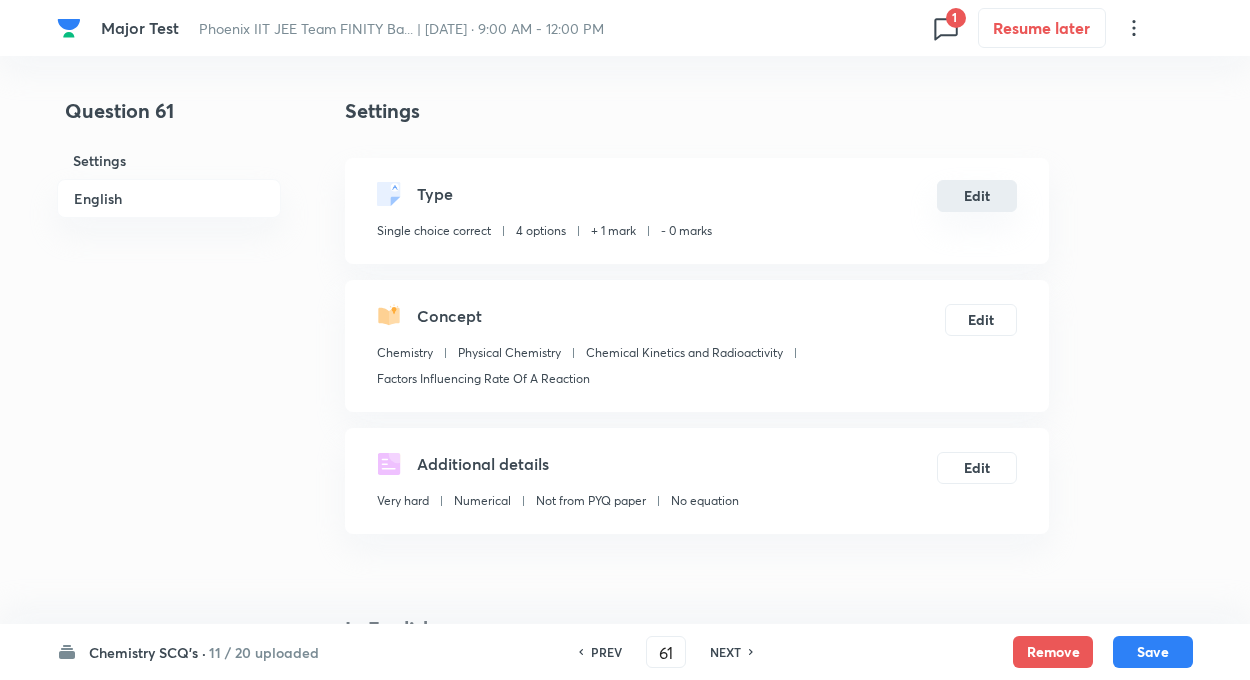 click on "Edit" at bounding box center (977, 196) 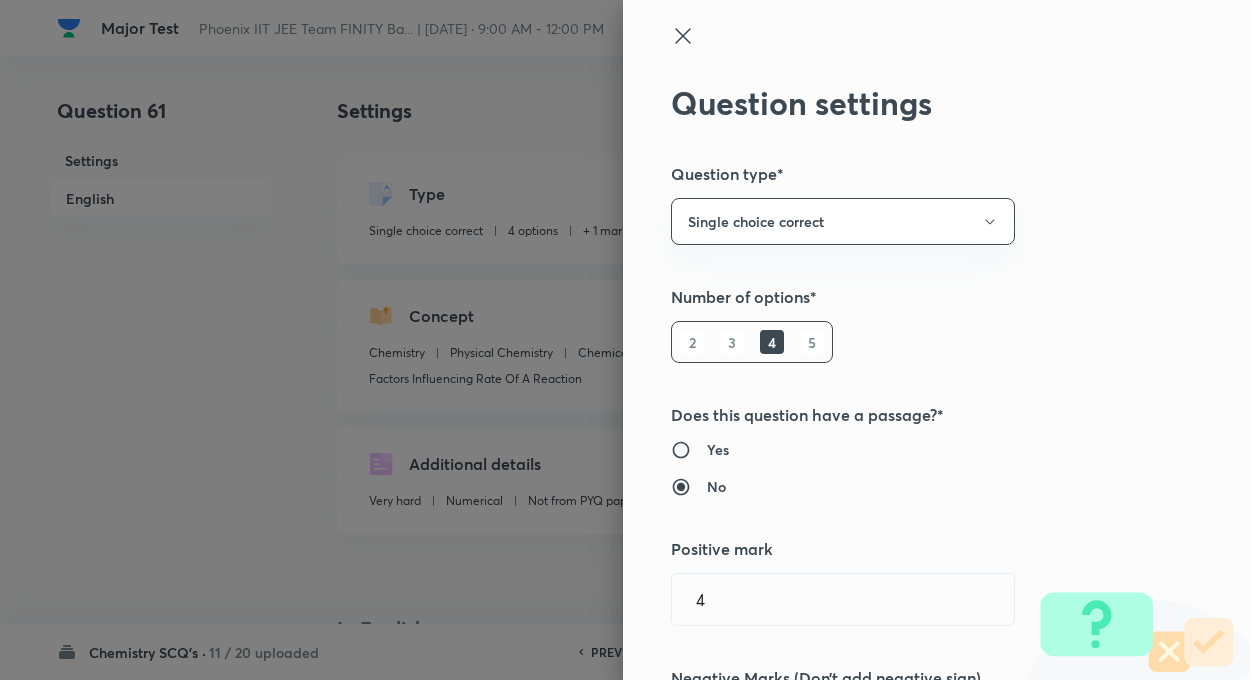 type on "1" 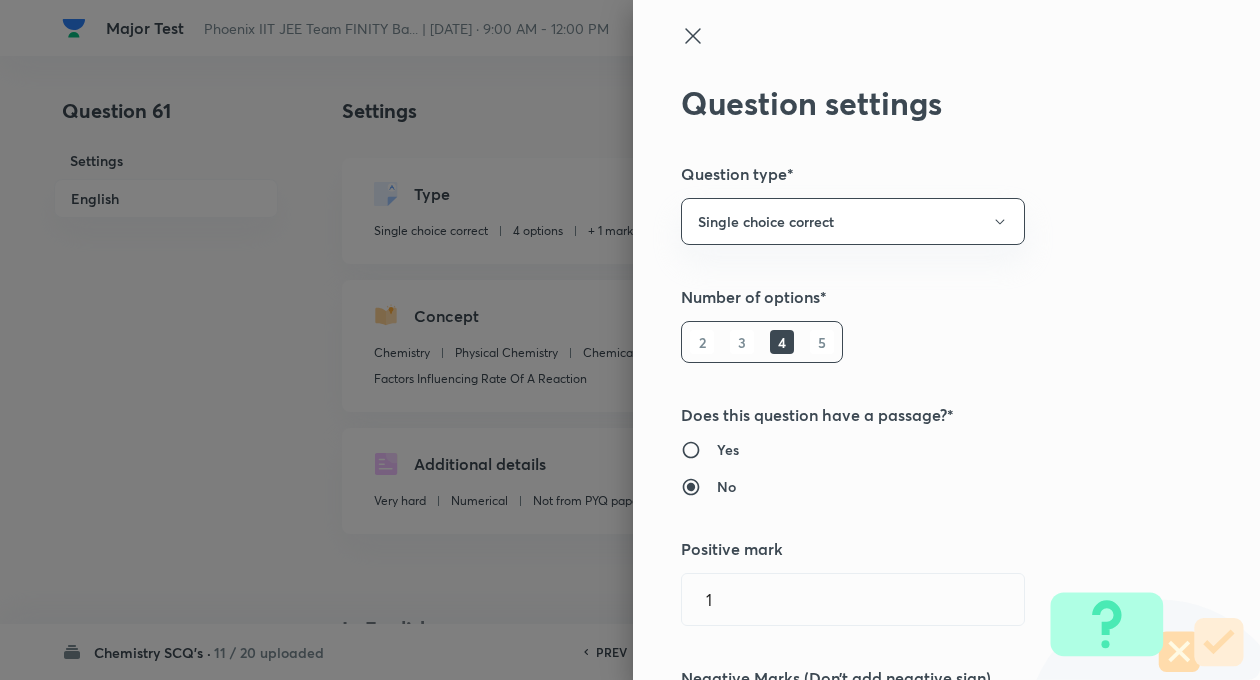click on "Question settings Question type* Single choice correct Number of options* 2 3 4 5 Does this question have a passage?* Yes No Positive mark 1 ​ Negative Marks (Don’t add negative sign) 0 ​ Syllabus Topic group* Chemistry ​ Topic* Physical Chemistry ​ Concept* Chemical Kinetics and Radioactivity ​ Sub-concept* Factors Influencing Rate Of A Reaction ​ Concept-field ​ Additional details Question Difficulty Very easy Easy Moderate Hard Very hard Question is based on Fact Numerical Concept Previous year question Yes No Does this question have equation? Yes No Verification status Is the question verified? *Select 'yes' only if a question is verified Yes No Save" at bounding box center [946, 340] 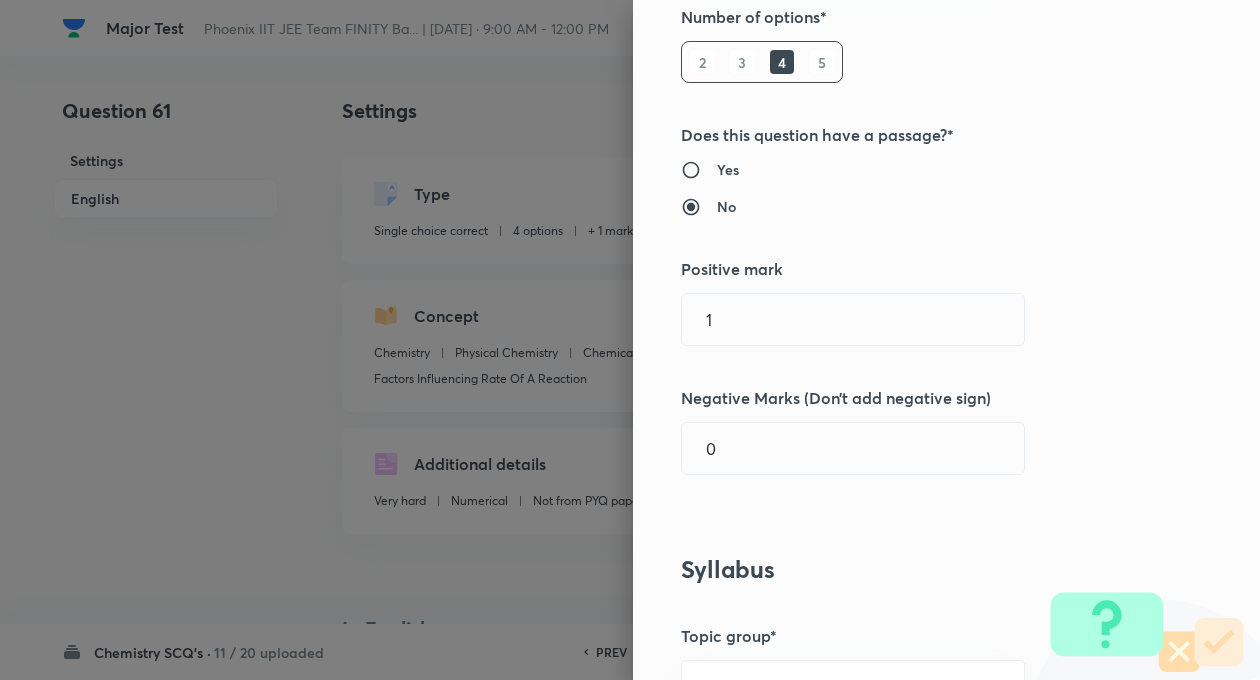 scroll, scrollTop: 320, scrollLeft: 0, axis: vertical 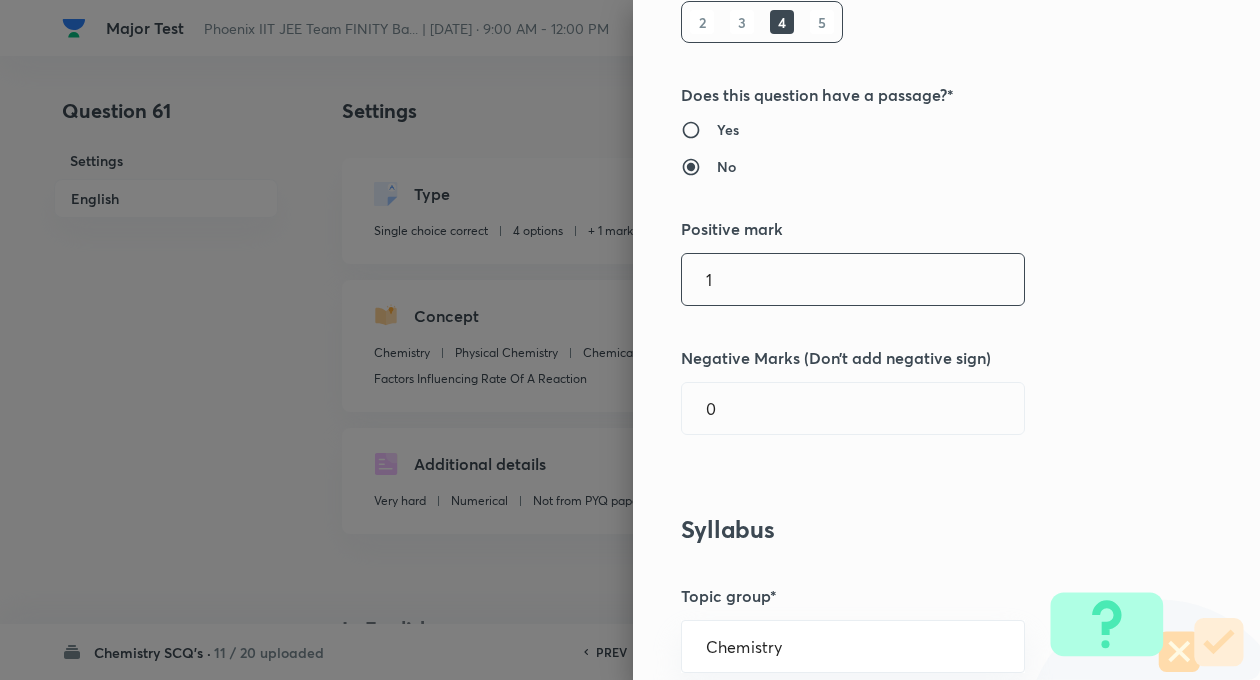 click on "1" at bounding box center (853, 279) 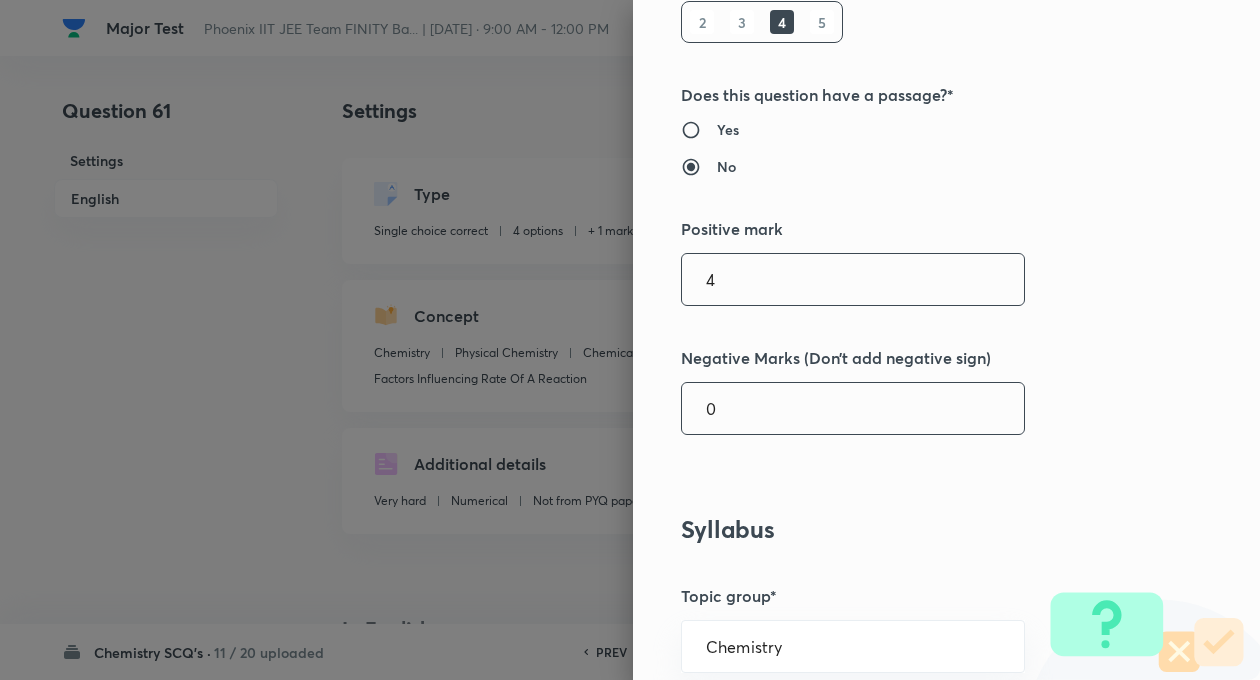 type on "4" 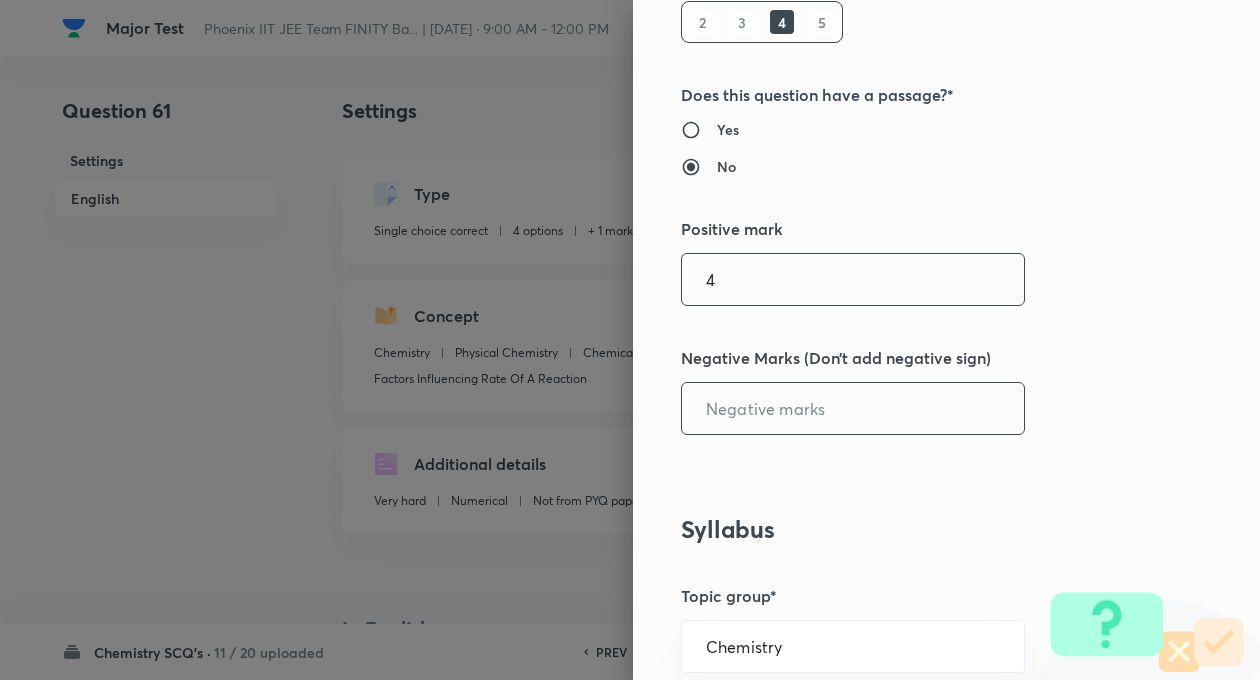 click at bounding box center (853, 408) 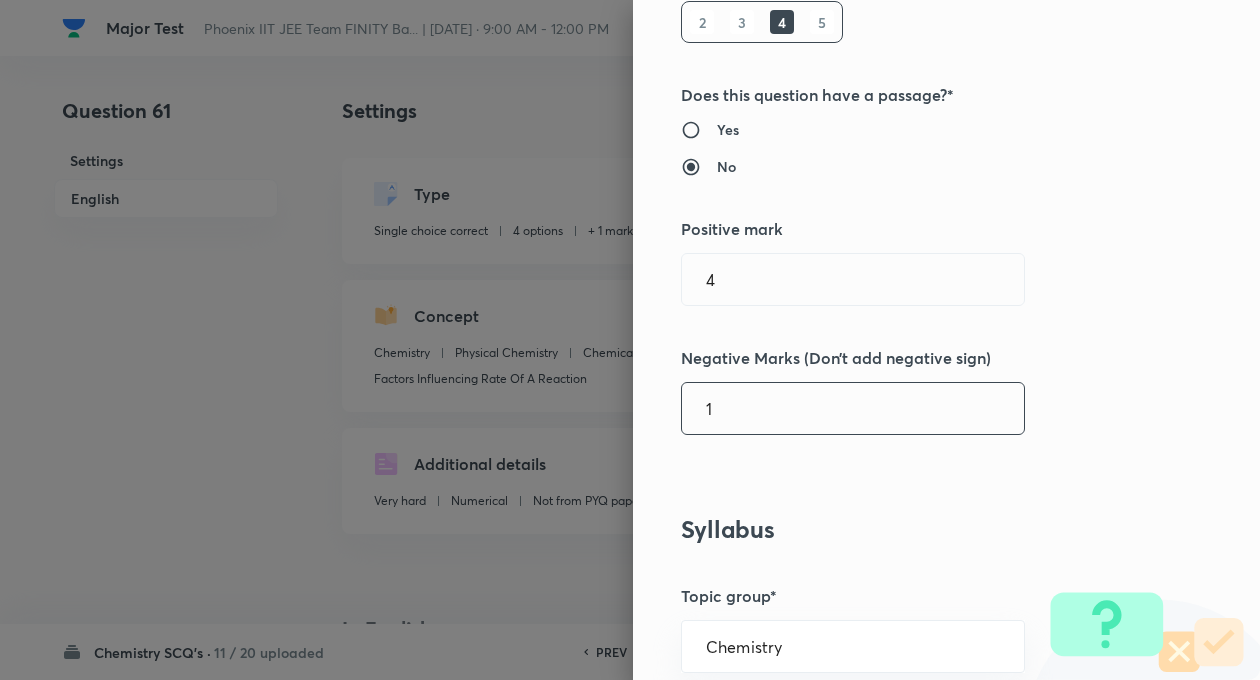 type on "1" 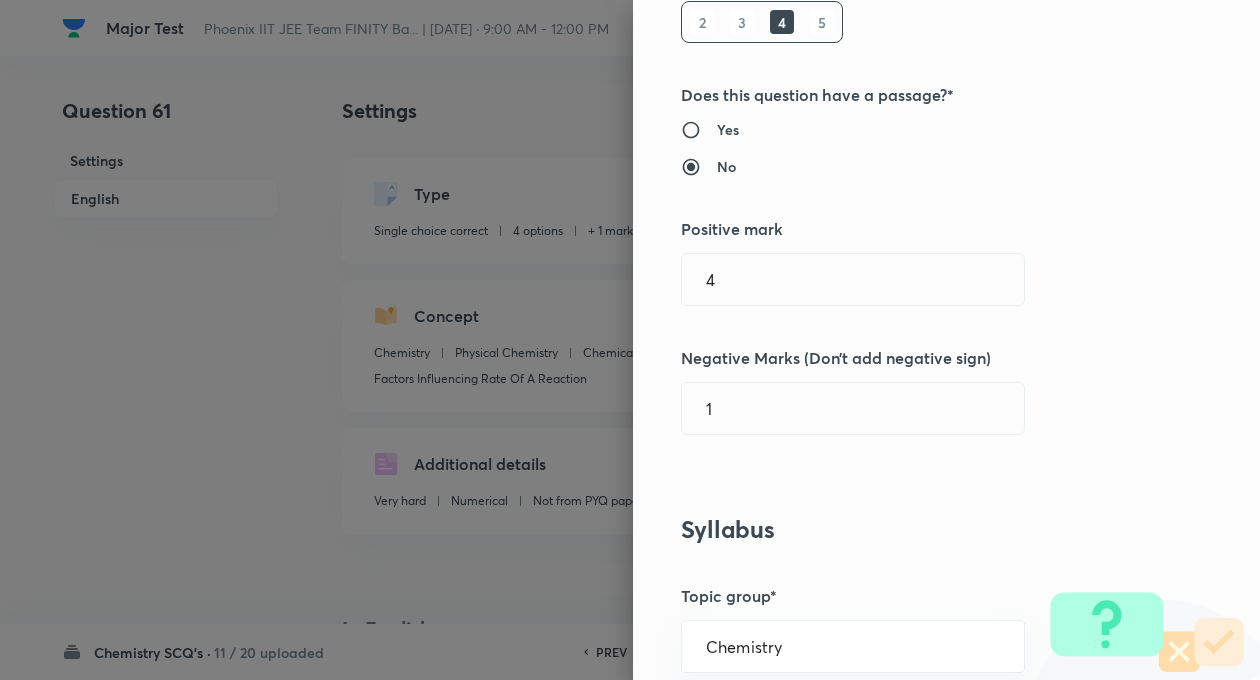 click on "Negative Marks (Don’t add negative sign)" at bounding box center [913, 358] 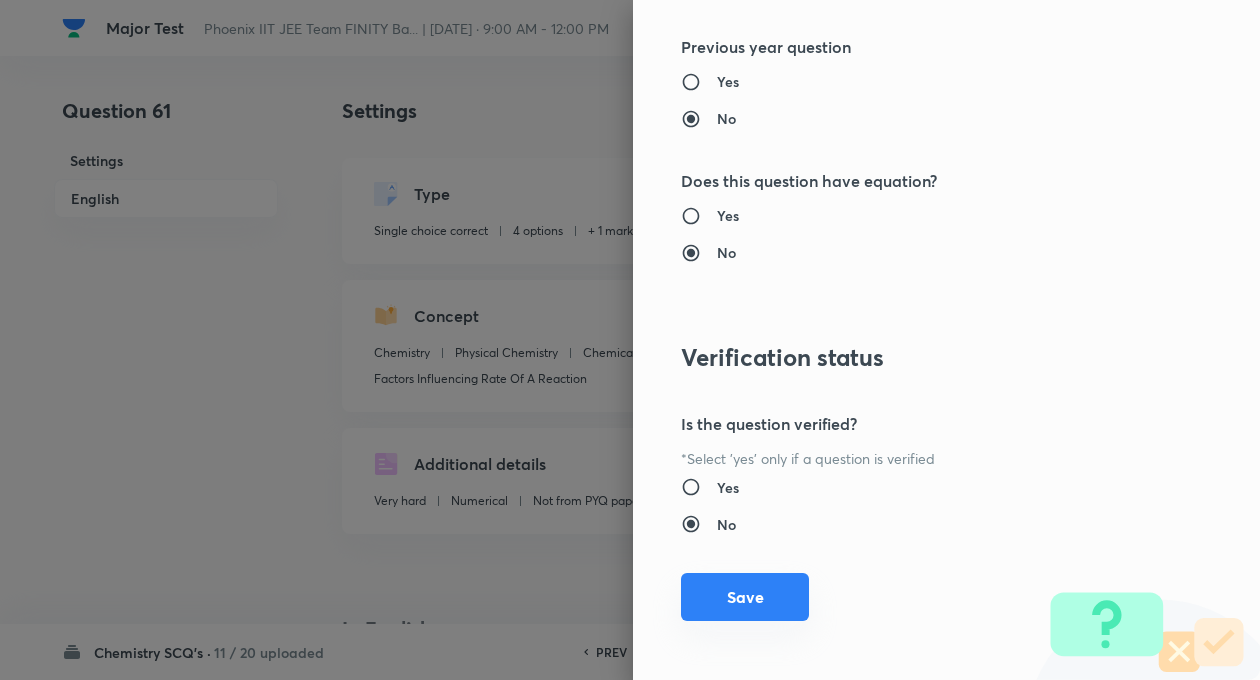 scroll, scrollTop: 2046, scrollLeft: 0, axis: vertical 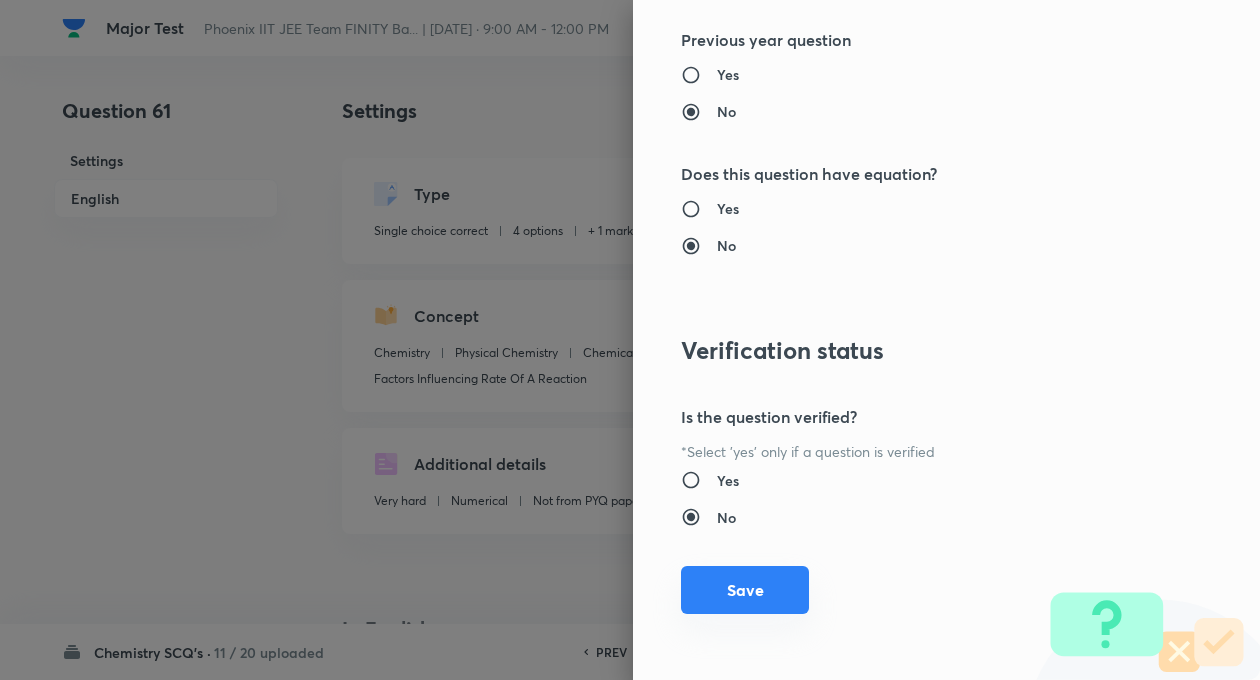 click on "Save" at bounding box center [745, 590] 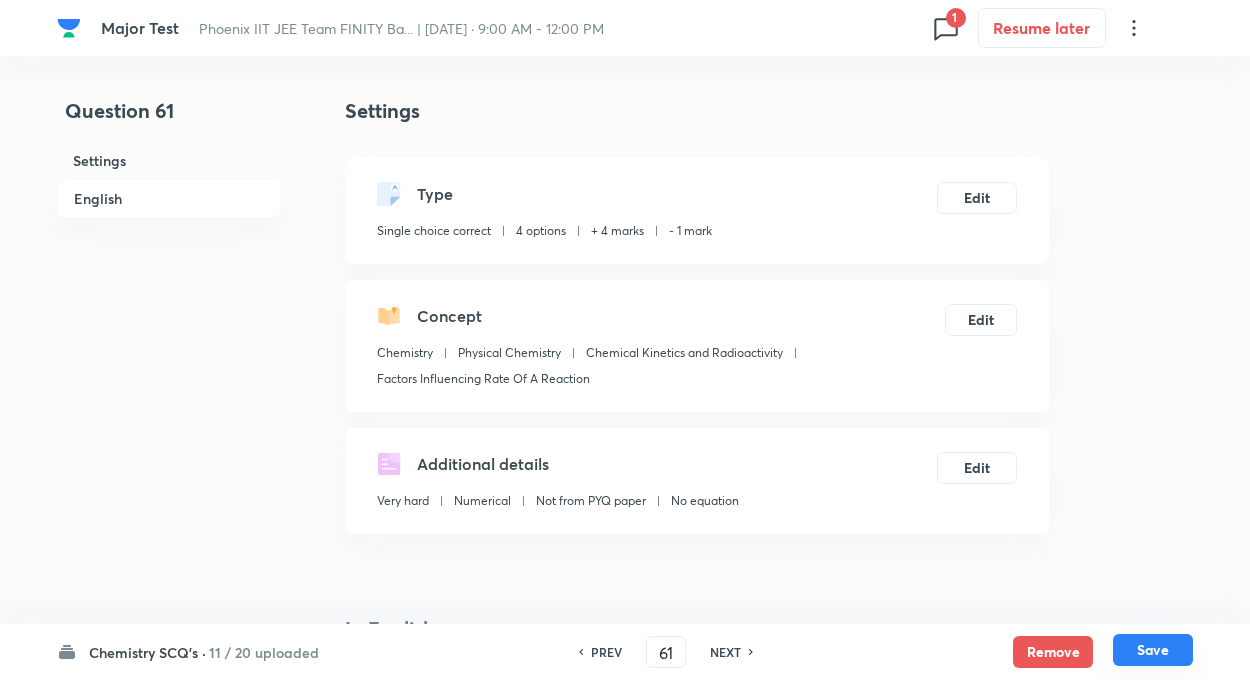 click on "Save" at bounding box center [1153, 650] 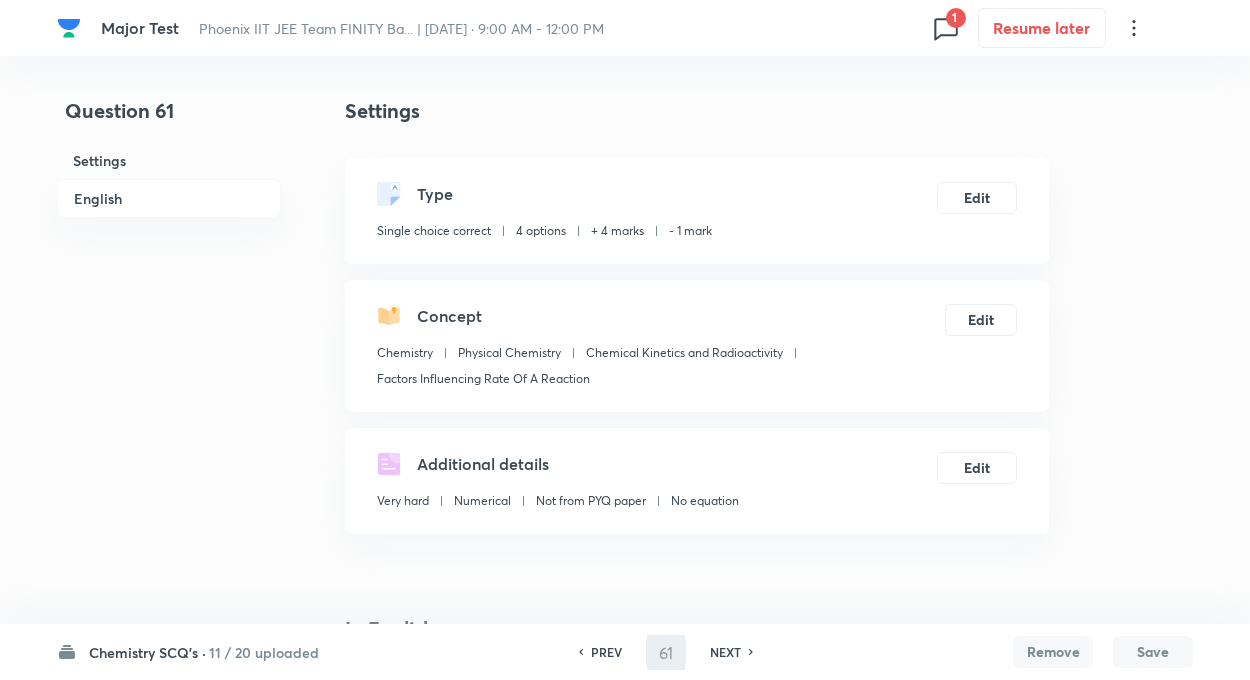 type on "62" 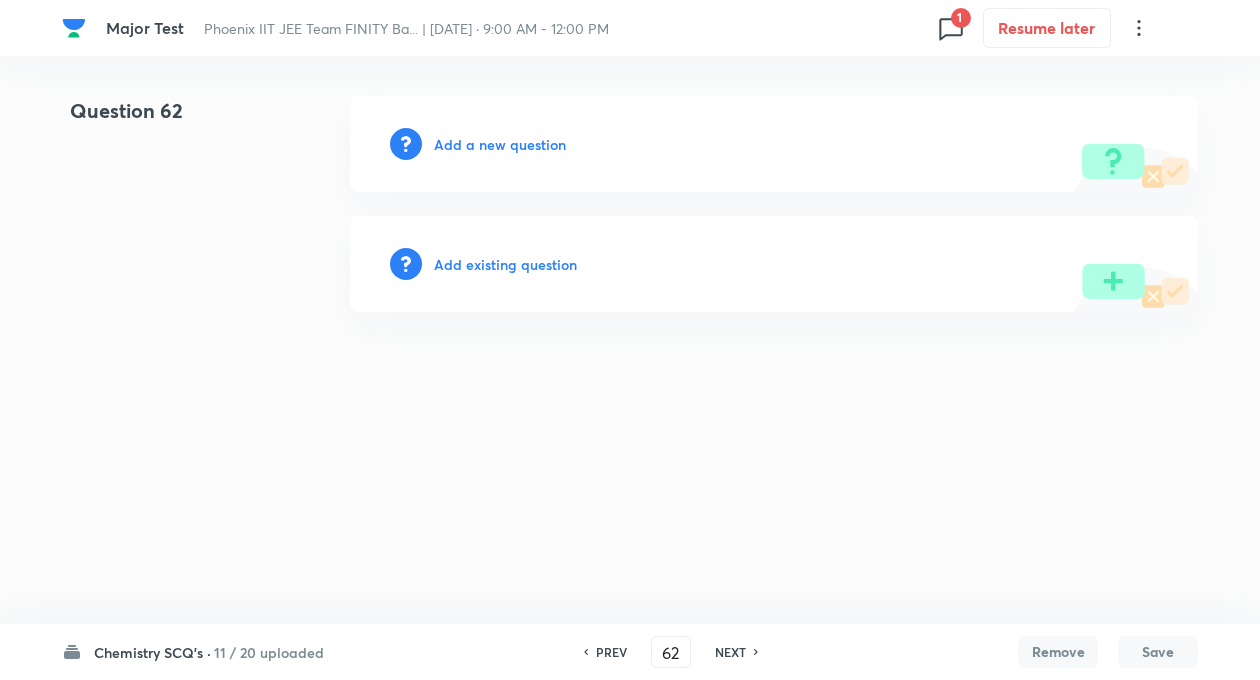click on "Add existing question" at bounding box center (505, 264) 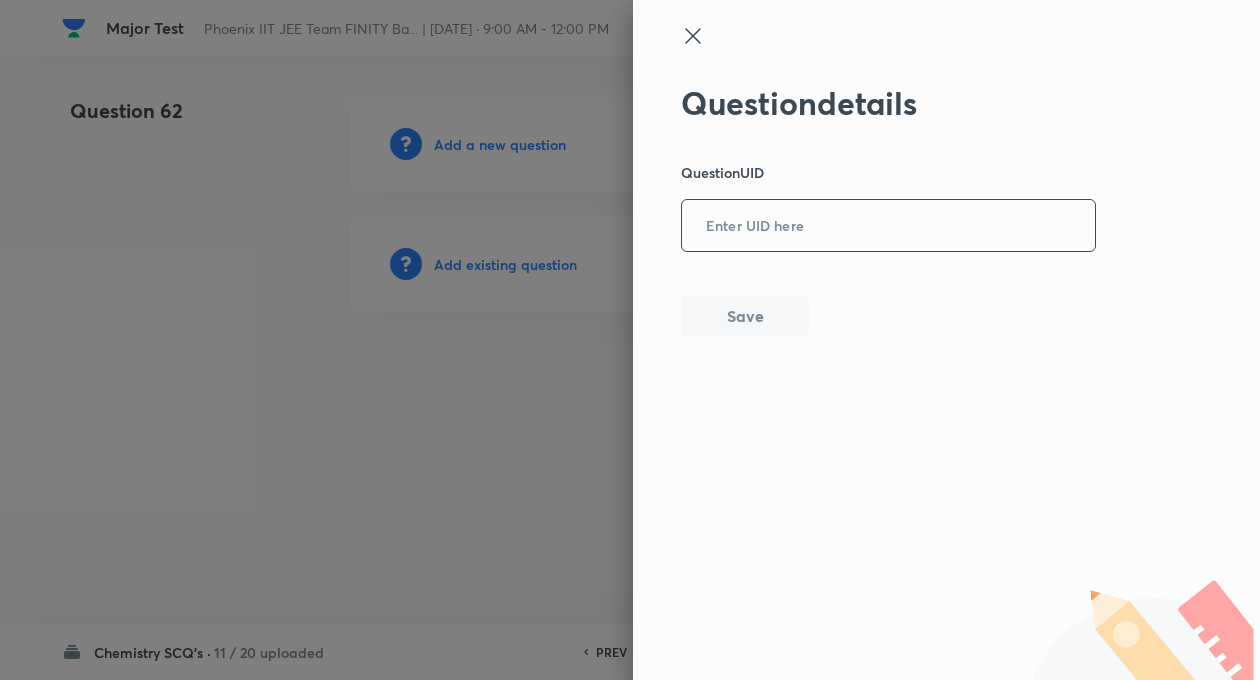 click at bounding box center (888, 226) 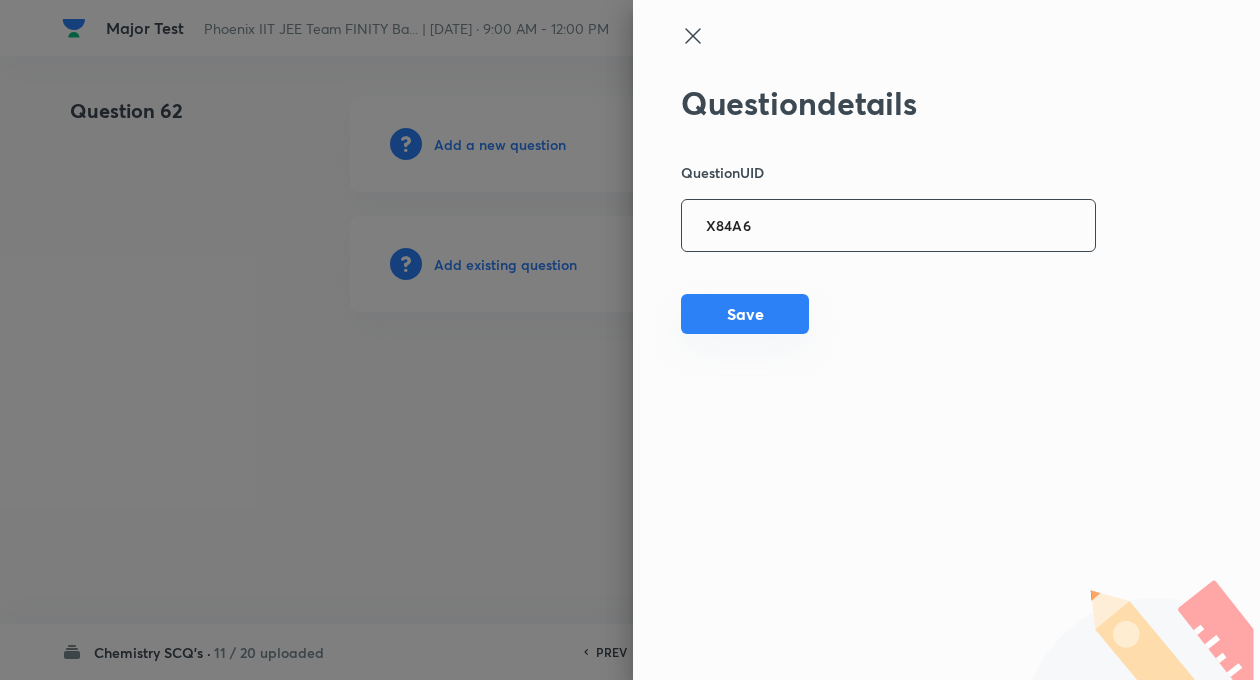 type on "X84A6" 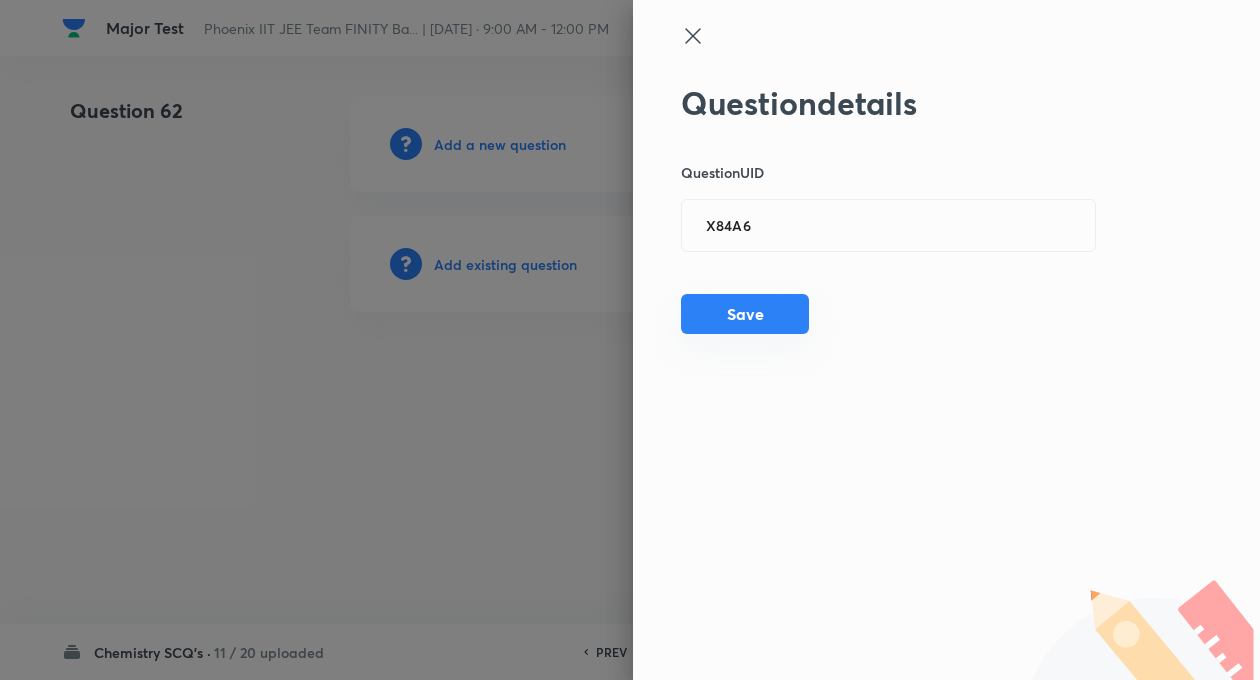 click on "Save" at bounding box center (745, 314) 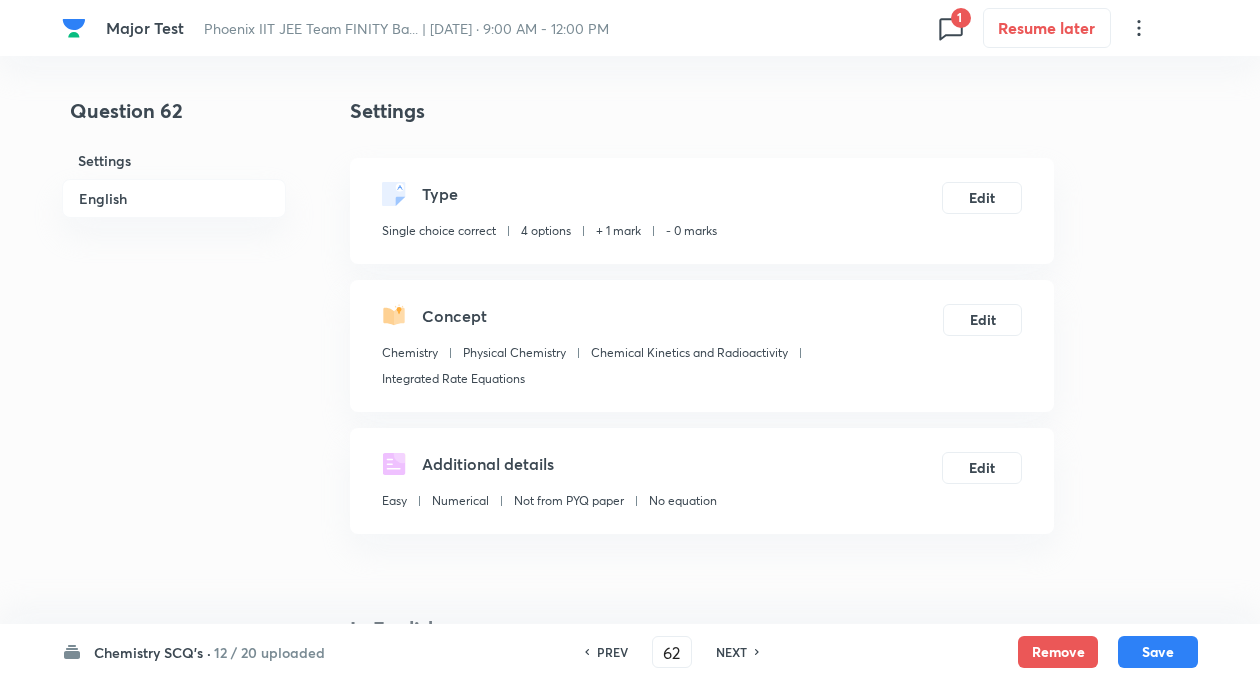 checkbox on "true" 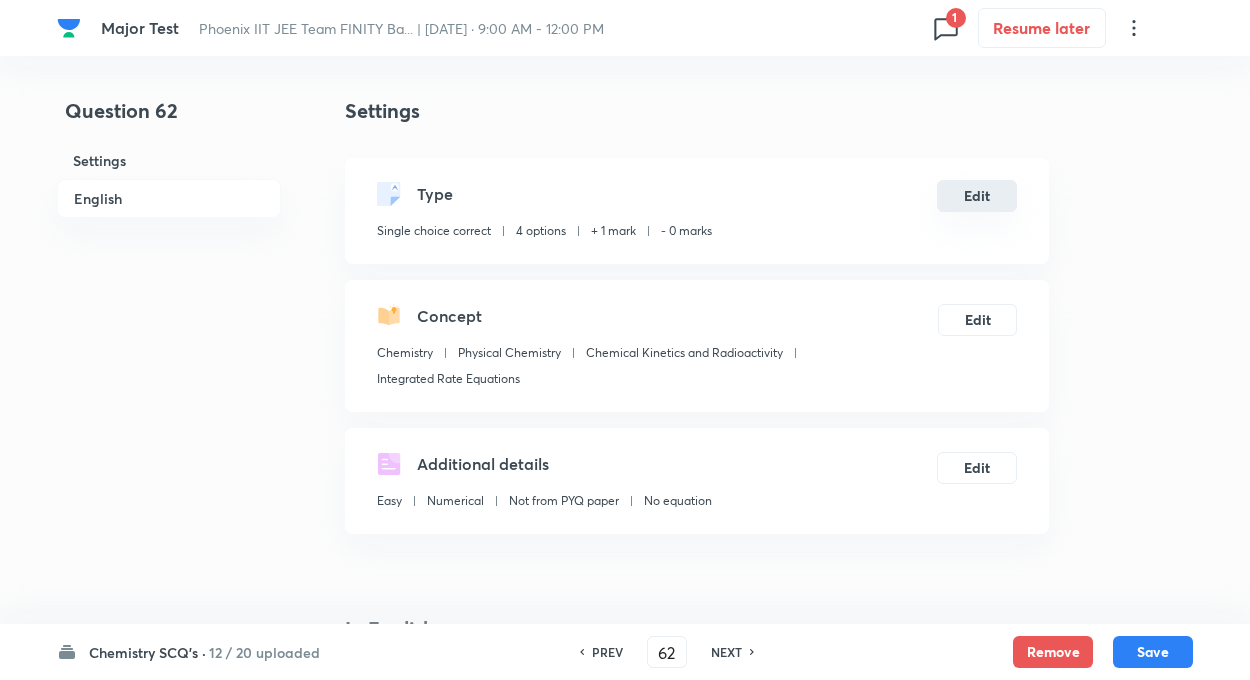click on "Edit" at bounding box center [977, 196] 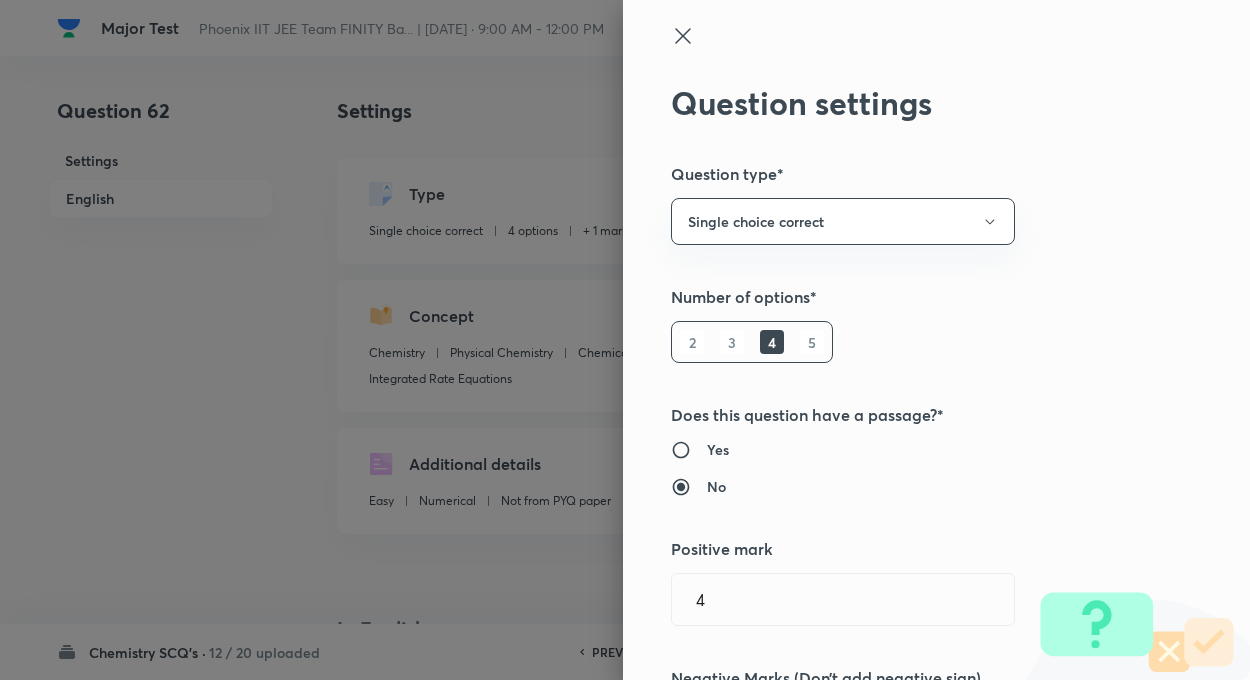 radio on "true" 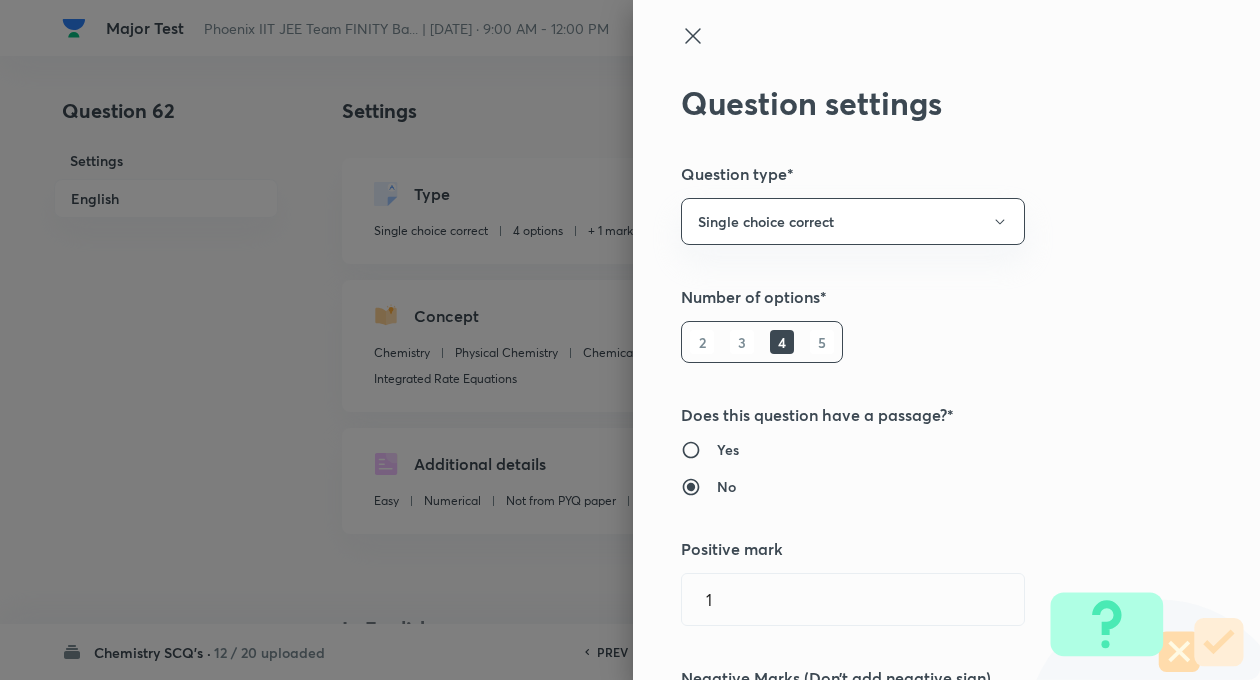 click on "Question settings Question type* Single choice correct Number of options* 2 3 4 5 Does this question have a passage?* Yes No Positive mark 1 ​ Negative Marks (Don’t add negative sign) 0 ​ Syllabus Topic group* Chemistry ​ Topic* Physical Chemistry ​ Concept* Chemical Kinetics and Radioactivity ​ Sub-concept* Integrated Rate Equations ​ Concept-field ​ Additional details Question Difficulty Very easy Easy Moderate Hard Very hard Question is based on Fact Numerical Concept Previous year question Yes No Does this question have equation? Yes No Verification status Is the question verified? *Select 'yes' only if a question is verified Yes No Save" at bounding box center [946, 340] 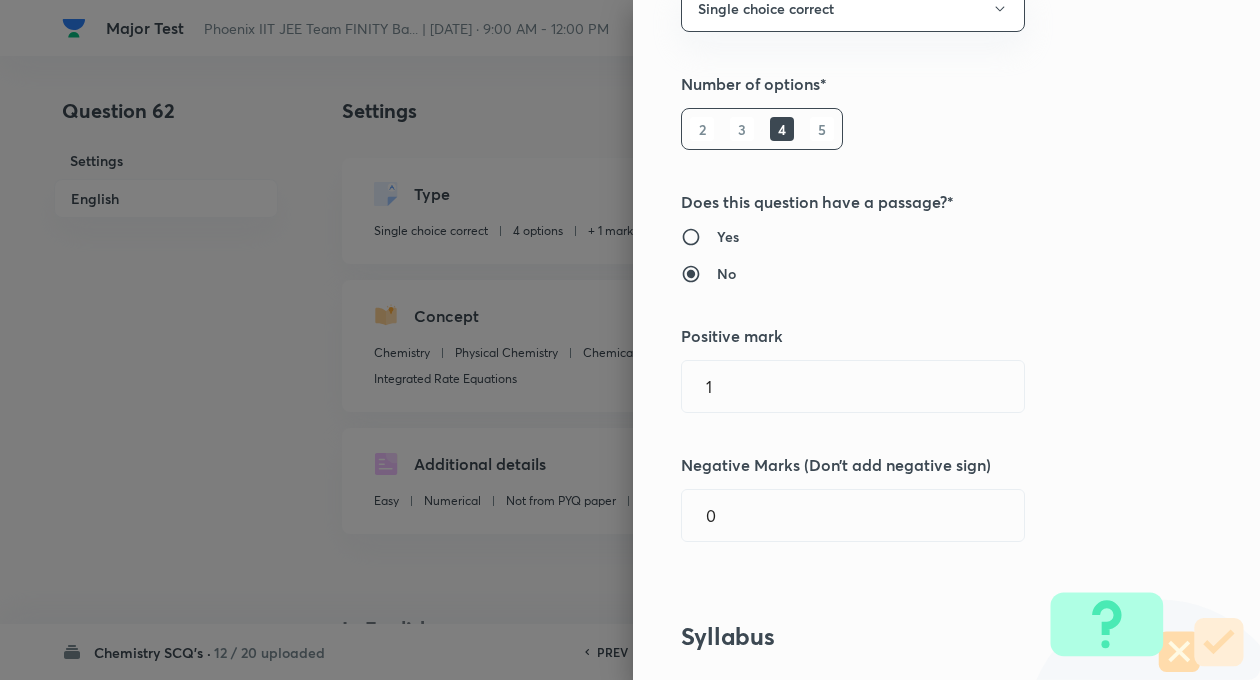scroll, scrollTop: 240, scrollLeft: 0, axis: vertical 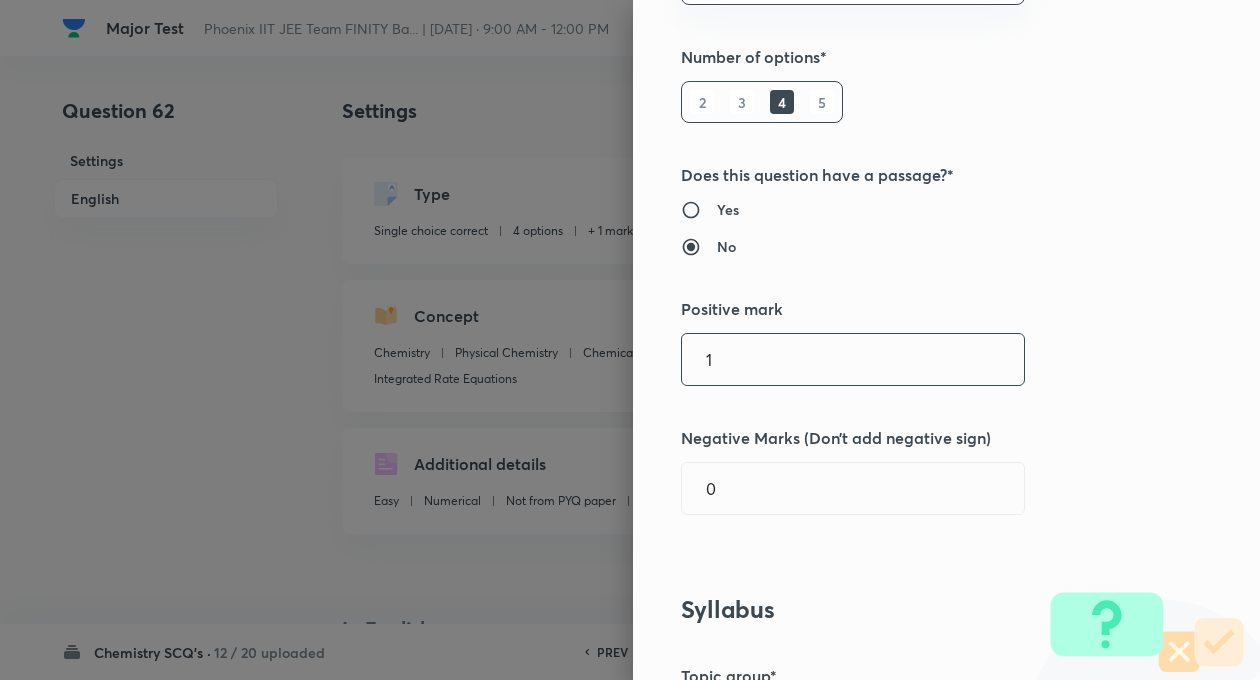 click on "1" at bounding box center (853, 359) 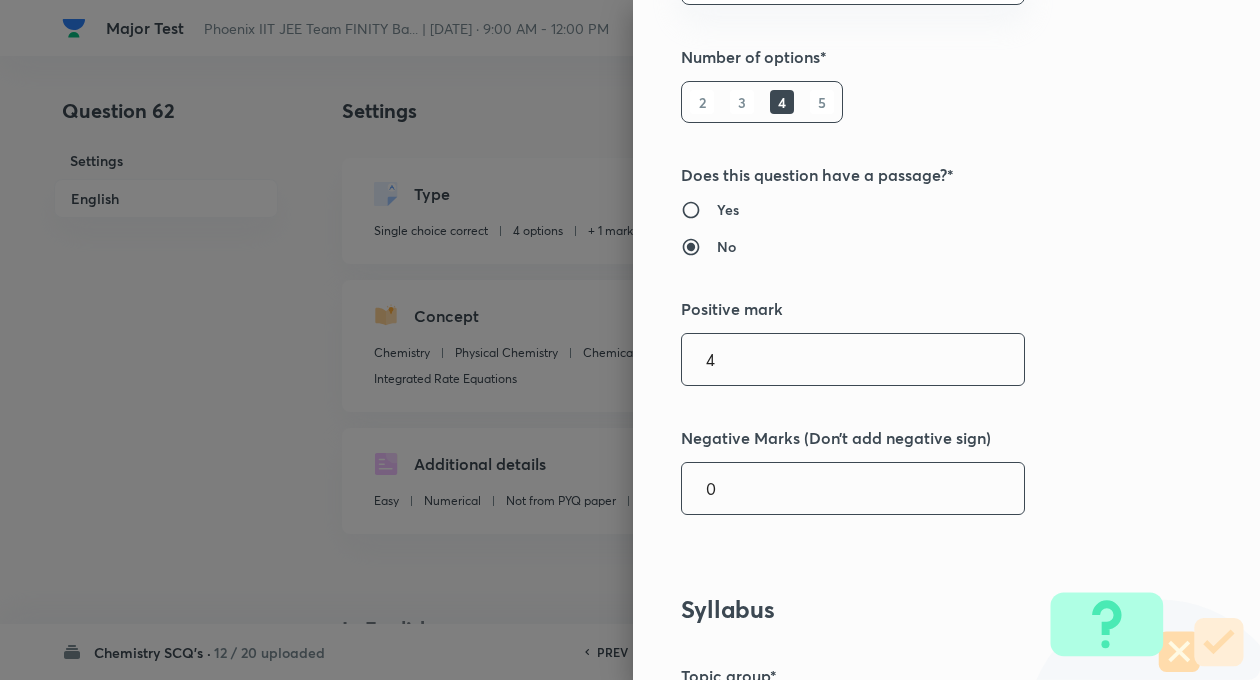 type on "4" 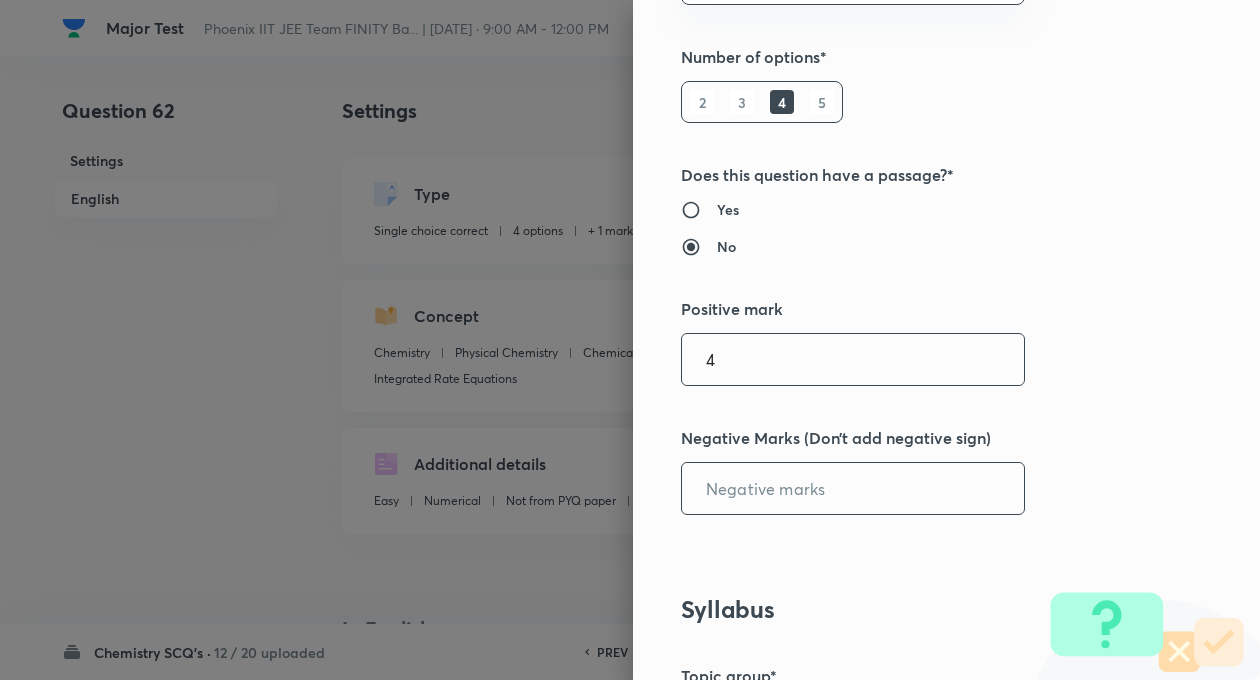 click at bounding box center (853, 488) 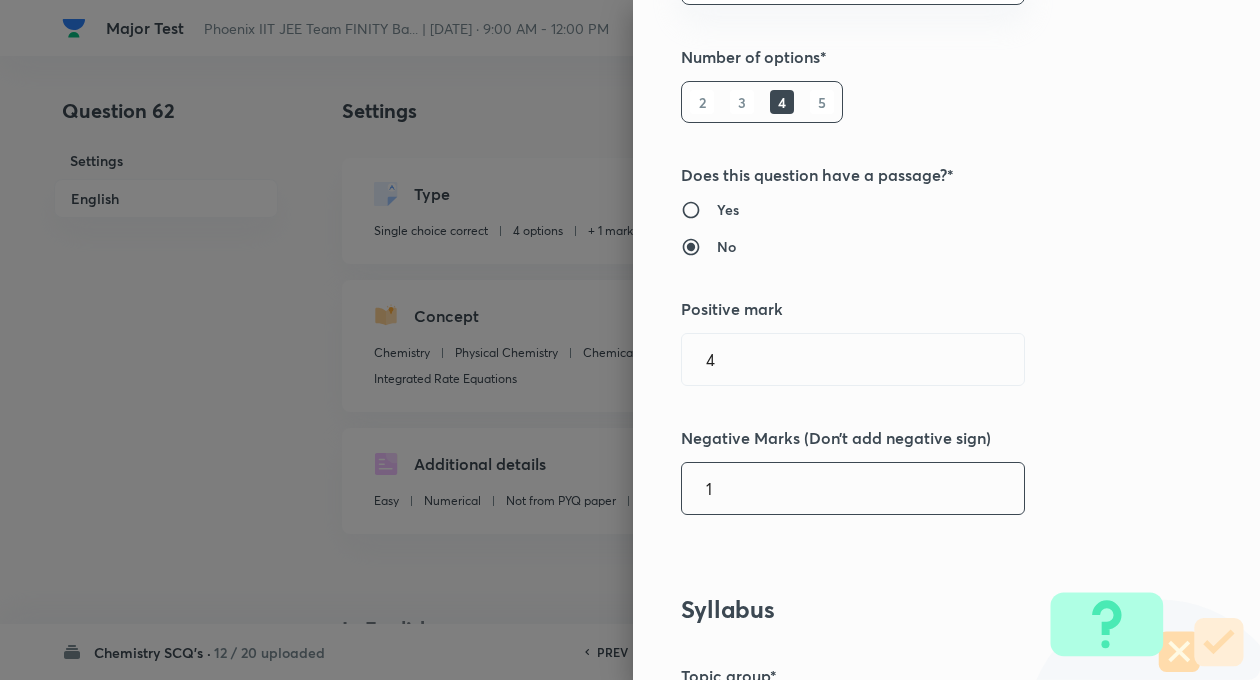 type on "1" 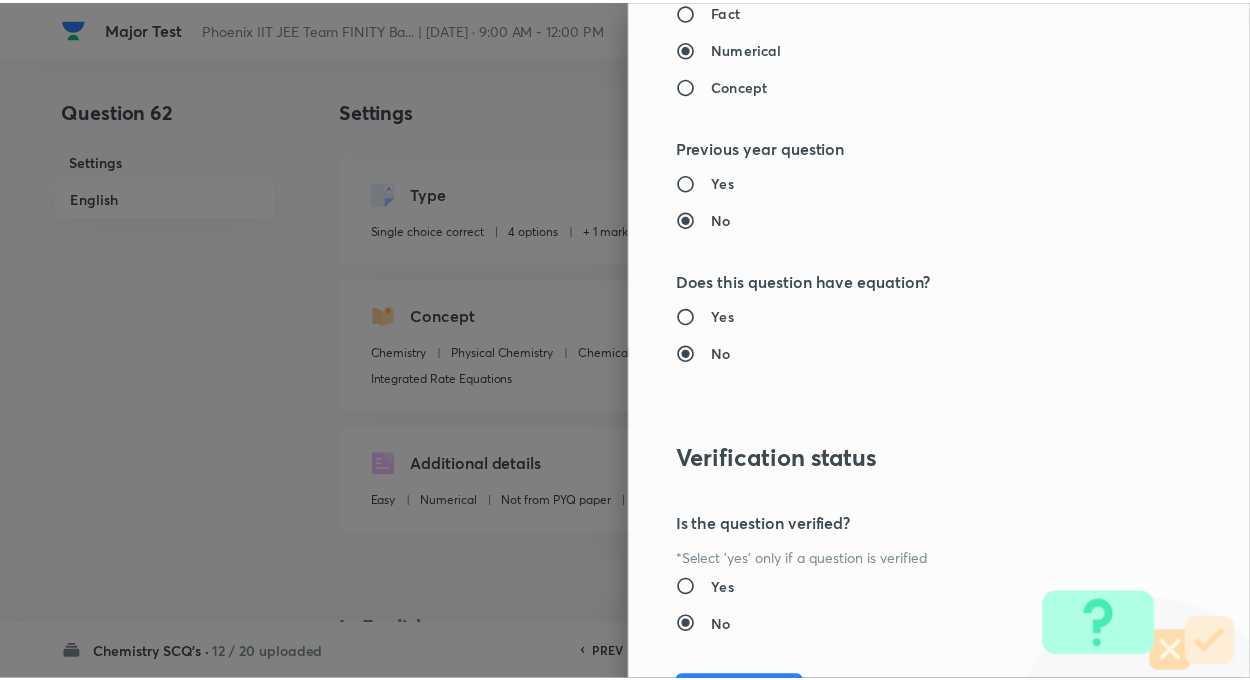 scroll, scrollTop: 2046, scrollLeft: 0, axis: vertical 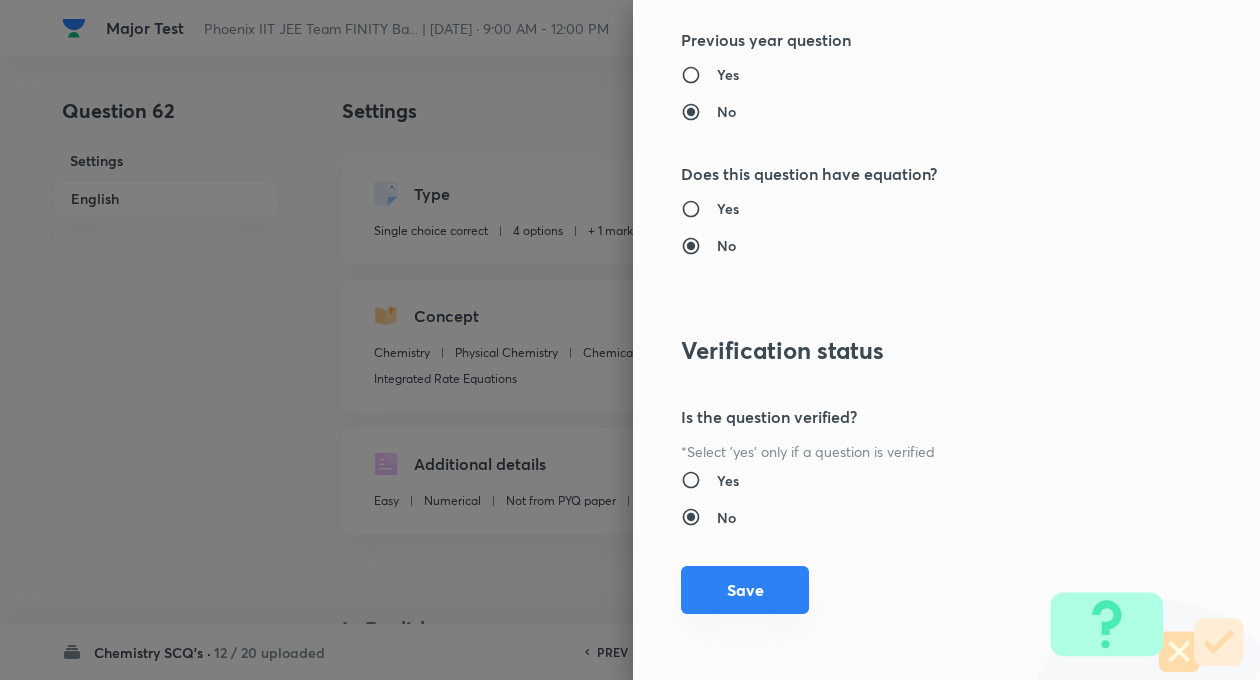 click on "Save" at bounding box center [745, 590] 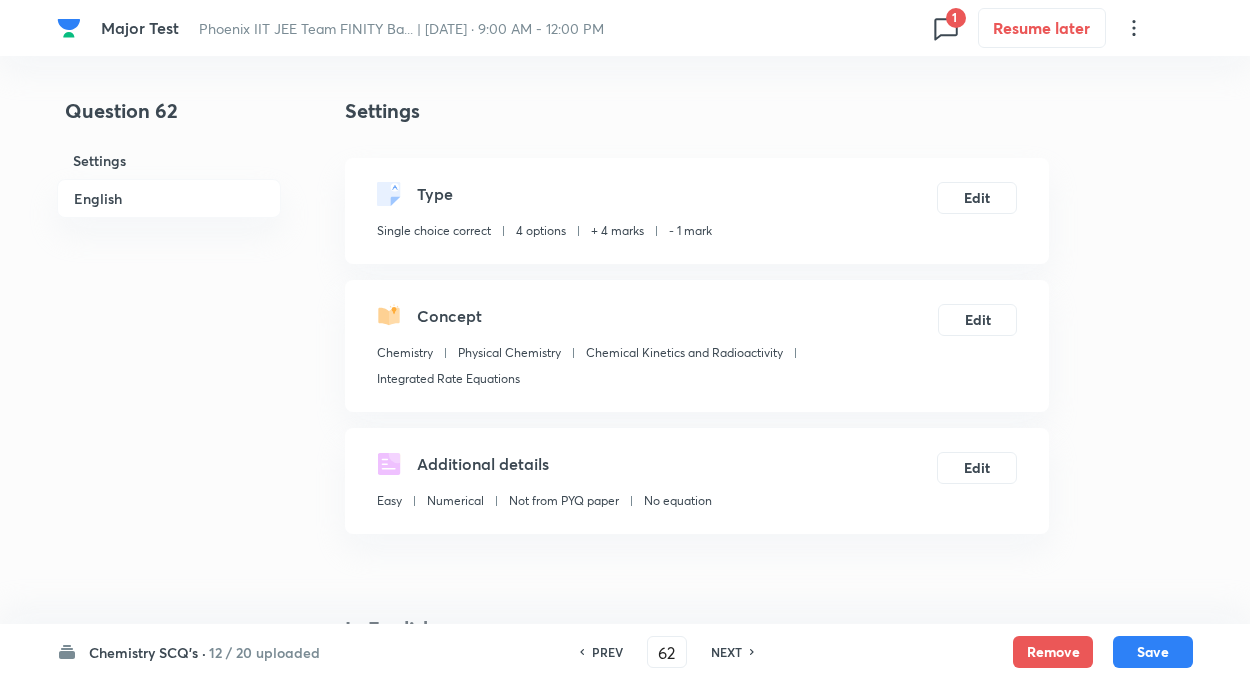 type 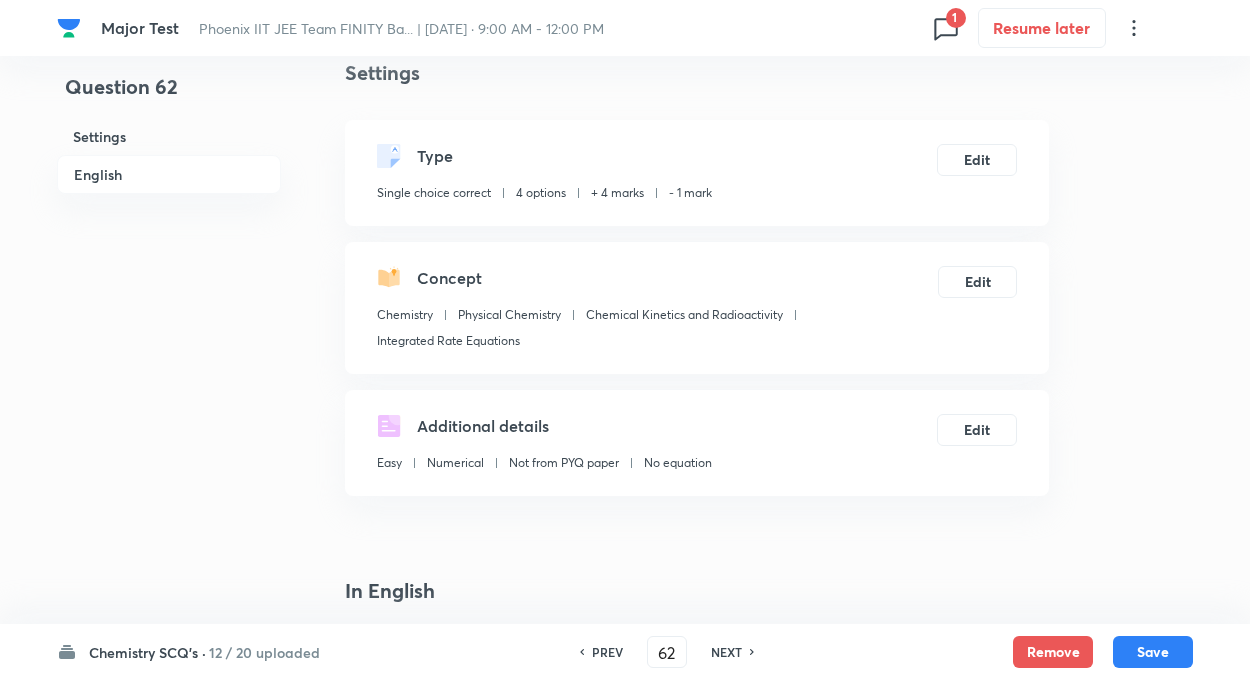 click on "Question 62 Settings English" at bounding box center [169, 1459] 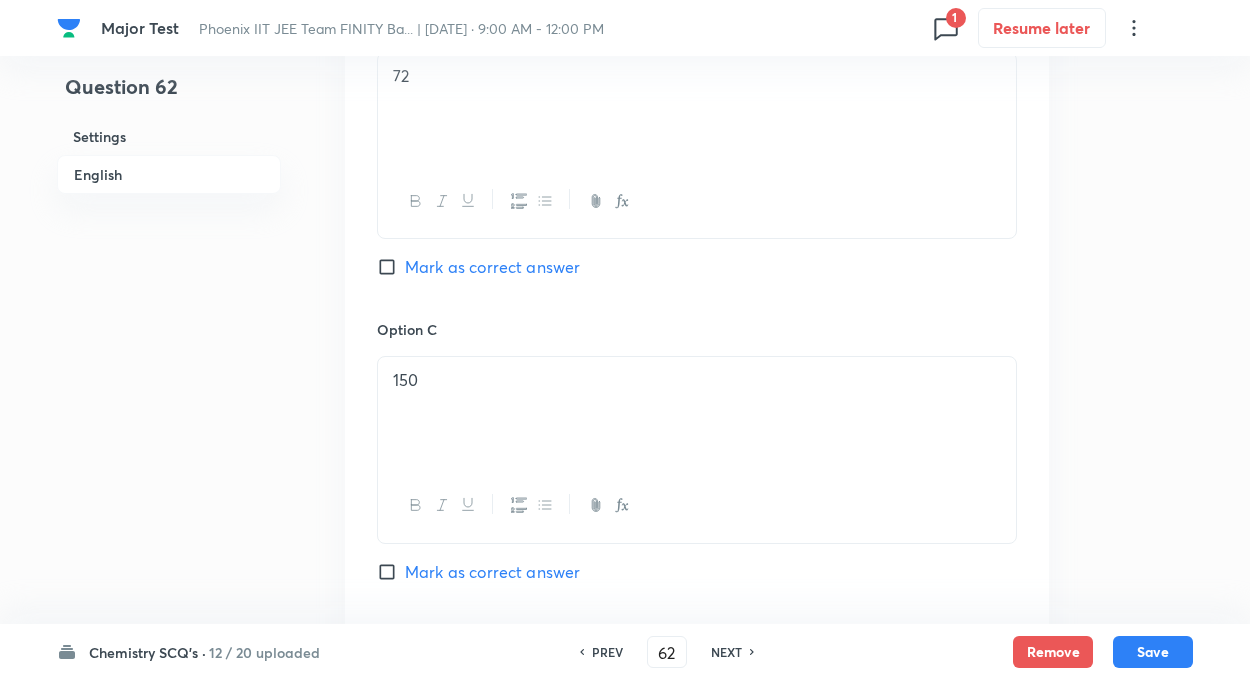 scroll, scrollTop: 1320, scrollLeft: 0, axis: vertical 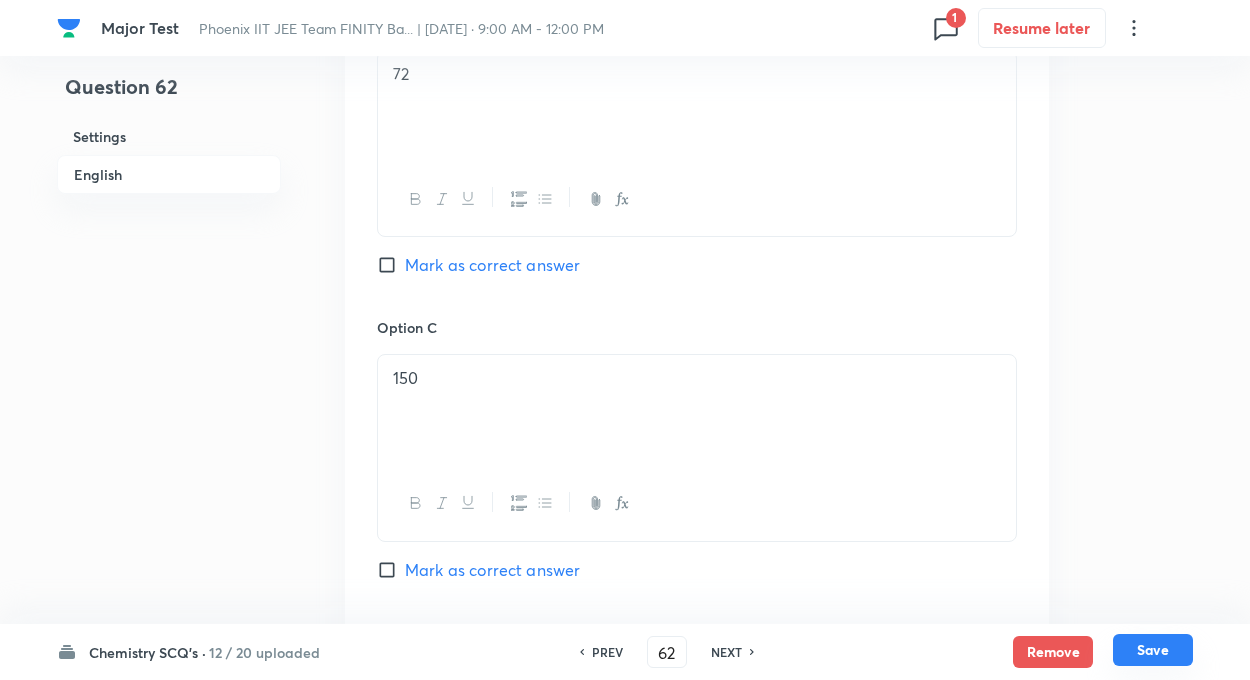 click on "Save" at bounding box center (1153, 650) 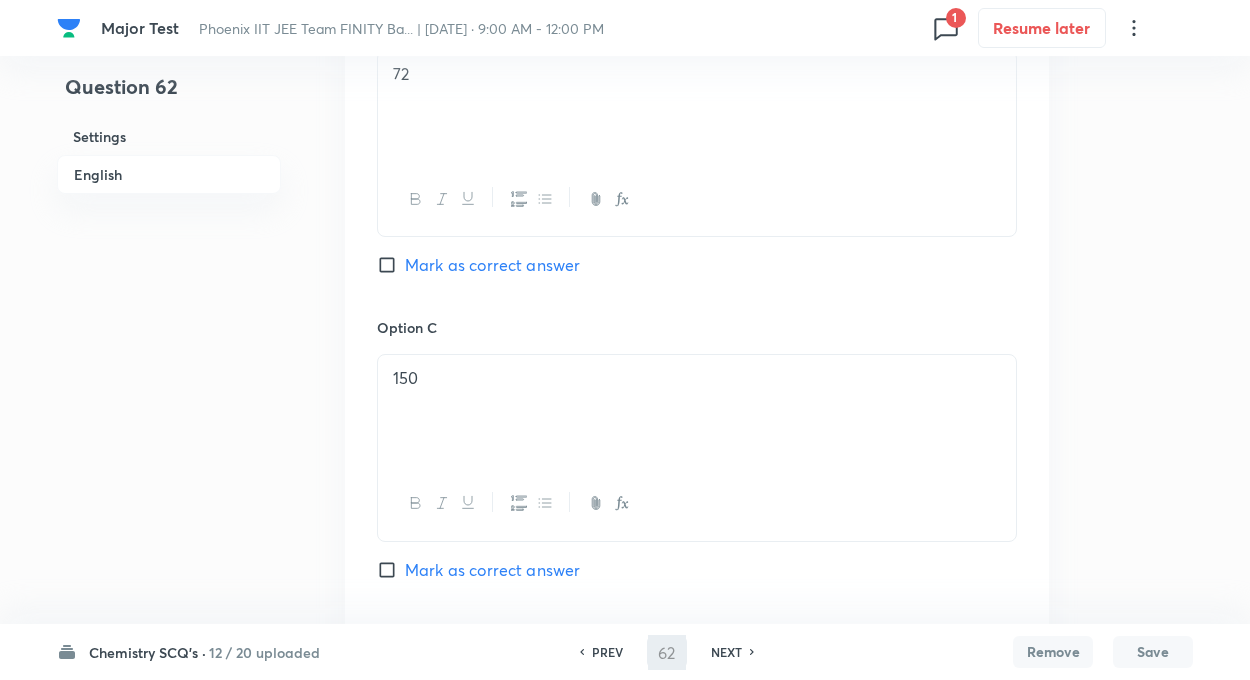 type on "63" 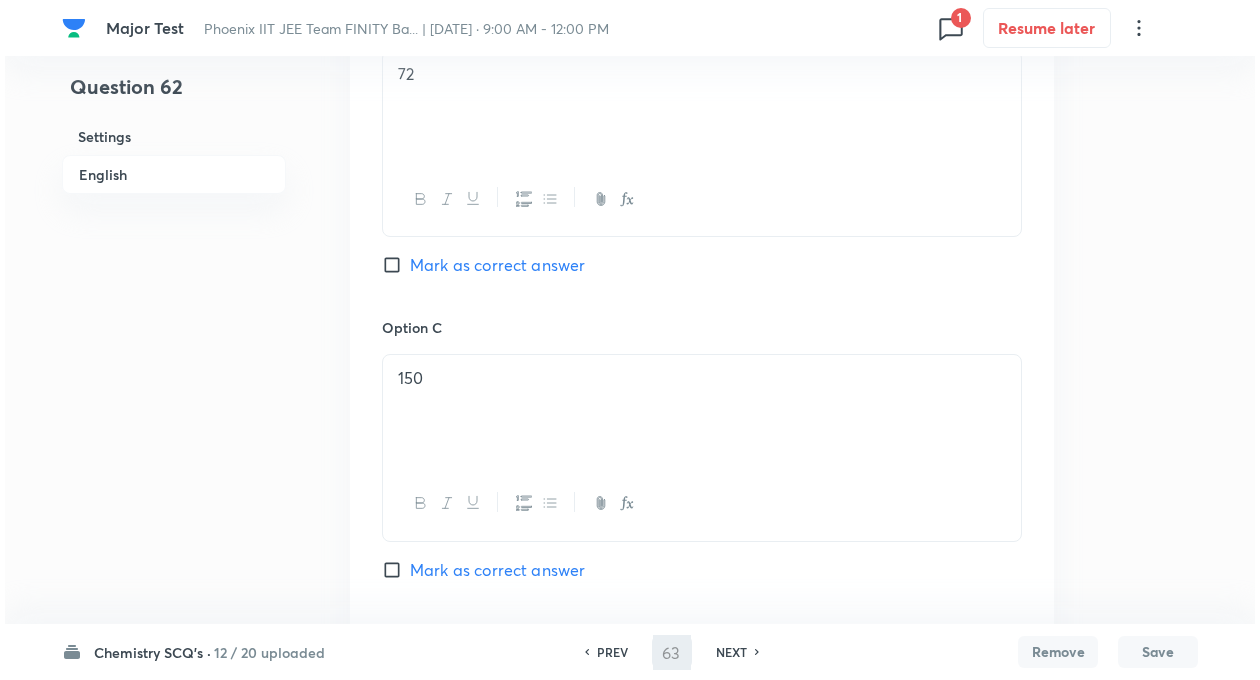 scroll, scrollTop: 0, scrollLeft: 0, axis: both 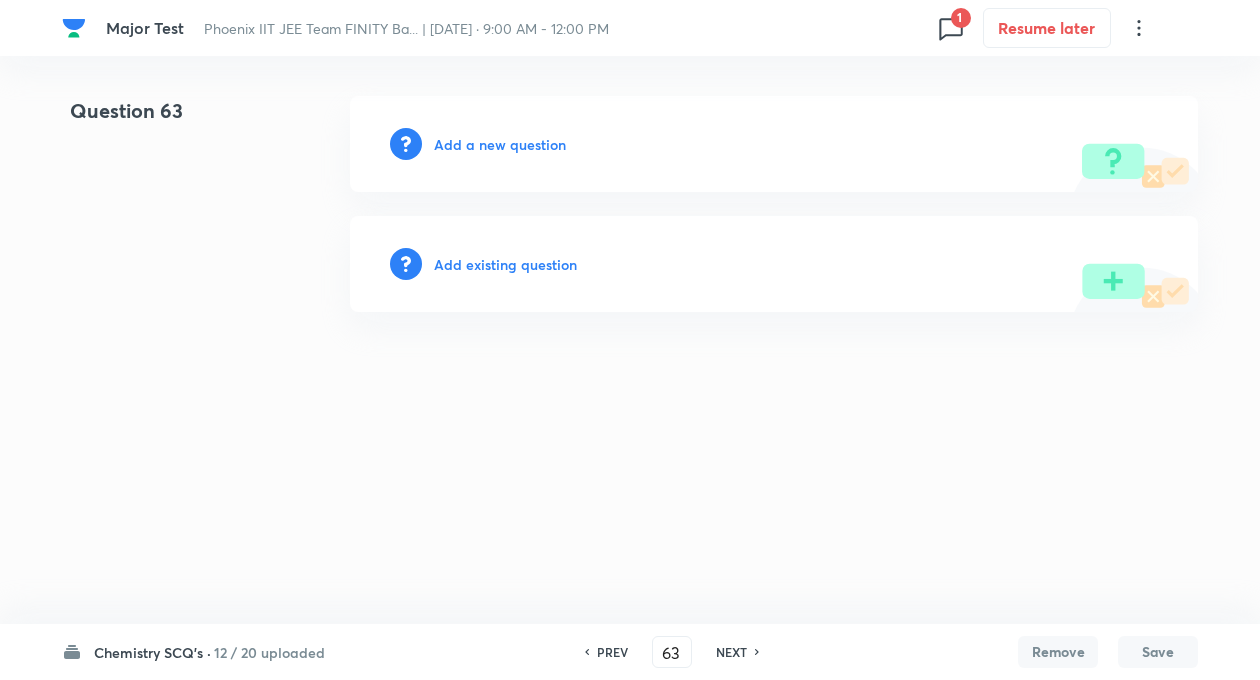 click on "Add existing question" at bounding box center (505, 264) 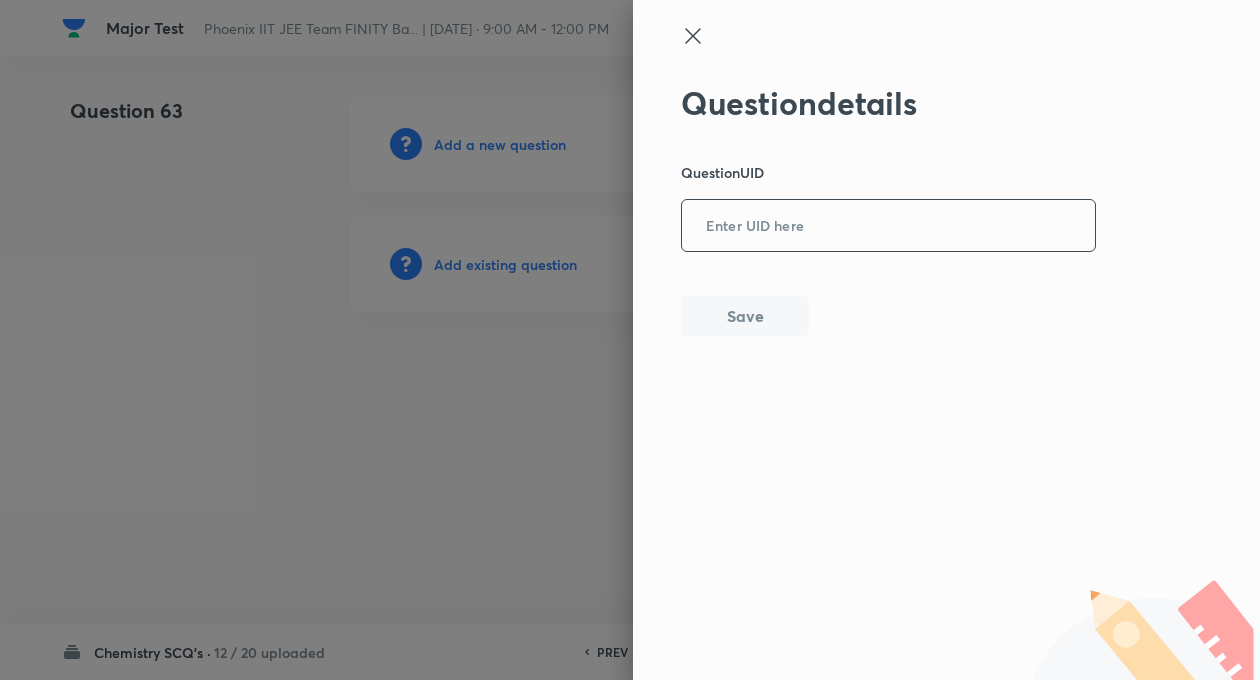 click at bounding box center [888, 226] 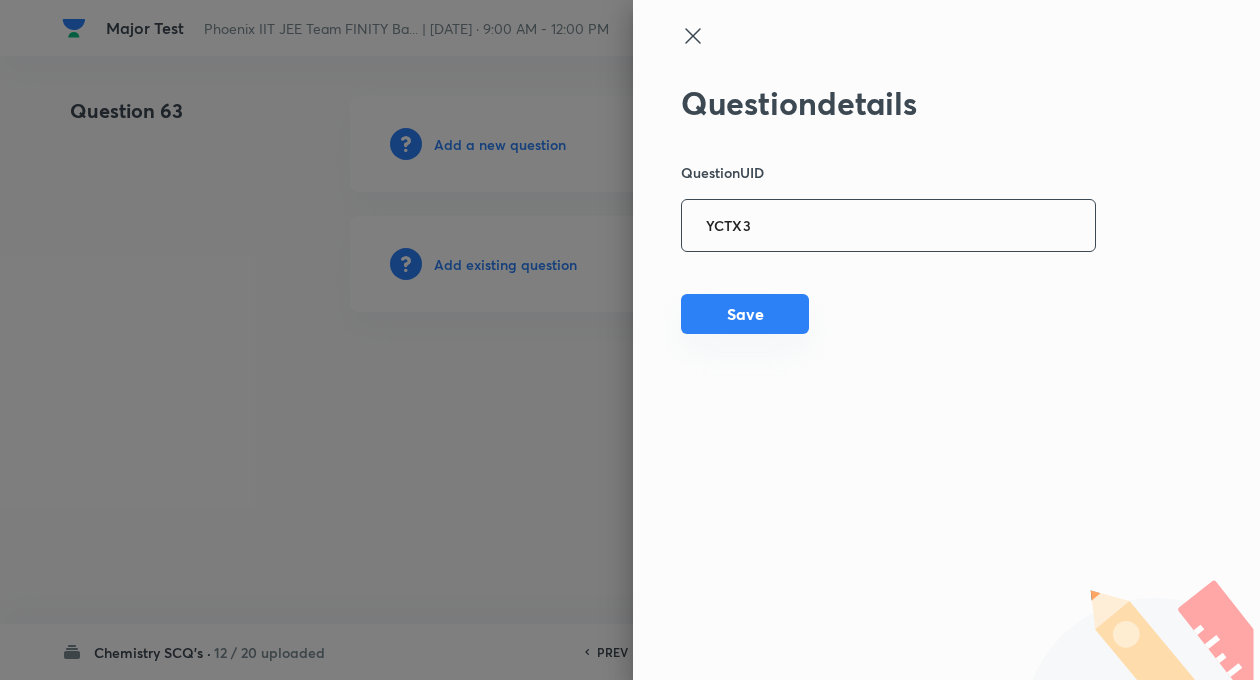 type on "YCTX3" 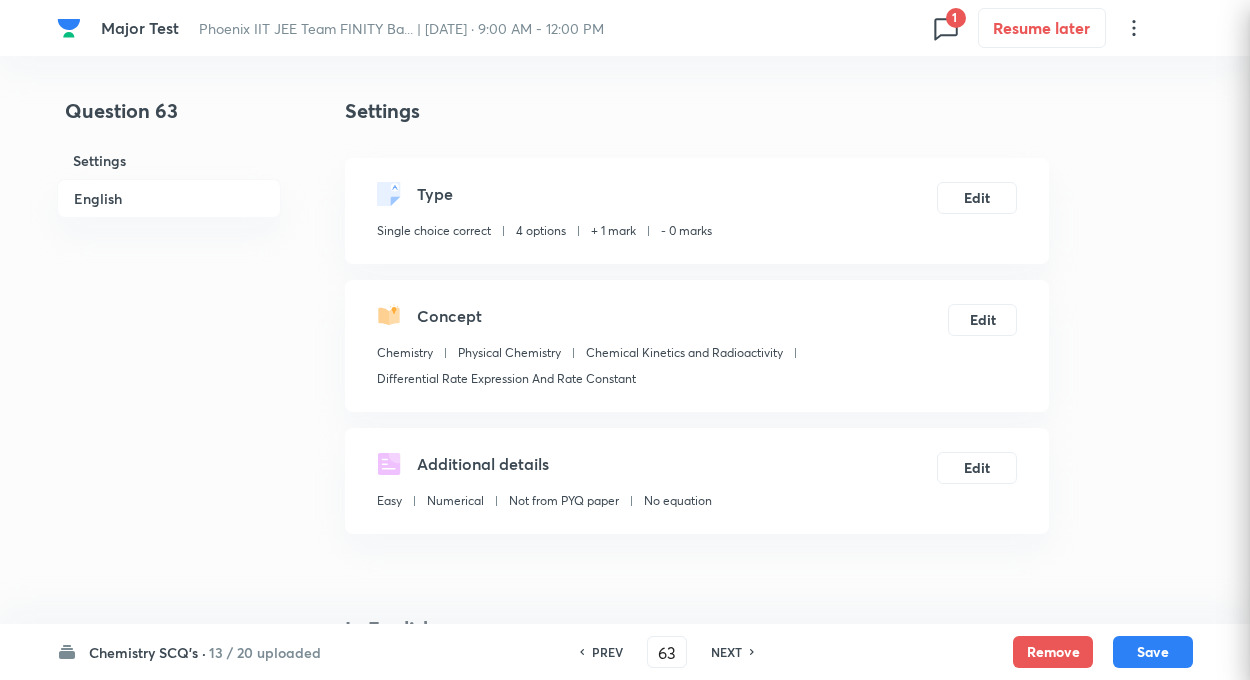 checkbox on "true" 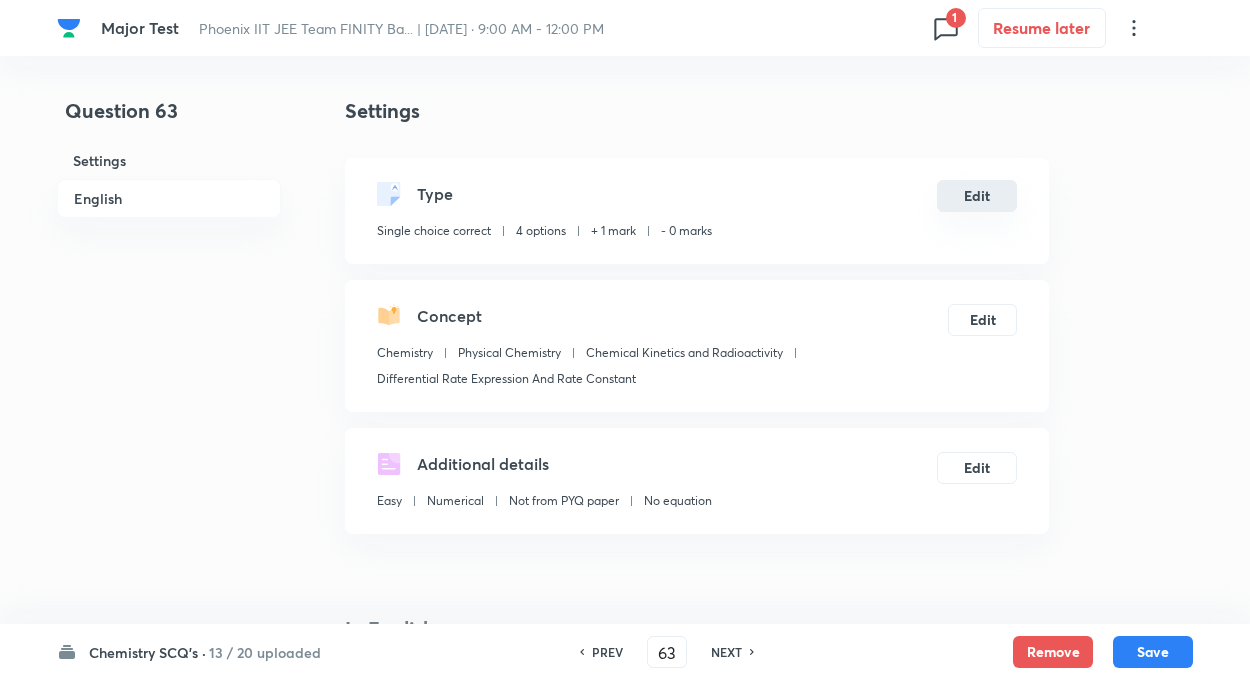 click on "Edit" at bounding box center (977, 196) 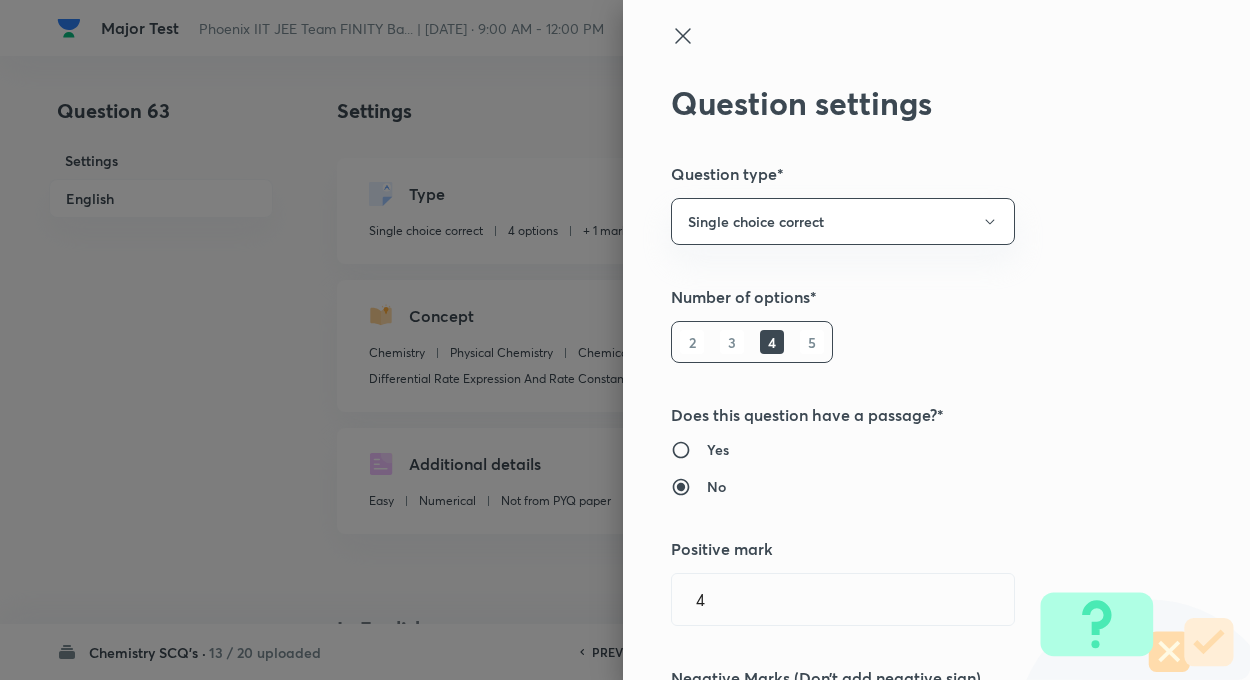 type on "1" 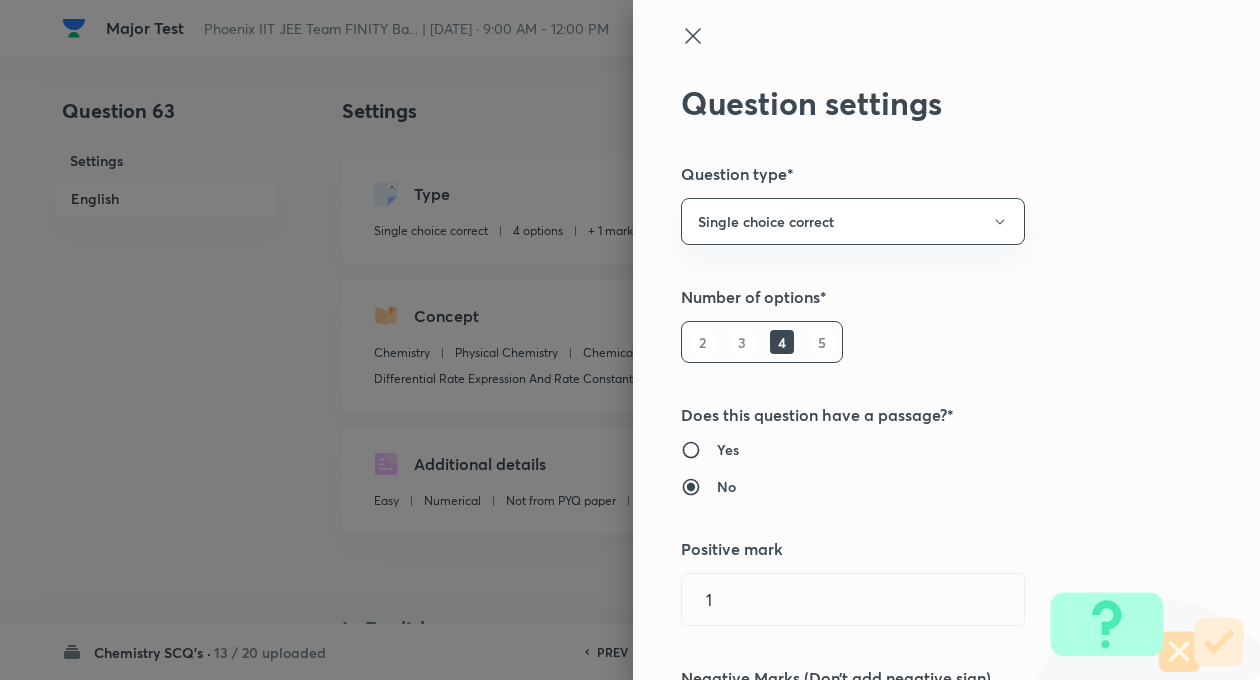 click on "Question settings Question type* Single choice correct Number of options* 2 3 4 5 Does this question have a passage?* Yes No Positive mark 1 ​ Negative Marks (Don’t add negative sign) 0 ​ Syllabus Topic group* Chemistry ​ Topic* Physical Chemistry ​ Concept* Chemical Kinetics and Radioactivity ​ Sub-concept* Differential Rate Expression And Rate Constant ​ Concept-field ​ Additional details Question Difficulty Very easy Easy Moderate Hard Very hard Question is based on Fact Numerical Concept Previous year question Yes No Does this question have equation? Yes No Verification status Is the question verified? *Select 'yes' only if a question is verified Yes No Save" at bounding box center (946, 340) 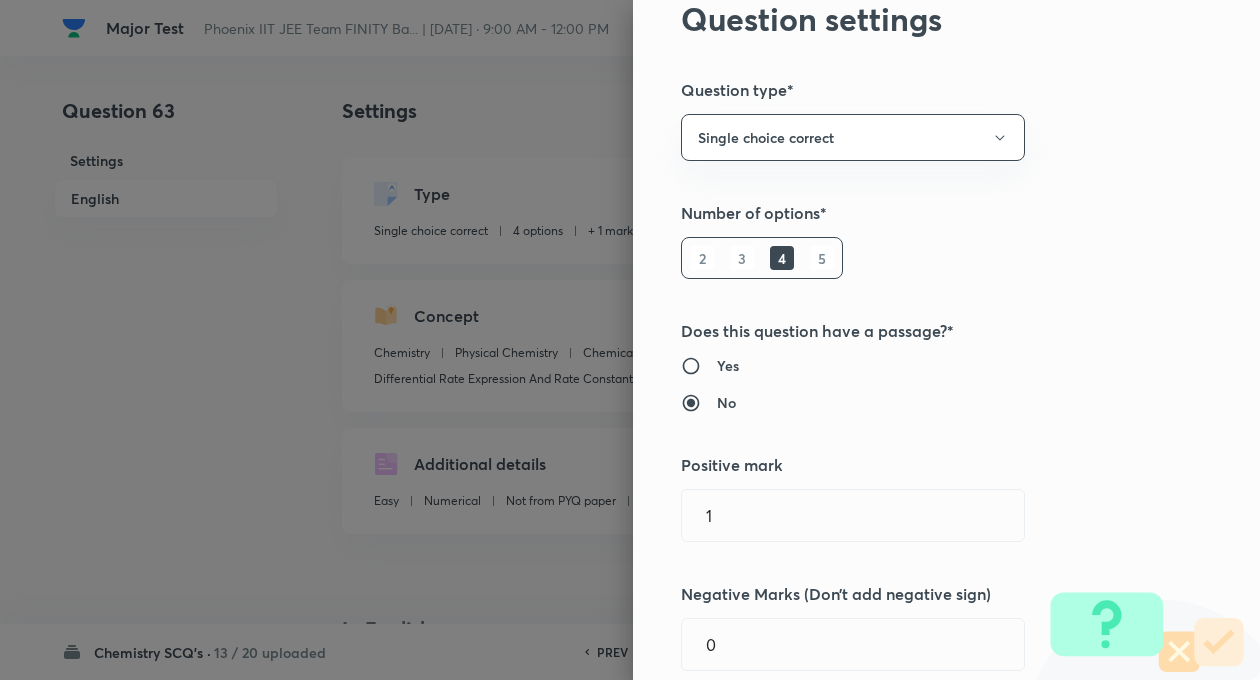 scroll, scrollTop: 280, scrollLeft: 0, axis: vertical 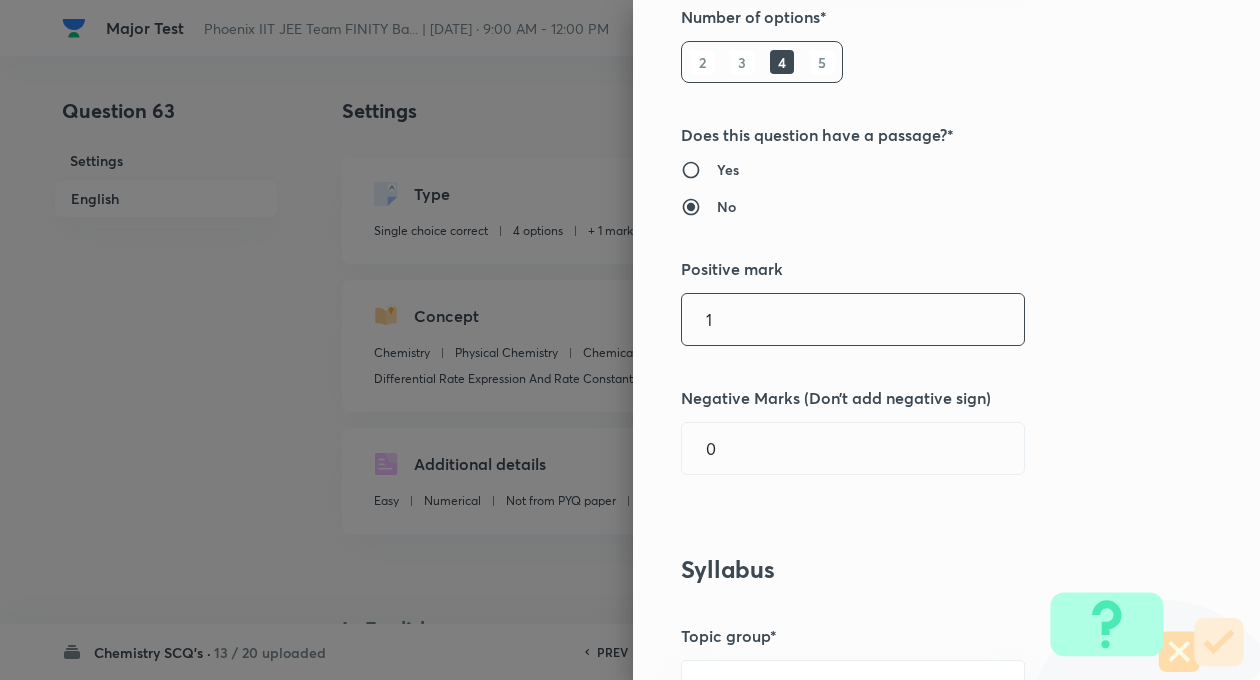 click on "1" at bounding box center [853, 319] 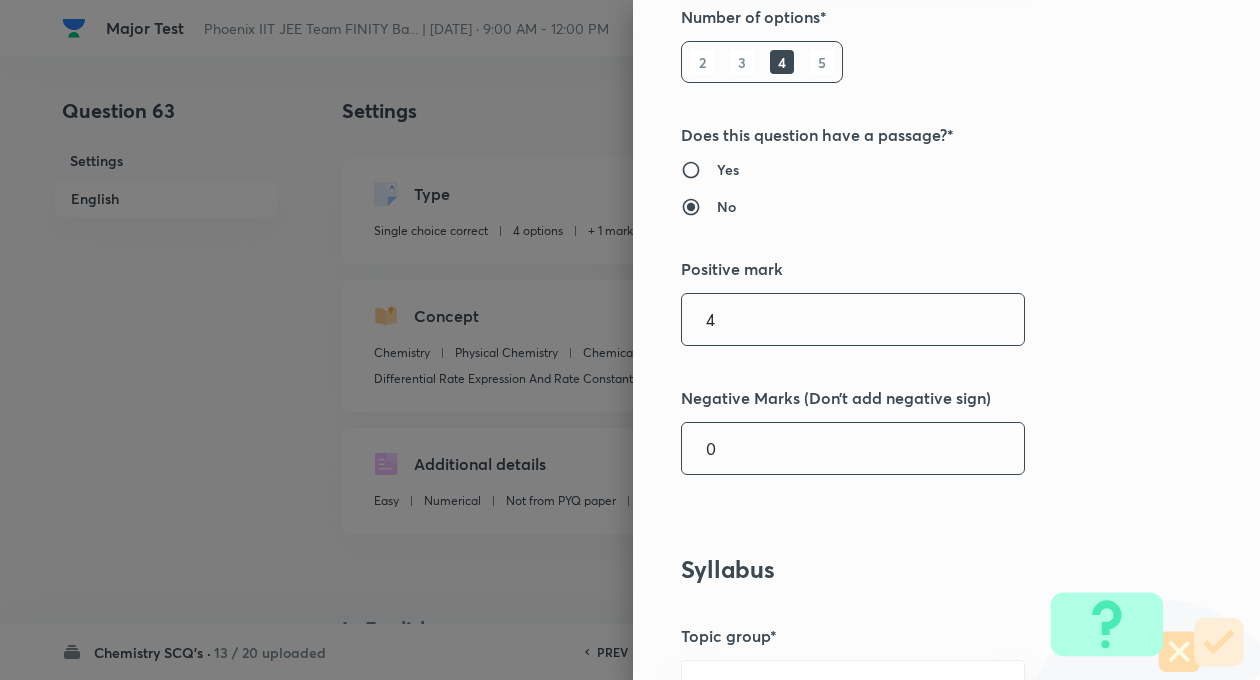 type on "4" 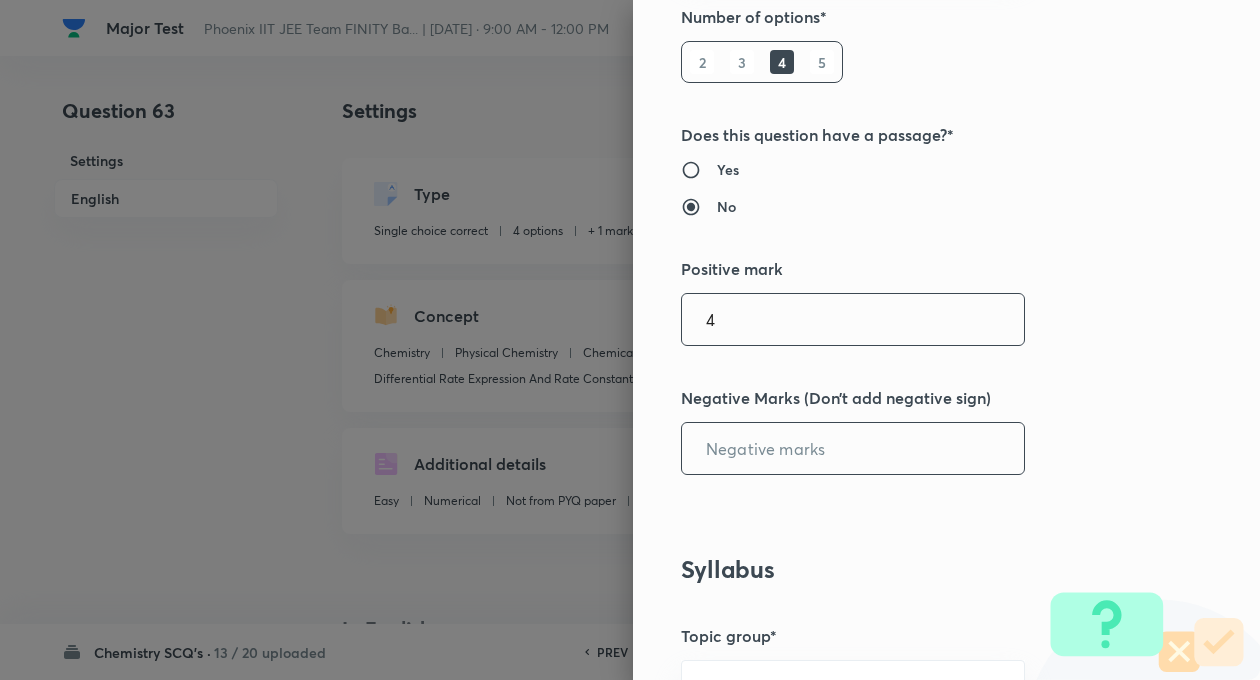 click at bounding box center (853, 448) 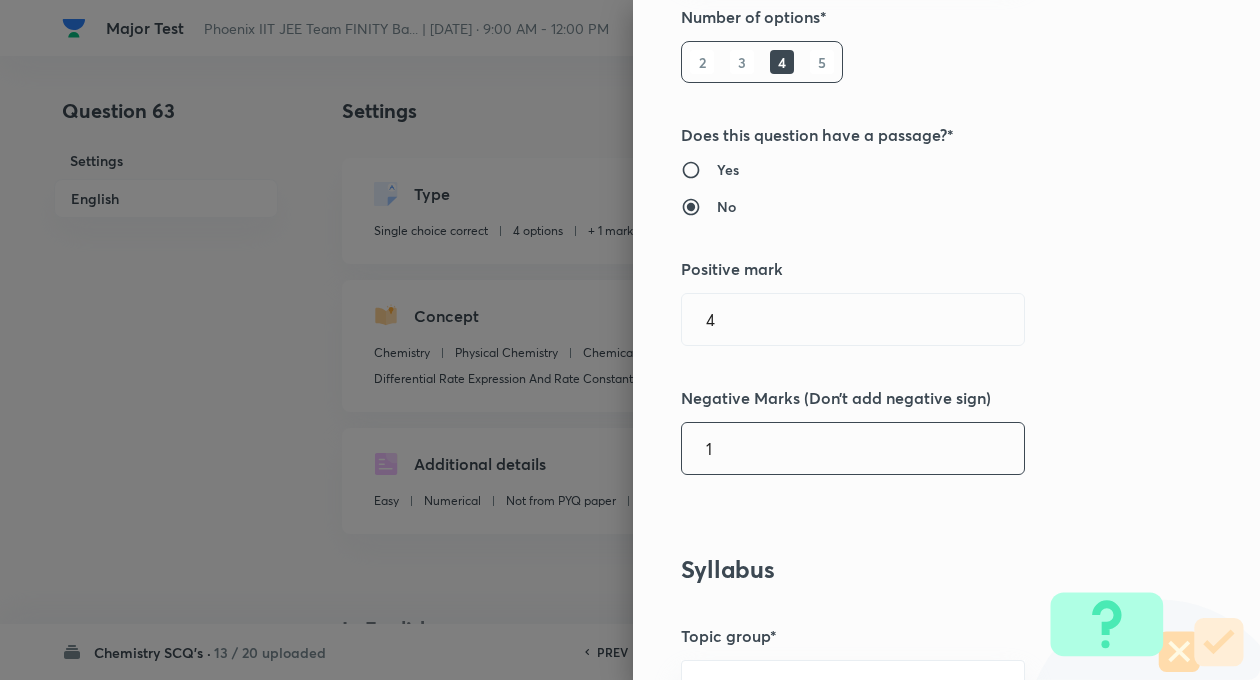 type on "1" 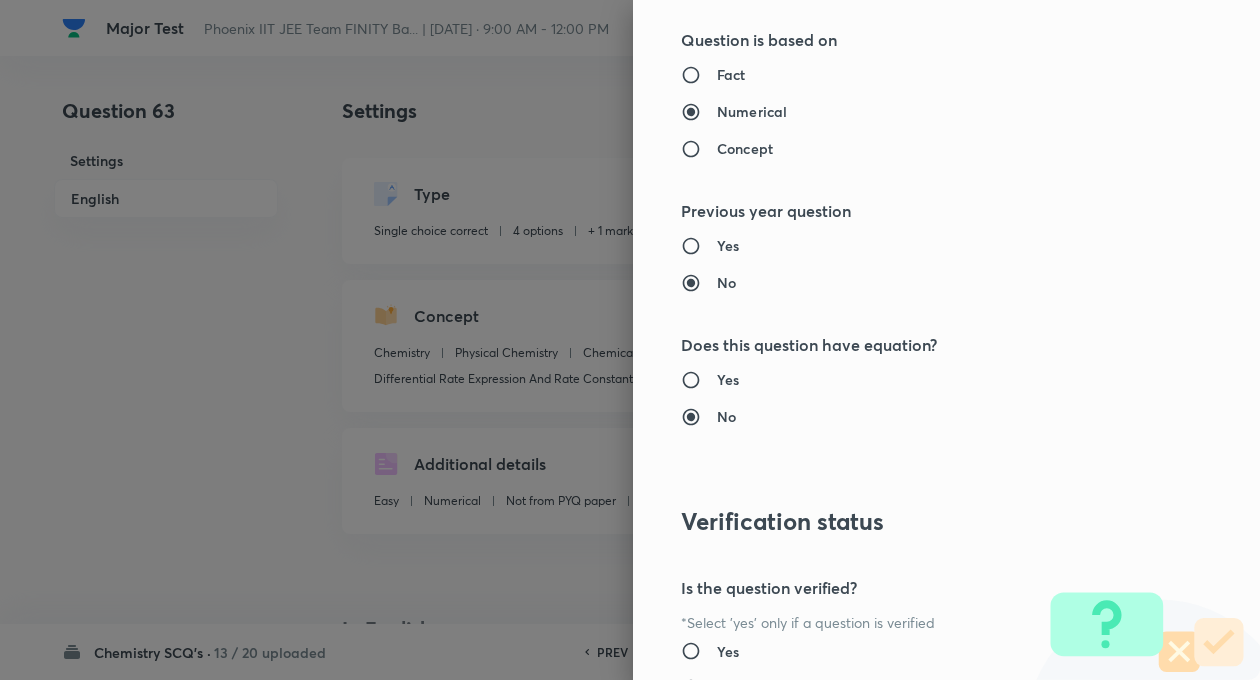scroll, scrollTop: 2046, scrollLeft: 0, axis: vertical 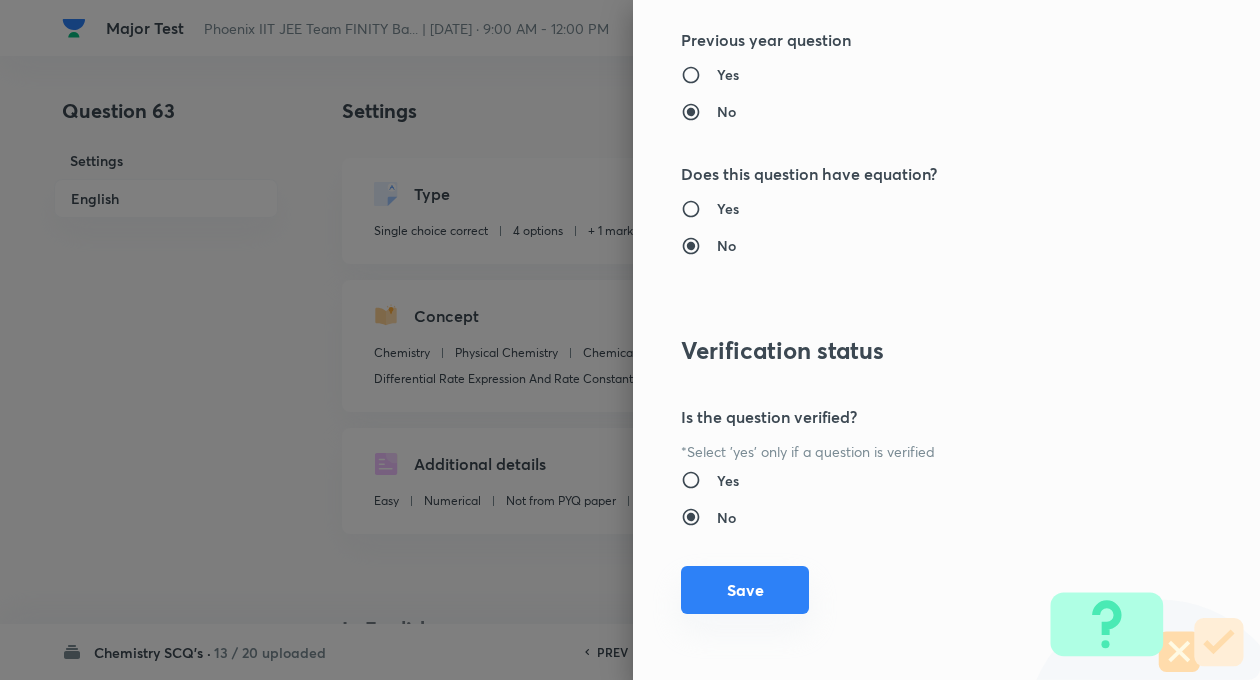 click on "Save" at bounding box center [745, 590] 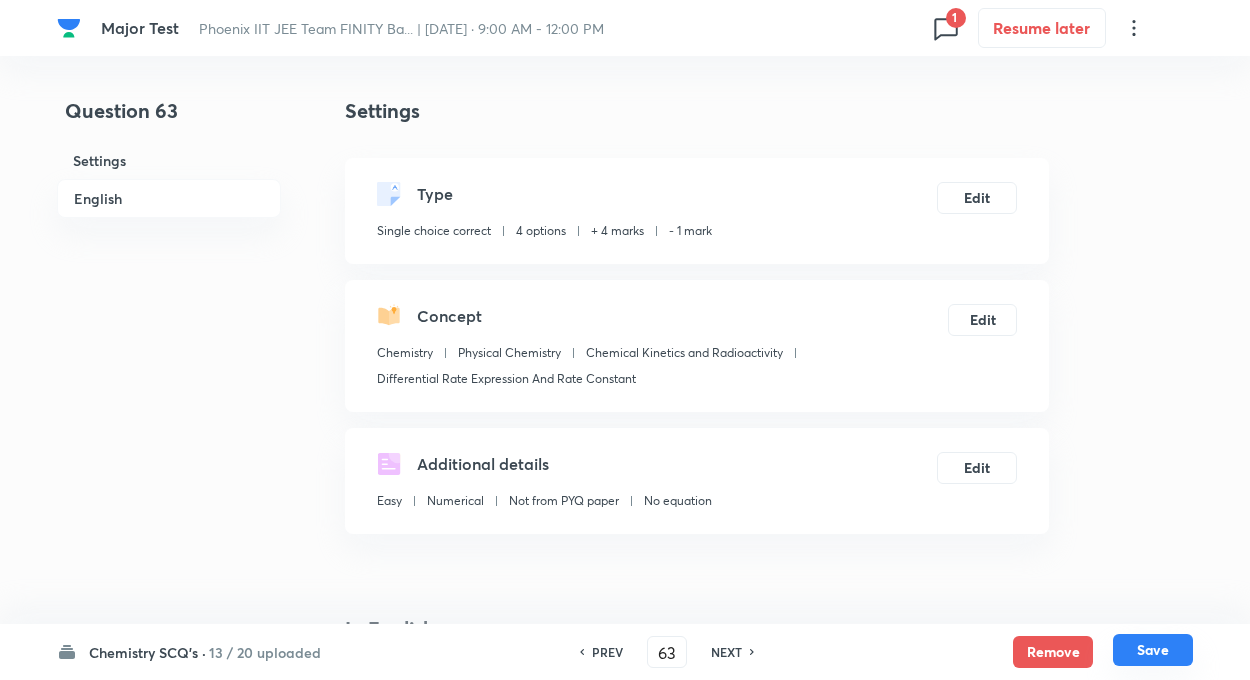 click on "Save" at bounding box center [1153, 650] 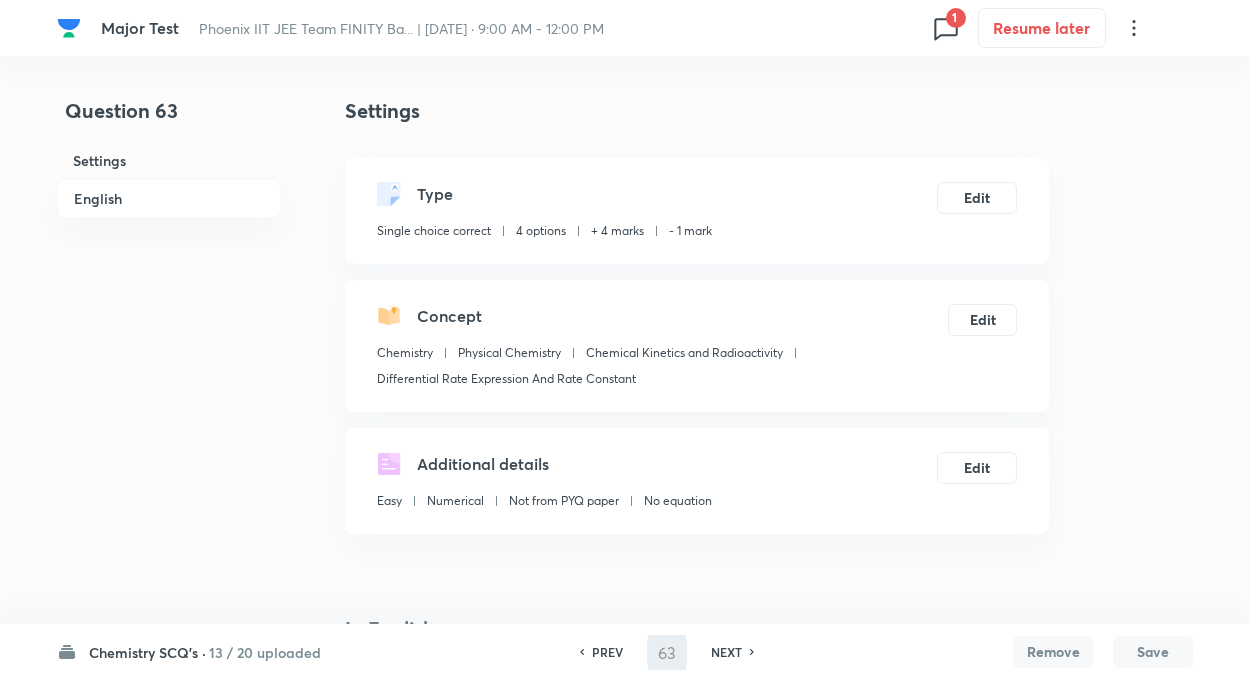 type on "64" 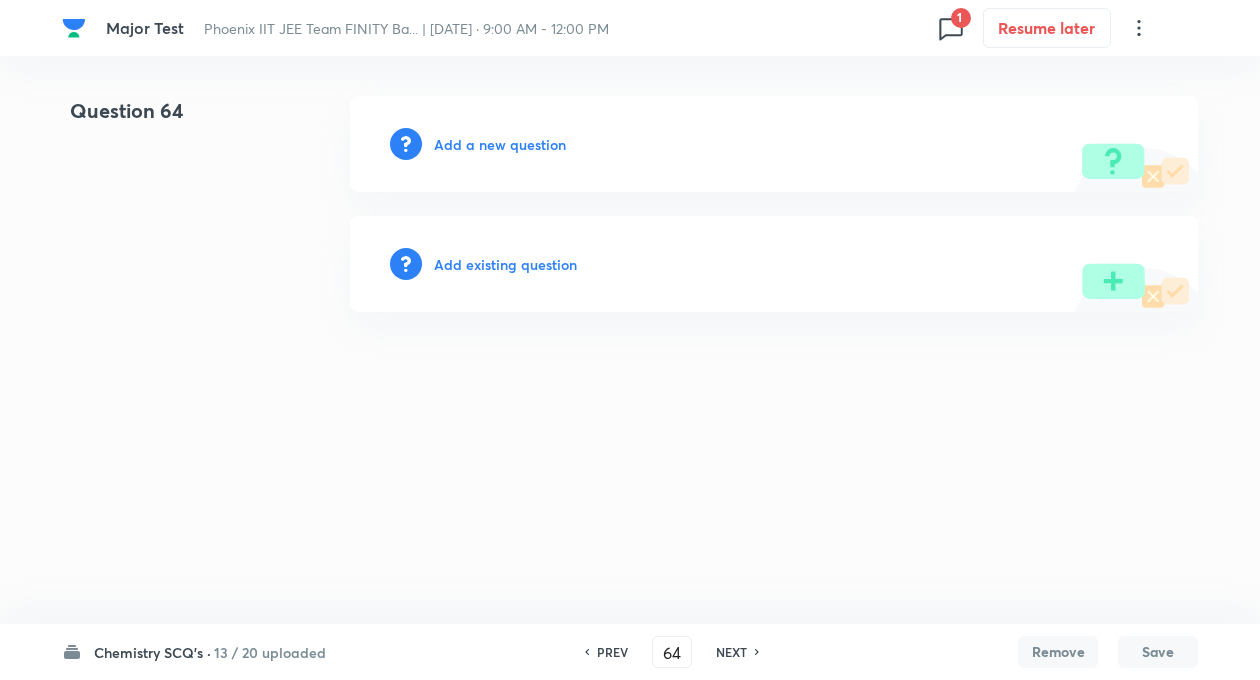 click on "Add existing question" at bounding box center [505, 264] 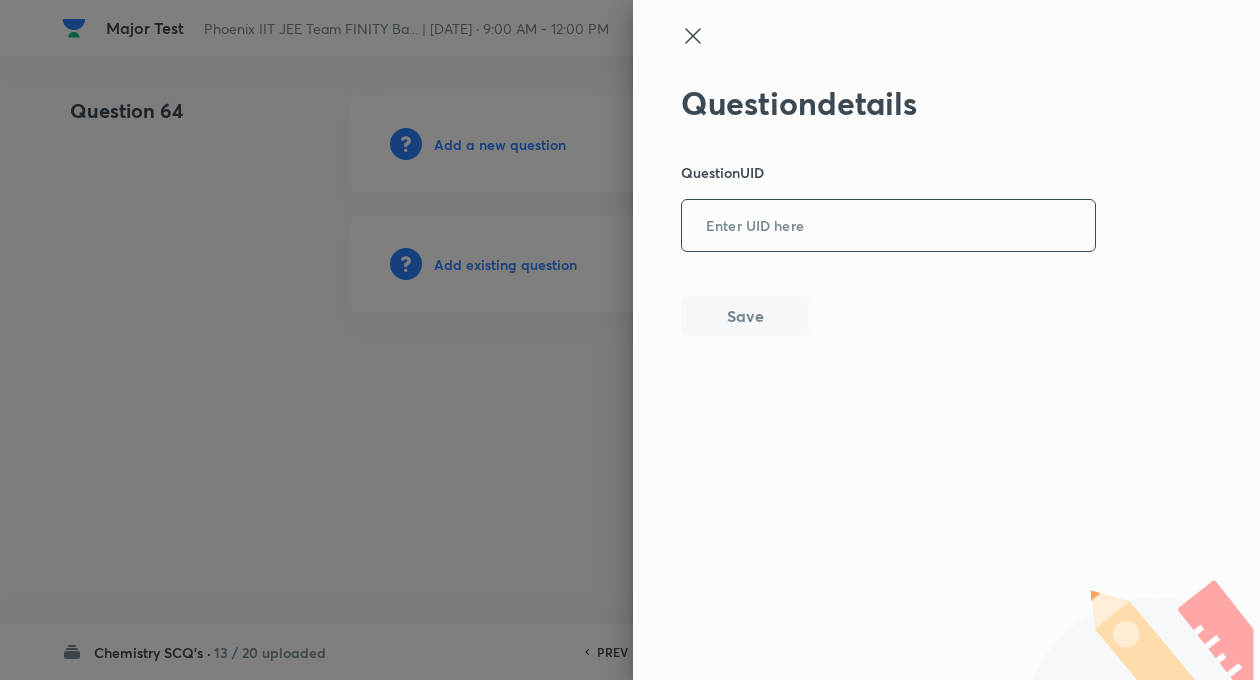 click at bounding box center (888, 226) 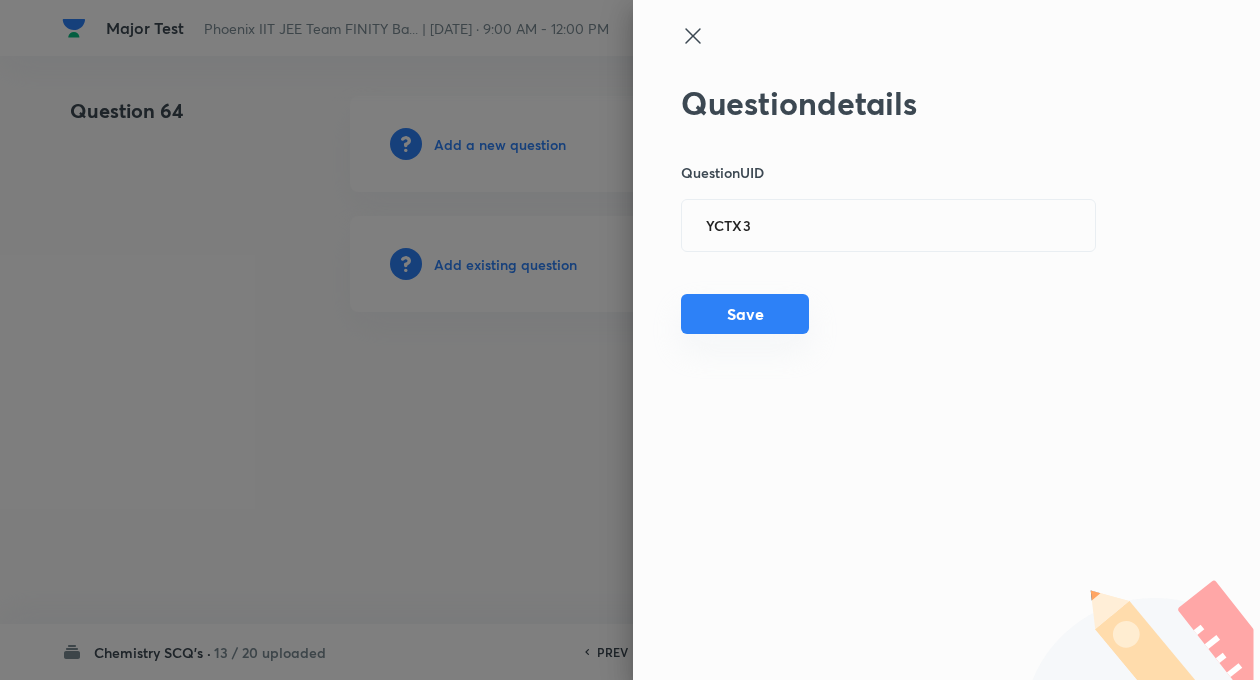 click on "Save" at bounding box center (745, 314) 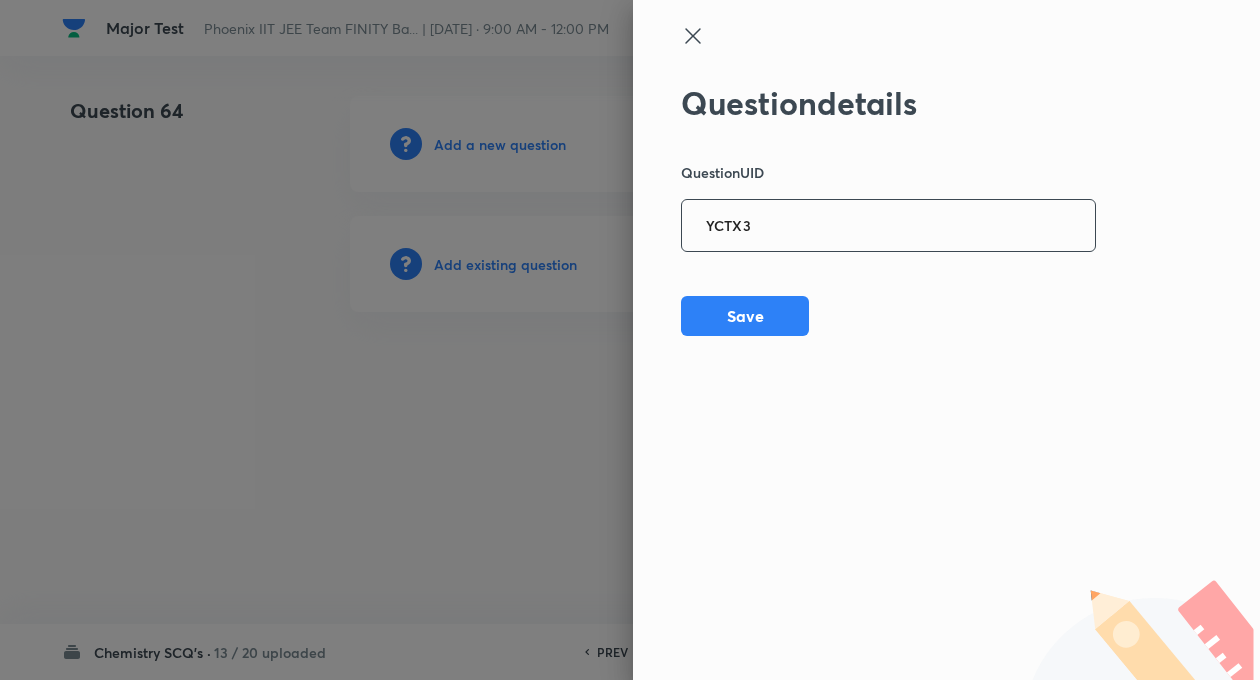 click on "YCTX3" at bounding box center [888, 226] 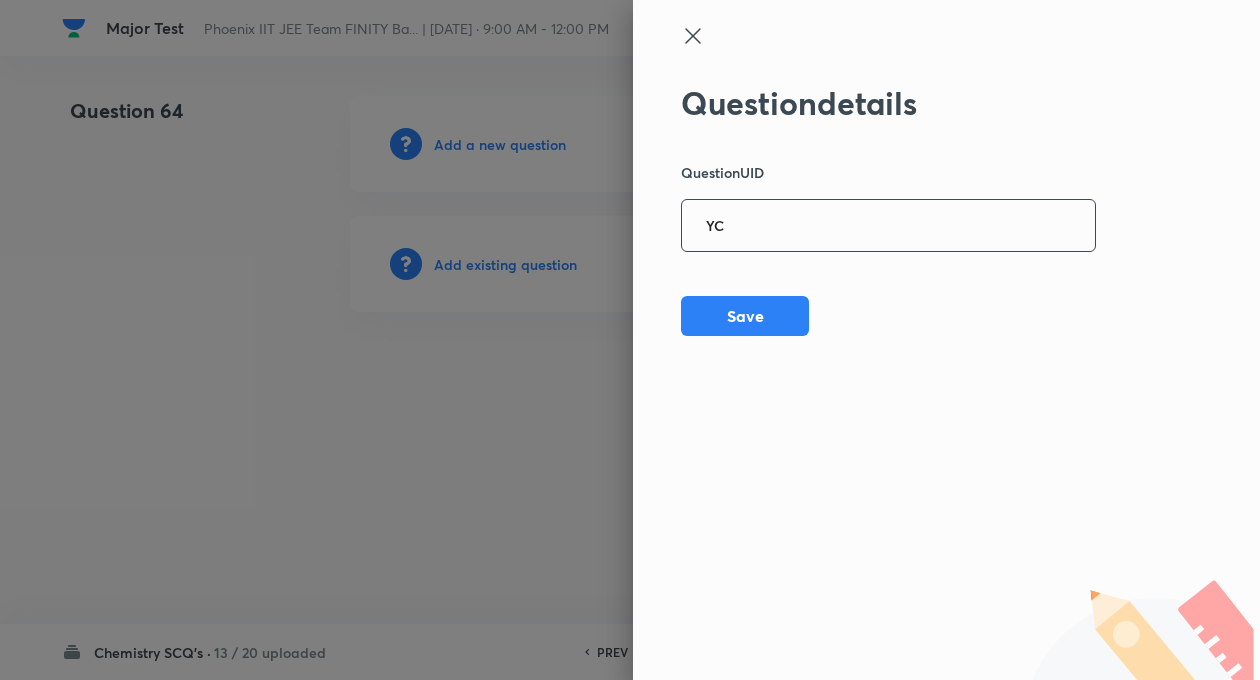 type on "Y" 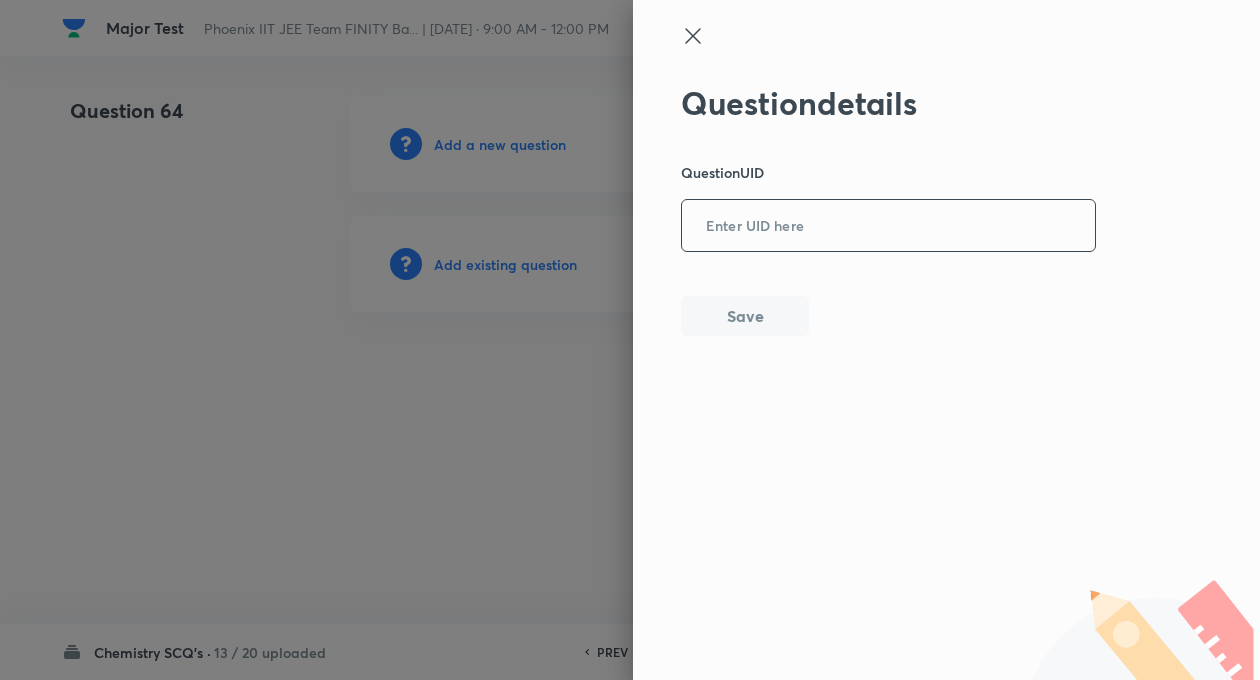 paste on "5YAKG" 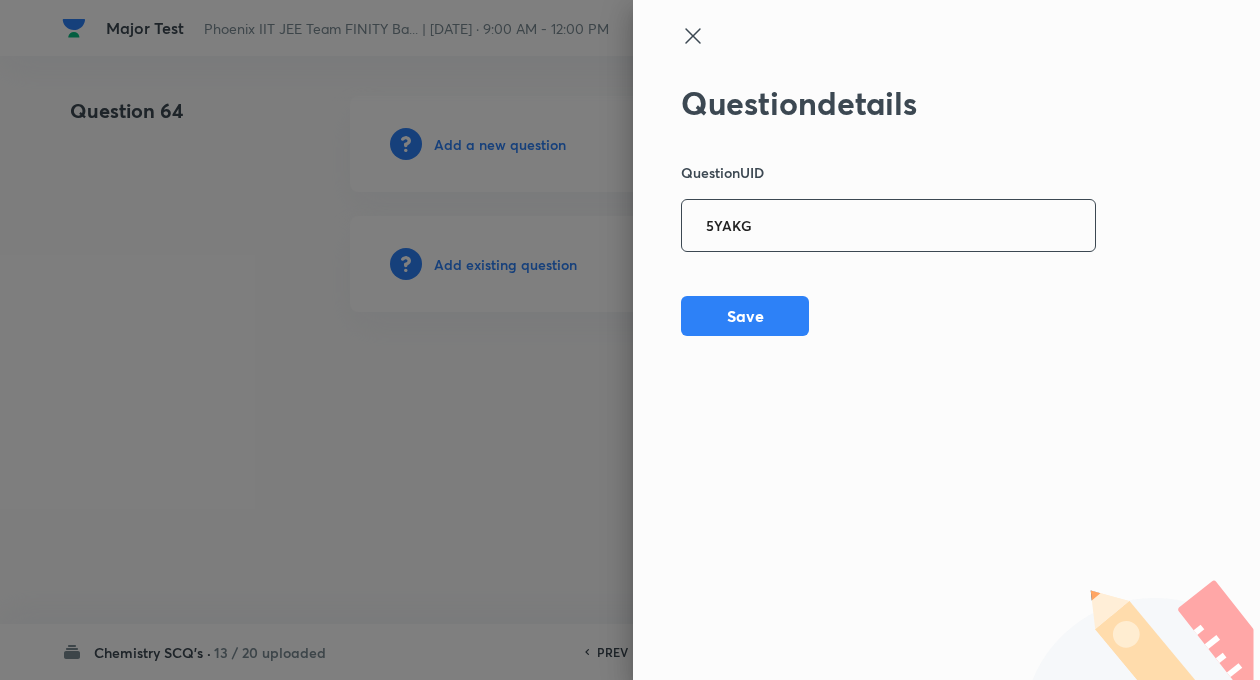 type on "5YAKG" 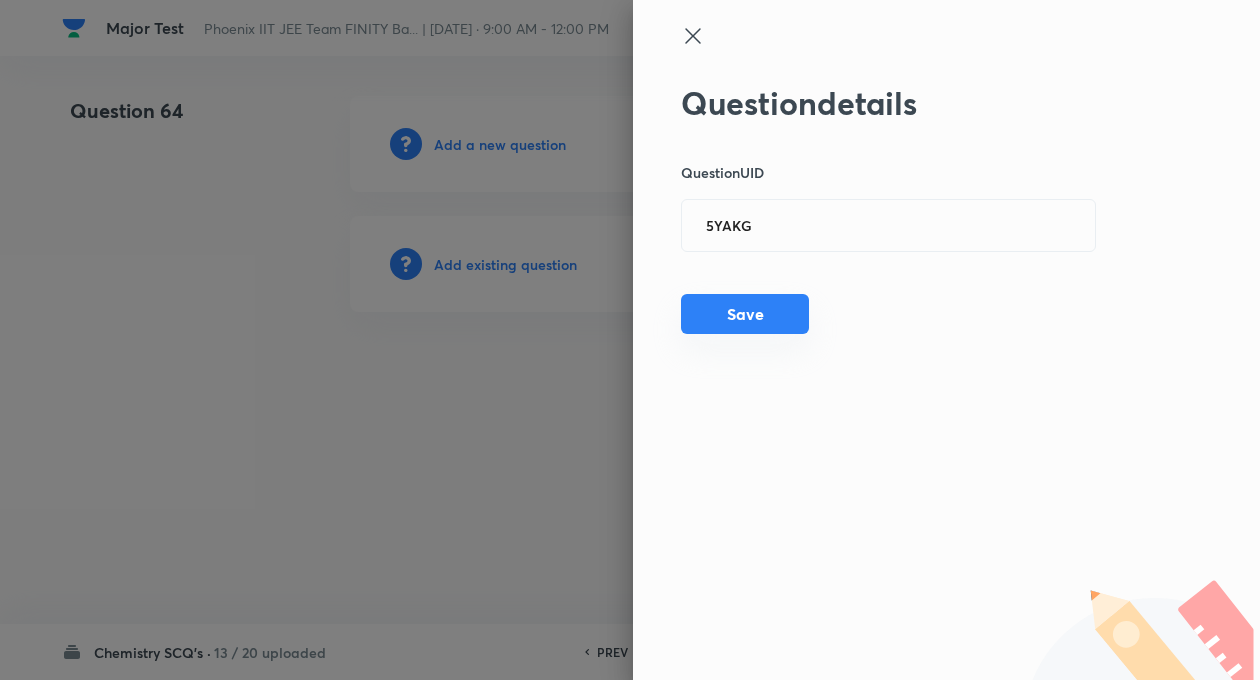 click on "Save" at bounding box center (745, 314) 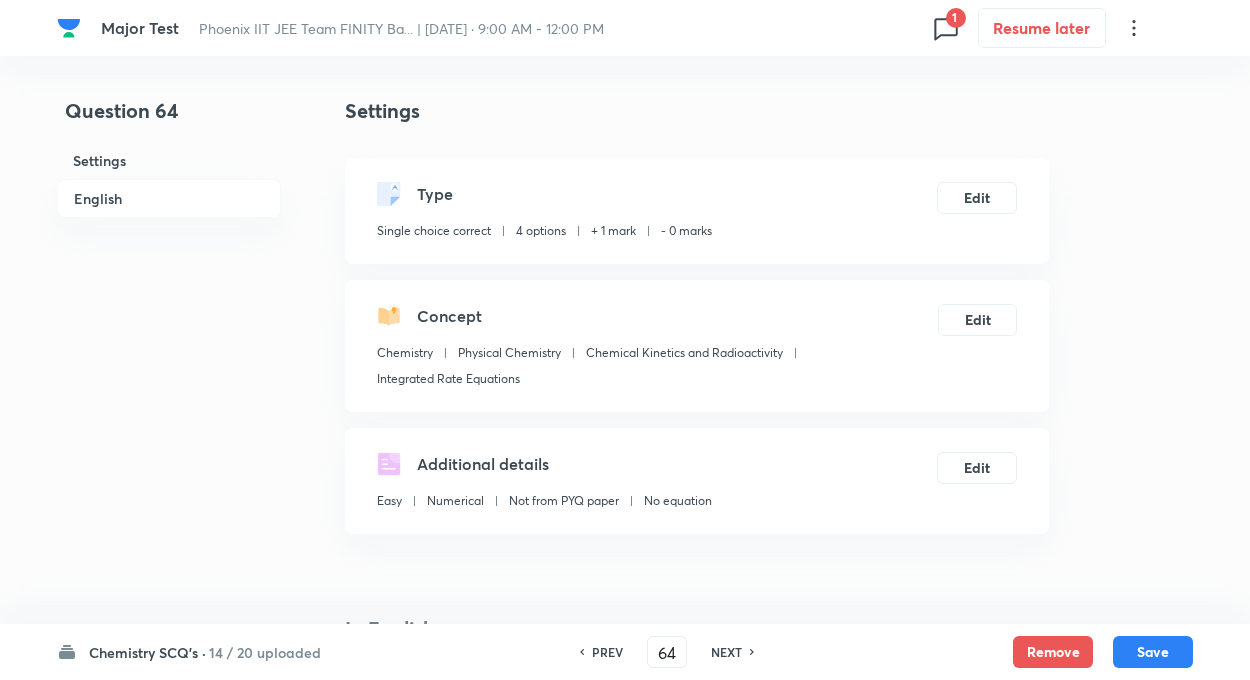 checkbox on "true" 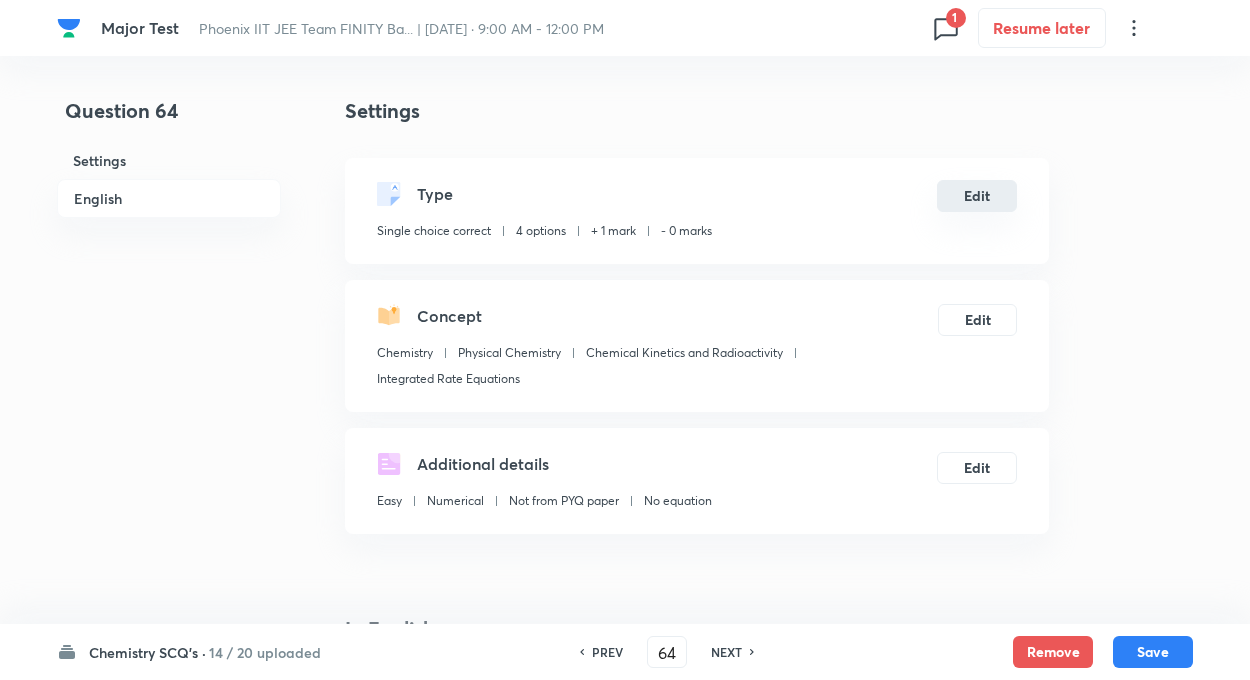click on "Edit" at bounding box center [977, 196] 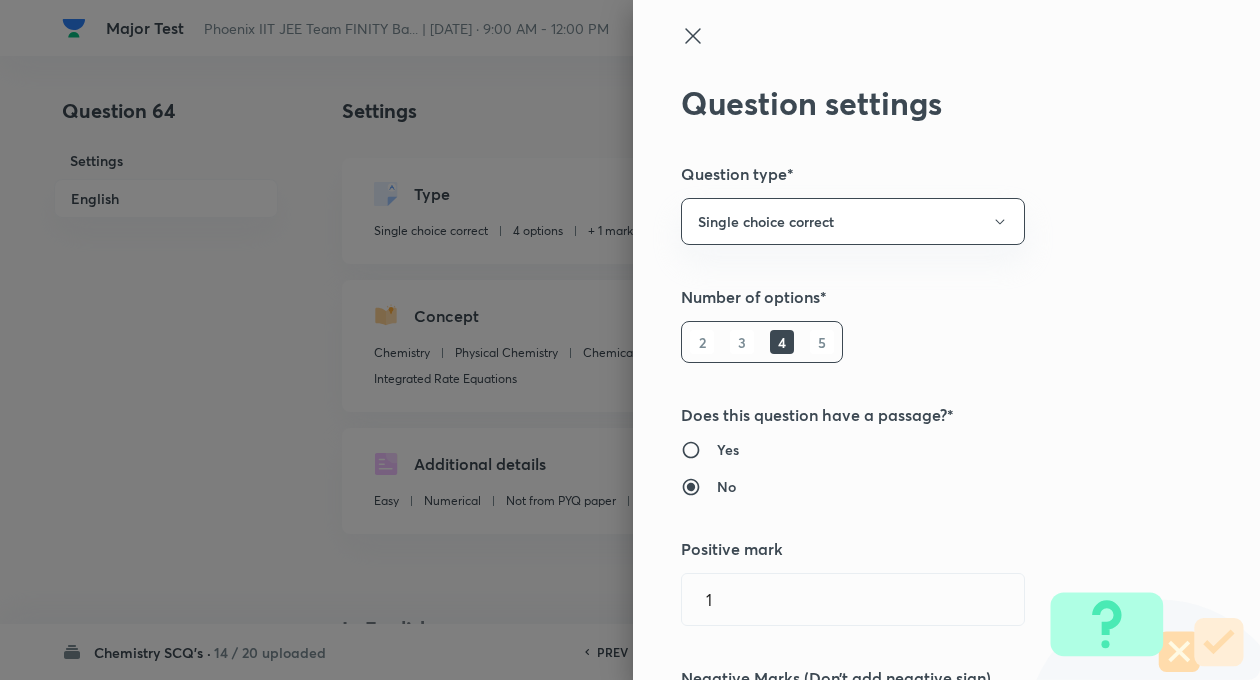 type on "1" 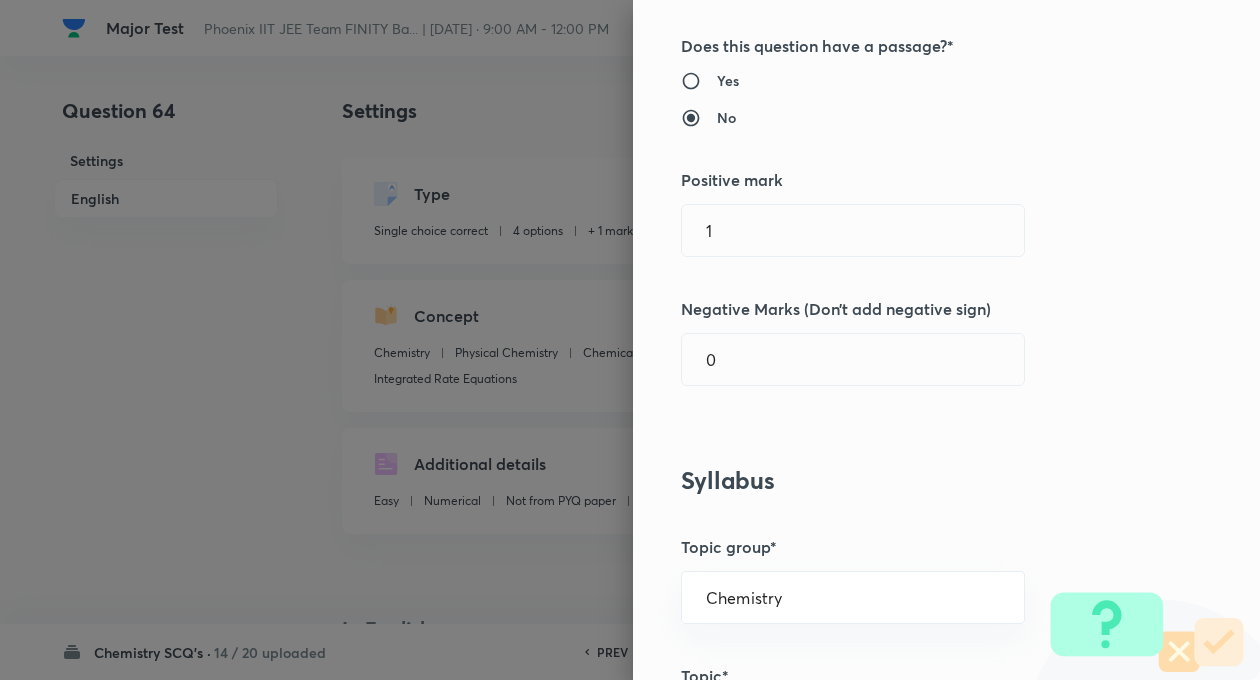 scroll, scrollTop: 400, scrollLeft: 0, axis: vertical 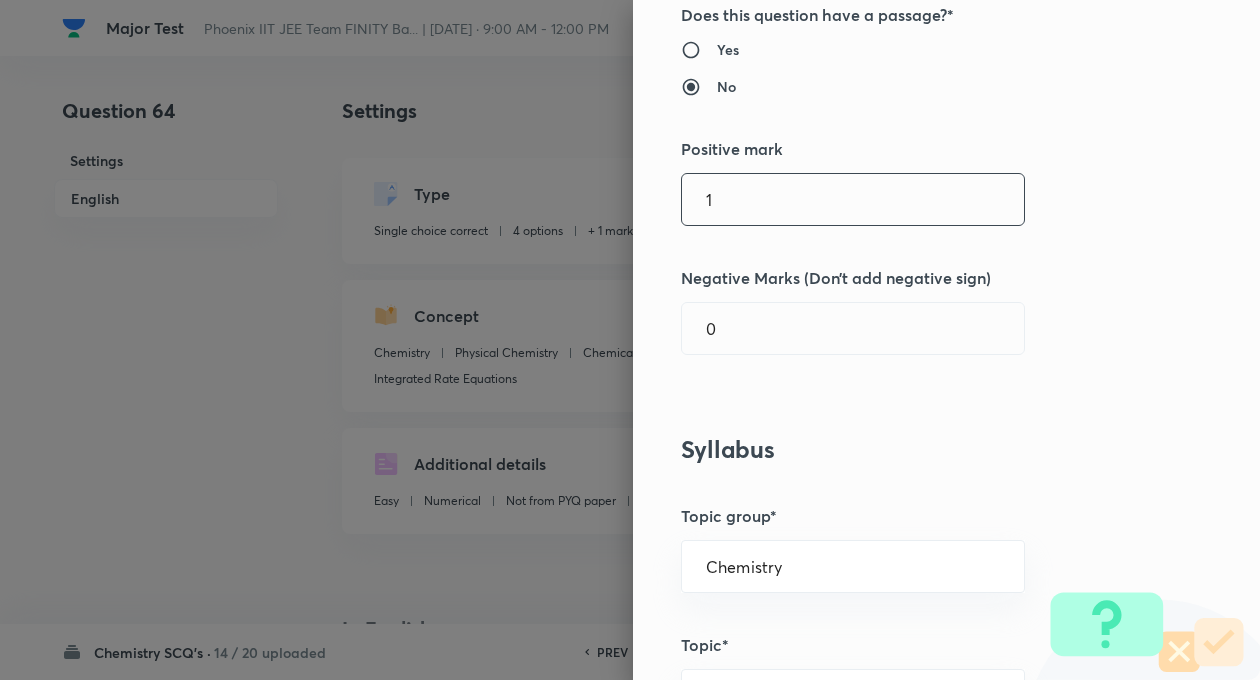 click on "1" at bounding box center (853, 199) 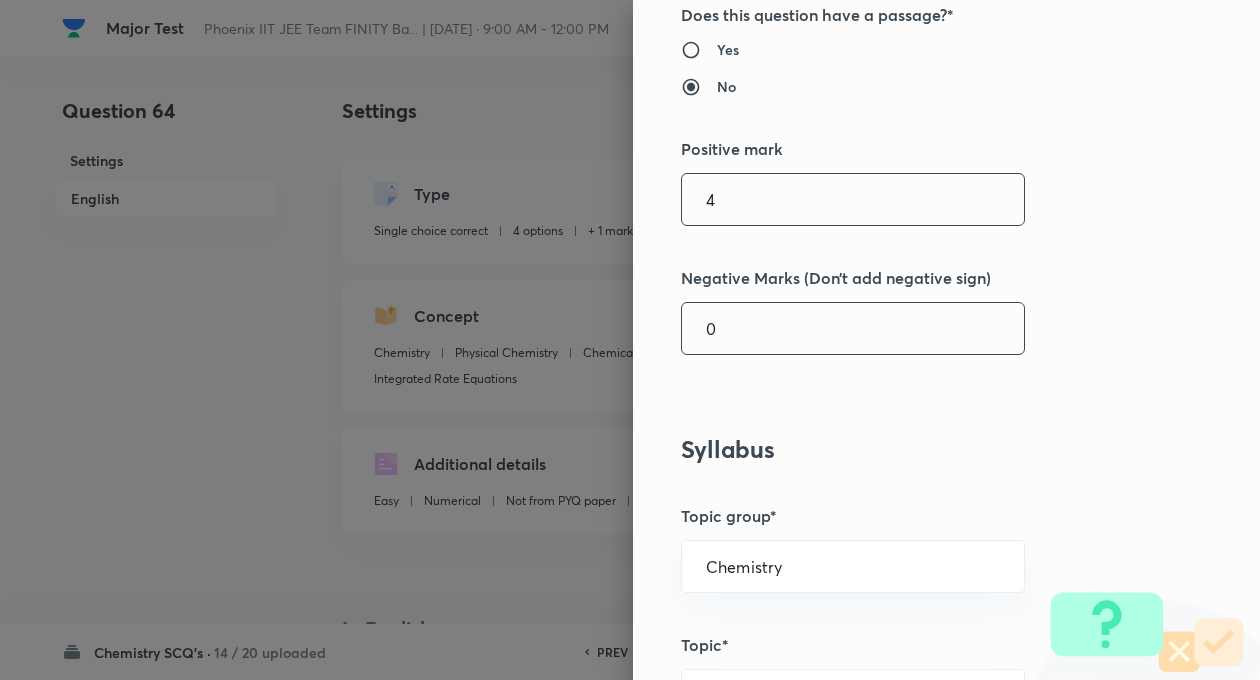 type on "4" 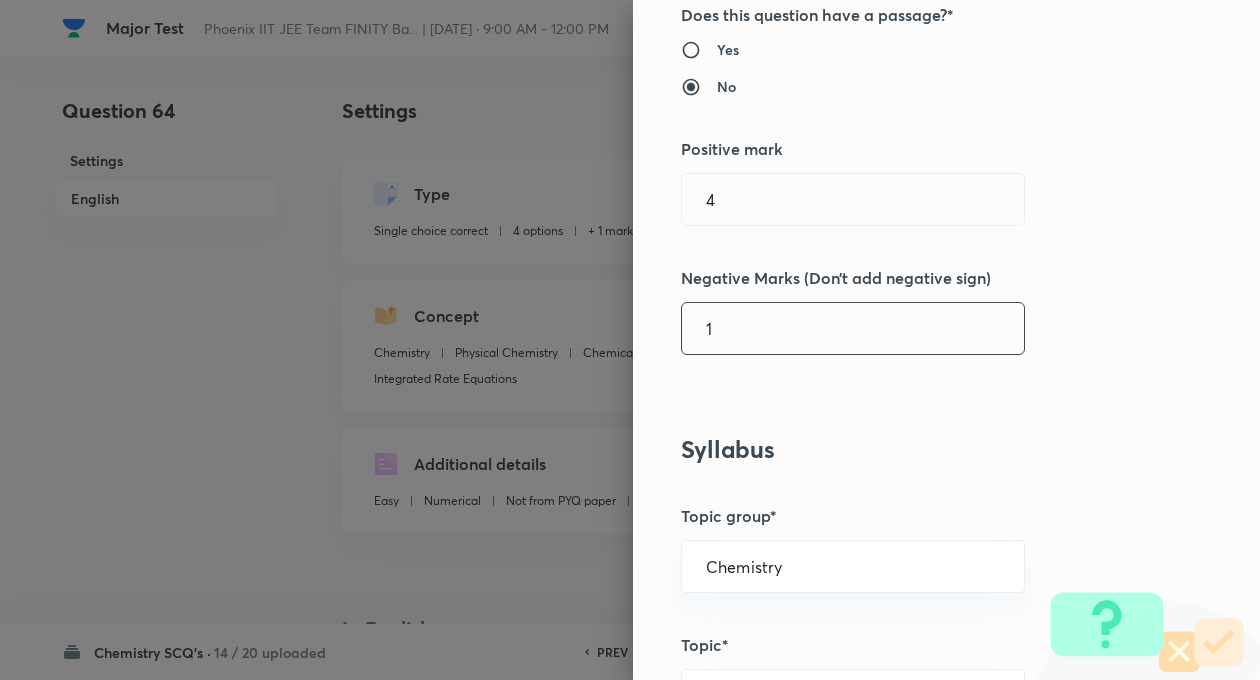 type on "1" 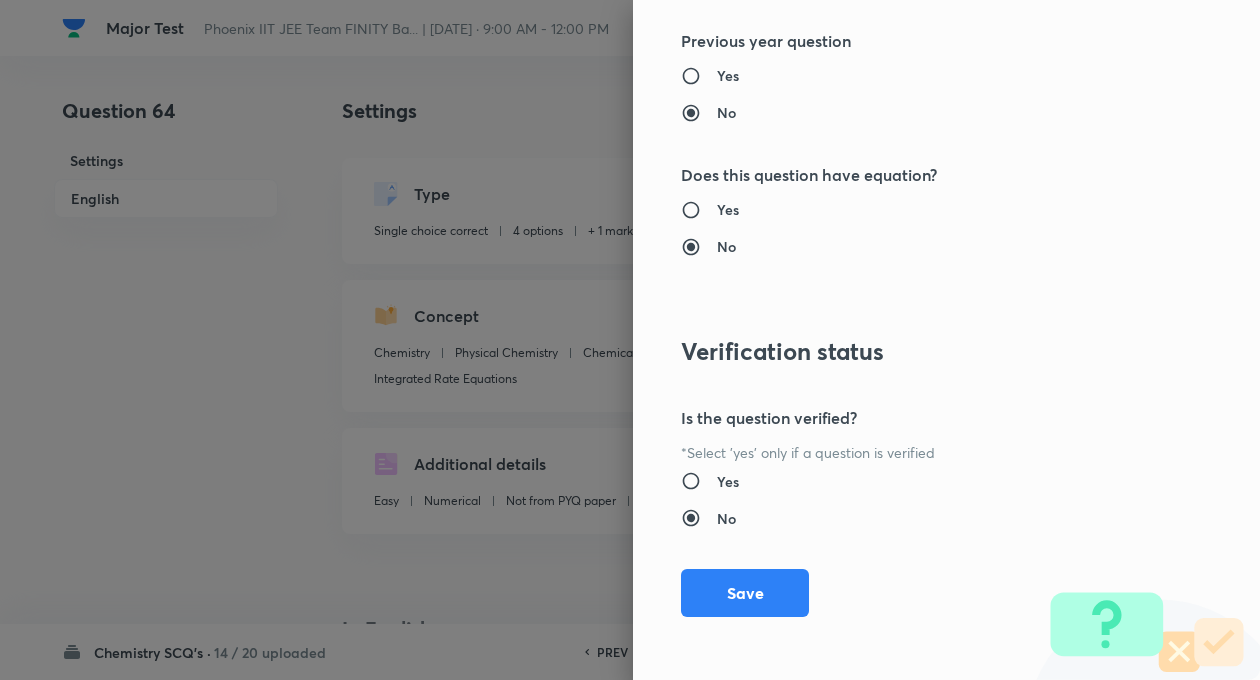 scroll, scrollTop: 2046, scrollLeft: 0, axis: vertical 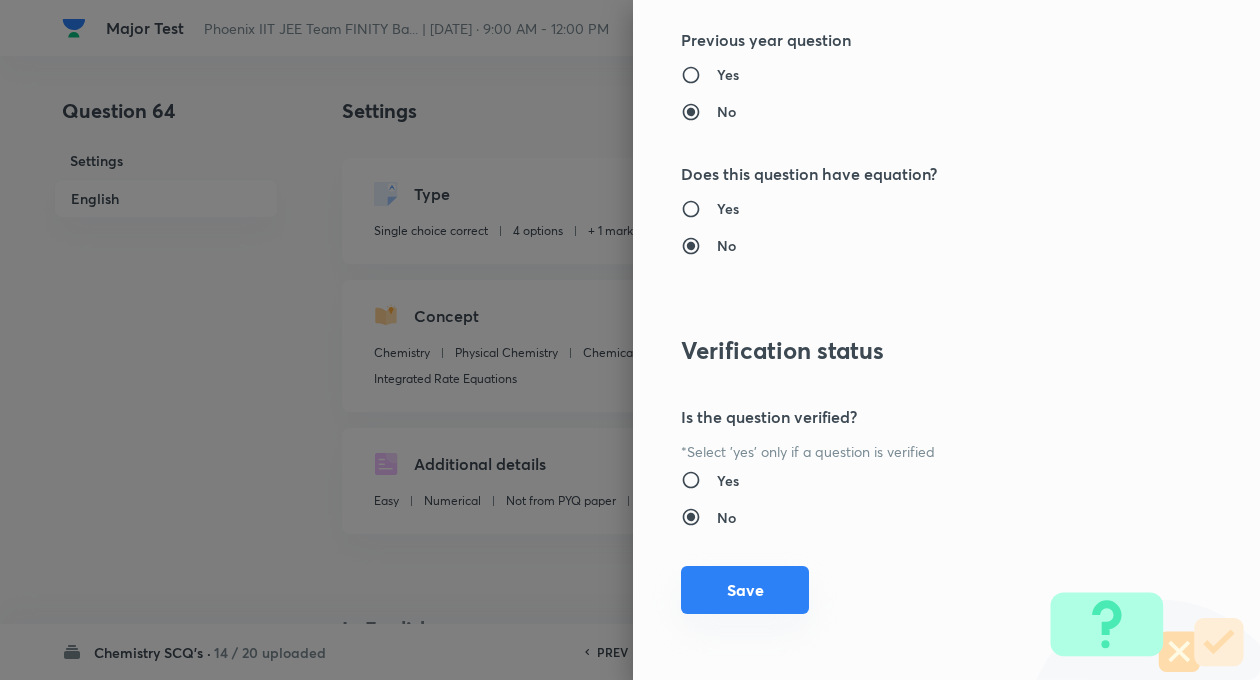 click on "Save" at bounding box center [745, 590] 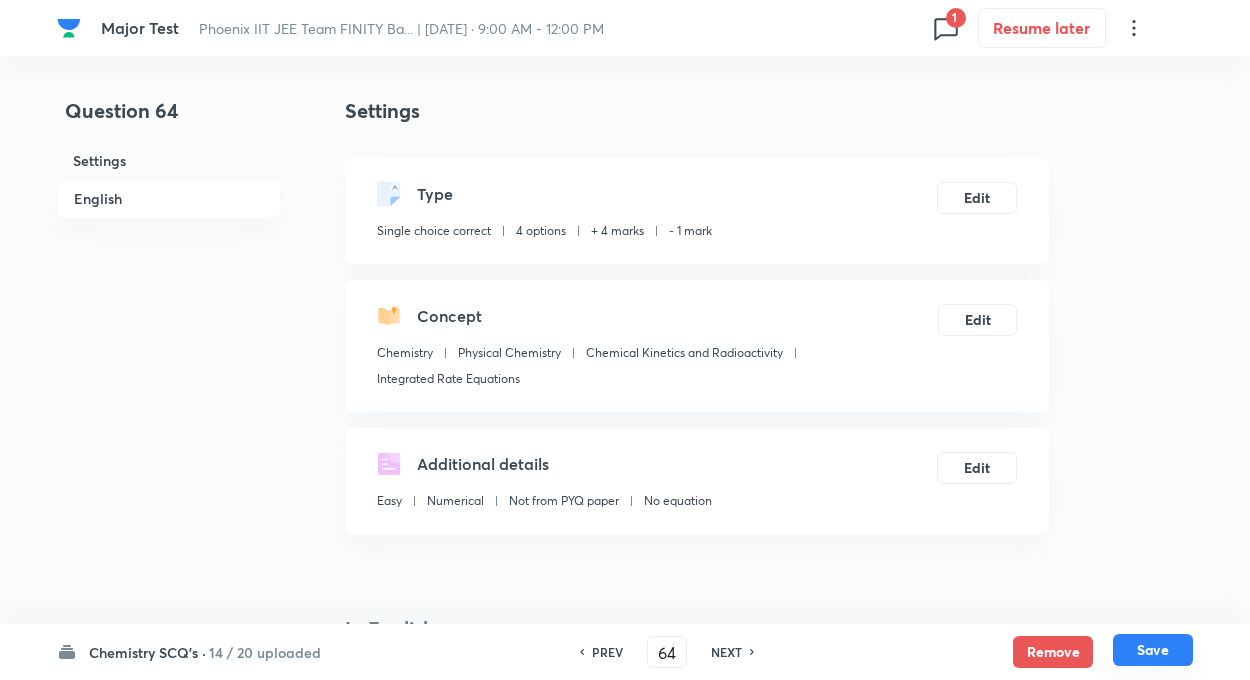 click on "Save" at bounding box center (1153, 650) 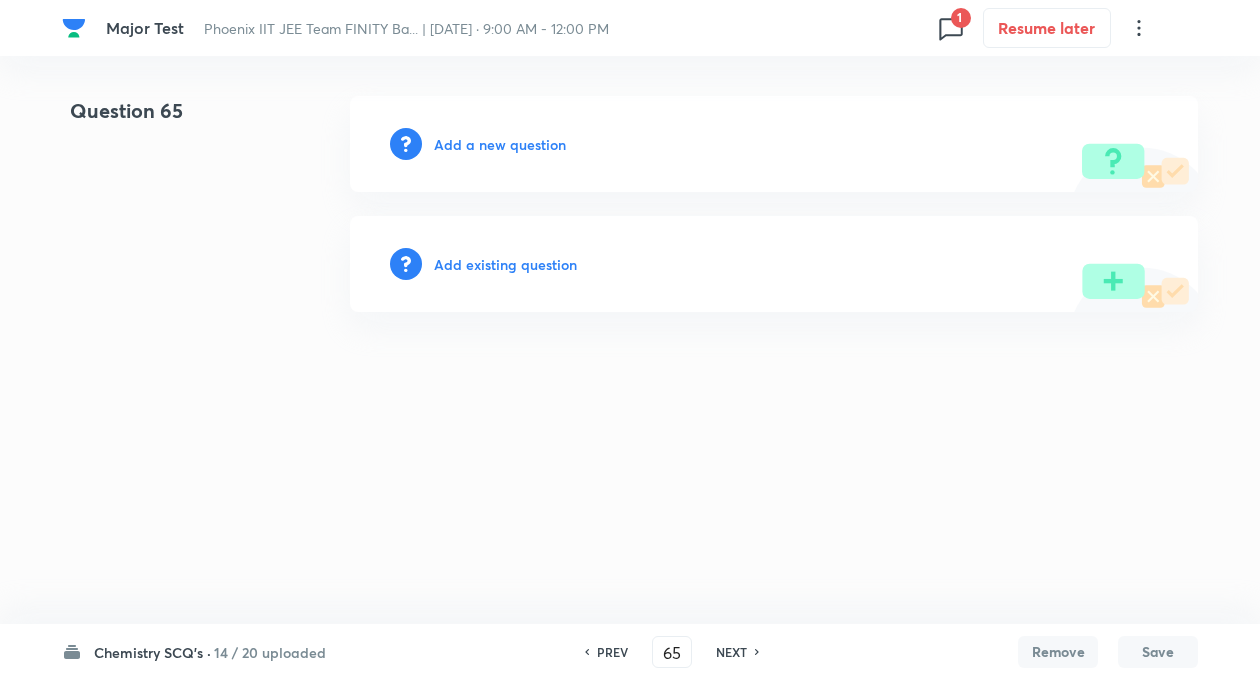 click on "Chemistry SCQ's ·" at bounding box center [152, 652] 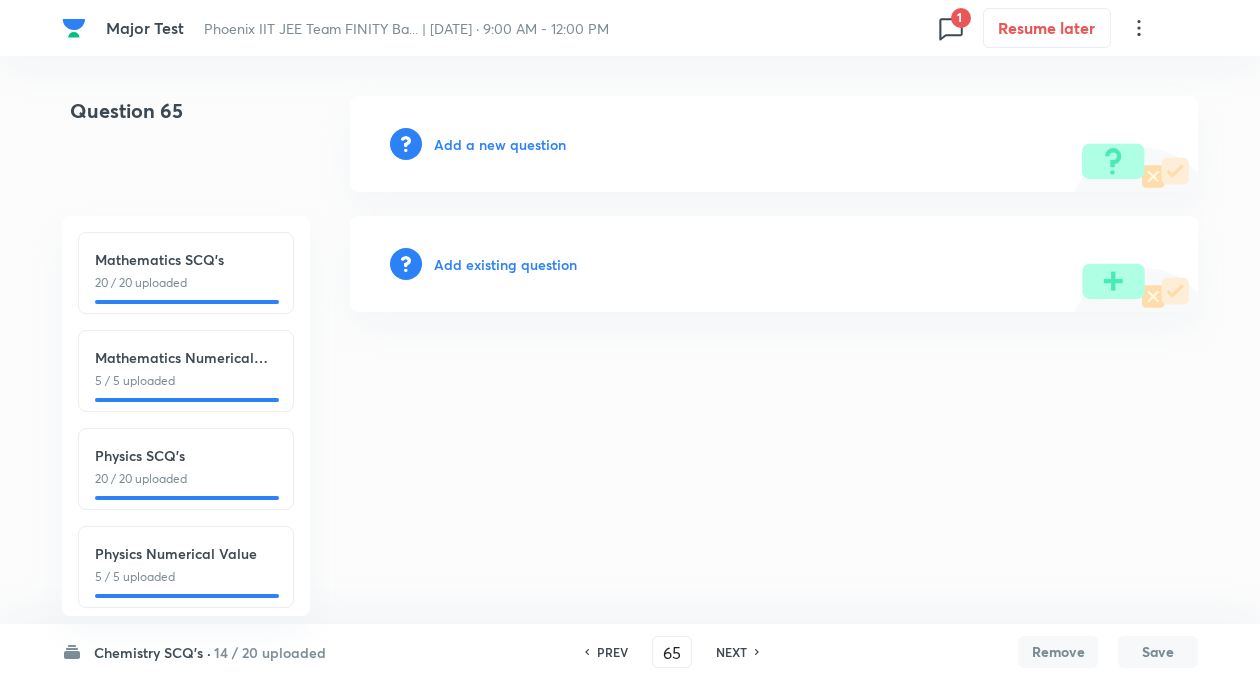 click on "Major Test Phoenix IIT JEE Team FINITY Ba... | [DATE] · 9:00 AM - 12:00 PM 1 Resume later Question 65 Add a new question Add existing question Chemistry SCQ's ·
14 / 20 uploaded
Mathematics SCQ's 20 / 20 uploaded Mathematics Numerical Value 5 / 5 uploaded Physics SCQ's 20 / 20 uploaded Physics Numerical Value 5 / 5 uploaded Chemistry SCQ's 14 / 20 uploaded Chemistry Numerical Value 0 / 5 uploaded PREV 65 ​ NEXT Remove Save No internet connection" at bounding box center [630, 204] 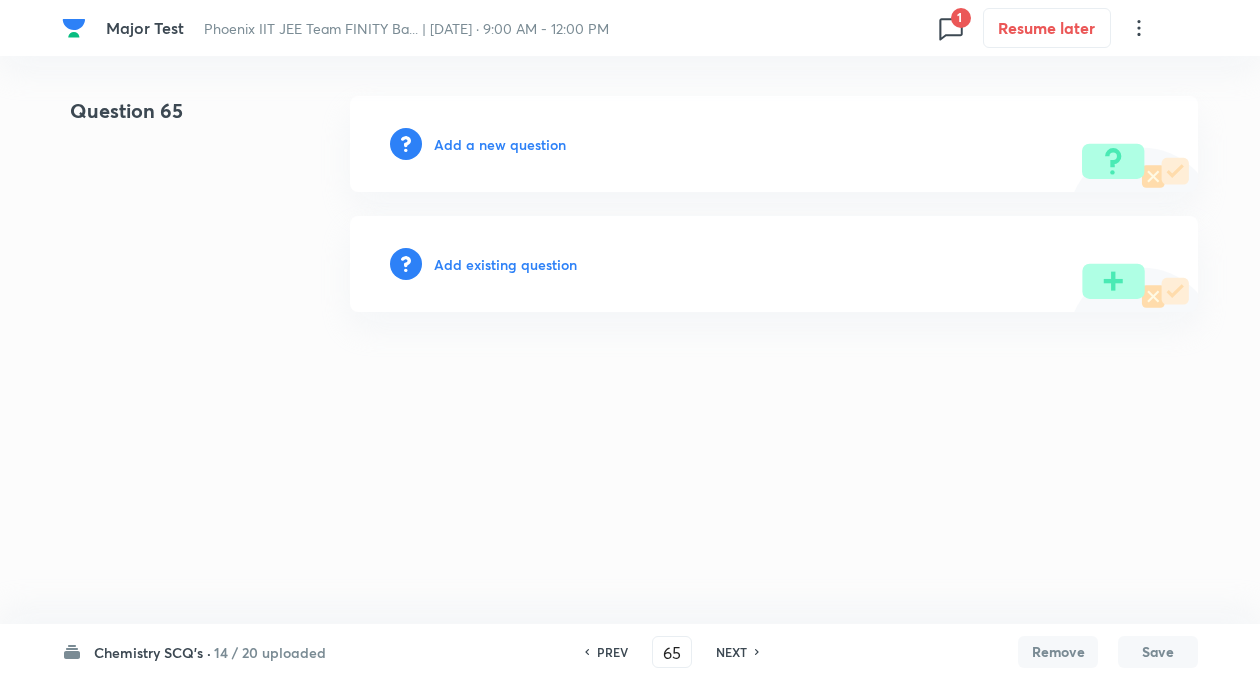 click on "PREV" at bounding box center [612, 652] 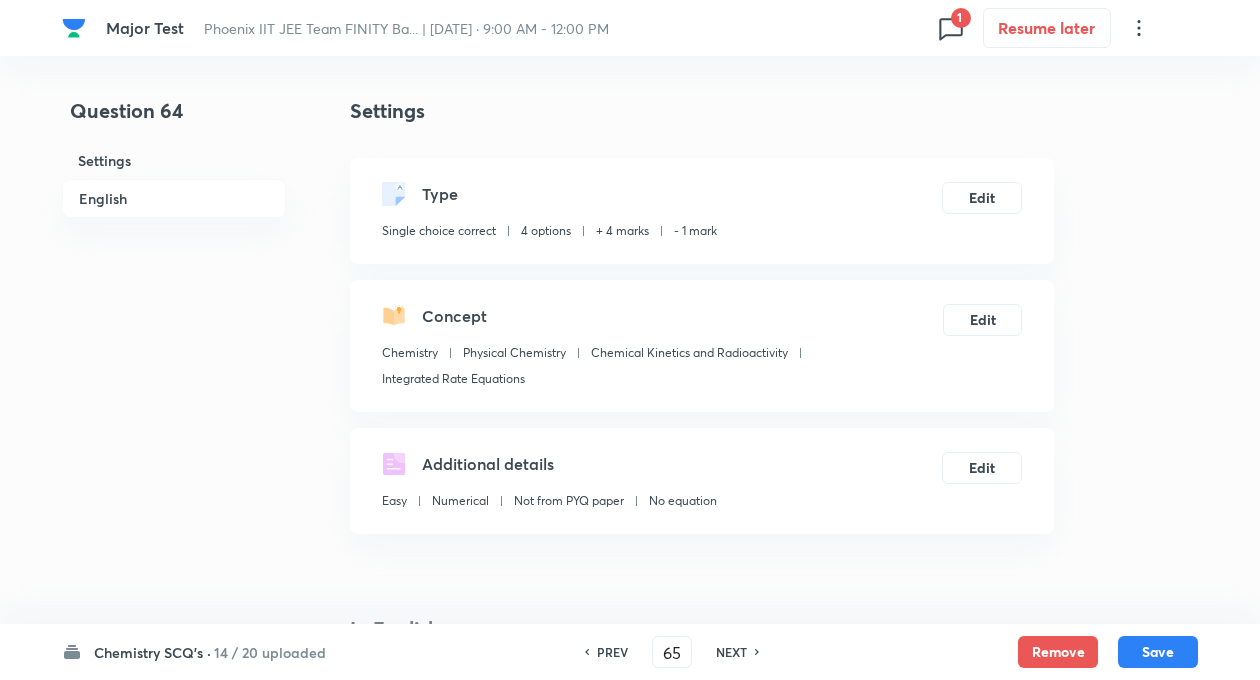 type on "64" 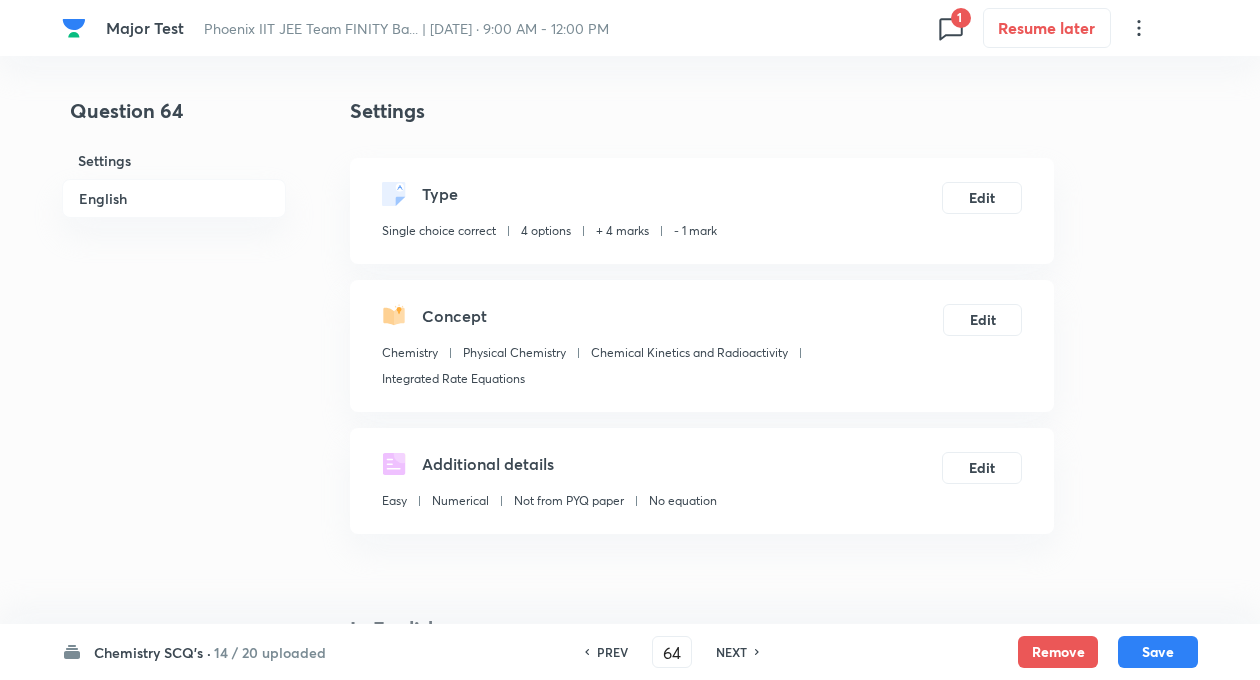 checkbox on "true" 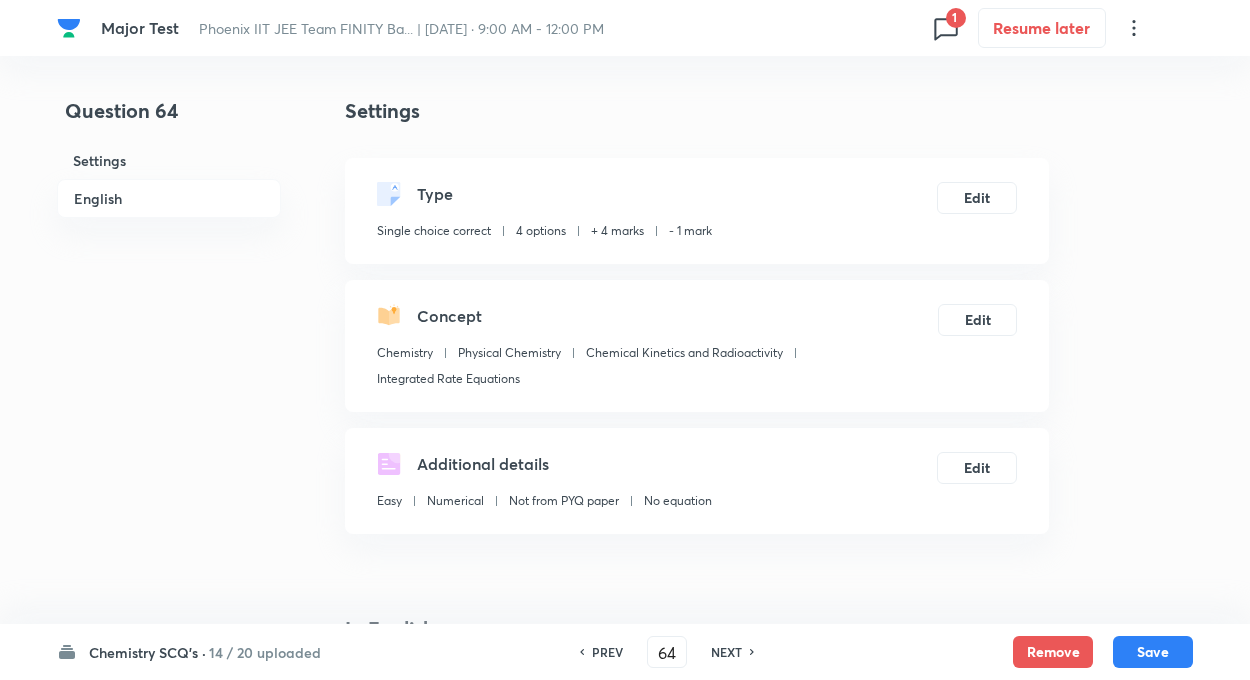 click on "PREV" at bounding box center [607, 652] 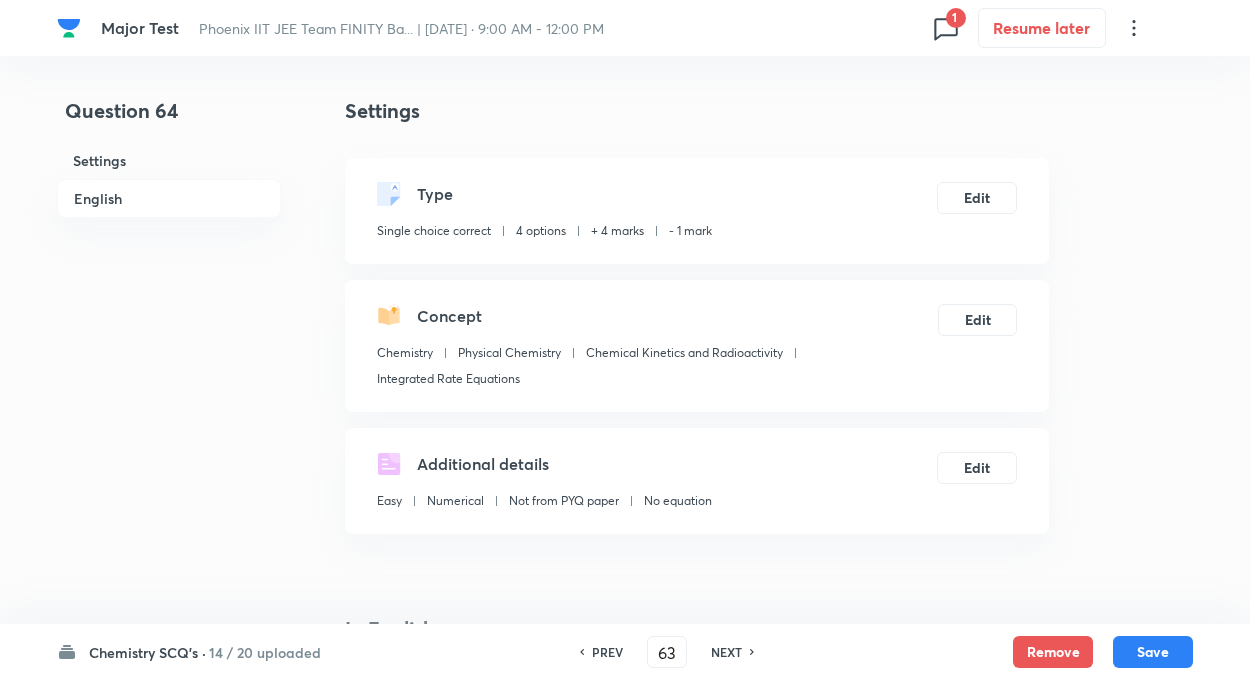 checkbox on "false" 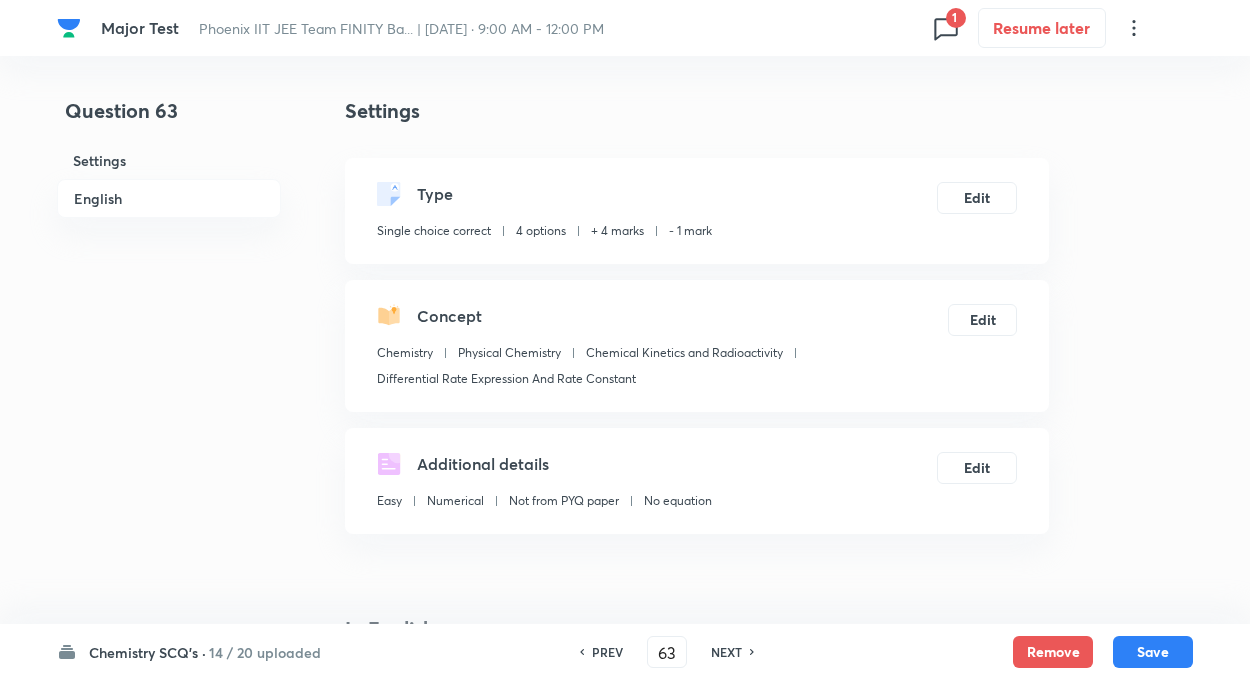 checkbox on "true" 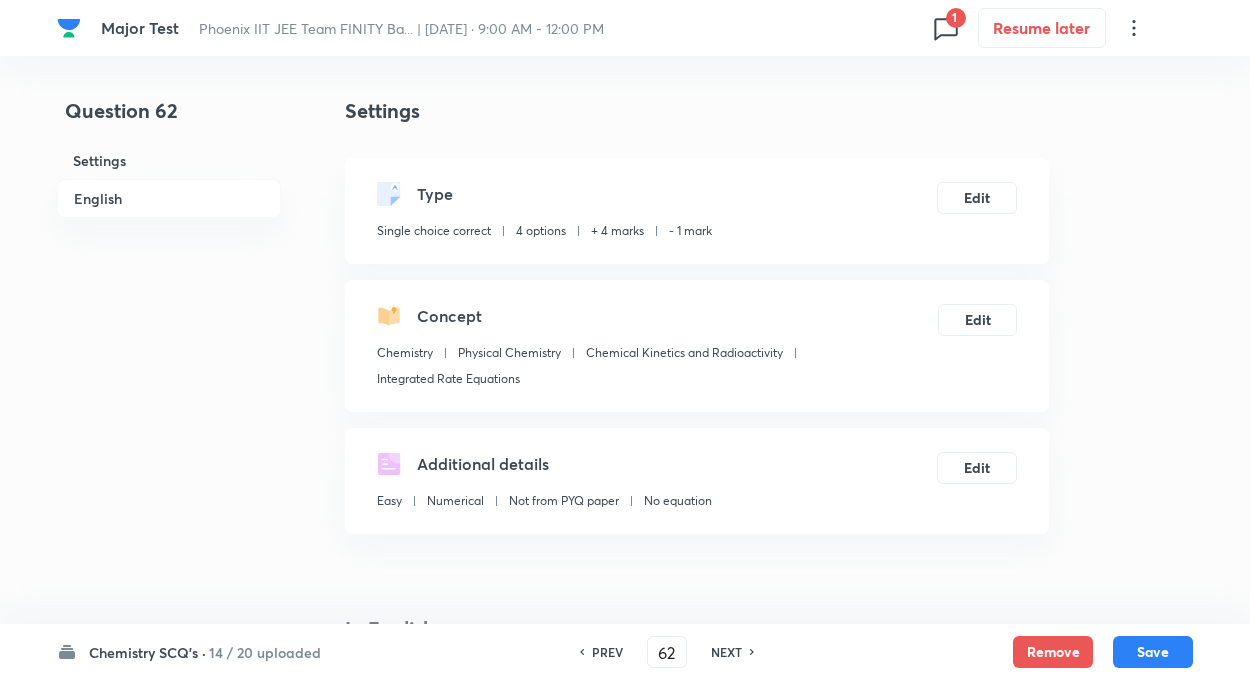 checkbox on "true" 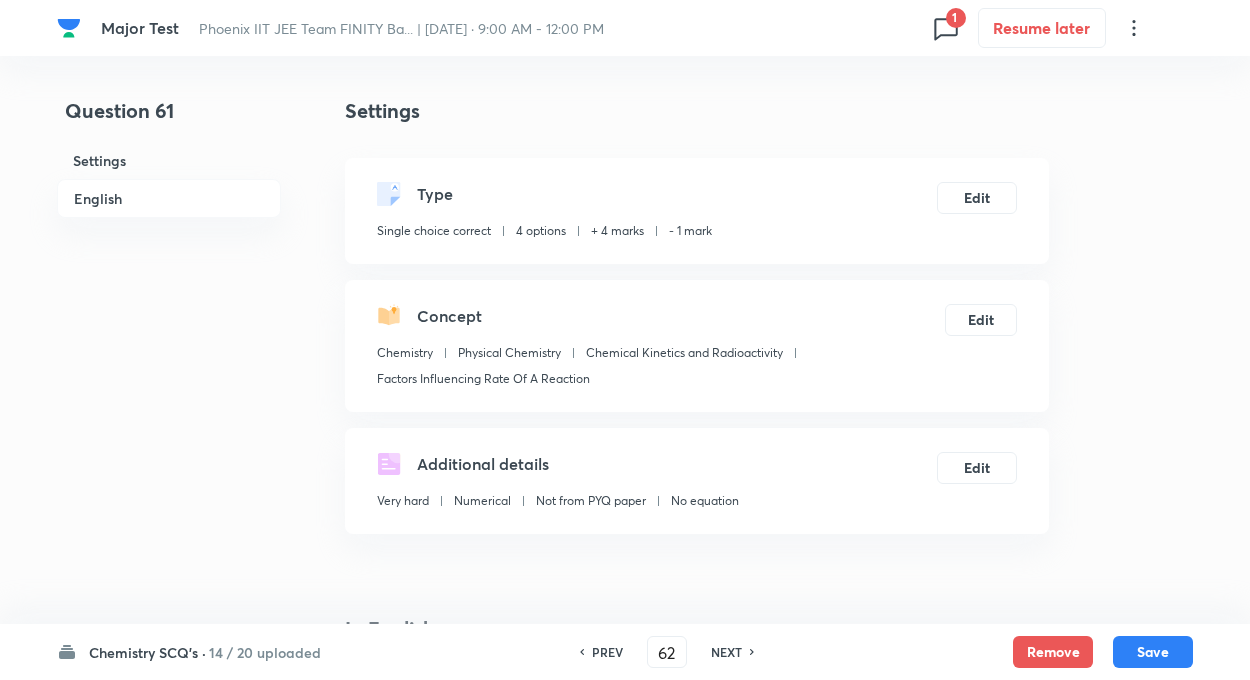 type on "61" 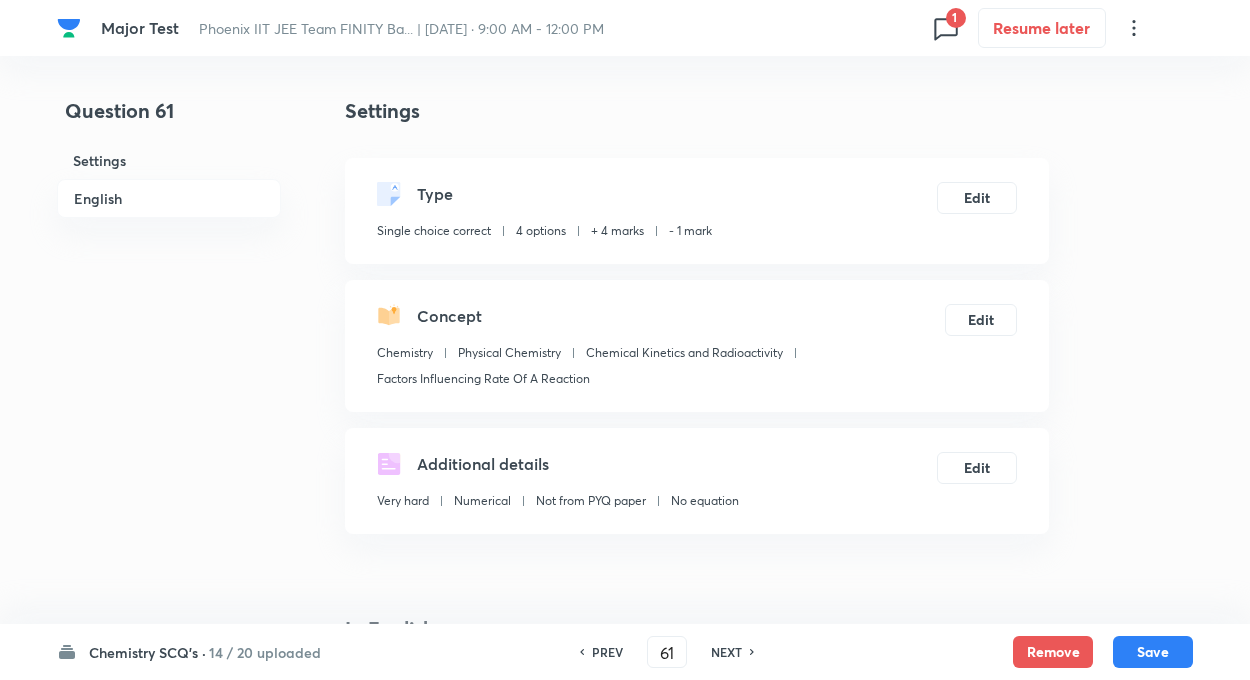 checkbox on "false" 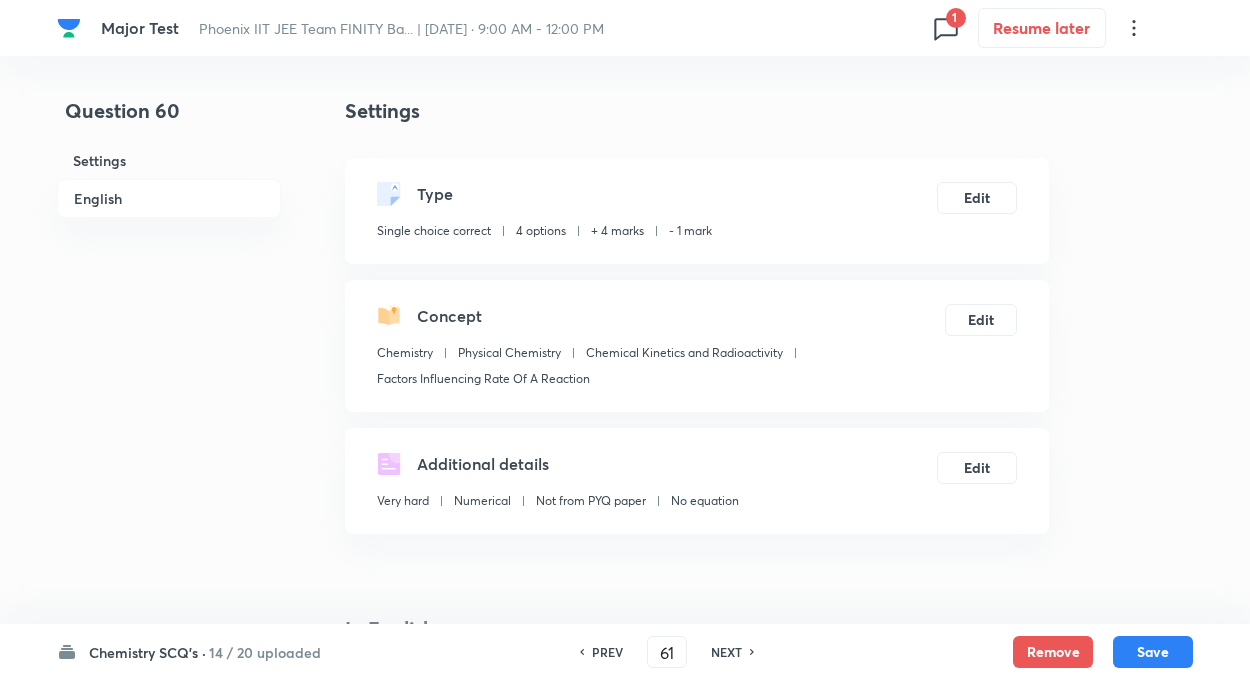 type on "60" 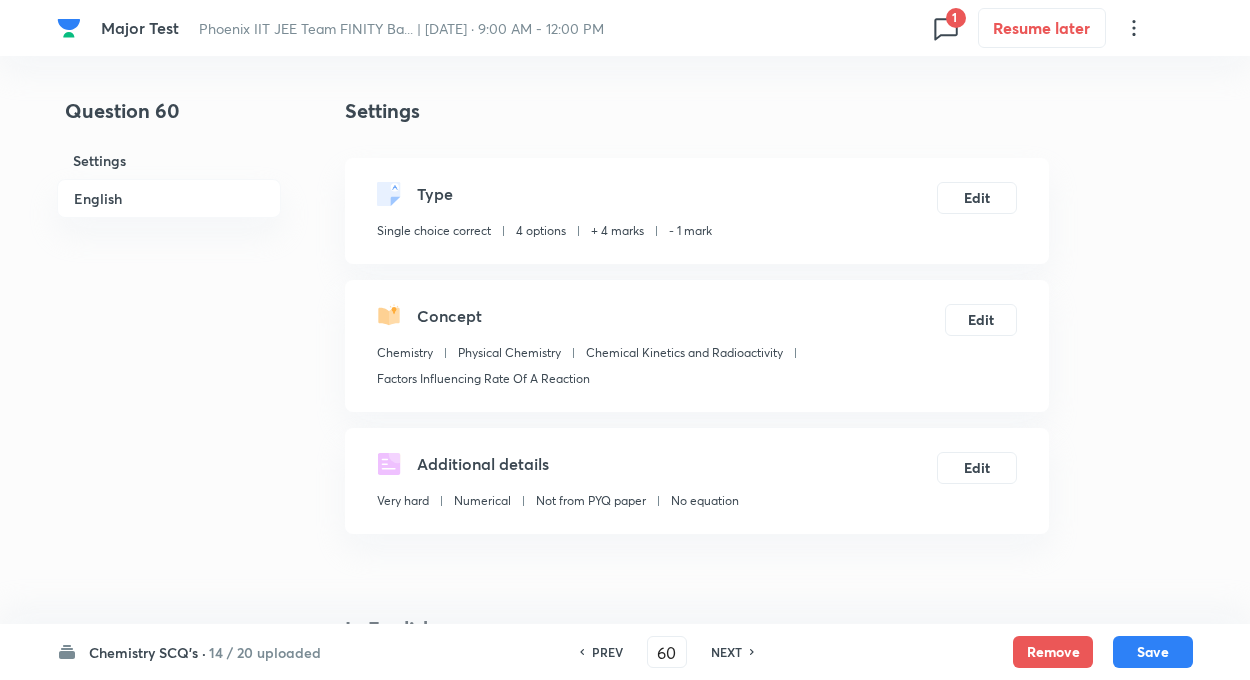 checkbox on "false" 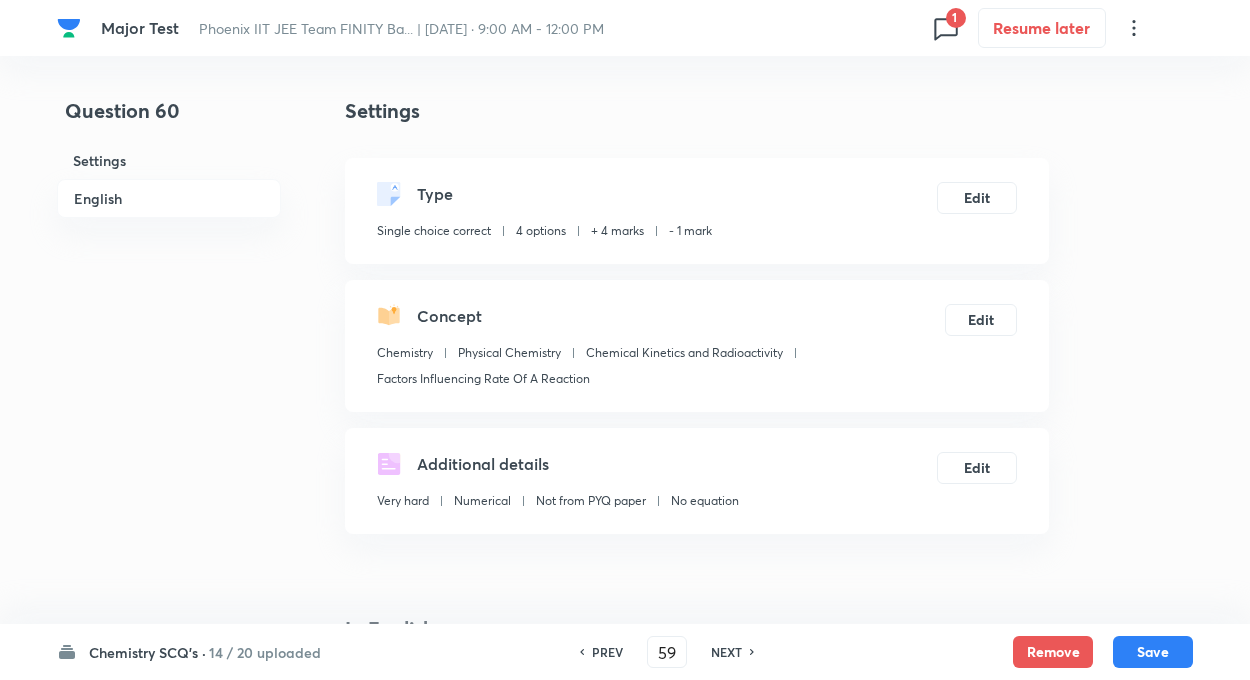 checkbox on "false" 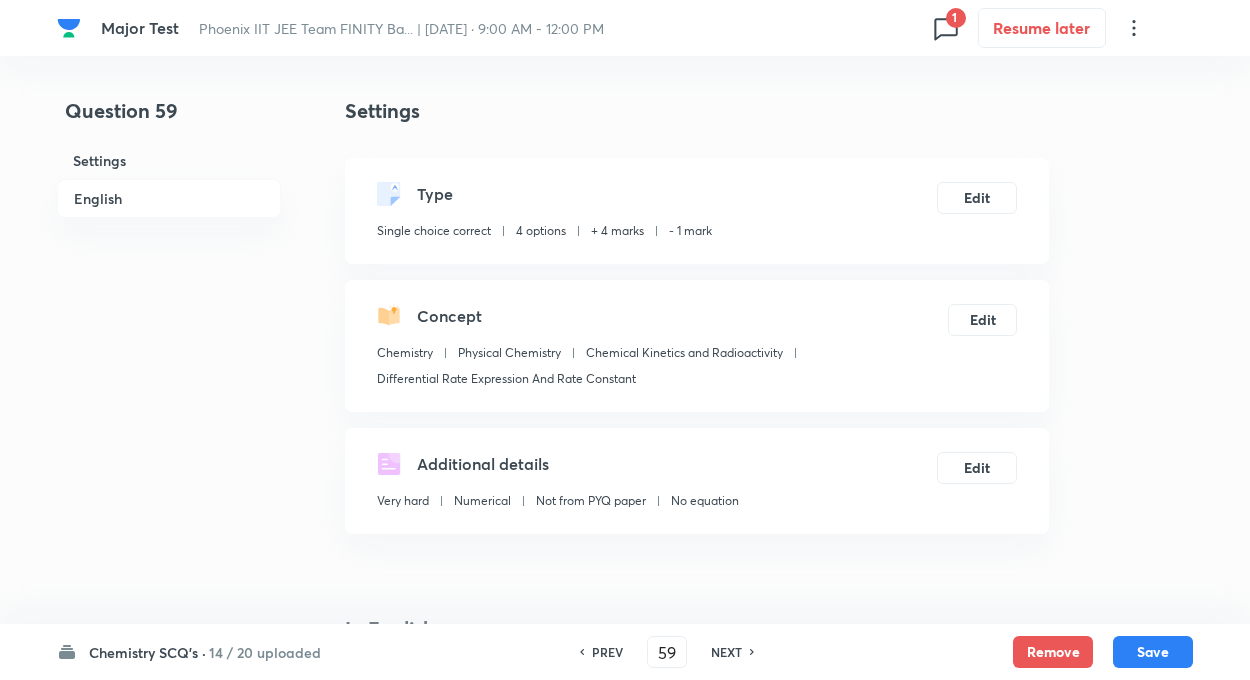click on "PREV" at bounding box center [607, 652] 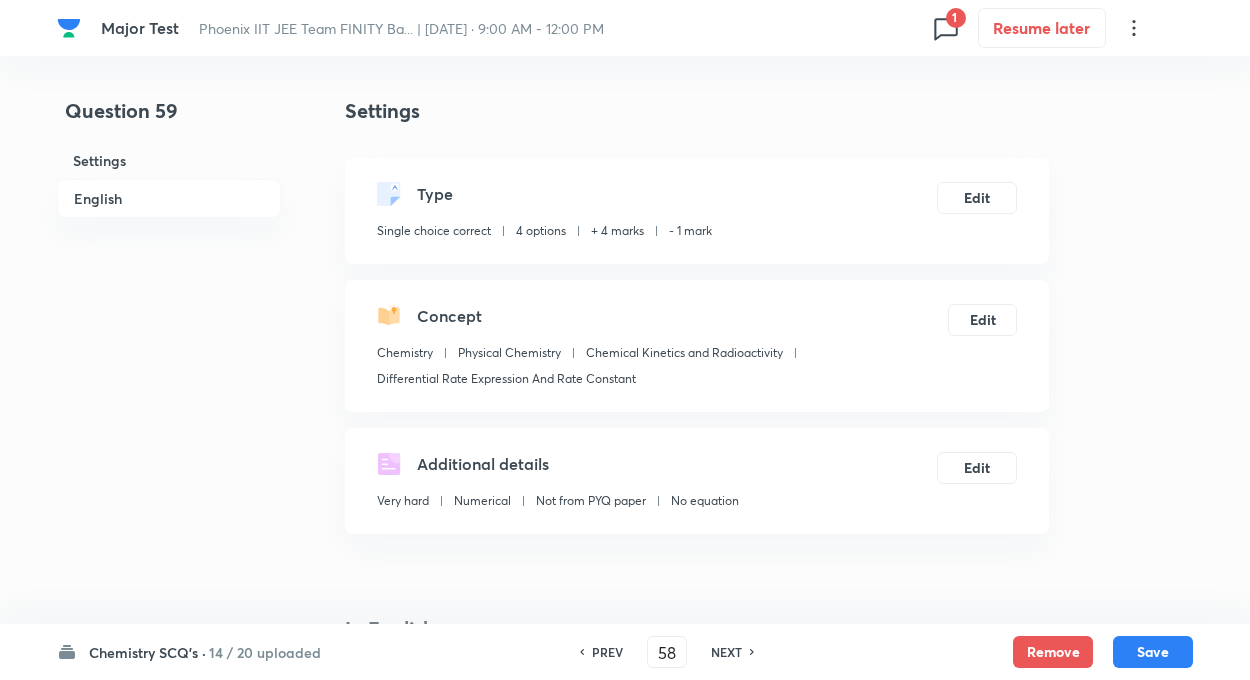 checkbox on "false" 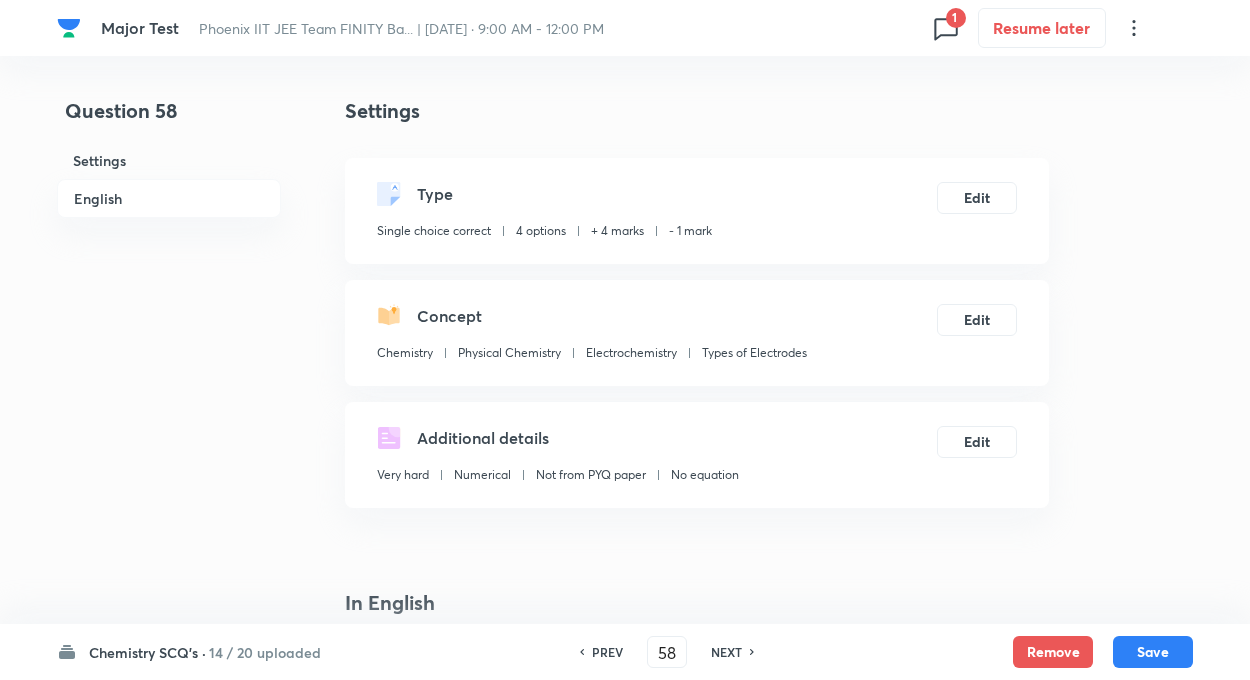 checkbox on "true" 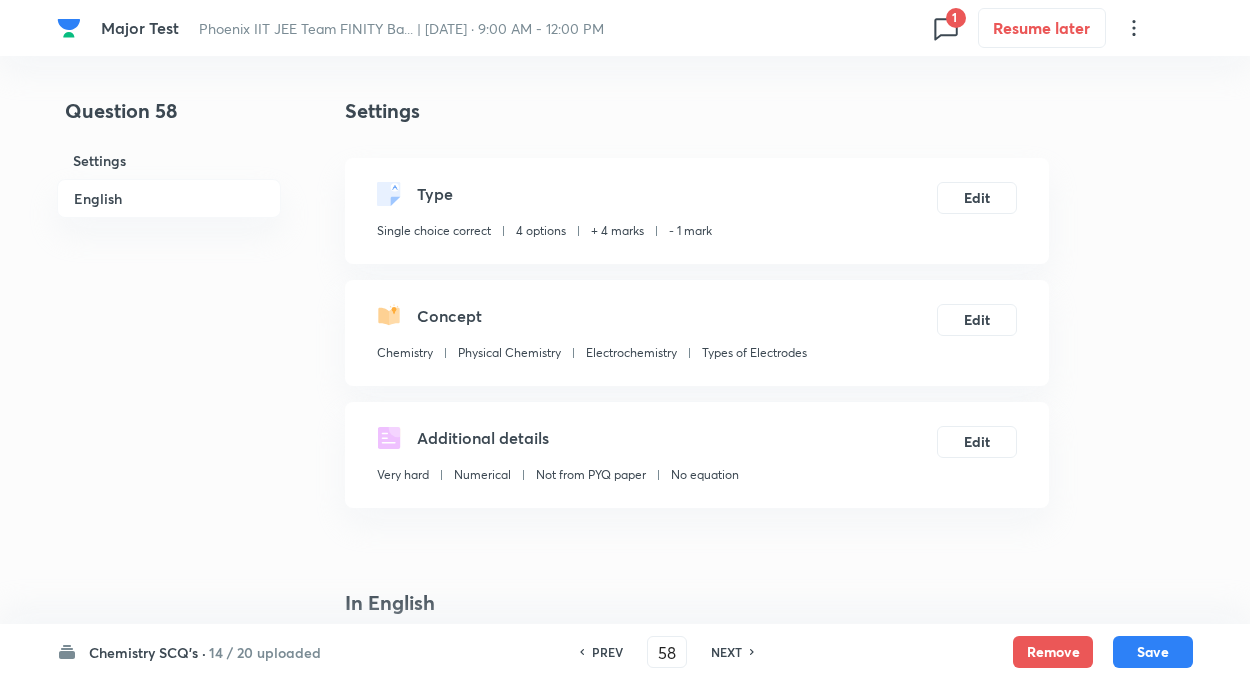 click on "NEXT" at bounding box center [726, 652] 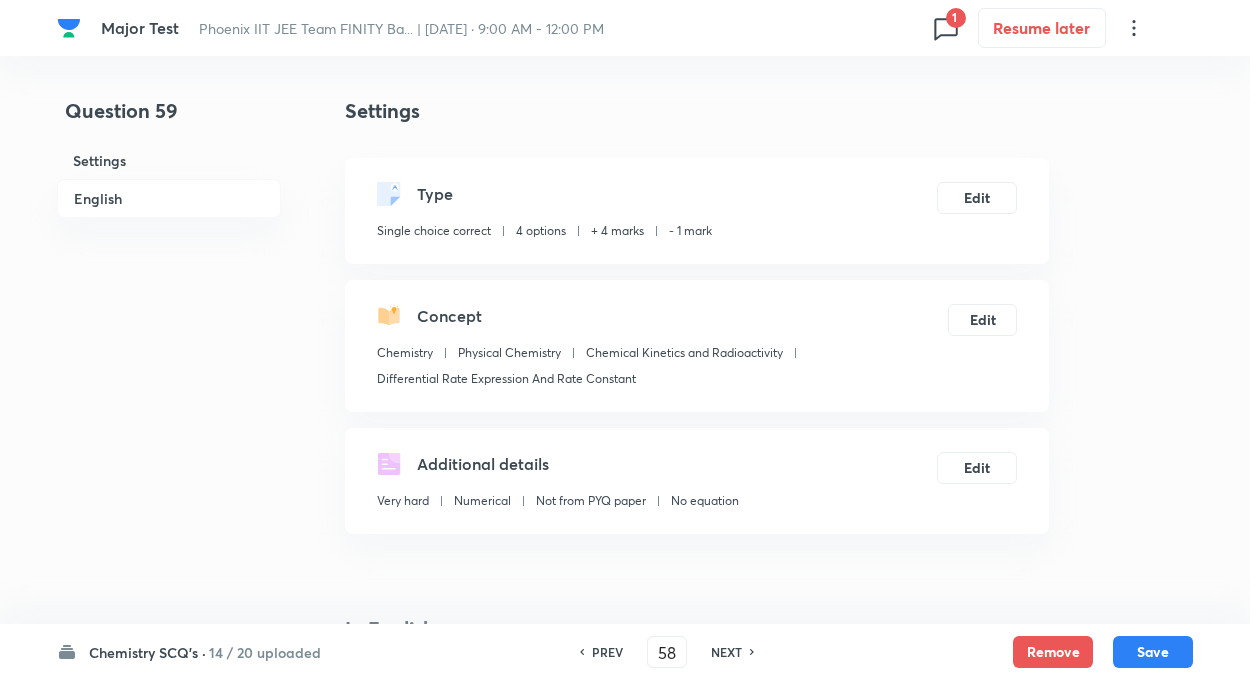 type on "59" 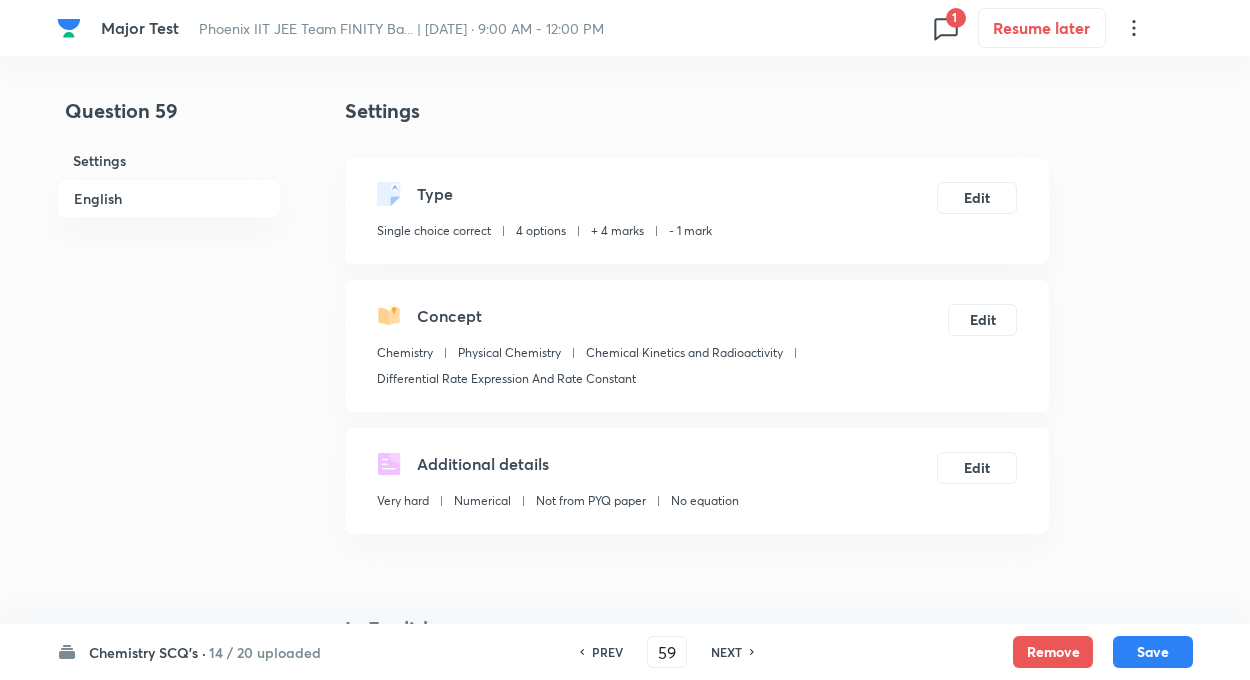 checkbox on "false" 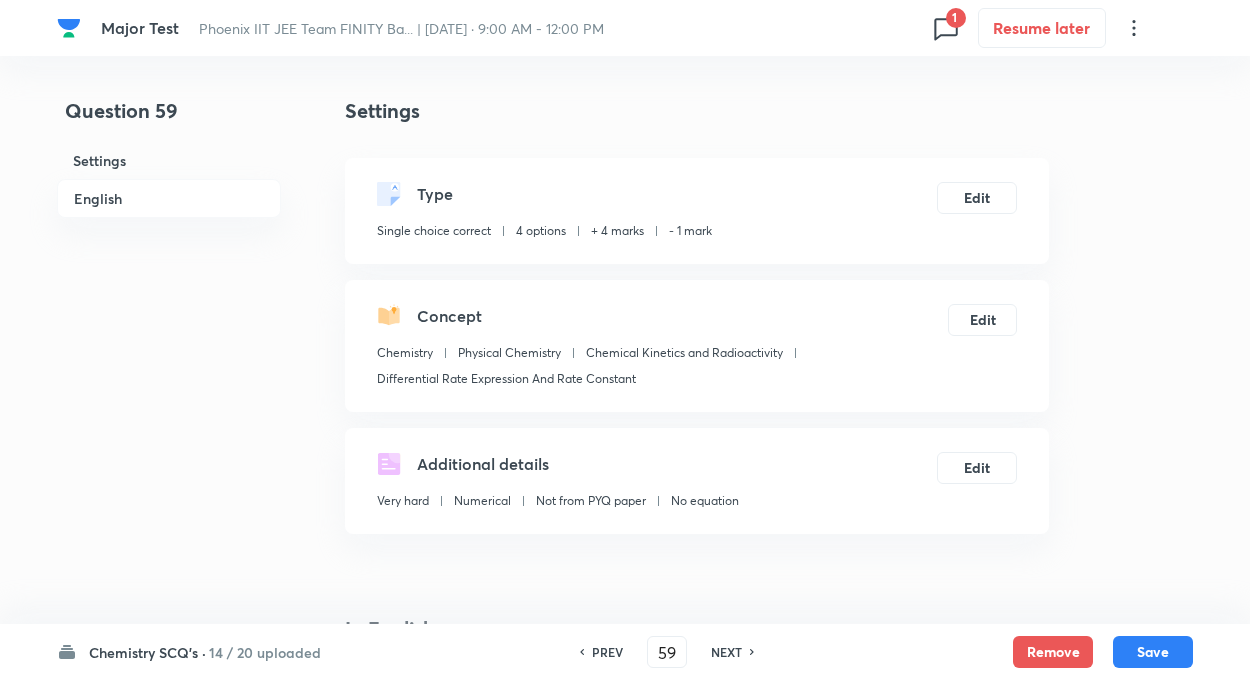 click on "NEXT" at bounding box center [726, 652] 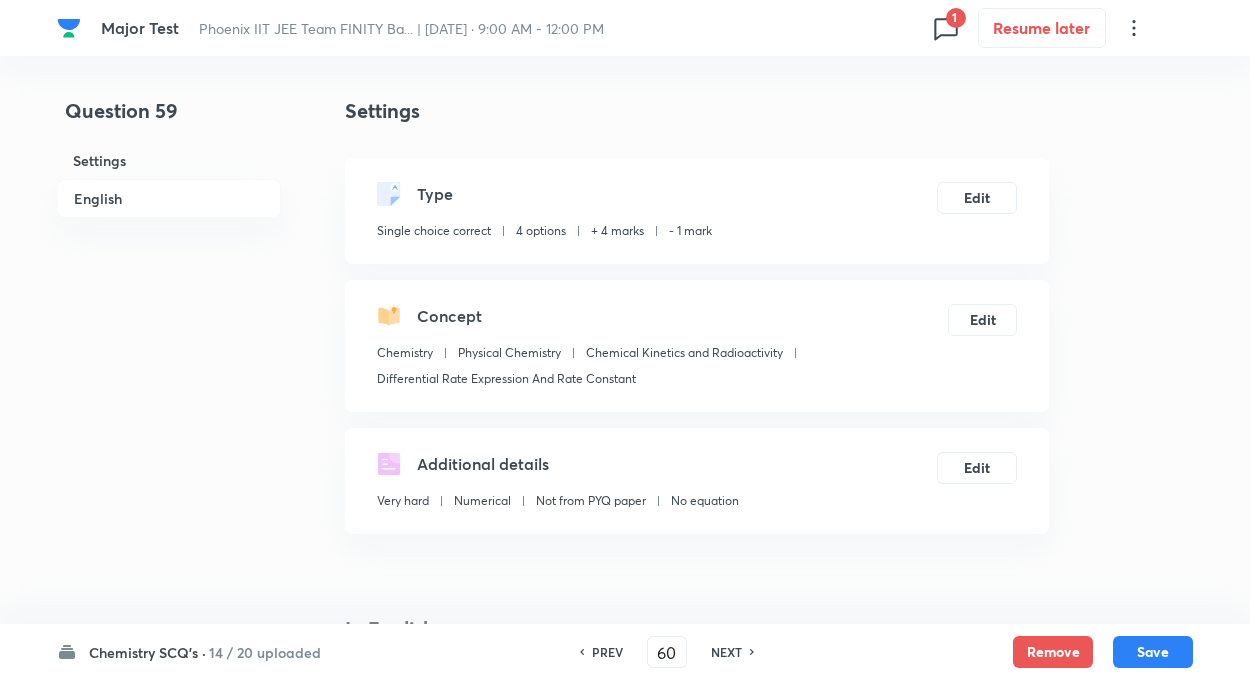 checkbox on "false" 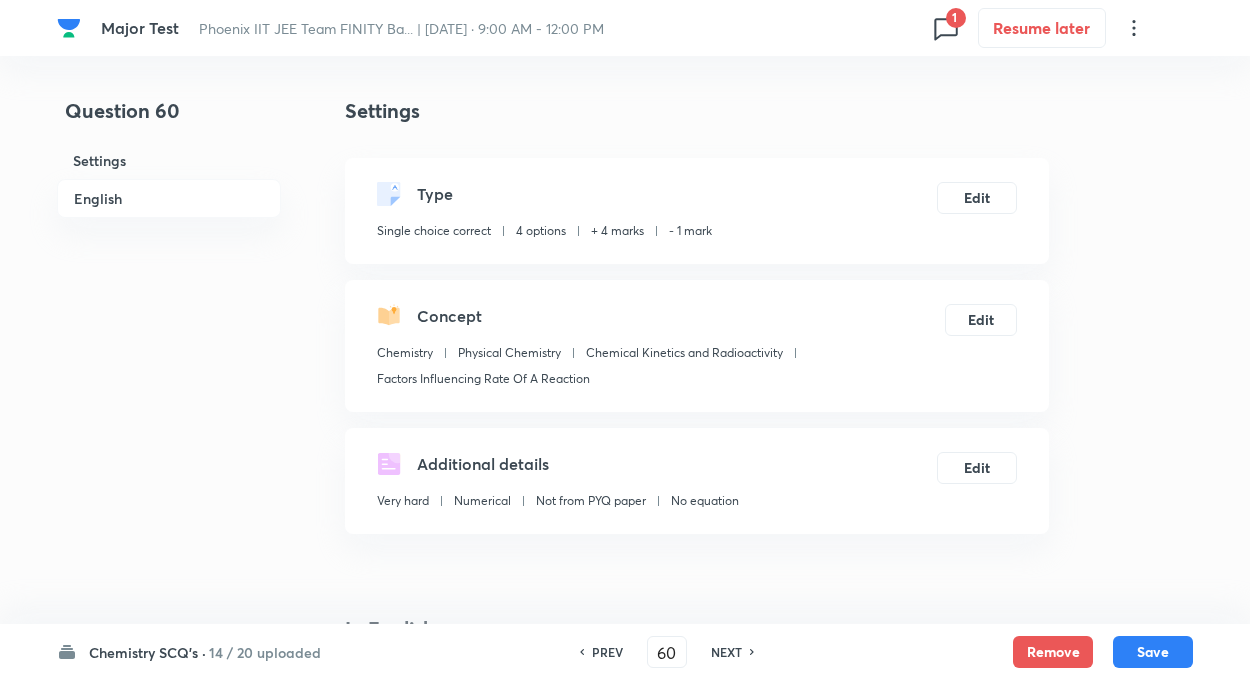 checkbox on "true" 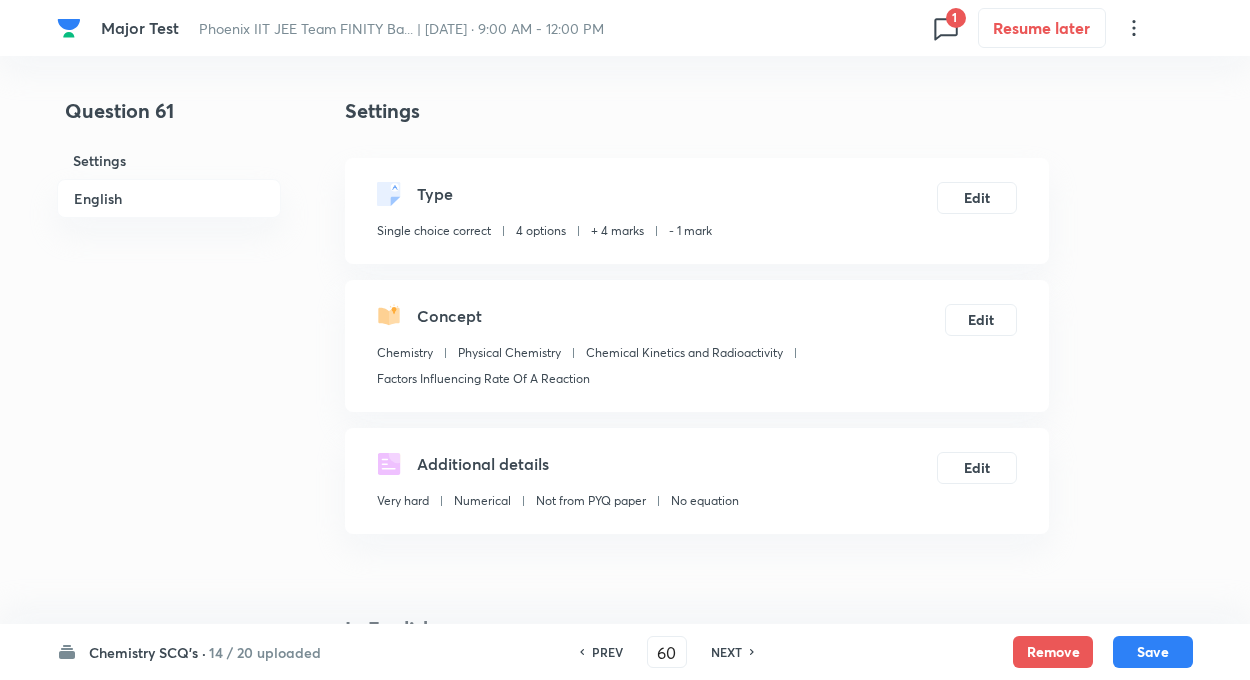 type on "61" 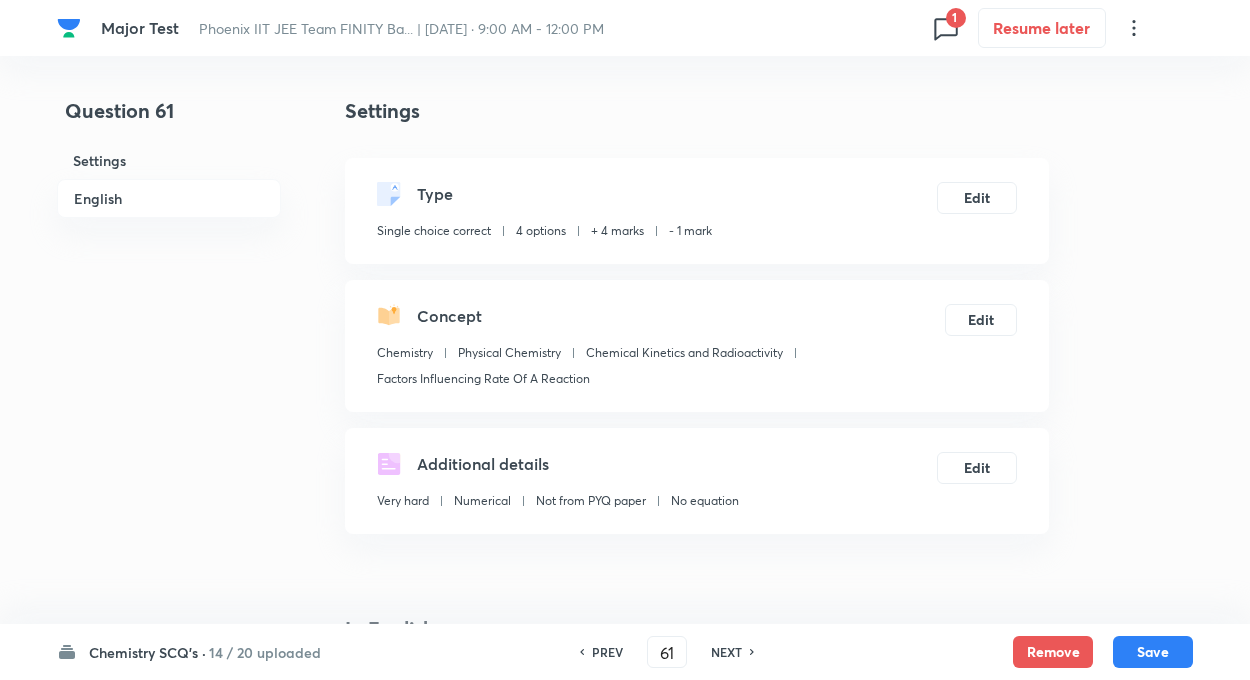 checkbox on "false" 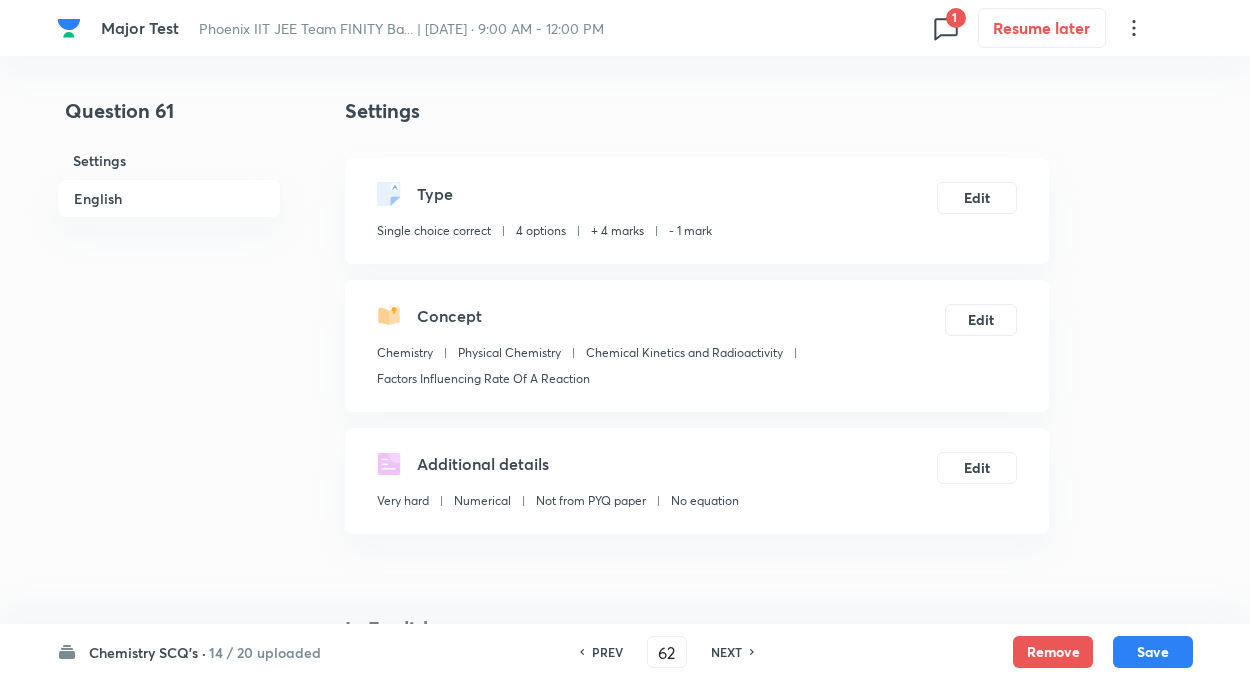 checkbox on "false" 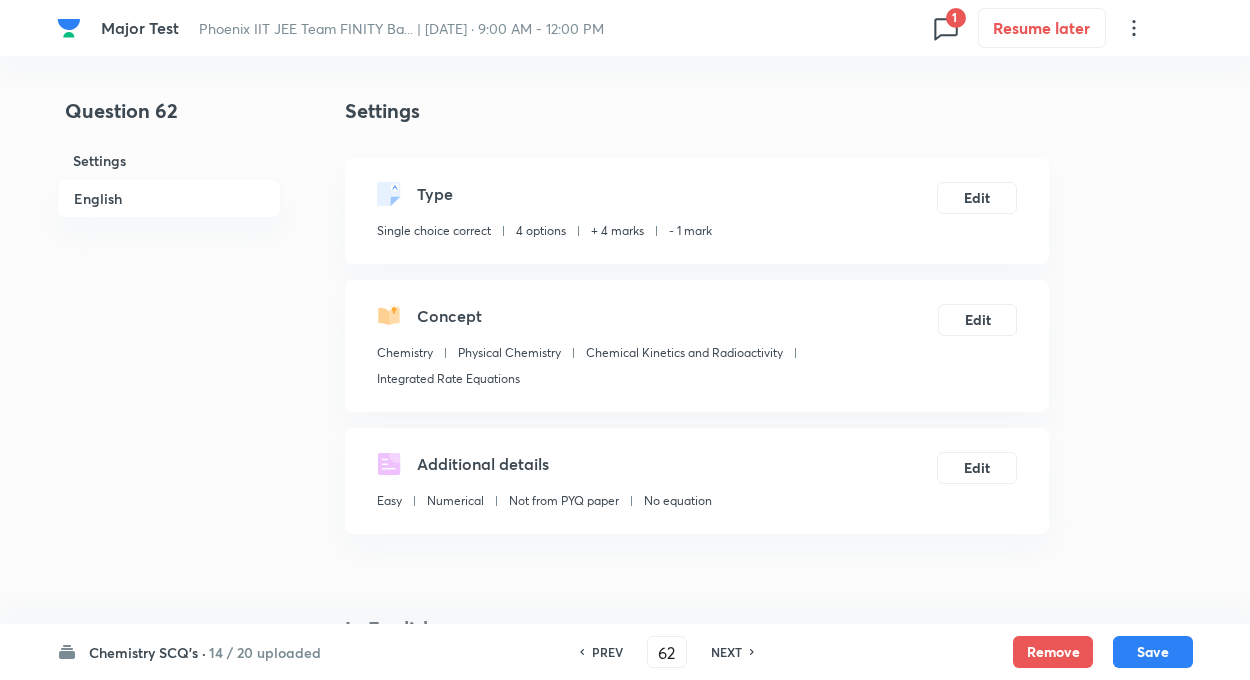 checkbox on "true" 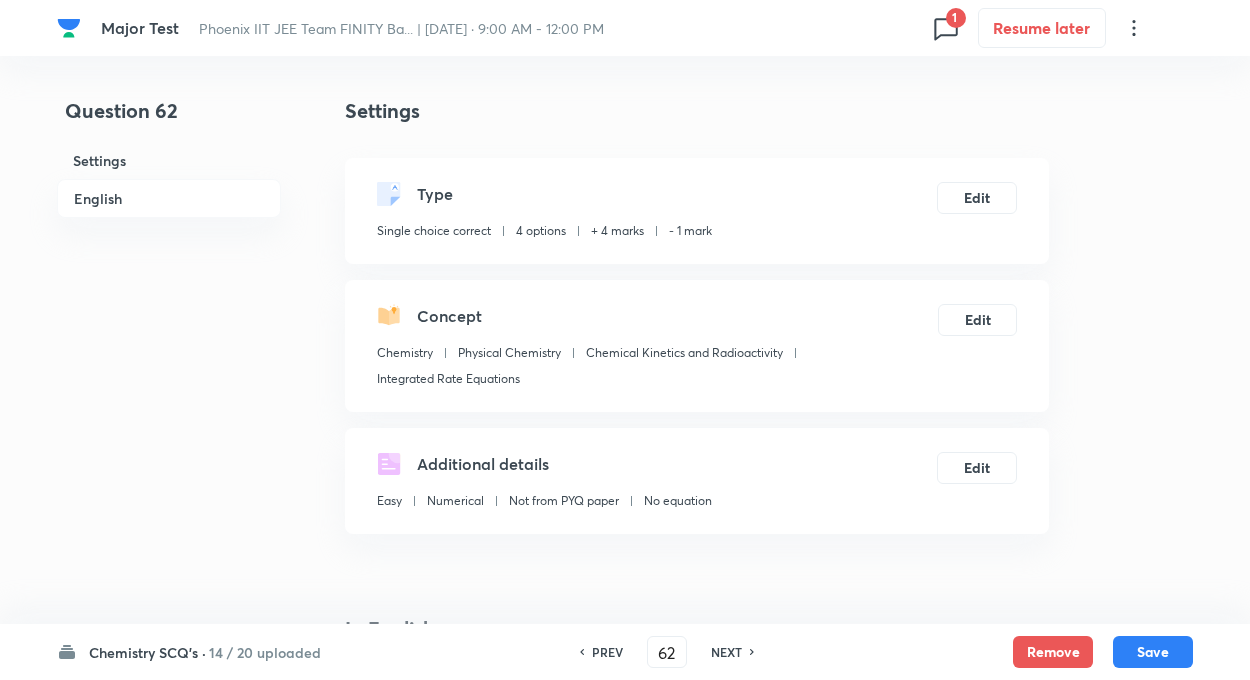 click on "PREV" at bounding box center [604, 652] 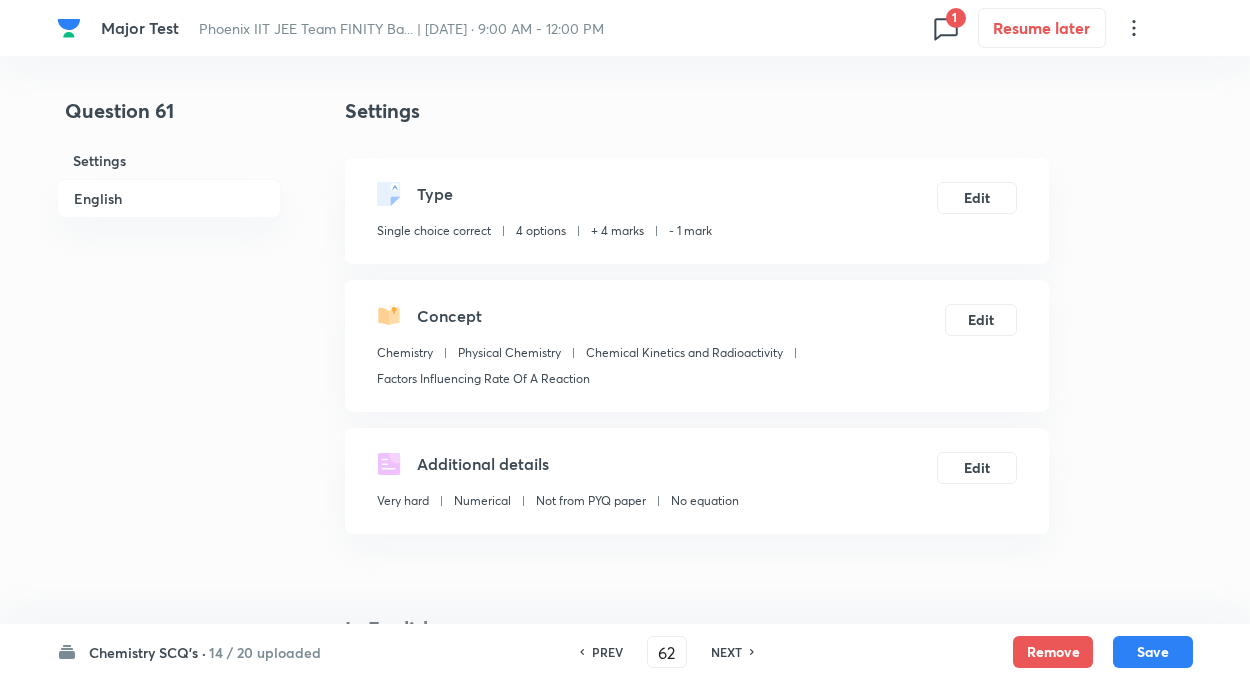 type on "61" 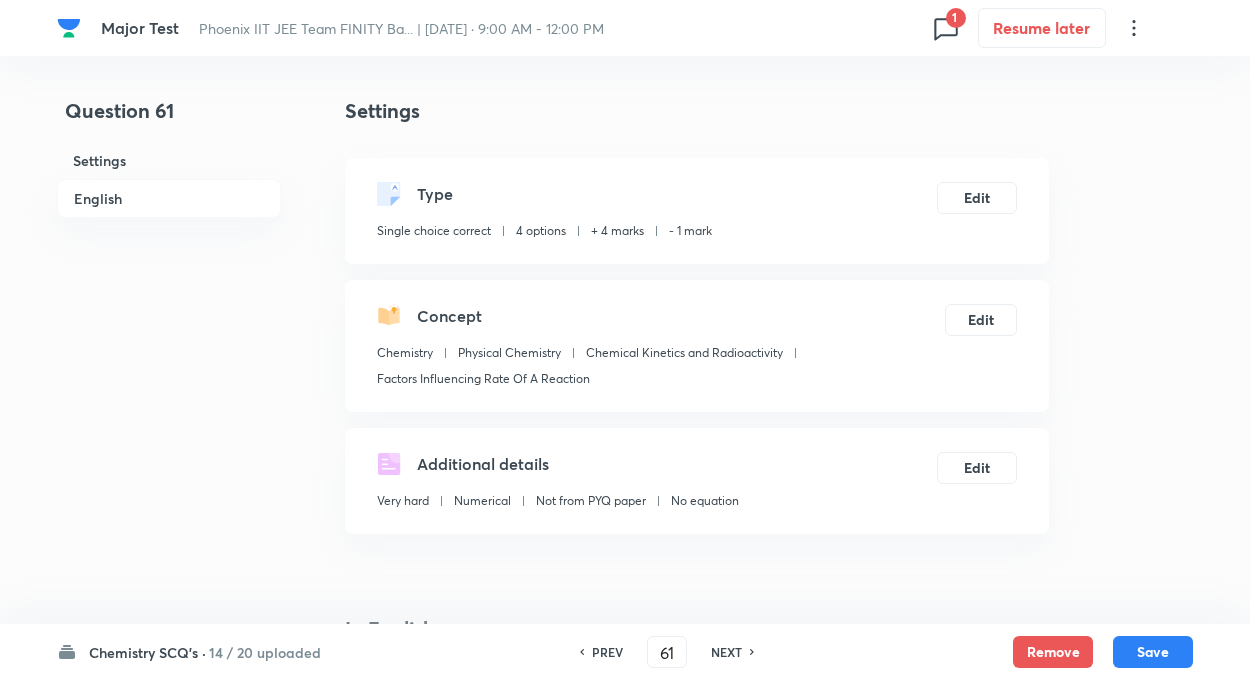 checkbox on "false" 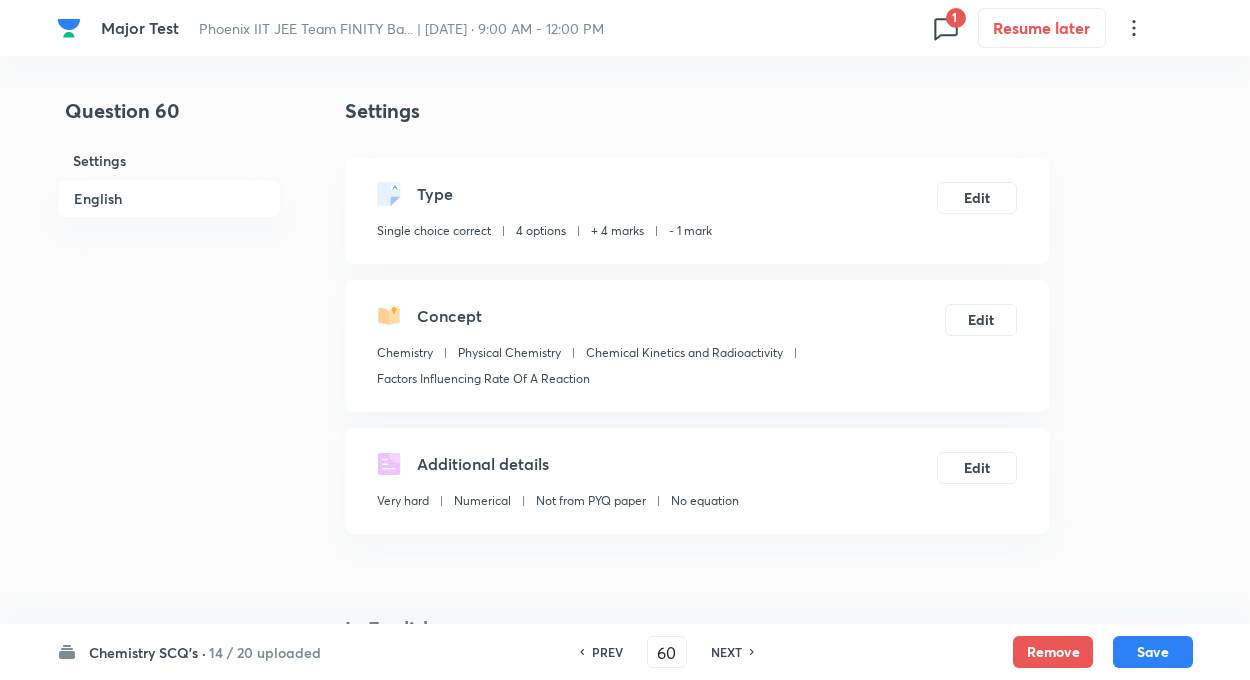 checkbox on "false" 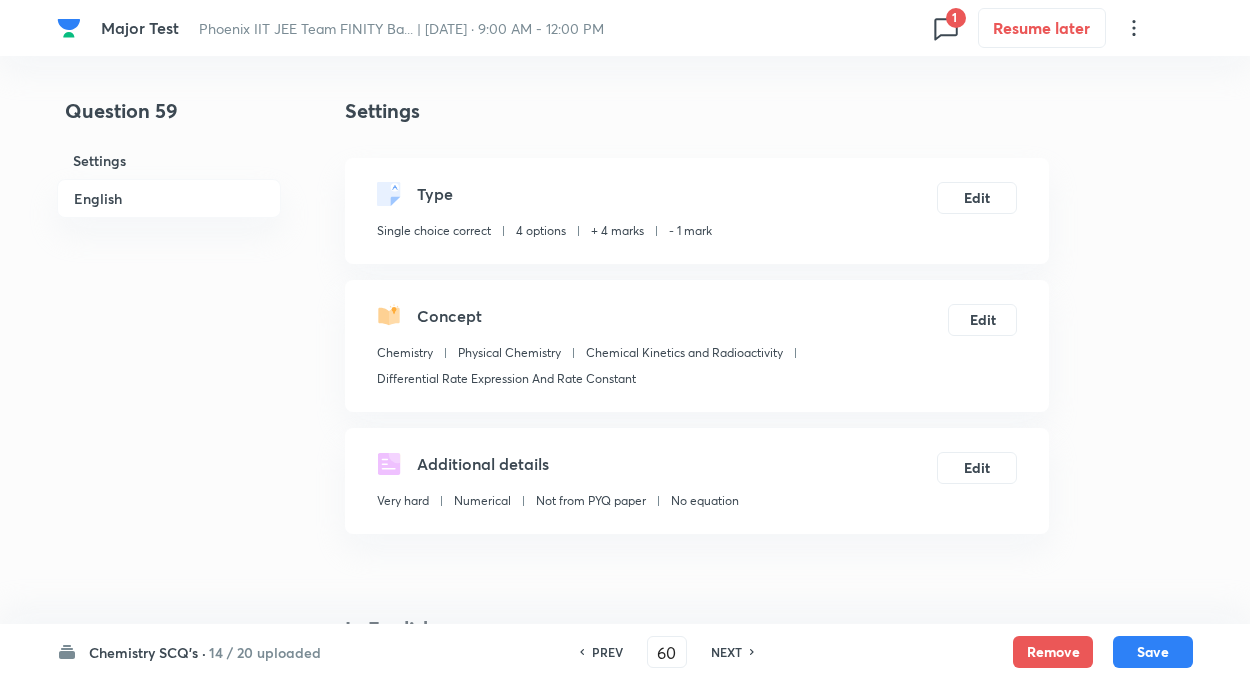type on "59" 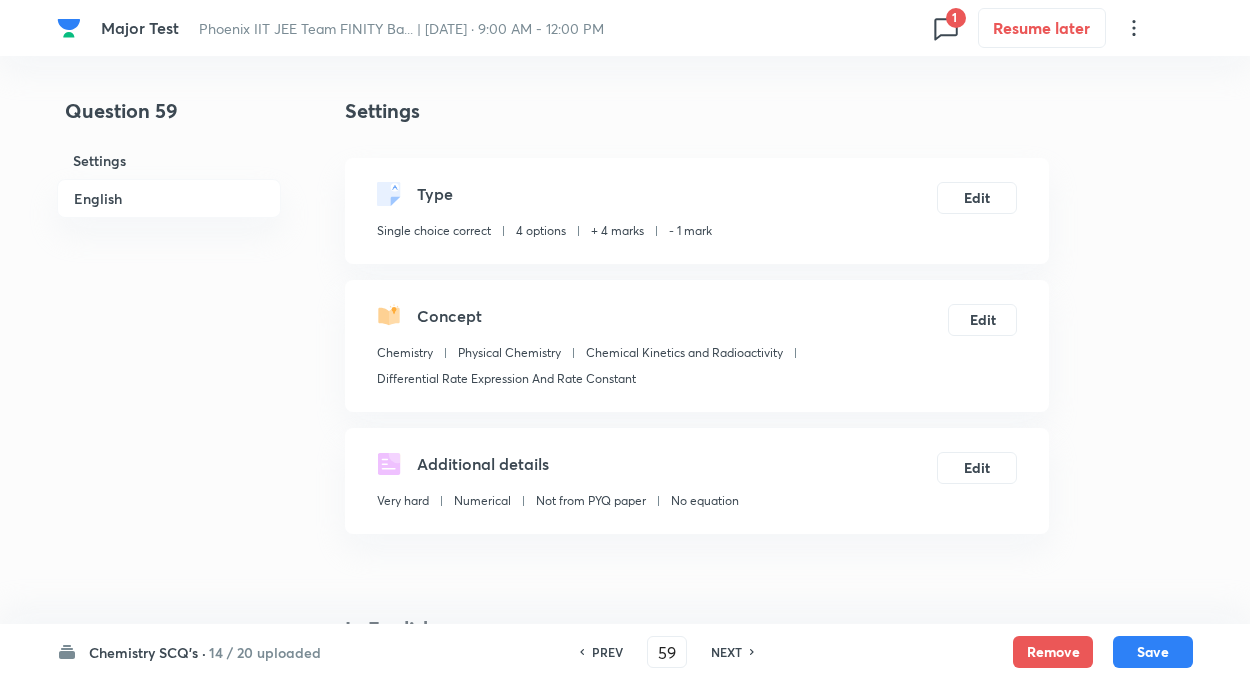 checkbox on "false" 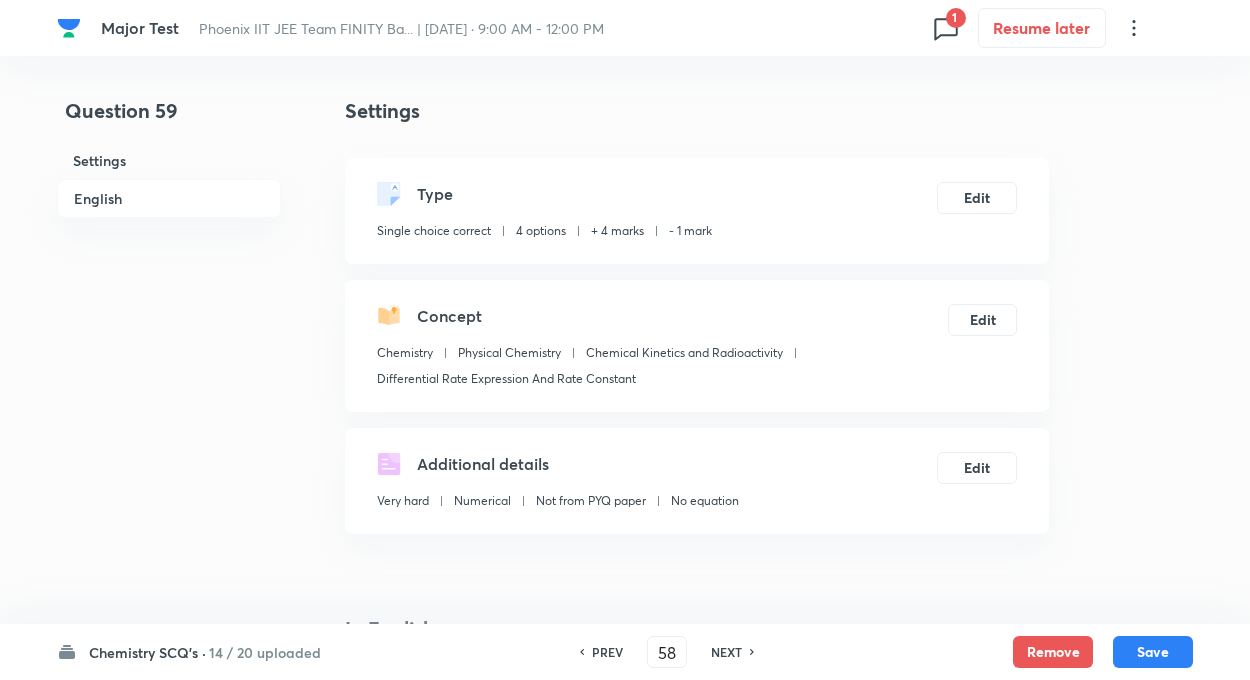 checkbox on "false" 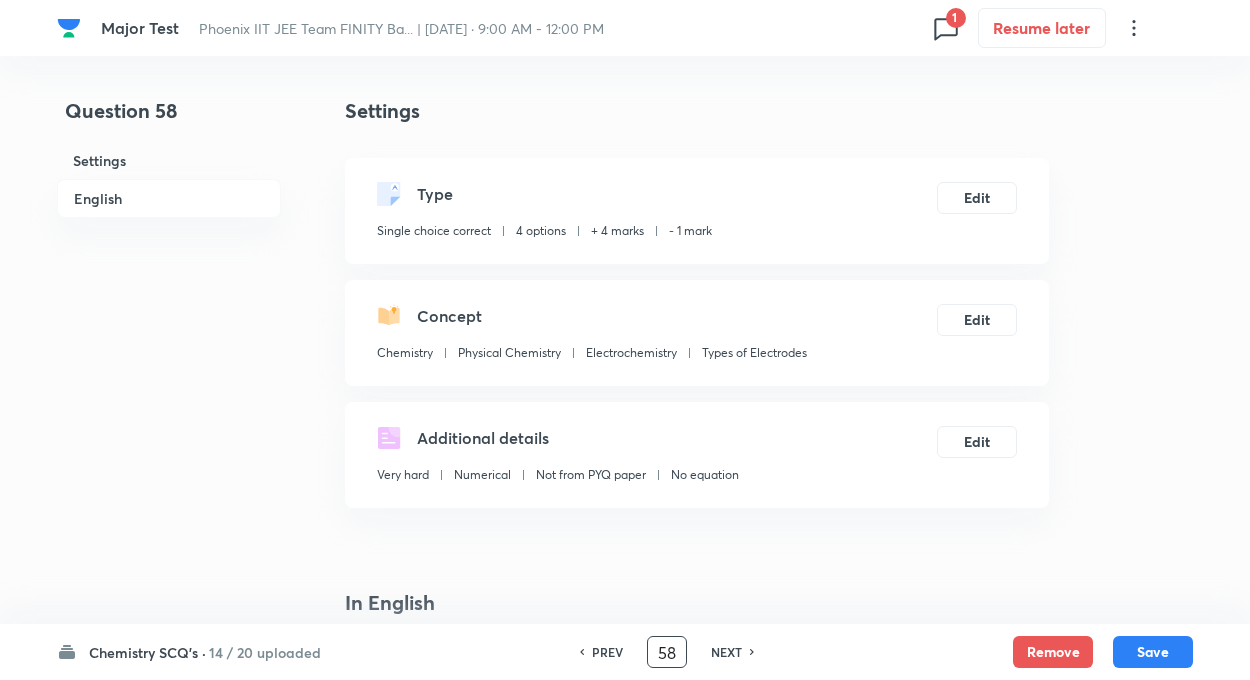 checkbox on "true" 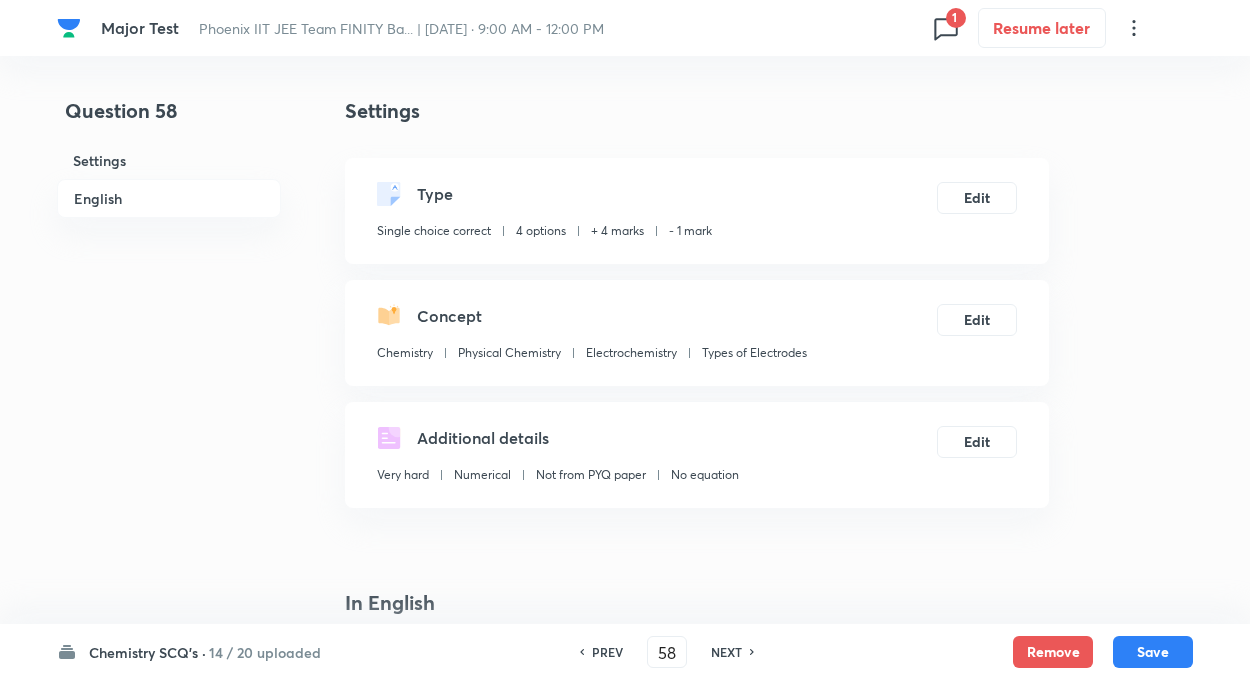 click on "NEXT" at bounding box center (726, 652) 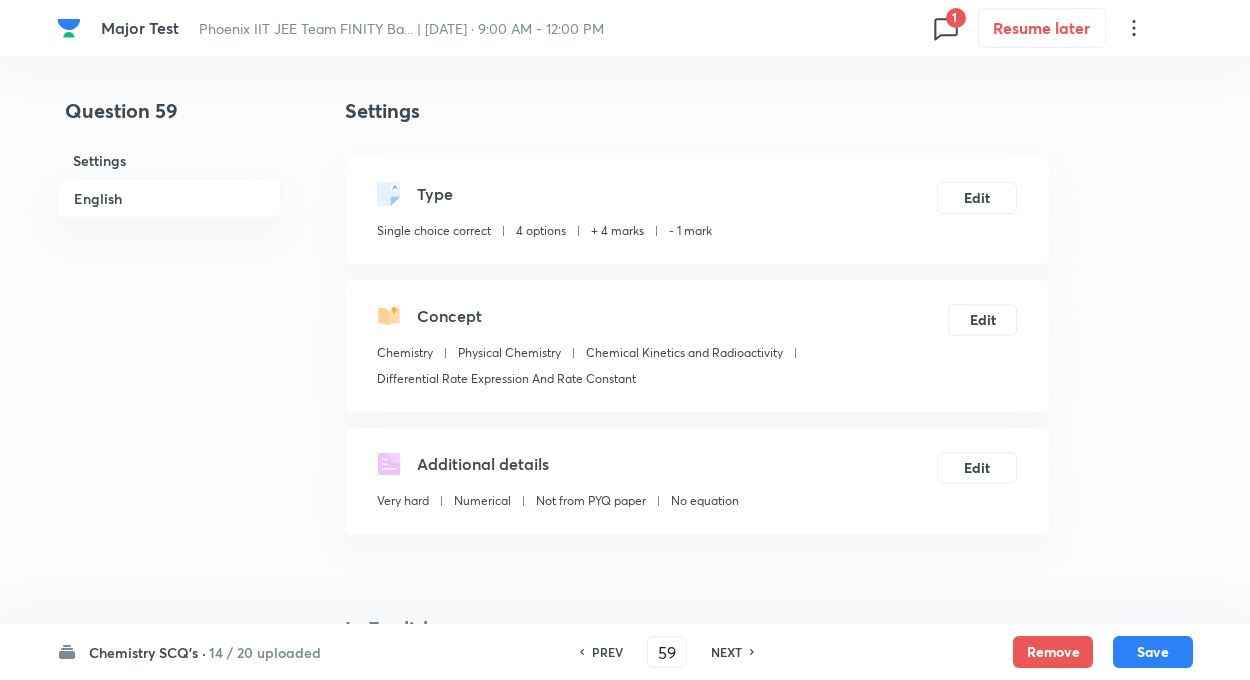checkbox on "false" 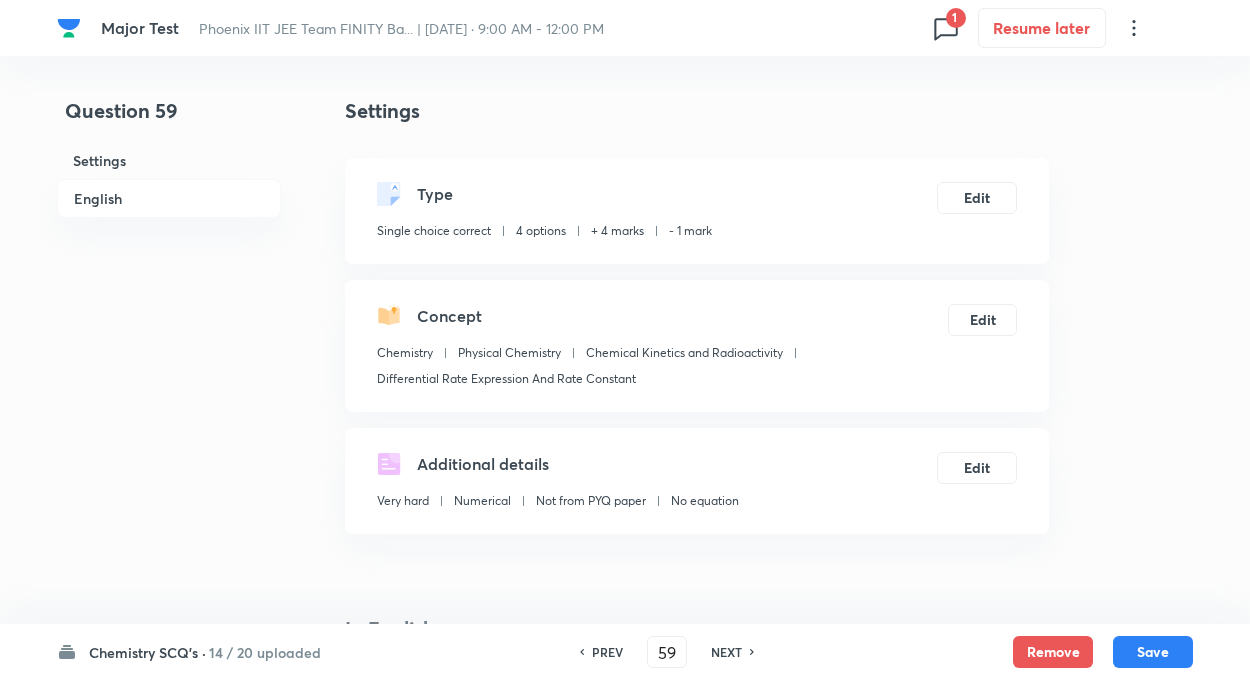 click on "NEXT" at bounding box center [726, 652] 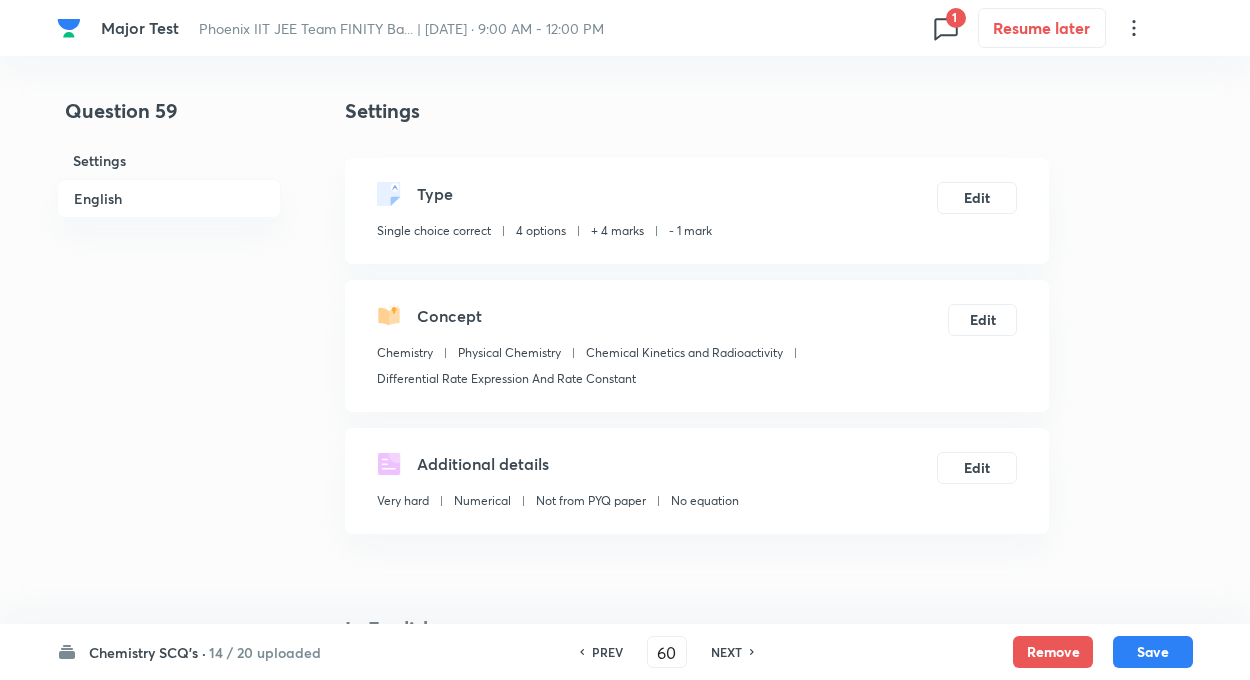 checkbox on "false" 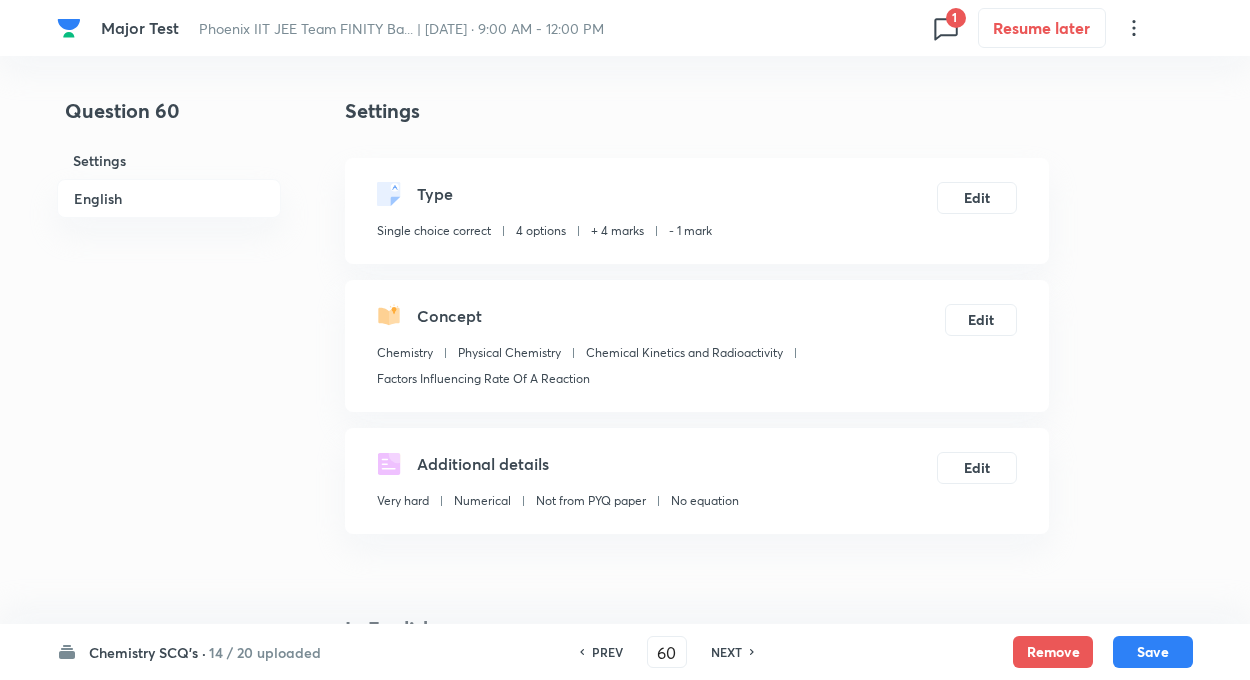 checkbox on "true" 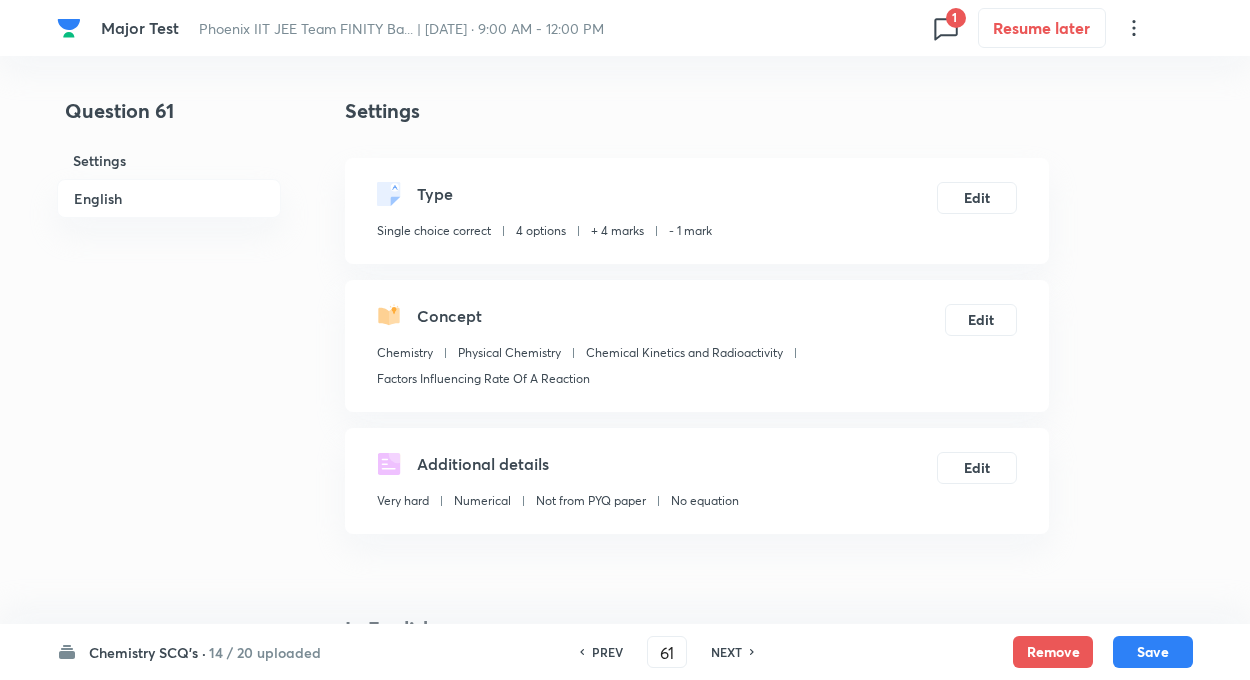 checkbox on "false" 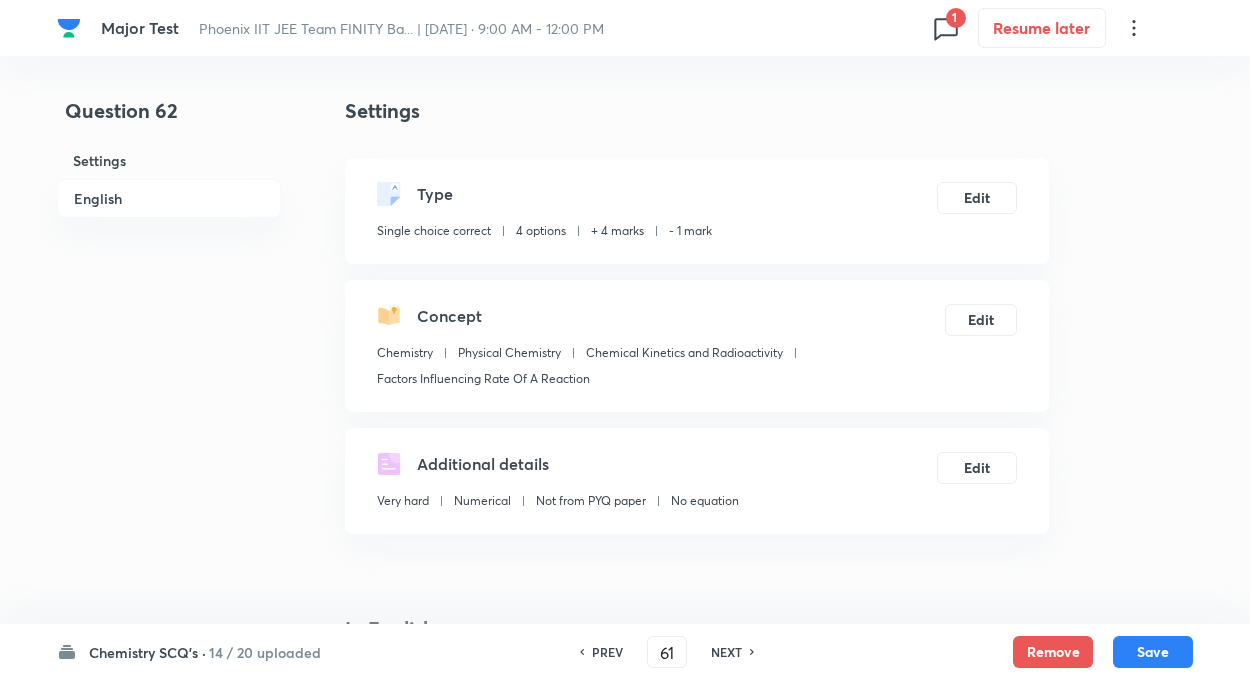 type on "62" 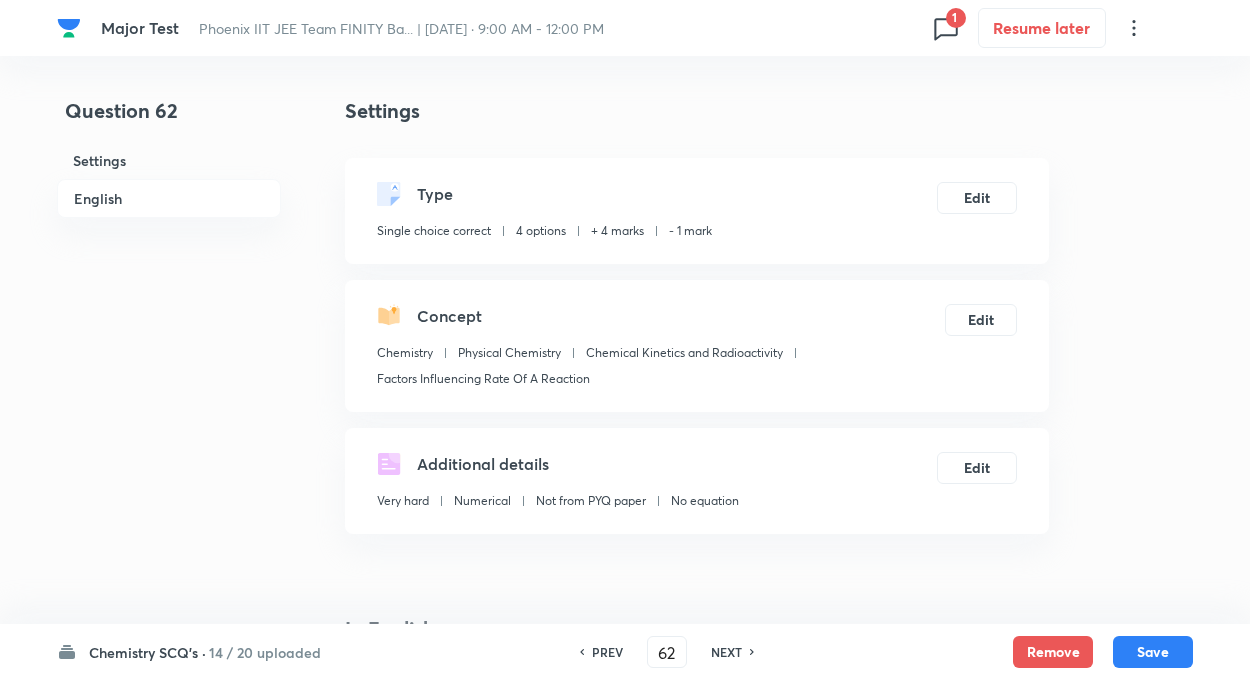 checkbox on "false" 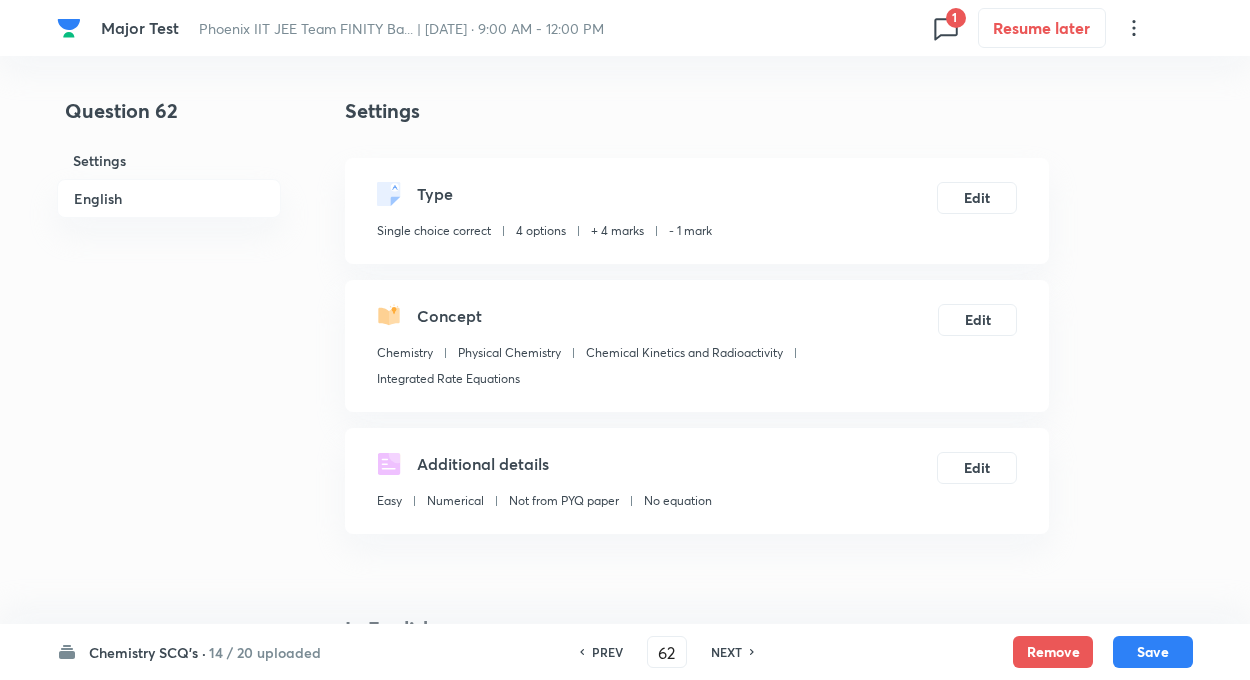 click on "NEXT" at bounding box center (726, 652) 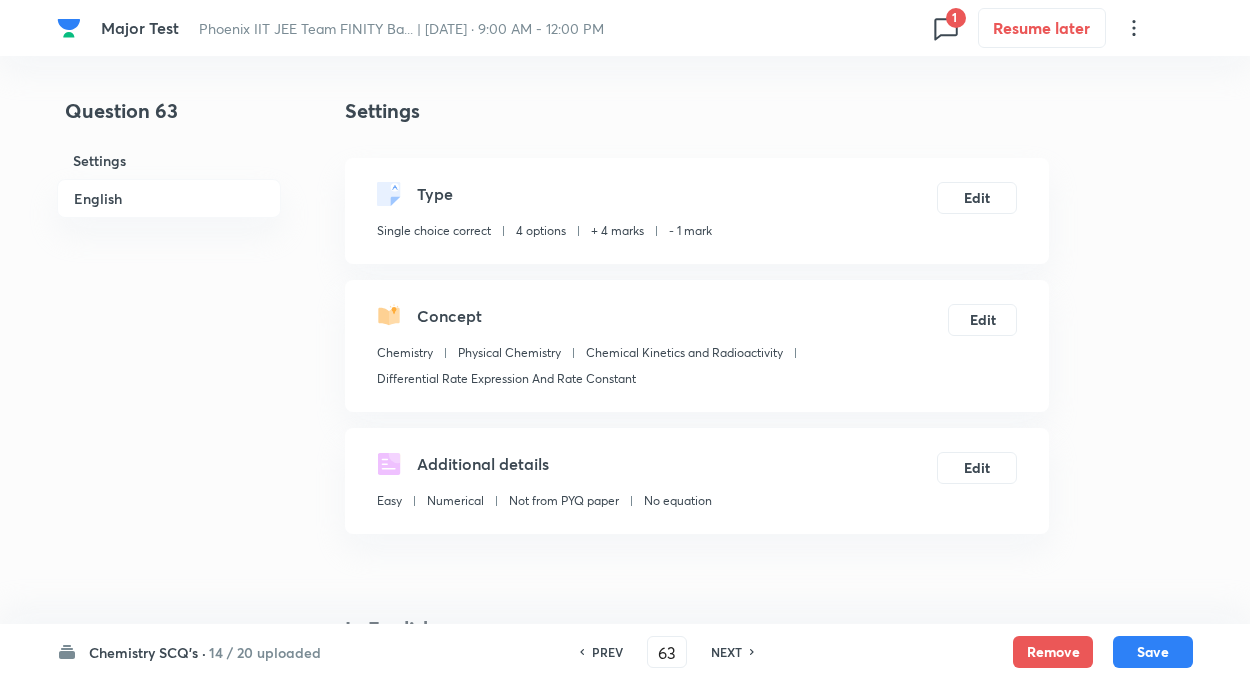 checkbox on "true" 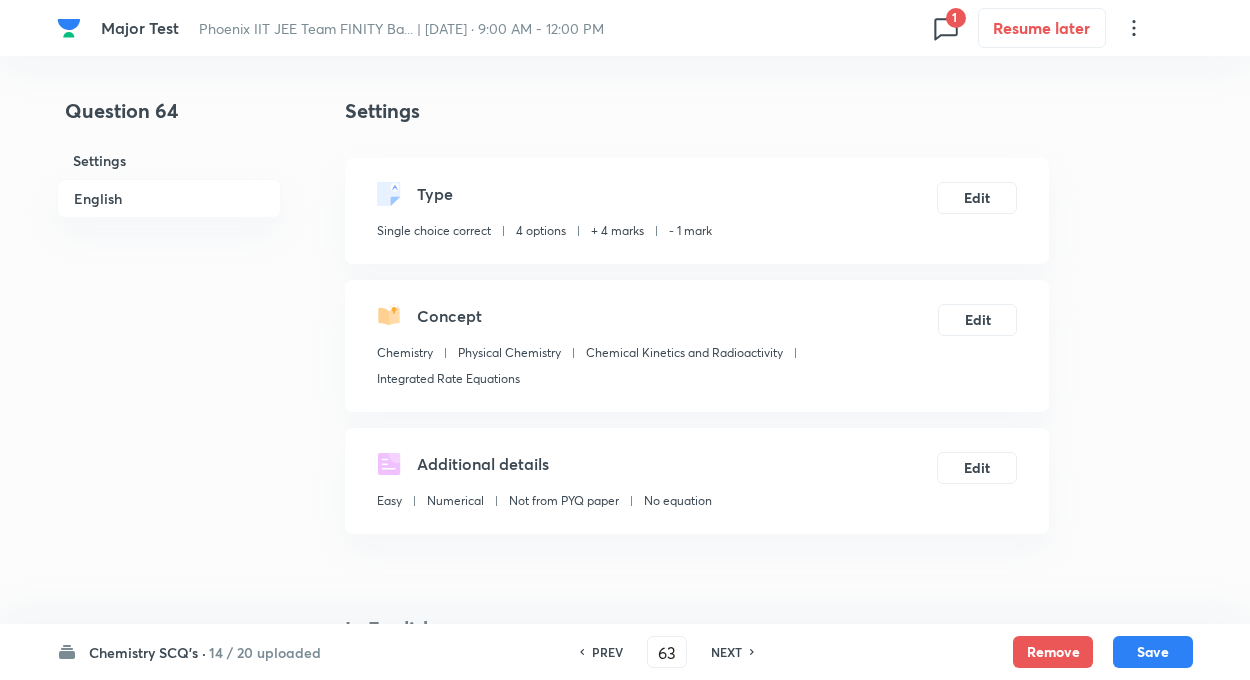type on "64" 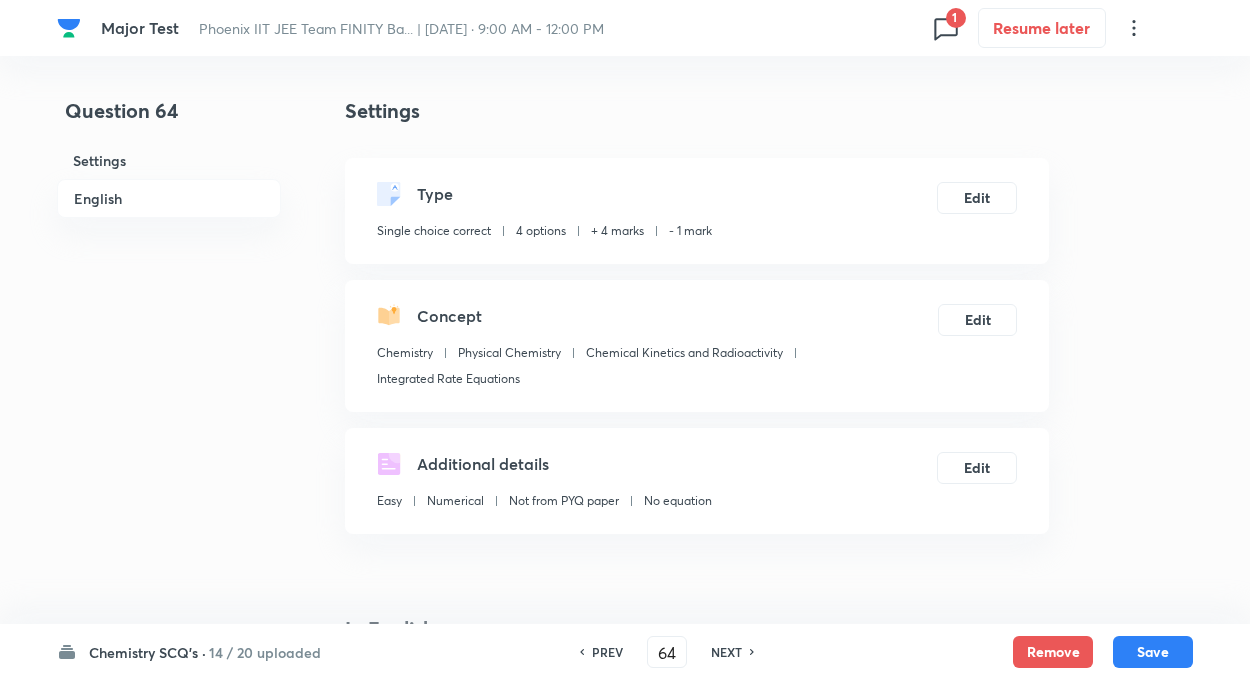 checkbox on "false" 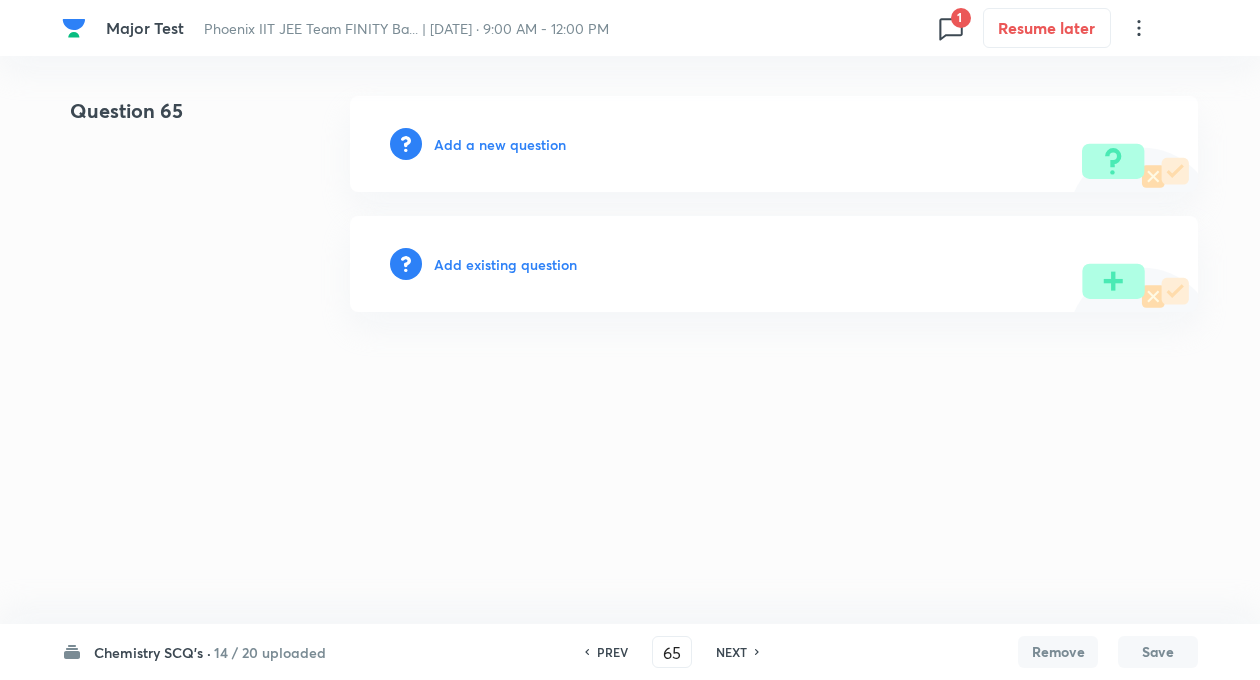 click on "NEXT" at bounding box center (731, 652) 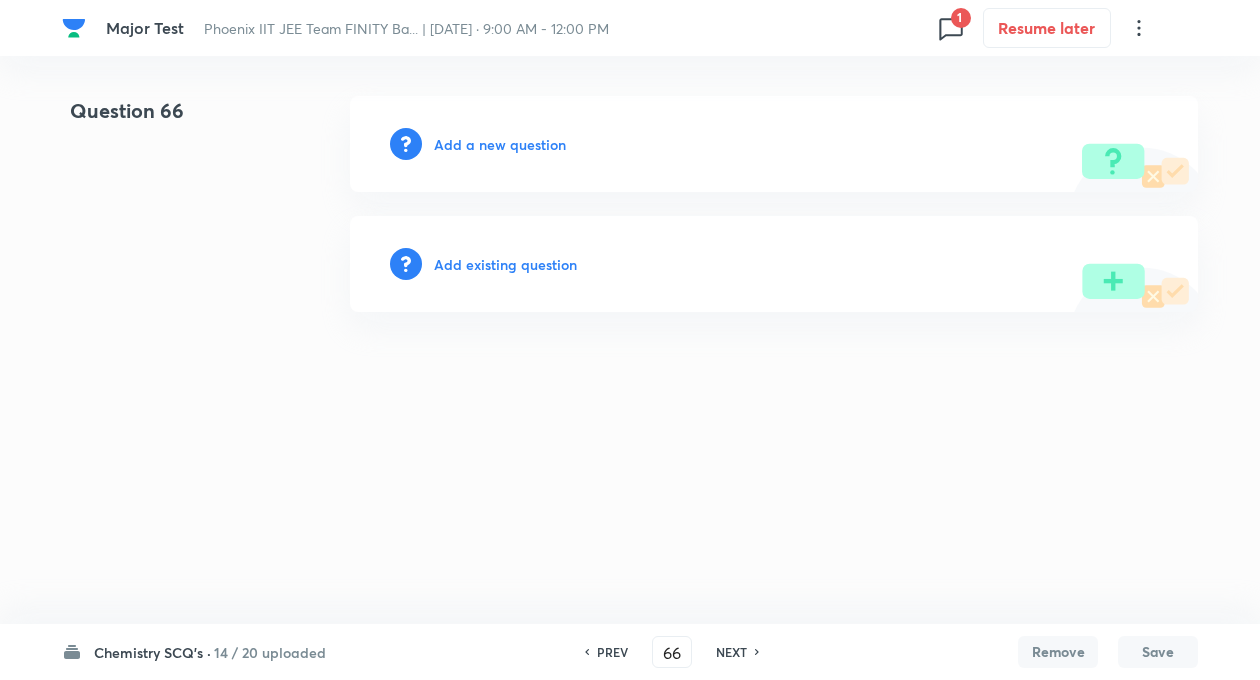 click on "PREV" at bounding box center [612, 652] 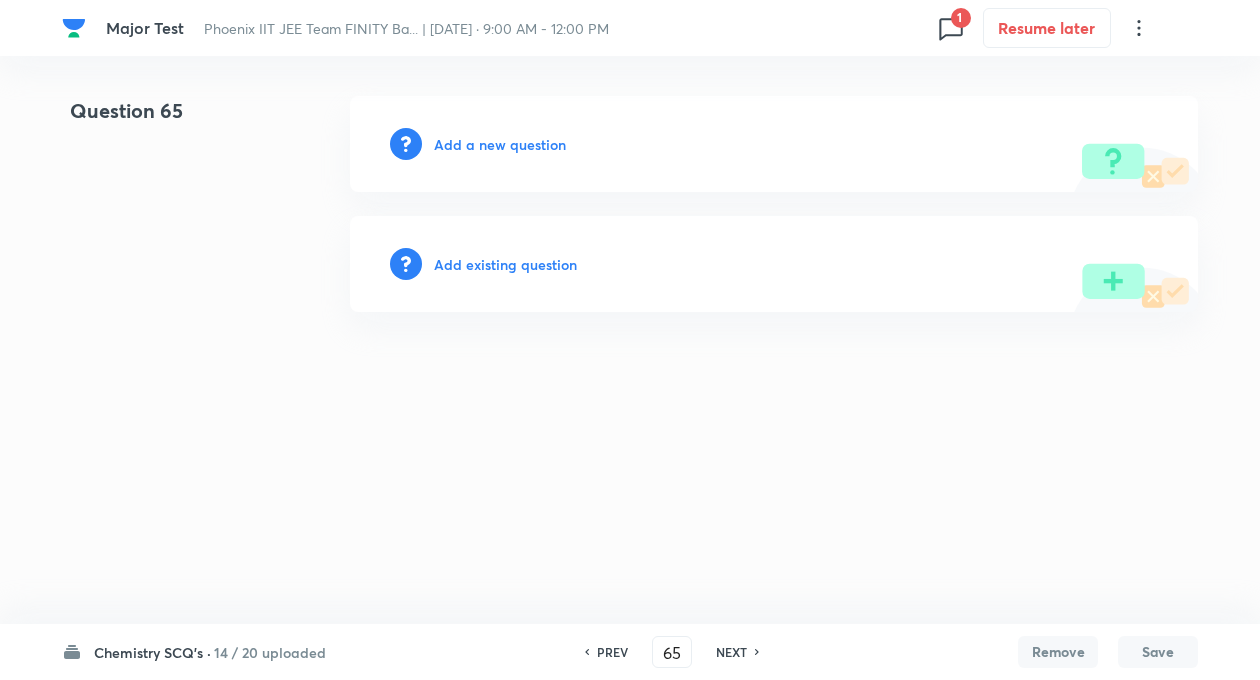 click on "PREV" at bounding box center (612, 652) 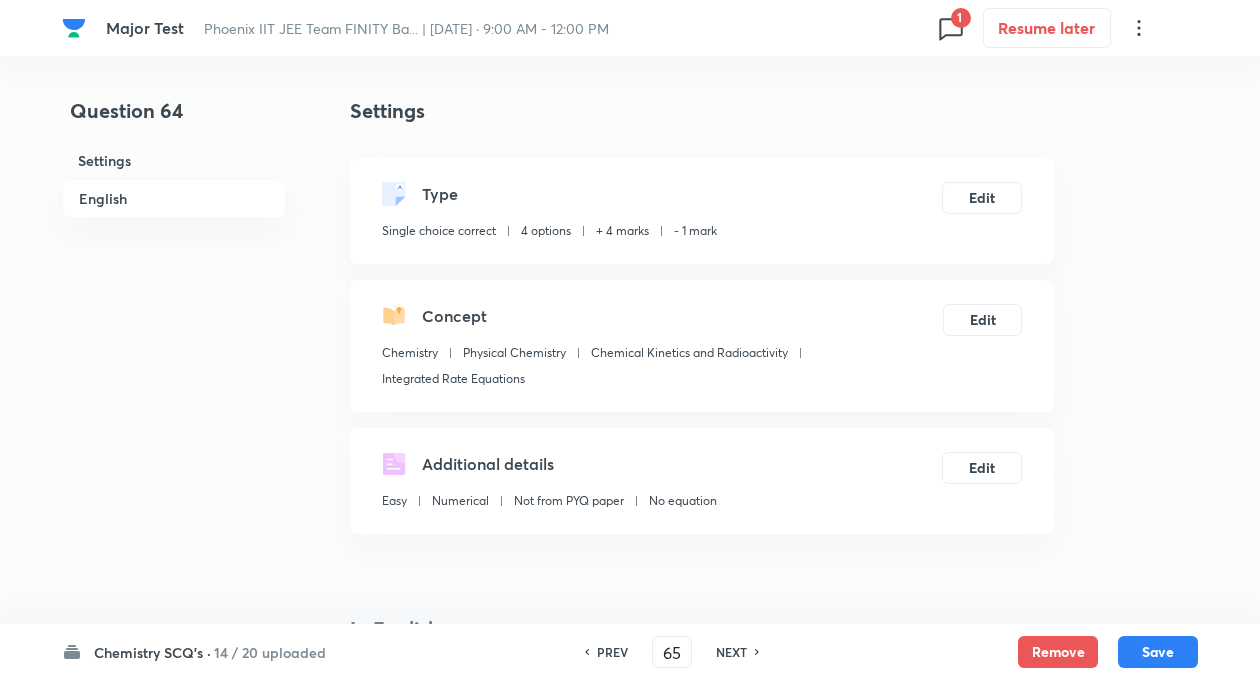 type on "64" 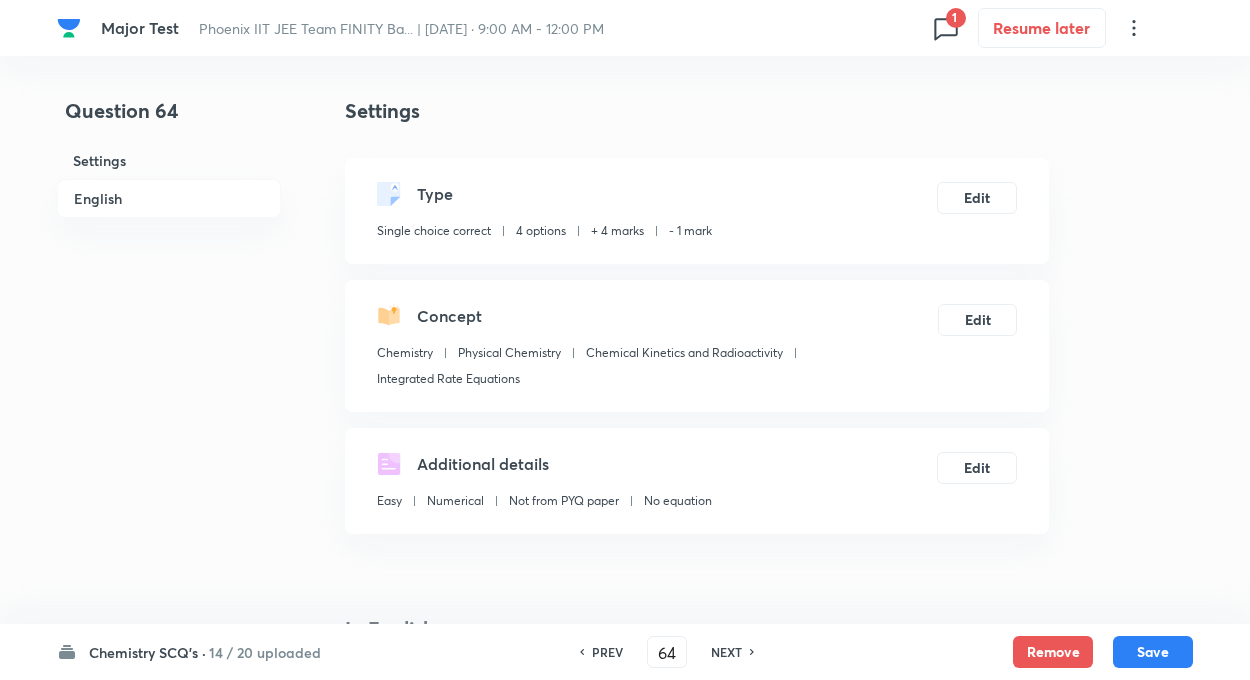 checkbox on "true" 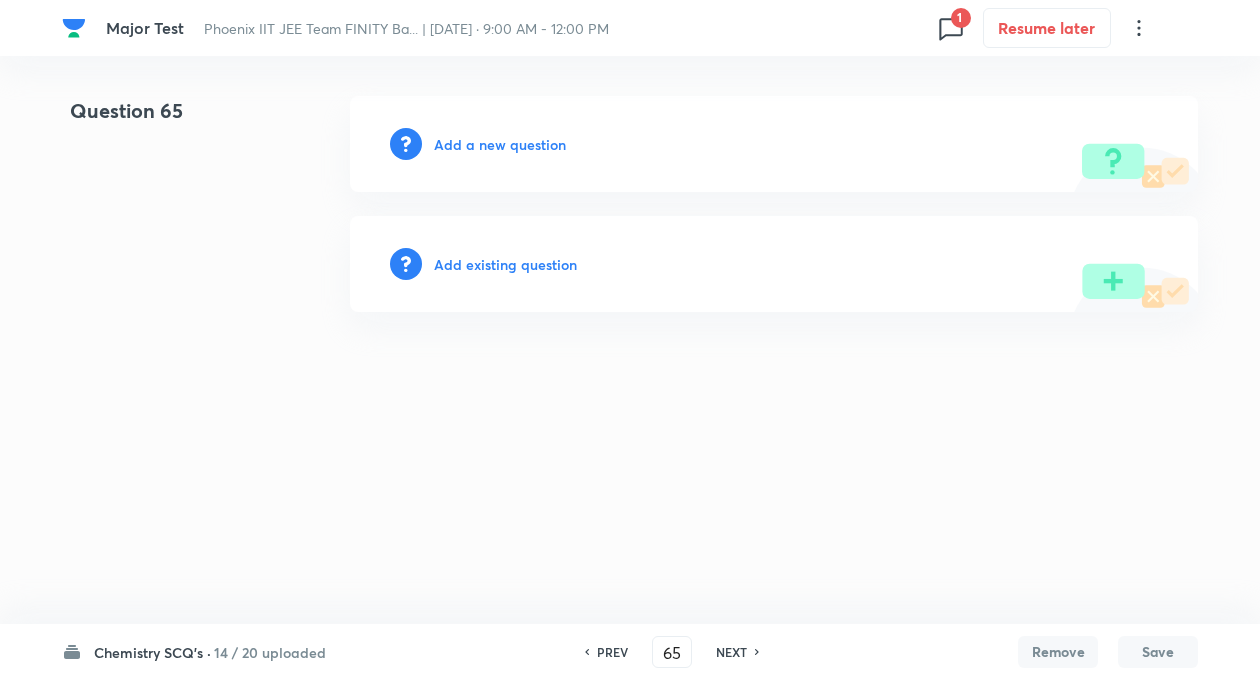 click on "Add a new question" at bounding box center [500, 144] 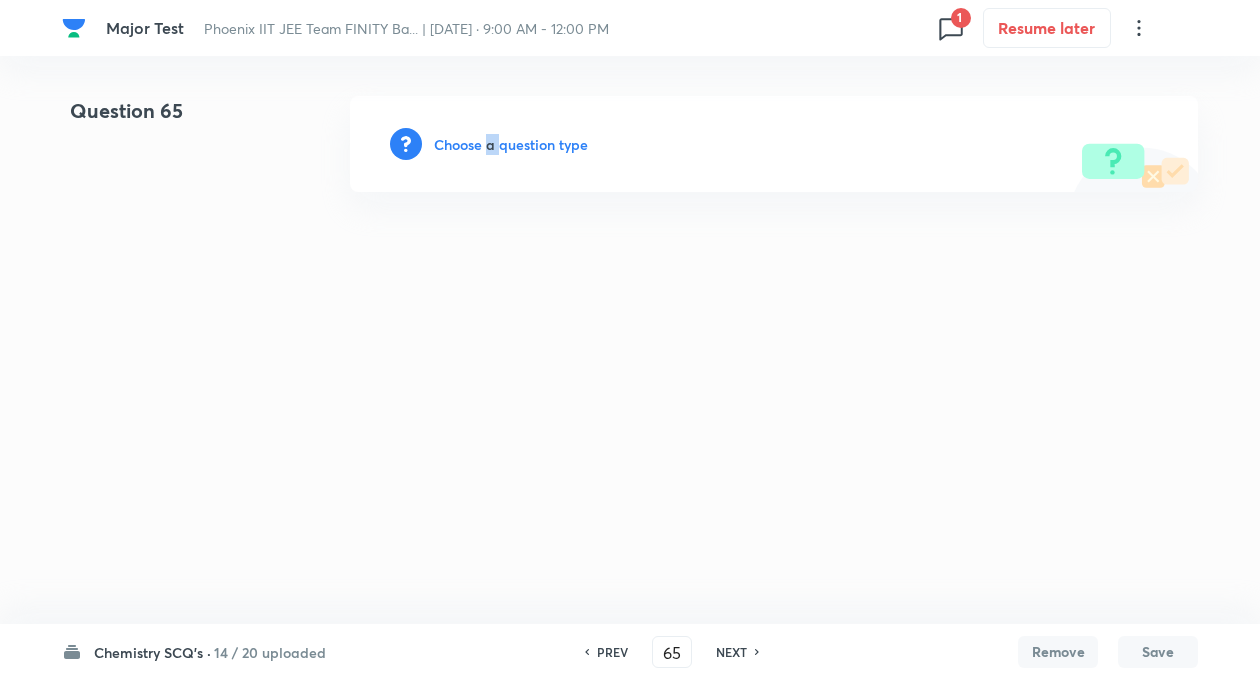 click on "Choose a question type" at bounding box center (511, 144) 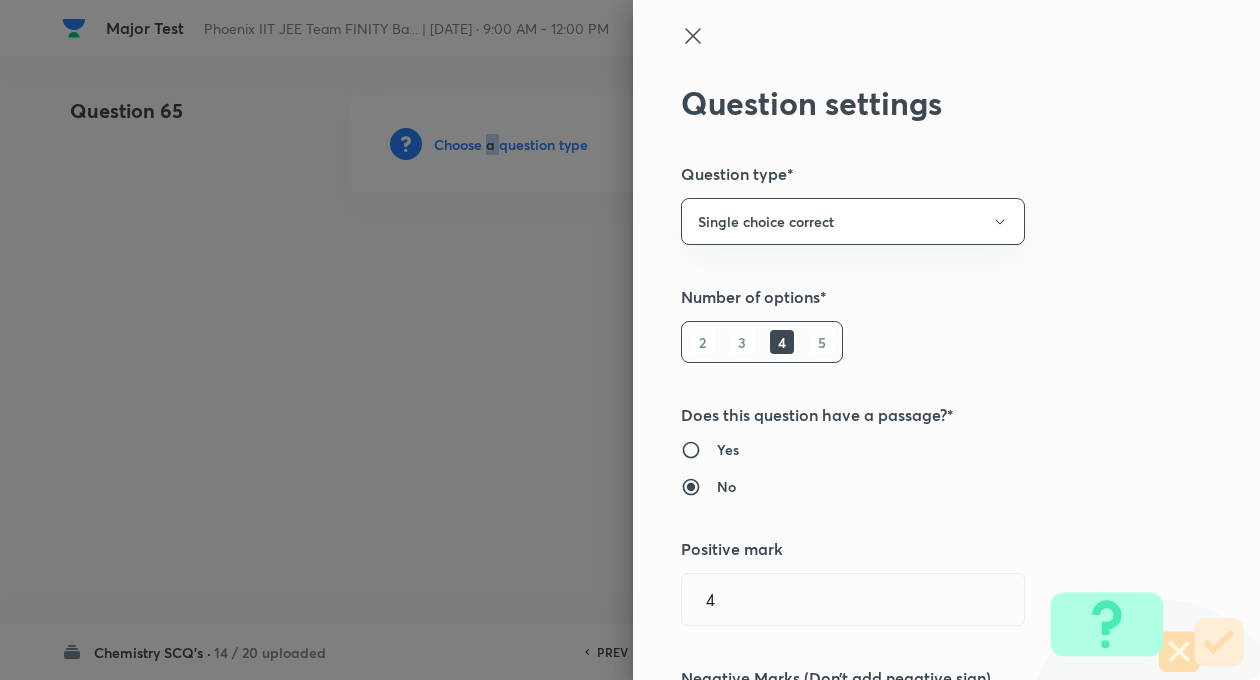 type on "Chemistry" 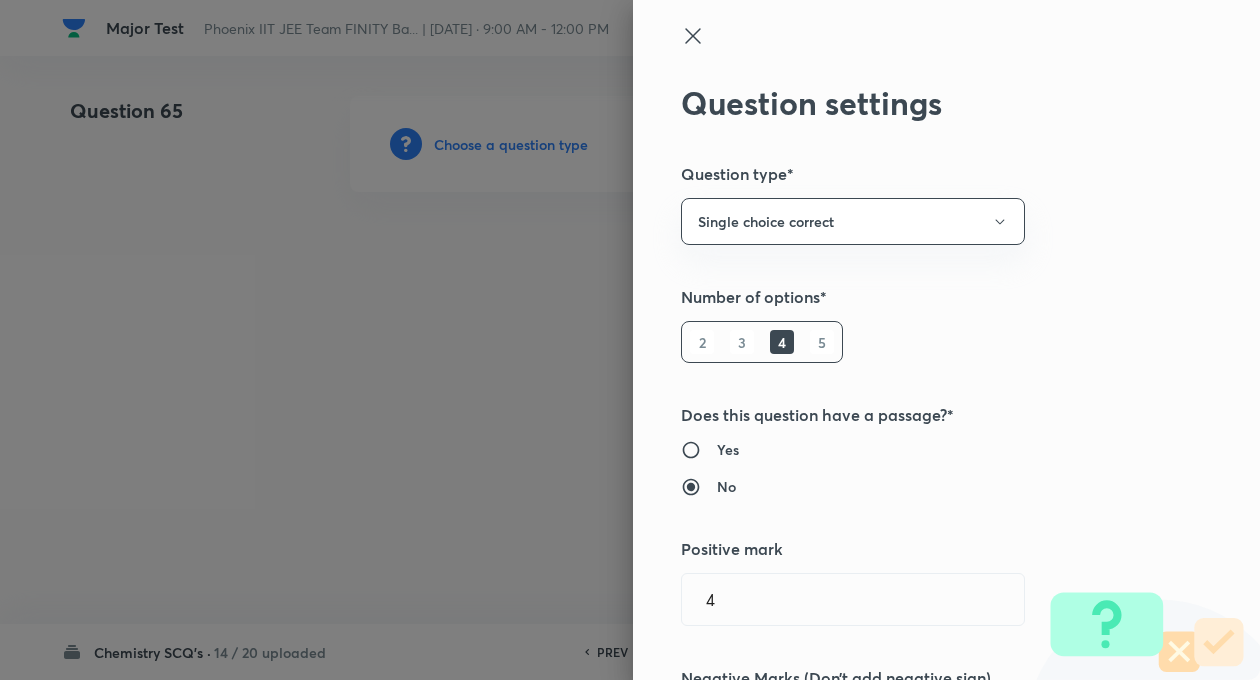 click at bounding box center (630, 340) 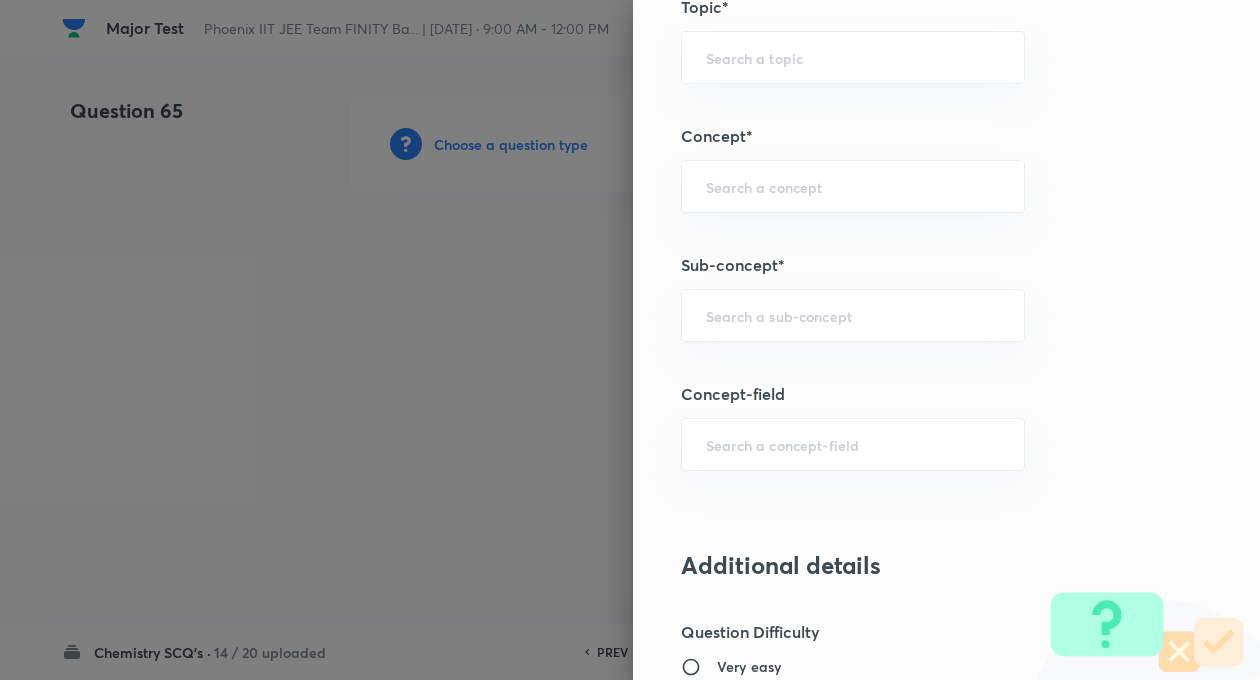 scroll, scrollTop: 1040, scrollLeft: 0, axis: vertical 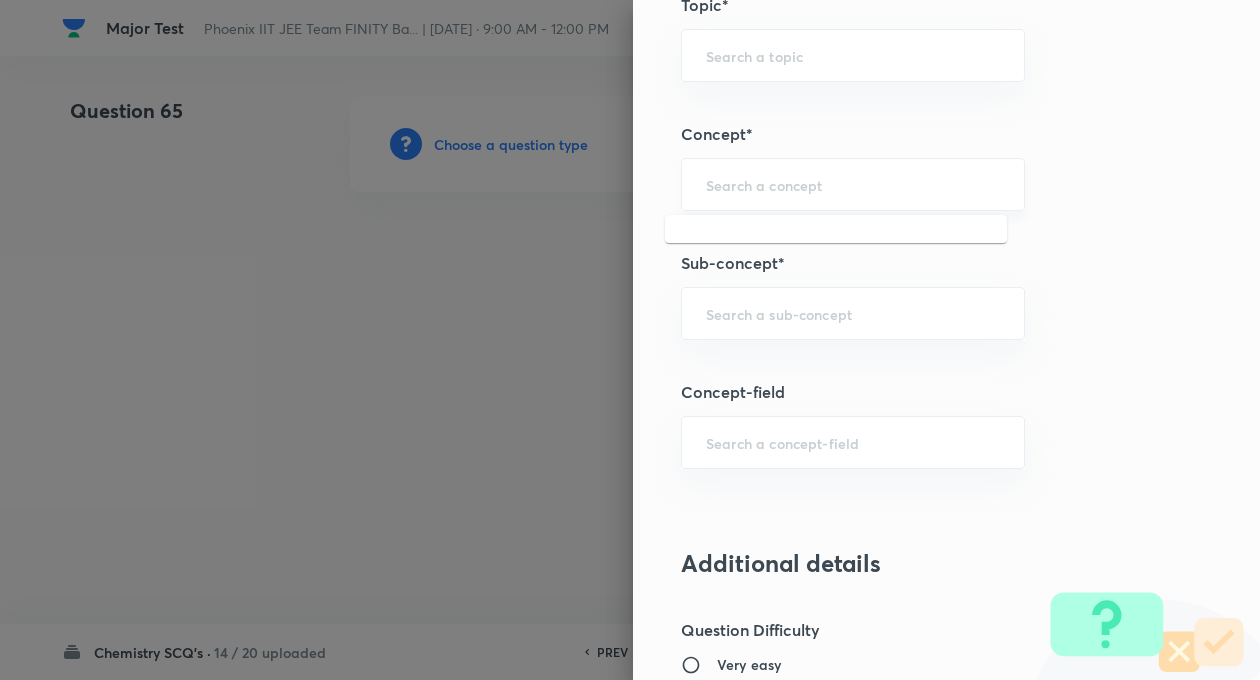 click at bounding box center (853, 184) 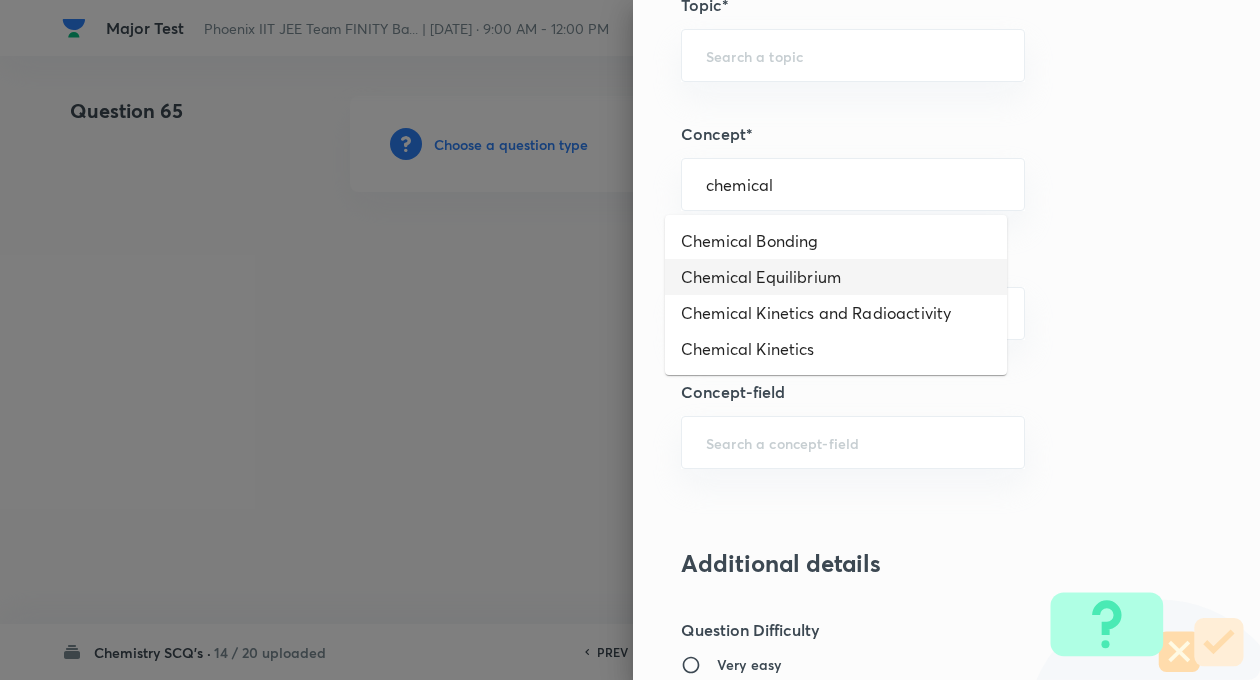 click on "Chemical Equilibrium" at bounding box center [836, 277] 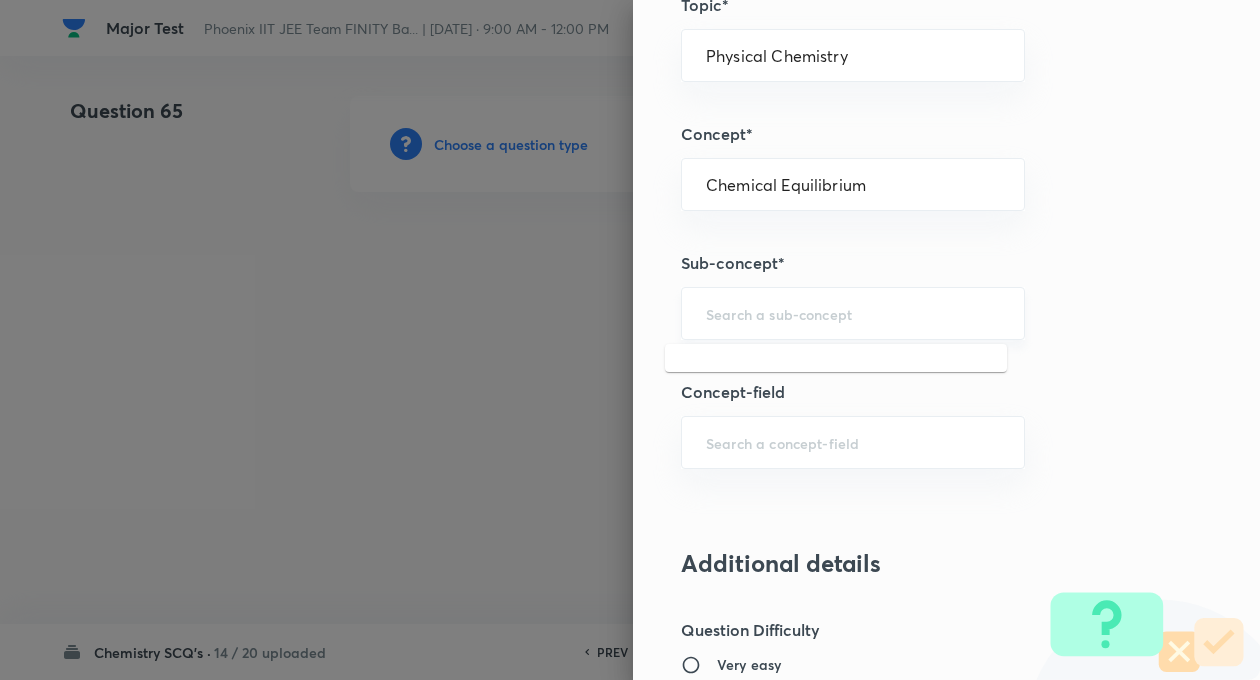 click at bounding box center (853, 313) 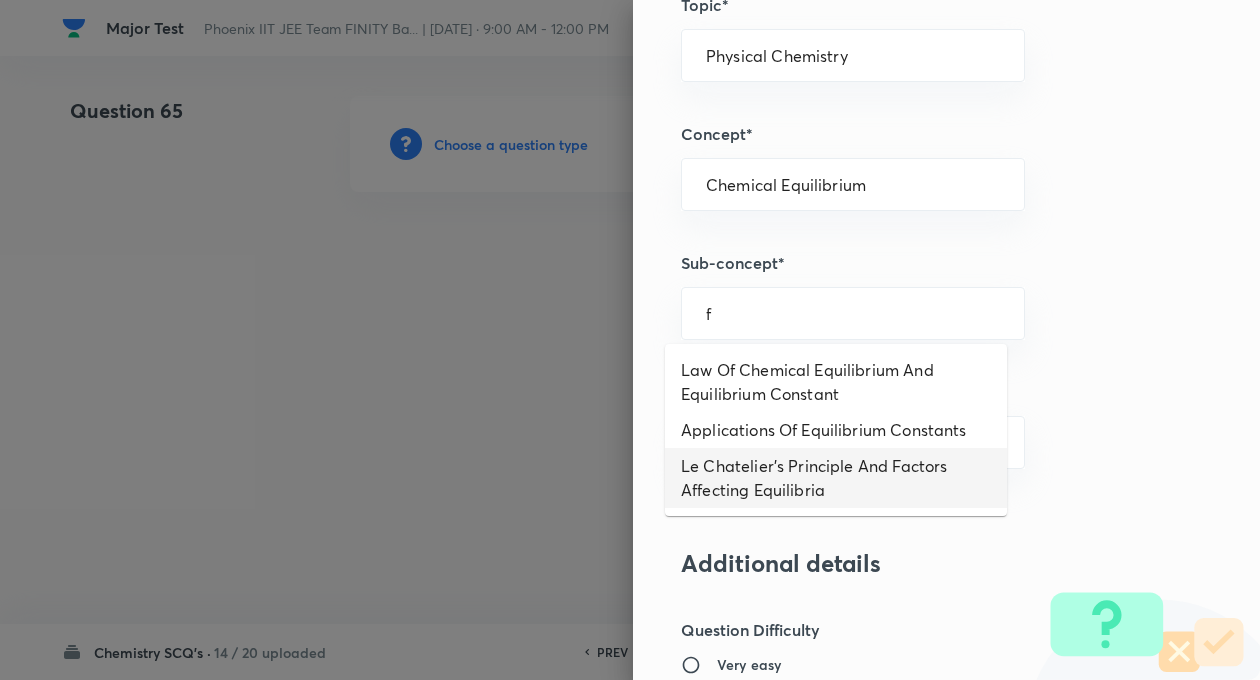 click on "Le Chatelier’s Principle And Factors Affecting Equilibria" at bounding box center [836, 478] 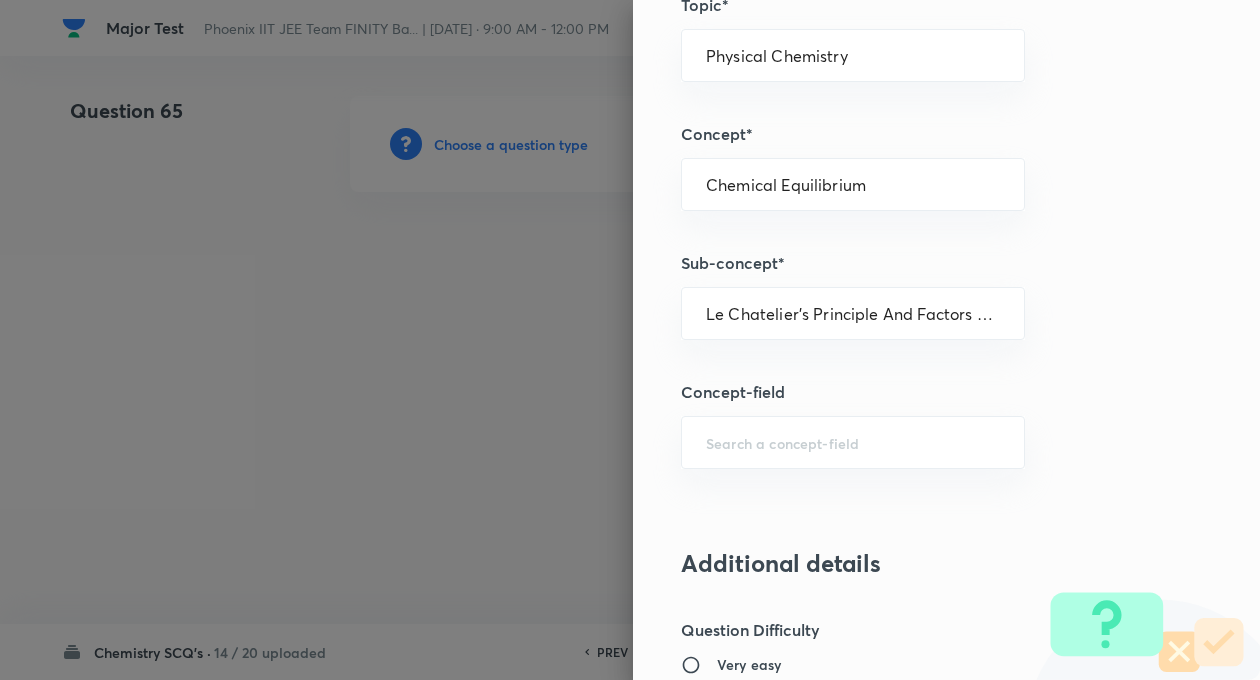 click on "Question settings Question type* Single choice correct Number of options* 2 3 4 5 Does this question have a passage?* Yes No Positive mark 4 ​ Negative Marks (Don’t add negative sign) 1 ​ Syllabus Topic group* Chemistry ​ Topic* Physical Chemistry ​ Concept* Chemical Equilibrium ​ Sub-concept* Le Chatelier’s Principle And Factors Affecting Equilibria ​ Concept-field ​ Additional details Question Difficulty Very easy Easy Moderate Hard Very hard Question is based on Fact Numerical Concept Previous year question Yes No Does this question have equation? Yes No Verification status Is the question verified? *Select 'yes' only if a question is verified Yes No Save" at bounding box center (946, 340) 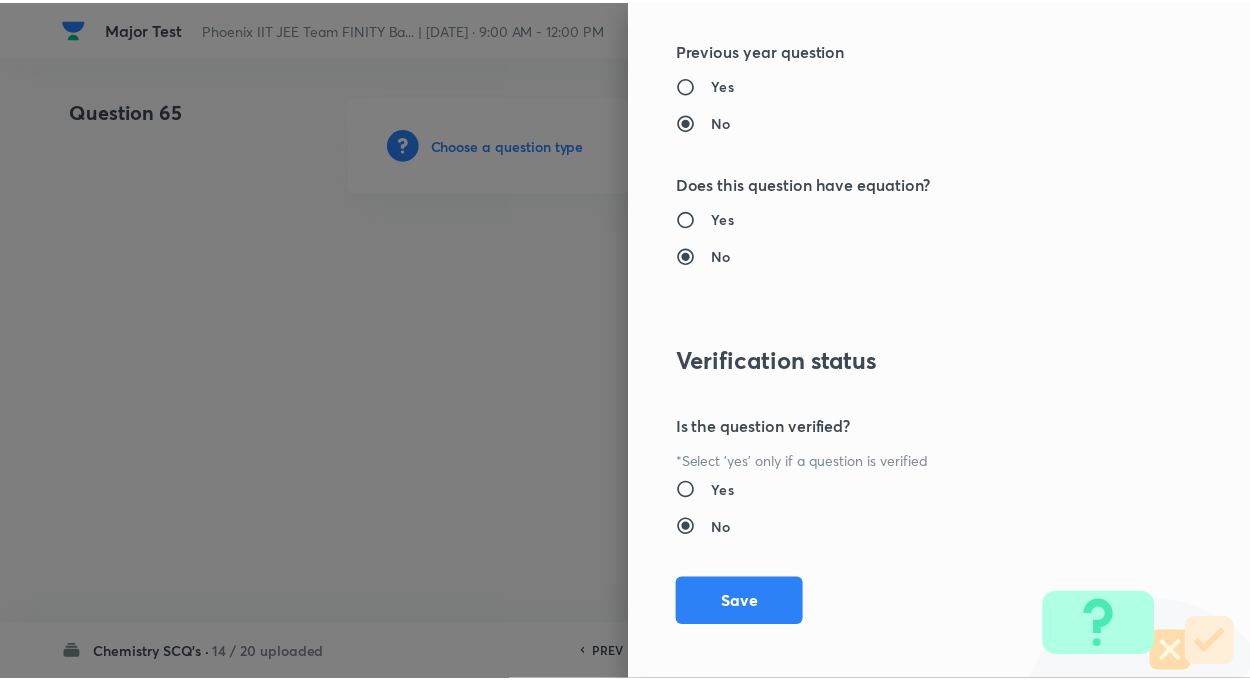 scroll, scrollTop: 2046, scrollLeft: 0, axis: vertical 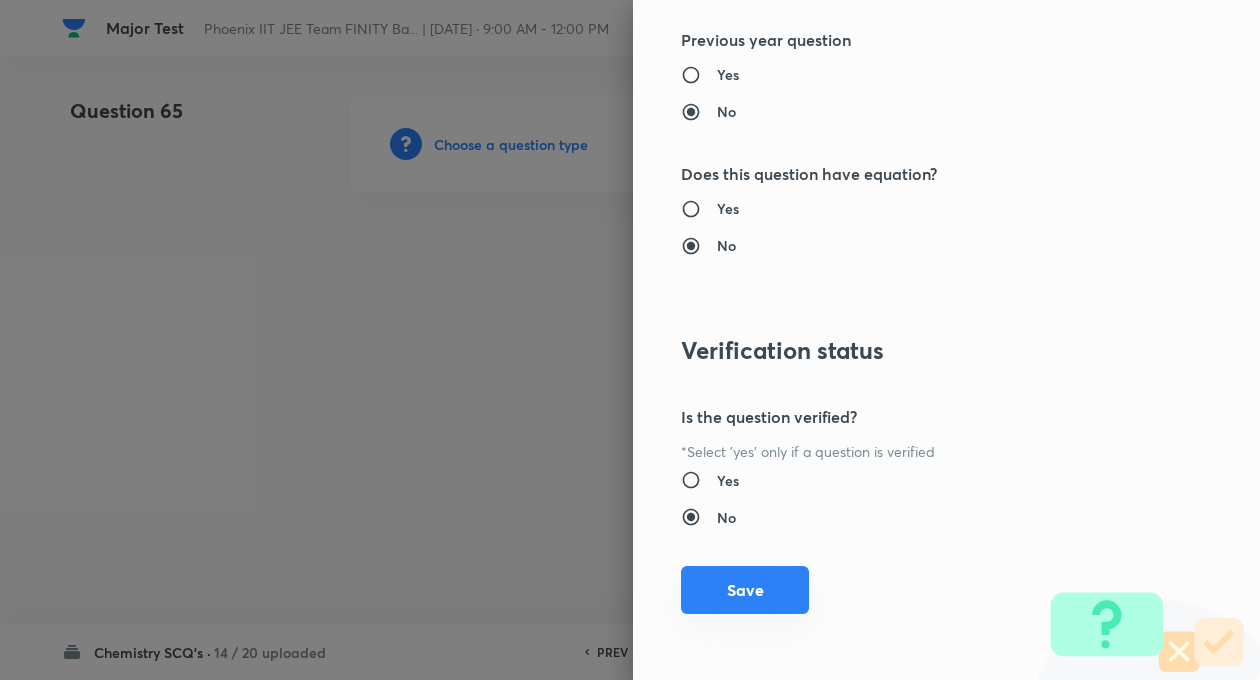 click on "Save" at bounding box center (745, 590) 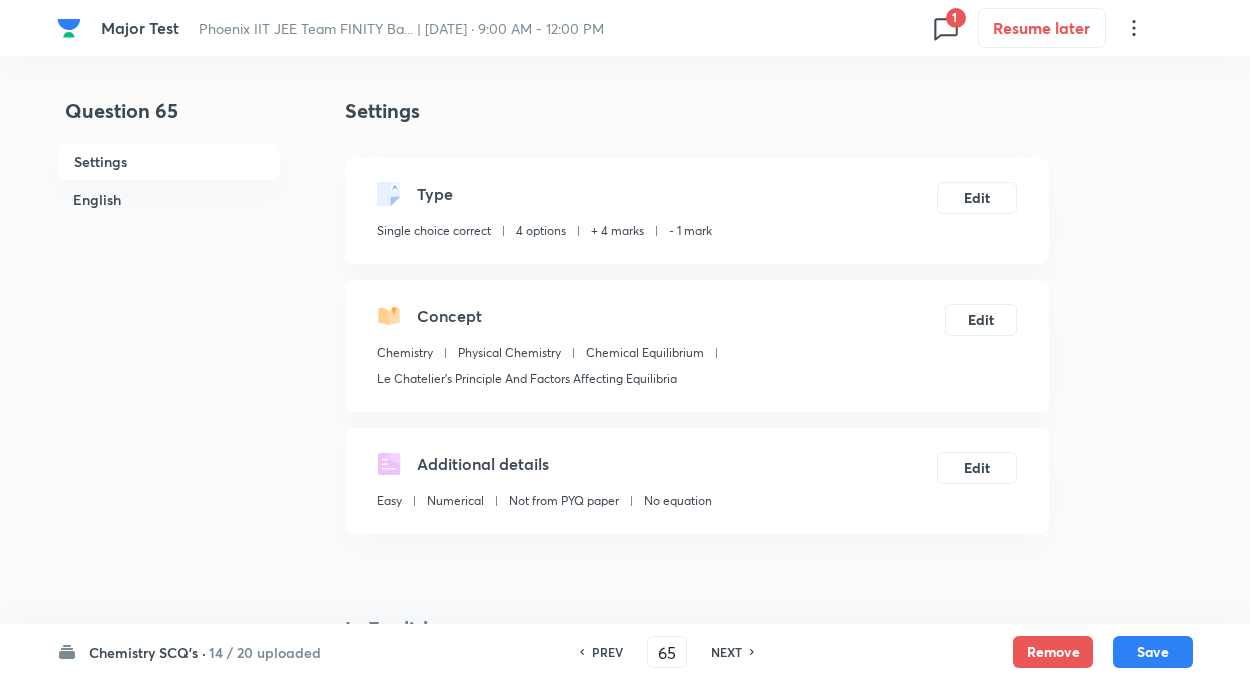 click on "Question 65 Settings English" at bounding box center [169, 1367] 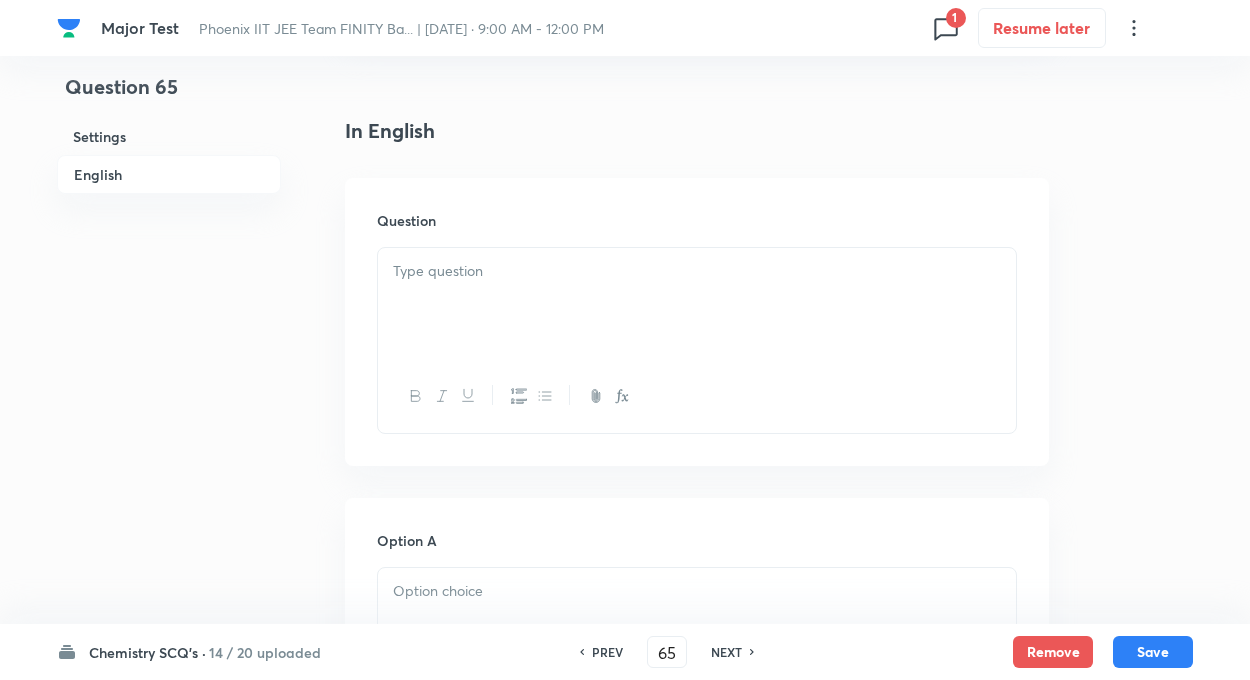 scroll, scrollTop: 560, scrollLeft: 0, axis: vertical 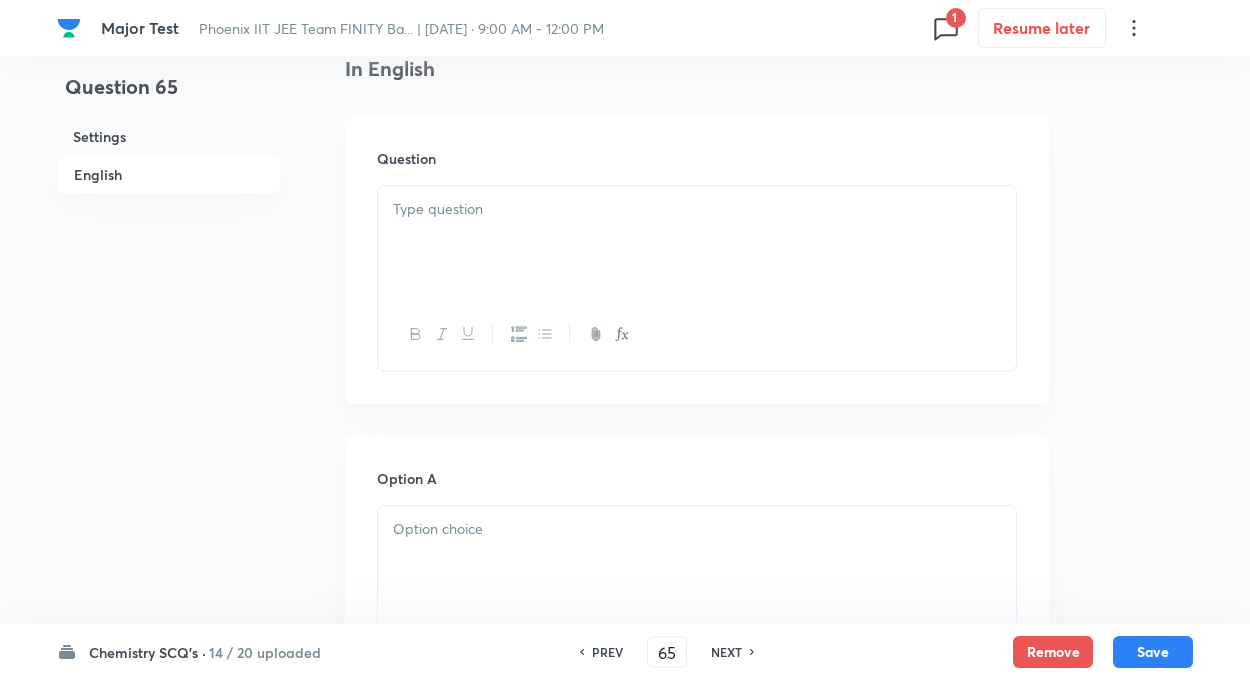 click at bounding box center (697, 242) 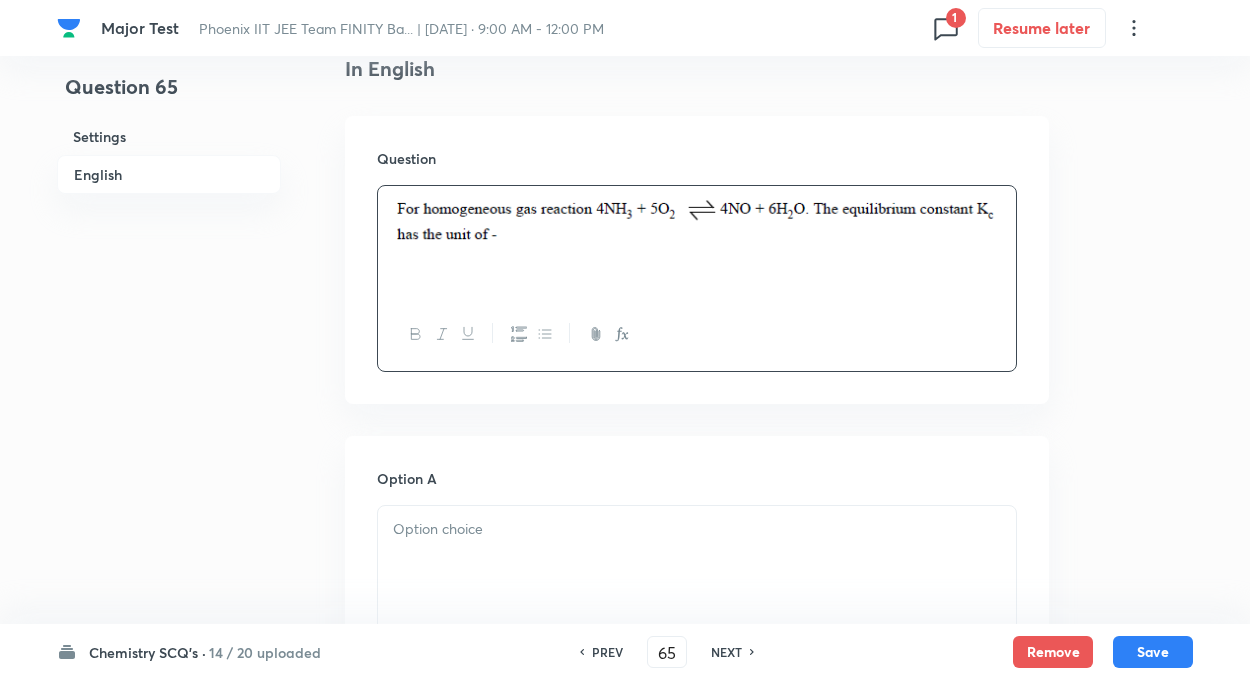 click on "Question 65 Settings English" at bounding box center (169, 807) 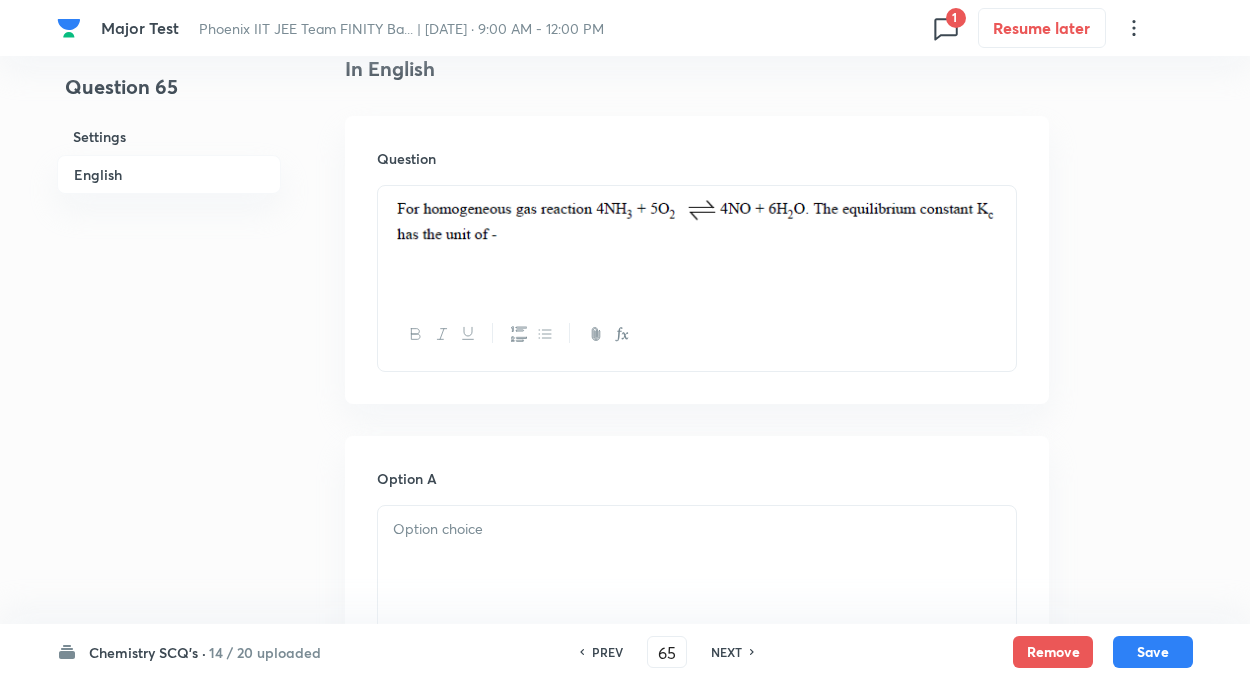 click on "Question 65 Settings English" at bounding box center [169, 807] 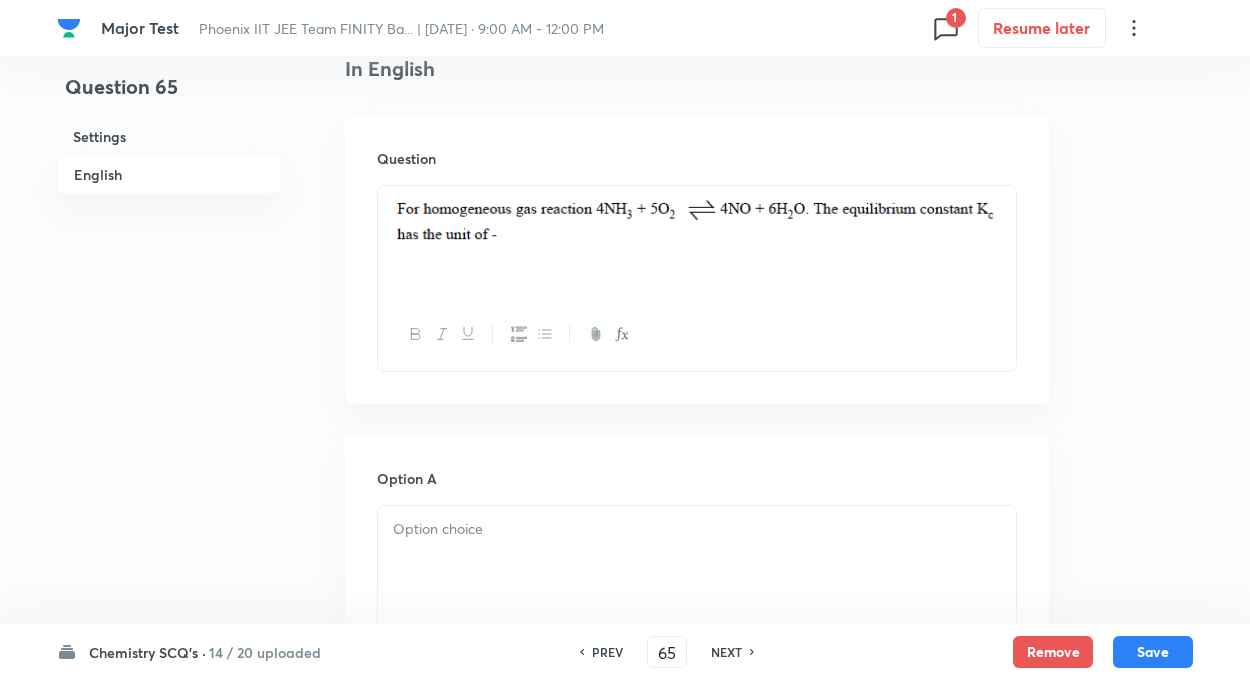 click on "Question 65 Settings English" at bounding box center [169, 807] 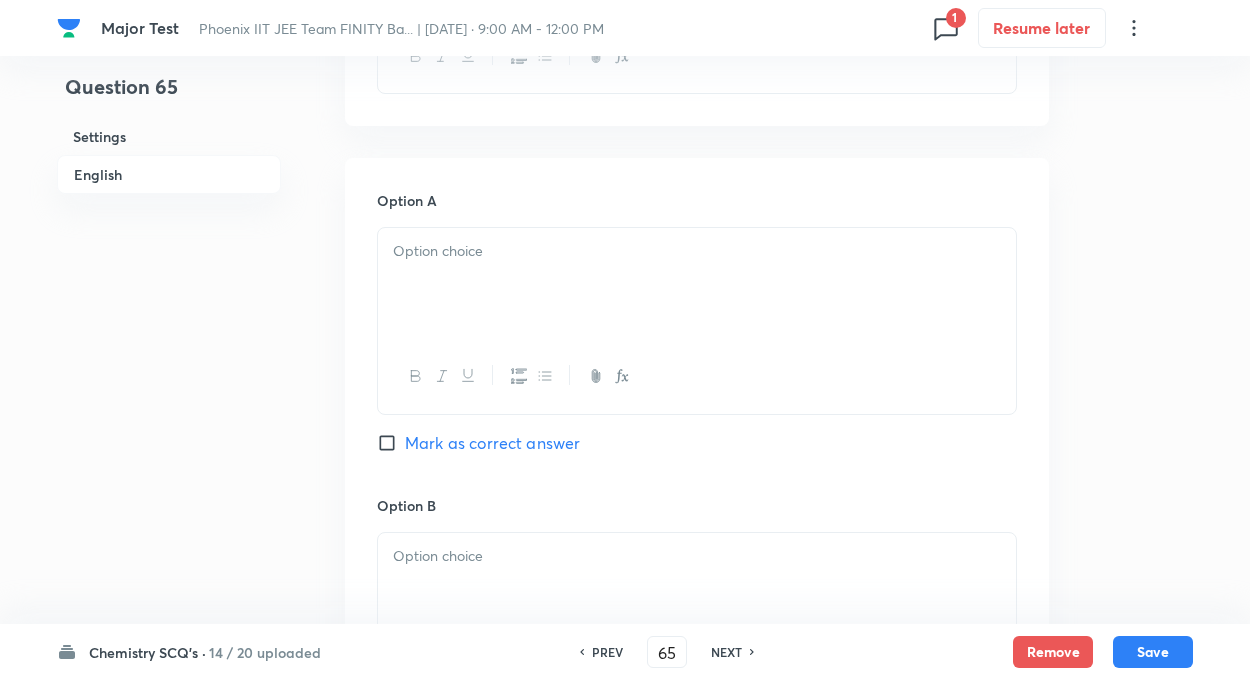 scroll, scrollTop: 840, scrollLeft: 0, axis: vertical 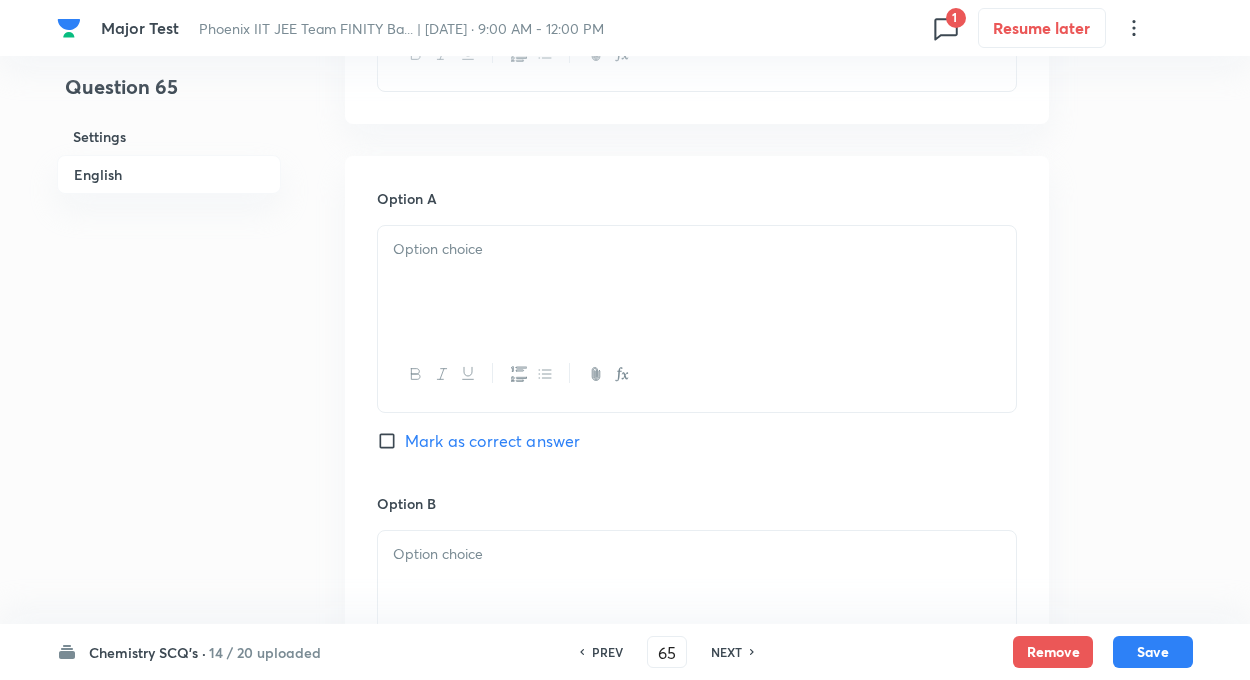 click on "Question 65 Settings English Settings Type Single choice correct 4 options + 4 marks - 1 mark Edit Concept Chemistry Physical Chemistry Chemical Equilibrium Le Chatelier’s Principle And Factors Affecting Equilibria Edit Additional details Easy Numerical Not from PYQ paper No equation Edit In English Question Option A Mark as correct answer Option B [PERSON_NAME] as correct answer Option C [PERSON_NAME] as correct answer Option D [PERSON_NAME] as correct answer Solution" at bounding box center [625, 527] 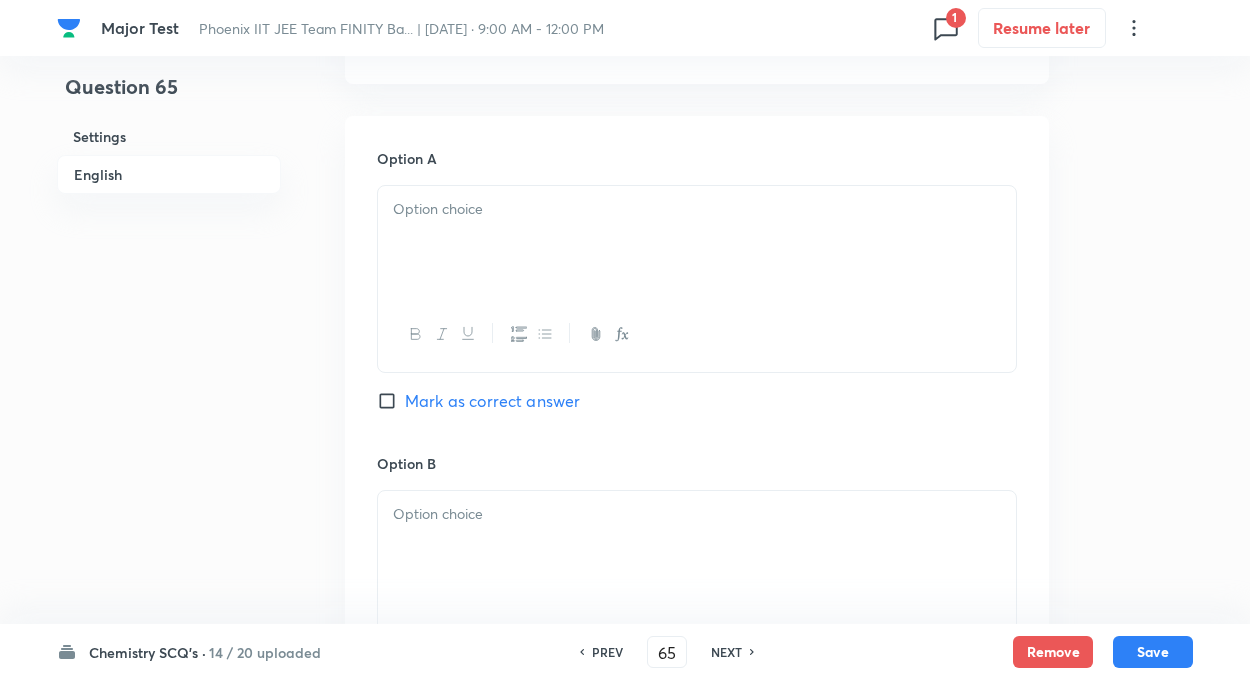click at bounding box center (697, 242) 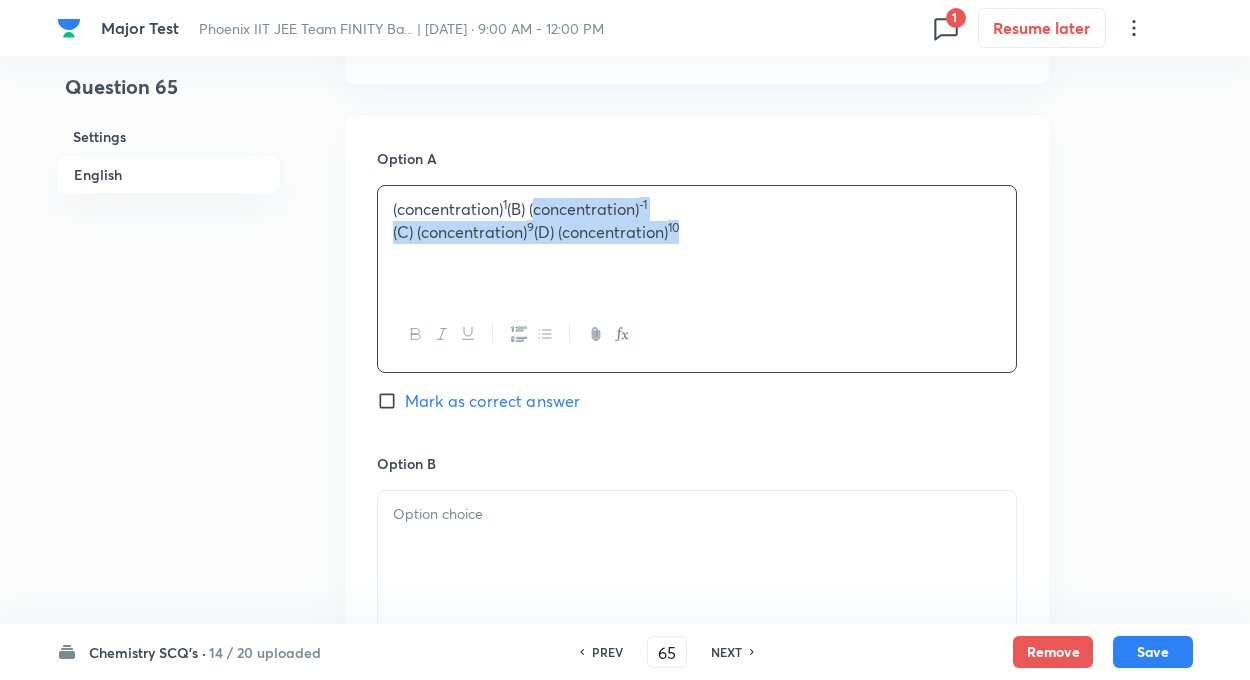 drag, startPoint x: 535, startPoint y: 205, endPoint x: 808, endPoint y: 296, distance: 287.76727 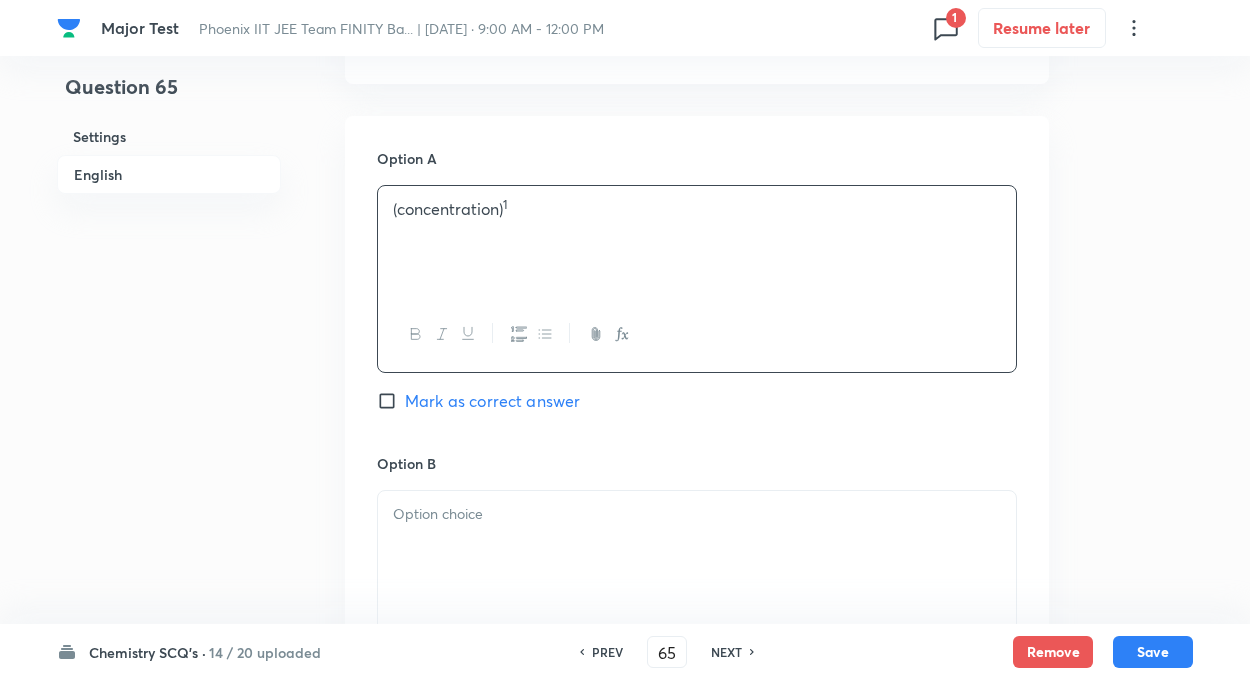 click on "Question 65 Settings English" at bounding box center (169, 487) 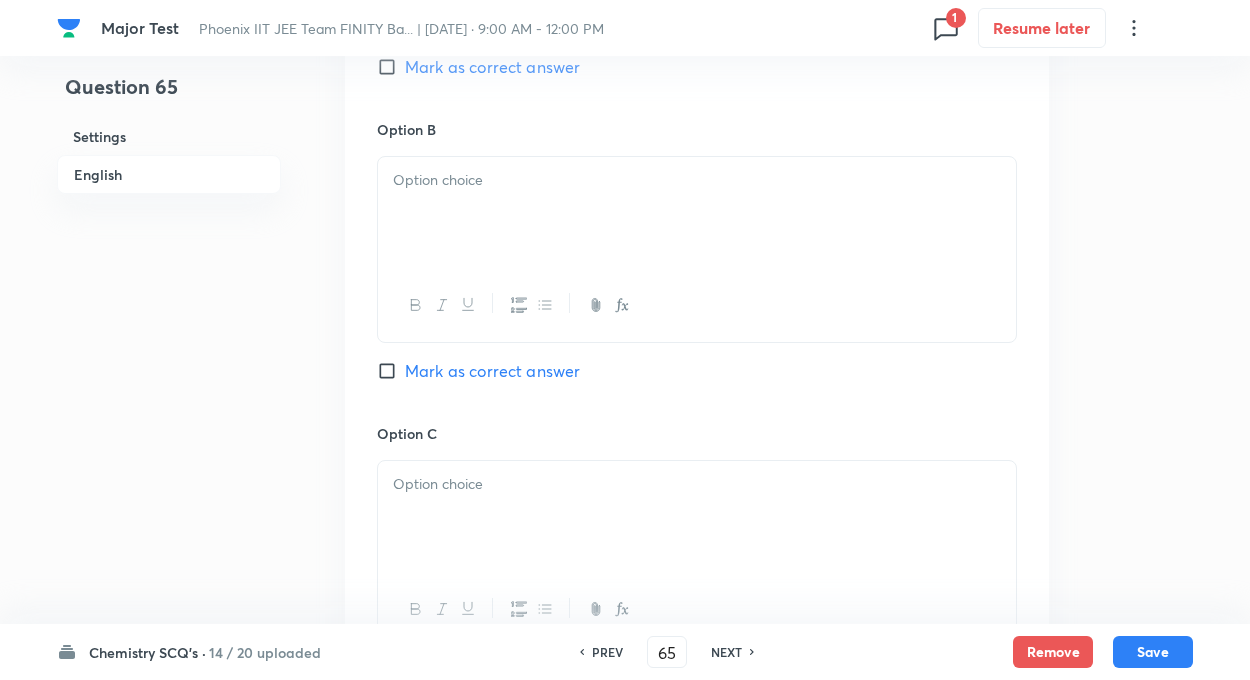 scroll, scrollTop: 1240, scrollLeft: 0, axis: vertical 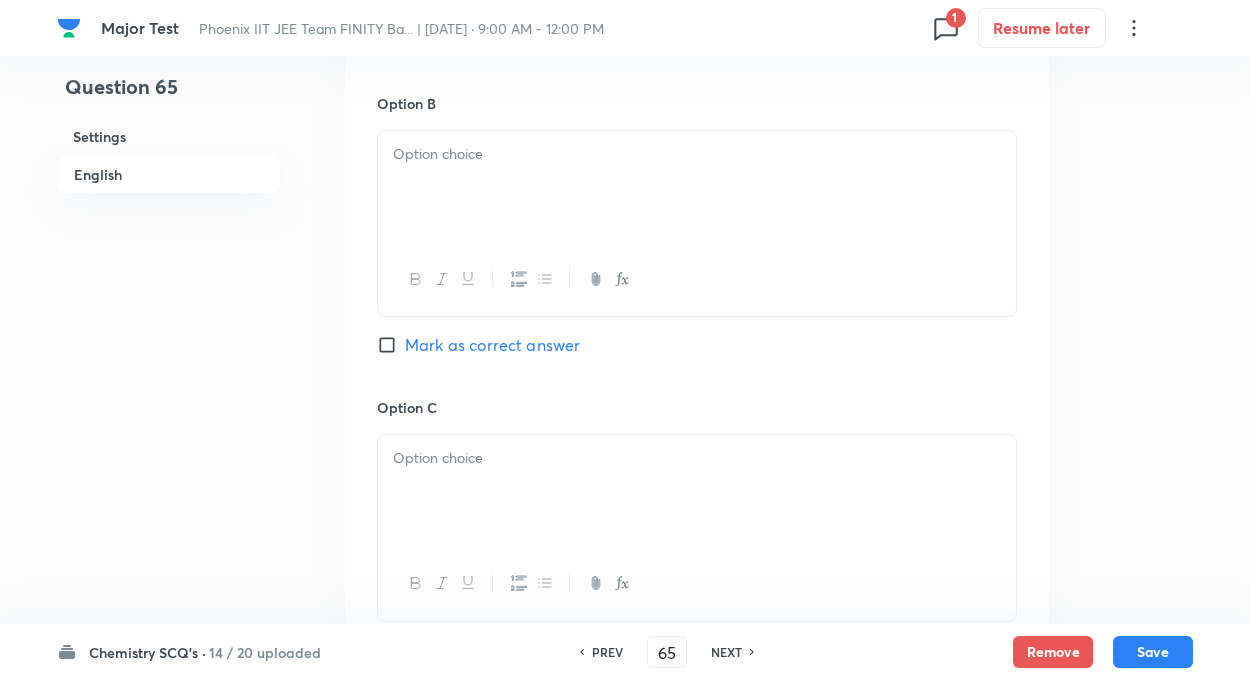 click at bounding box center (697, 187) 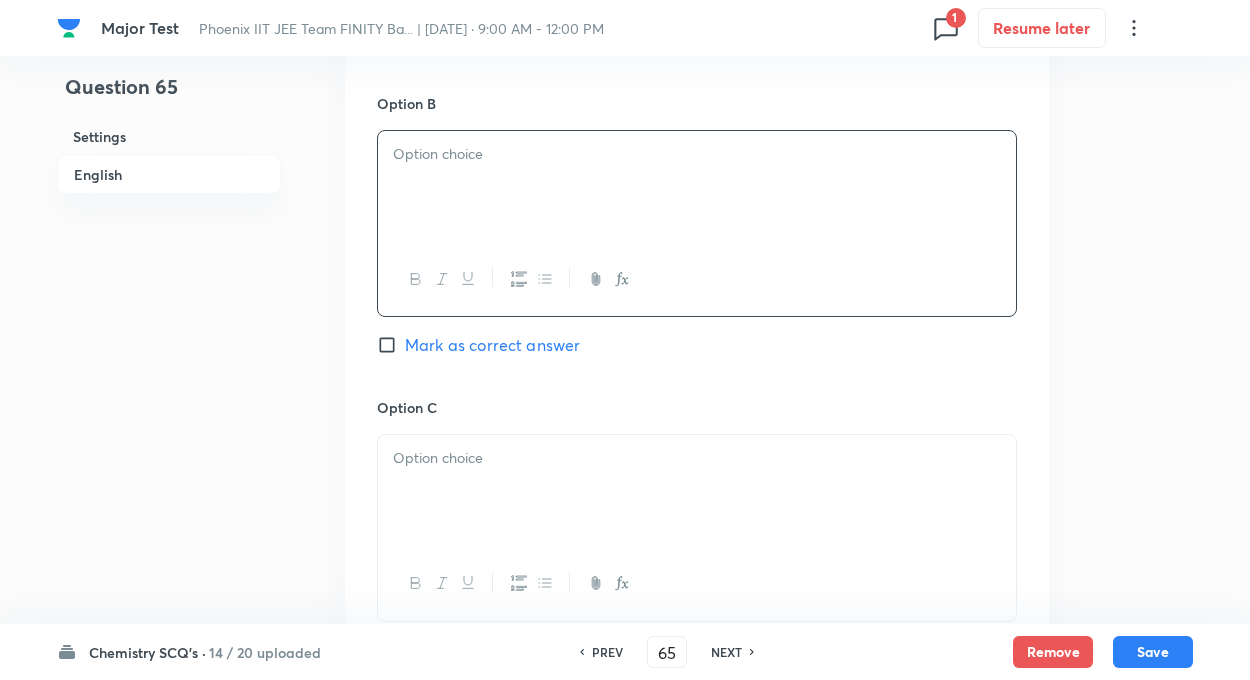 paste 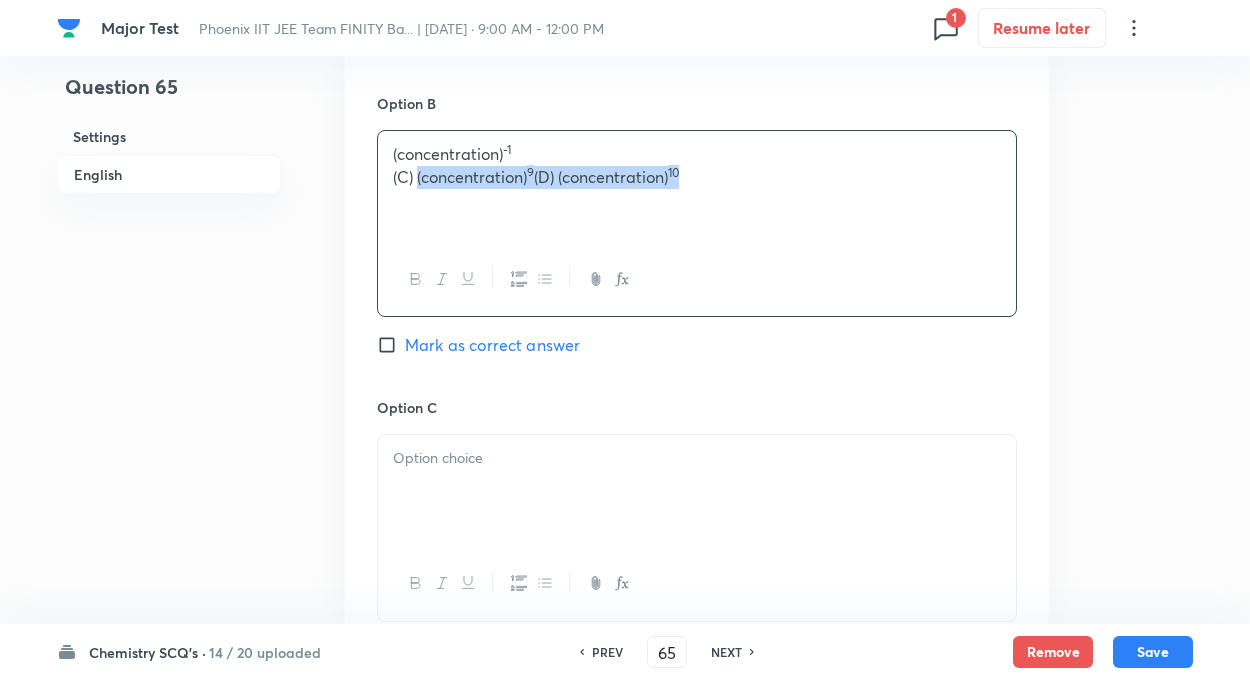 drag, startPoint x: 416, startPoint y: 175, endPoint x: 914, endPoint y: 275, distance: 507.94095 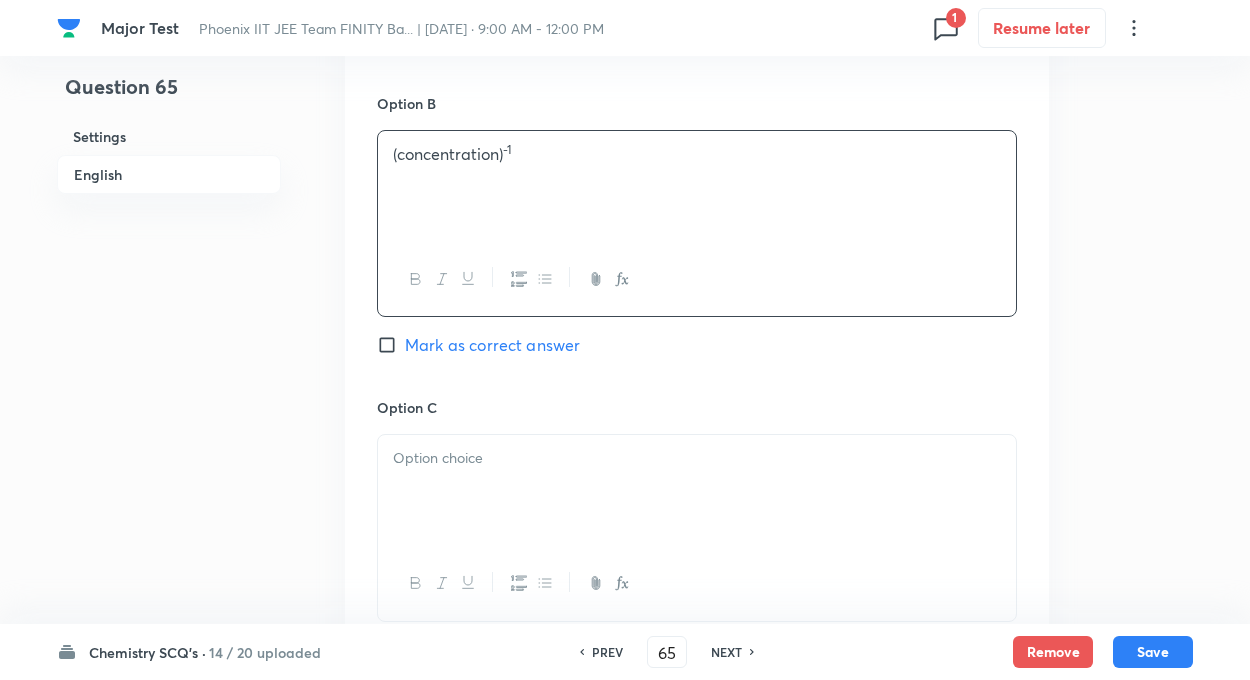 click at bounding box center (697, 458) 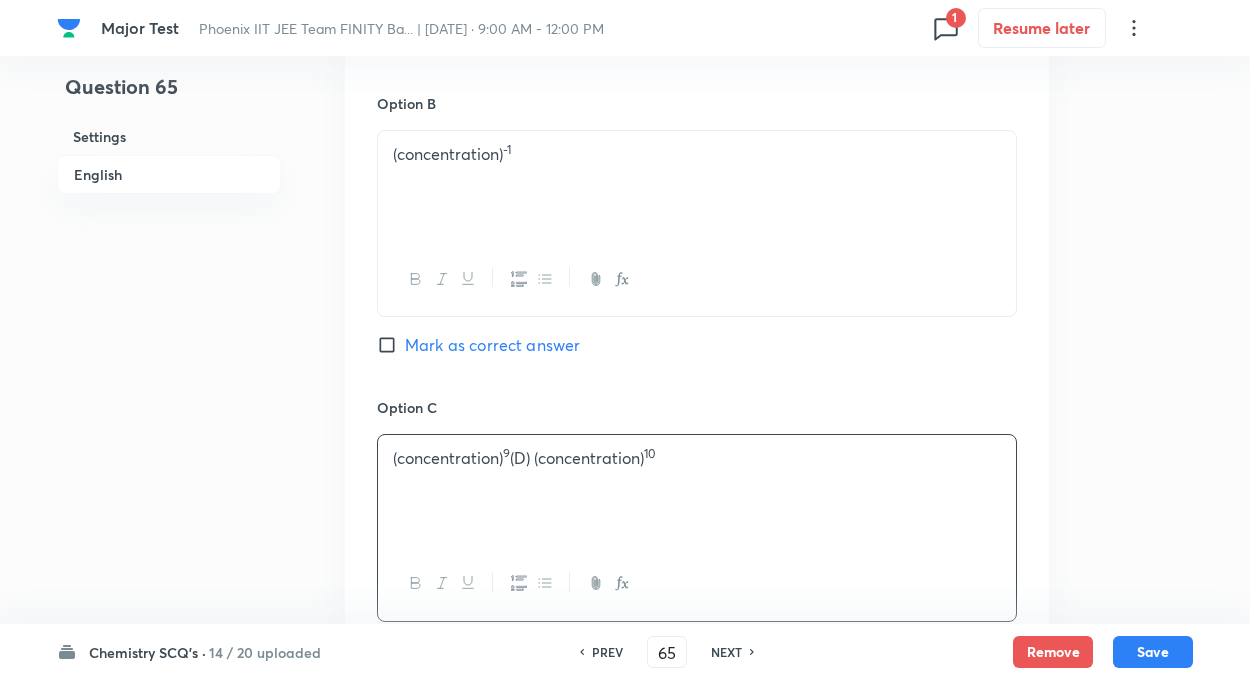 click on "Question 65 Settings English" at bounding box center [169, 127] 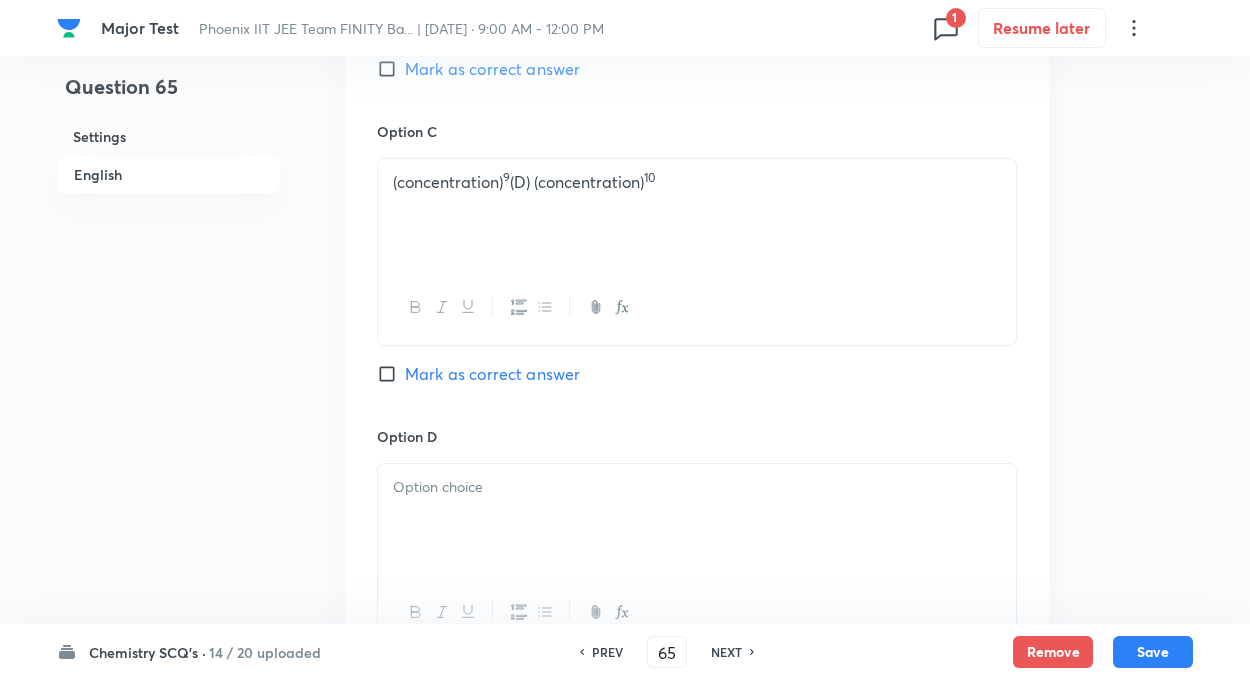 scroll, scrollTop: 1520, scrollLeft: 0, axis: vertical 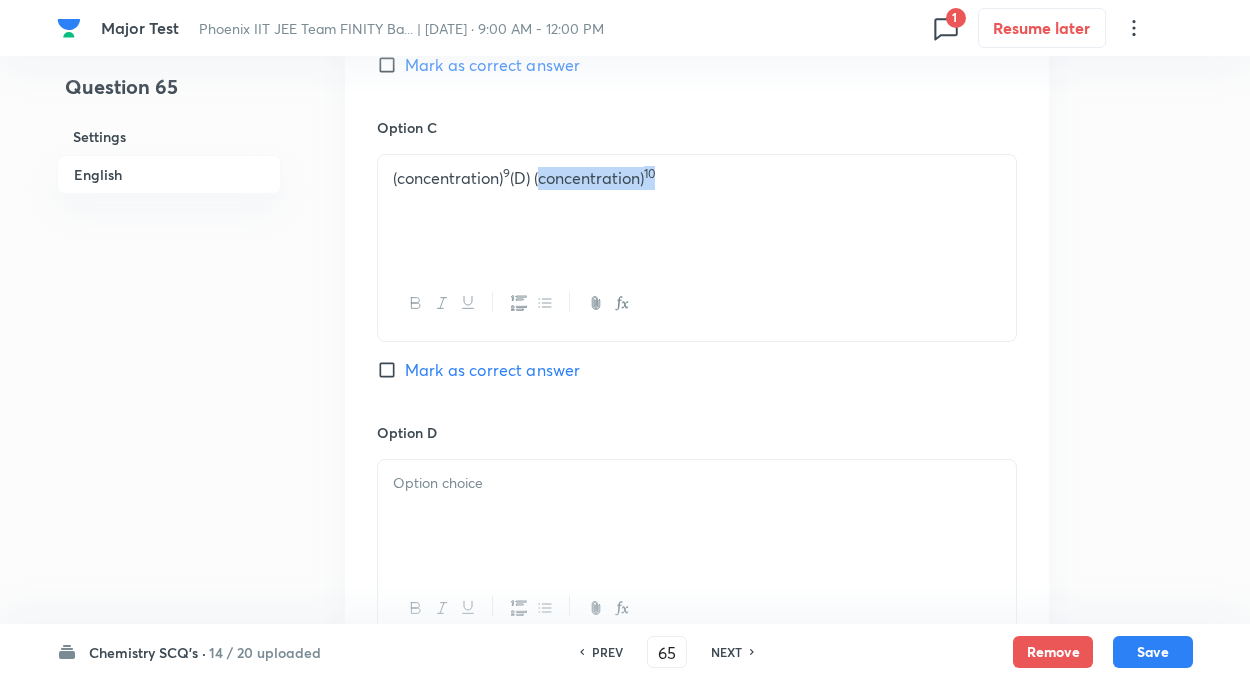 drag, startPoint x: 540, startPoint y: 178, endPoint x: 845, endPoint y: 220, distance: 307.87823 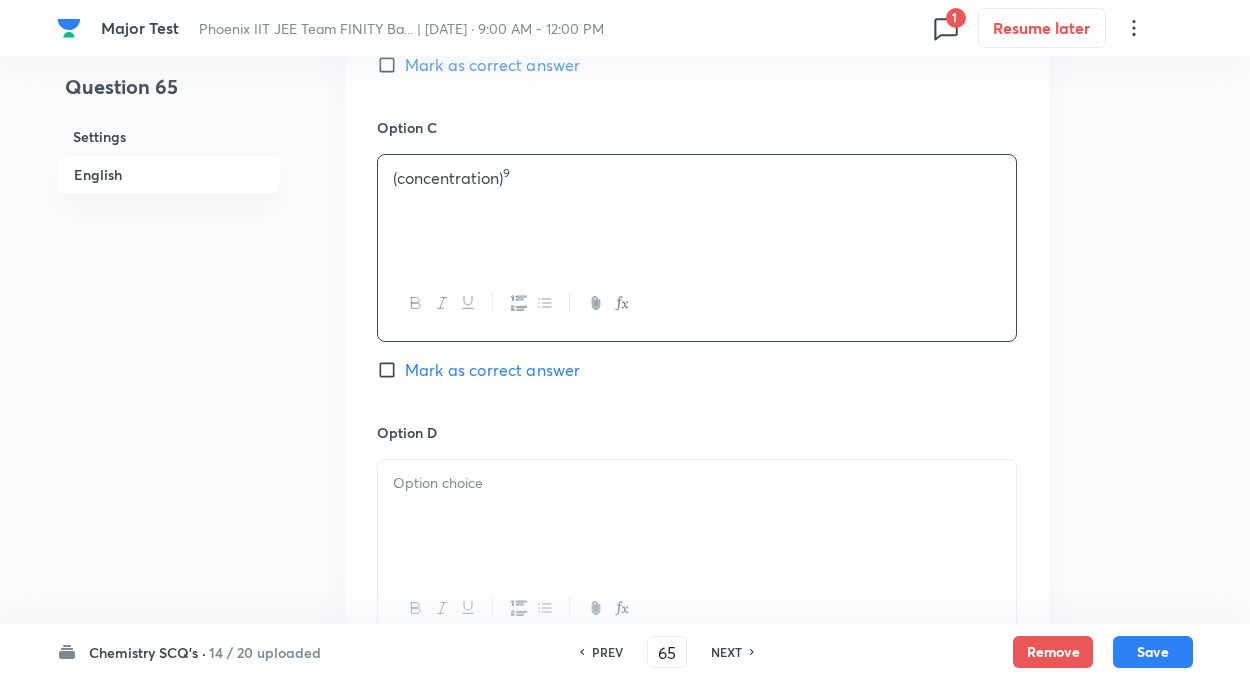 click on "Question 65 Settings English Settings Type Single choice correct 4 options + 4 marks - 1 mark Edit Concept Chemistry Physical Chemistry Chemical Equilibrium Le Chatelier’s Principle And Factors Affecting Equilibria Edit Additional details Easy Numerical Not from PYQ paper No equation Edit In English Question Option A (concentration) 1   Mark as correct answer Option B (concentration) -1 Mark as correct answer Option C (concentration) 9   Mark as correct answer Option D [PERSON_NAME] as correct answer Solution" at bounding box center [625, -153] 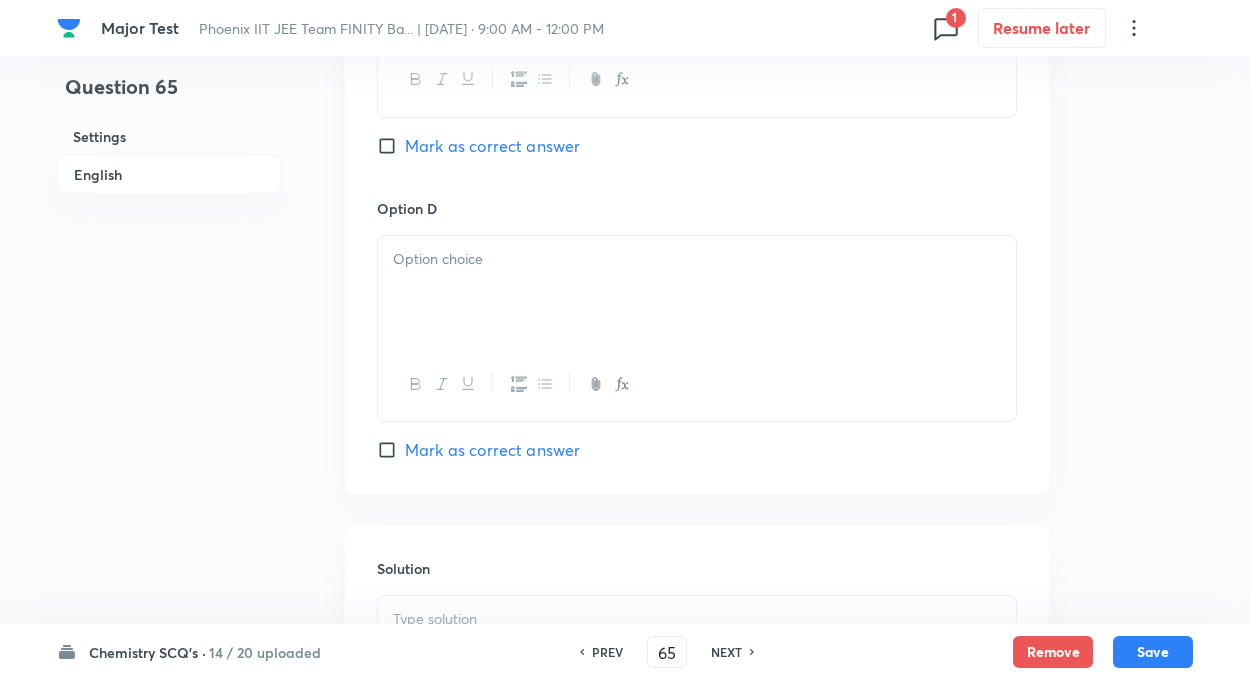 scroll, scrollTop: 1800, scrollLeft: 0, axis: vertical 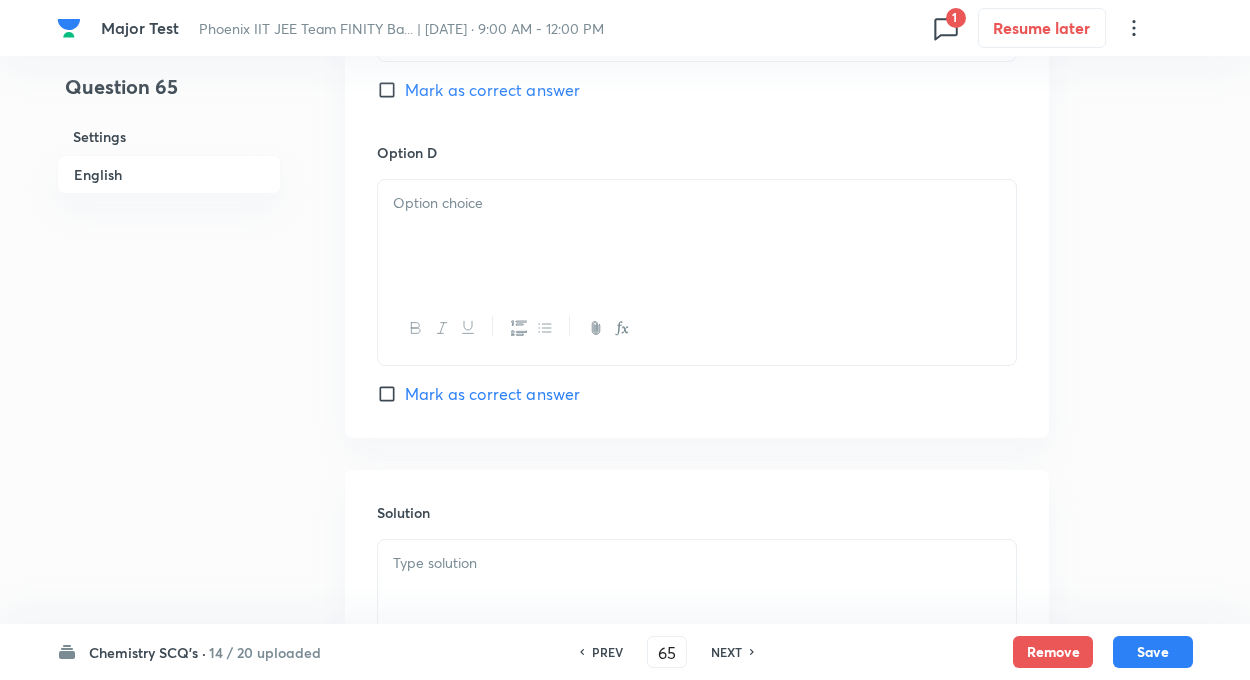 click at bounding box center (697, 236) 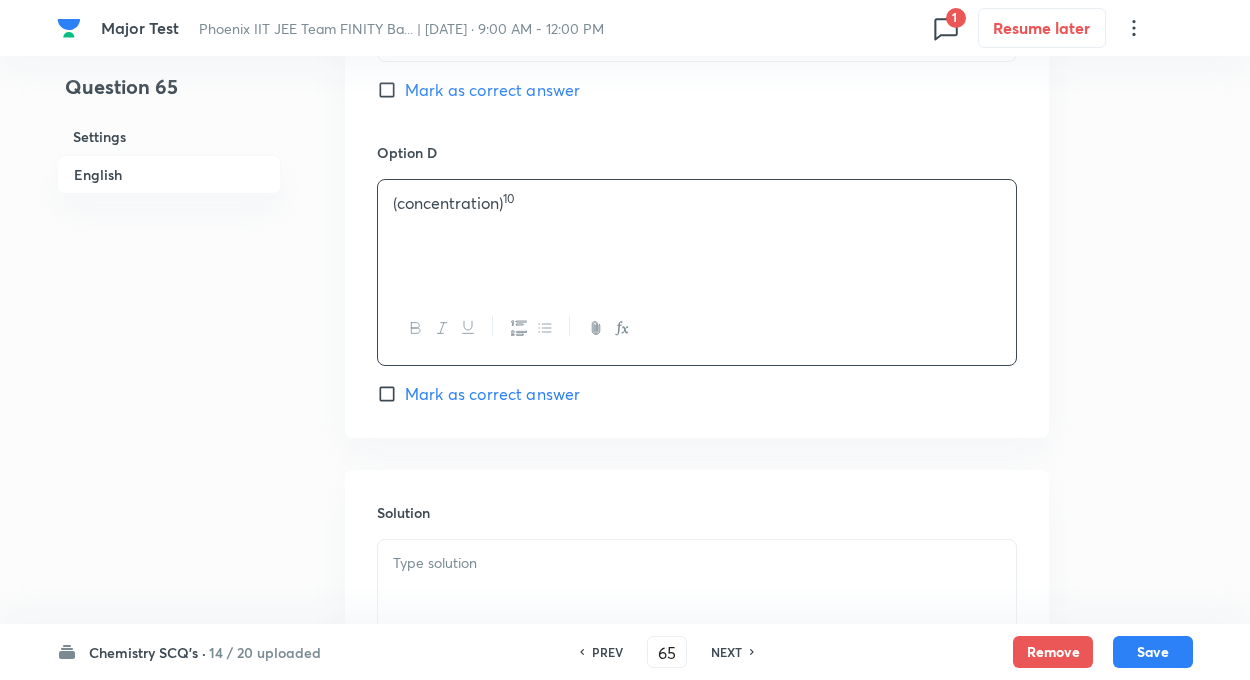 click on "Question 65 Settings English Settings Type Single choice correct 4 options + 4 marks - 1 mark Edit Concept Chemistry Physical Chemistry Chemical Equilibrium Le Chatelier’s Principle And Factors Affecting Equilibria Edit Additional details Easy Numerical Not from PYQ paper No equation Edit In English Question Option A (concentration) 1   Mark as correct answer Option B (concentration) -1 Mark as correct answer Option C (concentration) 9   Mark as correct answer Option D (concentration) 10 [PERSON_NAME] as correct answer Solution" at bounding box center (625, -433) 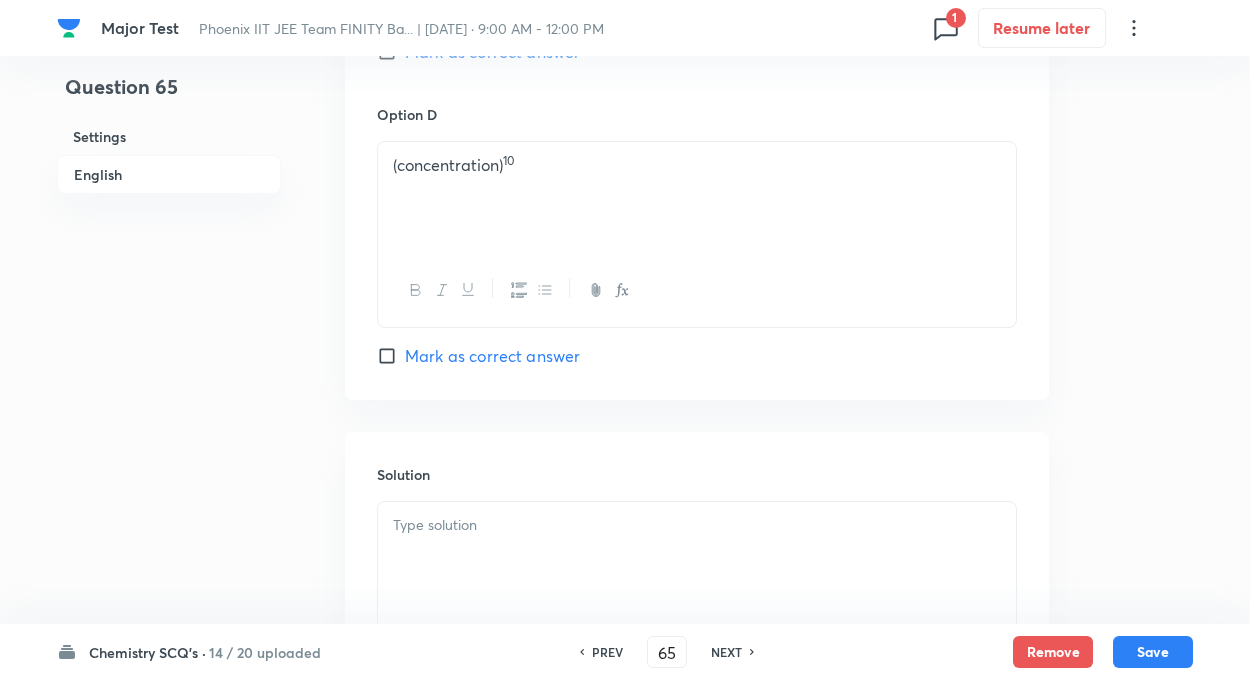 scroll, scrollTop: 1840, scrollLeft: 0, axis: vertical 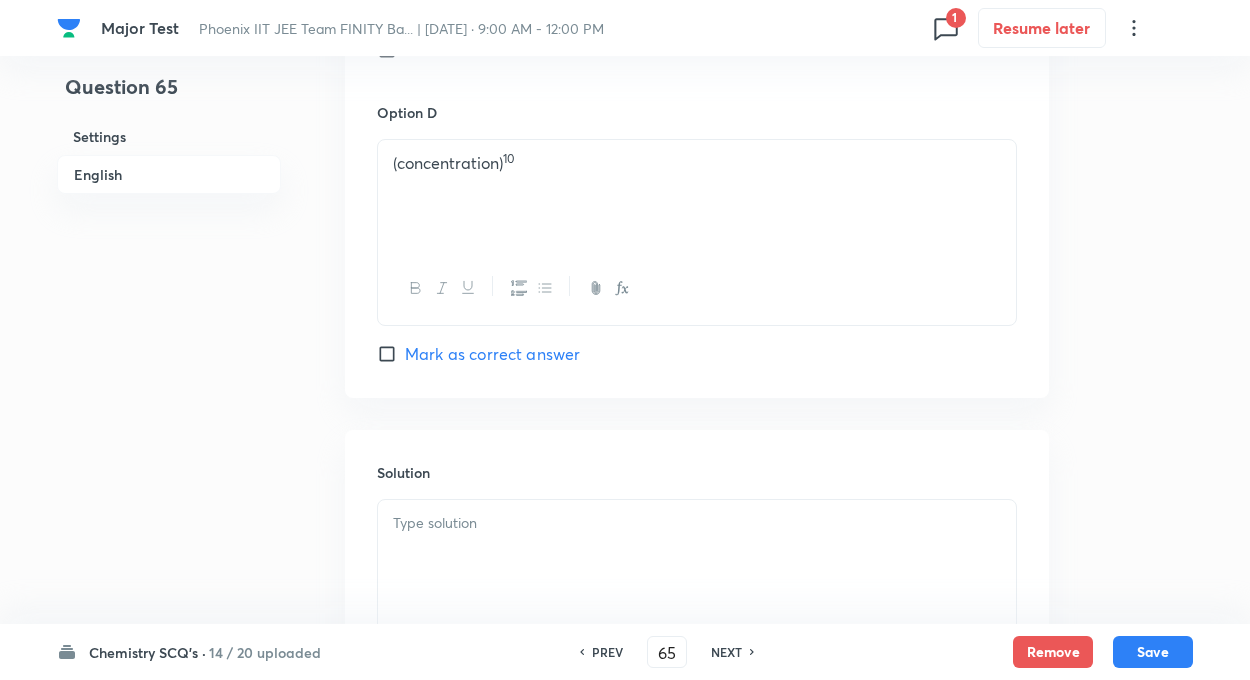 click on "Question 65 Settings English Settings Type Single choice correct 4 options + 4 marks - 1 mark Edit Concept Chemistry Physical Chemistry Chemical Equilibrium Le Chatelier’s Principle And Factors Affecting Equilibria Edit Additional details Easy Numerical Not from PYQ paper No equation Edit In English Question Option A (concentration) 1   Mark as correct answer Option B (concentration) -1 Mark as correct answer Option C (concentration) 9   Mark as correct answer Option D (concentration) 10 [PERSON_NAME] as correct answer Solution" at bounding box center [625, -473] 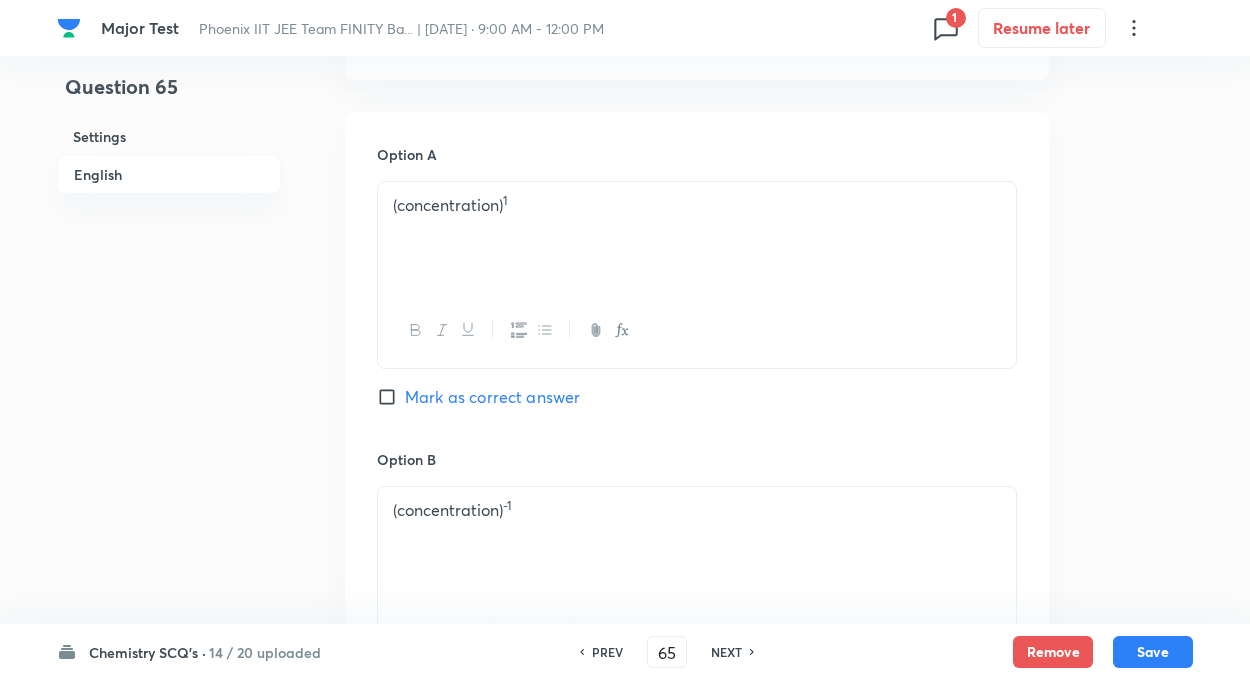 scroll, scrollTop: 880, scrollLeft: 0, axis: vertical 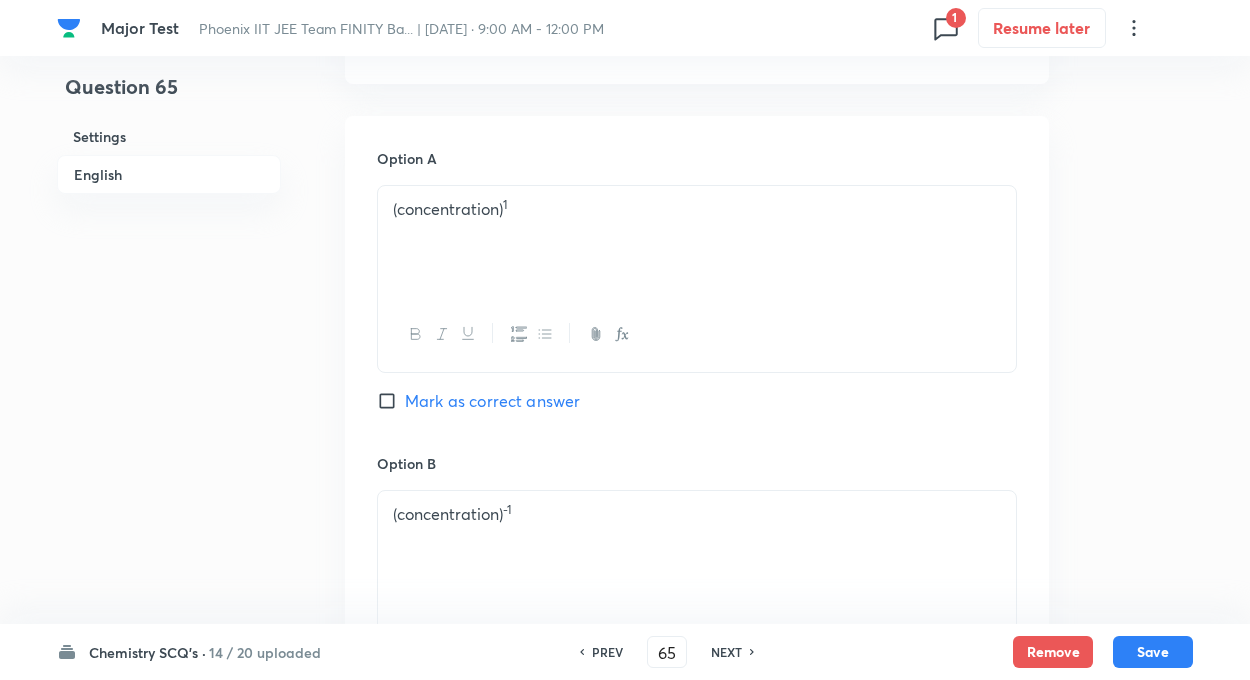 click on "Mark as correct answer" at bounding box center (391, 401) 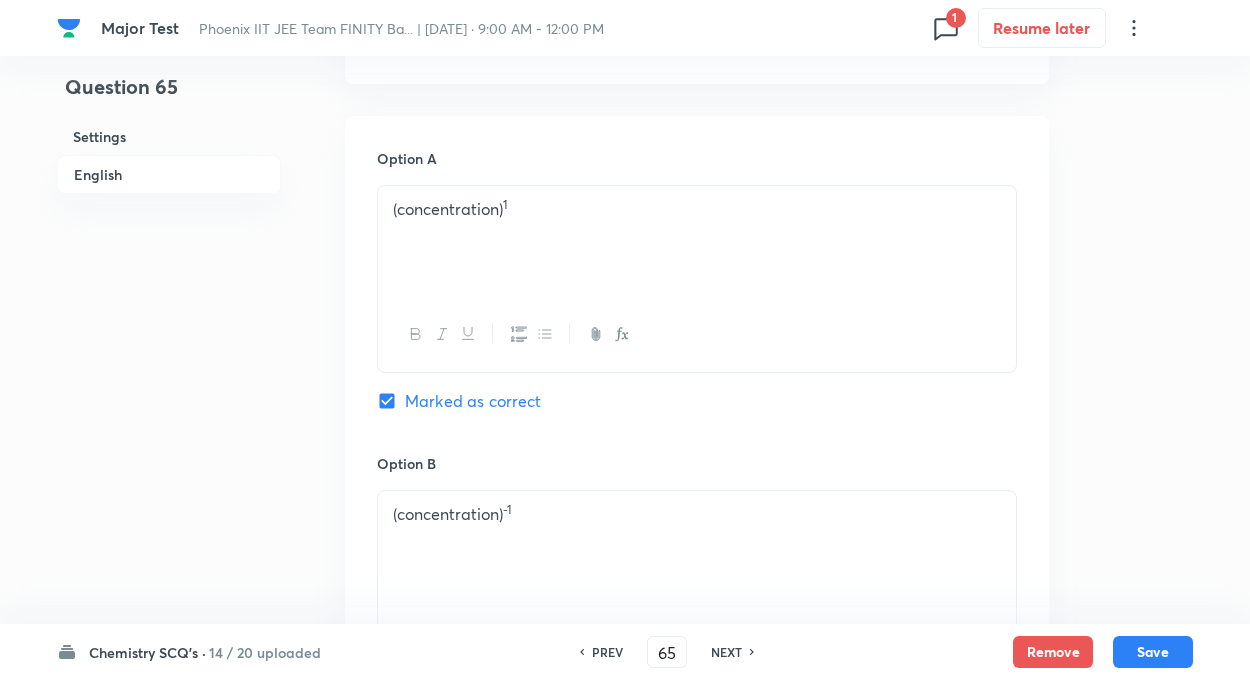 click on "Question 65 Settings English" at bounding box center [169, 487] 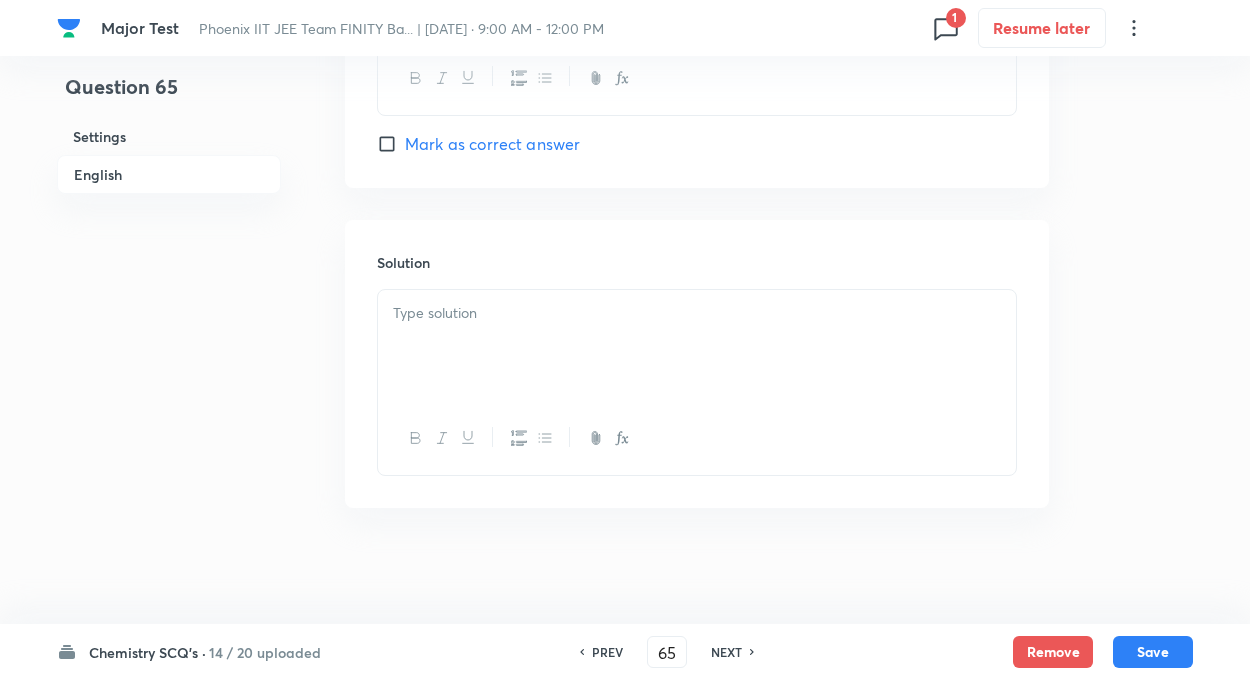 scroll, scrollTop: 2054, scrollLeft: 0, axis: vertical 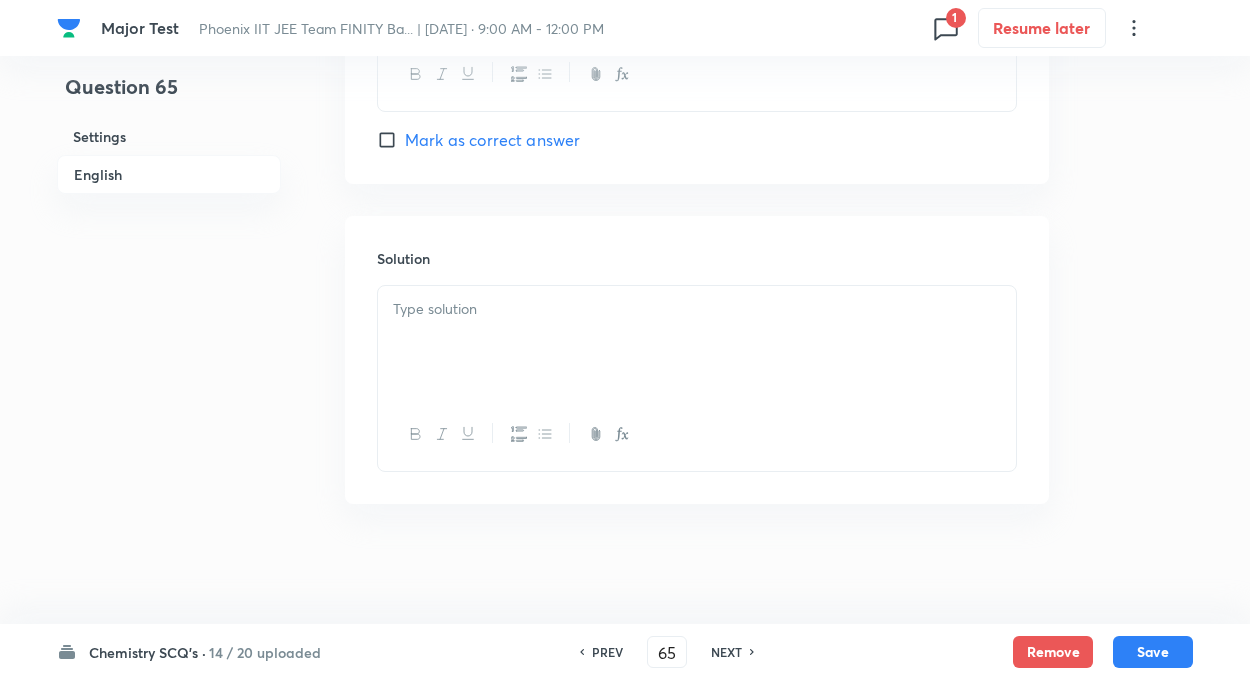 click at bounding box center (697, 342) 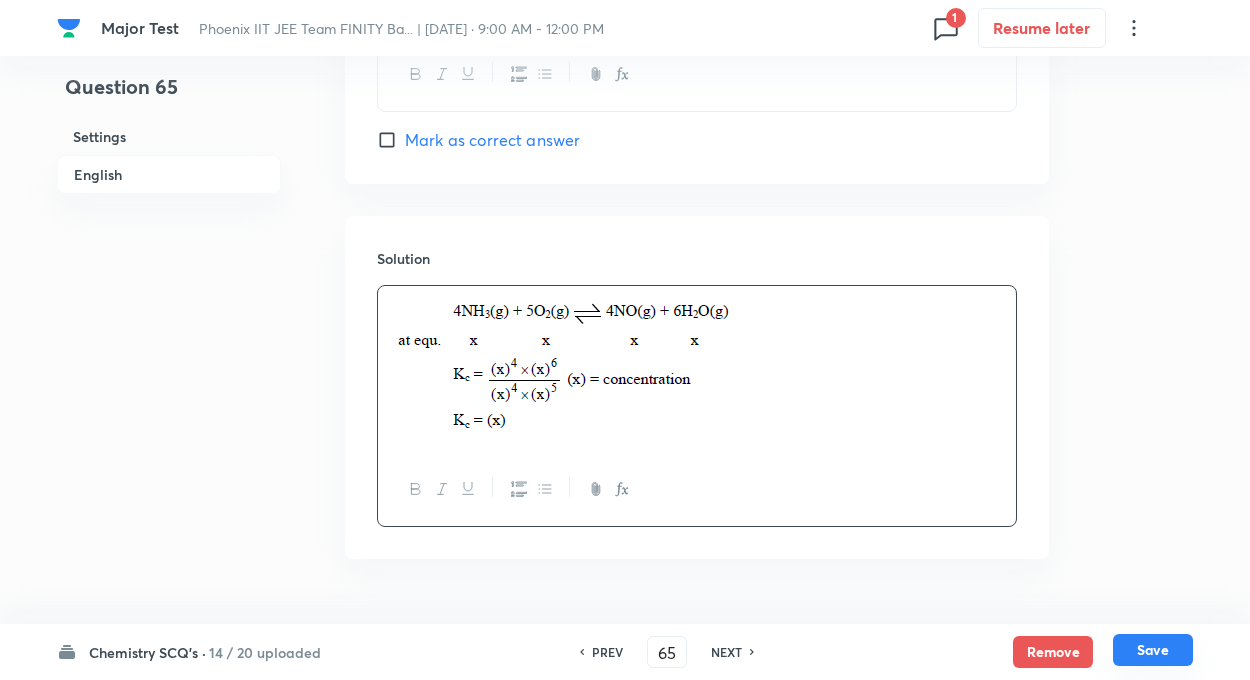 click on "Save" at bounding box center [1153, 650] 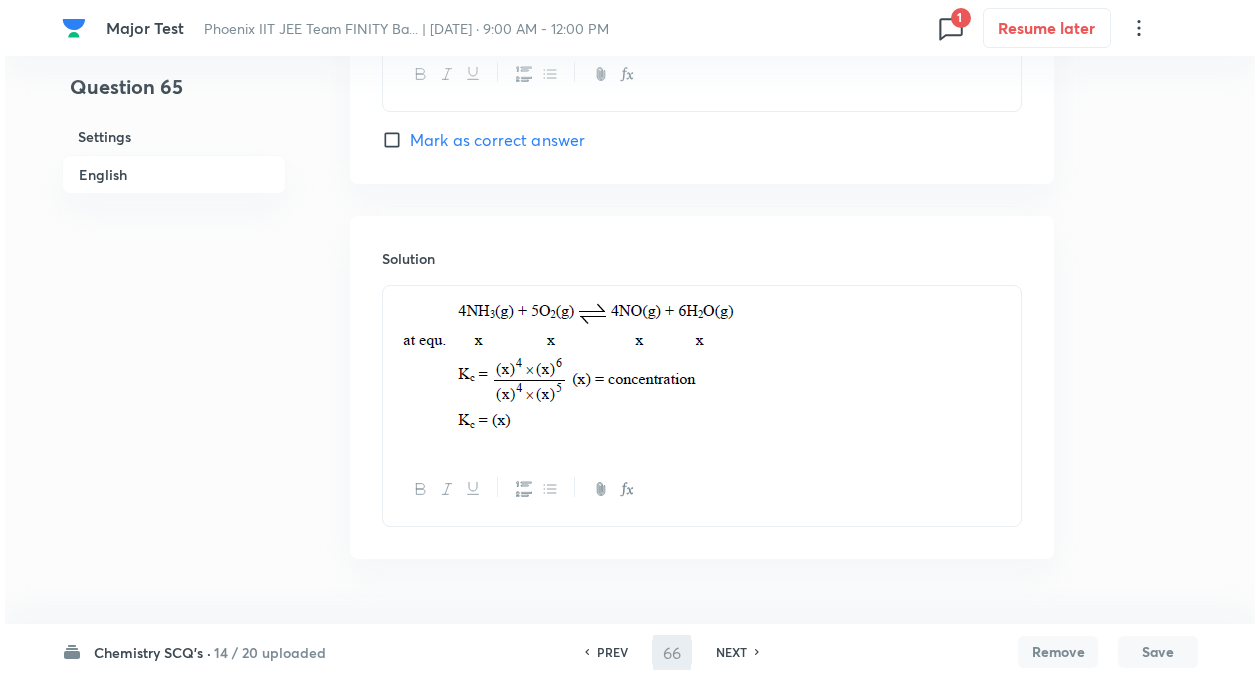 scroll, scrollTop: 0, scrollLeft: 0, axis: both 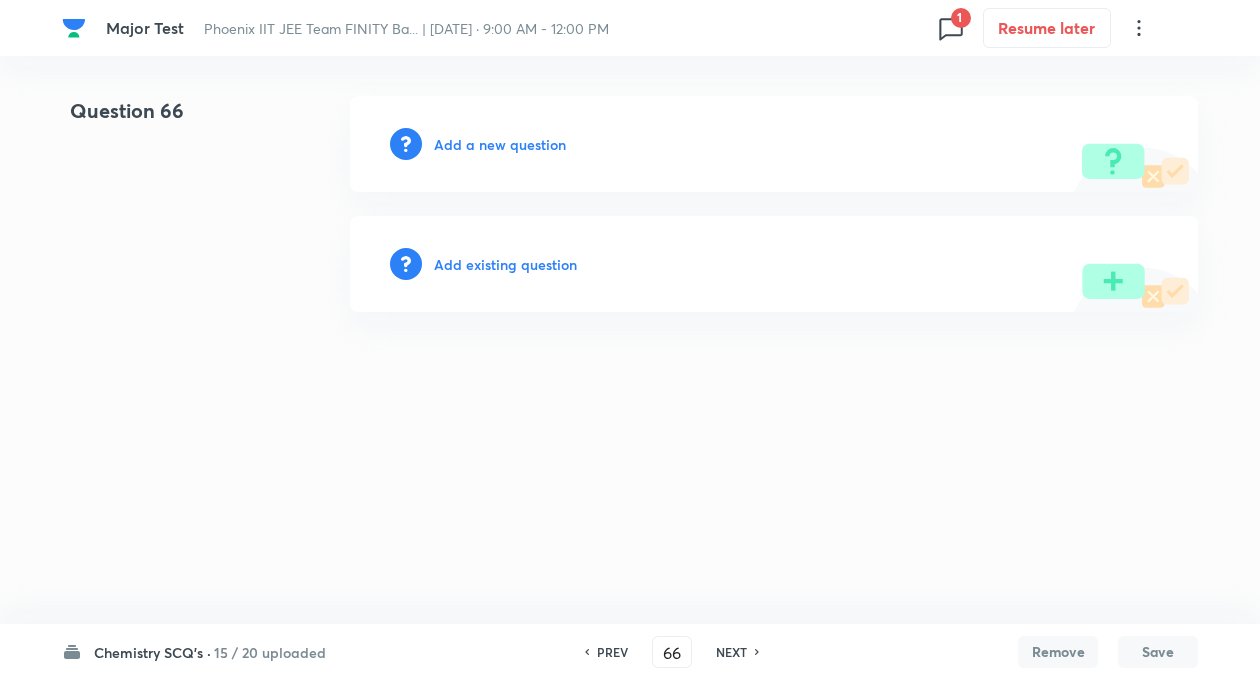 click on "Add a new question" at bounding box center (500, 144) 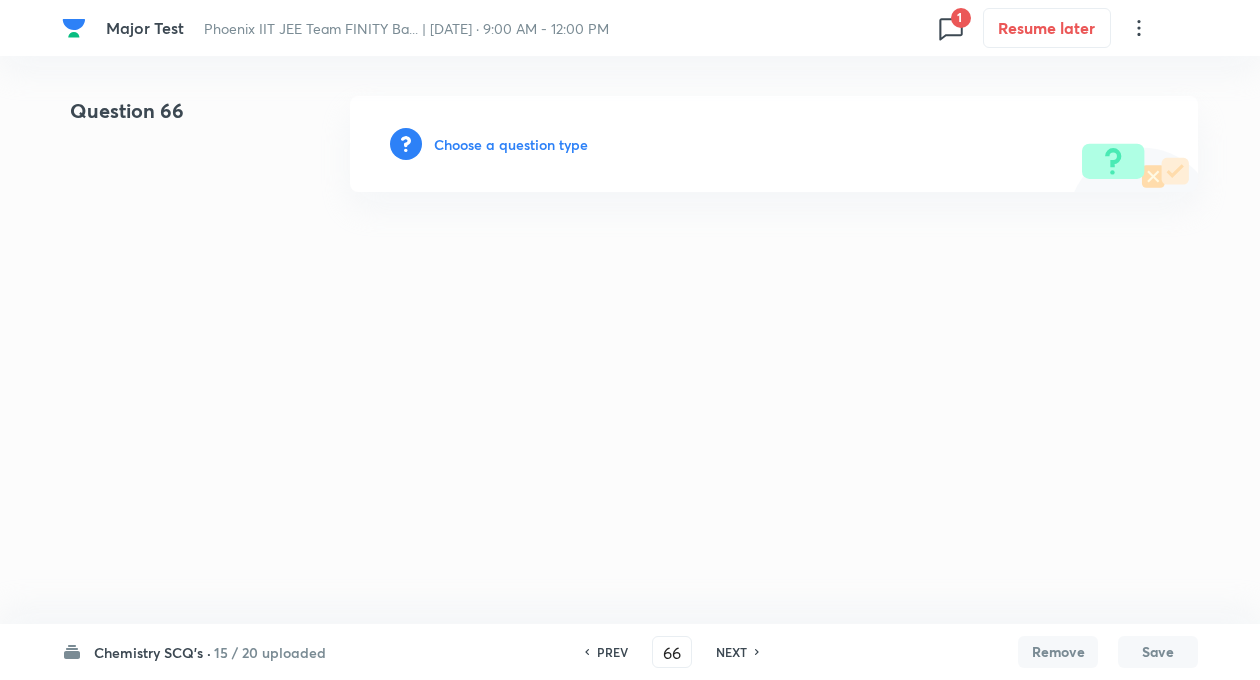 click on "Choose a question type" at bounding box center (511, 144) 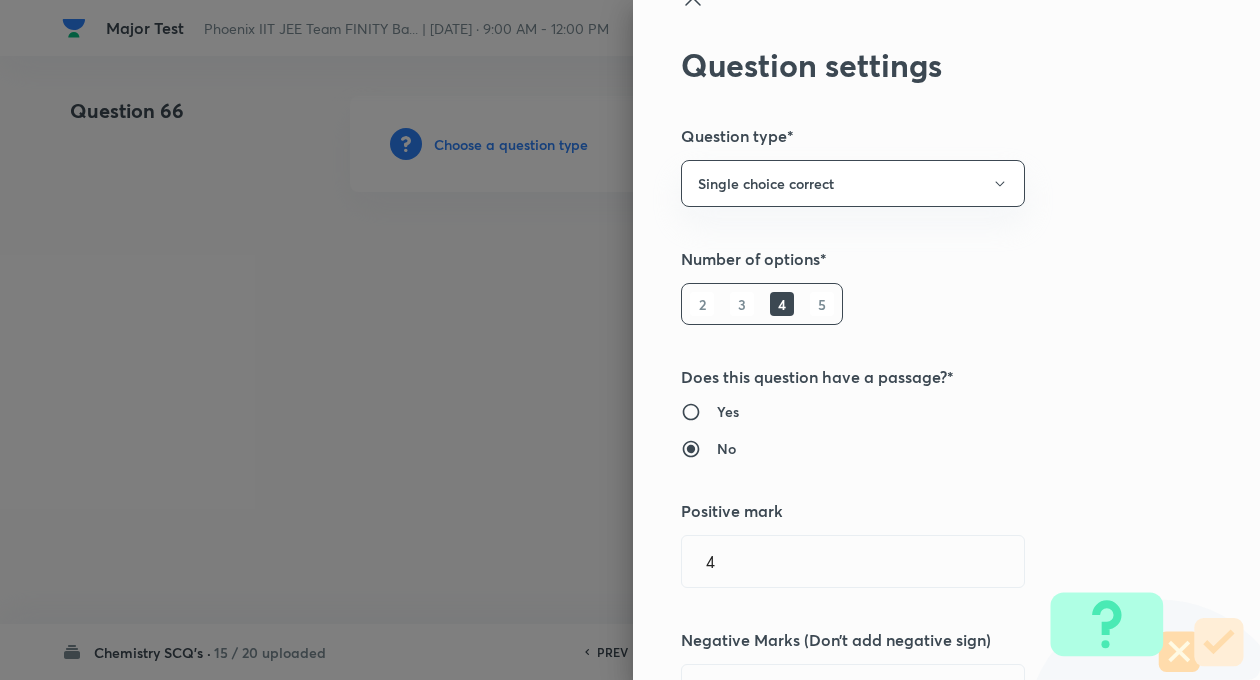click on "Question settings Question type* Single choice correct Number of options* 2 3 4 5 Does this question have a passage?* Yes No Positive mark 4 ​ Negative Marks (Don’t add negative sign) 1 ​ Syllabus Topic group* ​ Topic* ​ Concept* ​ Sub-concept* ​ Concept-field ​ Additional details Question Difficulty Very easy Easy Moderate Hard Very hard Question is based on Fact Numerical Concept Previous year question Yes No Does this question have equation? Yes No Verification status Is the question verified? *Select 'yes' only if a question is verified Yes No Save" at bounding box center [946, 340] 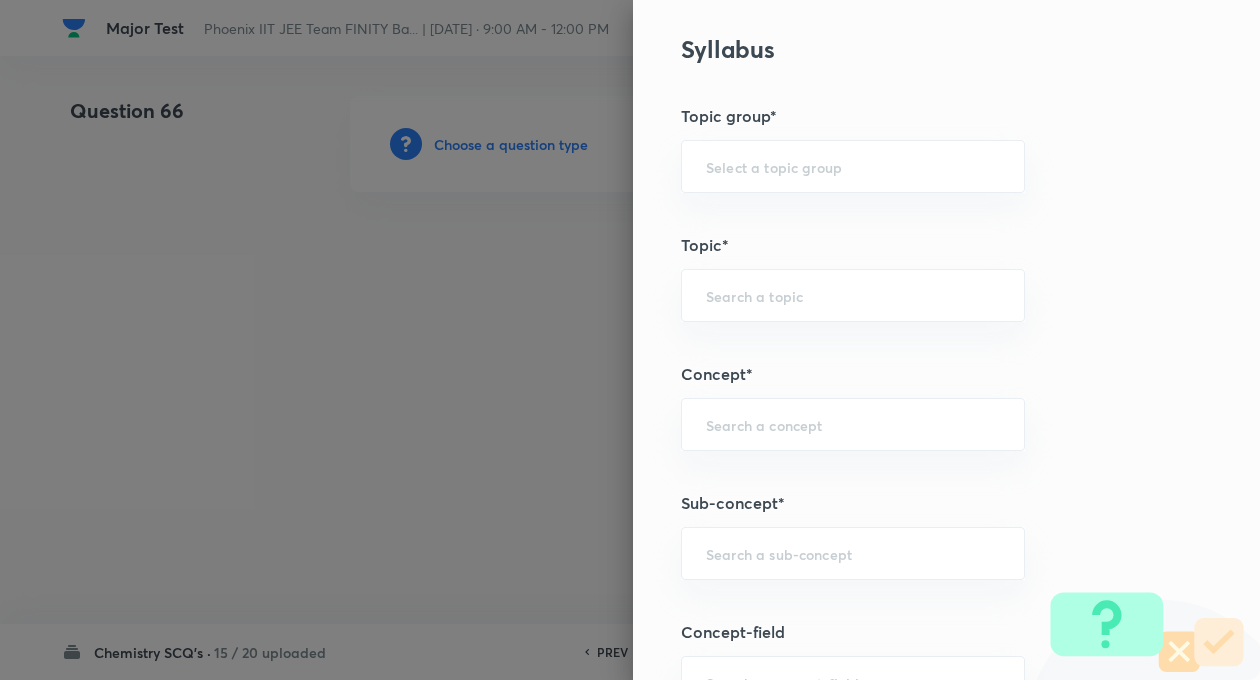scroll, scrollTop: 840, scrollLeft: 0, axis: vertical 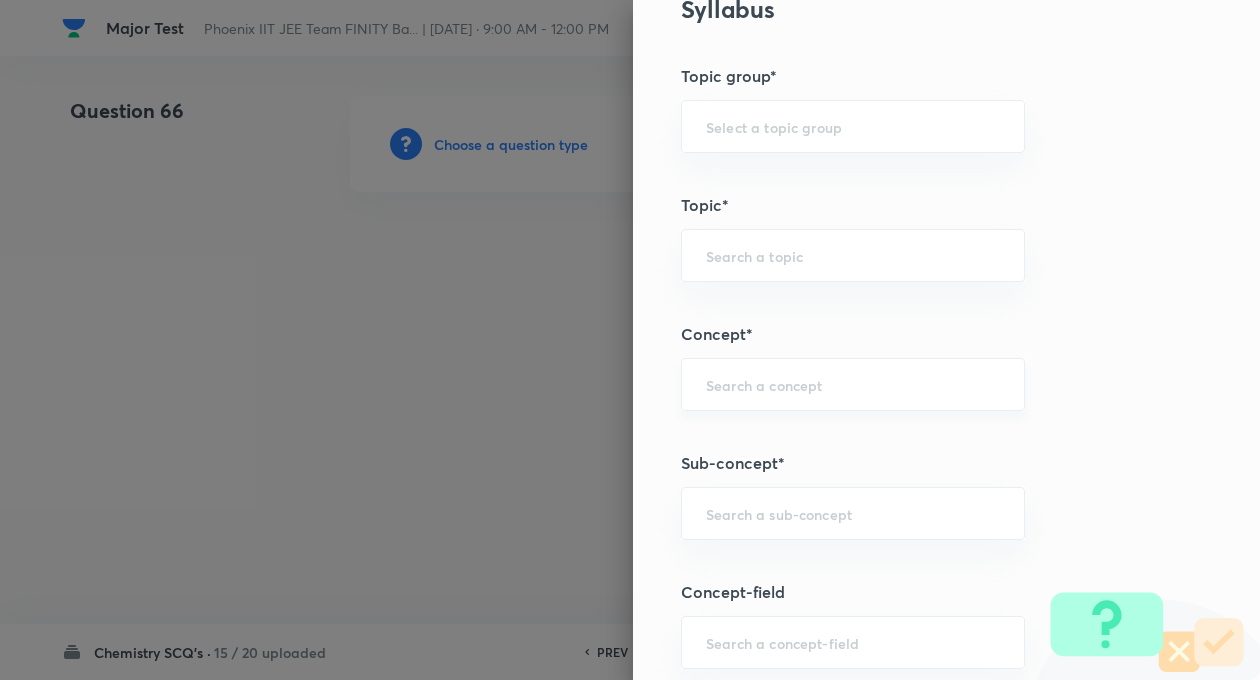 click on "​" at bounding box center [853, 384] 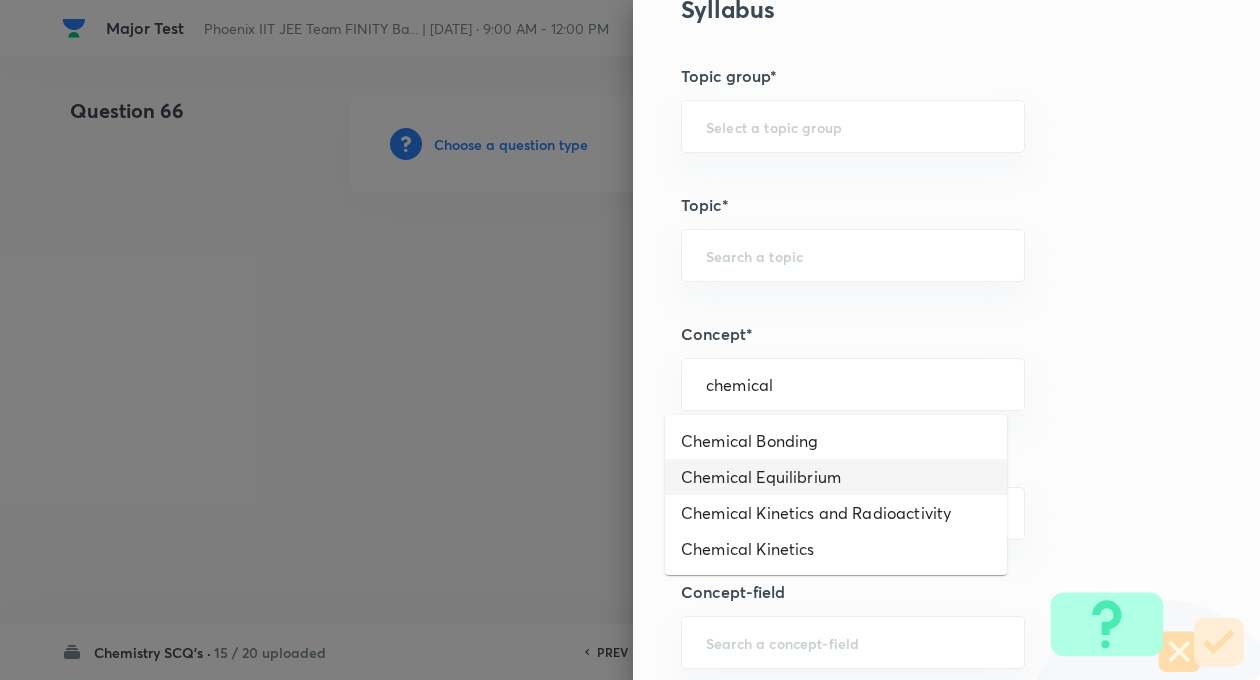 click on "Chemical Equilibrium" at bounding box center [836, 477] 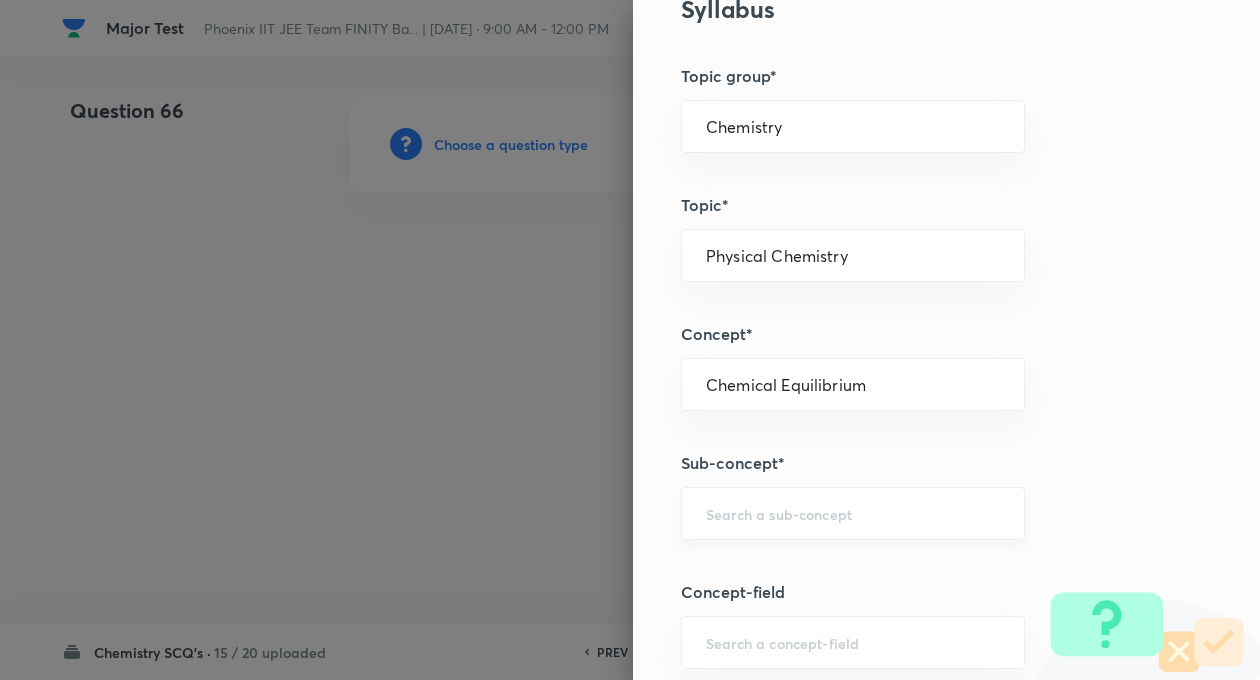 click on "​" at bounding box center [853, 513] 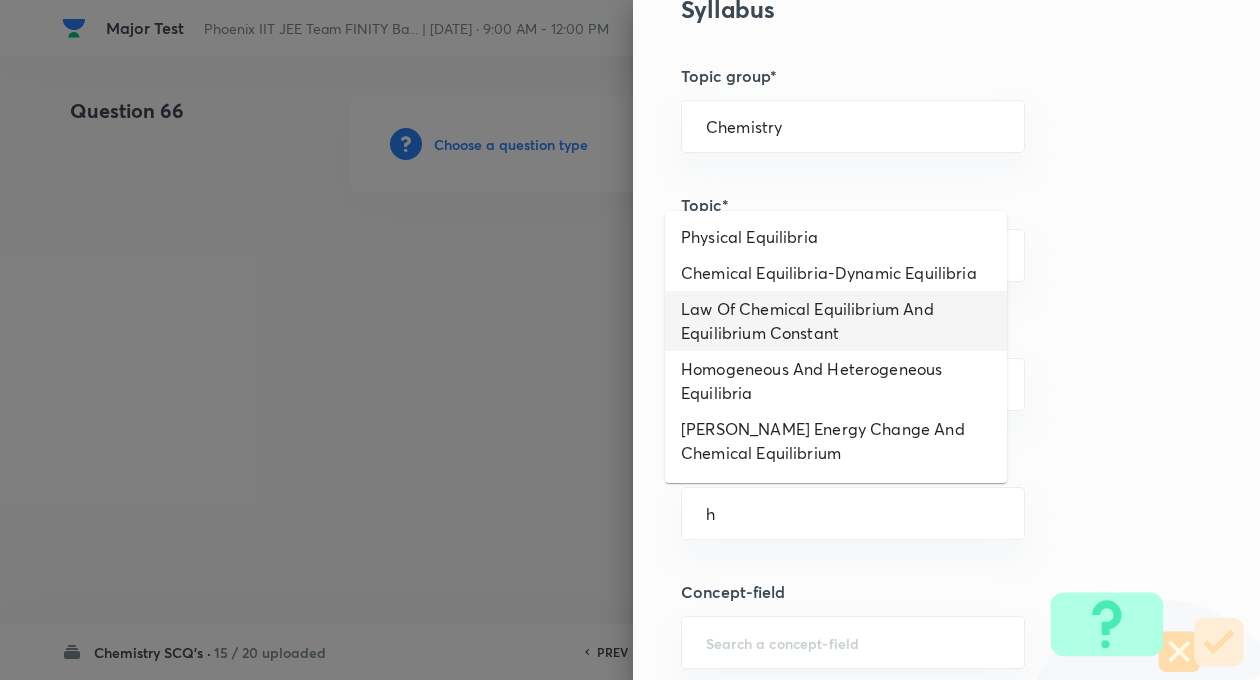 click on "Law Of Chemical Equilibrium And Equilibrium Constant" at bounding box center [836, 321] 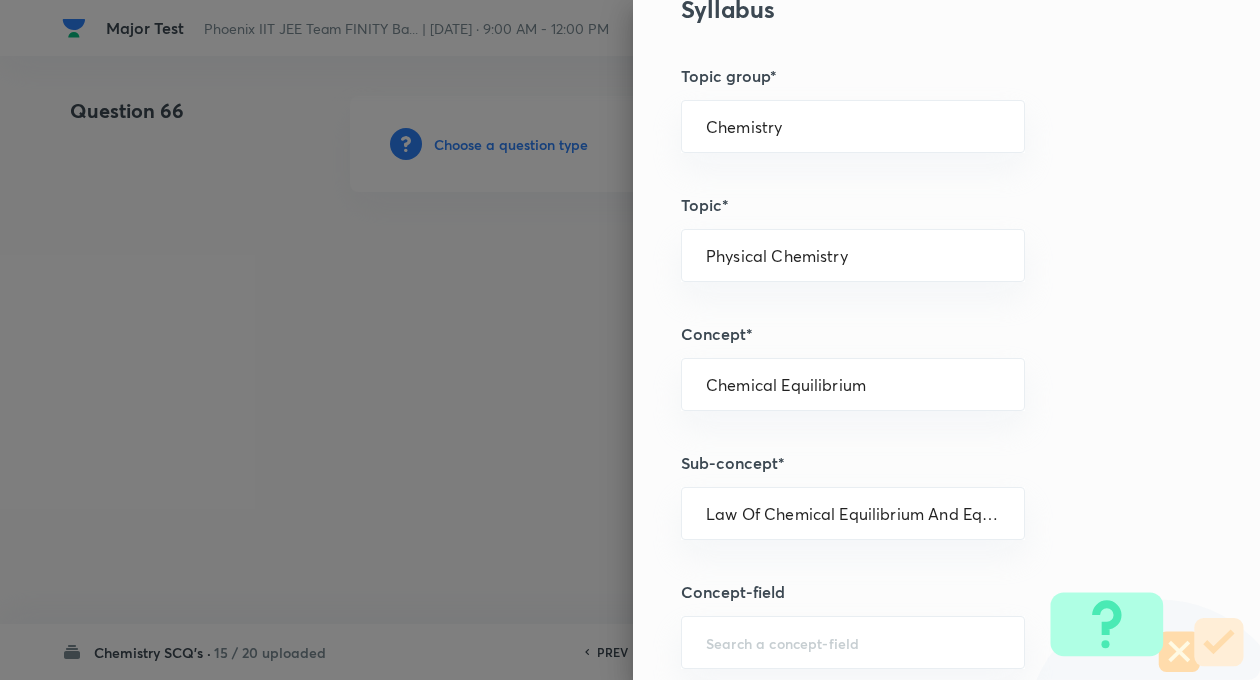 click on "Question settings Question type* Single choice correct Number of options* 2 3 4 5 Does this question have a passage?* Yes No Positive mark 4 ​ Negative Marks (Don’t add negative sign) 1 ​ Syllabus Topic group* Chemistry ​ Topic* Physical Chemistry ​ Concept* Chemical Equilibrium ​ Sub-concept* Law Of Chemical Equilibrium And Equilibrium Constant ​ Concept-field ​ Additional details Question Difficulty Very easy Easy Moderate Hard Very hard Question is based on Fact Numerical Concept Previous year question Yes No Does this question have equation? Yes No Verification status Is the question verified? *Select 'yes' only if a question is verified Yes No Save" at bounding box center [946, 340] 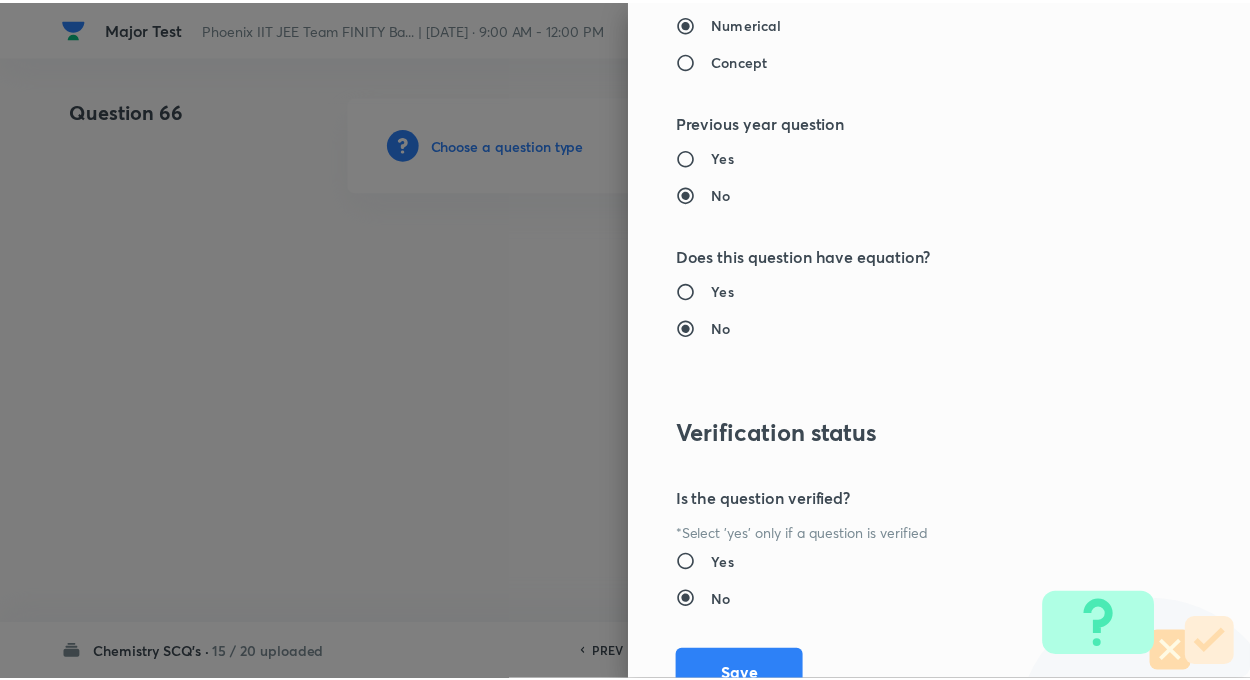 scroll, scrollTop: 2046, scrollLeft: 0, axis: vertical 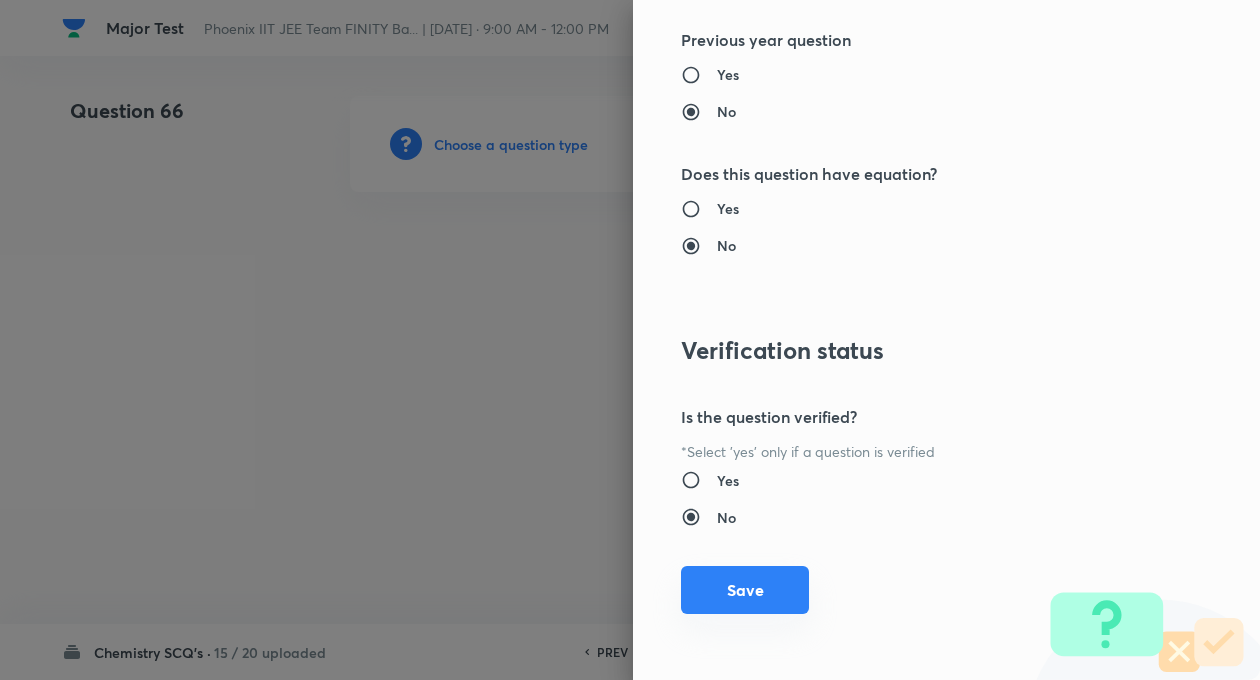 click on "Save" at bounding box center [745, 590] 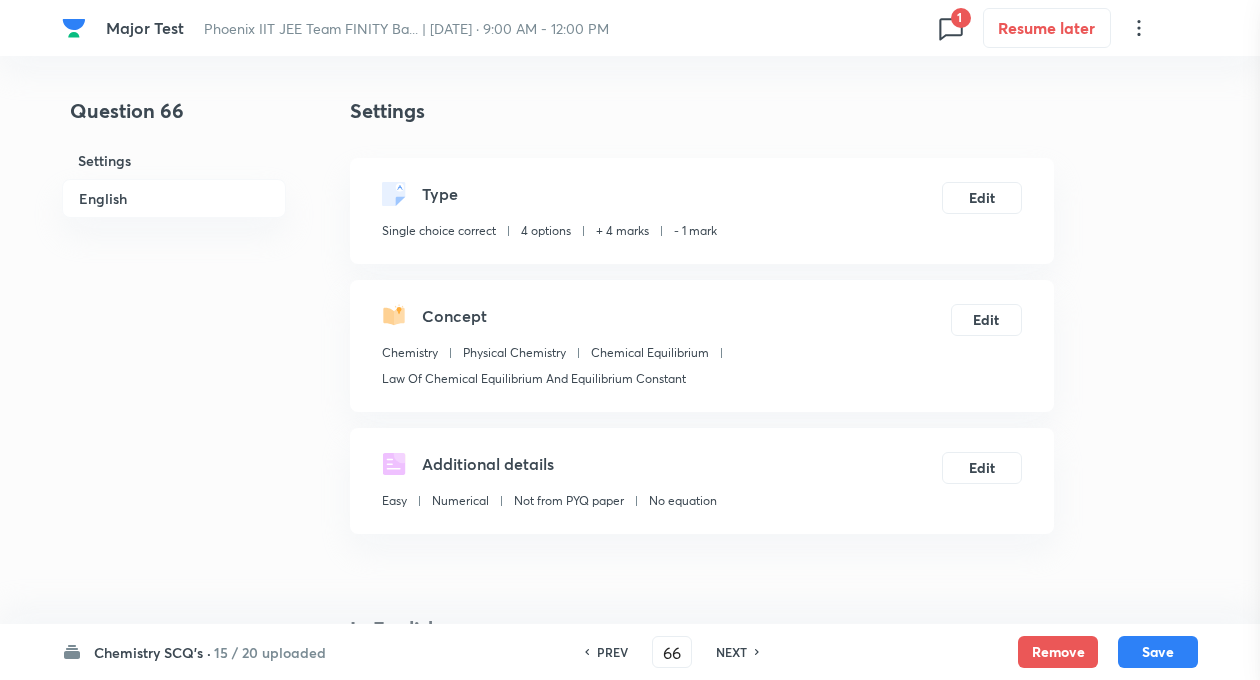 click at bounding box center (630, 340) 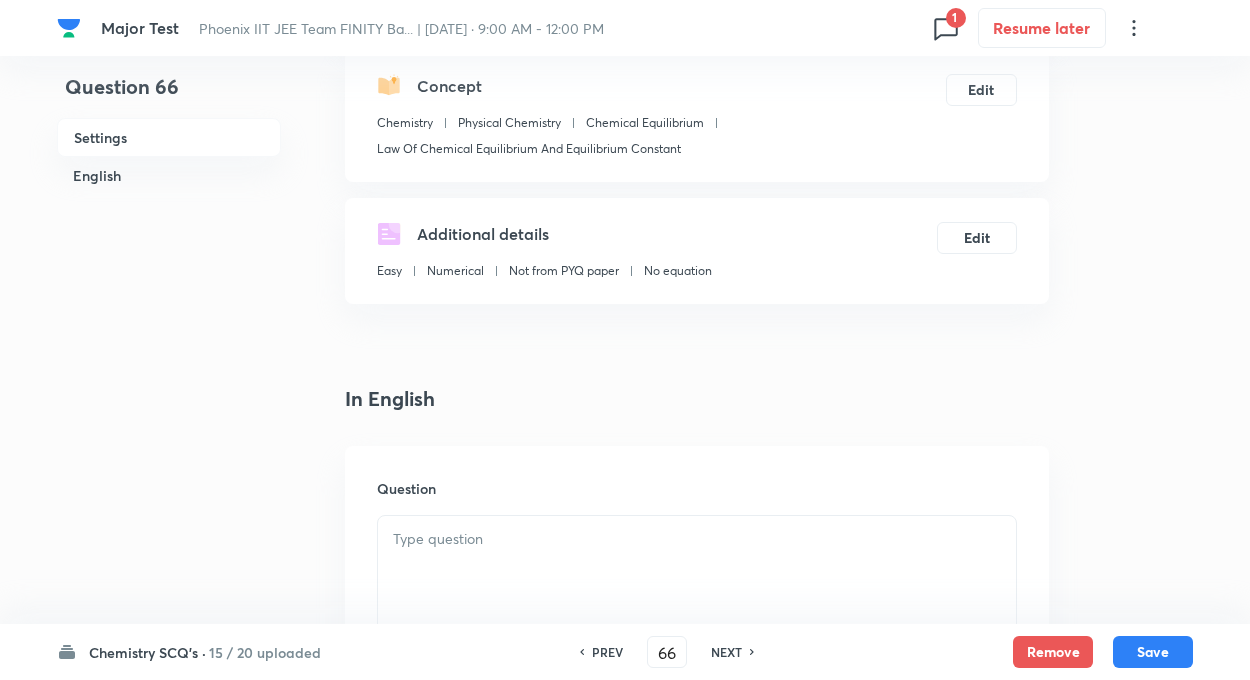 scroll, scrollTop: 440, scrollLeft: 0, axis: vertical 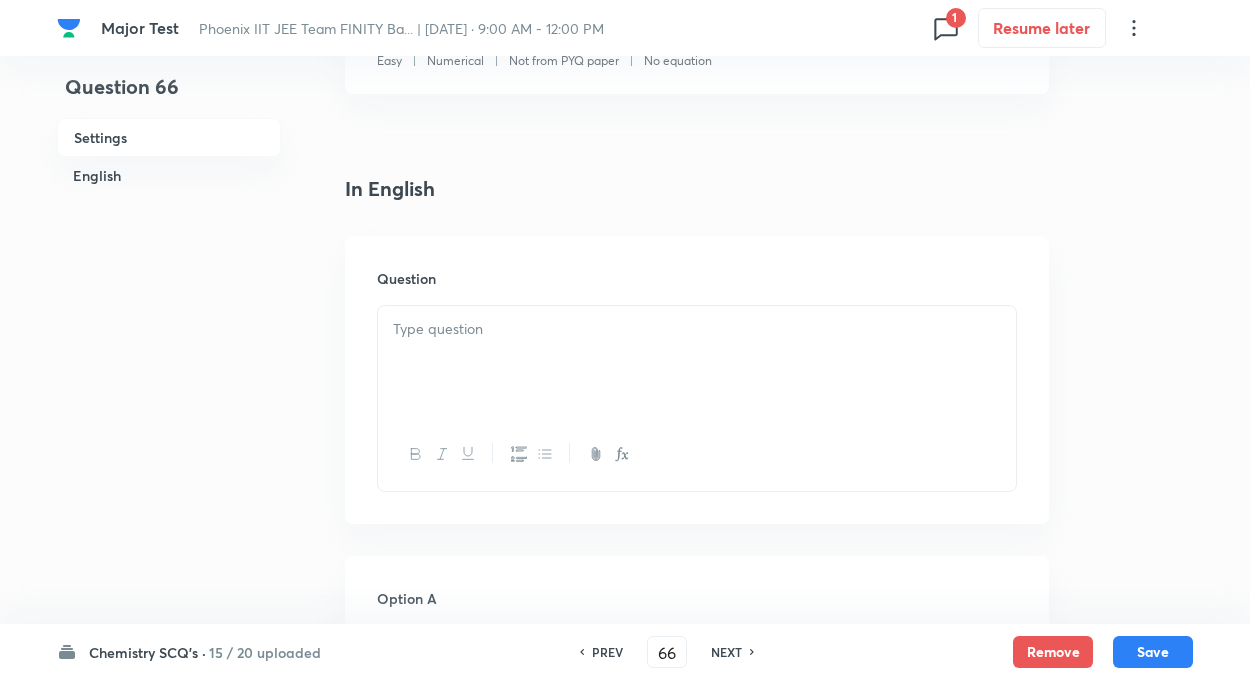 click on "Question" at bounding box center [697, 380] 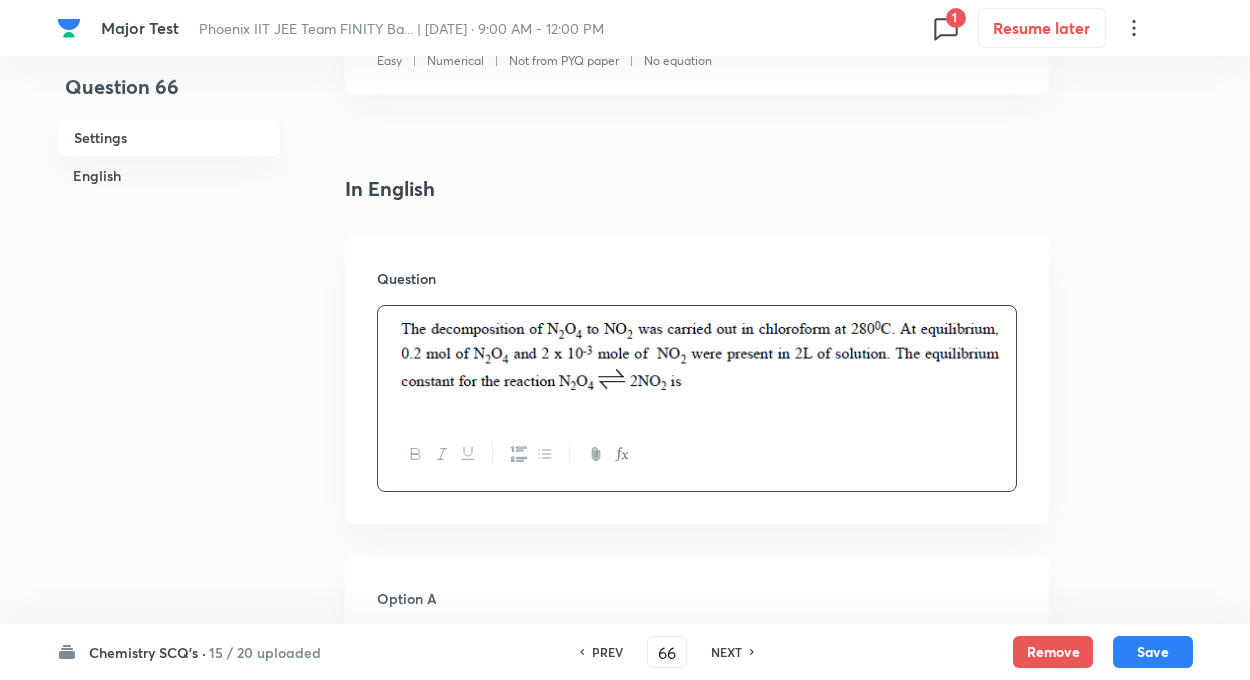 click on "Question 66 Settings English Settings Type Single choice correct 4 options + 4 marks - 1 mark Edit Concept Chemistry Physical Chemistry Chemical Equilibrium Law Of Chemical Equilibrium And Equilibrium Constant Edit Additional details Easy Numerical Not from PYQ paper No equation Edit In English Question Option A Mark as correct answer Option B [PERSON_NAME] as correct answer Option C Mark as correct answer Option D Mark as correct answer Solution" at bounding box center [625, 927] 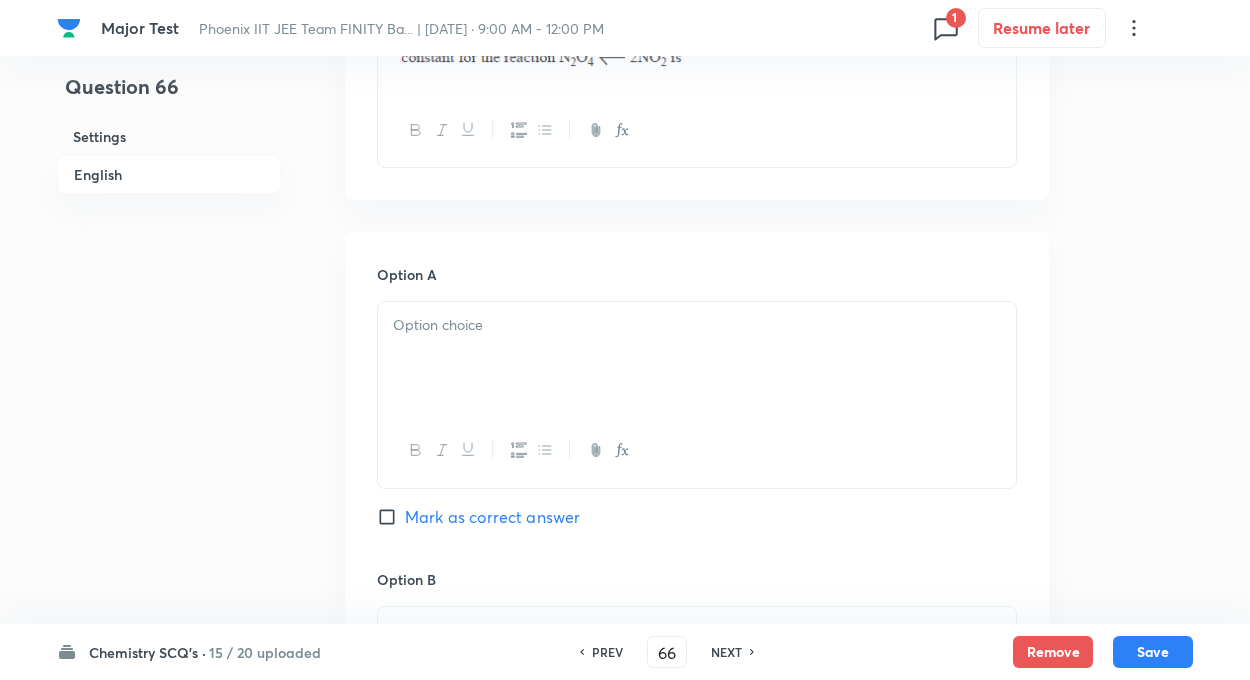 scroll, scrollTop: 800, scrollLeft: 0, axis: vertical 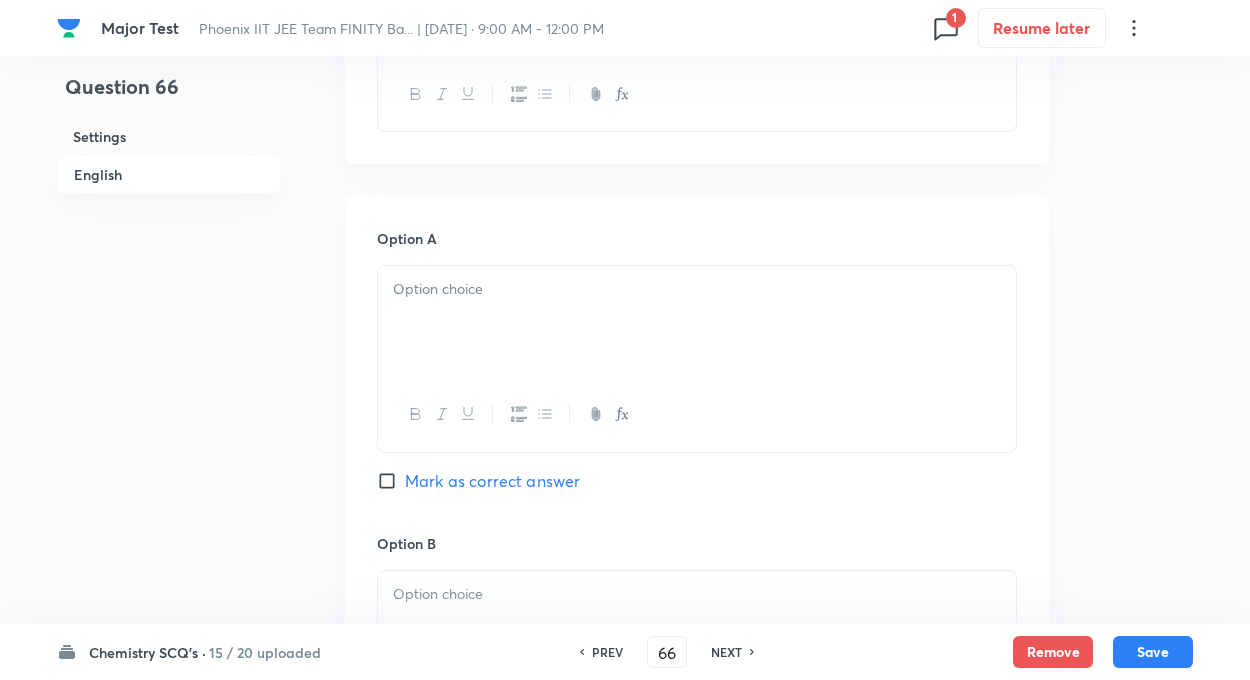 click at bounding box center [697, 322] 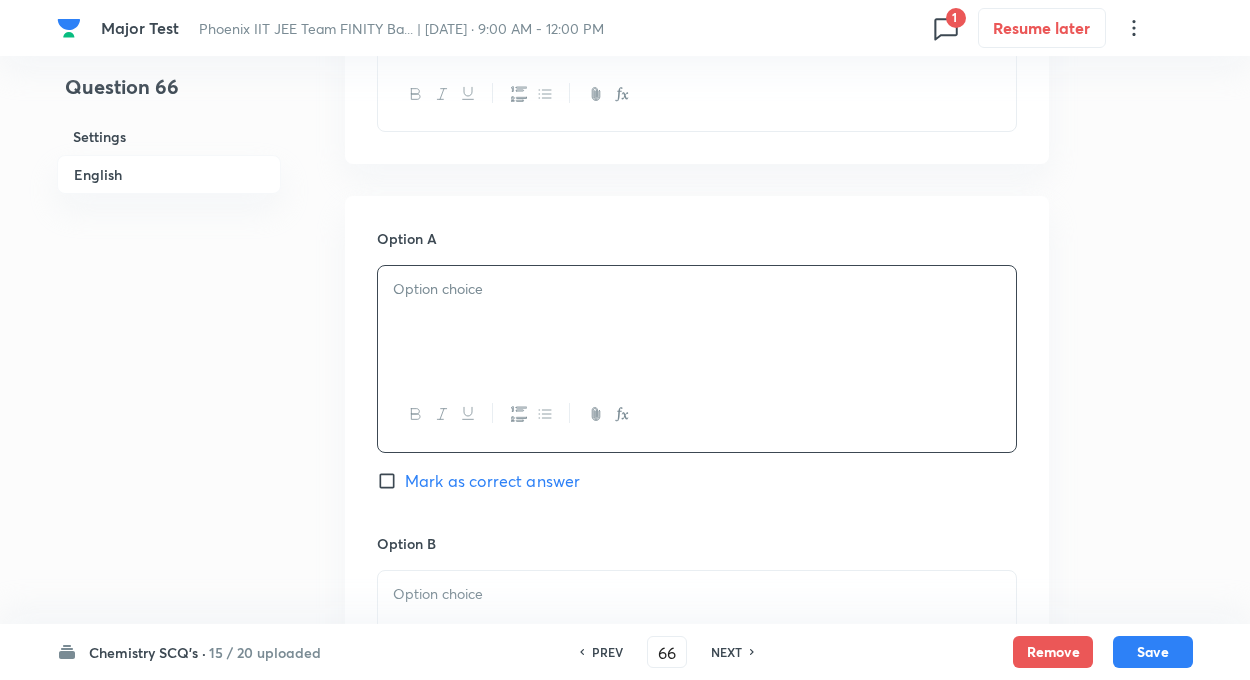 paste 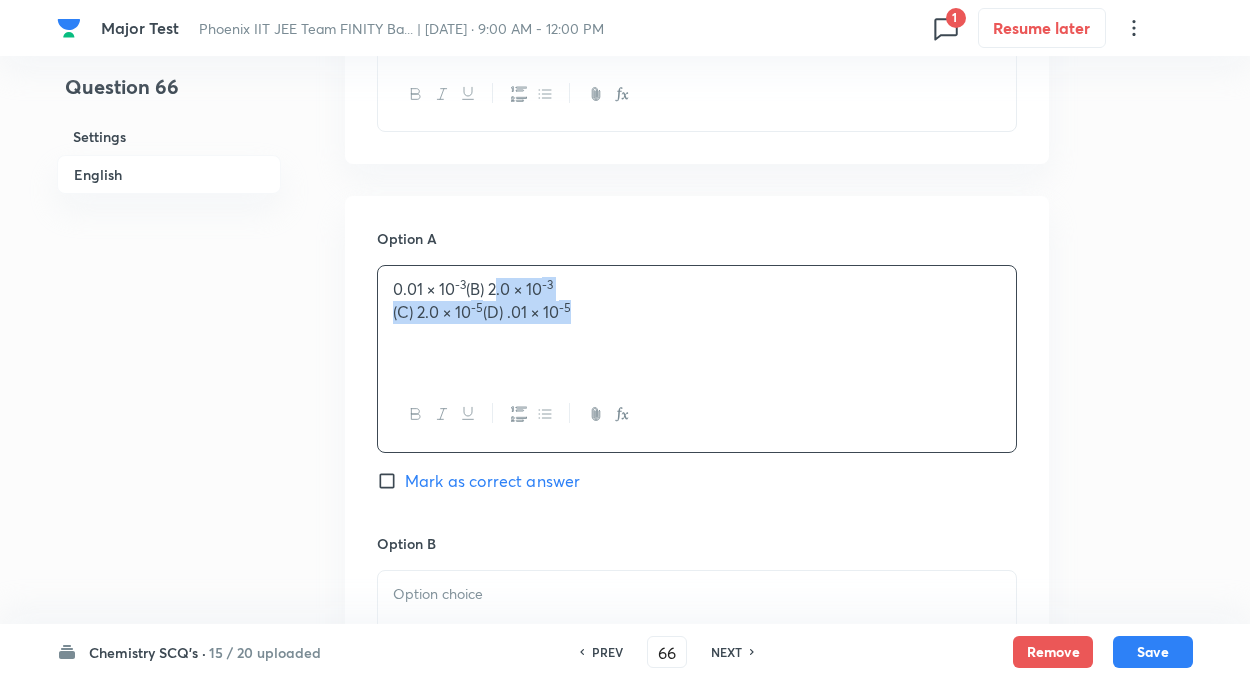 drag, startPoint x: 493, startPoint y: 289, endPoint x: 711, endPoint y: 405, distance: 246.94128 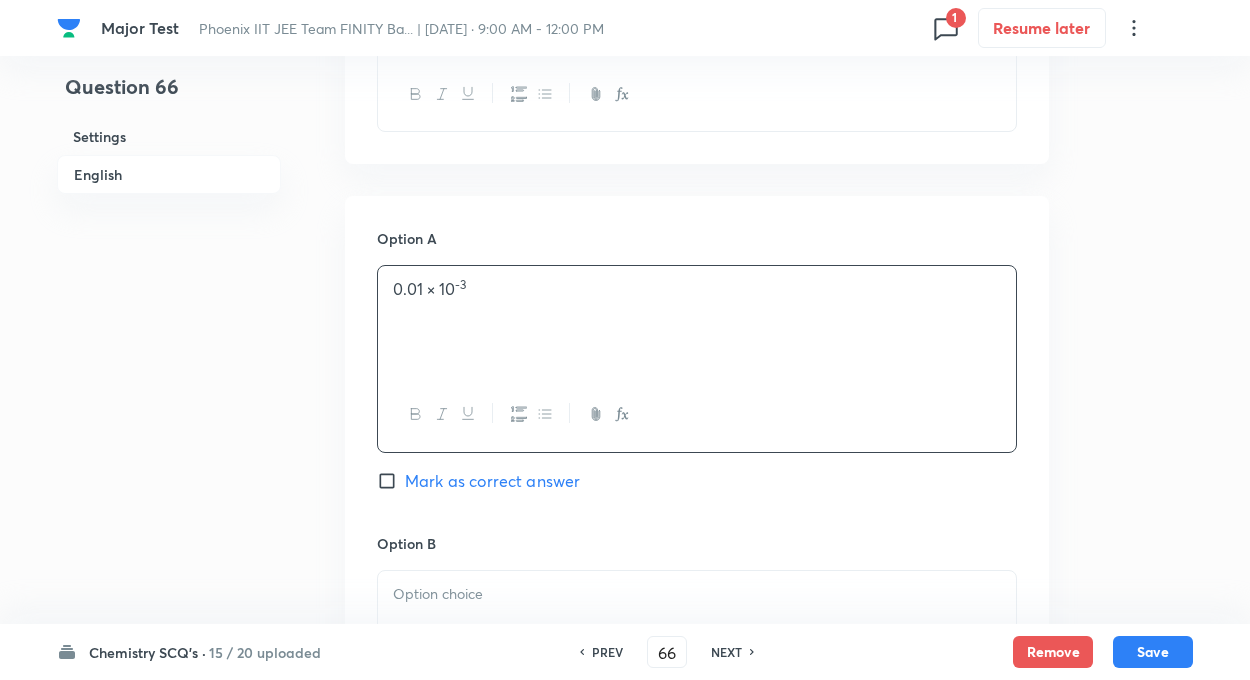 click on "Question 66 Settings English Settings Type Single choice correct 4 options + 4 marks - 1 mark Edit Concept Chemistry Physical Chemistry Chemical Equilibrium Law Of Chemical Equilibrium And Equilibrium Constant Edit Additional details Easy Numerical Not from PYQ paper No equation Edit In English Question Option A 0.01 × 10 -3   [PERSON_NAME] as correct answer Option B Mark as correct answer Option C Mark as correct answer Option D [PERSON_NAME] as correct answer Solution" at bounding box center [625, 567] 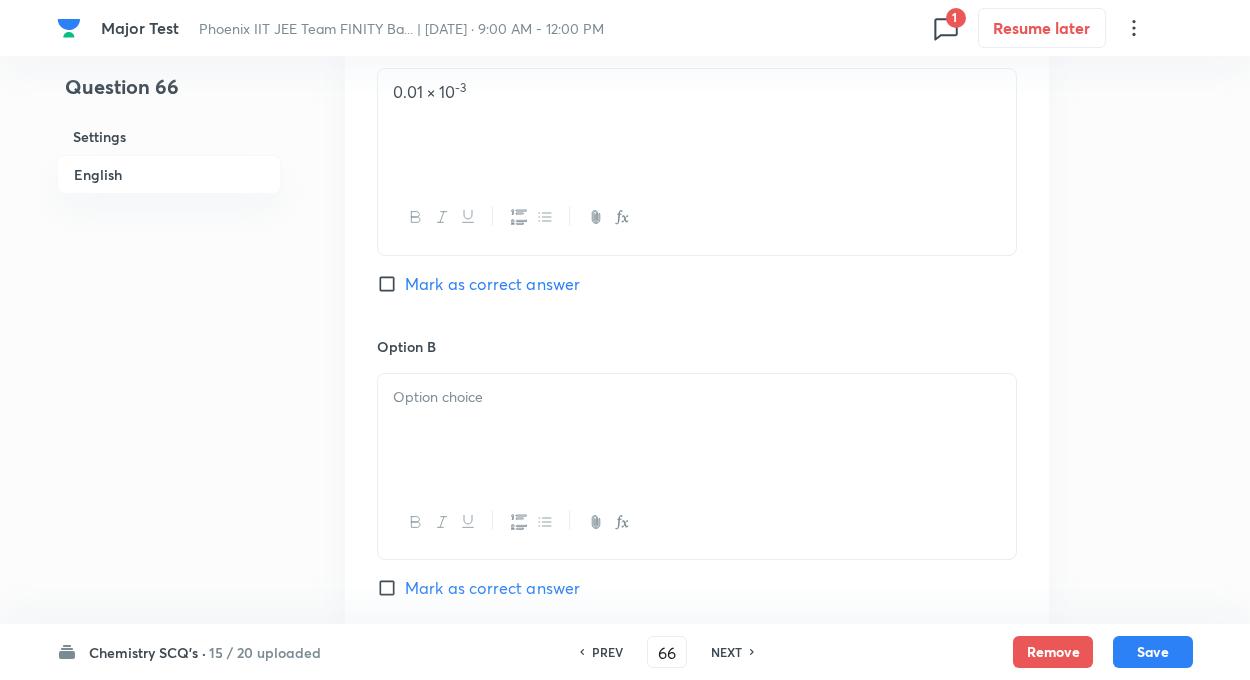 scroll, scrollTop: 1000, scrollLeft: 0, axis: vertical 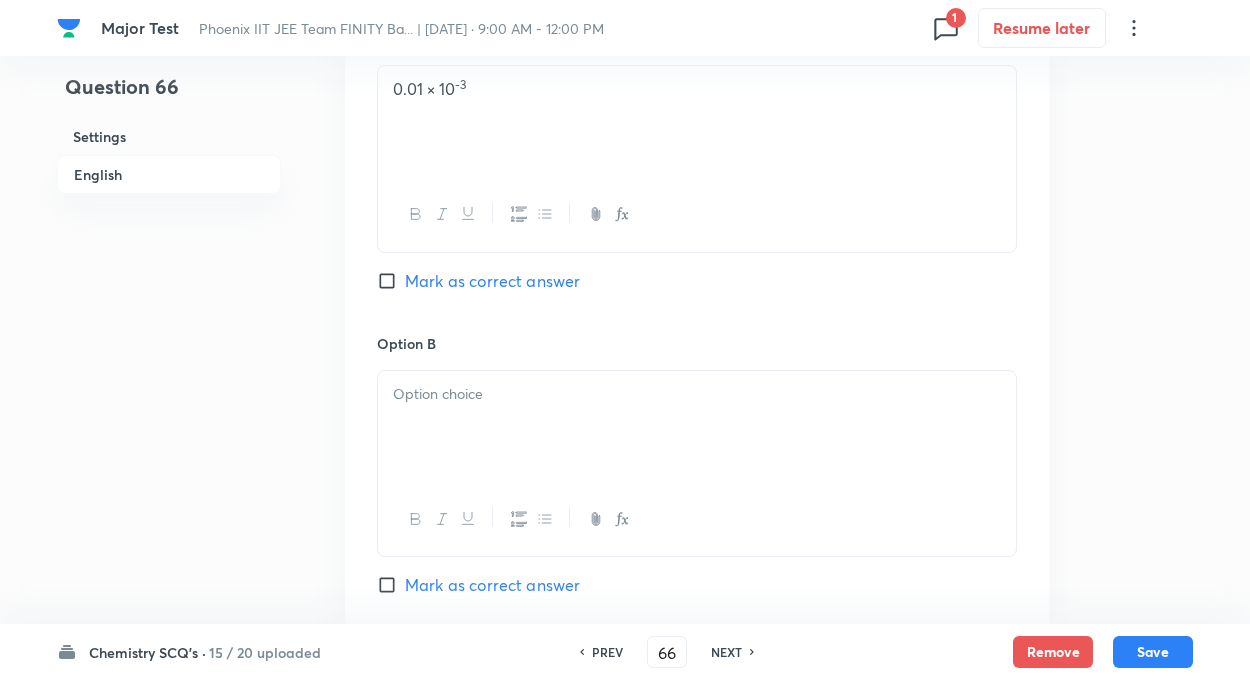 click at bounding box center (697, 394) 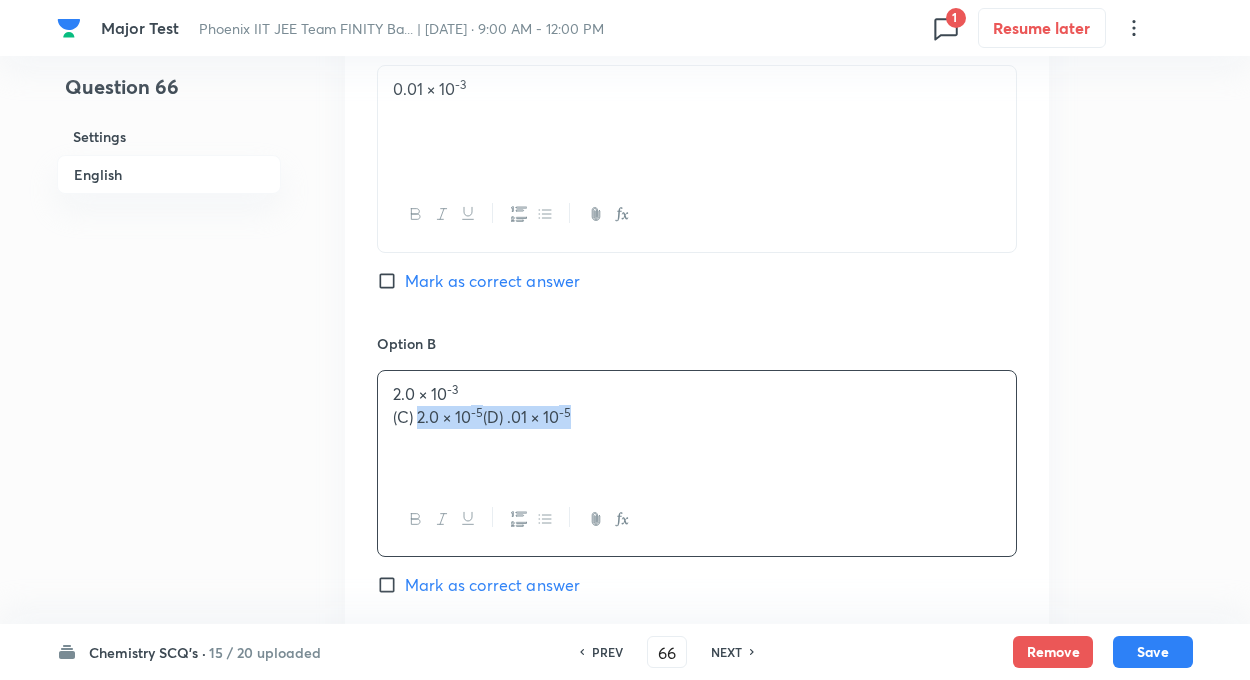 drag, startPoint x: 417, startPoint y: 419, endPoint x: 733, endPoint y: 503, distance: 326.974 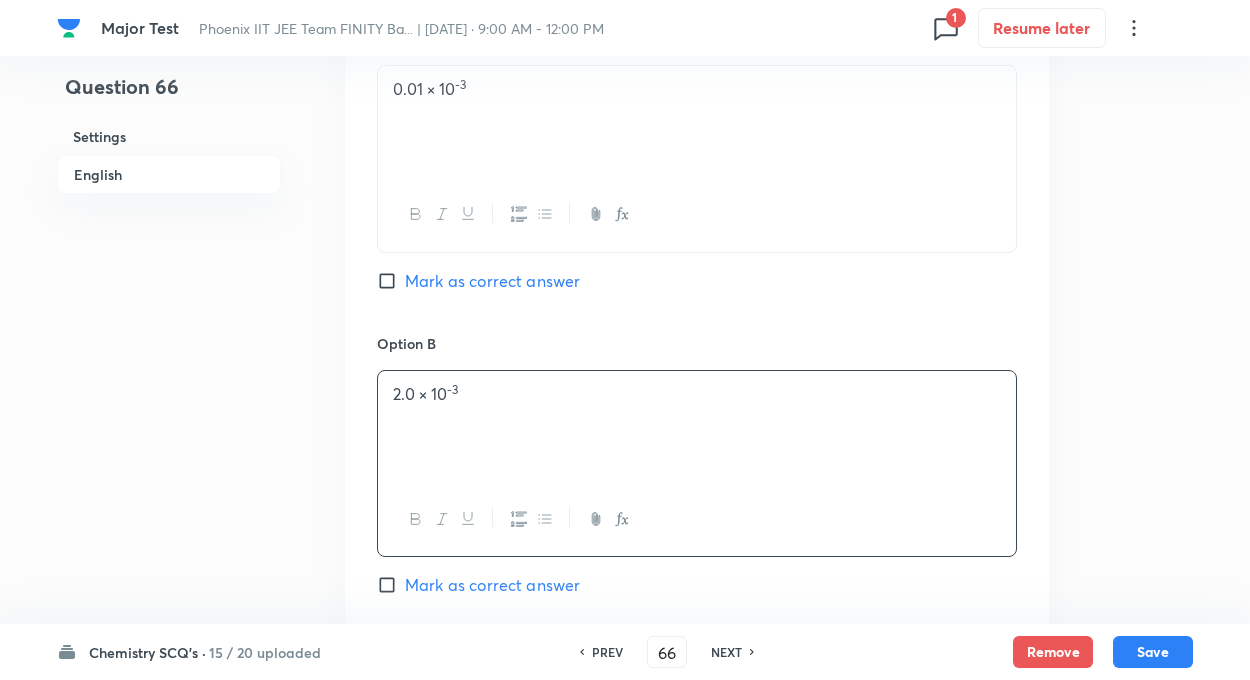 click on "Question 66 Settings English Settings Type Single choice correct 4 options + 4 marks - 1 mark Edit Concept Chemistry Physical Chemistry Chemical Equilibrium Law Of Chemical Equilibrium And Equilibrium Constant Edit Additional details Easy Numerical Not from PYQ paper No equation Edit In English Question Option A 0.01 × 10 -3   Mark as correct answer Option B 2.0 × 10 -3 Mark as correct answer Option C Mark as correct answer Option D [PERSON_NAME] as correct answer Solution" at bounding box center [625, 367] 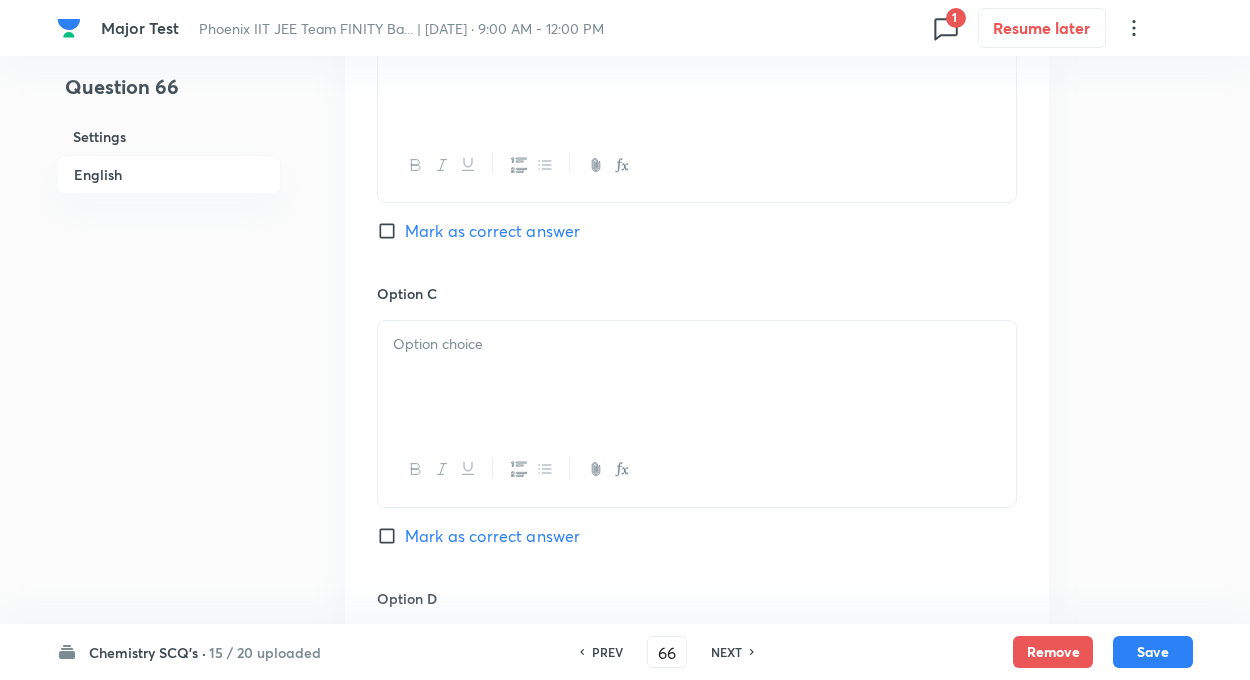scroll, scrollTop: 1400, scrollLeft: 0, axis: vertical 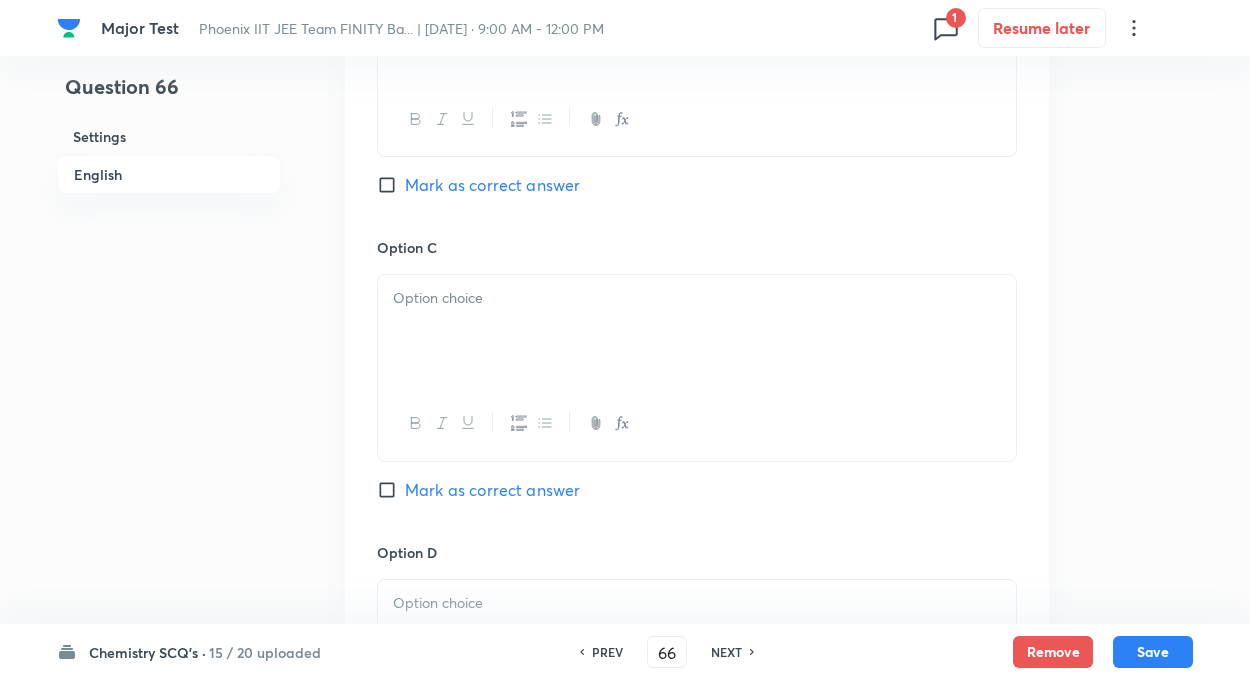 click at bounding box center (697, 331) 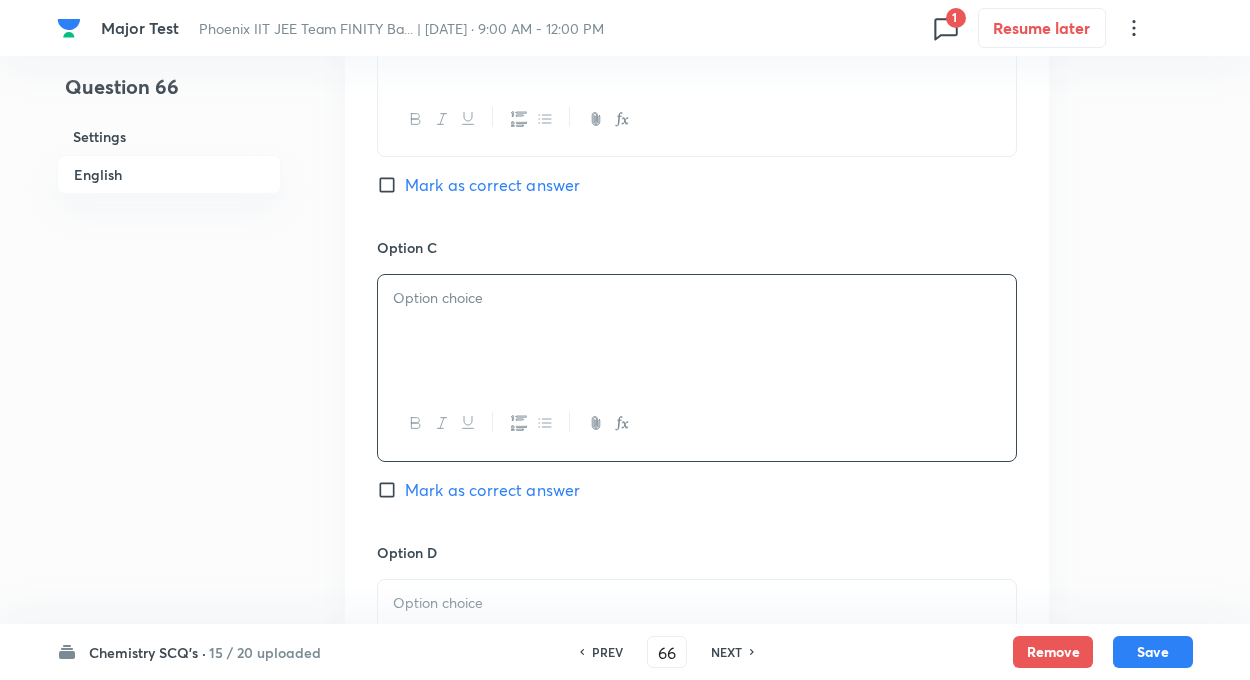 paste 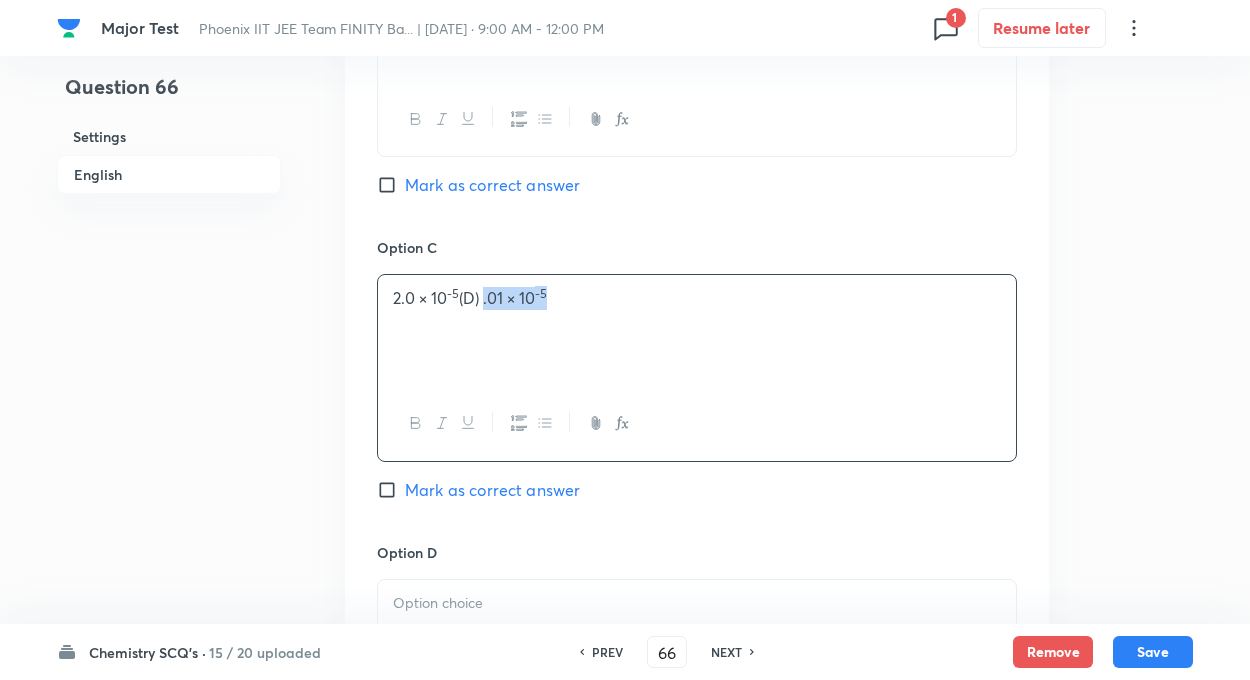 drag, startPoint x: 485, startPoint y: 299, endPoint x: 698, endPoint y: 354, distance: 219.98636 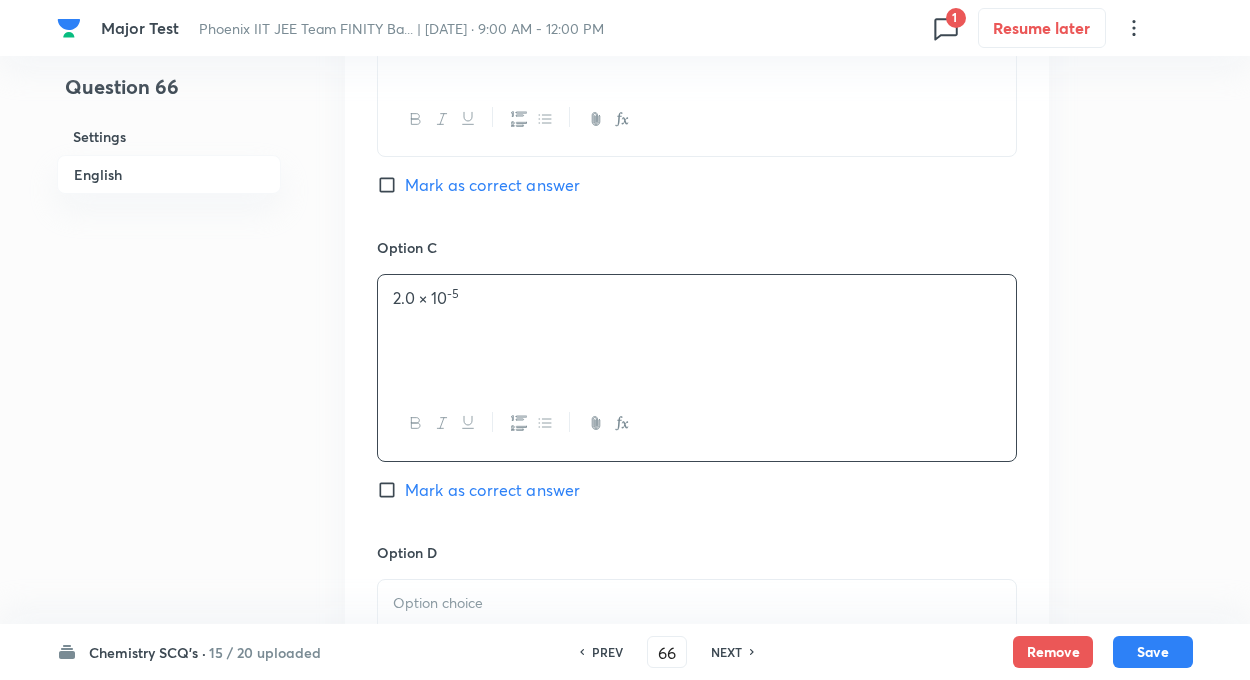 click on "Question 66 Settings English Settings Type Single choice correct 4 options + 4 marks - 1 mark Edit Concept Chemistry Physical Chemistry Chemical Equilibrium Law Of Chemical Equilibrium And Equilibrium Constant Edit Additional details Easy Numerical Not from PYQ paper No equation Edit In English Question Option A 0.01 × 10 -3   [PERSON_NAME] as correct answer Option B 2.0 × 10 -3 Mark as correct answer Option C 2.0 × 10 -5   Mark as correct answer Option D Mark as correct answer Solution" at bounding box center [625, -33] 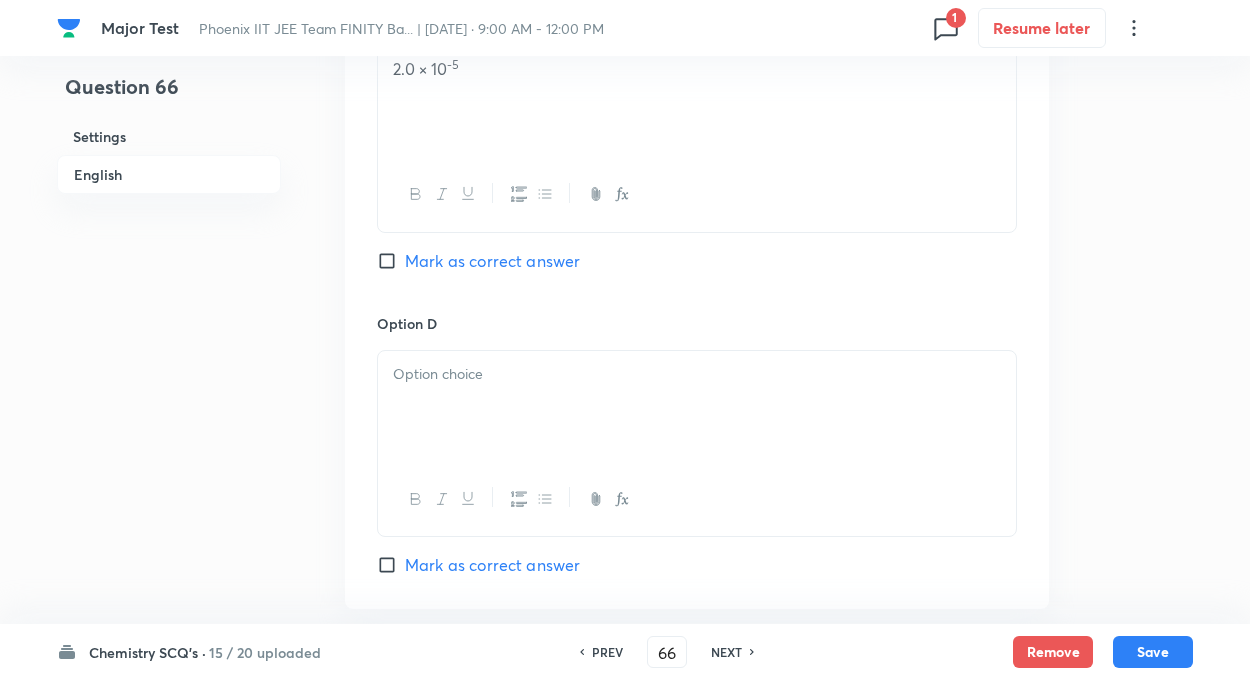 scroll, scrollTop: 1720, scrollLeft: 0, axis: vertical 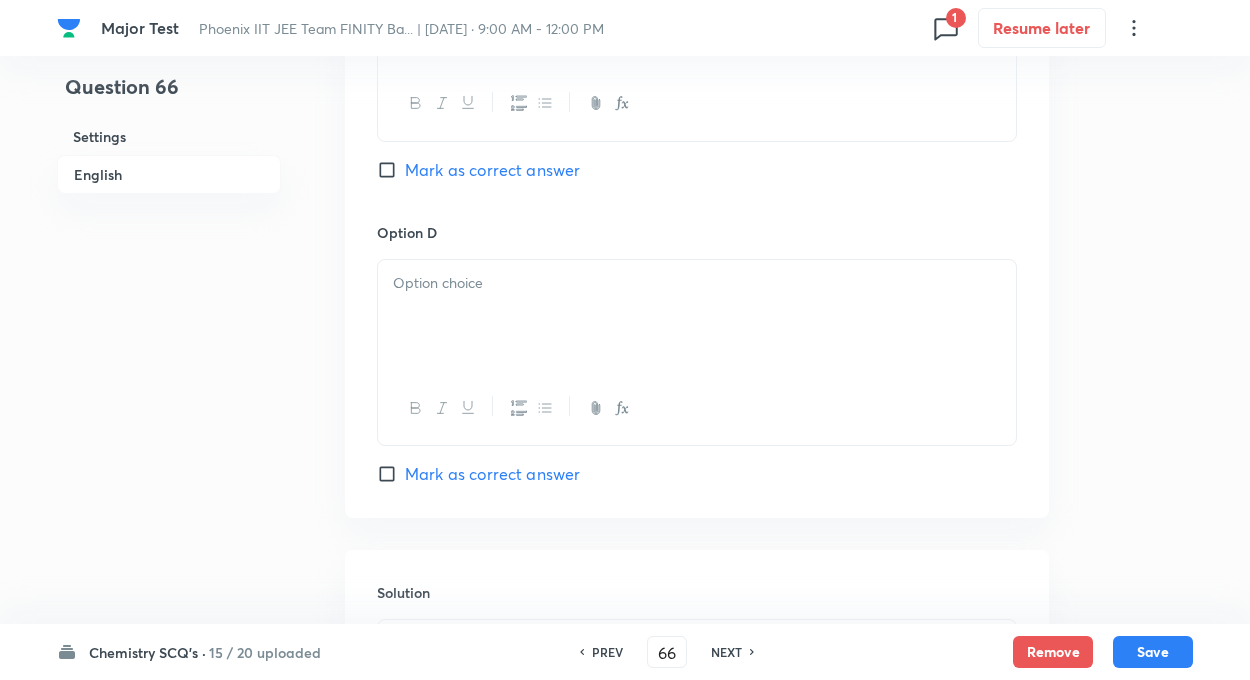 click at bounding box center (697, 316) 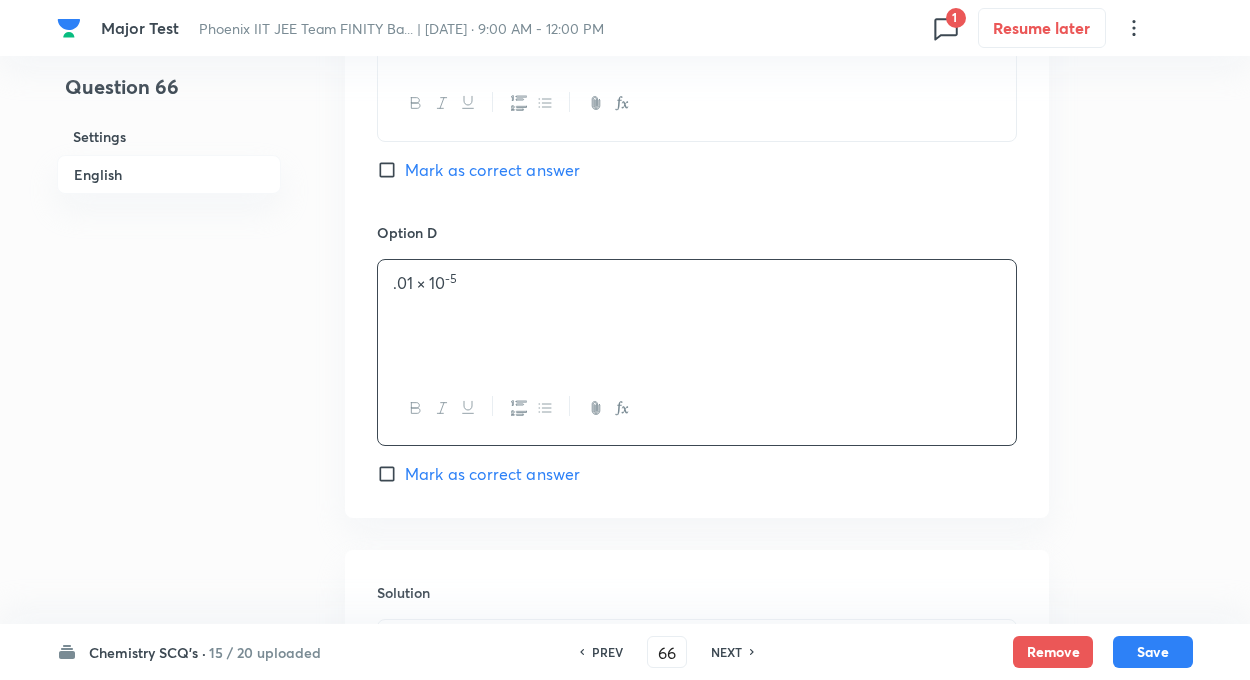 click on ".01 × 10 -5" at bounding box center (697, 316) 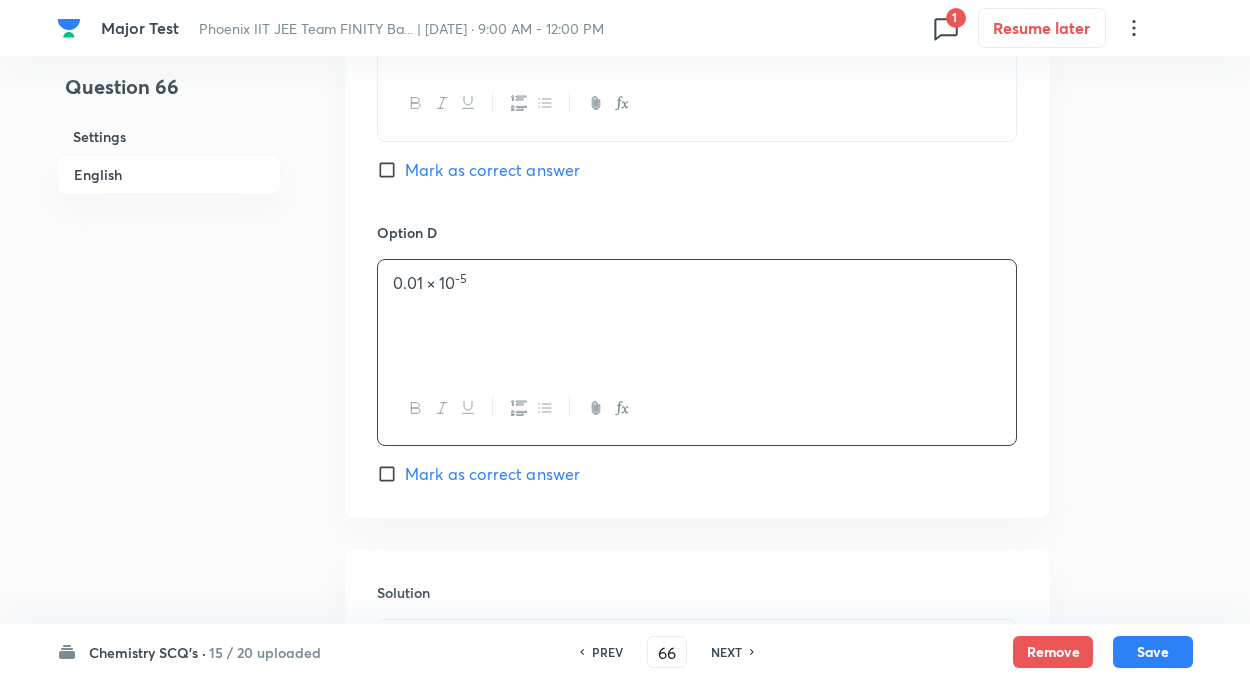 click on "Question 66 Settings English Settings Type Single choice correct 4 options + 4 marks - 1 mark Edit Concept Chemistry Physical Chemistry Chemical Equilibrium Law Of Chemical Equilibrium And Equilibrium Constant Edit Additional details Easy Numerical Not from PYQ paper No equation Edit In English Question Option A 0.01 × 10 -3   [PERSON_NAME] as correct answer Option B 2.0 × 10 -3 Mark as correct answer Option C 2.0 × 10 -5   [PERSON_NAME] as correct answer Option D 0.01 × 10 -5 Mark as correct answer Solution" at bounding box center [625, -353] 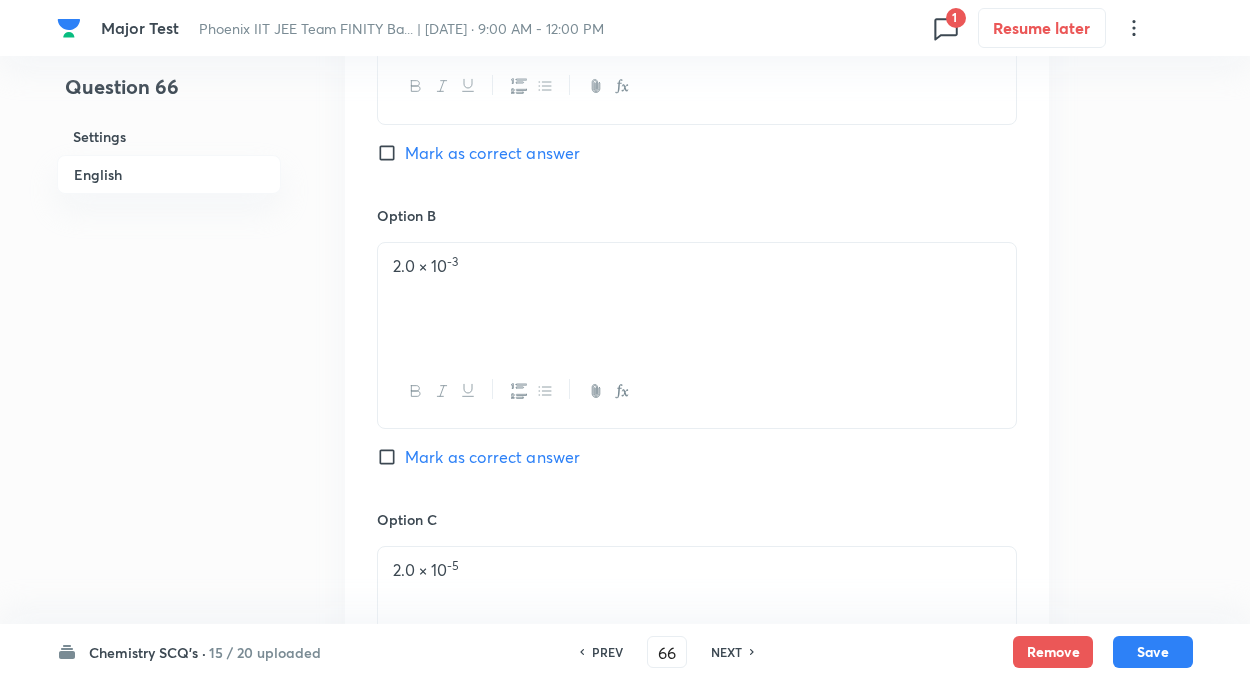 scroll, scrollTop: 1120, scrollLeft: 0, axis: vertical 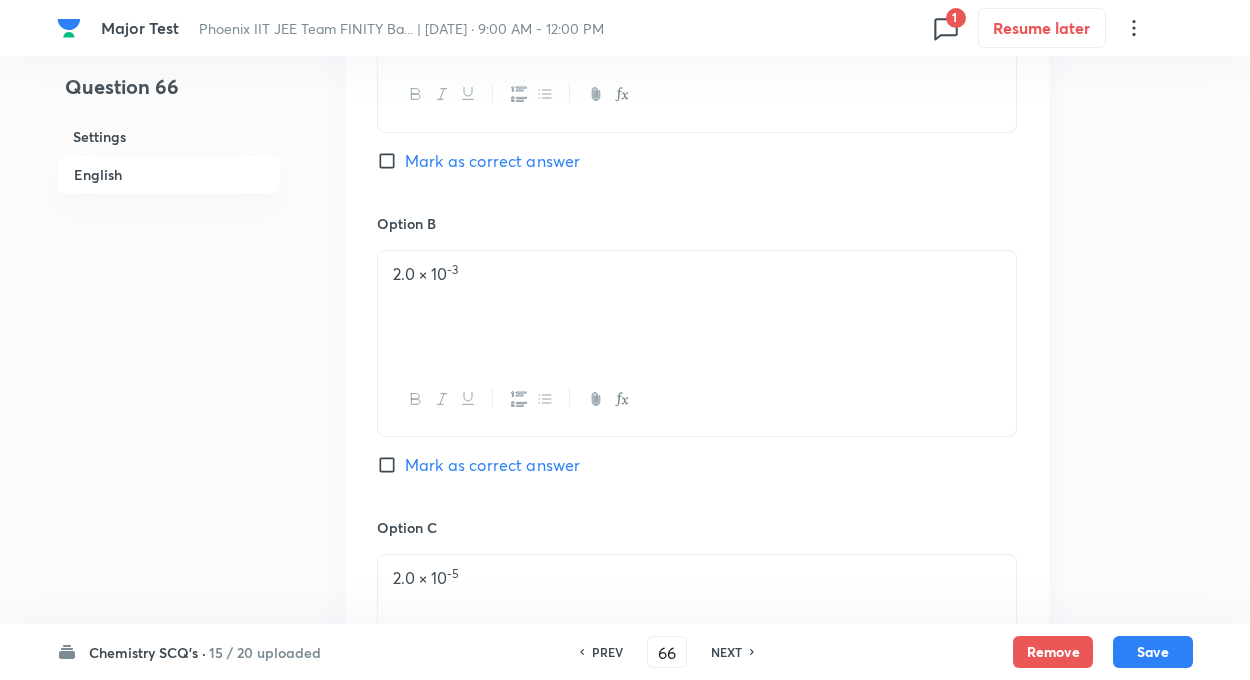 click on "Mark as correct answer" at bounding box center (391, 161) 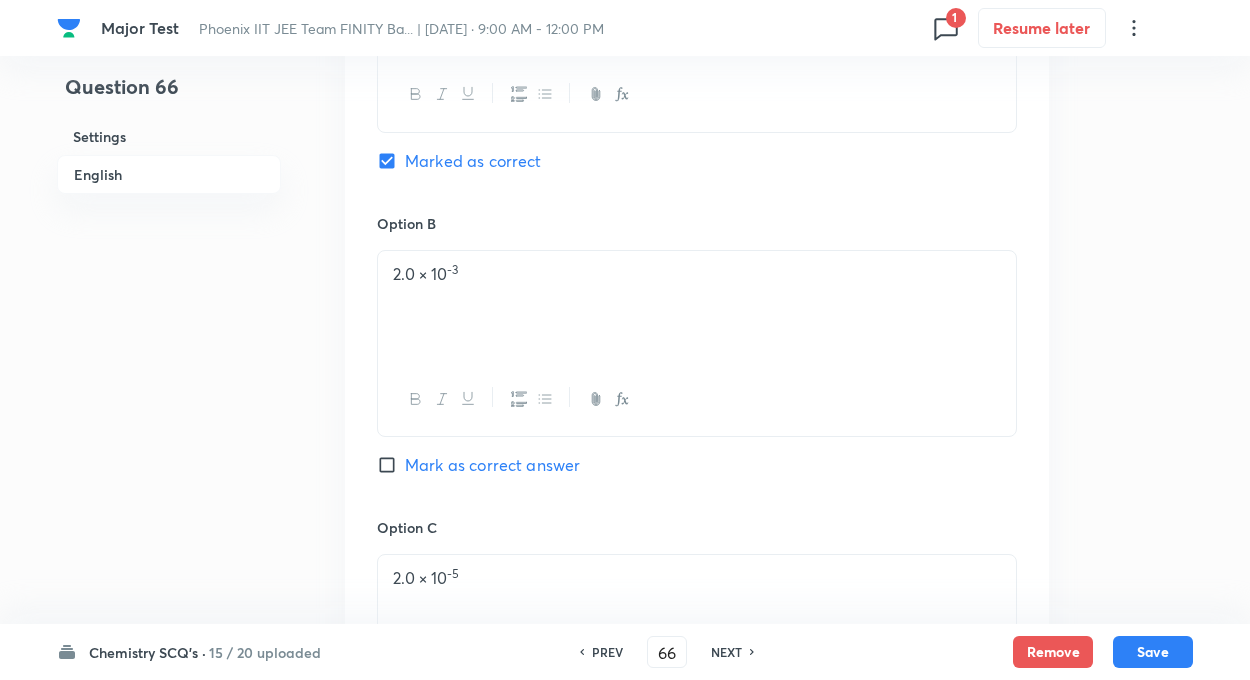 click on "Question 66 Settings English" at bounding box center (169, 247) 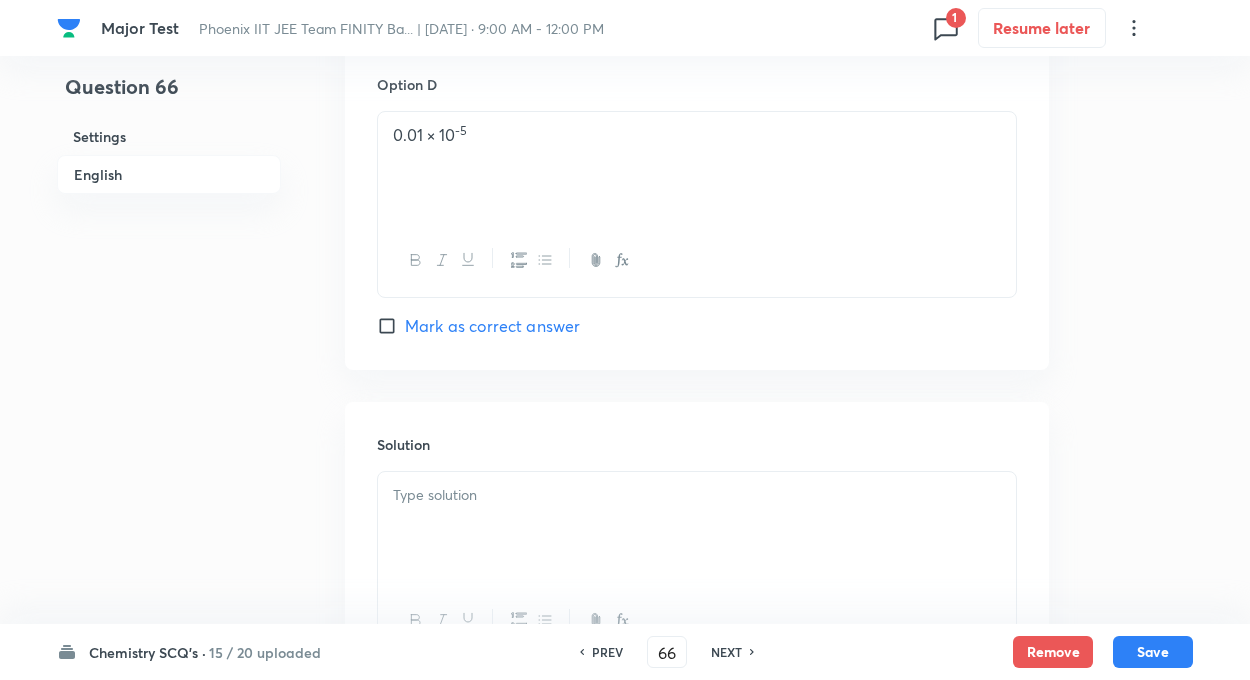 scroll, scrollTop: 2054, scrollLeft: 0, axis: vertical 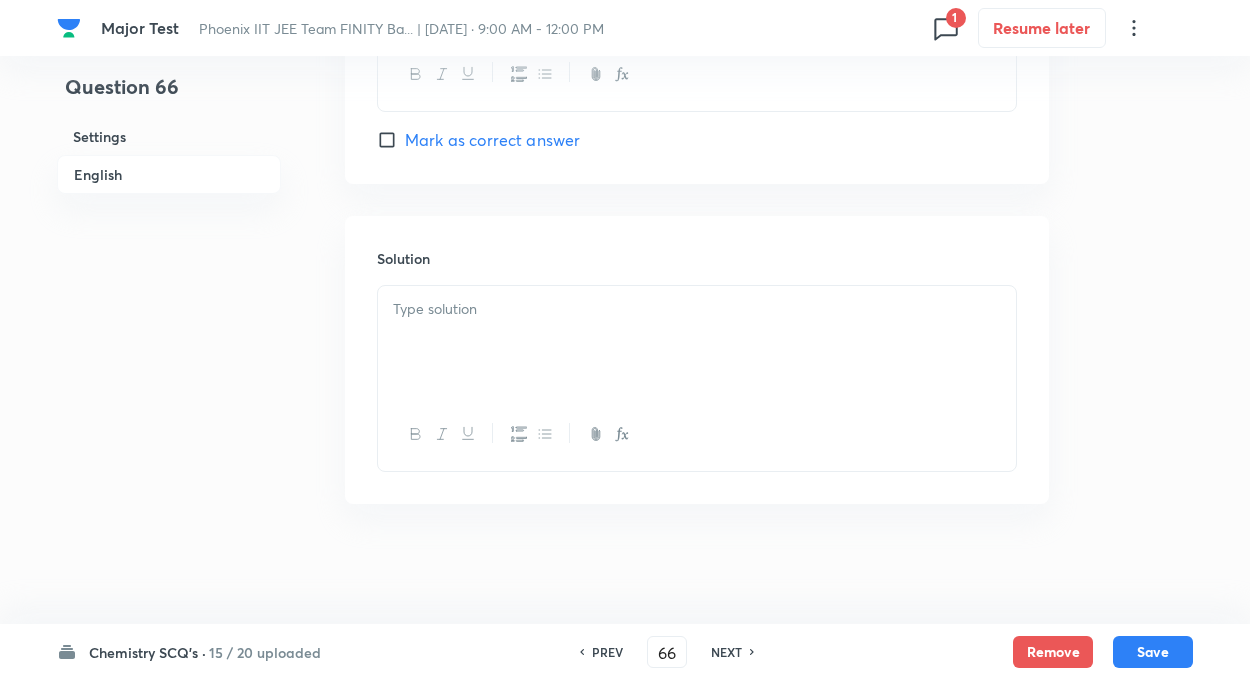click at bounding box center [697, 342] 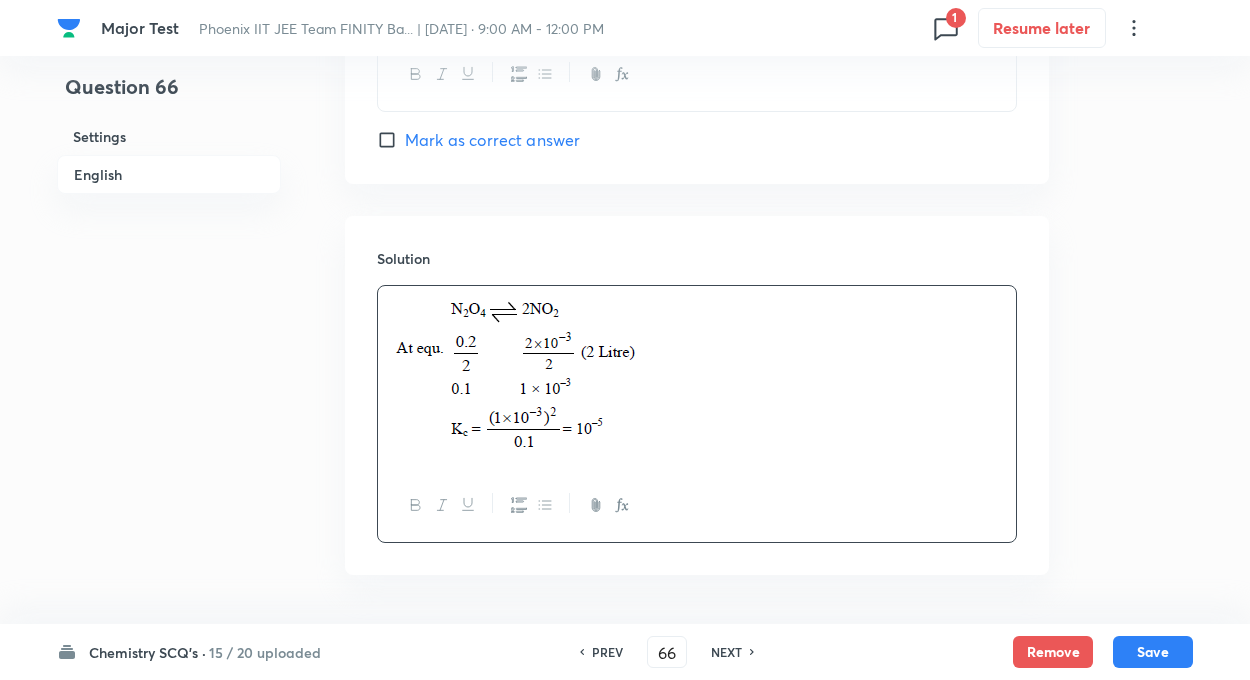 click on "Chemistry SCQ's ·
15 / 20 uploaded
PREV 66 ​ NEXT Remove Save" at bounding box center [625, 652] 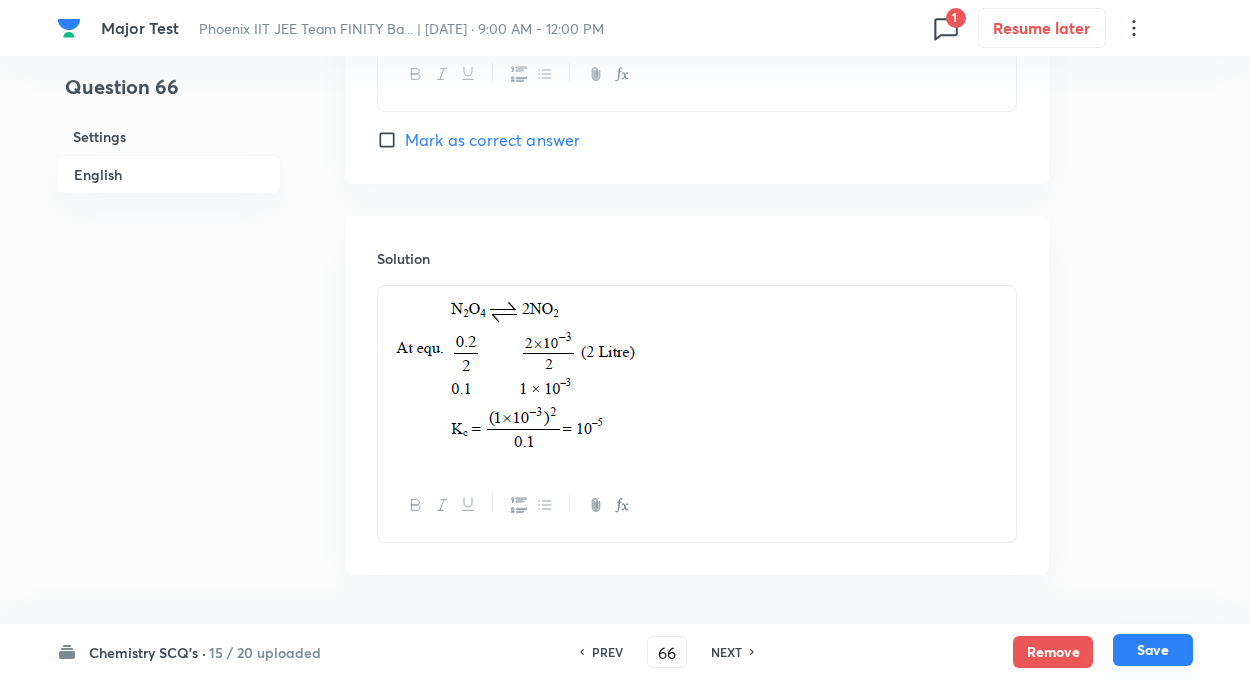 click on "Save" at bounding box center [1153, 650] 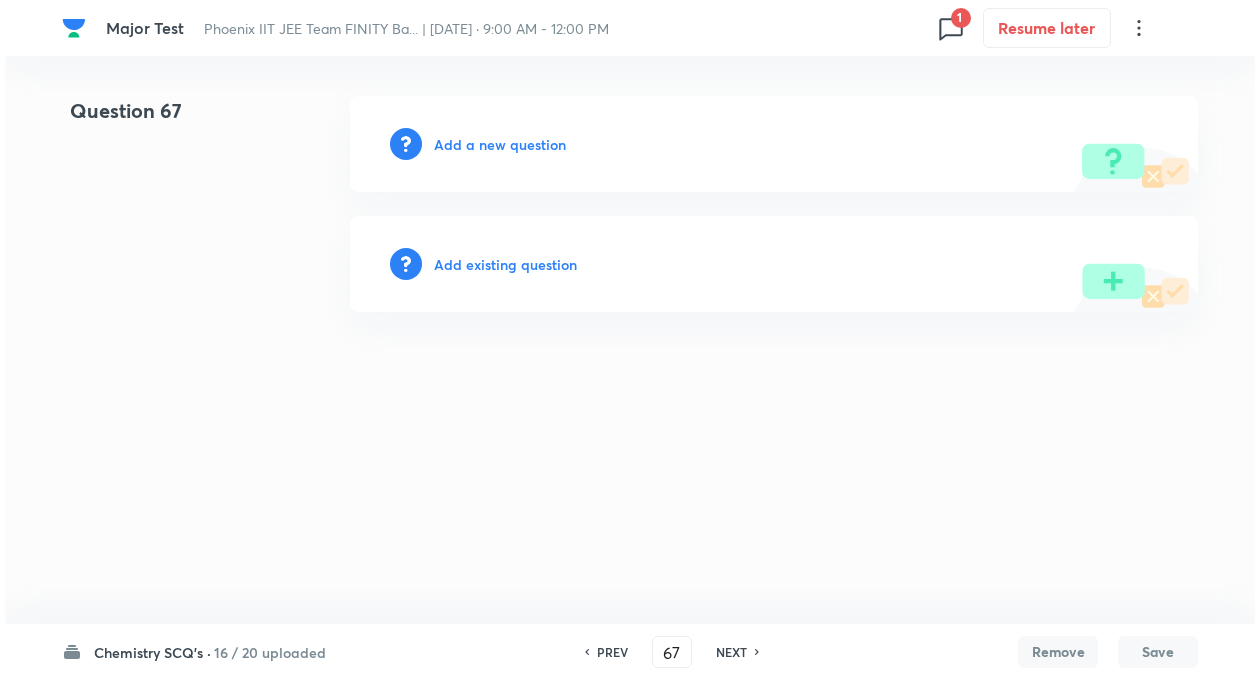 scroll, scrollTop: 0, scrollLeft: 0, axis: both 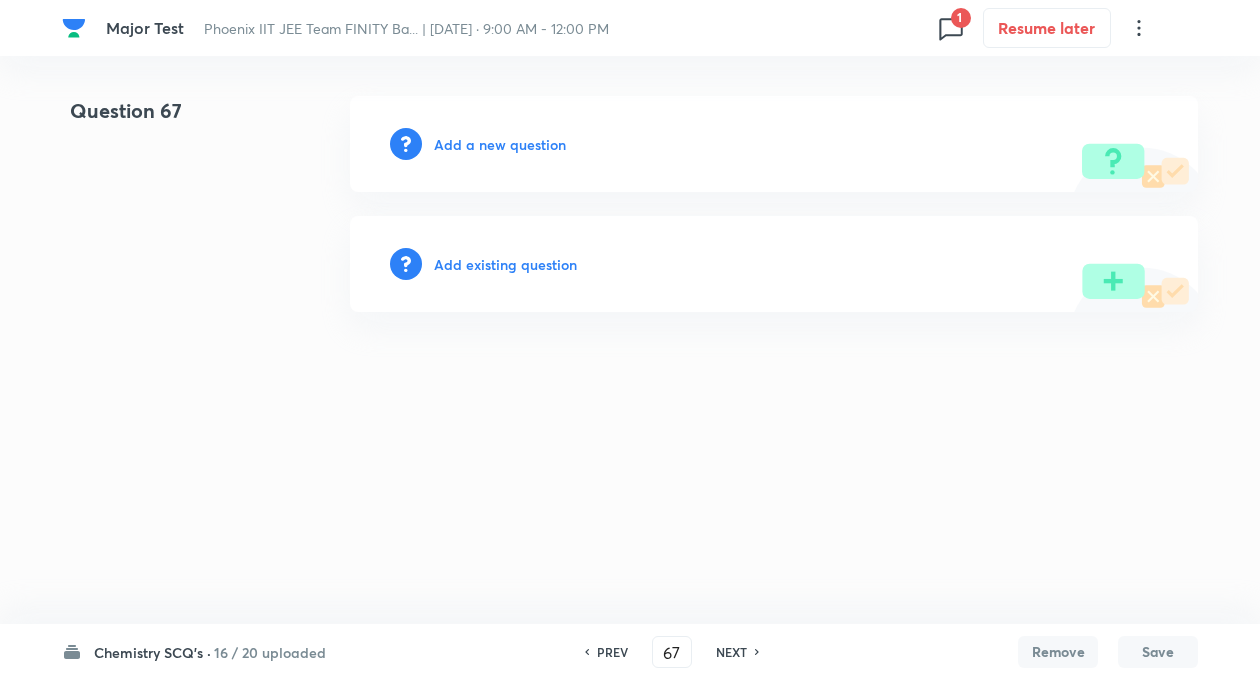 click on "NEXT" at bounding box center [731, 652] 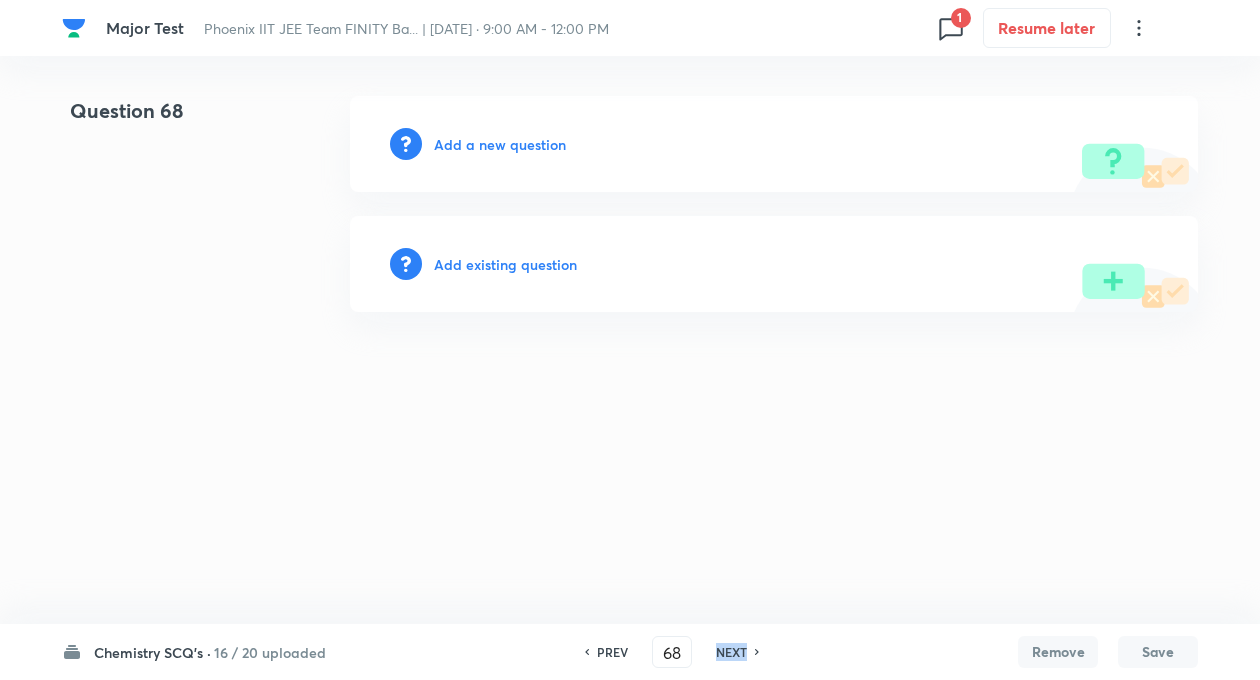 click on "NEXT" at bounding box center (731, 652) 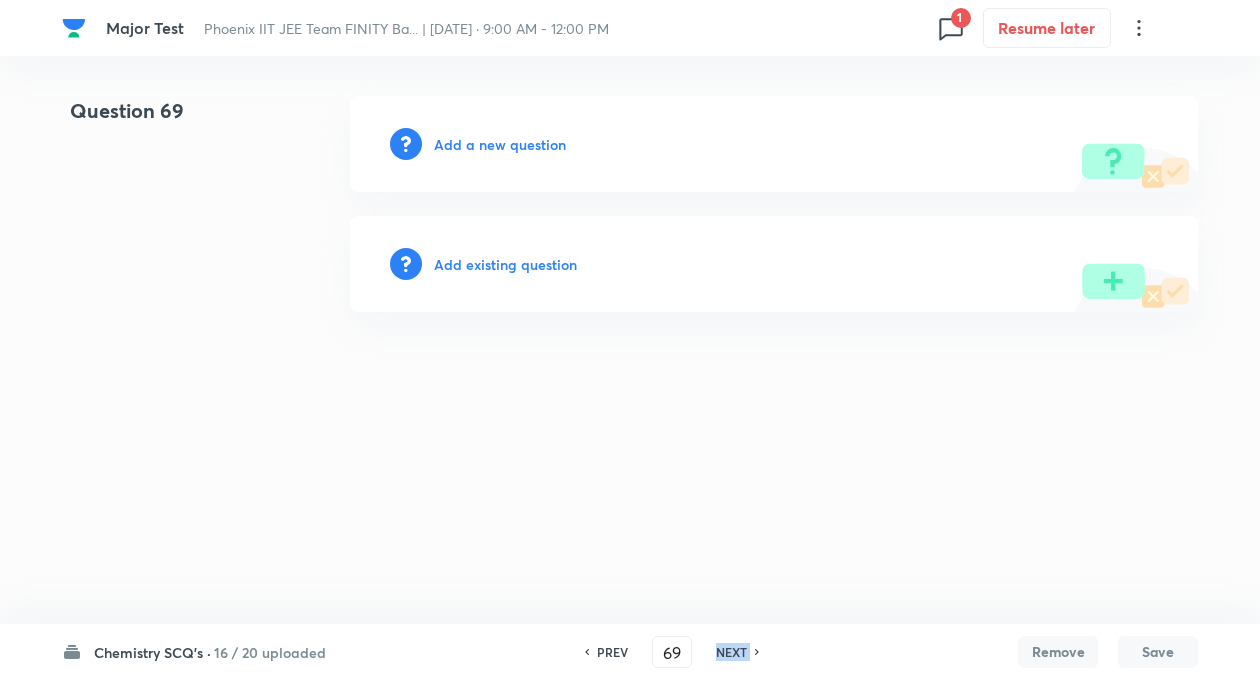 click on "NEXT" at bounding box center (731, 652) 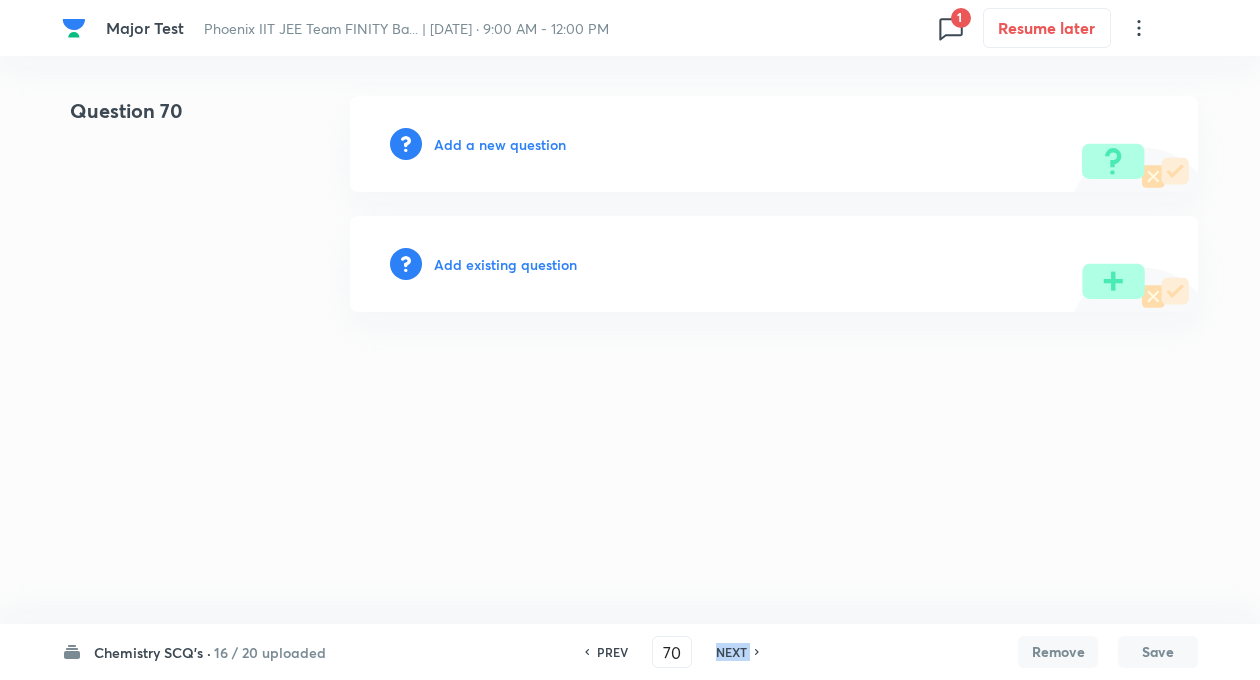 click on "NEXT" at bounding box center (731, 652) 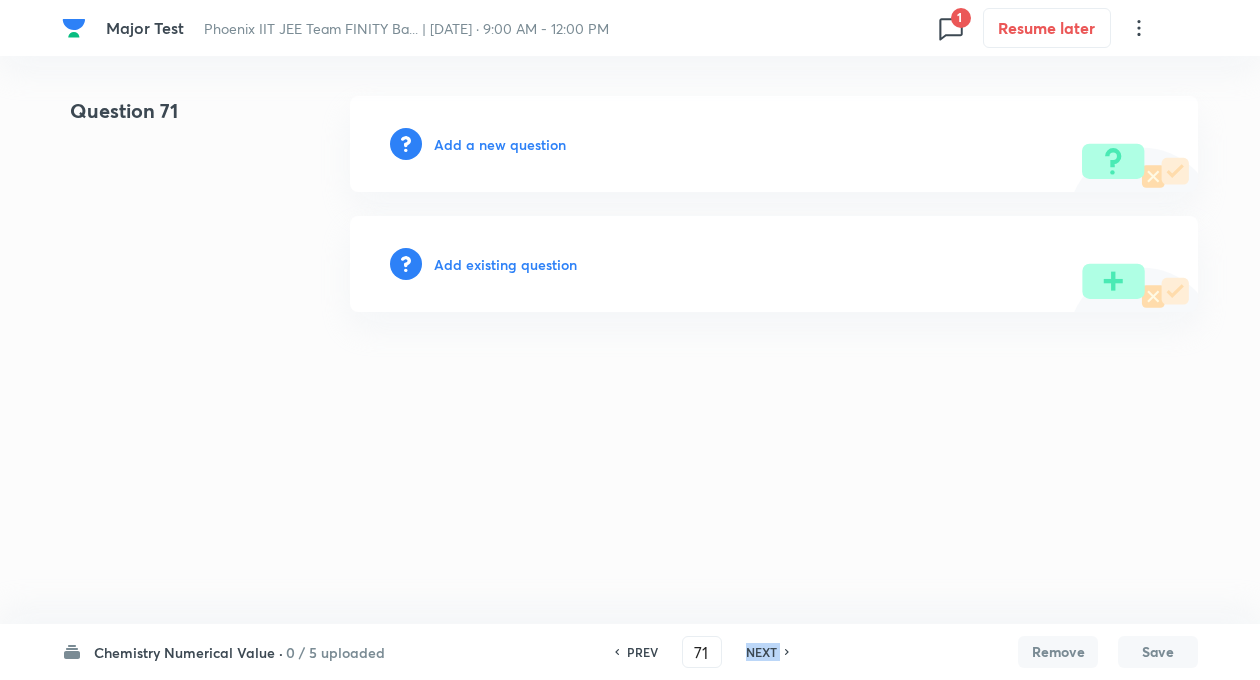 click on "PREV 71 ​ NEXT" at bounding box center (702, 652) 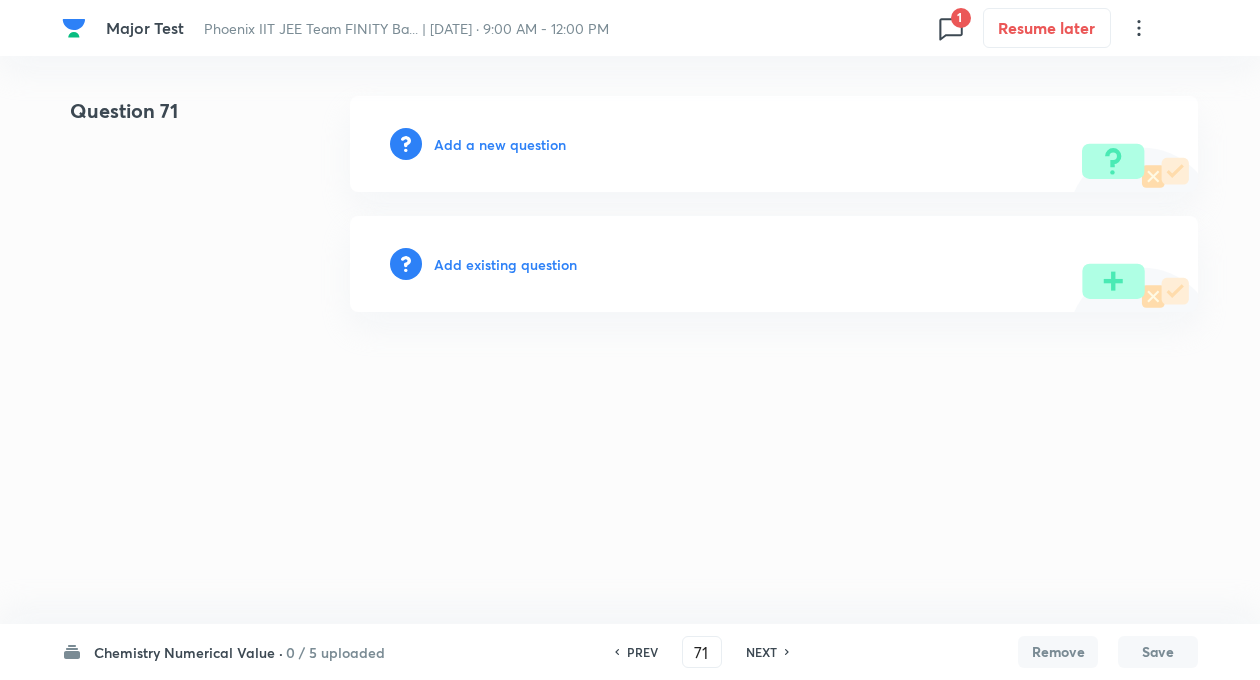 click on "PREV 71 ​ NEXT" at bounding box center [702, 652] 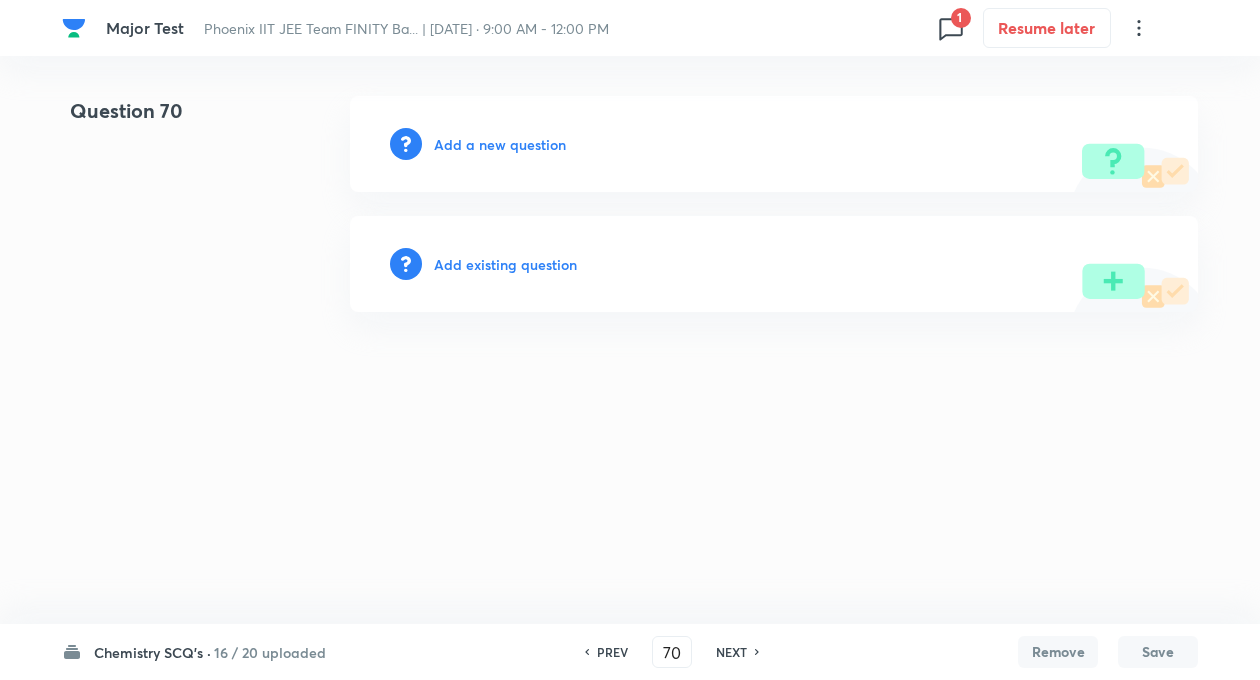 click on "PREV 70 ​ NEXT" at bounding box center [672, 652] 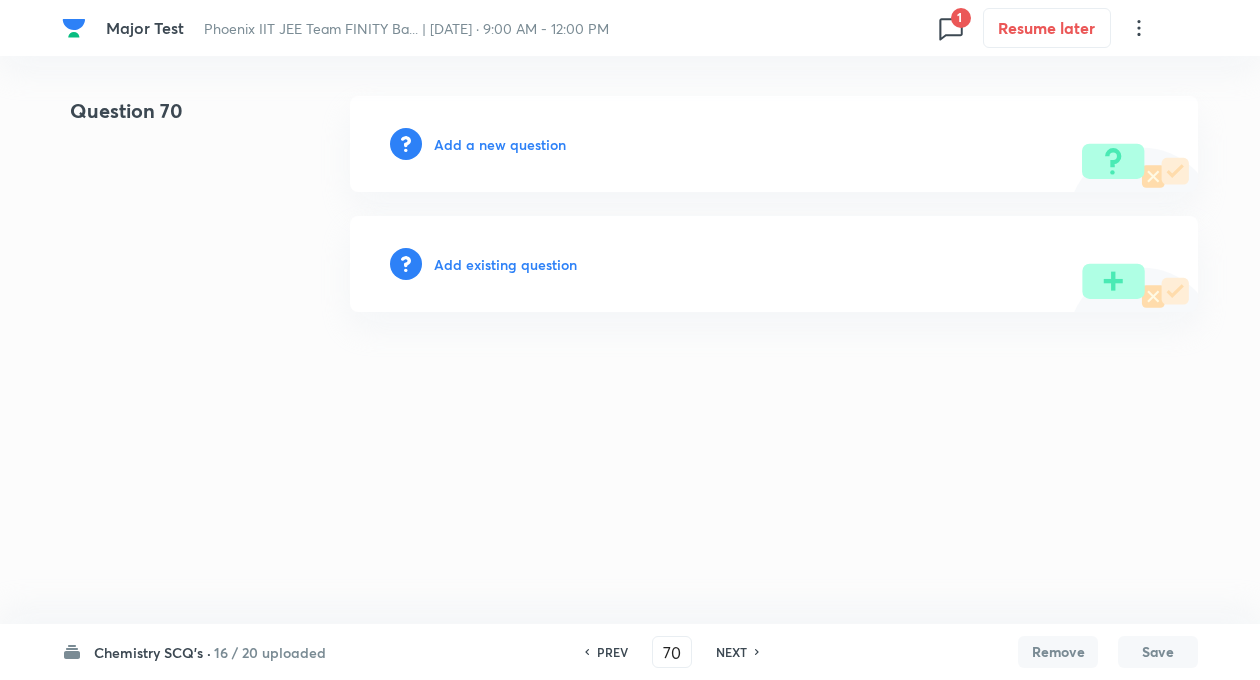 click on "NEXT" at bounding box center [731, 652] 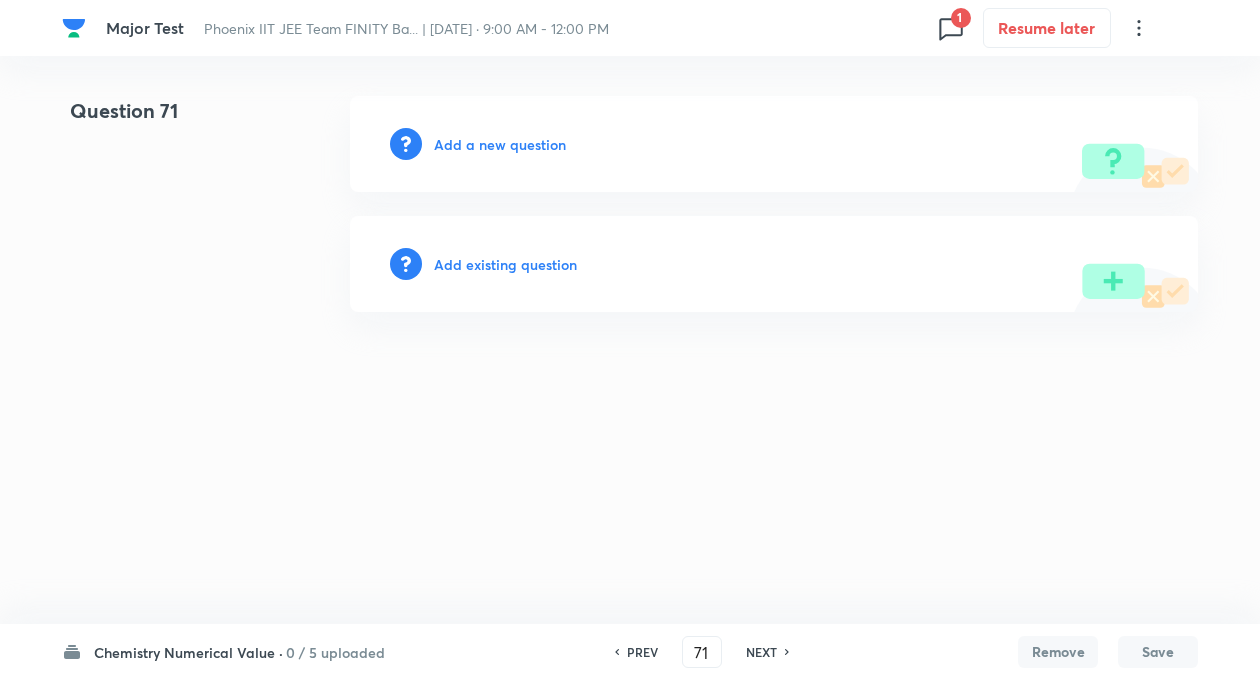 click on "Add a new question" at bounding box center (500, 144) 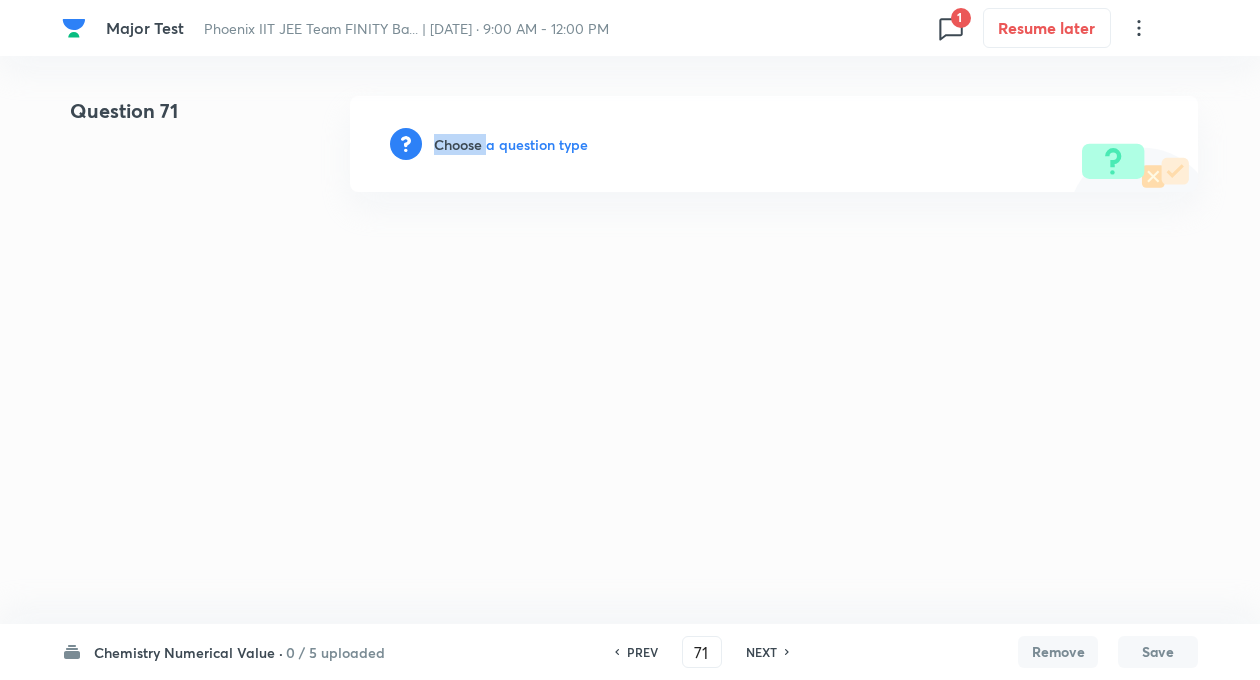 click on "Choose a question type" at bounding box center (511, 144) 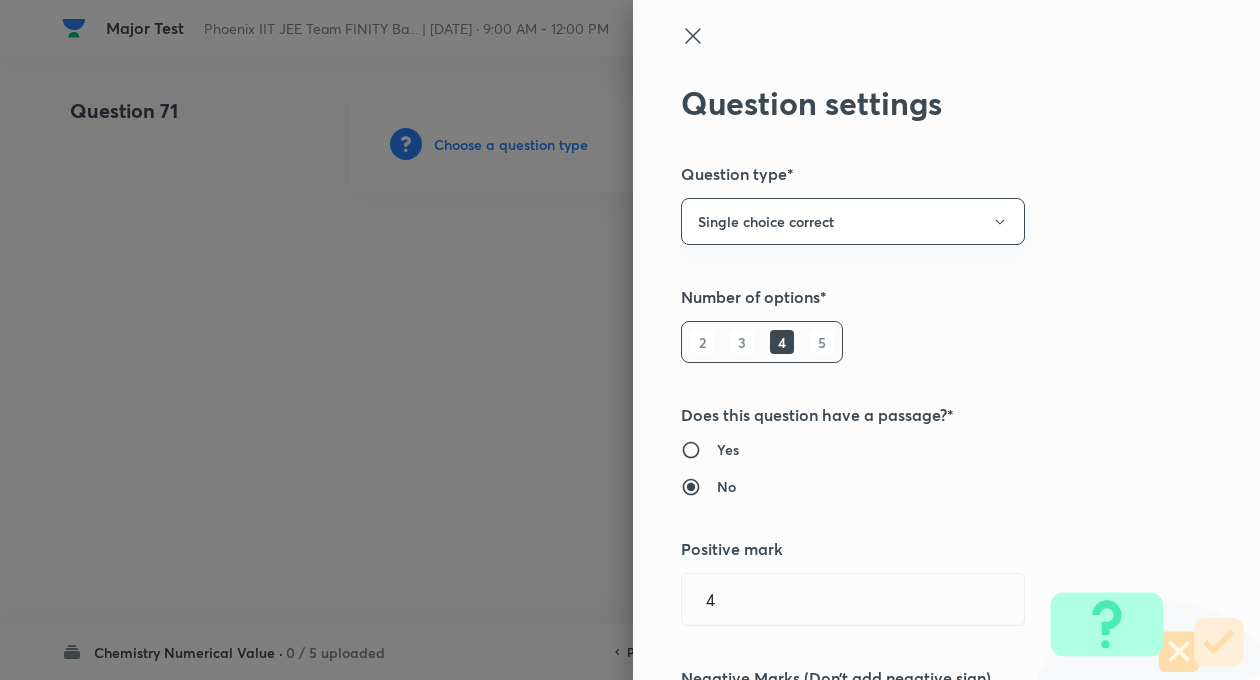 click on "Question settings Question type* Single choice correct Number of options* 2 3 4 5 Does this question have a passage?* Yes No Positive mark 4 ​ Negative Marks (Don’t add negative sign) 1 ​ Syllabus Topic group* ​ Topic* ​ Concept* ​ Sub-concept* ​ Concept-field ​ Additional details Question Difficulty Very easy Easy Moderate Hard Very hard Question is based on Fact Numerical Concept Previous year question Yes No Does this question have equation? Yes No Verification status Is the question verified? *Select 'yes' only if a question is verified Yes No Save" at bounding box center [946, 340] 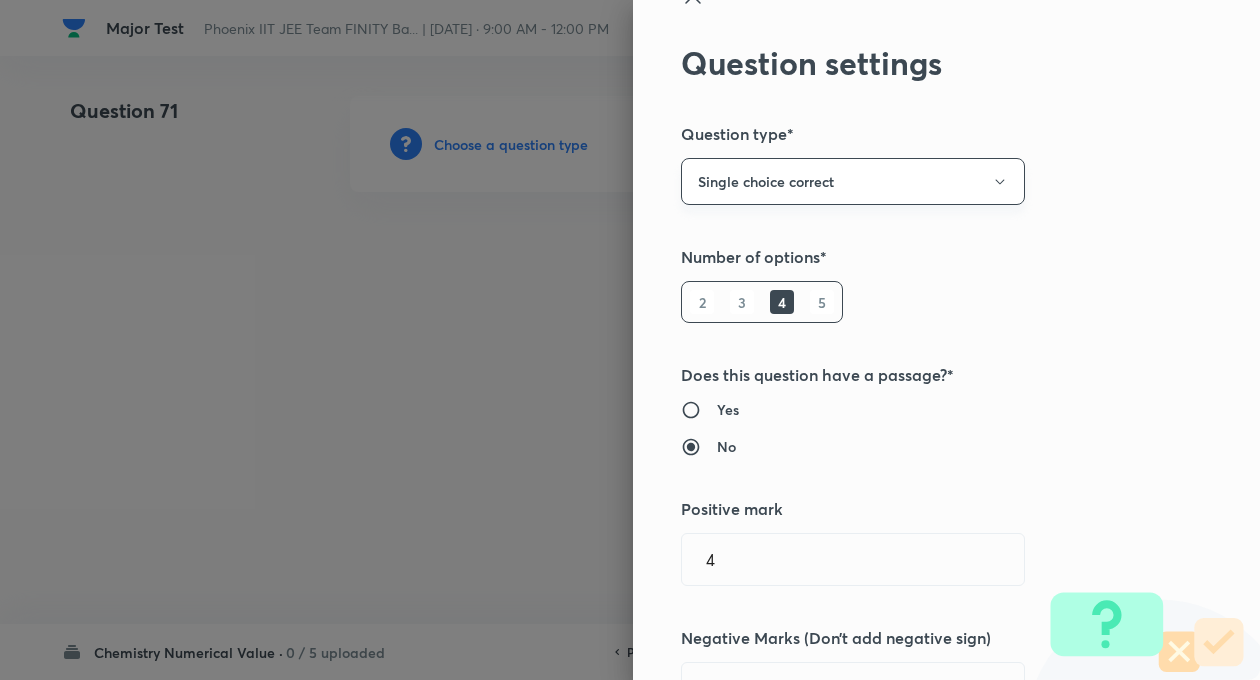 click on "Single choice correct" at bounding box center [853, 181] 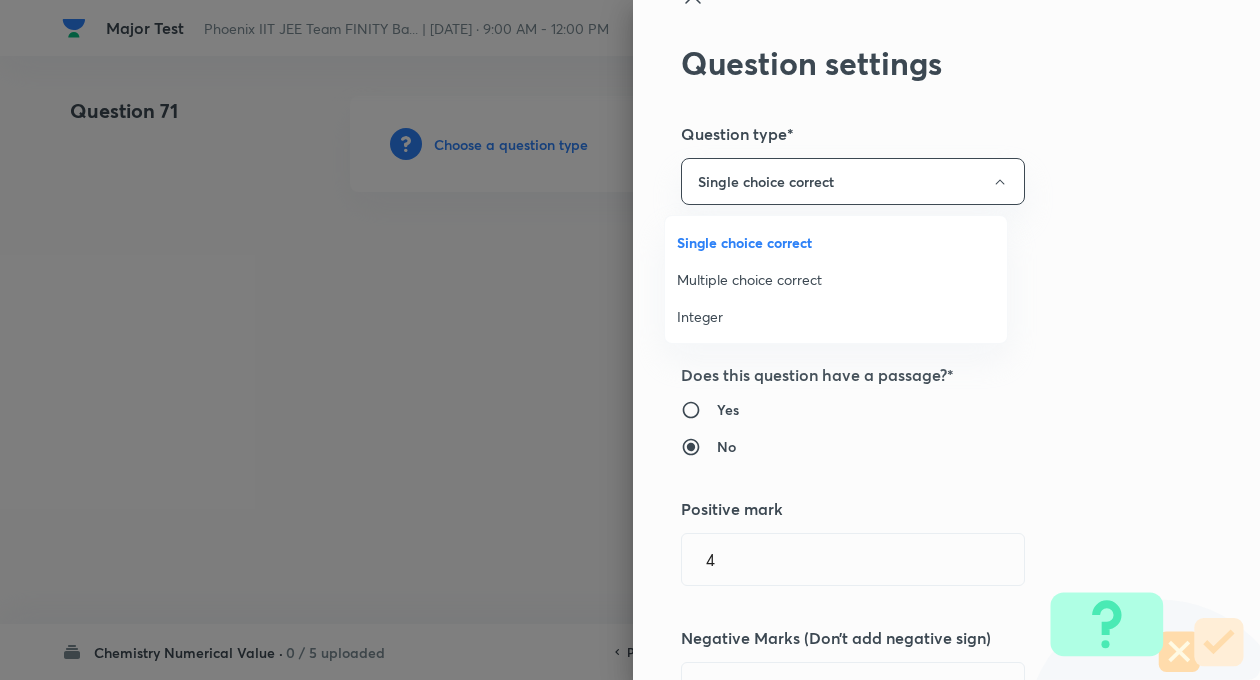 click on "Integer" at bounding box center (836, 316) 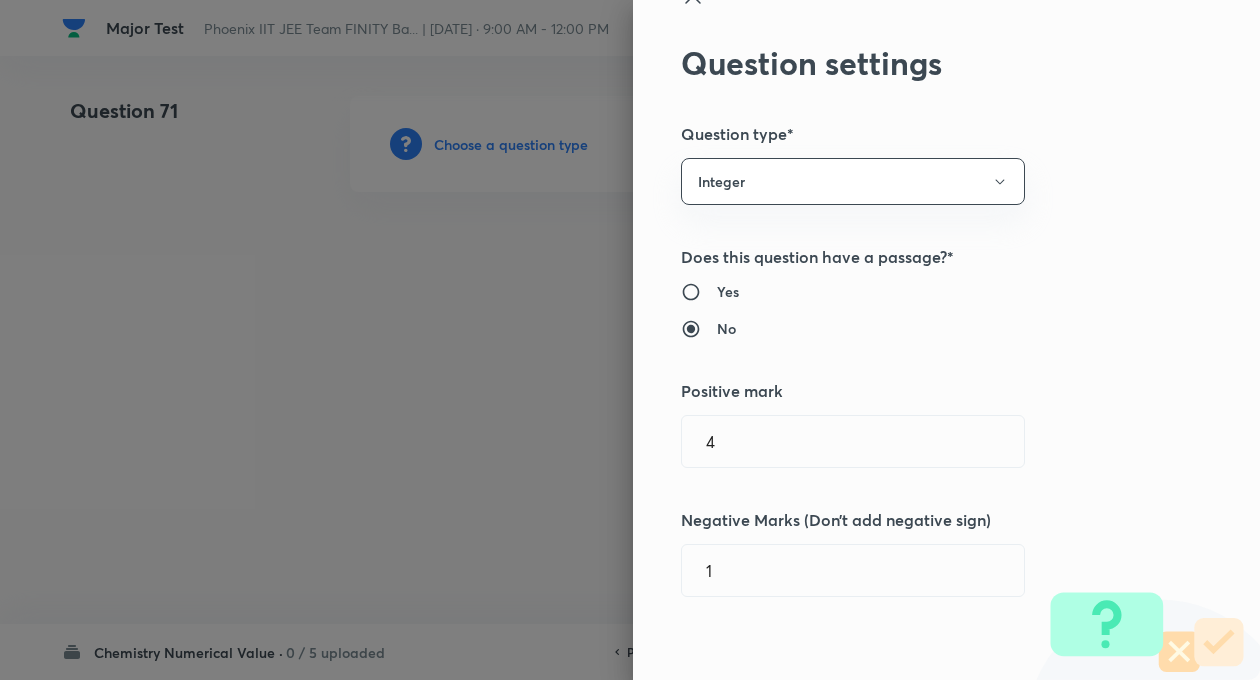 click on "Question settings Question type* Integer Does this question have a passage?* Yes No Positive mark 4 ​ Negative Marks (Don’t add negative sign) 1 ​ Syllabus Topic group* ​ Topic* ​ Concept* ​ Sub-concept* ​ Concept-field ​ Additional details Question Difficulty Very easy Easy Moderate Hard Very hard Question is based on Fact Numerical Concept Previous year question Yes No Does this question have equation? Yes No Verification status Is the question verified? *Select 'yes' only if a question is verified Yes No Save" at bounding box center [946, 340] 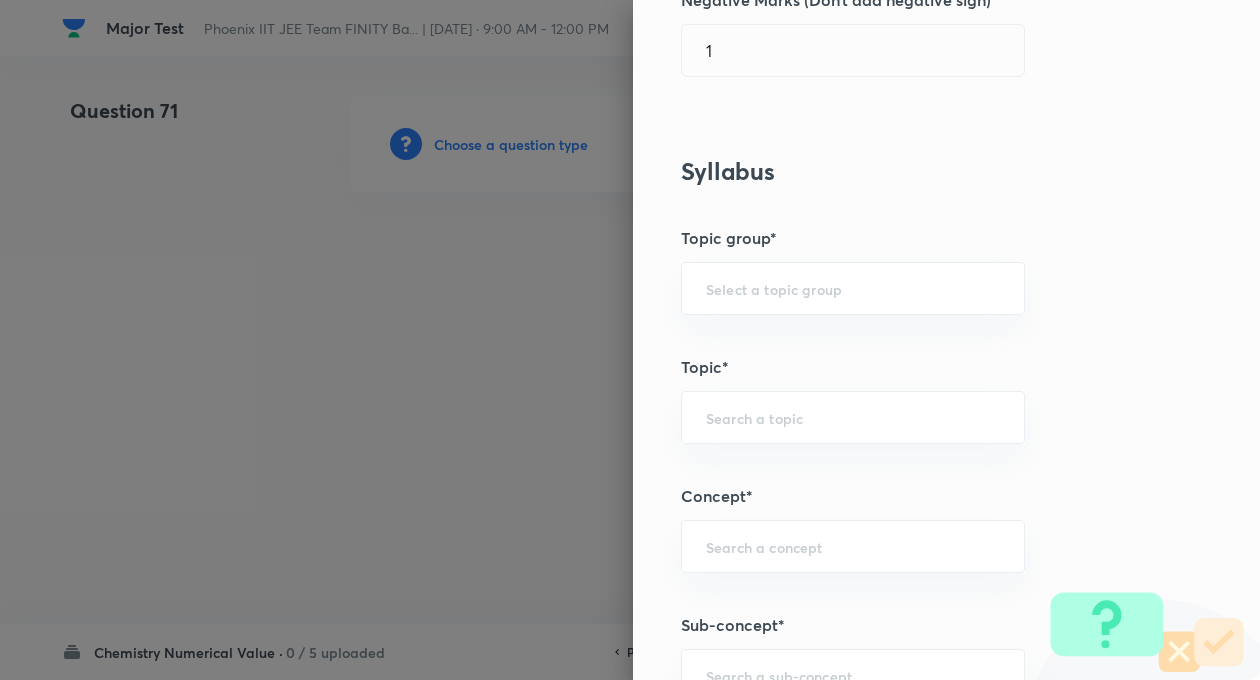 scroll, scrollTop: 600, scrollLeft: 0, axis: vertical 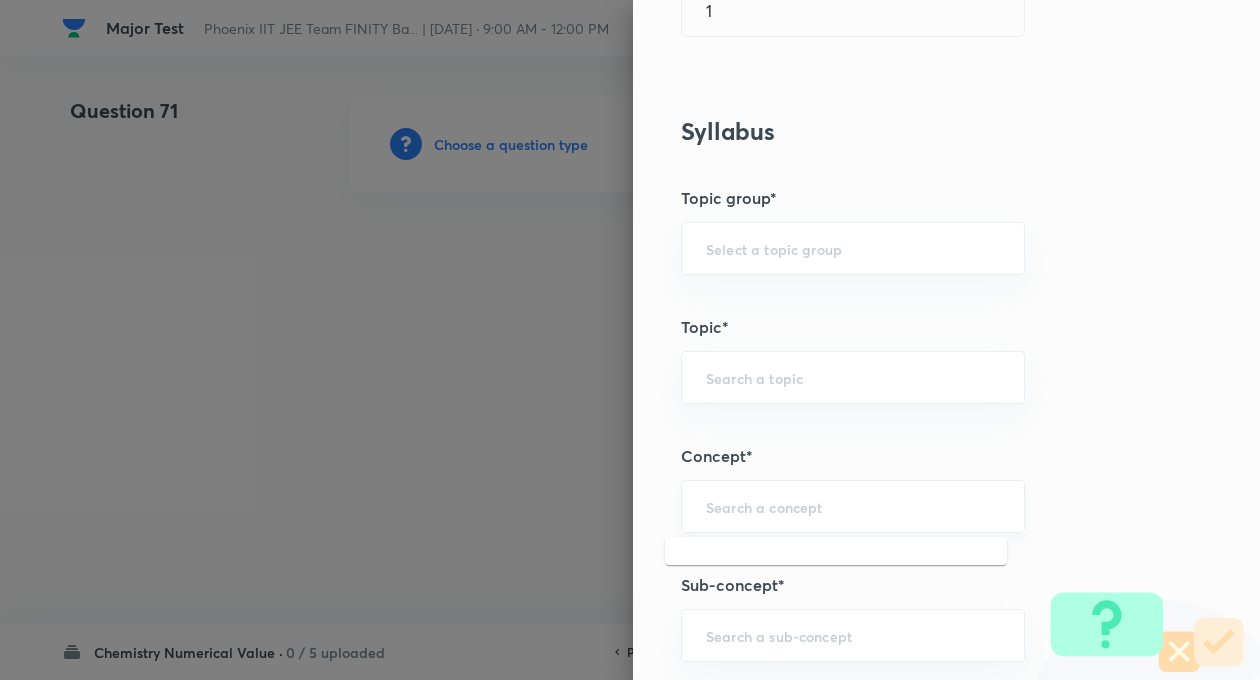 click at bounding box center [853, 506] 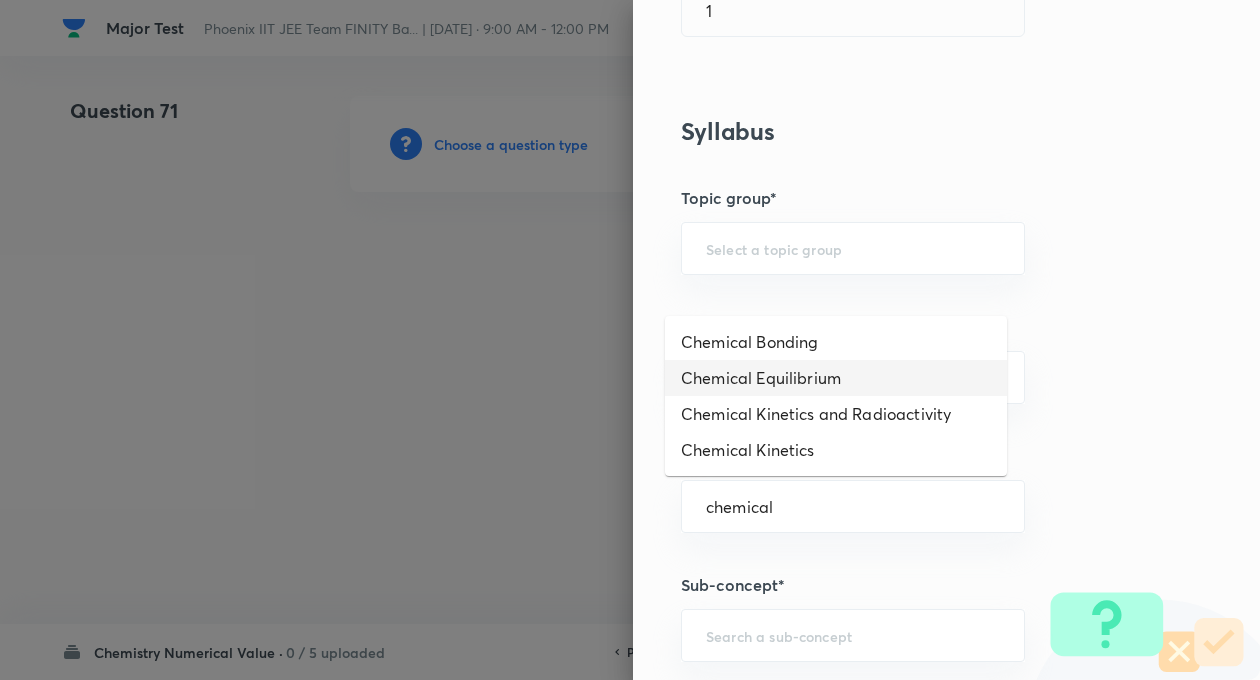 click on "Chemical Equilibrium" at bounding box center (836, 378) 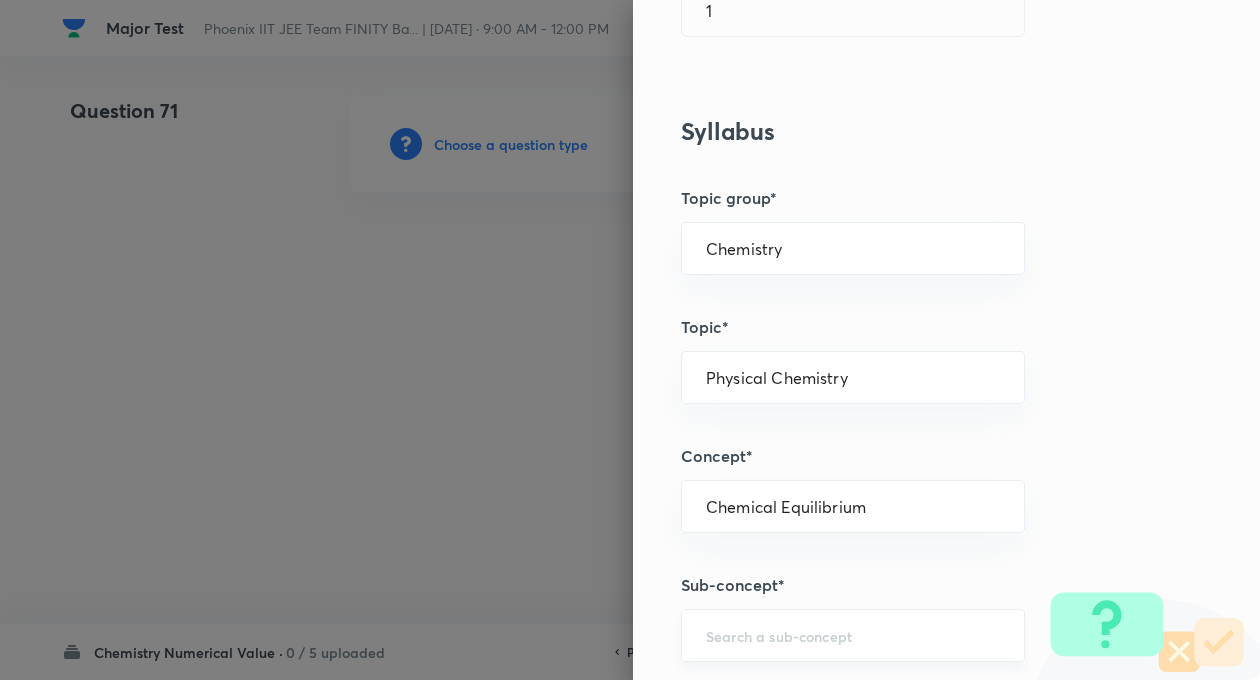 click on "​" at bounding box center [853, 635] 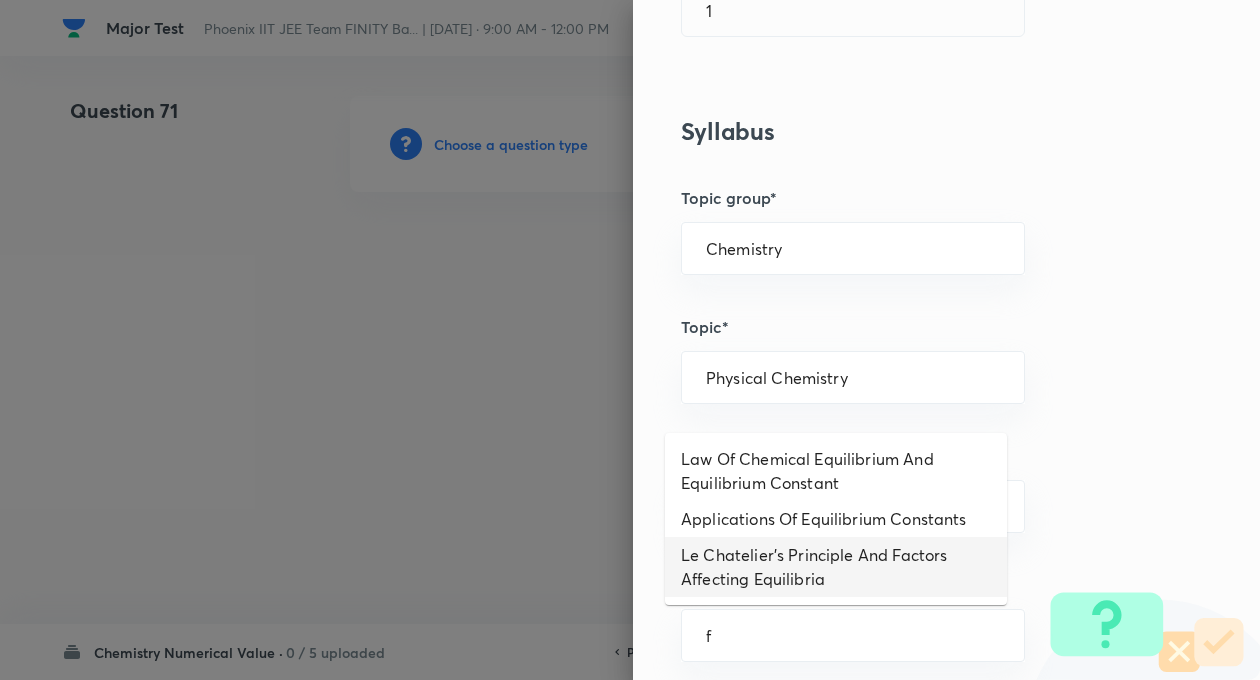 click on "Le Chatelier’s Principle And Factors Affecting Equilibria" at bounding box center [836, 567] 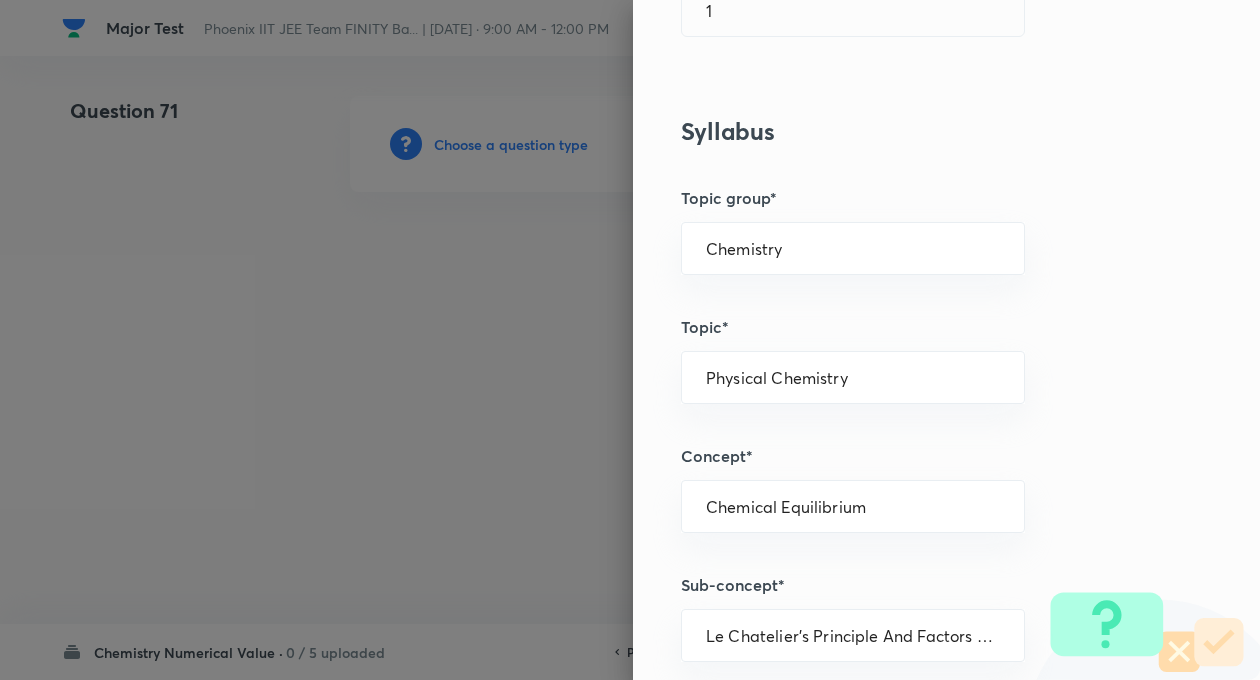 click on "Question settings Question type* Integer Does this question have a passage?* Yes No Positive mark 4 ​ Negative Marks (Don’t add negative sign) 1 ​ Syllabus Topic group* Chemistry ​ Topic* Physical Chemistry ​ Concept* Chemical Equilibrium ​ Sub-concept* Le Chatelier’s Principle And Factors Affecting Equilibria ​ Concept-field ​ Additional details Question Difficulty Very easy Easy Moderate Hard Very hard Question is based on Fact Numerical Concept Previous year question Yes No Does this question have equation? Yes No Verification status Is the question verified? *Select 'yes' only if a question is verified Yes No Save" at bounding box center [946, 340] 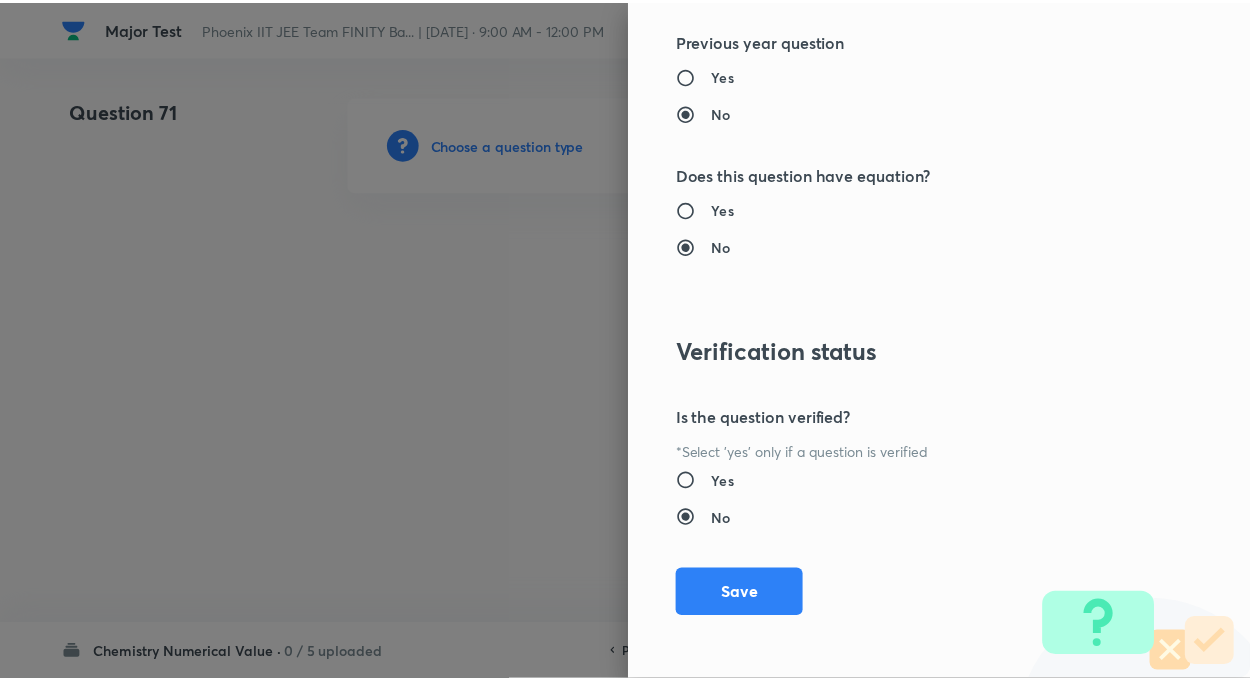 scroll, scrollTop: 1928, scrollLeft: 0, axis: vertical 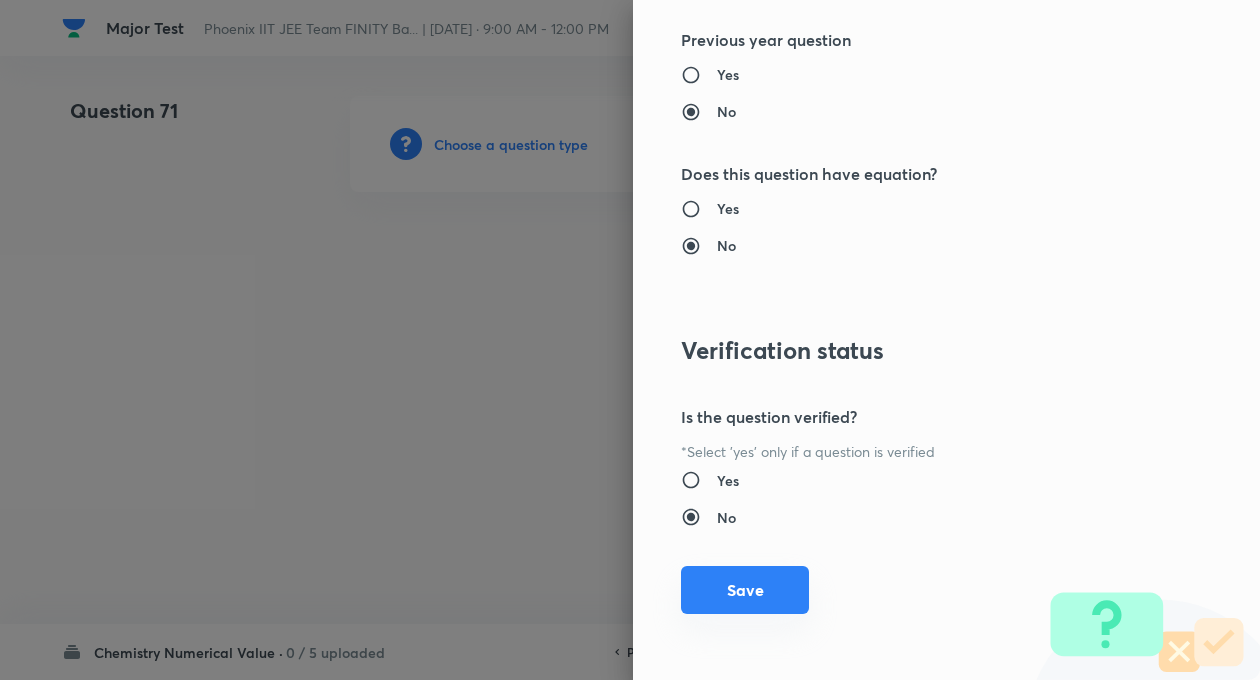 click on "Save" at bounding box center [745, 590] 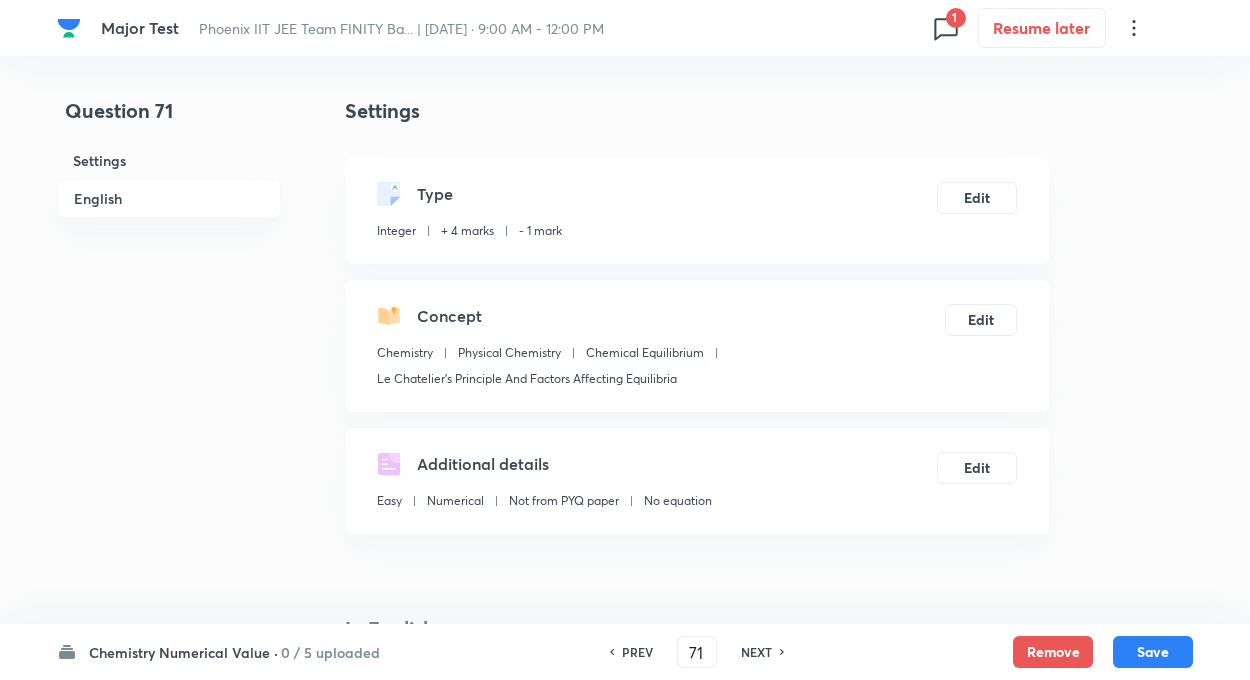 click on "Question 71 Settings English" at bounding box center (169, 843) 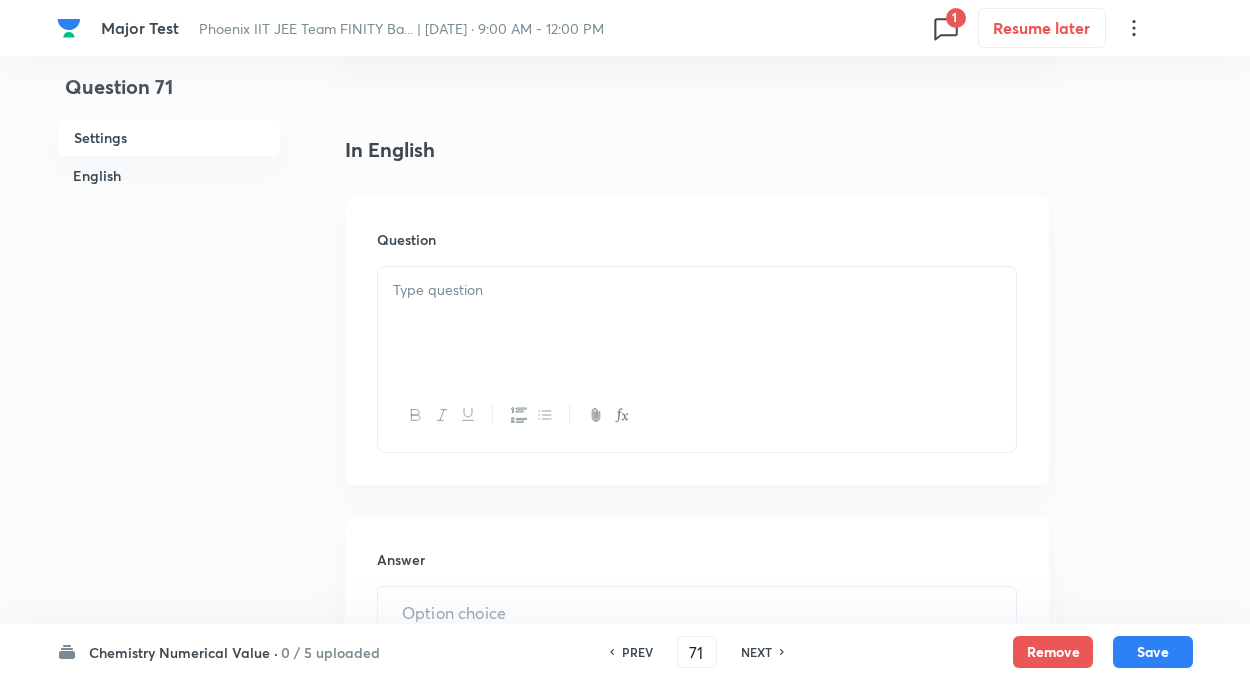 scroll, scrollTop: 520, scrollLeft: 0, axis: vertical 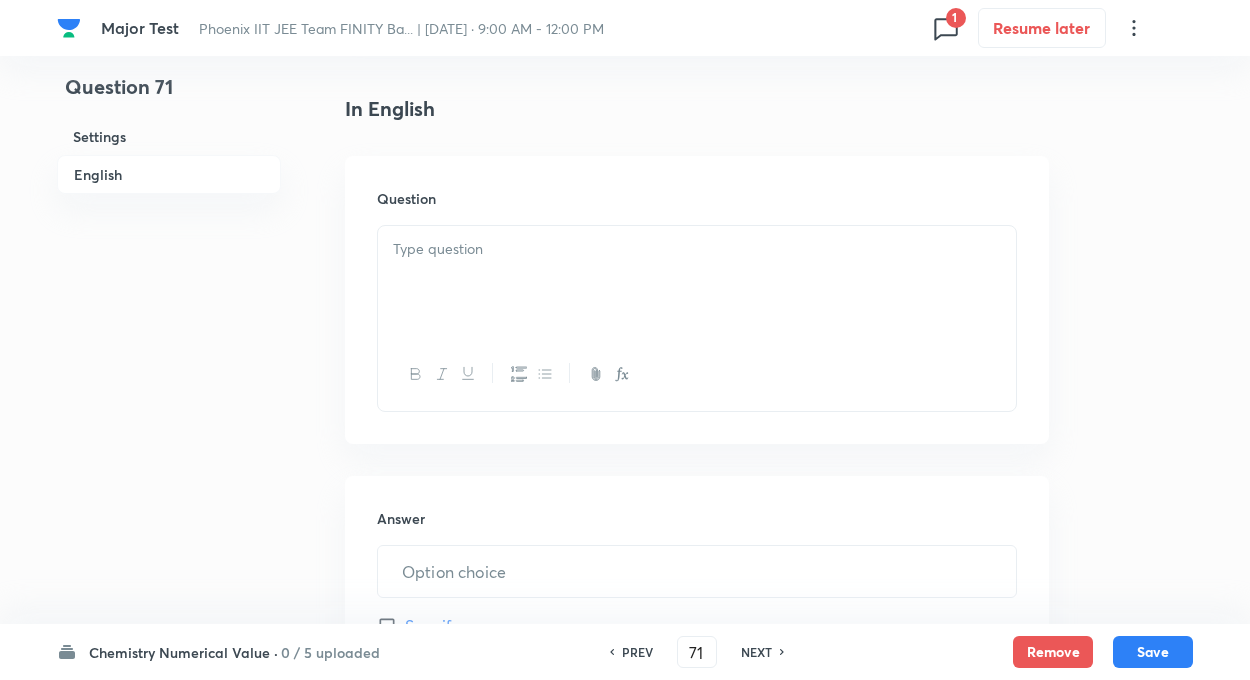 click at bounding box center [697, 282] 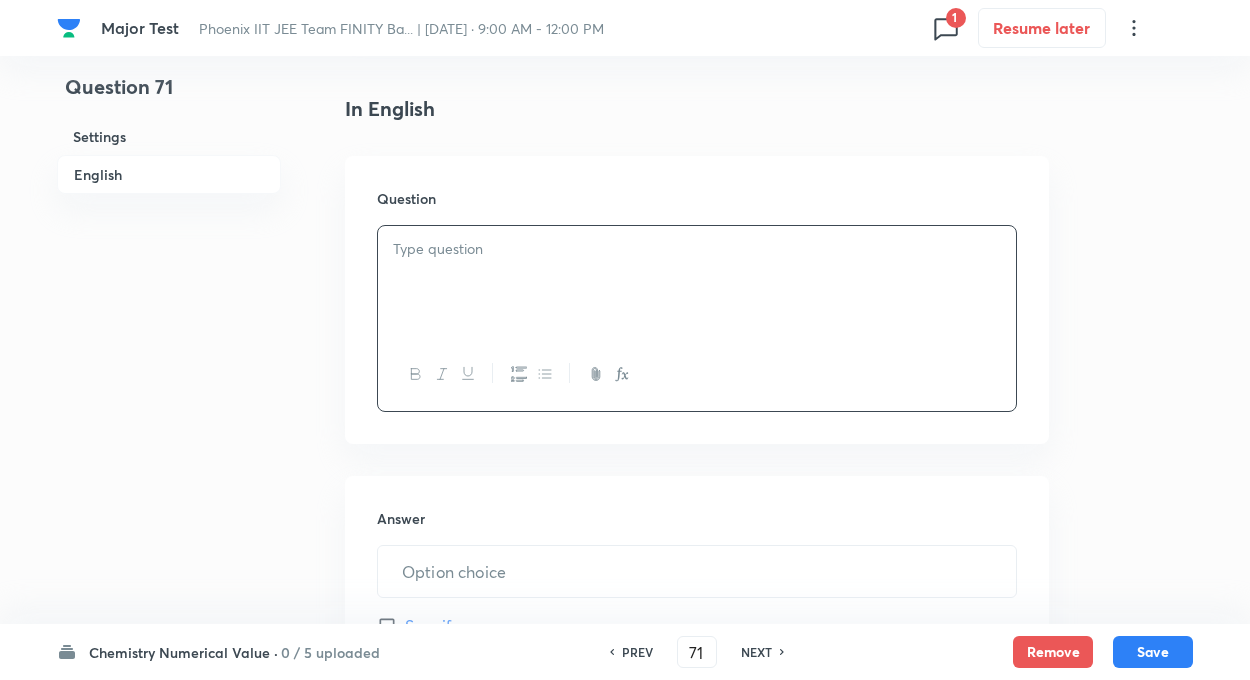 paste 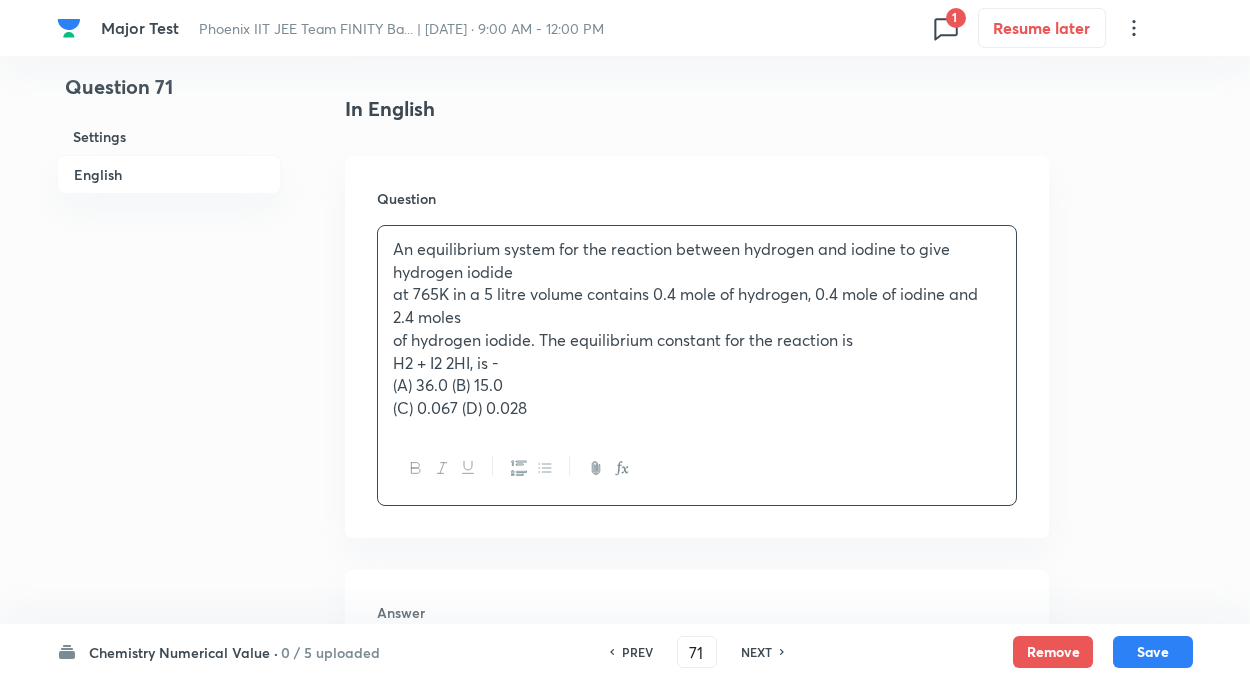 click on "An equilibrium system for the reaction between hydrogen and iodine to give hydrogen iodide at 765K in a 5 litre volume contains 0.4 mole of hydrogen, 0.4 mole of iodine and 2.4 moles of hydrogen iodide. The equilibrium constant for the reaction is H2 + I2 2HI, is - (A) 36.0 (B) 15.0 (C) 0.067 (D) 0.028" at bounding box center (697, 329) 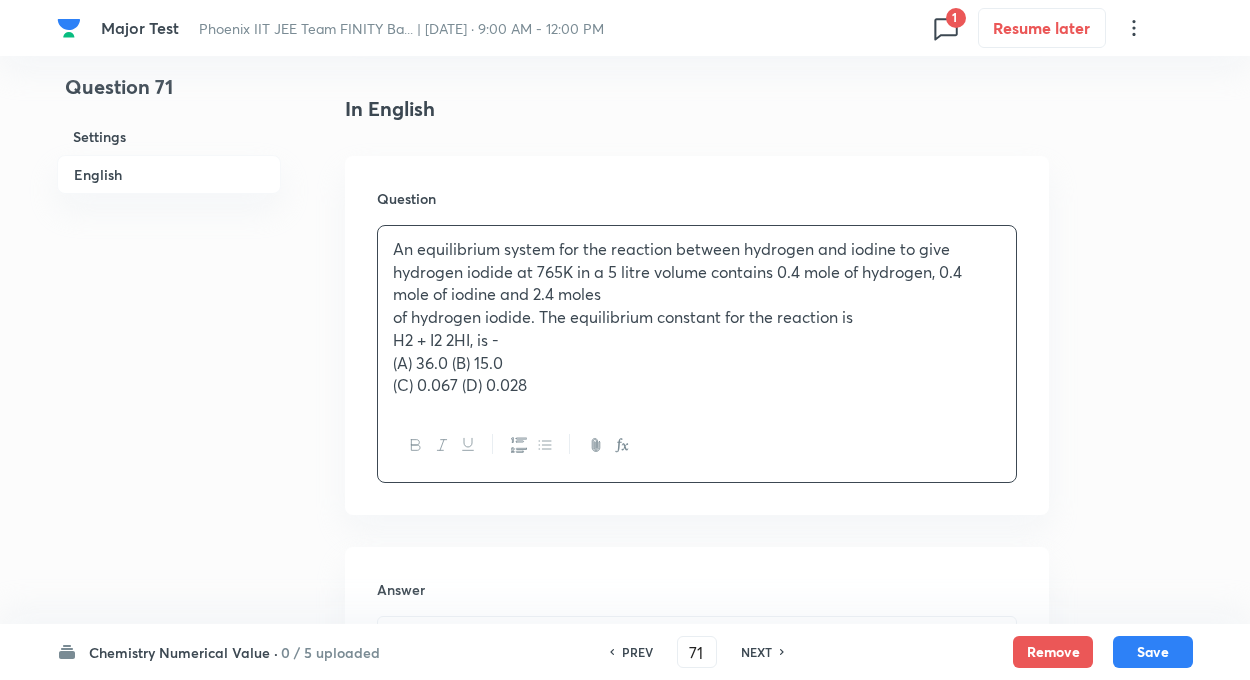 click on "of hydrogen iodide. The equilibrium constant for the reaction is" at bounding box center (697, 317) 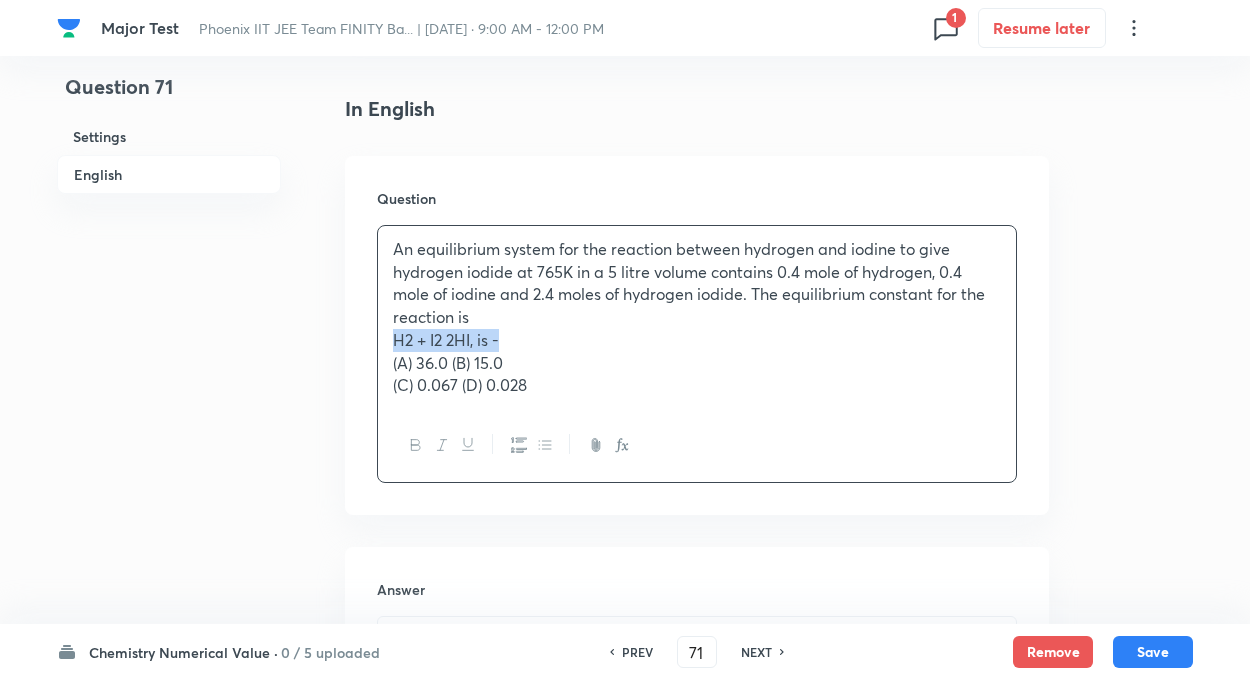 drag, startPoint x: 390, startPoint y: 336, endPoint x: 517, endPoint y: 345, distance: 127.3185 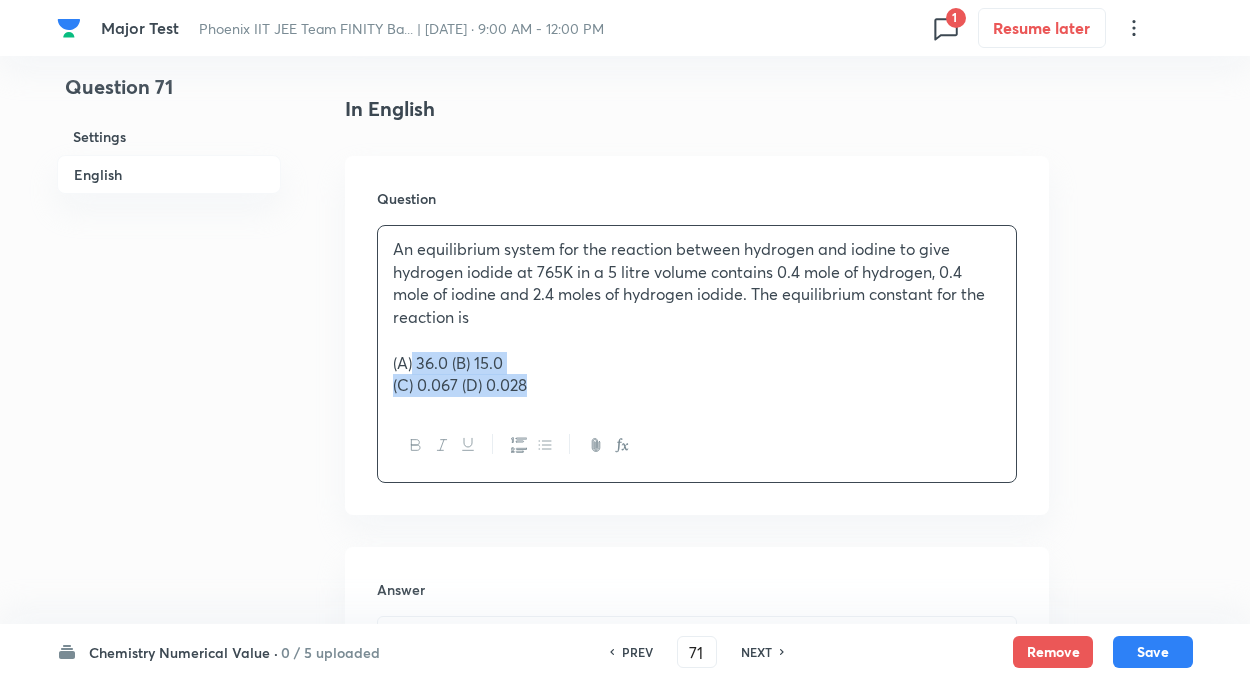 drag, startPoint x: 414, startPoint y: 360, endPoint x: 705, endPoint y: 458, distance: 307.05862 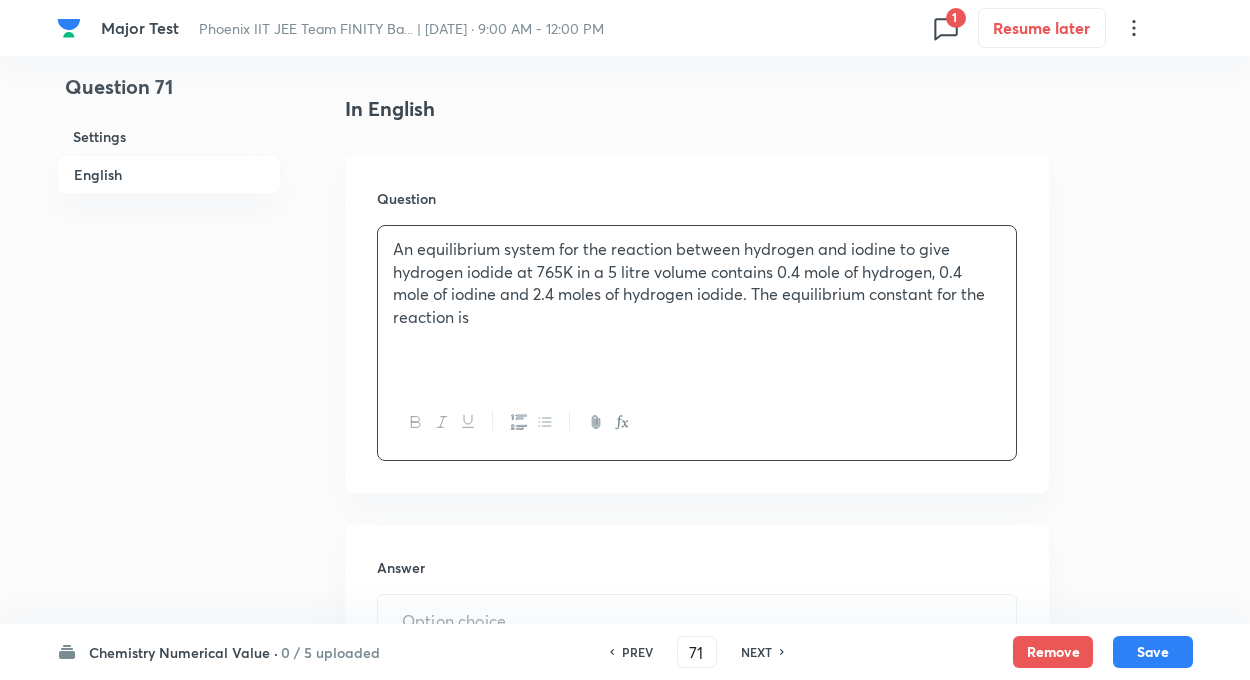 click on "Question 71 Settings English" at bounding box center (169, 347) 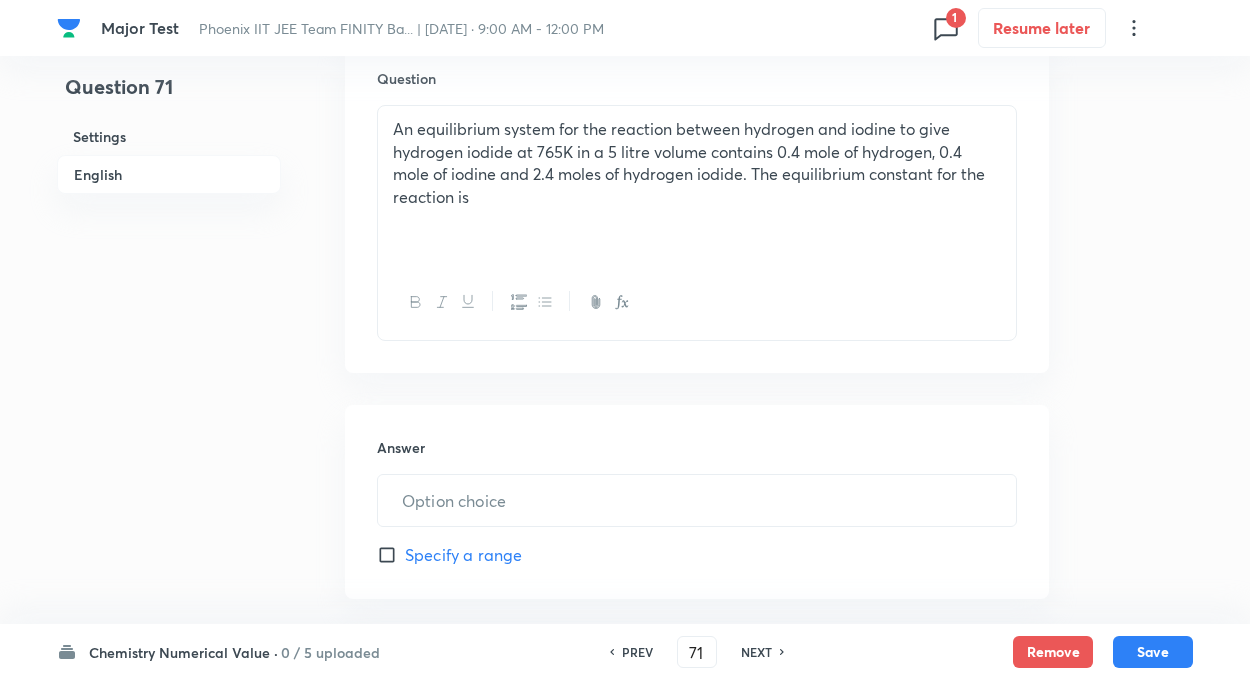 click on "Question 71 Settings English" at bounding box center (169, 227) 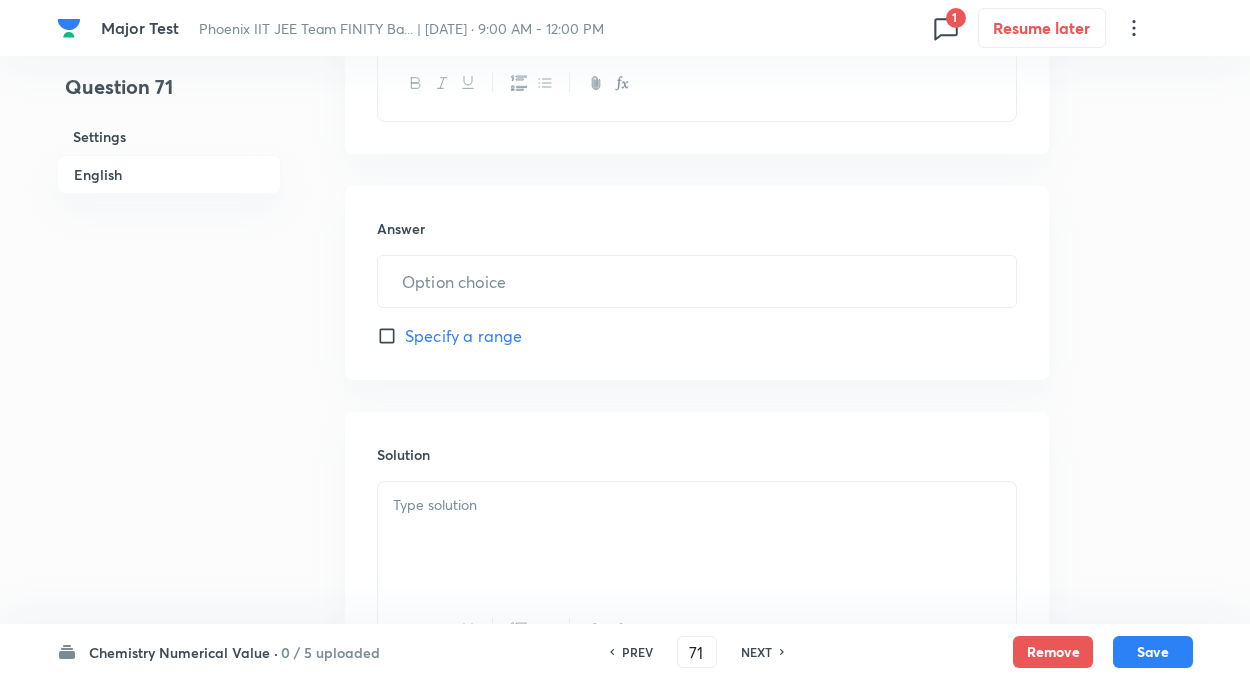 scroll, scrollTop: 880, scrollLeft: 0, axis: vertical 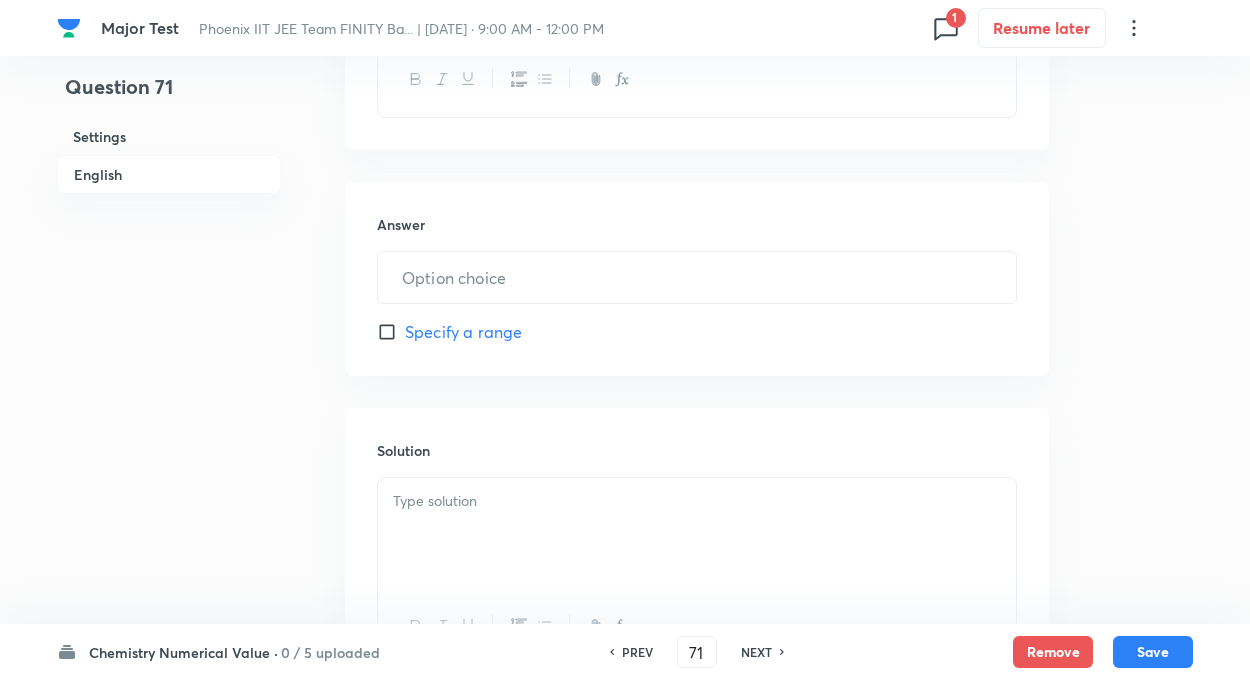click on "Question 71 Settings English" at bounding box center (169, 4) 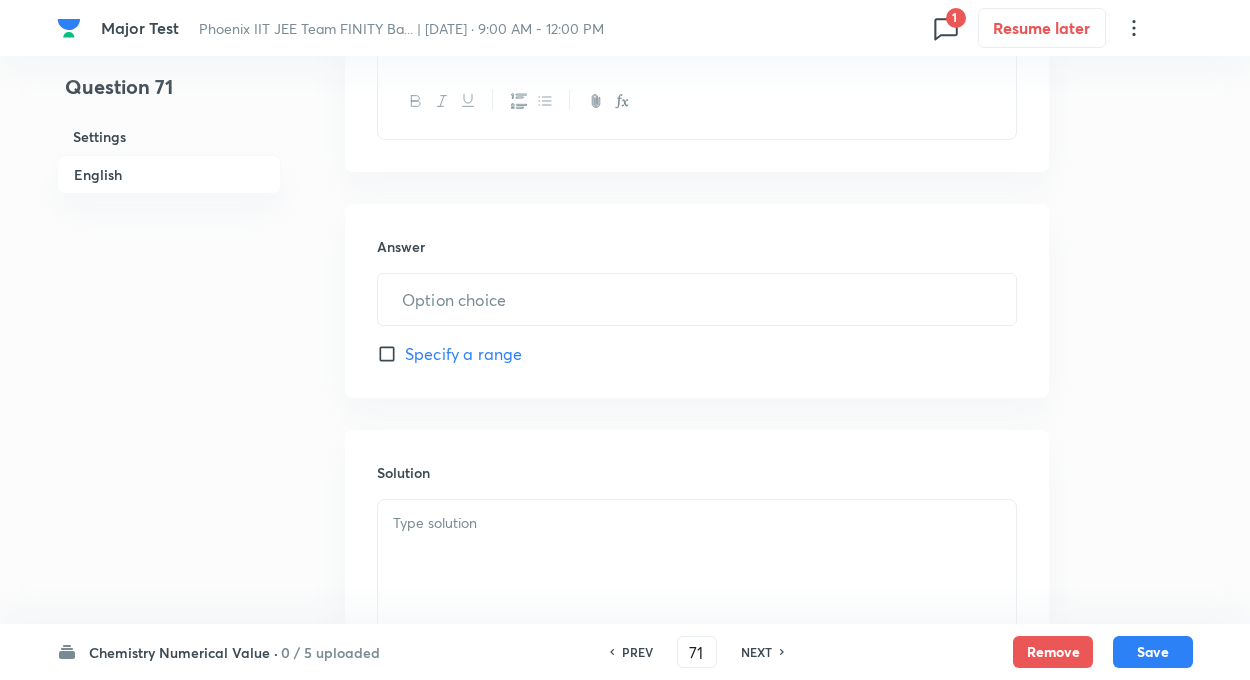 scroll, scrollTop: 840, scrollLeft: 0, axis: vertical 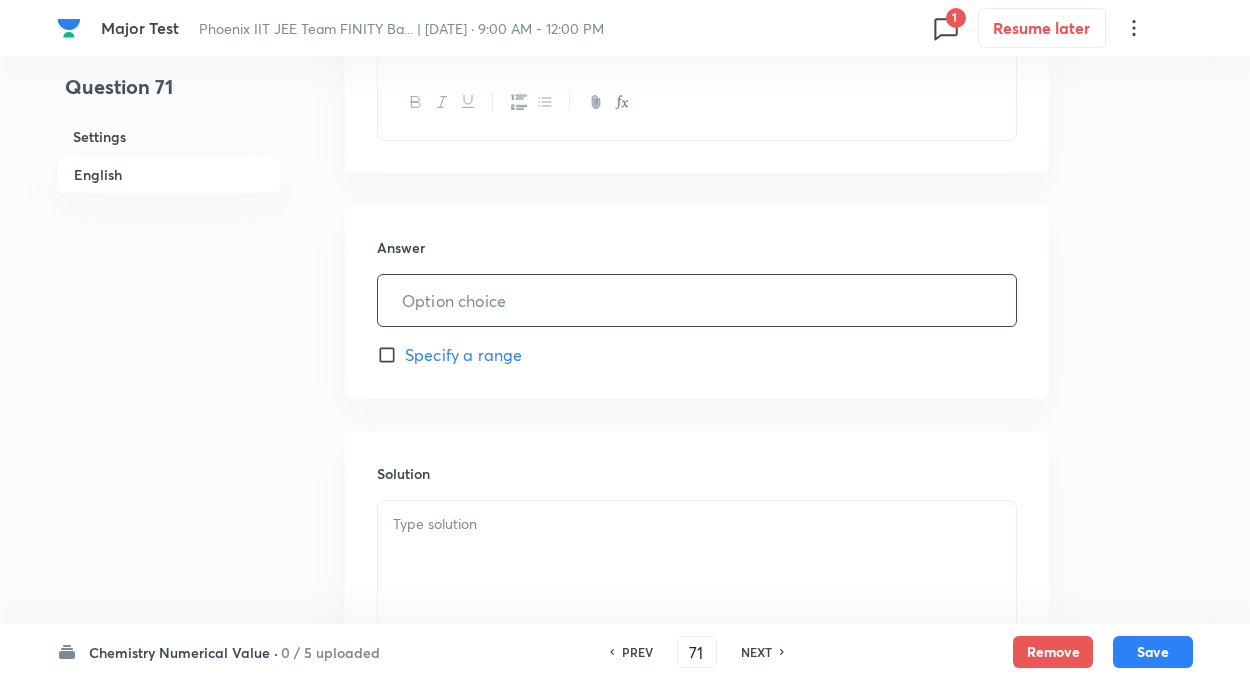 click at bounding box center [697, 300] 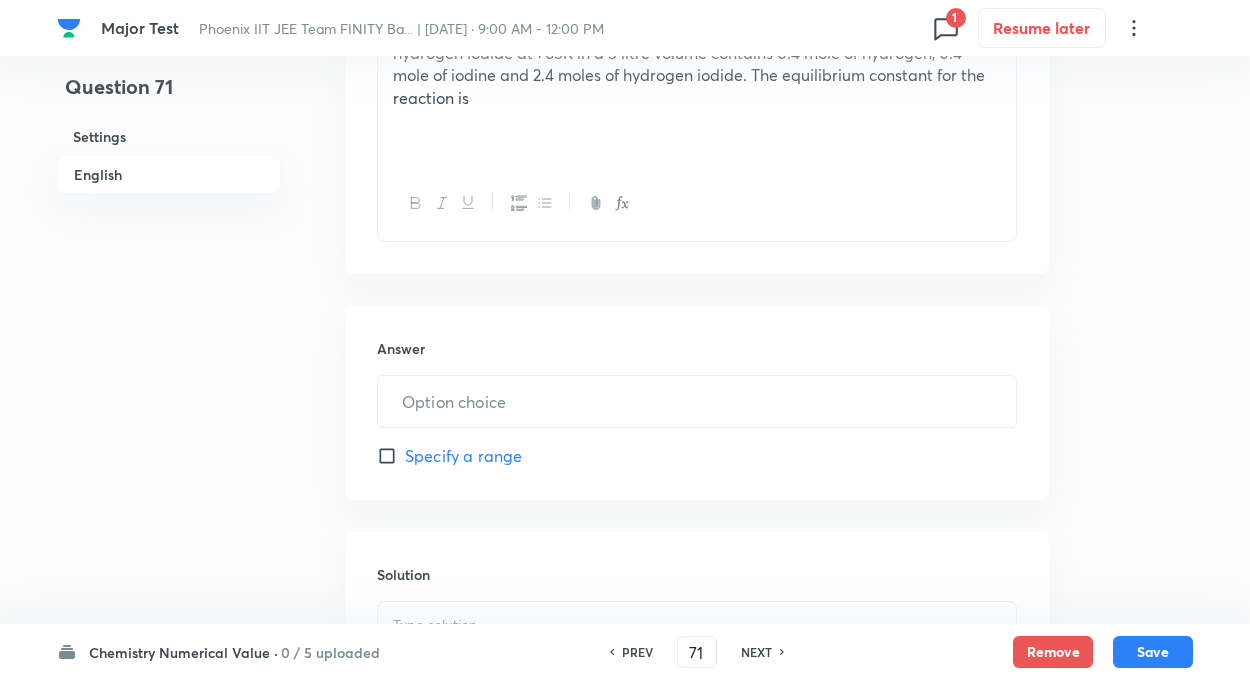 scroll, scrollTop: 520, scrollLeft: 0, axis: vertical 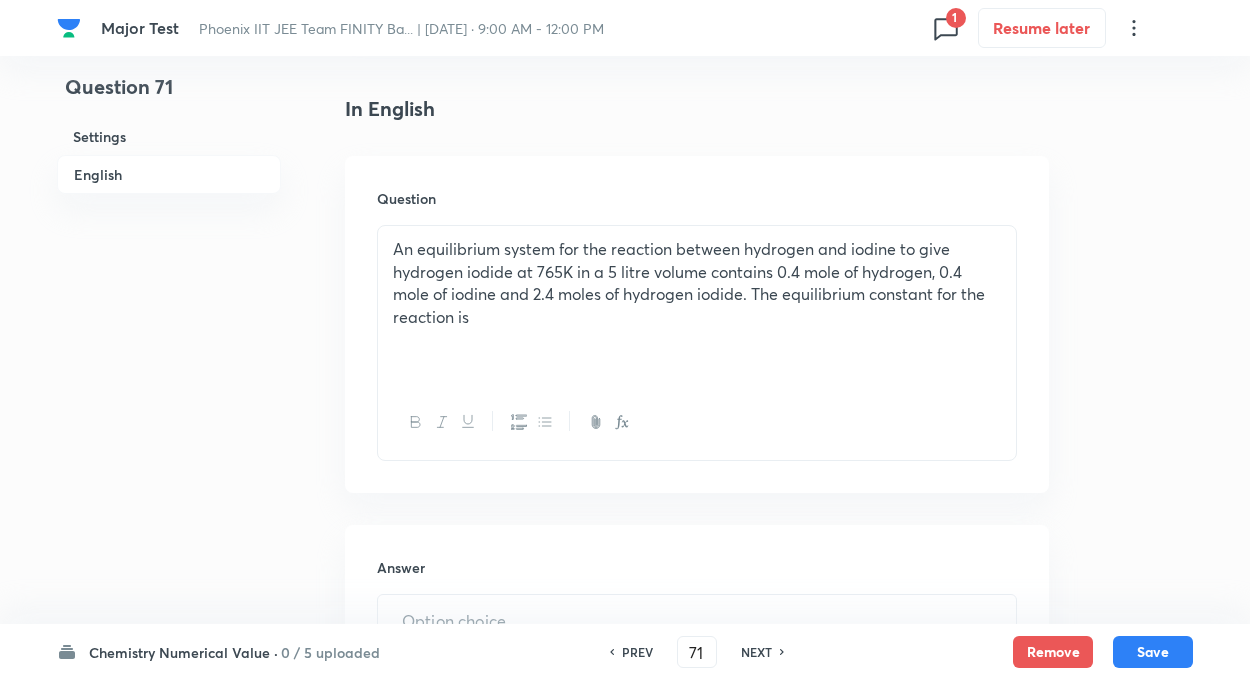 click on "An equilibrium system for the reaction between hydrogen and iodine to give hydrogen iodide at 765K in a 5 litre volume contains 0.4 mole of hydrogen, 0.4 mole of iodine and 2.4 moles of hydrogen iodide. The equilibrium constant for the reaction is" at bounding box center (697, 283) 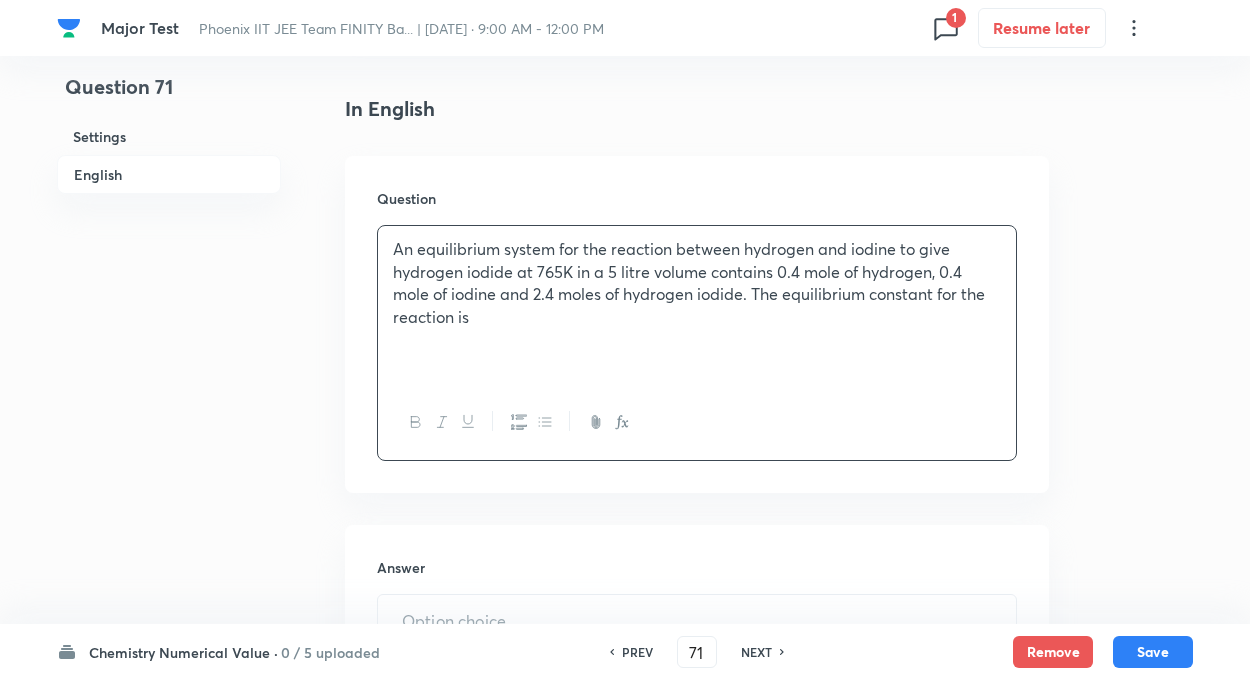 click on "Question 71 Settings English Settings Type Integer + 4 marks - 1 mark Edit Concept Chemistry Physical Chemistry Chemical Equilibrium Le Chatelier’s Principle And Factors Affecting Equilibria Edit Additional details Easy Numerical Not from PYQ paper No equation Edit In English Question An equilibrium system for the reaction between hydrogen and iodine to give hydrogen iodide at 765K in a 5 litre volume contains 0.4 mole of hydrogen, 0.4 mole of iodine and 2.4 moles of hydrogen iodide. The equilibrium constant for the reaction is   Answer ​ Specify a range Solution" at bounding box center (625, 347) 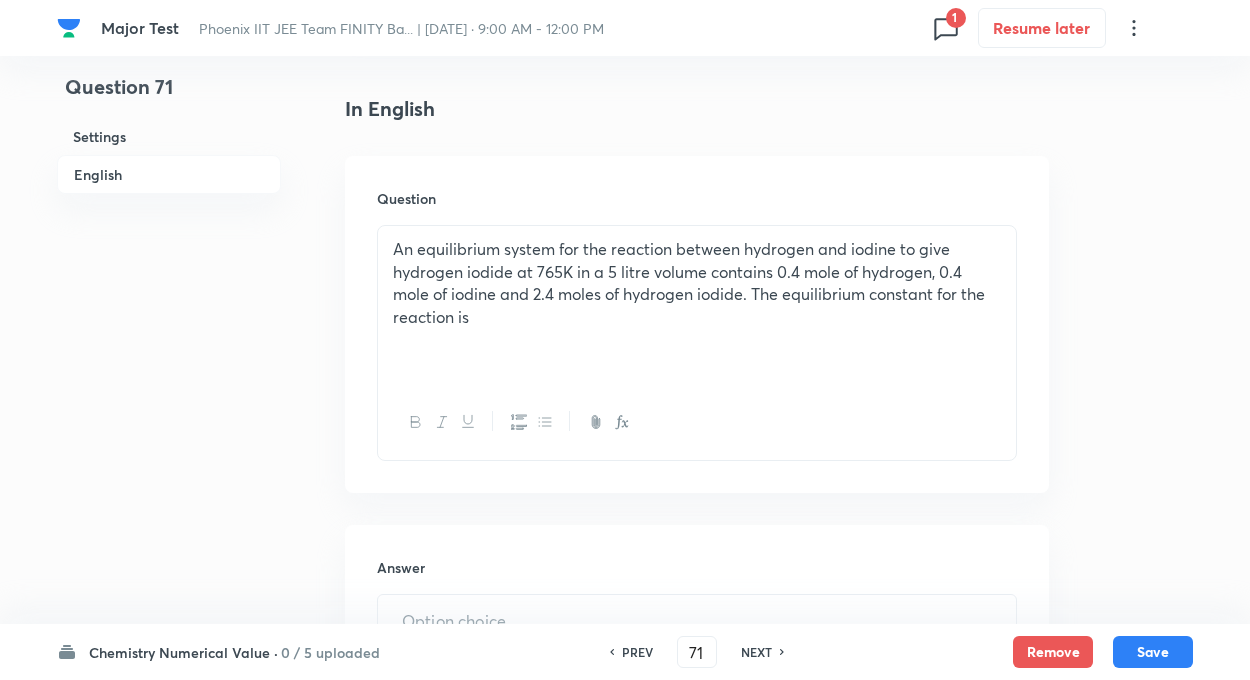 click at bounding box center [469, 322] 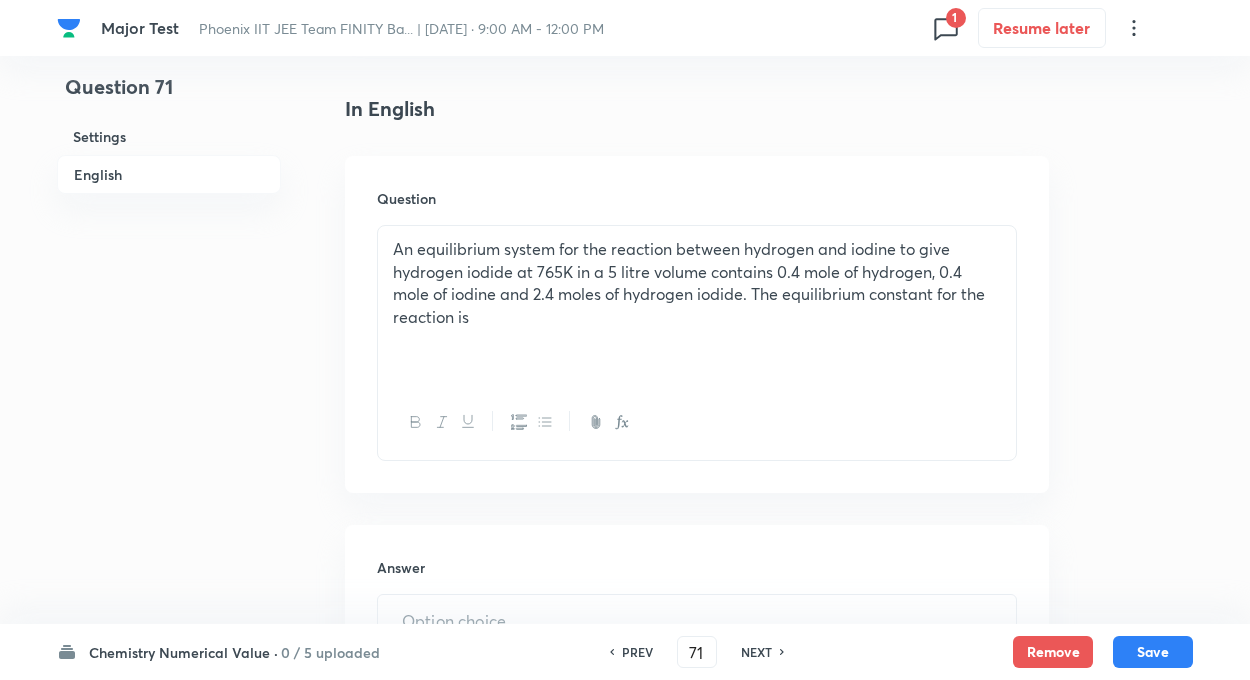 click on "An equilibrium system for the reaction between hydrogen and iodine to give hydrogen iodide at 765K in a 5 litre volume contains 0.4 mole of hydrogen, 0.4 mole of iodine and 2.4 moles of hydrogen iodide. The equilibrium constant for the reaction is" at bounding box center [697, 283] 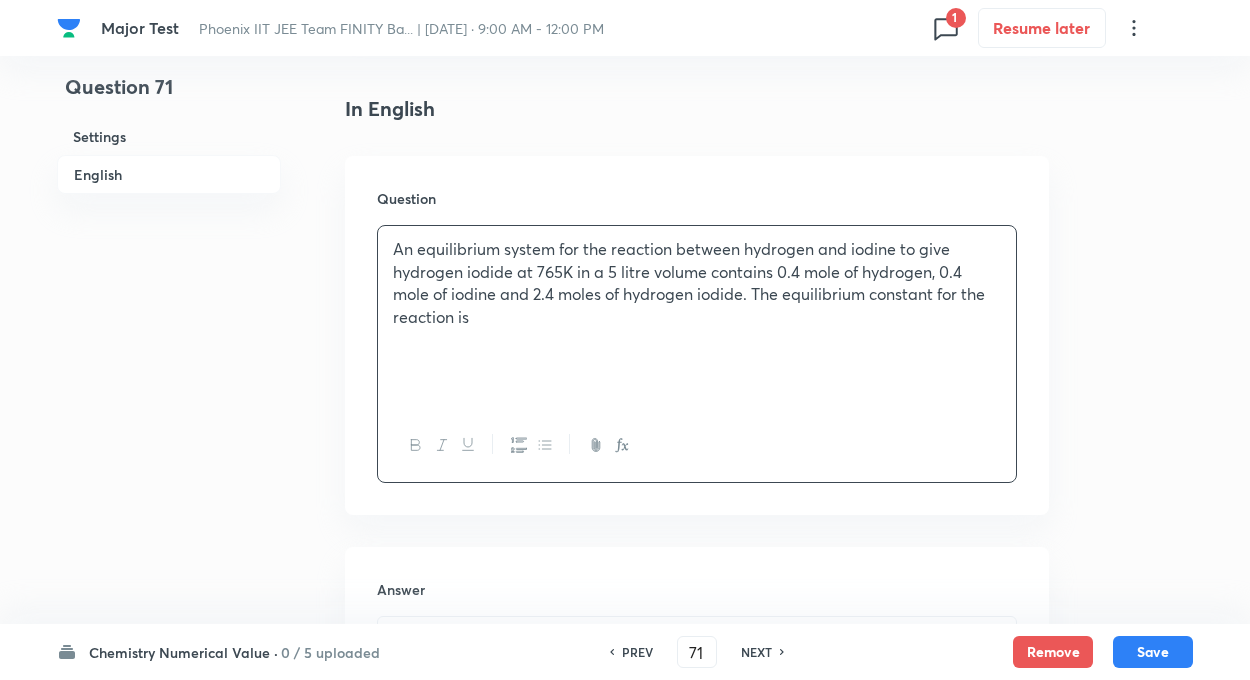 click on "Question 71 Settings English Settings Type Integer + 4 marks - 1 mark Edit Concept Chemistry Physical Chemistry Chemical Equilibrium Le Chatelier’s Principle And Factors Affecting Equilibria Edit Additional details Easy Numerical Not from PYQ paper No equation Edit In English Question An equilibrium system for the reaction between hydrogen and iodine to give hydrogen iodide at 765K in a 5 litre volume contains 0.4 mole of hydrogen, 0.4 mole of iodine and 2.4 moles of hydrogen iodide. The equilibrium constant for the reaction is                                             Answer ​ Specify a range Solution" at bounding box center [625, 359] 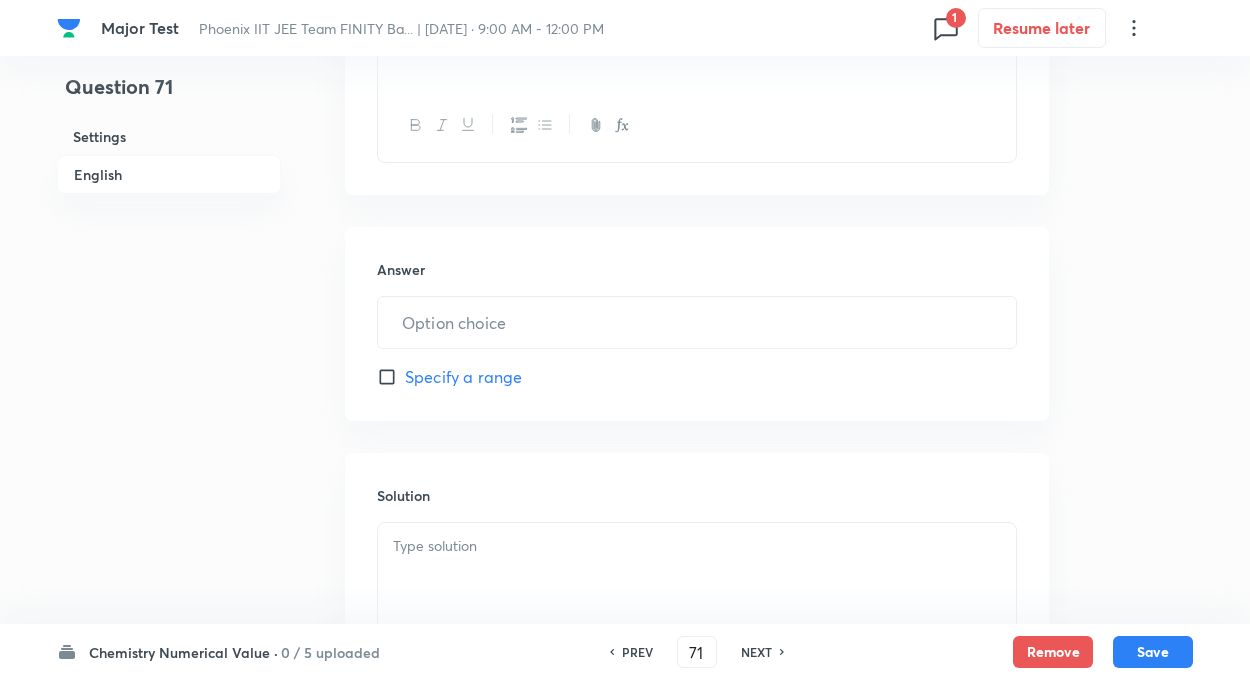 scroll, scrollTop: 880, scrollLeft: 0, axis: vertical 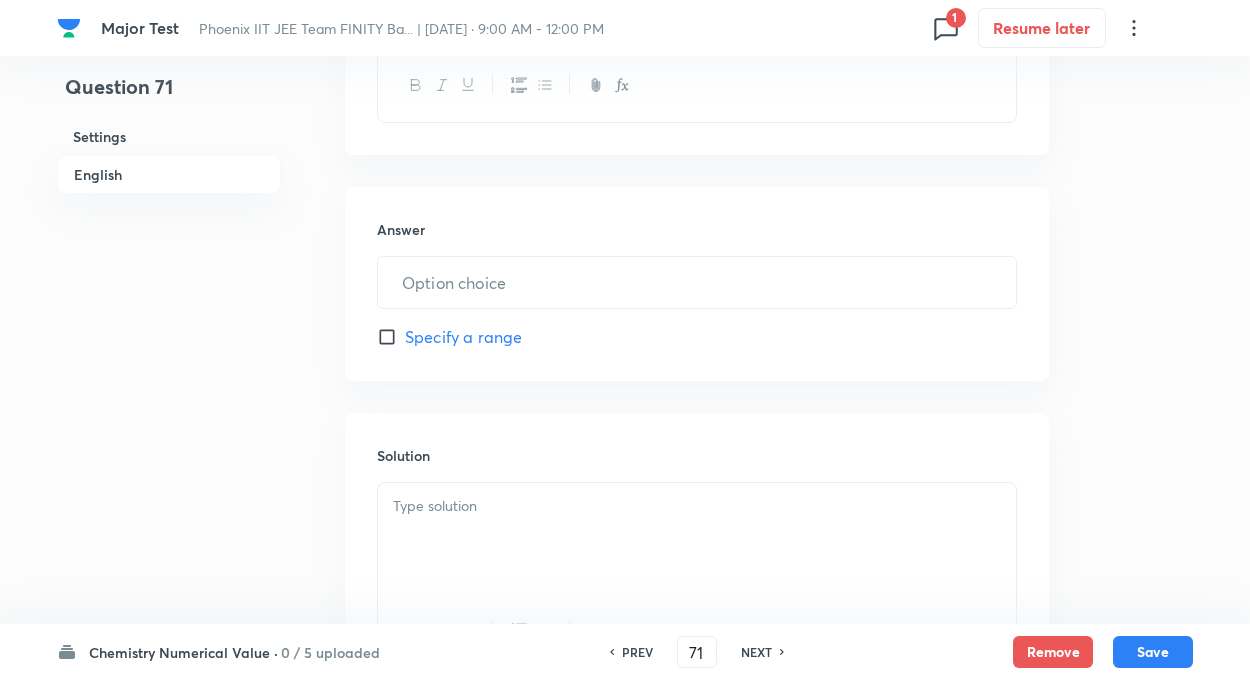 click at bounding box center (697, 506) 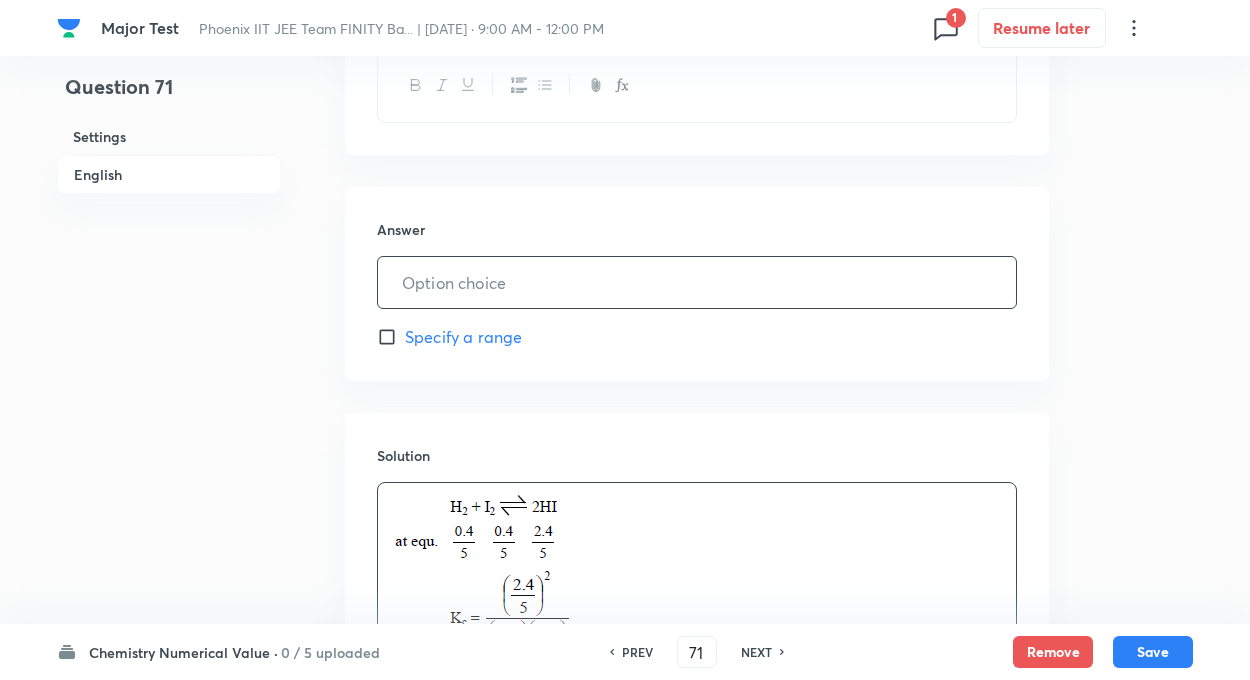 click at bounding box center [697, 282] 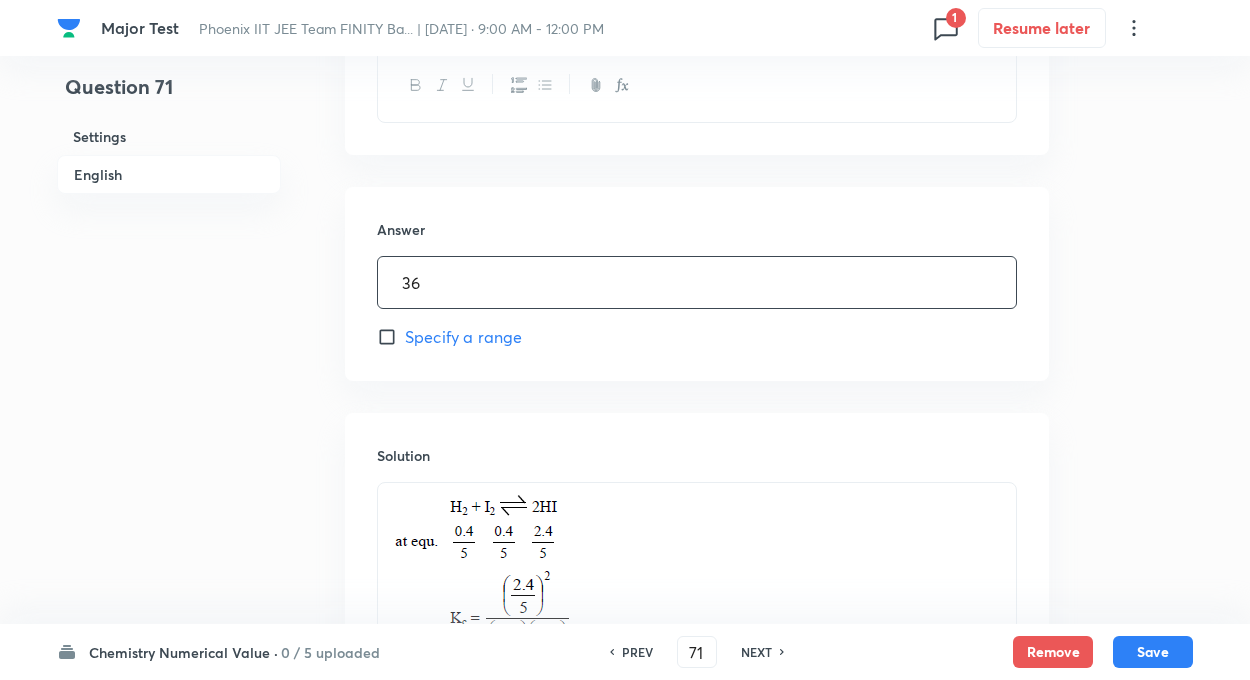 click on "Question 71 Settings English" at bounding box center [169, 104] 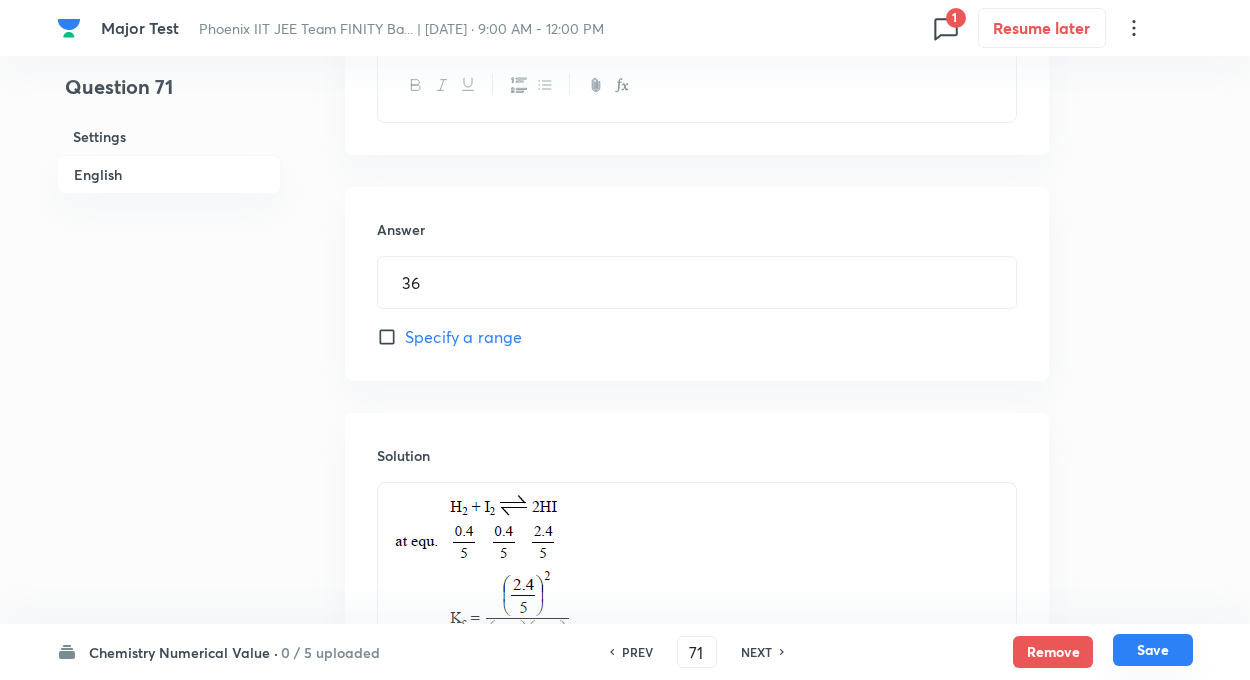 click on "Save" at bounding box center [1153, 650] 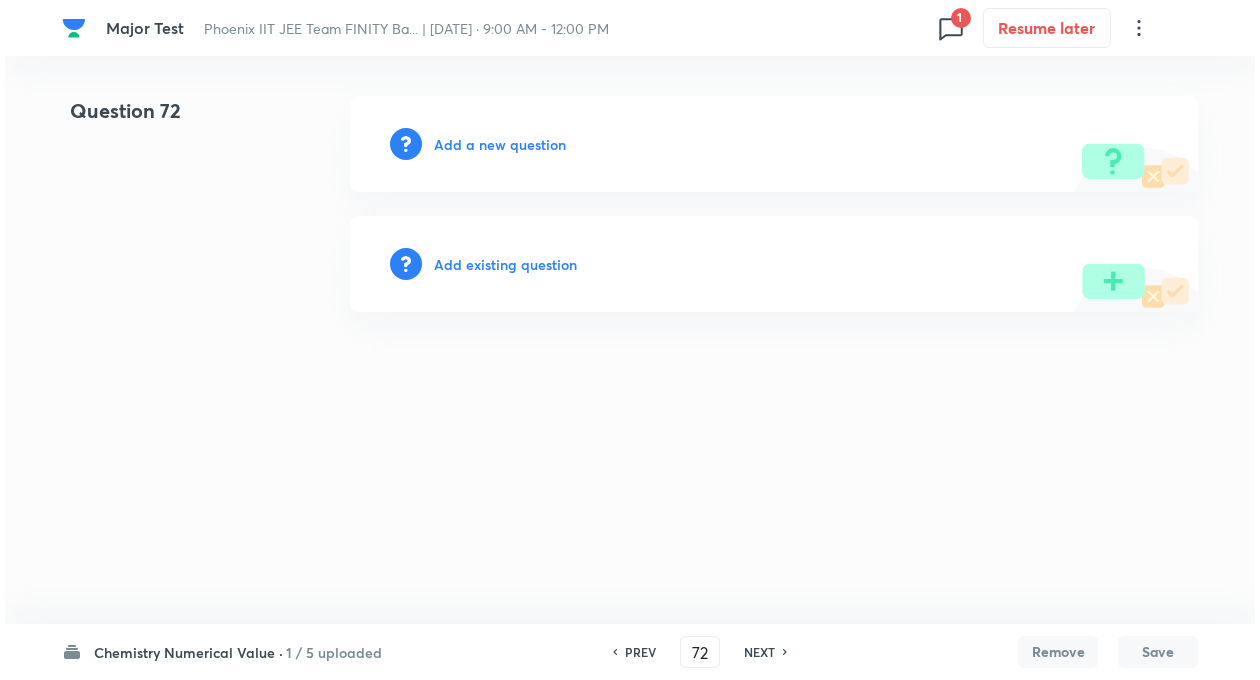 scroll, scrollTop: 0, scrollLeft: 0, axis: both 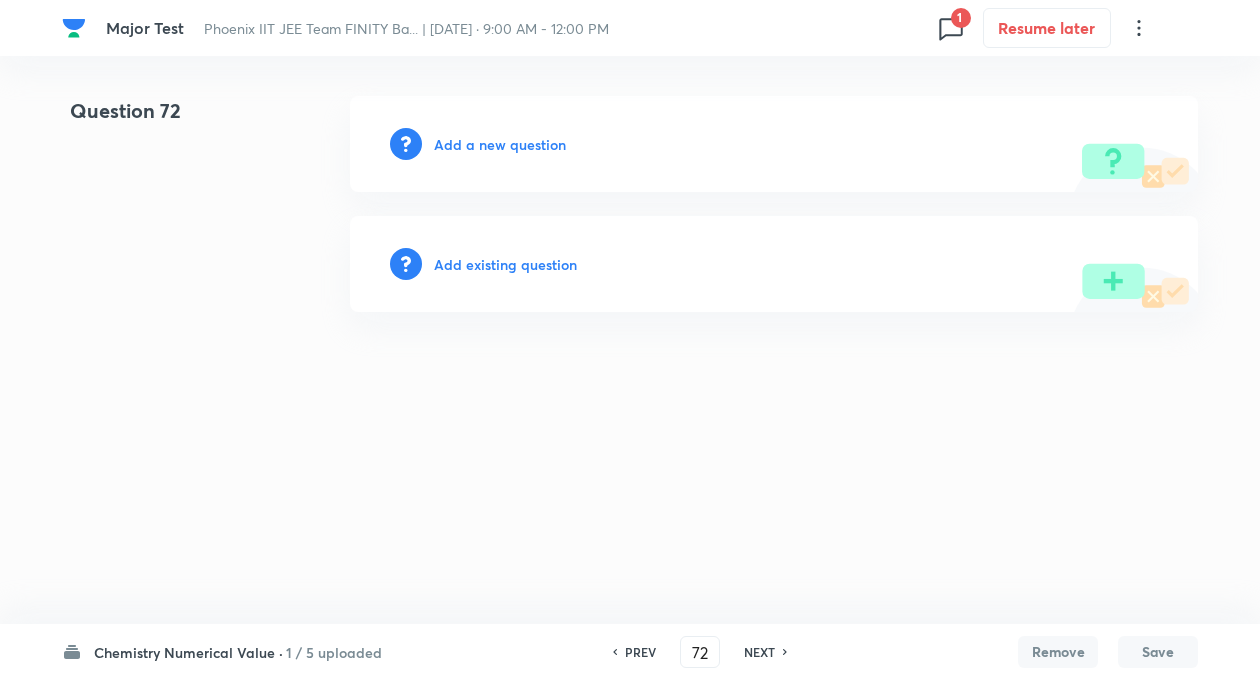 click on "Add a new question" at bounding box center [500, 144] 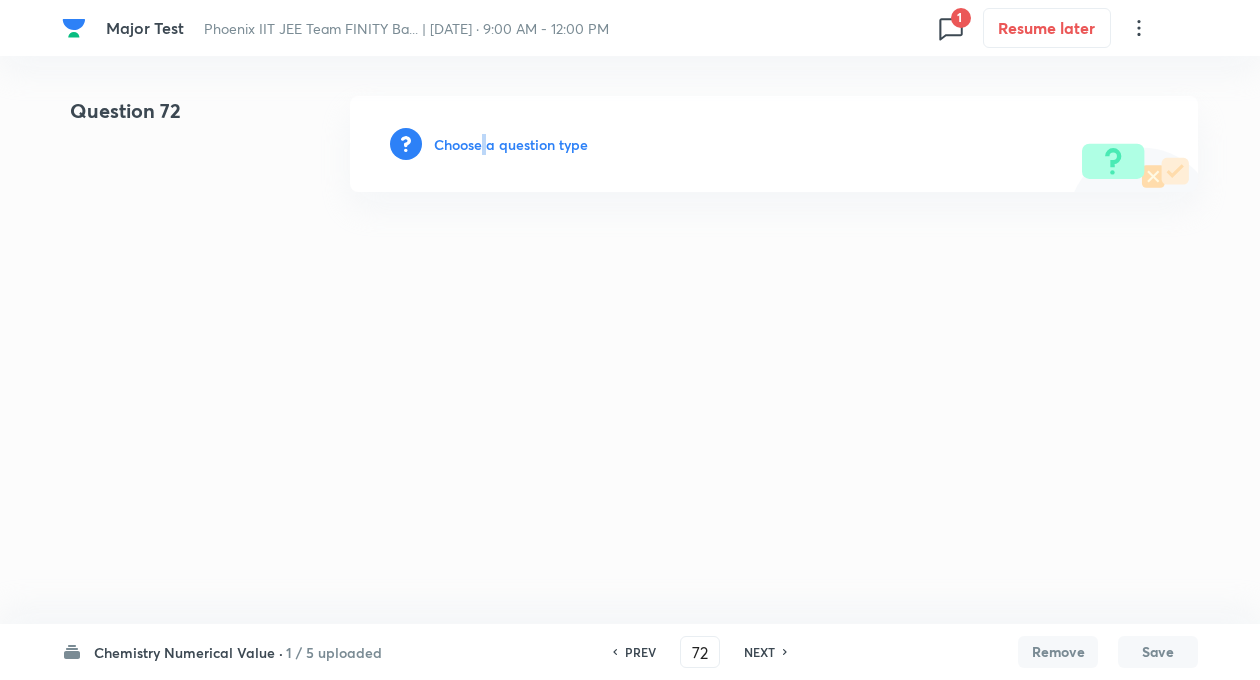 click on "Choose a question type" at bounding box center [511, 144] 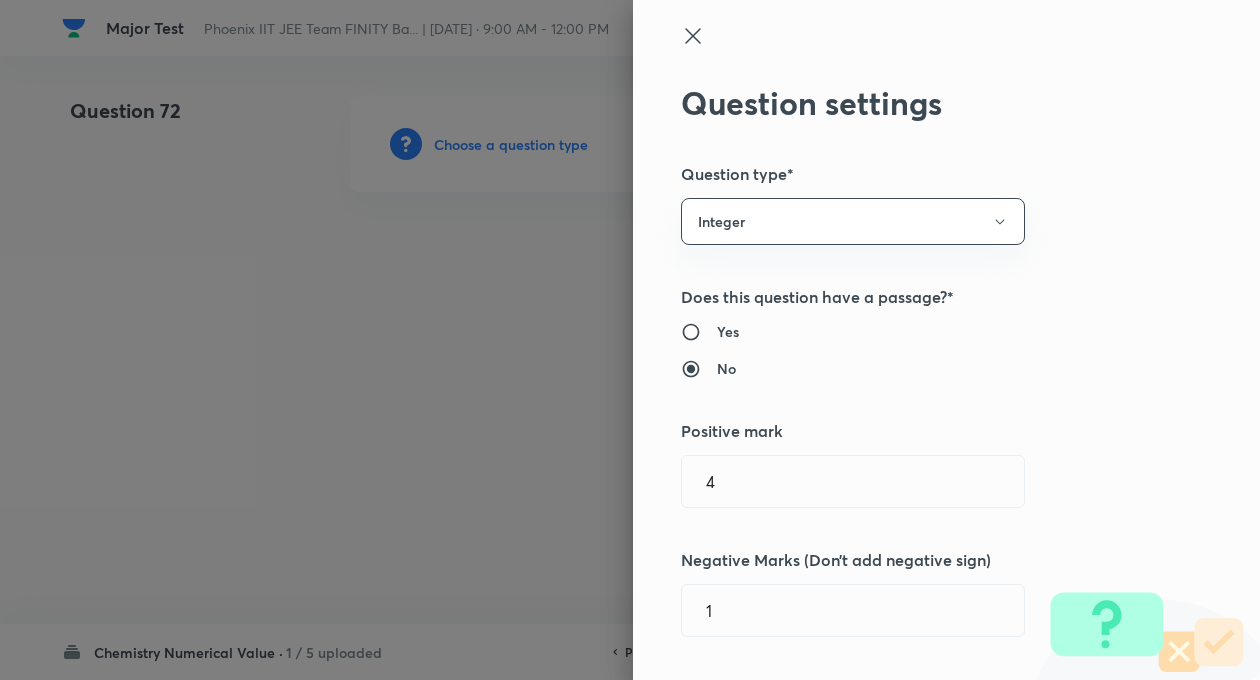 click on "Yes" at bounding box center [905, 331] 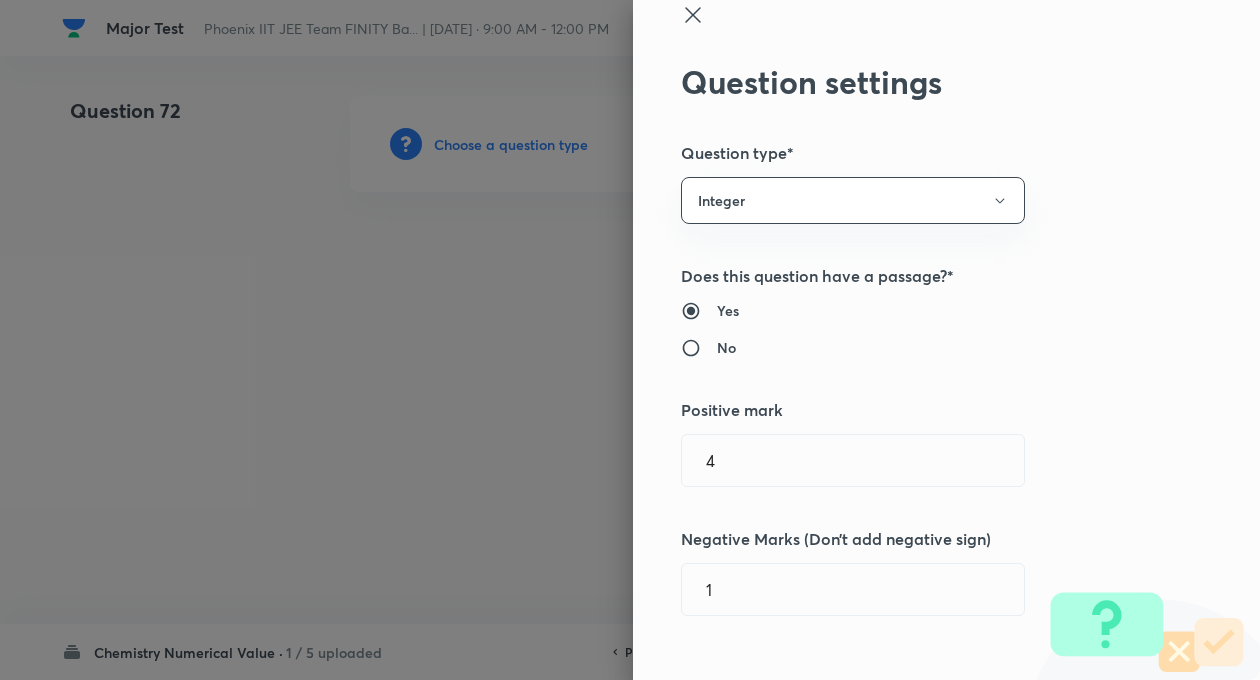 scroll, scrollTop: 40, scrollLeft: 0, axis: vertical 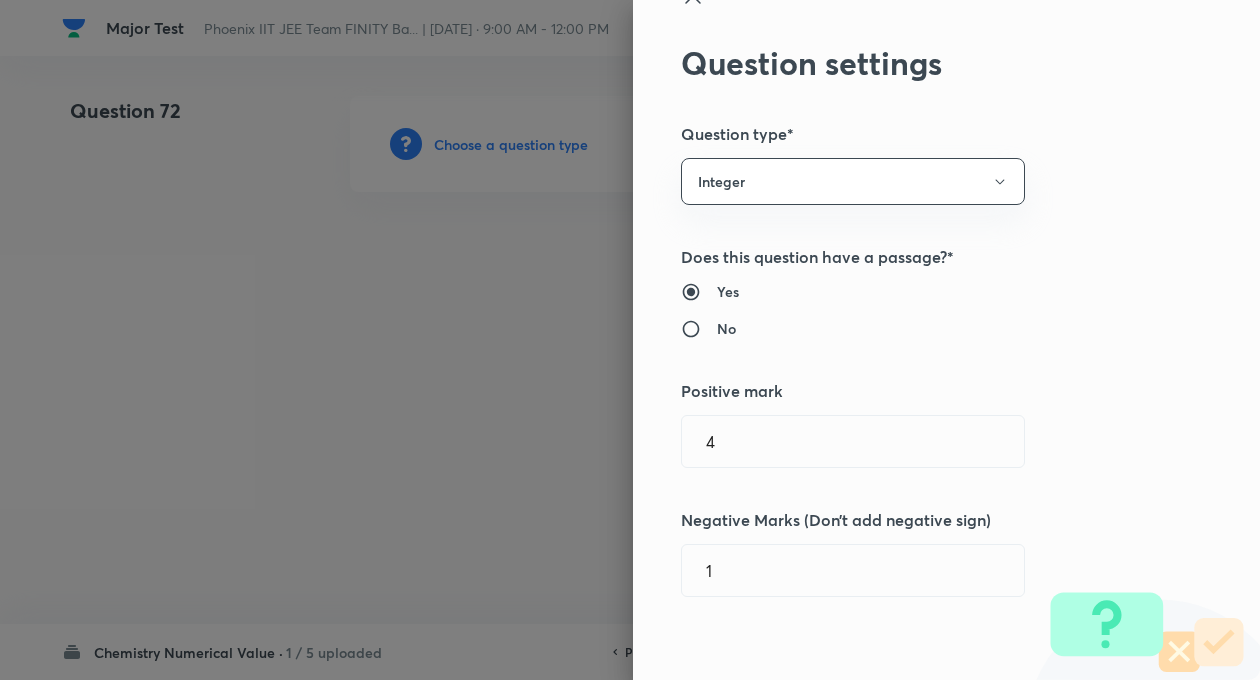 click on "No" at bounding box center (699, 329) 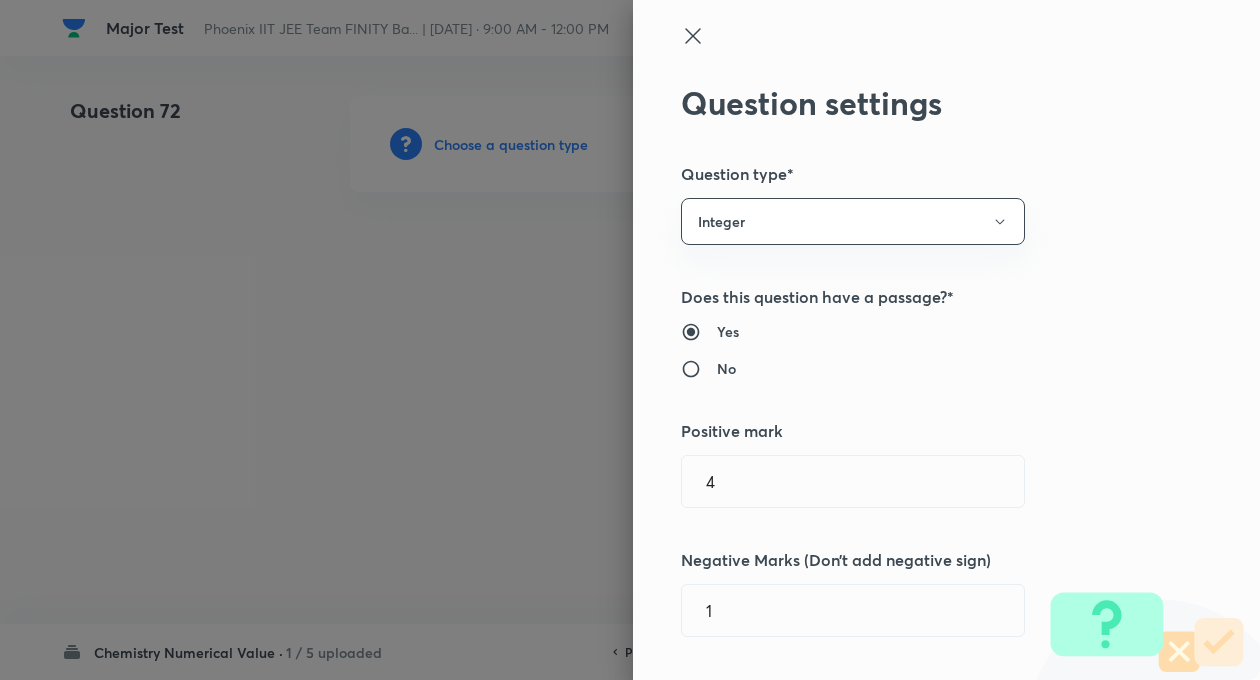 click on "Question settings Question type* Integer Does this question have a passage?* Yes No Positive mark 4 ​ Negative Marks (Don’t add negative sign) 1 ​ Syllabus Topic group* ​ Topic* ​ Concept* ​ Sub-concept* ​ Concept-field ​ Additional details Question Difficulty Very easy Easy Moderate Hard Very hard Question is based on Fact Numerical Concept Previous year question Yes No Does this question have equation? Yes No Verification status Is the question verified? *Select 'yes' only if a question is verified Yes No Save" at bounding box center [946, 340] 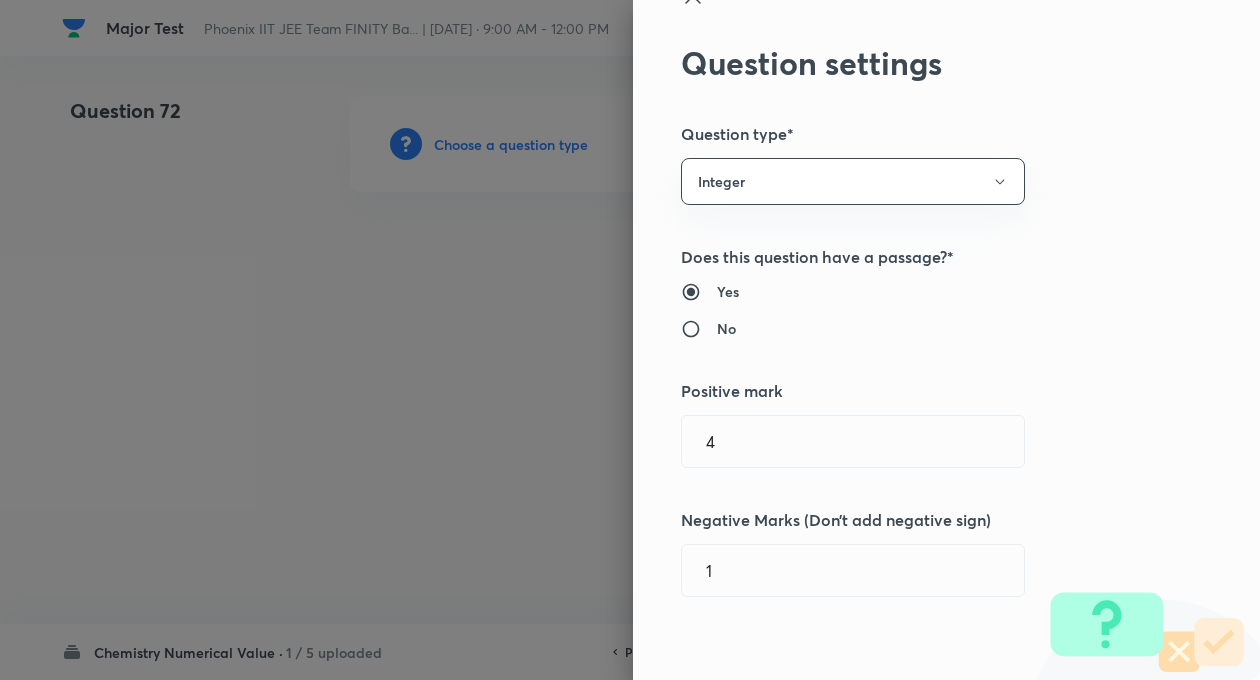 click on "No" at bounding box center [699, 329] 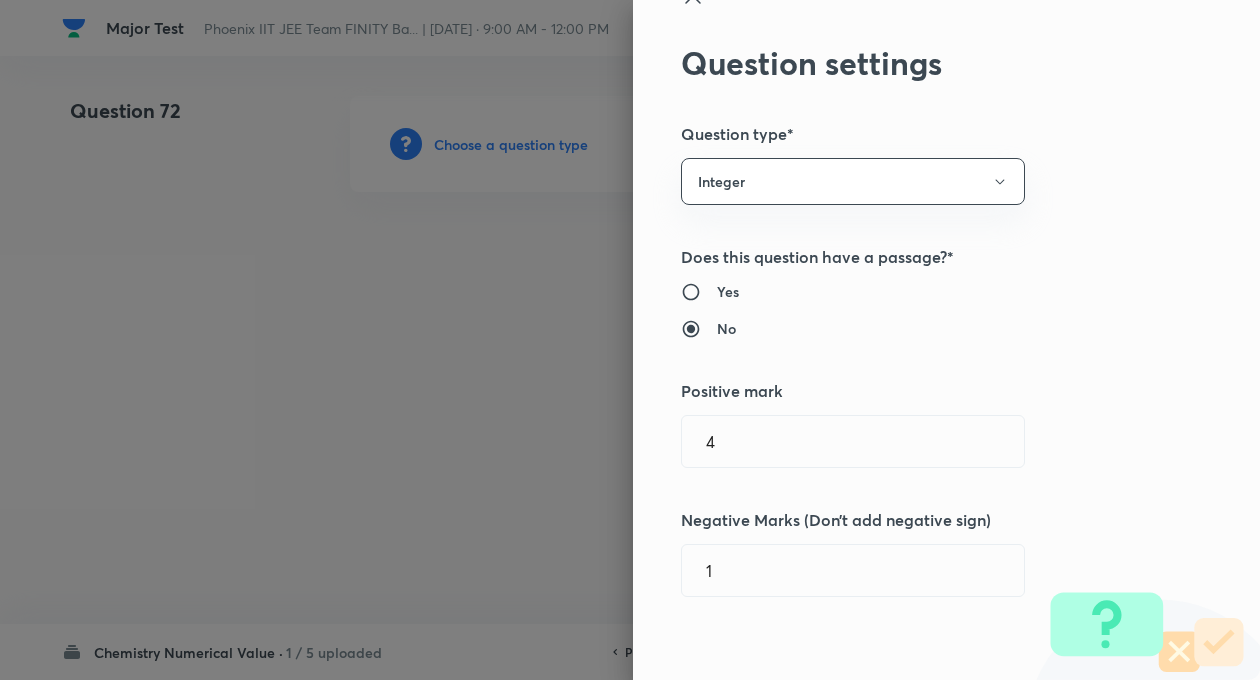 scroll, scrollTop: 1246, scrollLeft: 0, axis: vertical 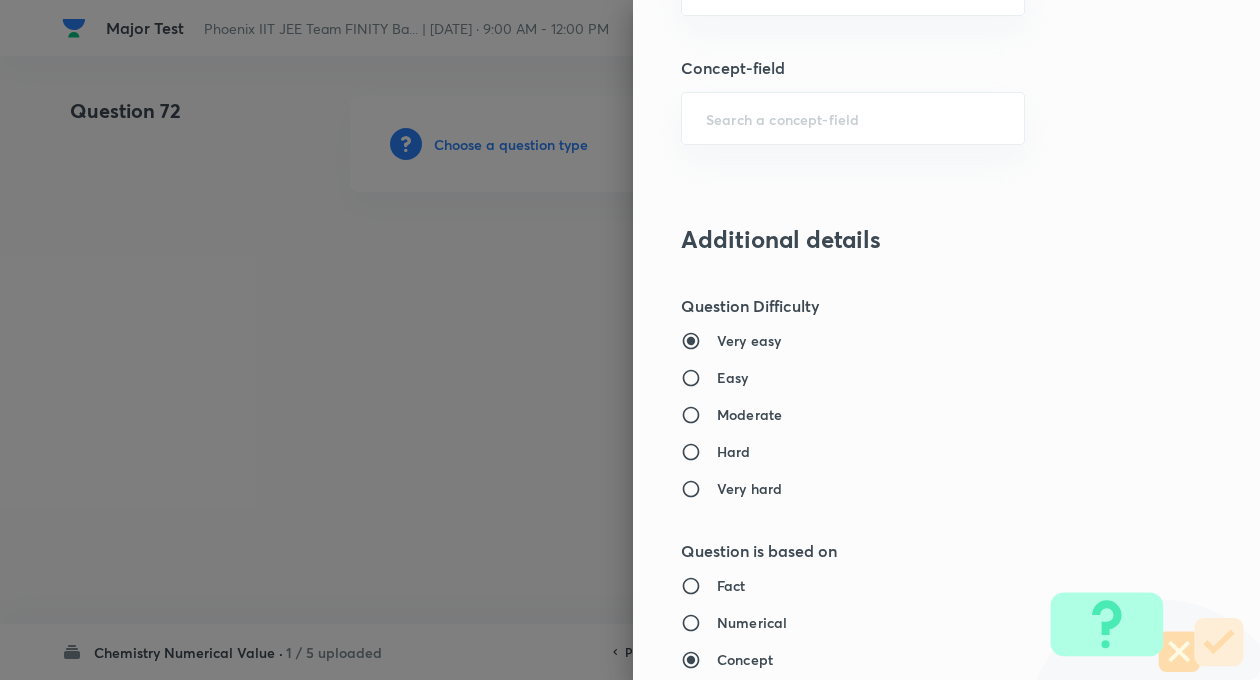 click on "Easy" at bounding box center [699, 378] 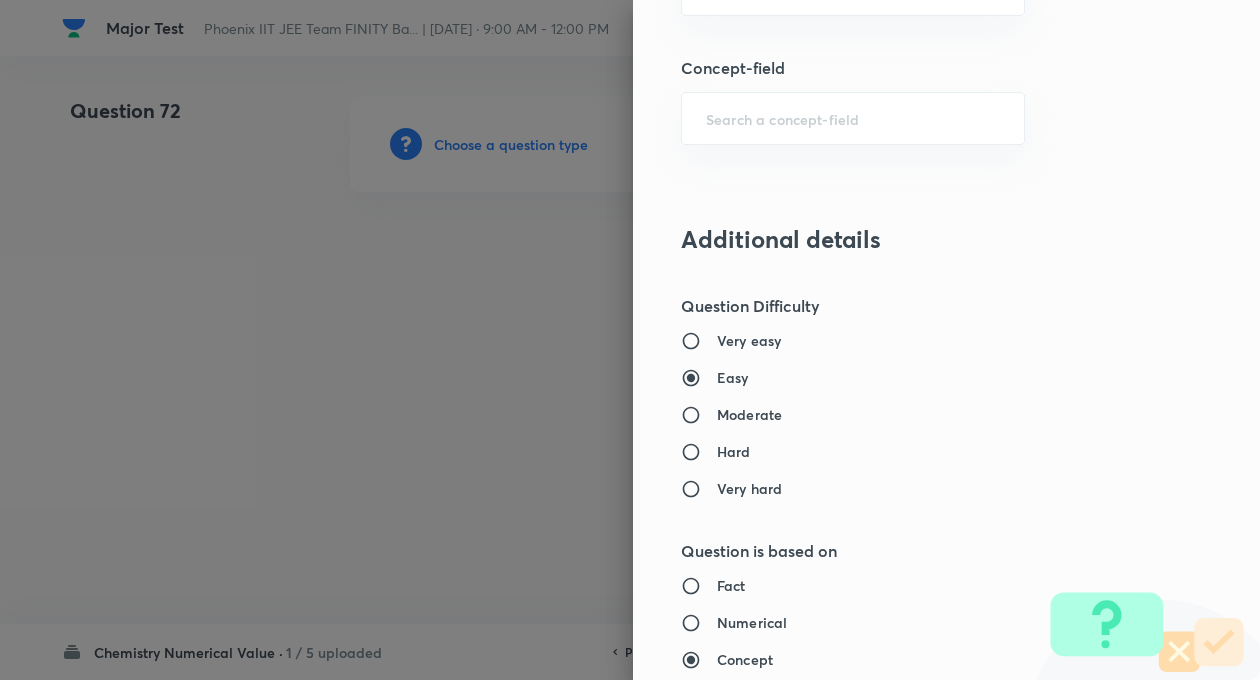 click on "Very easy" at bounding box center [905, 340] 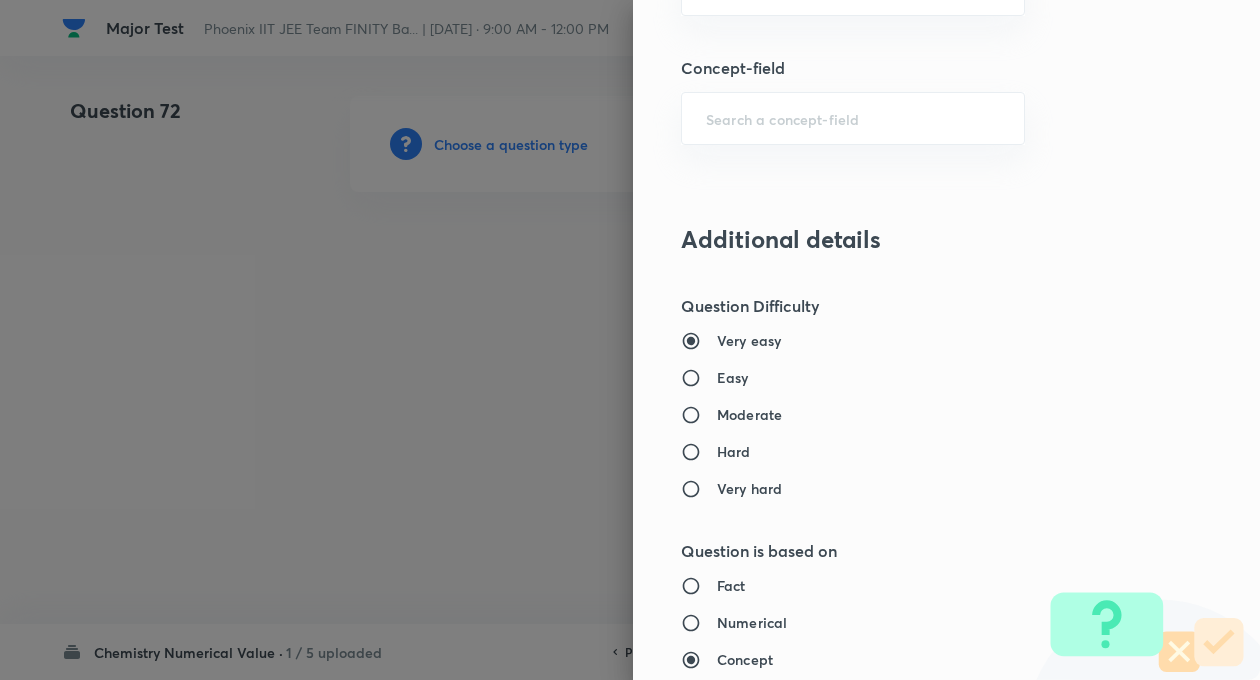 click on "Very easy" at bounding box center [905, 340] 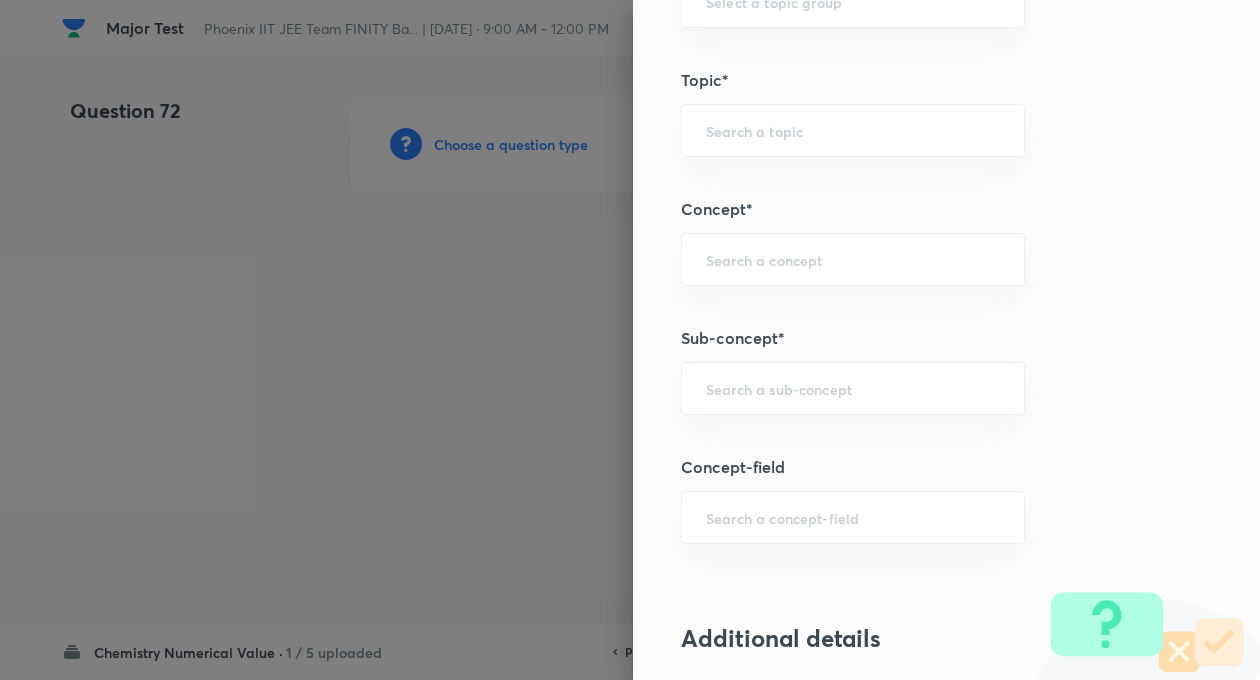 scroll, scrollTop: 768, scrollLeft: 0, axis: vertical 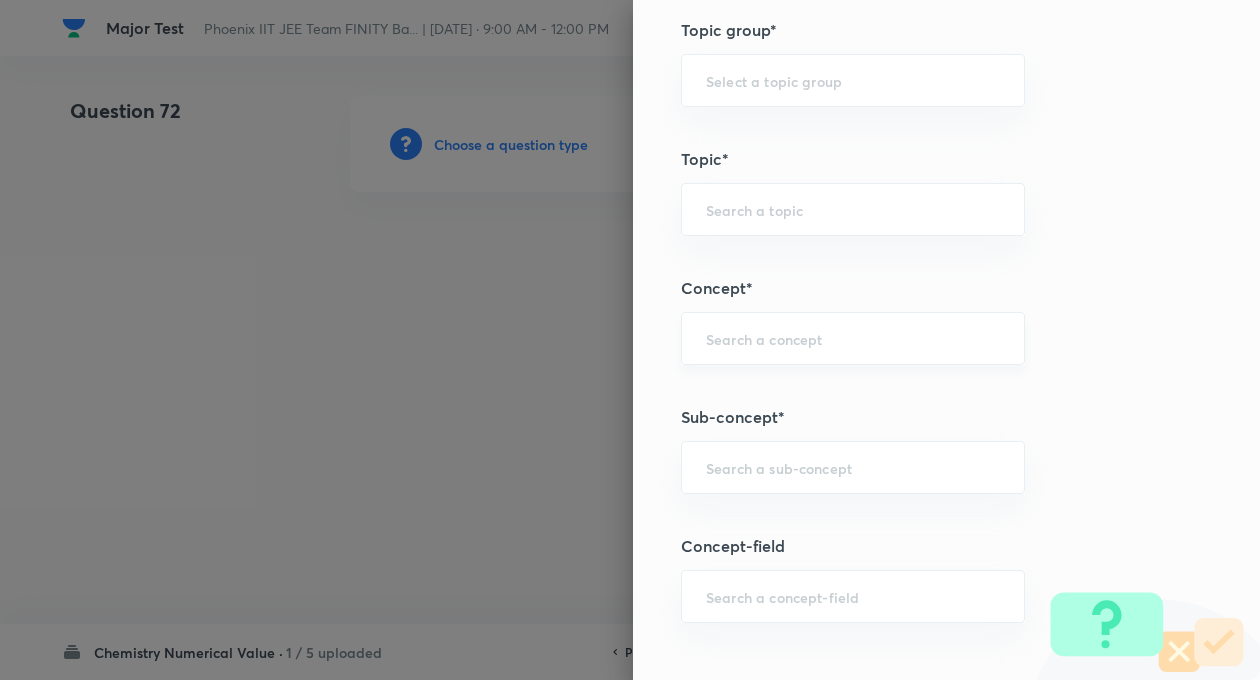 click on "​" at bounding box center (853, 338) 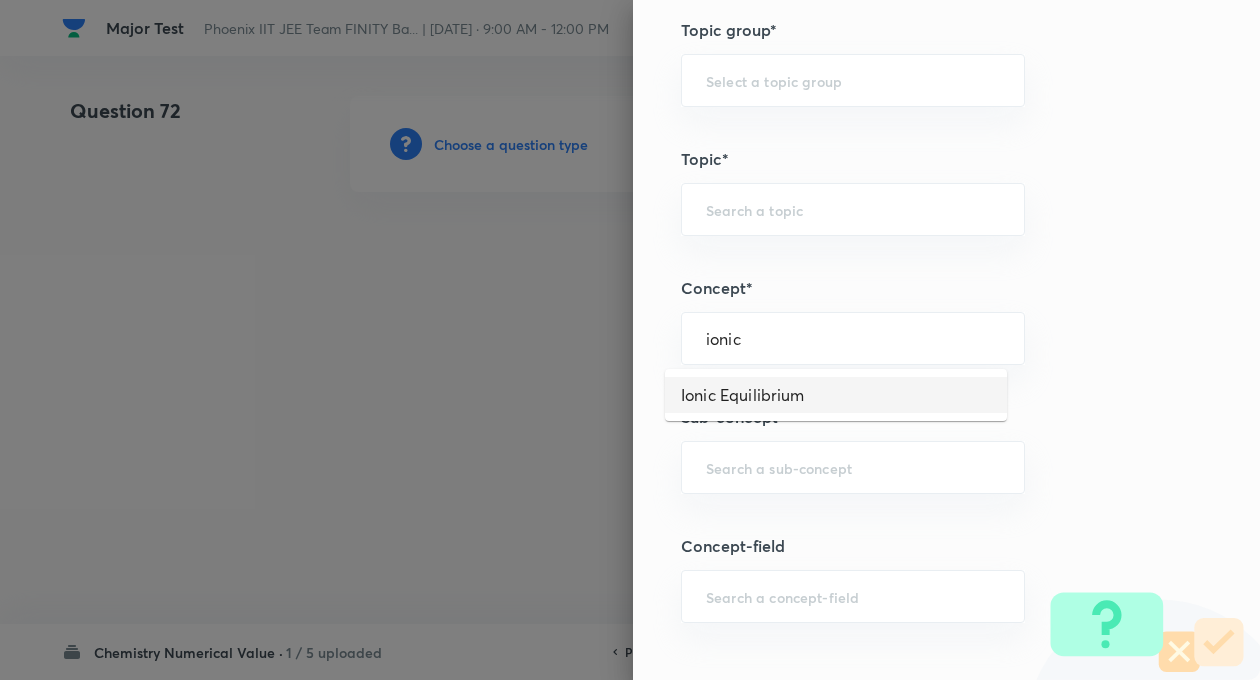 click on "Ionic Equilibrium" at bounding box center (836, 395) 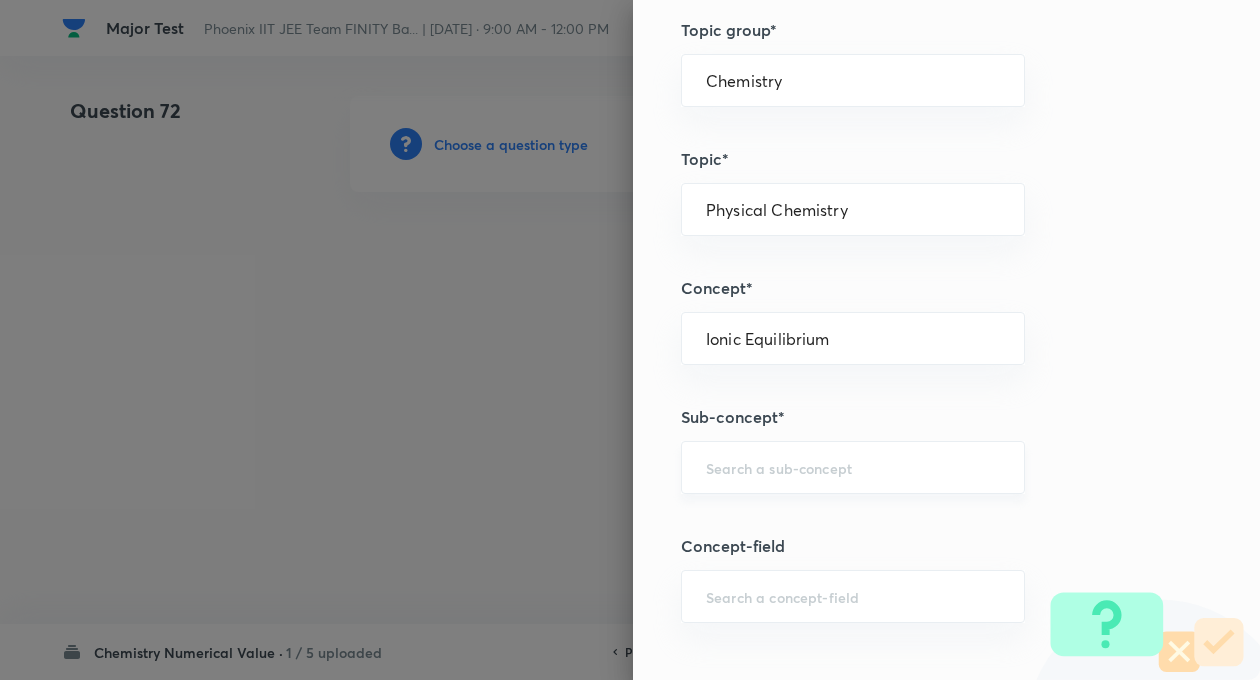 click on "​" at bounding box center (853, 467) 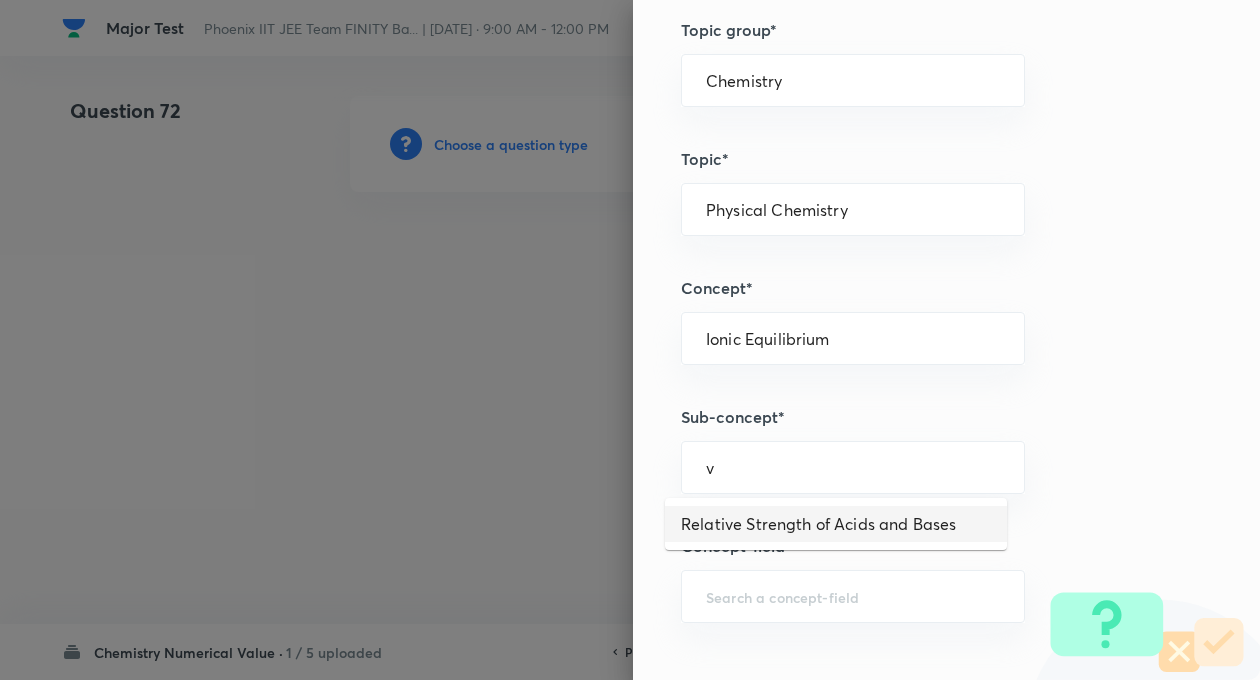 click on "Relative Strength of Acids and Bases" at bounding box center (836, 524) 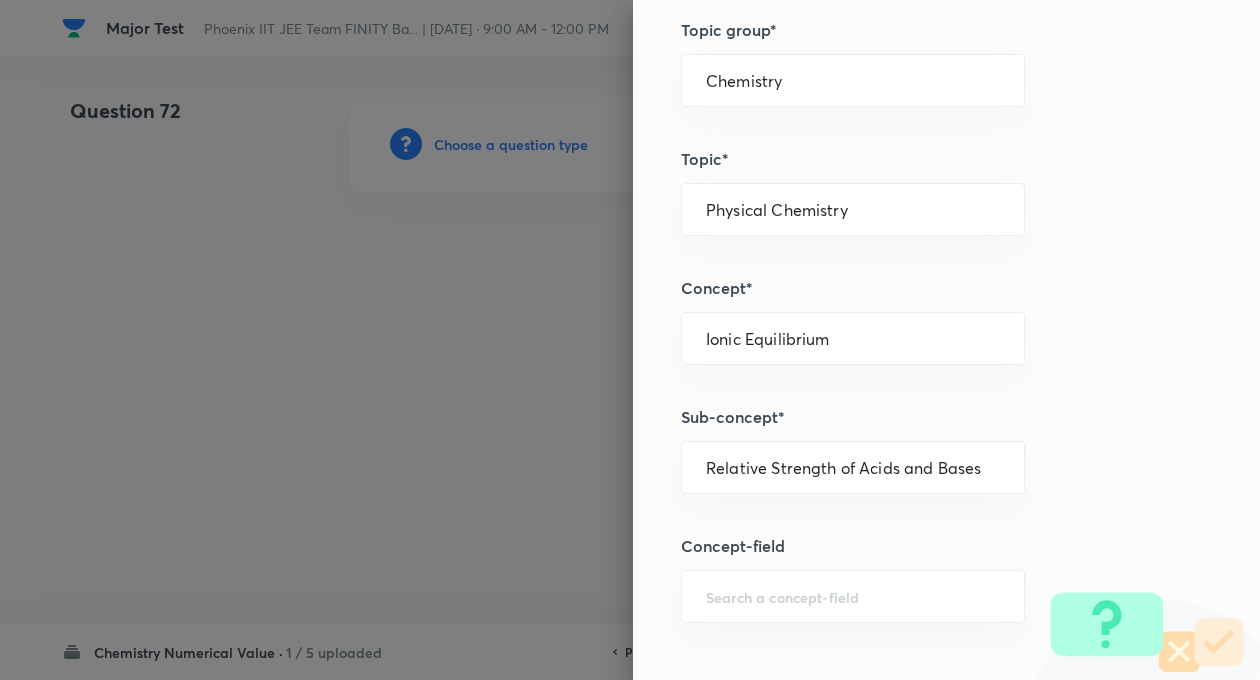 click on "Question settings Question type* Integer Does this question have a passage?* Yes No Positive mark 4 ​ Negative Marks (Don’t add negative sign) 1 ​ Syllabus Topic group* Chemistry ​ Topic* Physical Chemistry ​ Concept* Ionic Equilibrium ​ Sub-concept* Relative Strength of Acids and Bases ​ Concept-field ​ Additional details Question Difficulty Very easy Easy Moderate Hard Very hard Question is based on Fact Numerical Concept Previous year question Yes No Does this question have equation? Yes No Verification status Is the question verified? *Select 'yes' only if a question is verified Yes No Save" at bounding box center [946, 340] 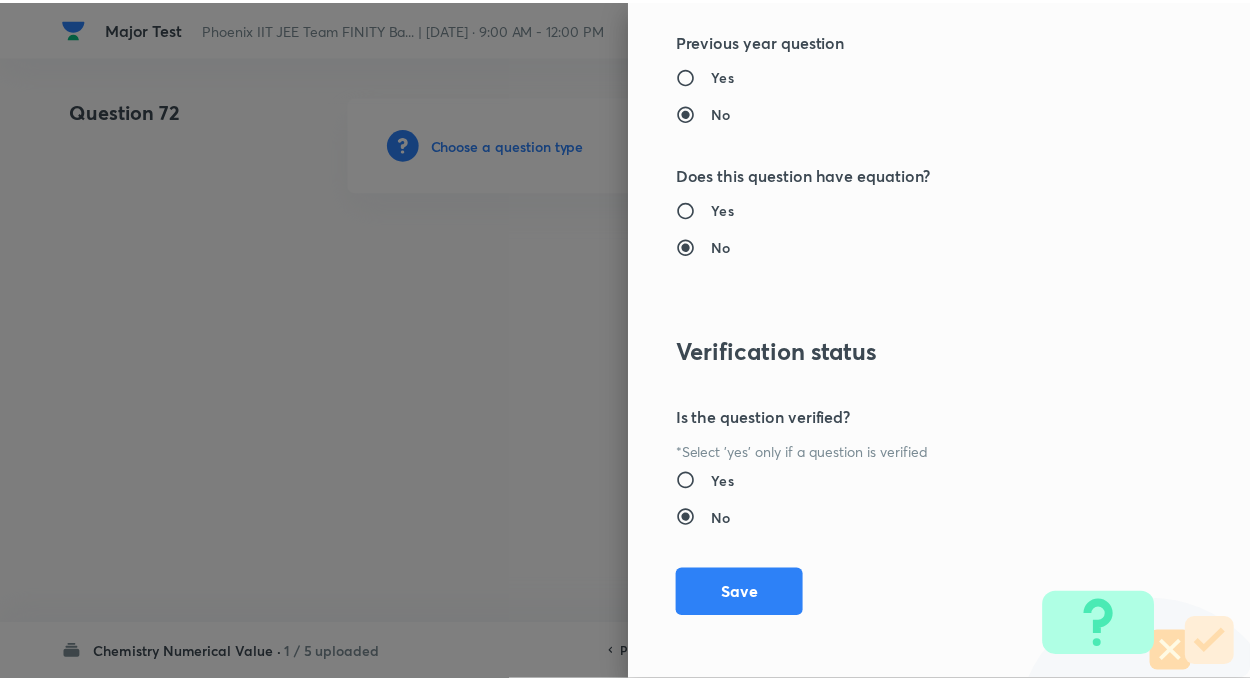 scroll, scrollTop: 1928, scrollLeft: 0, axis: vertical 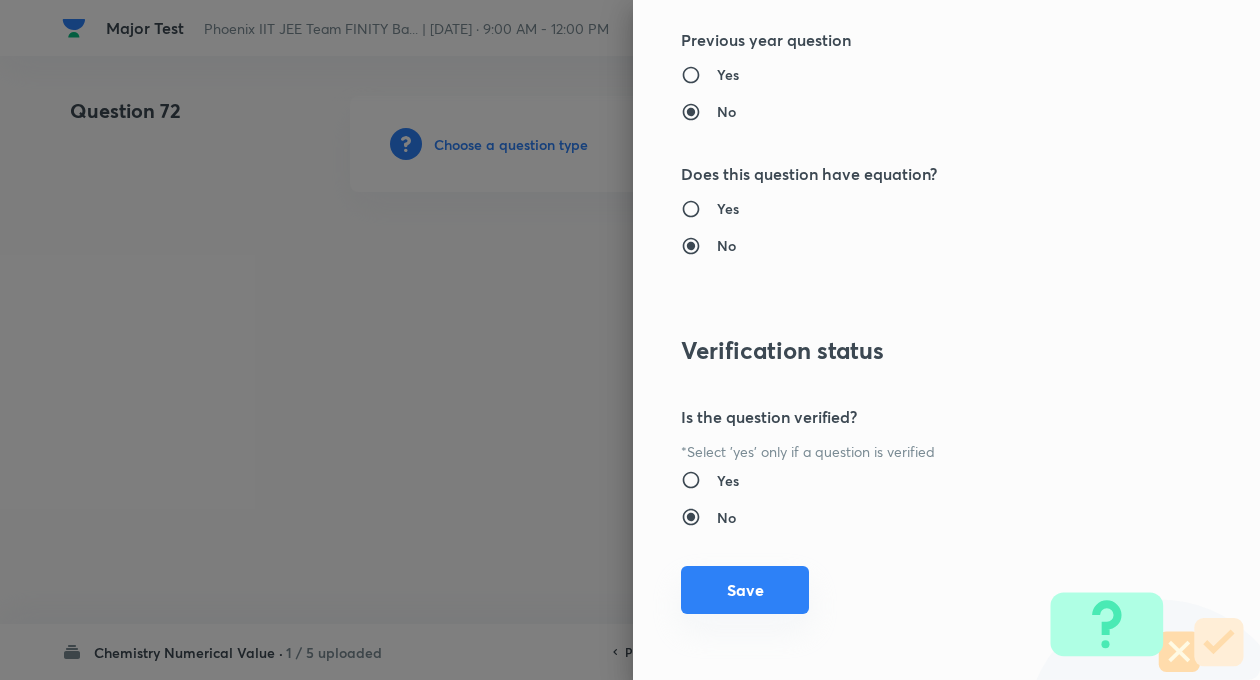 click on "Save" at bounding box center [745, 590] 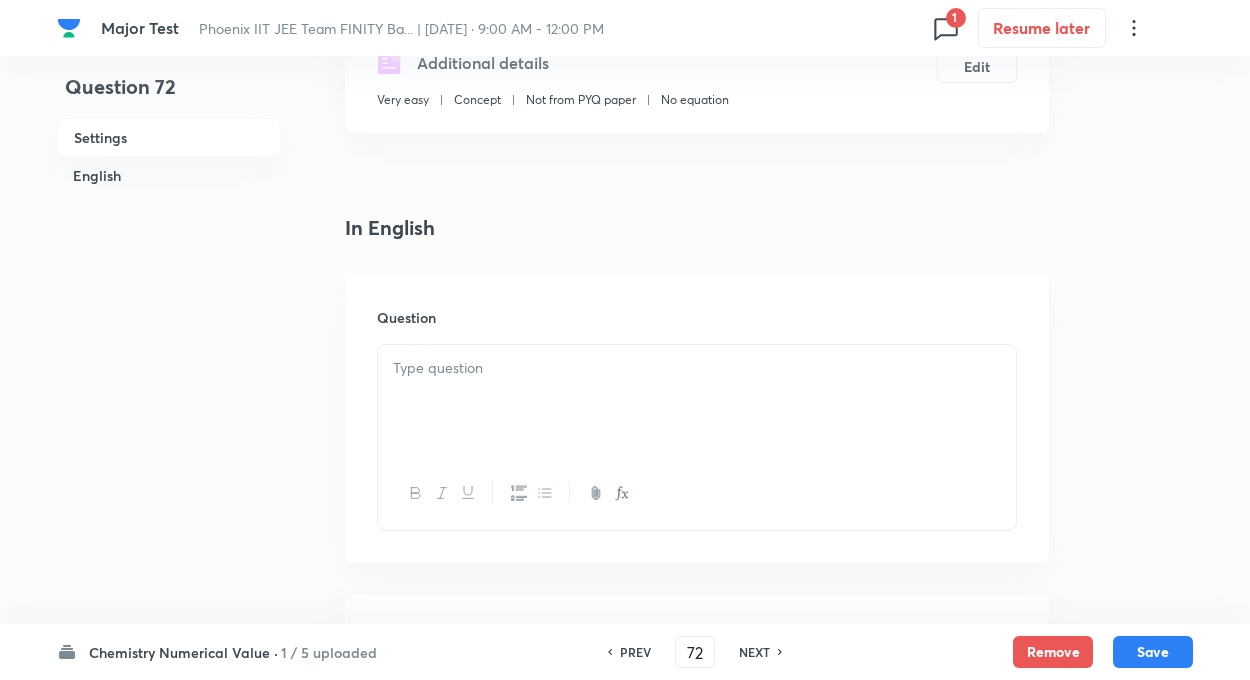 scroll, scrollTop: 440, scrollLeft: 0, axis: vertical 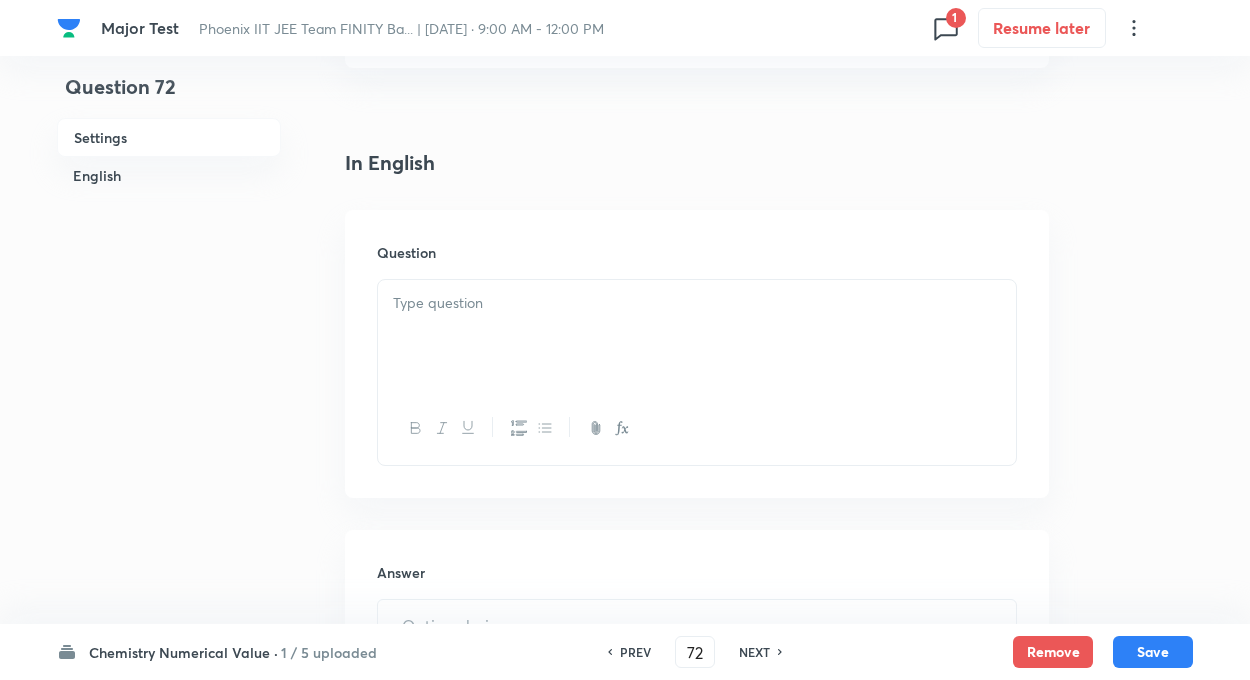 click at bounding box center [697, 336] 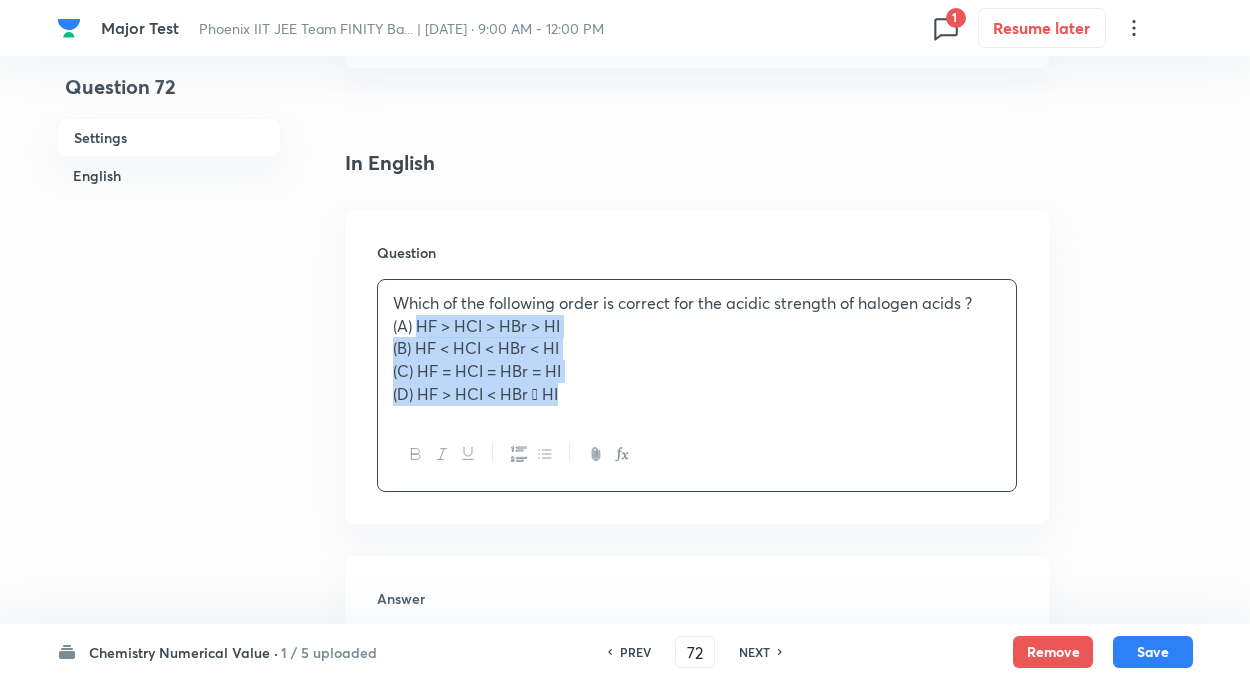 drag, startPoint x: 416, startPoint y: 320, endPoint x: 572, endPoint y: 399, distance: 174.86281 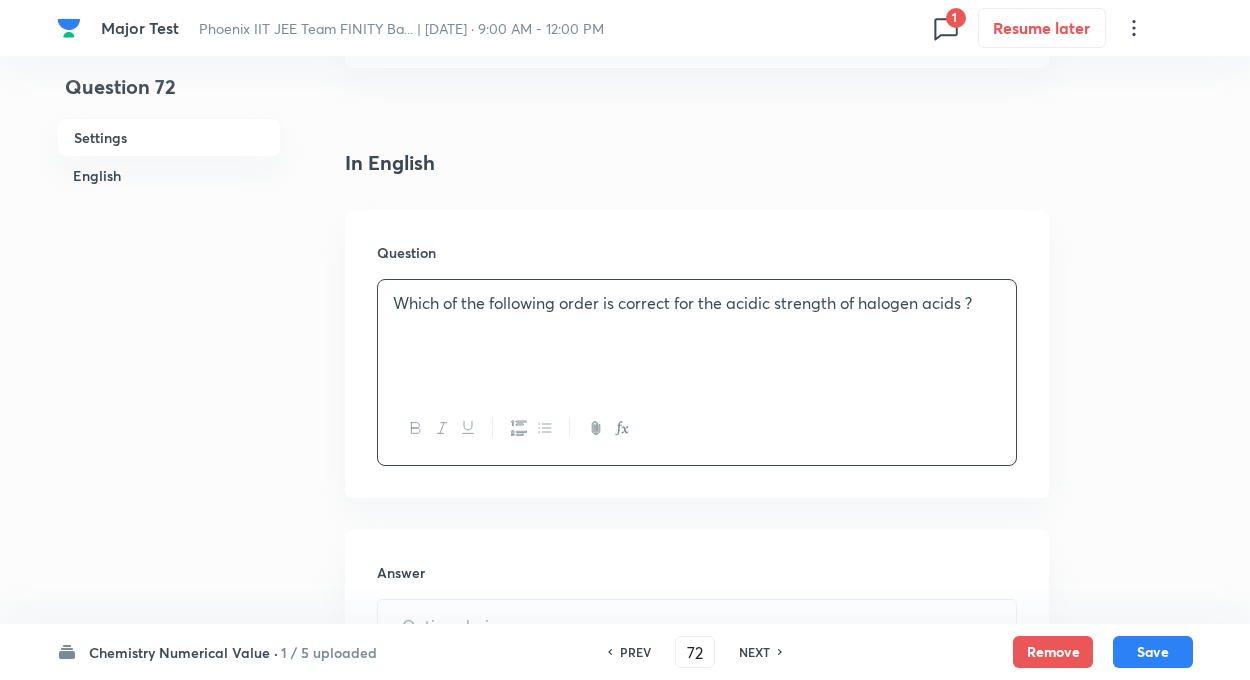 click on "Question 72 Settings English Settings Type Integer + 4 marks - 1 mark Edit Concept Chemistry Physical Chemistry Ionic Equilibrium Relative Strength of Acids and Bases Edit Additional details Very easy Concept Not from PYQ paper No equation Edit In English Question Which of the following order is correct for the acidic strength of halogen acids ? Answer ​ Specify a range Solution" at bounding box center (625, 390) 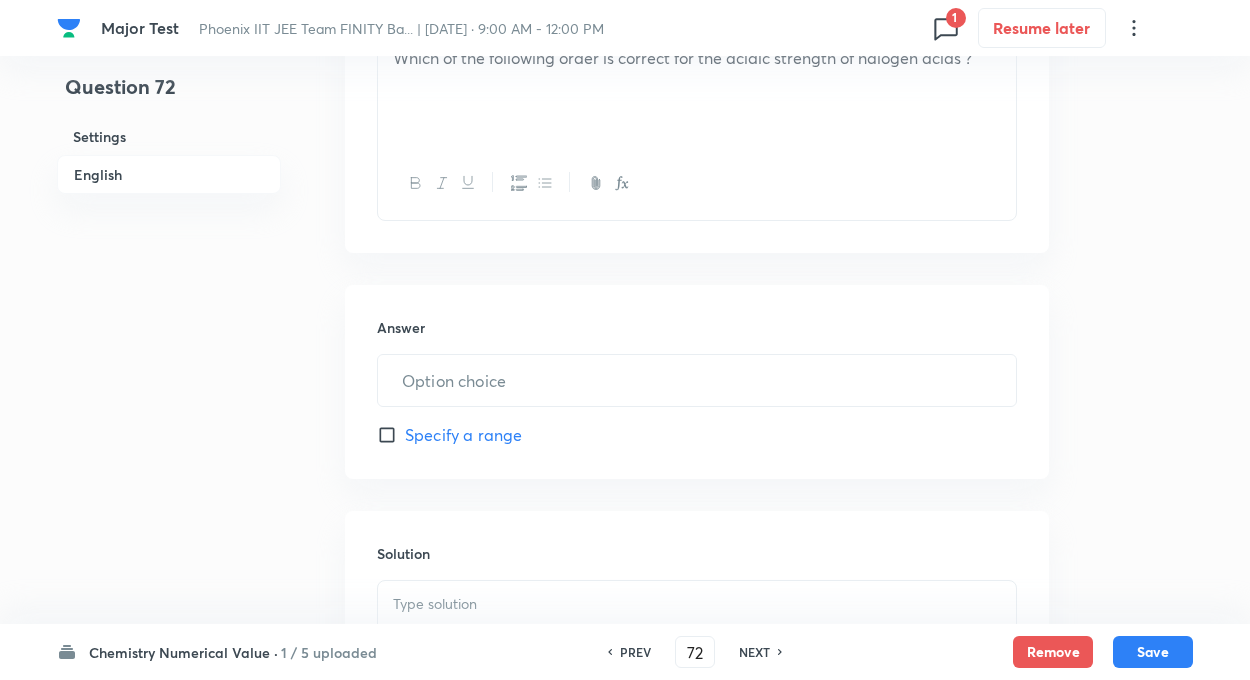 scroll, scrollTop: 760, scrollLeft: 0, axis: vertical 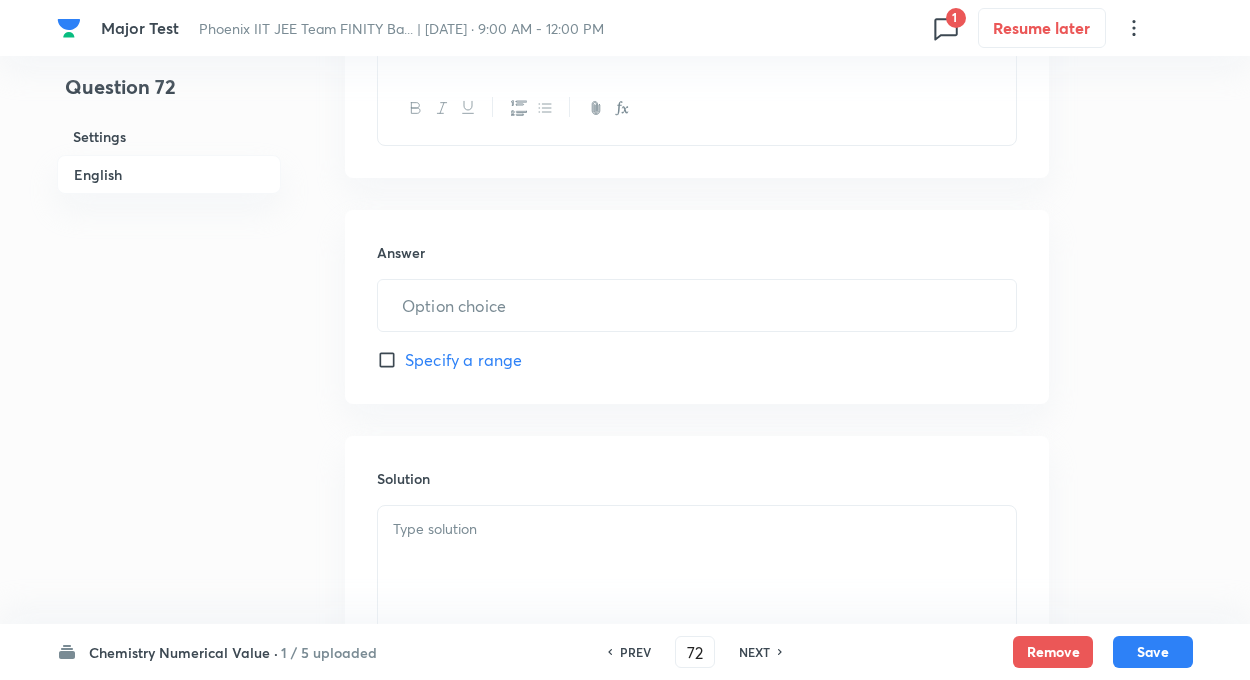 click on "Specify a range" at bounding box center [463, 360] 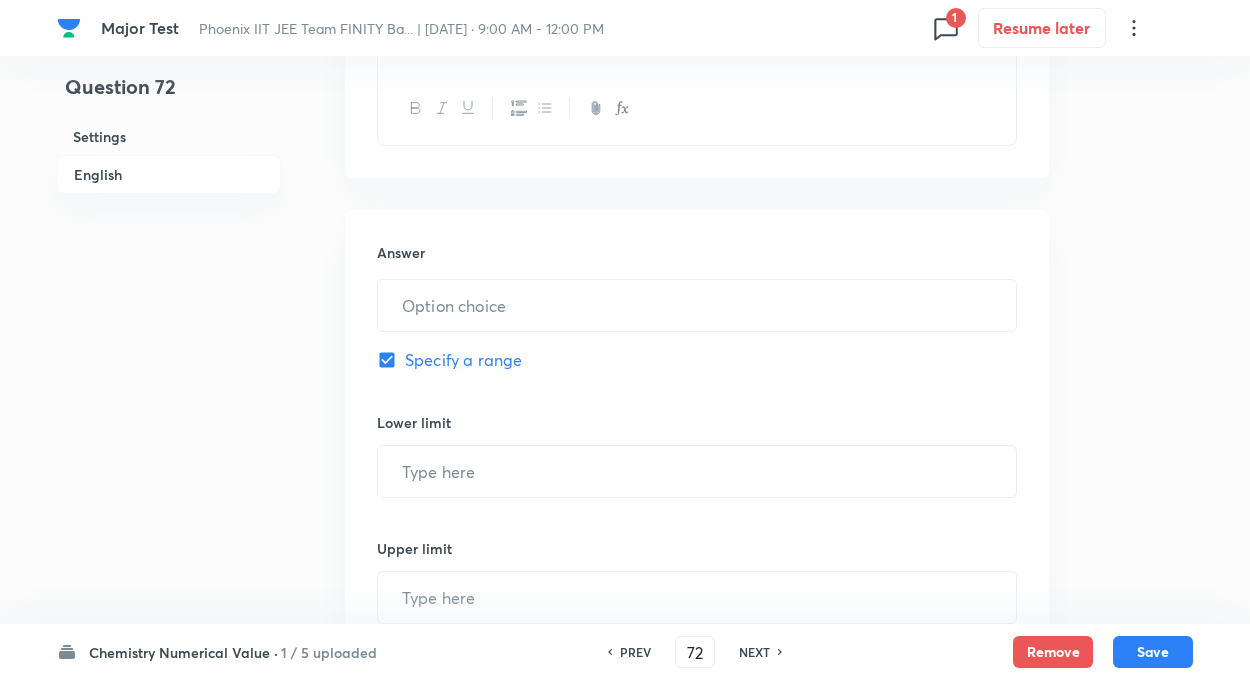click on "Question 72 Settings English Settings Type Integer + 4 marks - 1 mark Edit Concept Chemistry Physical Chemistry Ionic Equilibrium Relative Strength of Acids and Bases Edit Additional details Very easy Concept Not from PYQ paper No equation Edit In English Question Which of the following order is correct for the acidic strength of halogen acids ? Answer ​ Specify a range Lower limit ​ Upper limit ​ Solution" at bounding box center (625, 196) 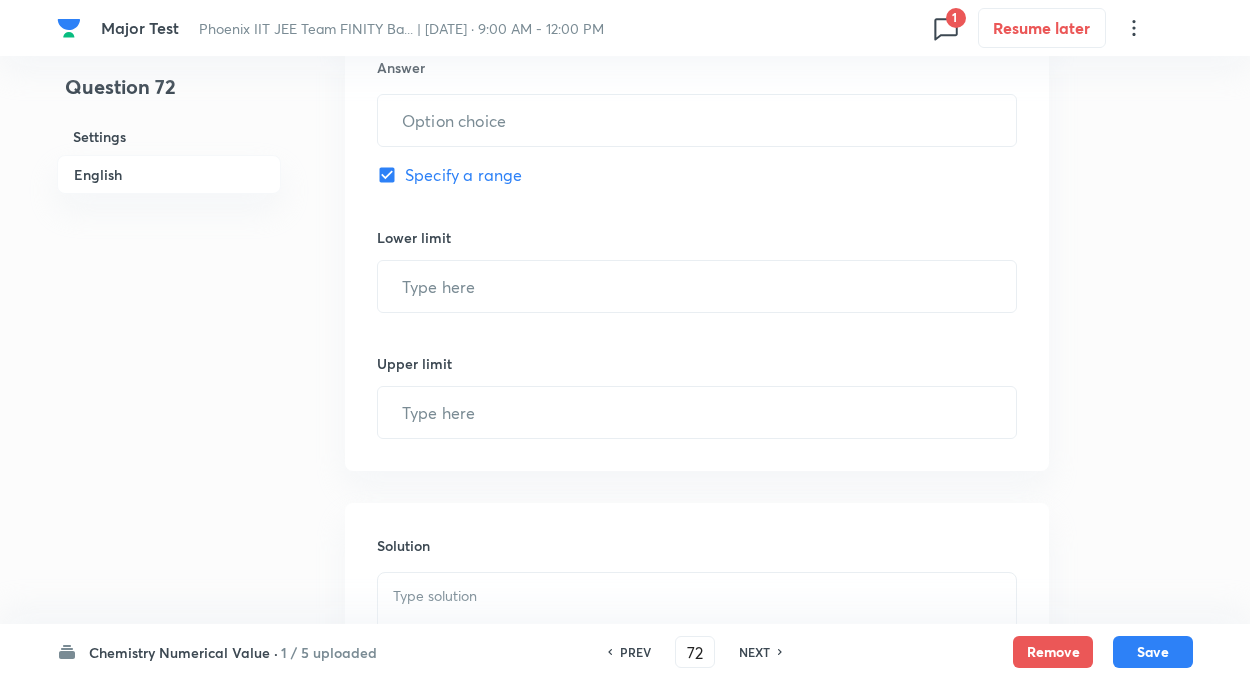 scroll, scrollTop: 1000, scrollLeft: 0, axis: vertical 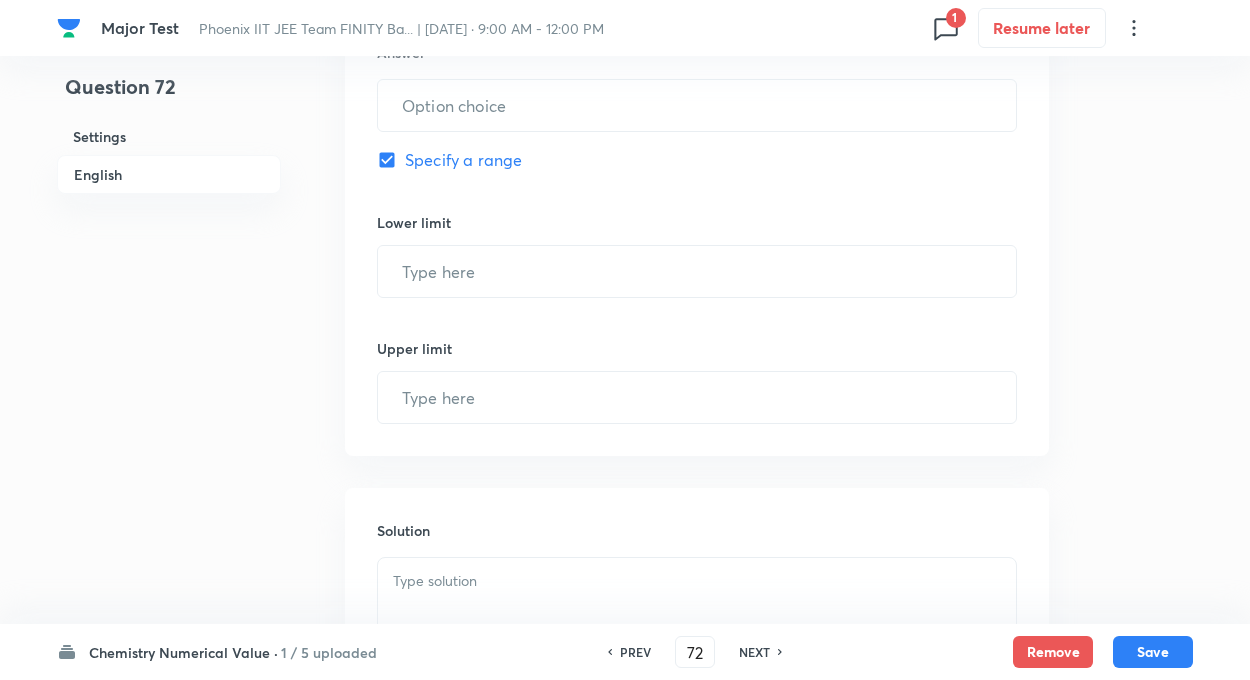 click on "Question 72 Settings English Settings Type Integer + 4 marks - 1 mark Edit Concept Chemistry Physical Chemistry Ionic Equilibrium Relative Strength of Acids and Bases Edit Additional details Very easy Concept Not from PYQ paper No equation Edit In English Question Which of the following order is correct for the acidic strength of halogen acids ? Answer ​ Specify a range Lower limit ​ Upper limit ​ Solution" at bounding box center (625, -4) 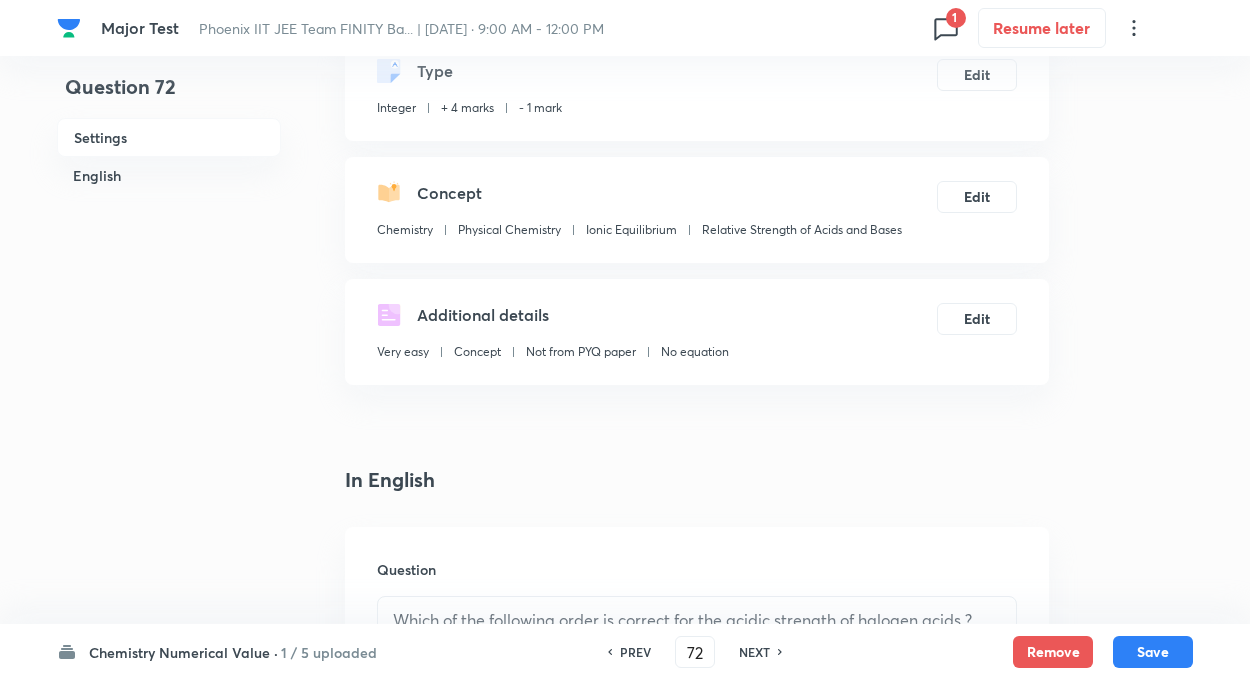 scroll, scrollTop: 0, scrollLeft: 0, axis: both 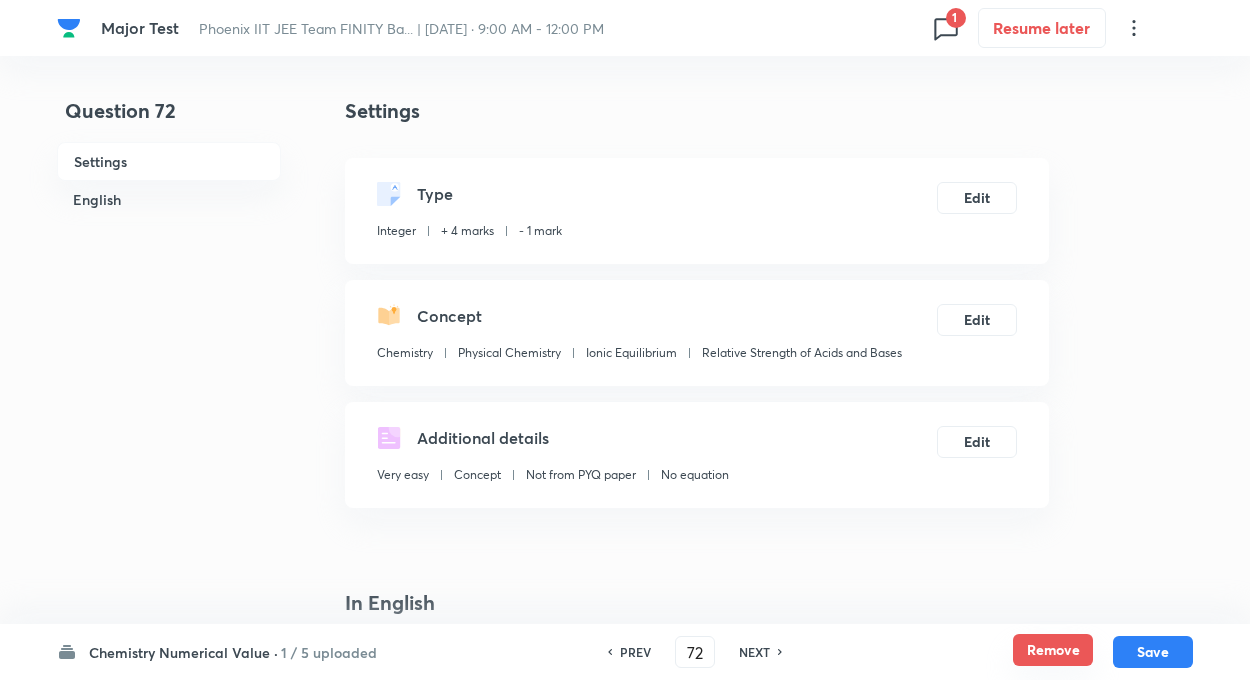 click on "Remove" at bounding box center [1053, 650] 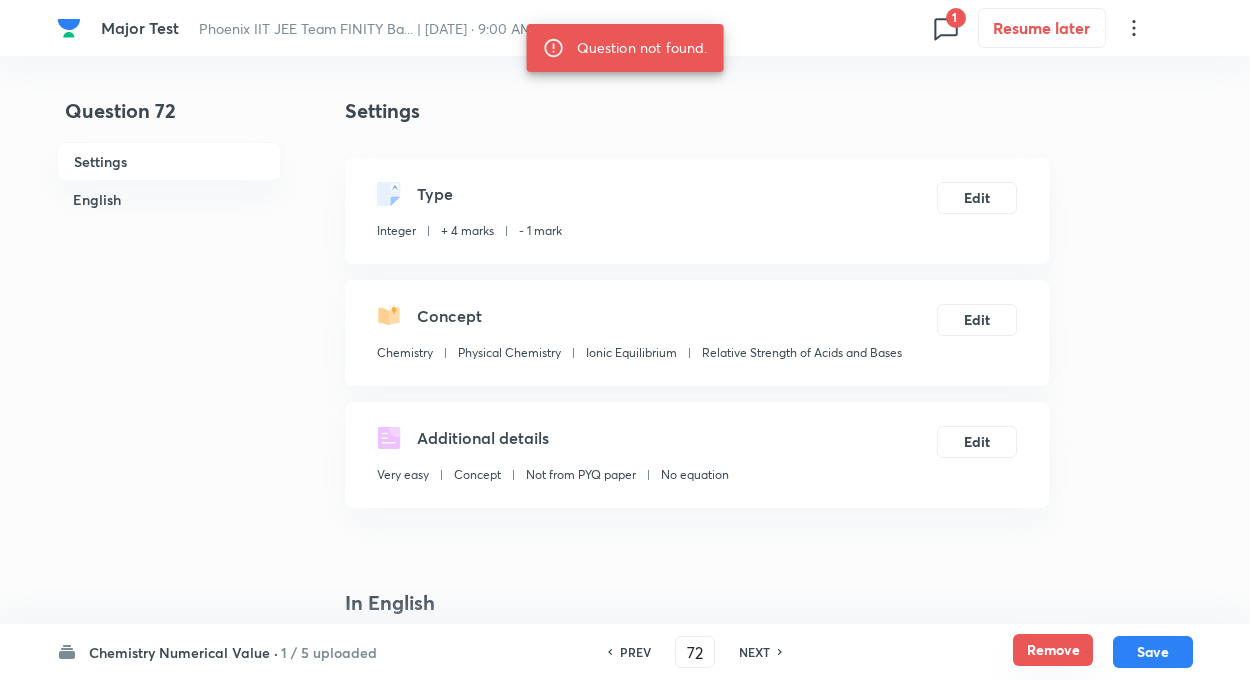 click on "Remove" at bounding box center (1053, 650) 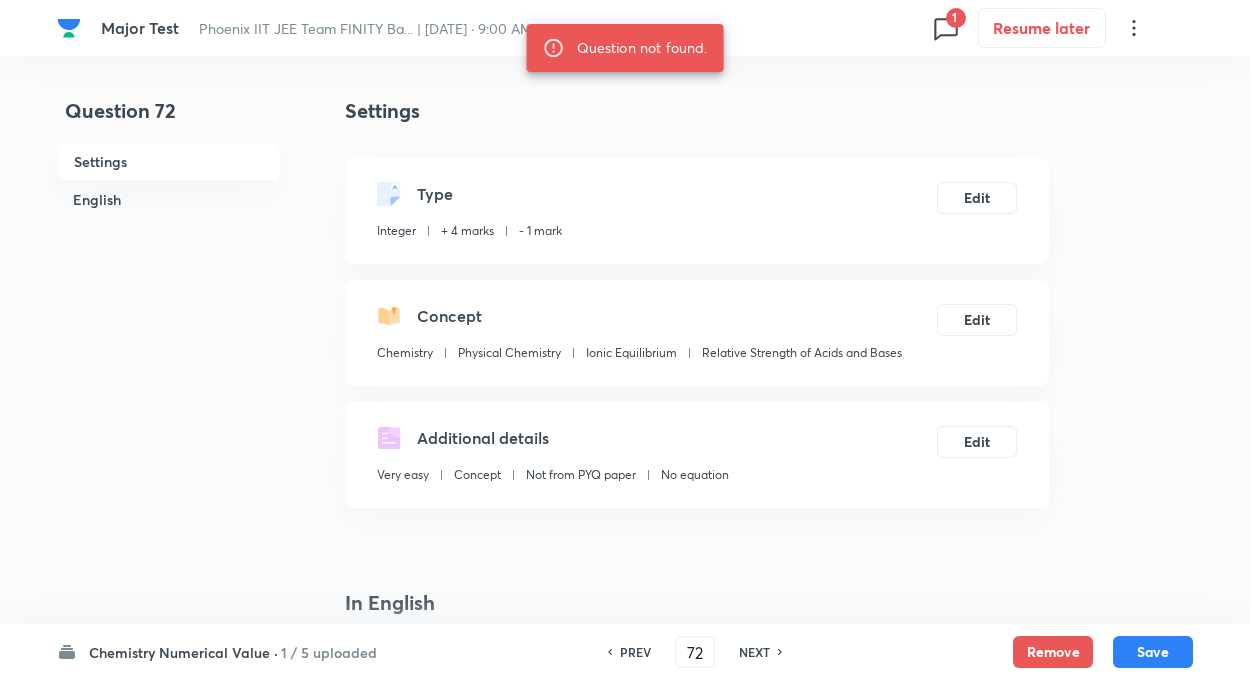 click on "Question 72 Settings English" at bounding box center (169, 956) 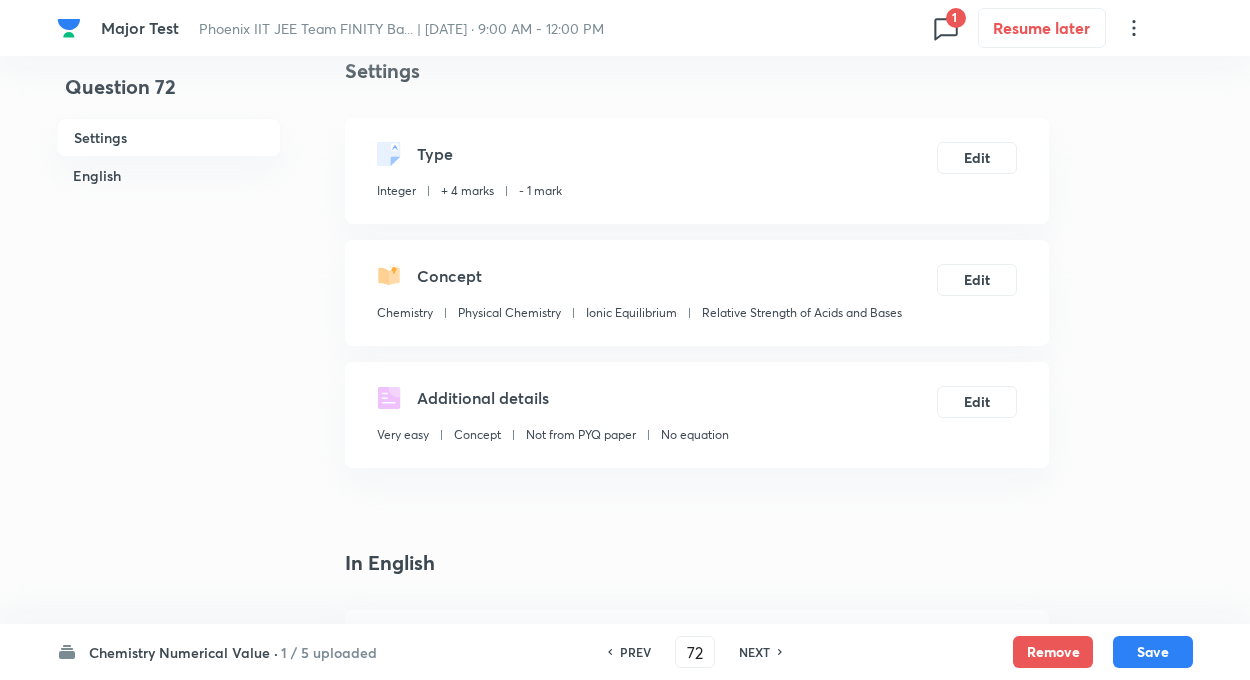 click on "PREV" at bounding box center [635, 652] 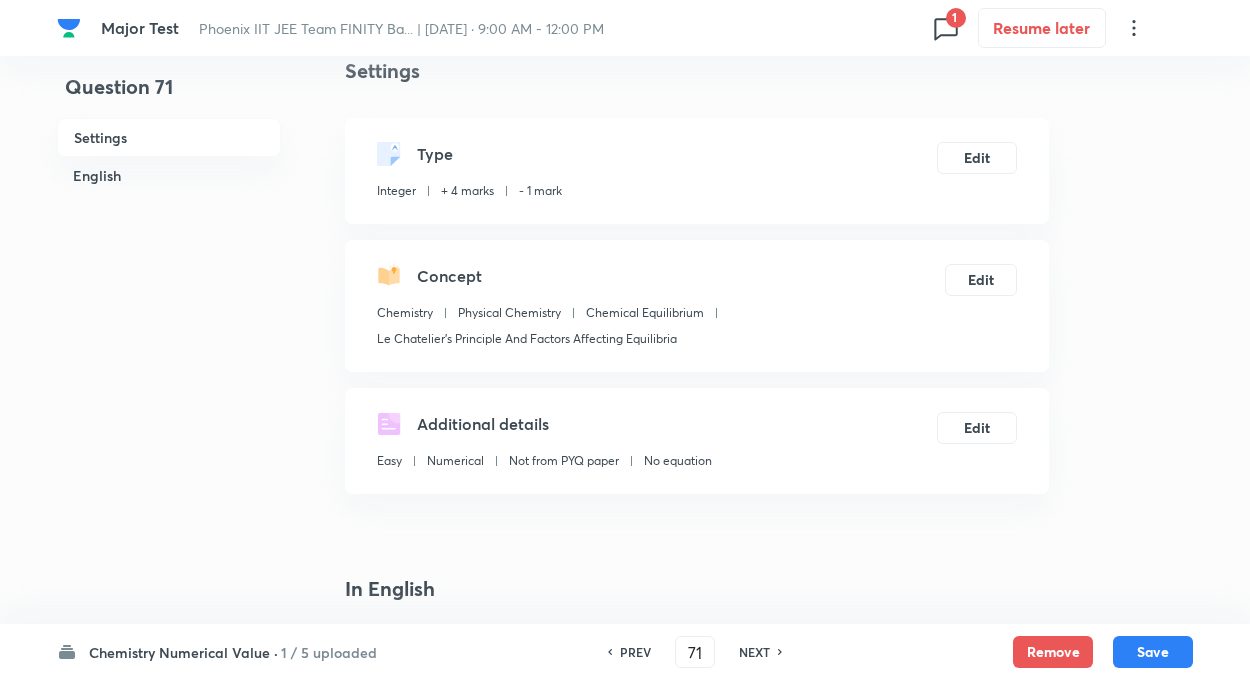 click on "NEXT" at bounding box center (754, 652) 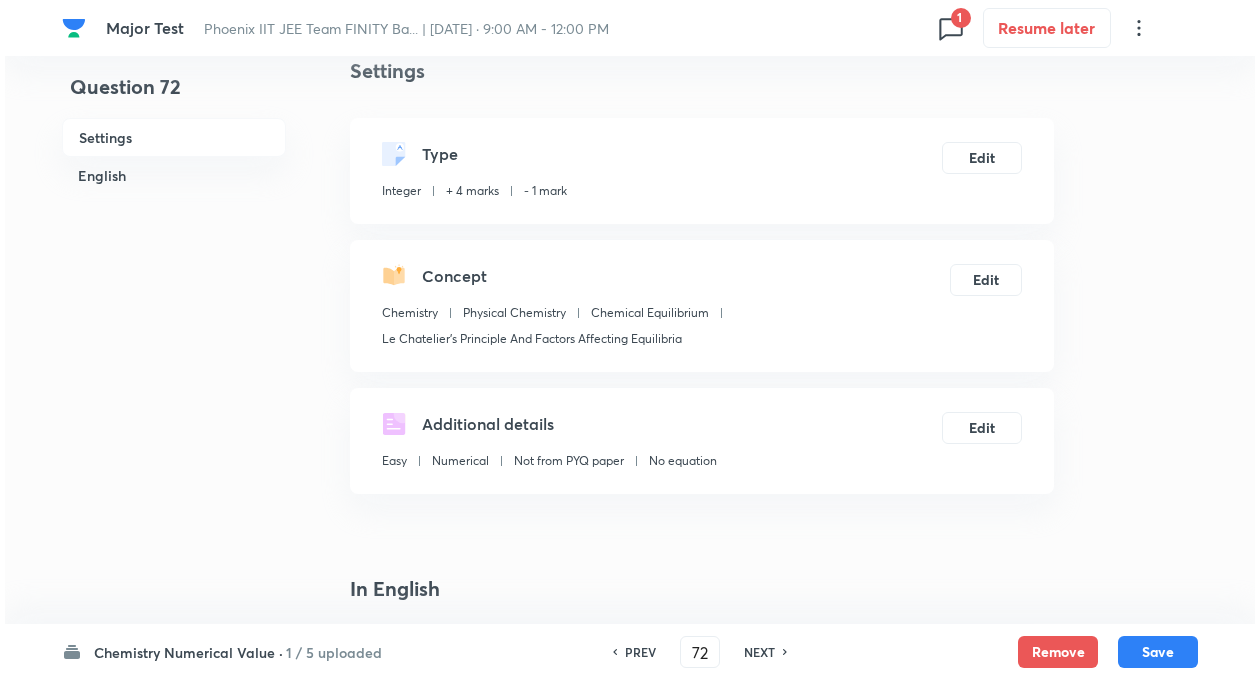 scroll, scrollTop: 0, scrollLeft: 0, axis: both 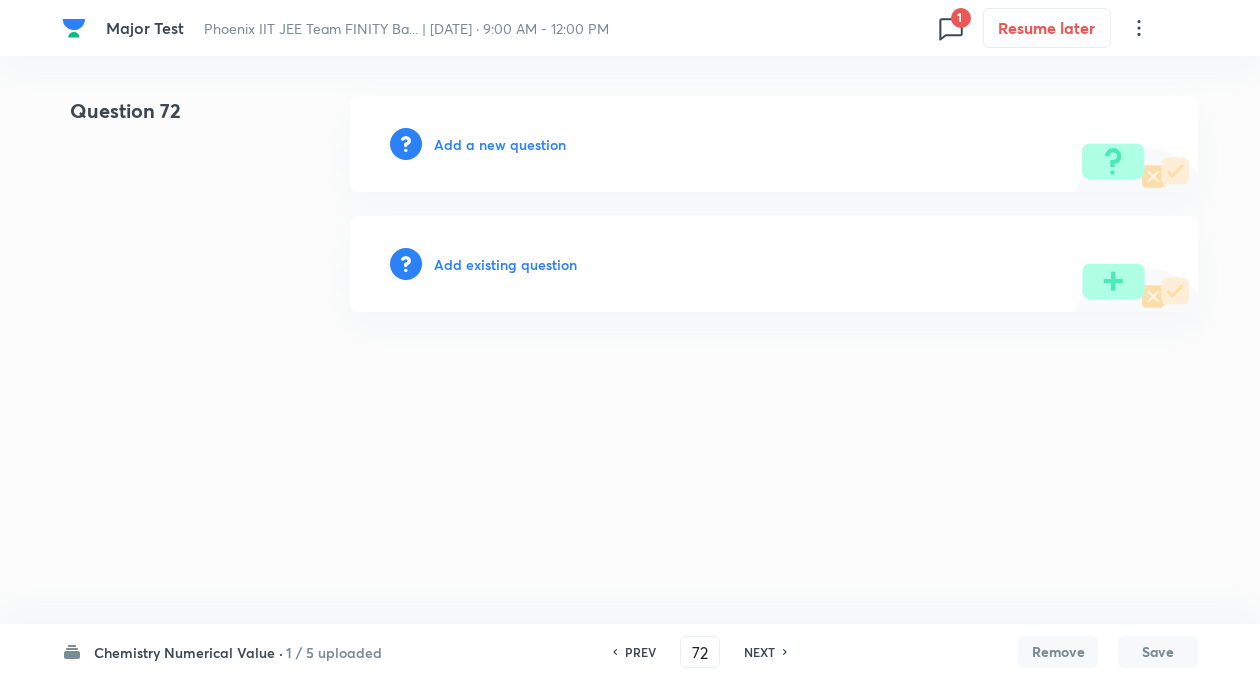 click on "PREV" at bounding box center (640, 652) 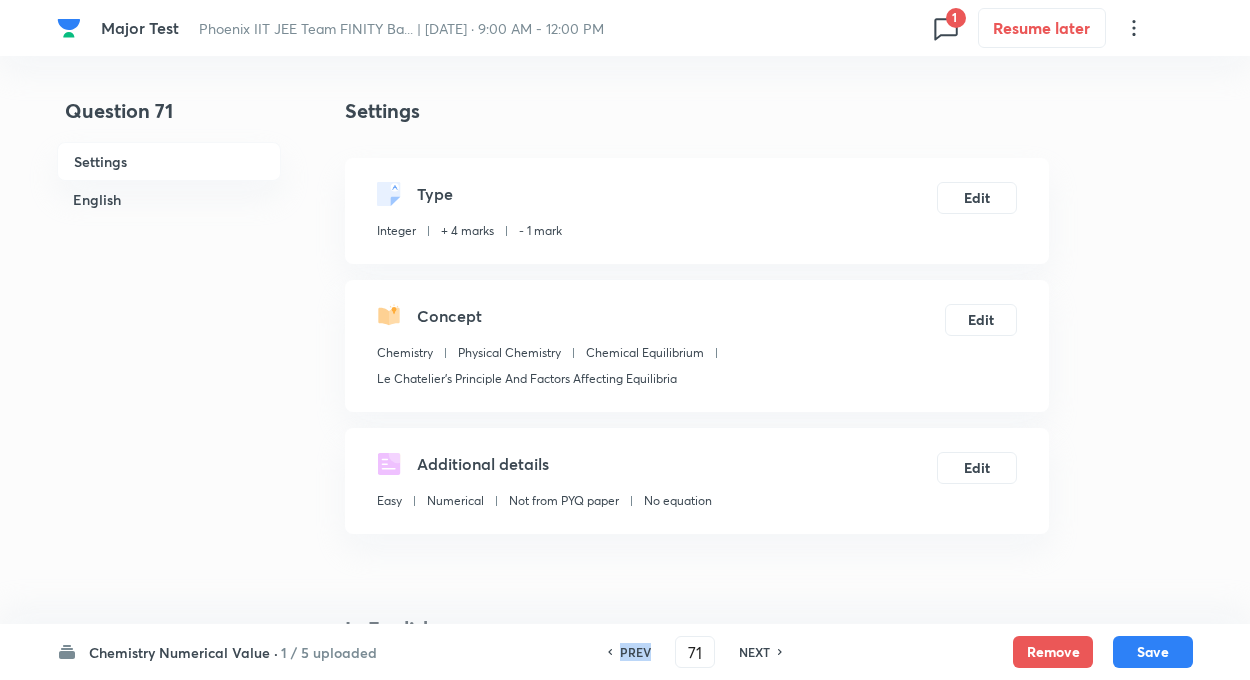click on "PREV" at bounding box center (635, 652) 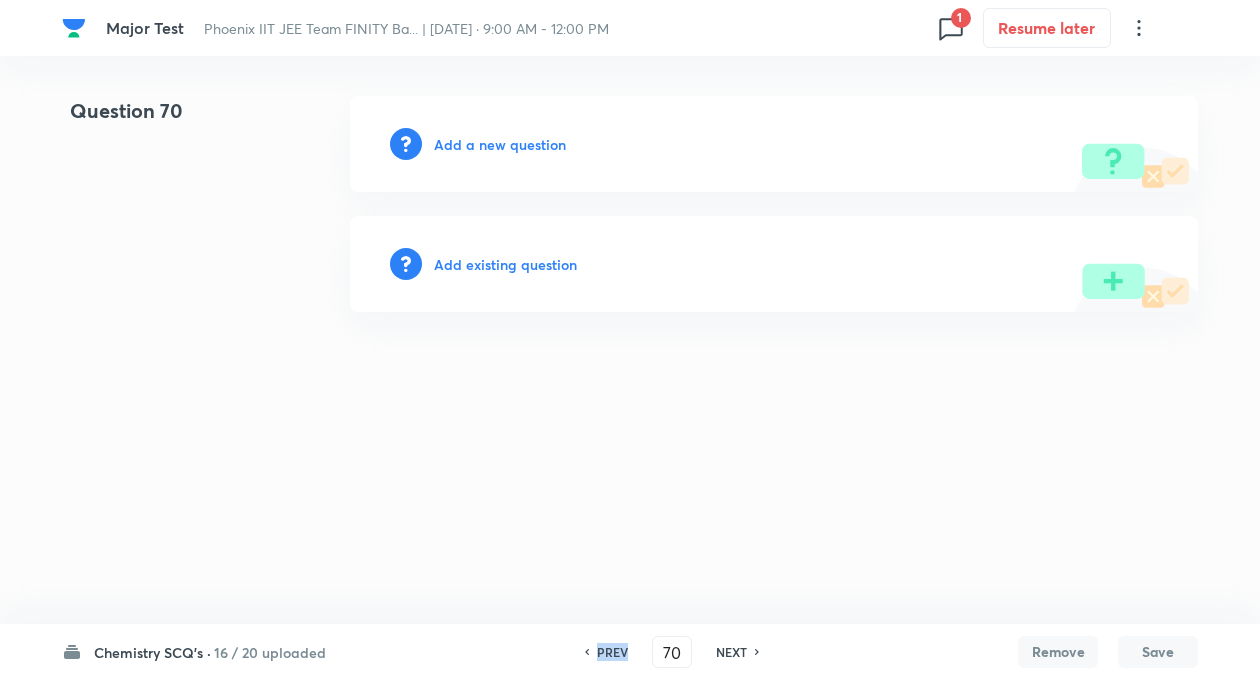 click on "PREV" at bounding box center (612, 652) 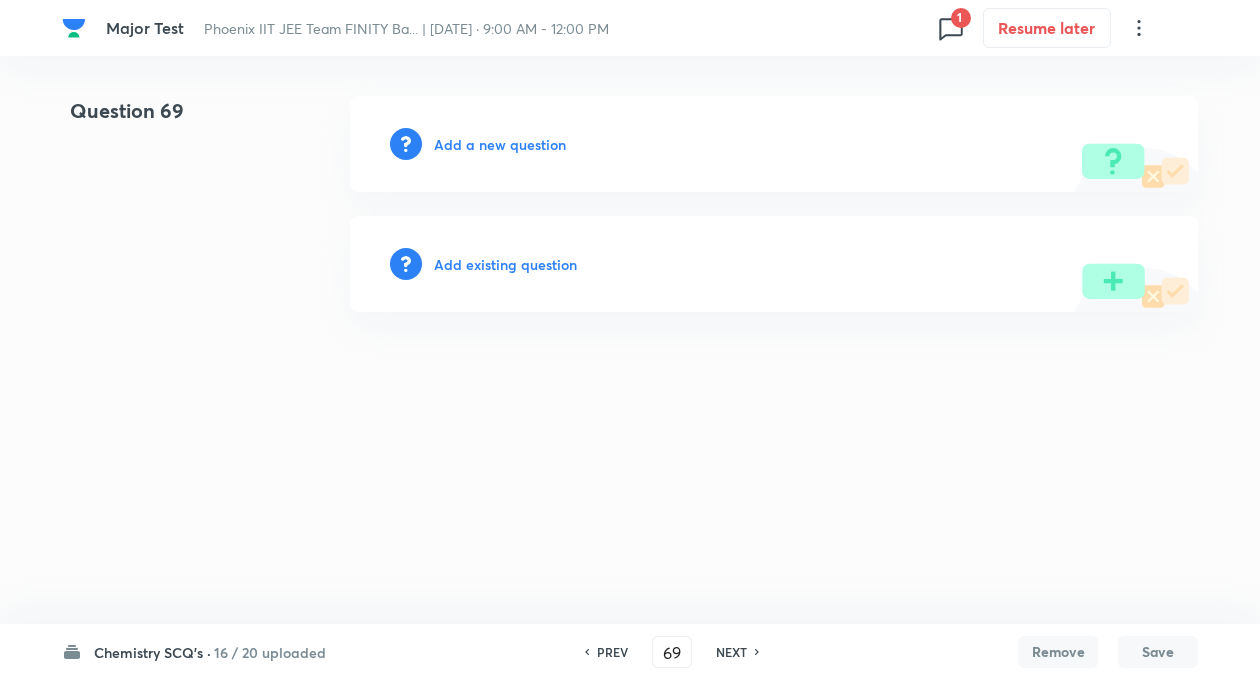 click on "PREV" at bounding box center (612, 652) 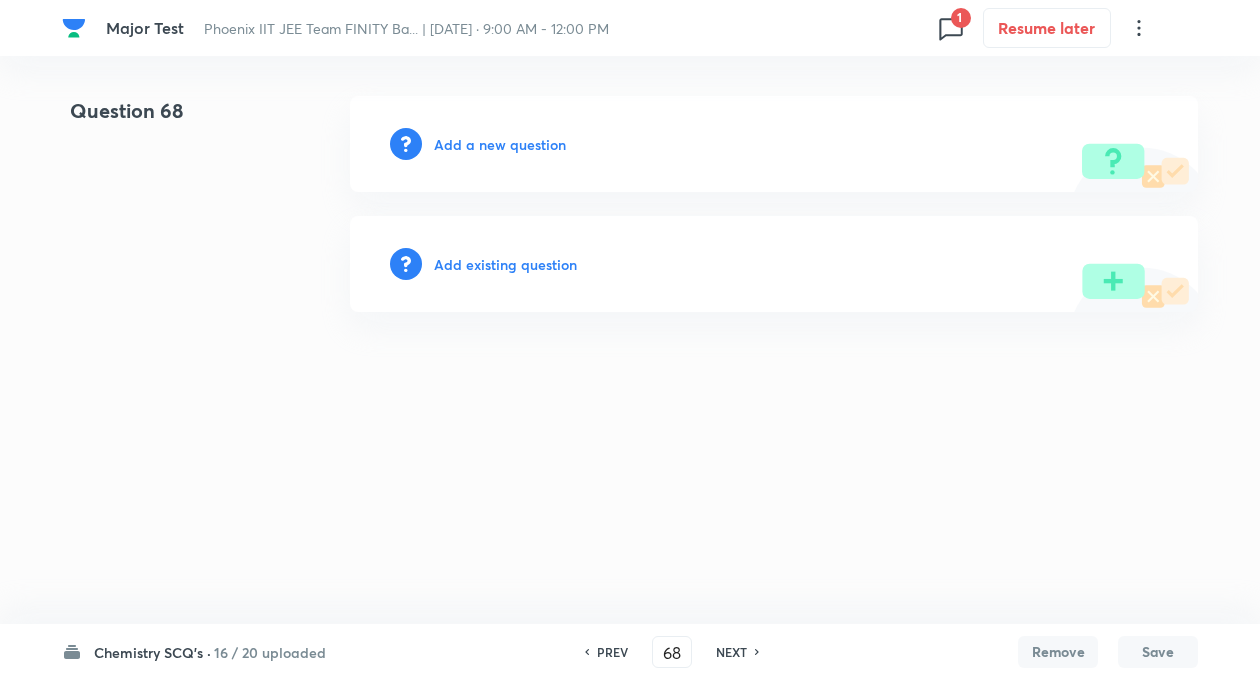 click on "PREV" at bounding box center [612, 652] 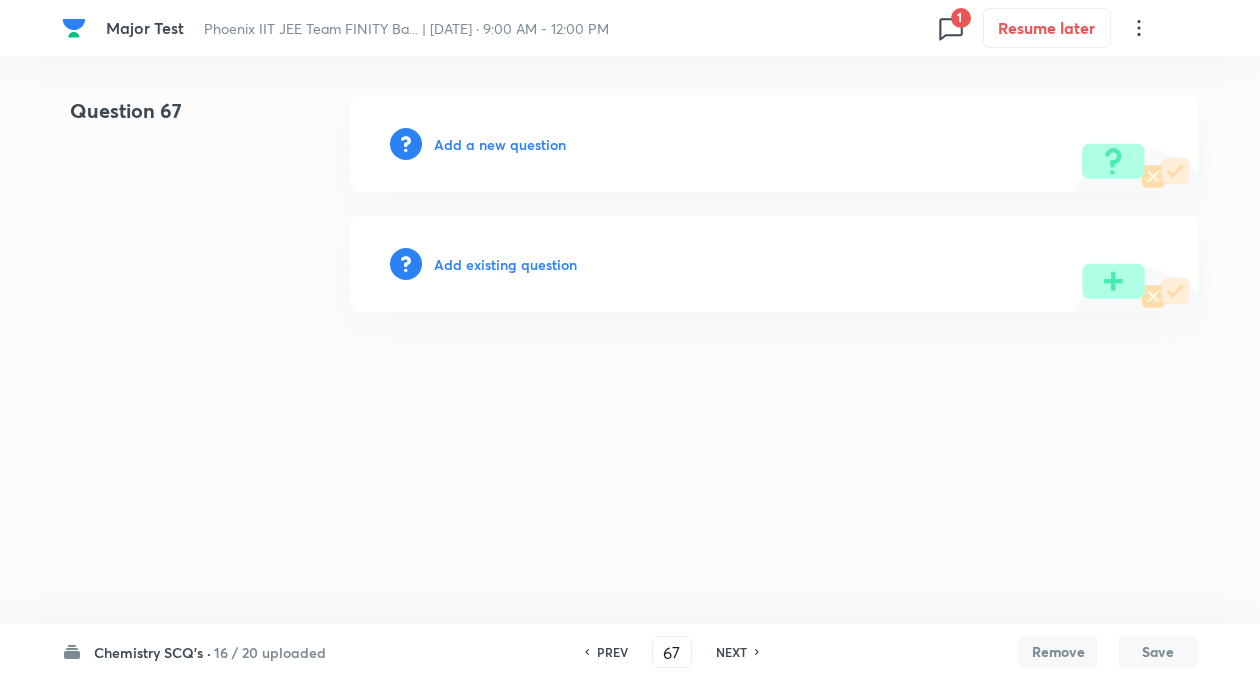 click on "PREV" at bounding box center [612, 652] 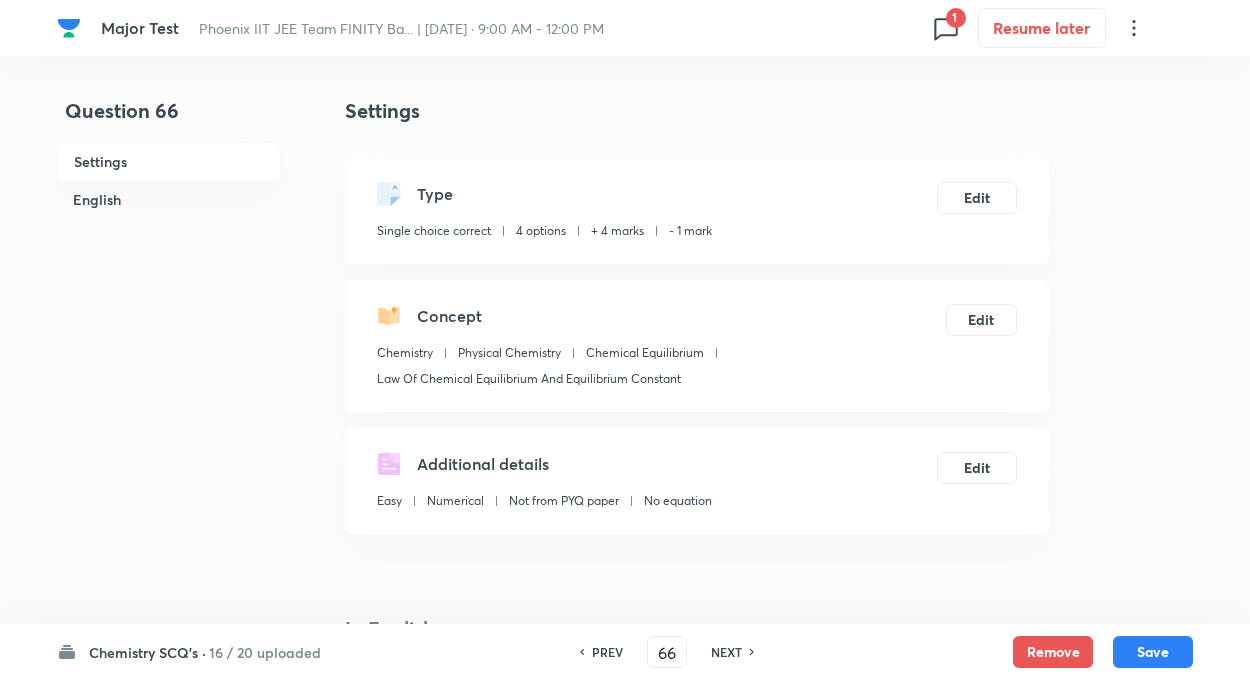 click on "NEXT" at bounding box center [726, 652] 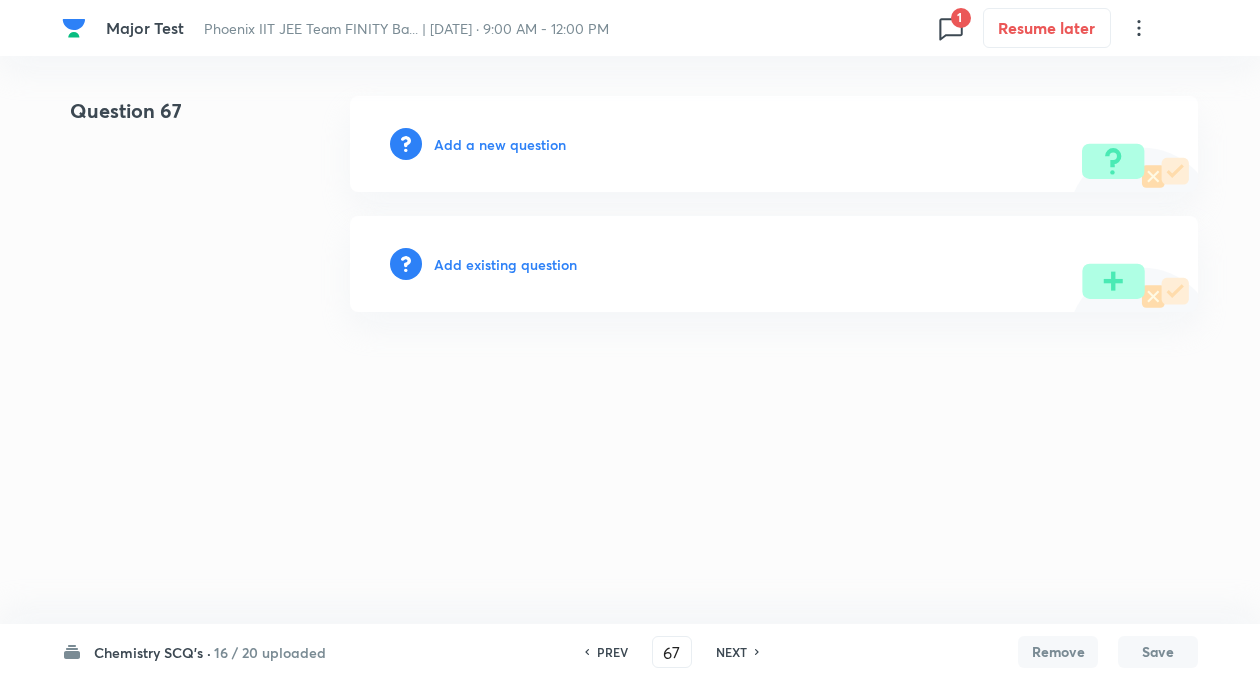 click on "PREV" at bounding box center (612, 652) 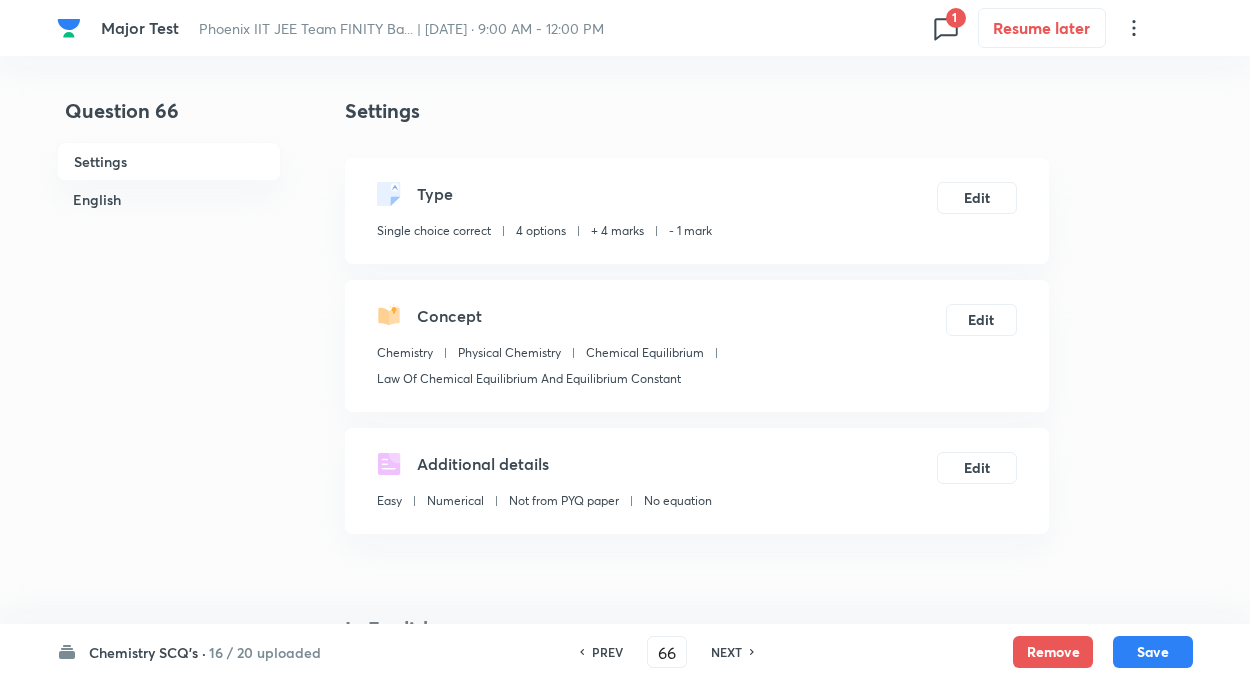 click on "NEXT" at bounding box center (726, 652) 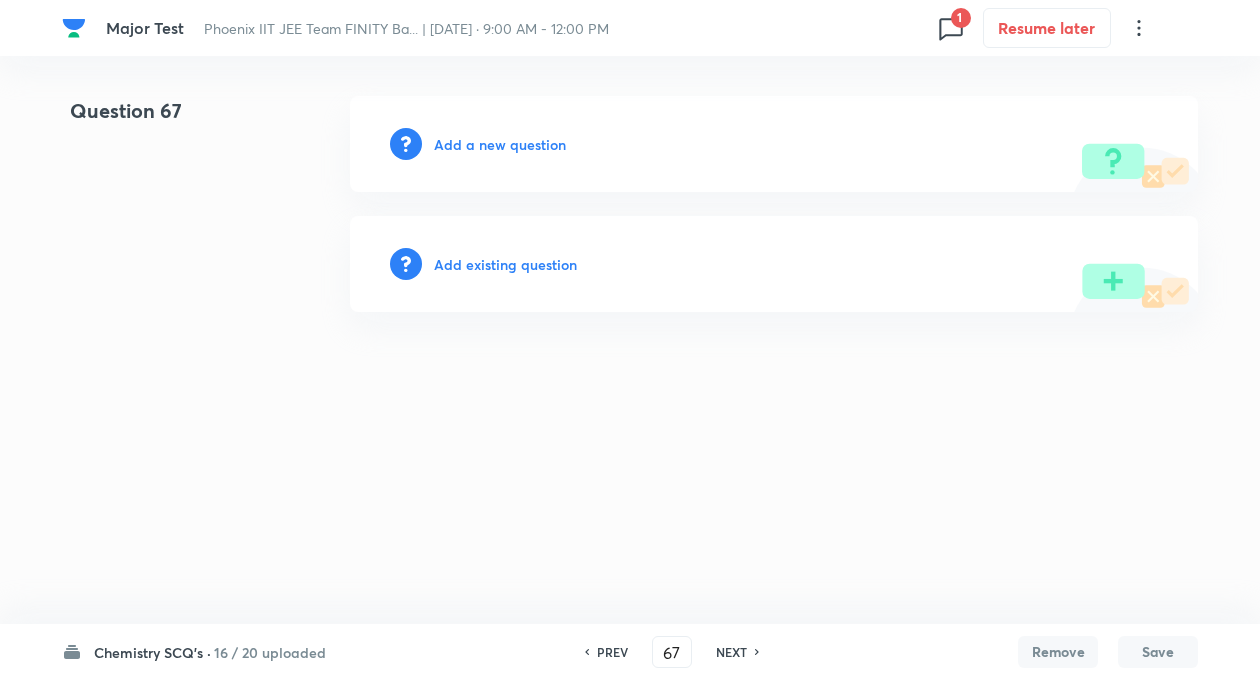 click on "Major Test Phoenix IIT JEE Team FINITY Ba... | [DATE] · 9:00 AM - 12:00 PM 1 Resume later Question 67 Add a new question Add existing question Chemistry SCQ's ·
16 / 20 uploaded
PREV 67 ​ NEXT Remove Save No internet connection" at bounding box center (630, 204) 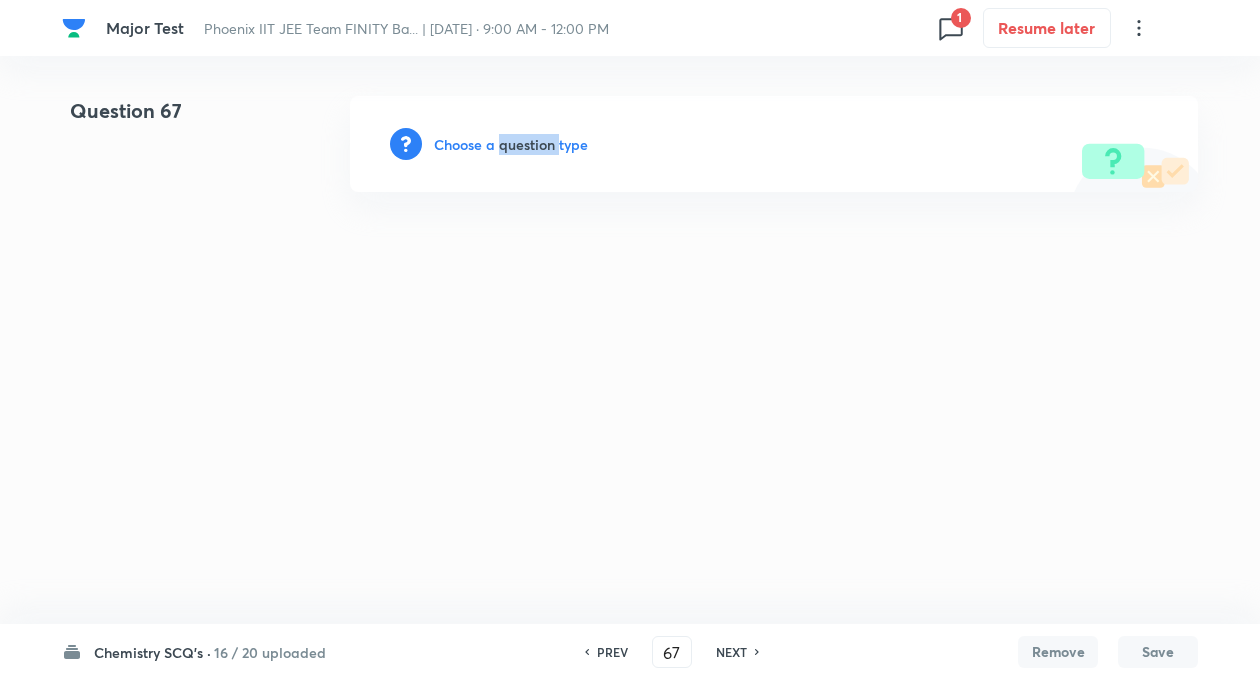 click on "Choose a question type" at bounding box center (511, 144) 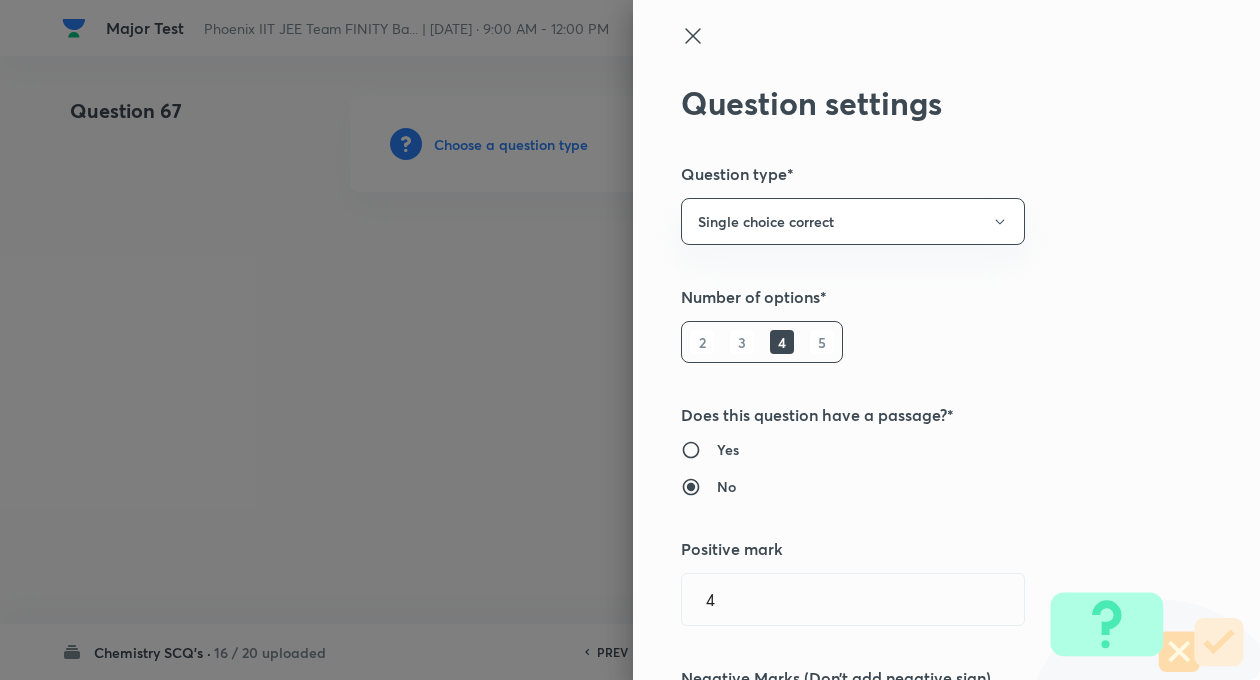 click on "Question settings Question type* Single choice correct Number of options* 2 3 4 5 Does this question have a passage?* Yes No Positive mark 4 ​ Negative Marks (Don’t add negative sign) 1 ​ Syllabus Topic group* ​ Topic* ​ Concept* ​ Sub-concept* ​ Concept-field ​ Additional details Question Difficulty Very easy Easy Moderate Hard Very hard Question is based on Fact Numerical Concept Previous year question Yes No Does this question have equation? Yes No Verification status Is the question verified? *Select 'yes' only if a question is verified Yes No Save" at bounding box center (946, 340) 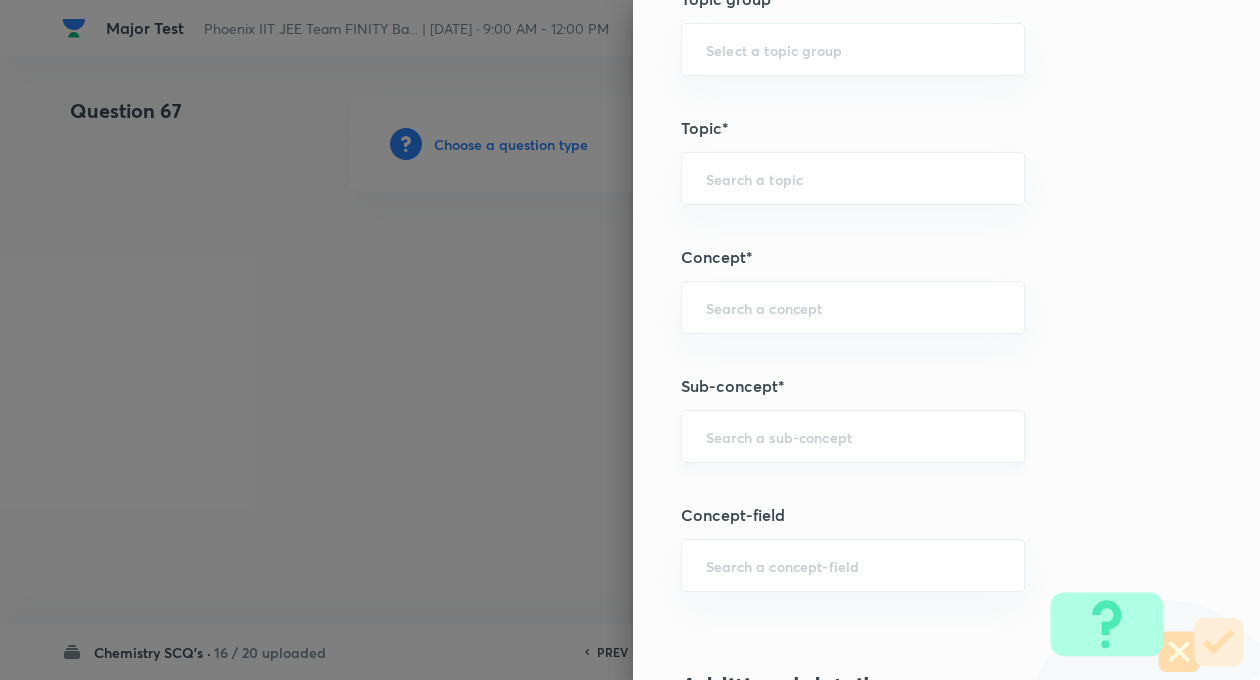 scroll, scrollTop: 920, scrollLeft: 0, axis: vertical 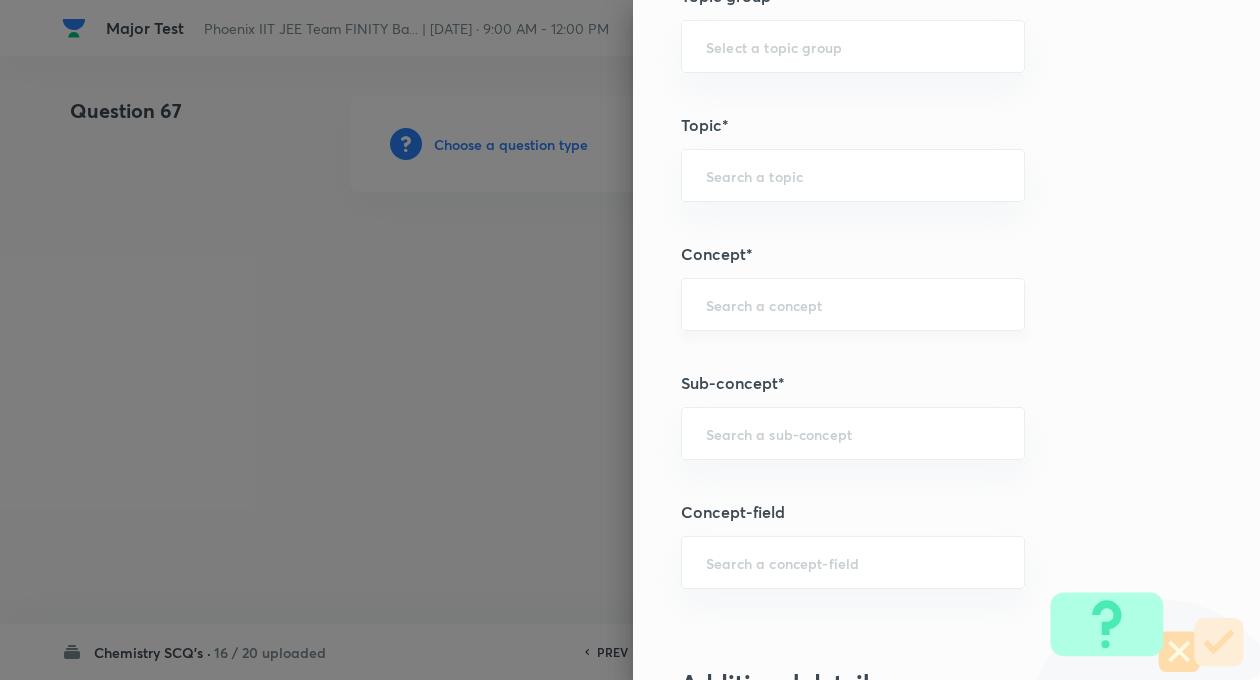 click on "​" at bounding box center (853, 304) 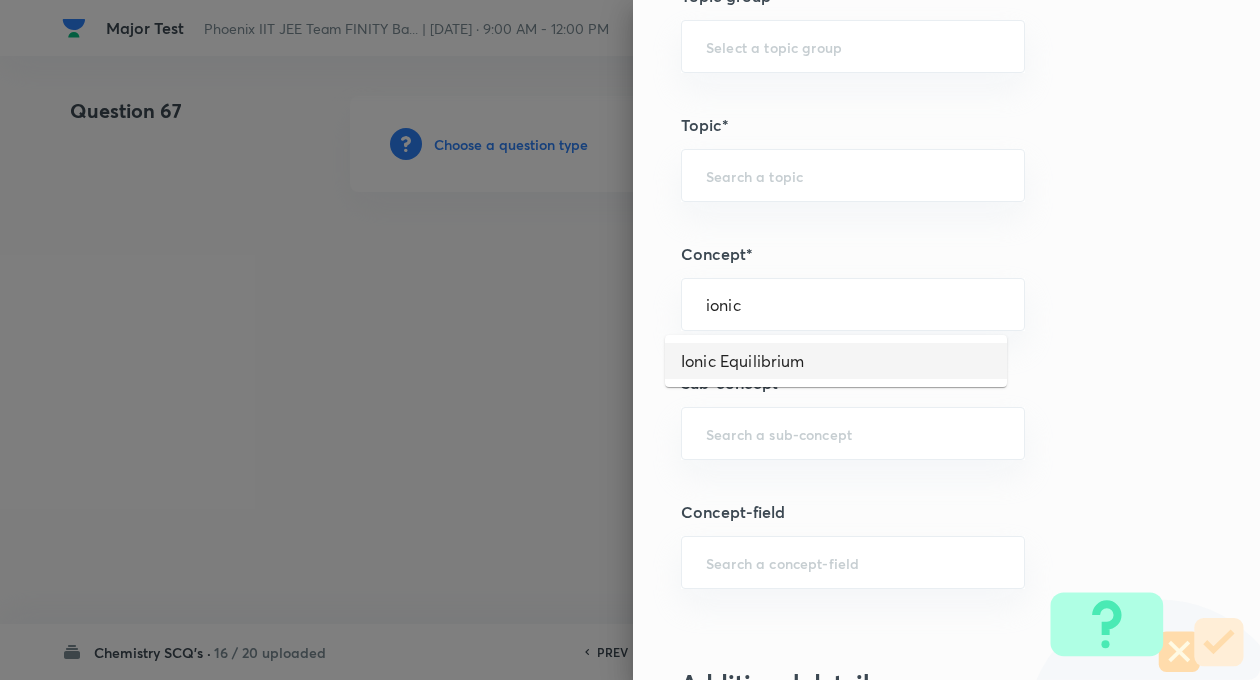 click on "Ionic Equilibrium" at bounding box center (836, 361) 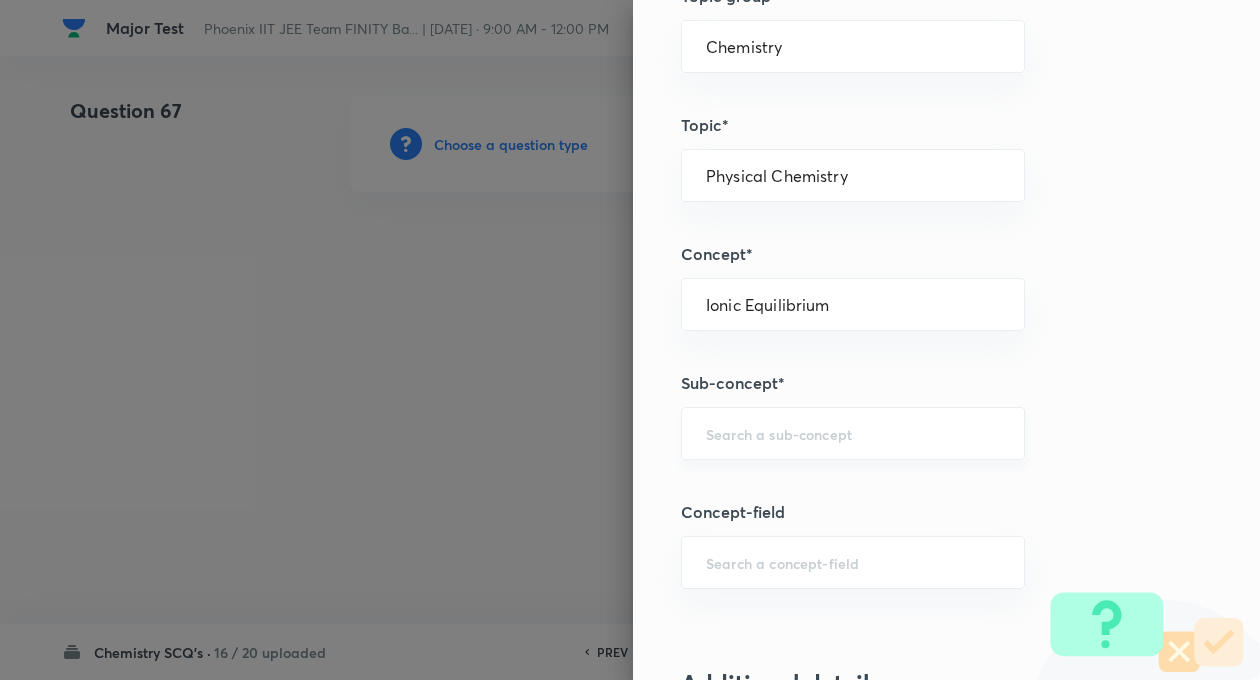 click on "​" at bounding box center [853, 433] 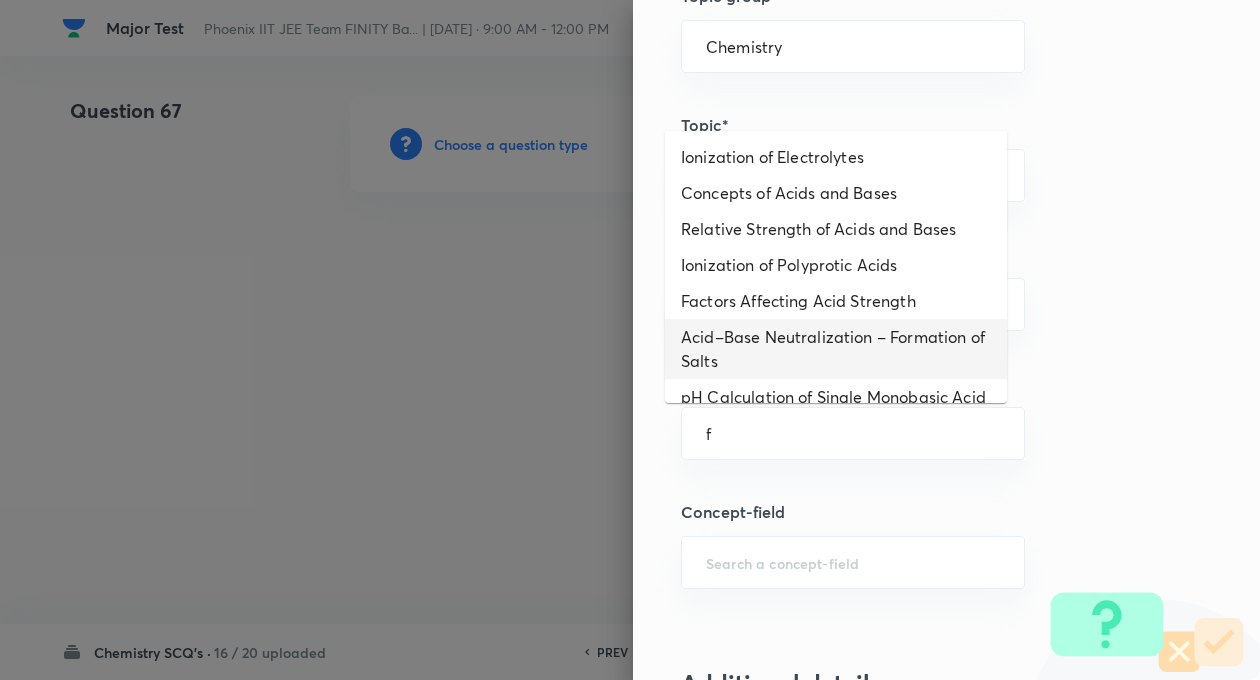 click on "Acid–Base Neutralization – Formation of Salts" at bounding box center (836, 349) 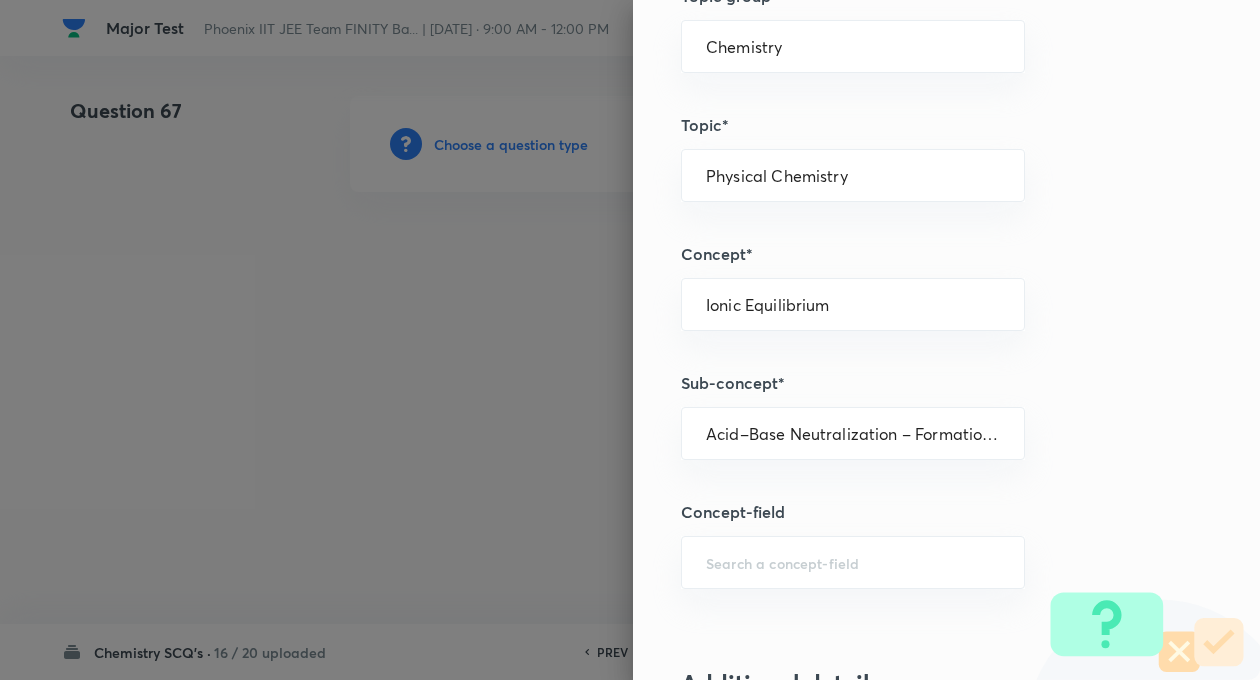click on "Question settings Question type* Single choice correct Number of options* 2 3 4 5 Does this question have a passage?* Yes No Positive mark 4 ​ Negative Marks (Don’t add negative sign) 1 ​ Syllabus Topic group* Chemistry ​ Topic* Physical Chemistry ​ Concept* Ionic Equilibrium ​ Sub-concept* Acid–Base Neutralization – Formation of Salts ​ Concept-field ​ Additional details Question Difficulty Very easy Easy Moderate Hard Very hard Question is based on Fact Numerical Concept Previous year question Yes No Does this question have equation? Yes No Verification status Is the question verified? *Select 'yes' only if a question is verified Yes No Save" at bounding box center (946, 340) 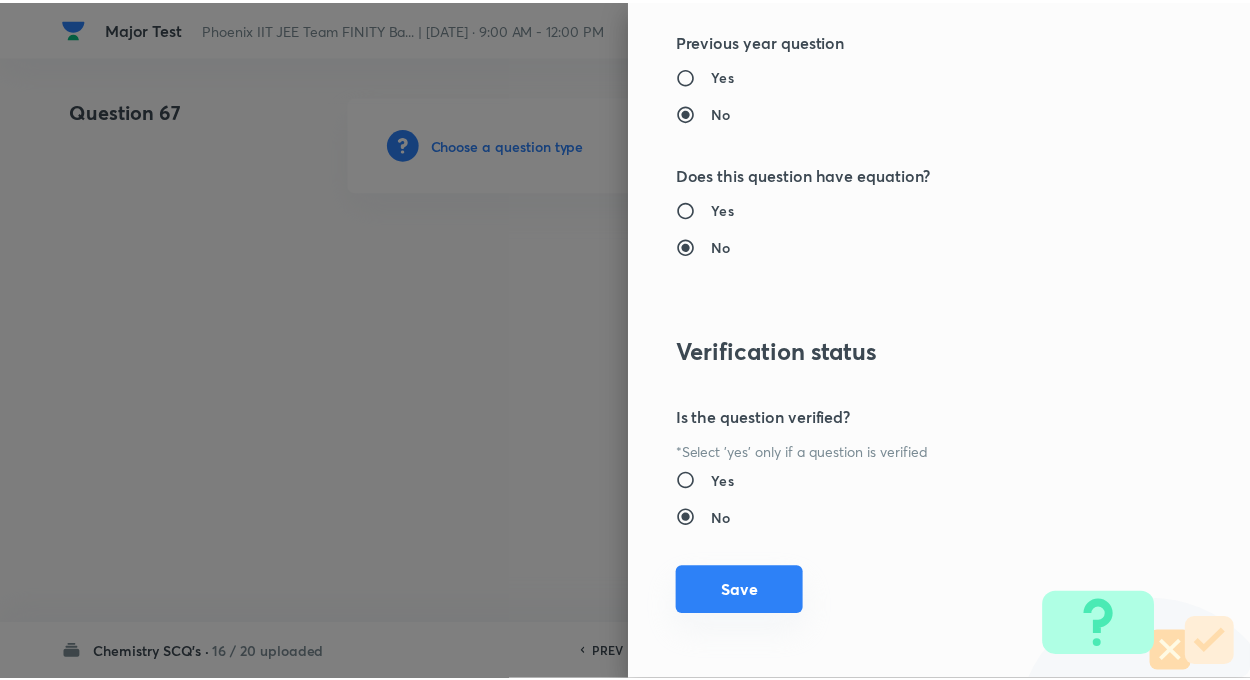 scroll, scrollTop: 2046, scrollLeft: 0, axis: vertical 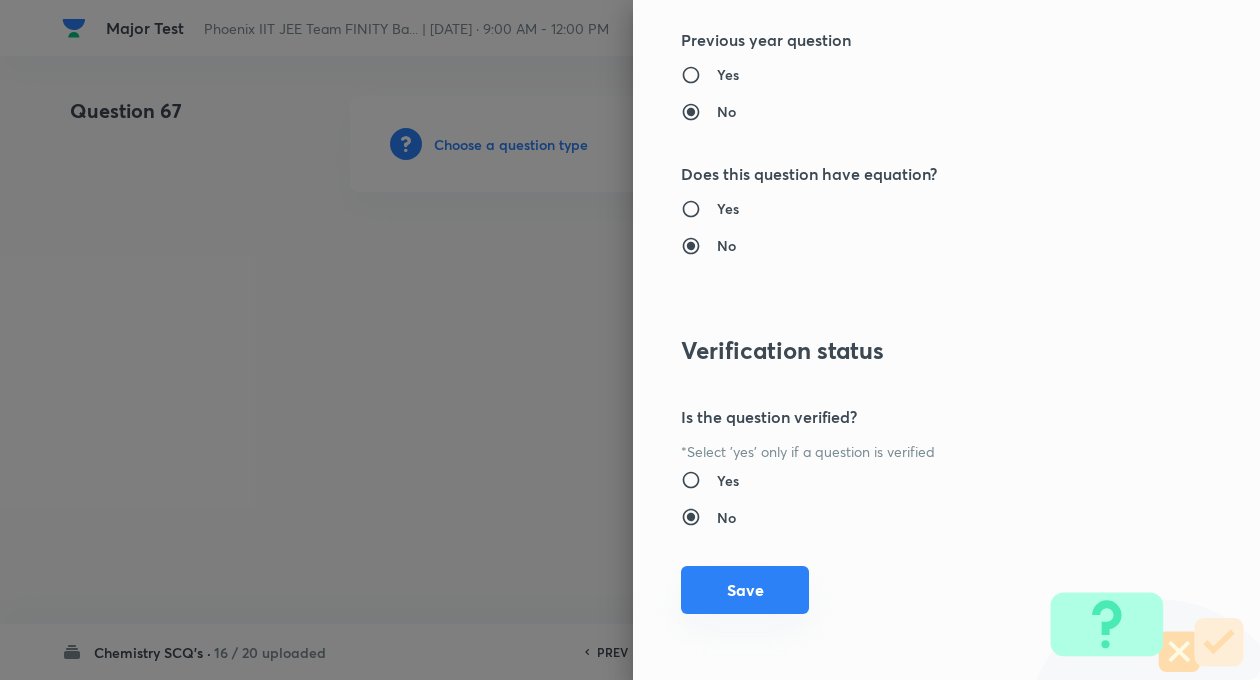 click on "Save" at bounding box center [745, 590] 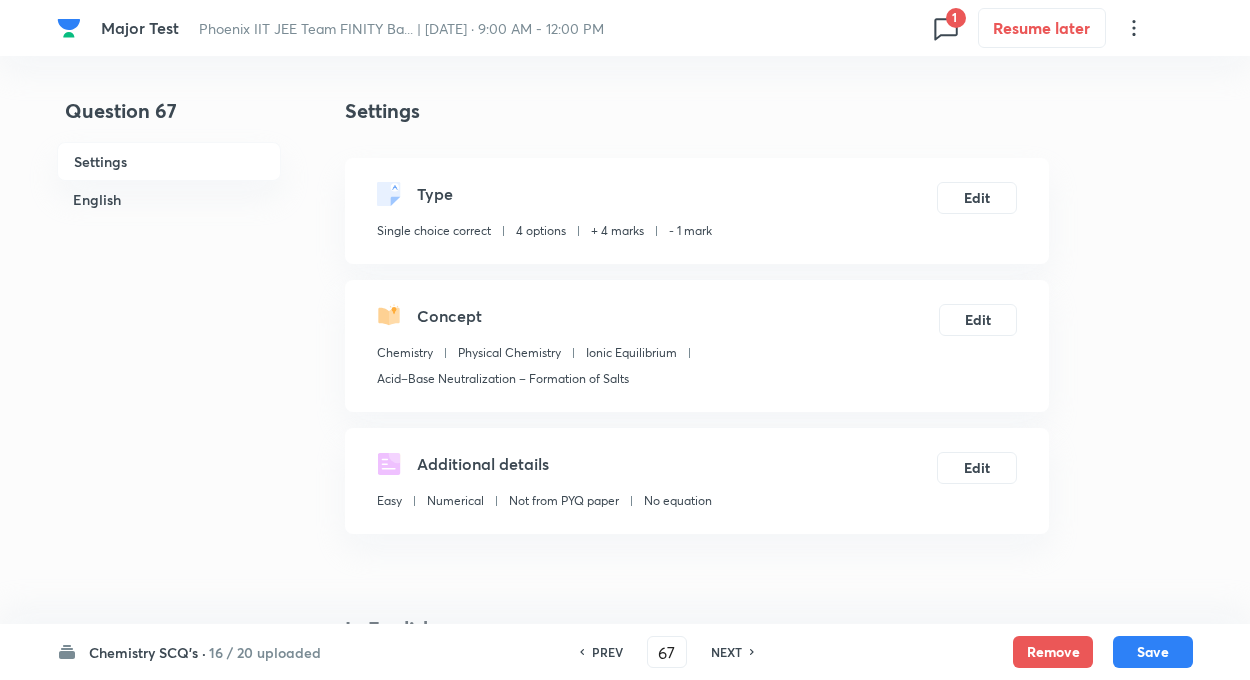 click on "Question 67 Settings English" at bounding box center (169, 1367) 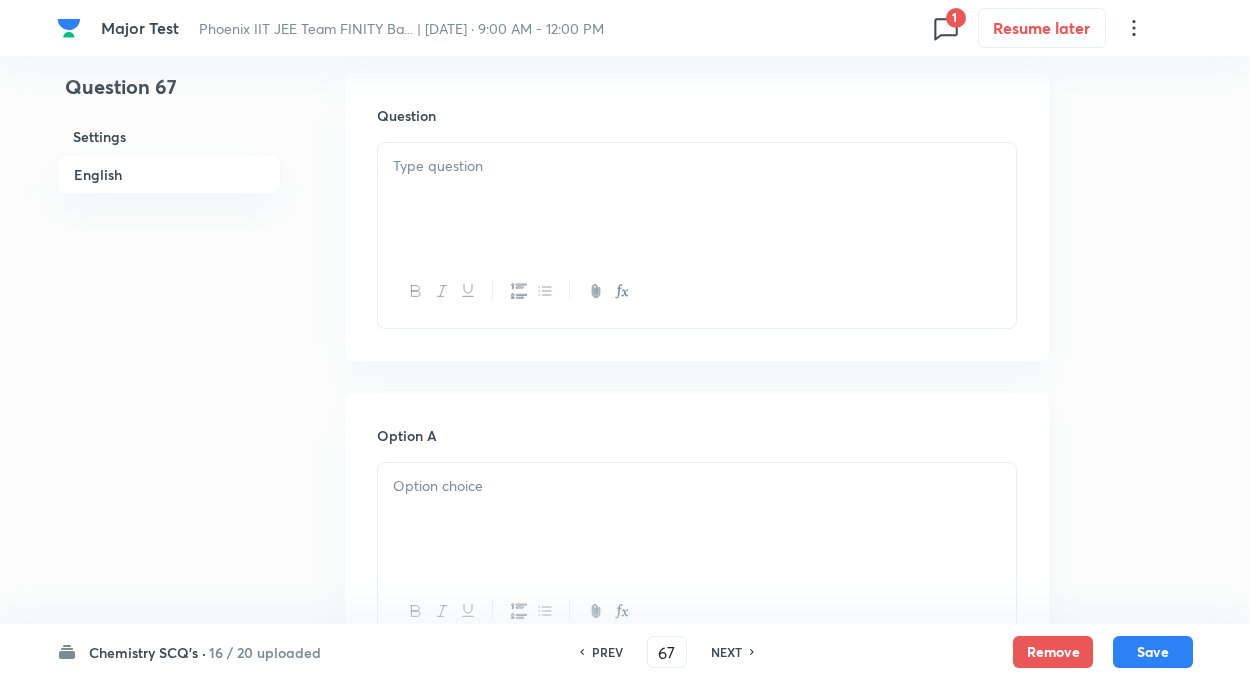 scroll, scrollTop: 600, scrollLeft: 0, axis: vertical 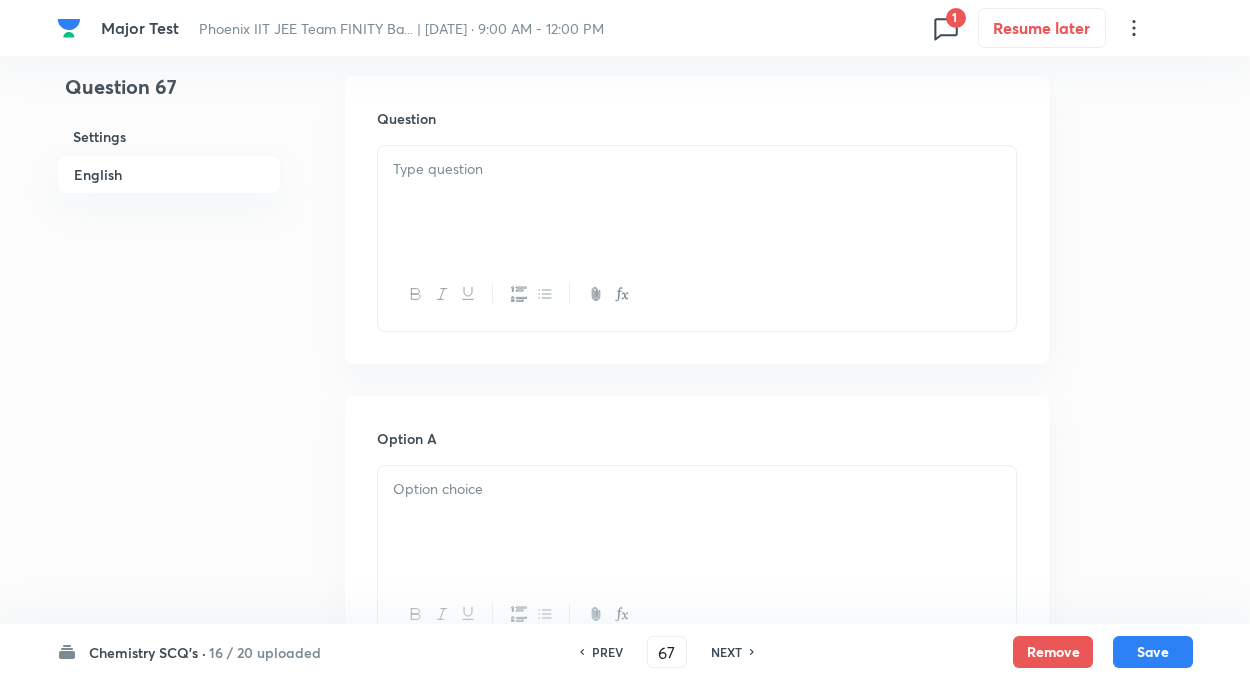 click at bounding box center [697, 202] 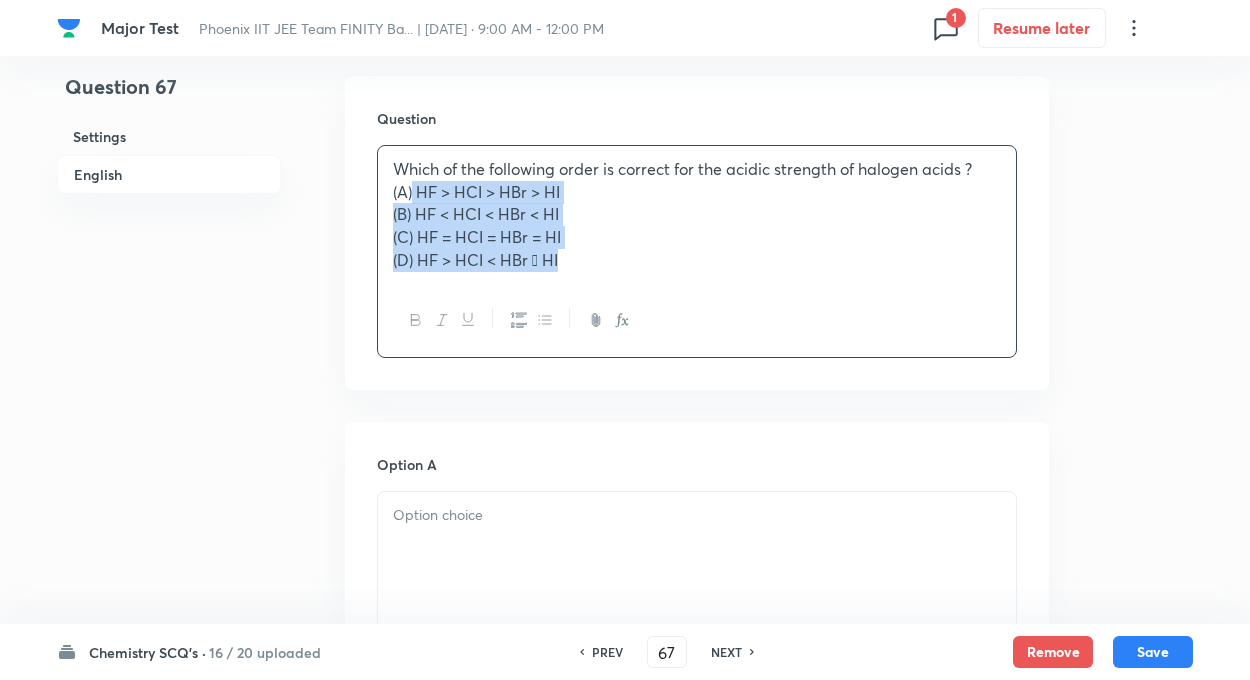 drag, startPoint x: 414, startPoint y: 186, endPoint x: 663, endPoint y: 306, distance: 276.40732 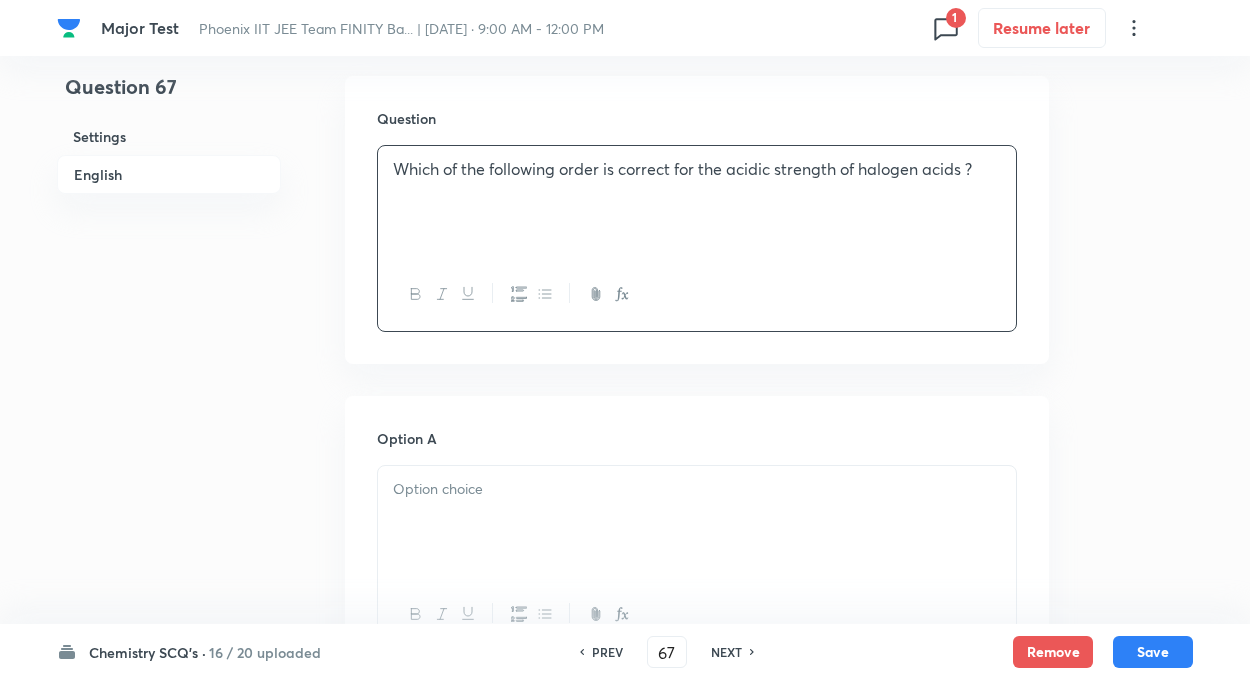 click at bounding box center (697, 522) 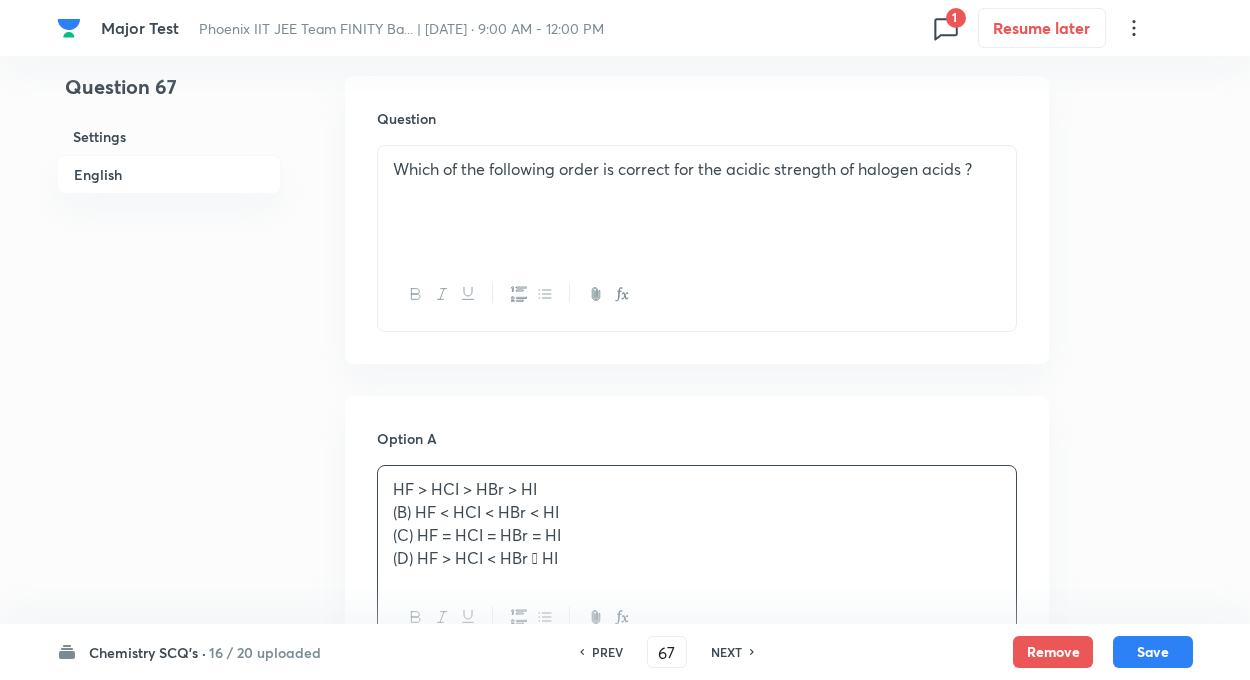click on "Question 67 Settings English Settings Type Single choice correct 4 options + 4 marks - 1 mark Edit Concept Chemistry Physical Chemistry Ionic Equilibrium Acid–Base Neutralization – Formation of Salts Edit Additional details Easy Numerical Not from PYQ paper No equation Edit In English Question Which of the following order is correct for the acidic strength of halogen acids ? Option A HF > HCI > HBr > HI (B) HF < HCI < HBr < HI (C) HF = HCI = HBr = HI (D) HF > HCI < HBr  HI Mark as correct answer Option B Mark as correct answer Option C Mark as correct answer Option D [PERSON_NAME] as correct answer Solution" at bounding box center [625, 768] 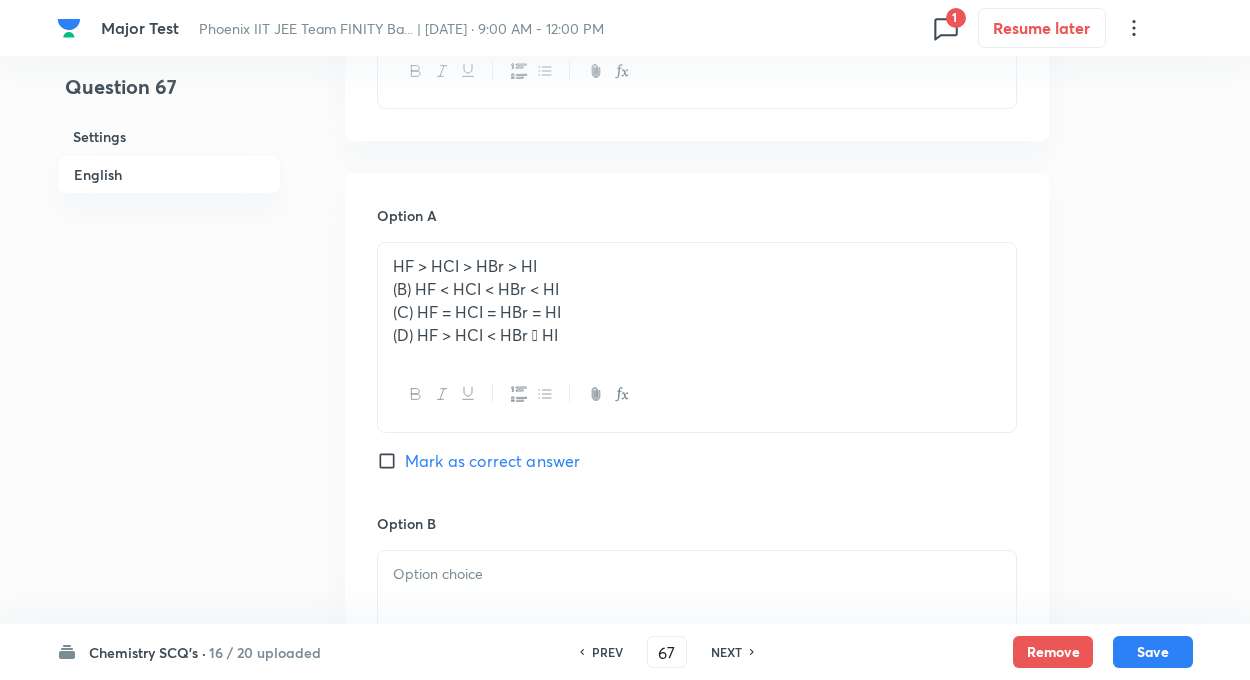 scroll, scrollTop: 880, scrollLeft: 0, axis: vertical 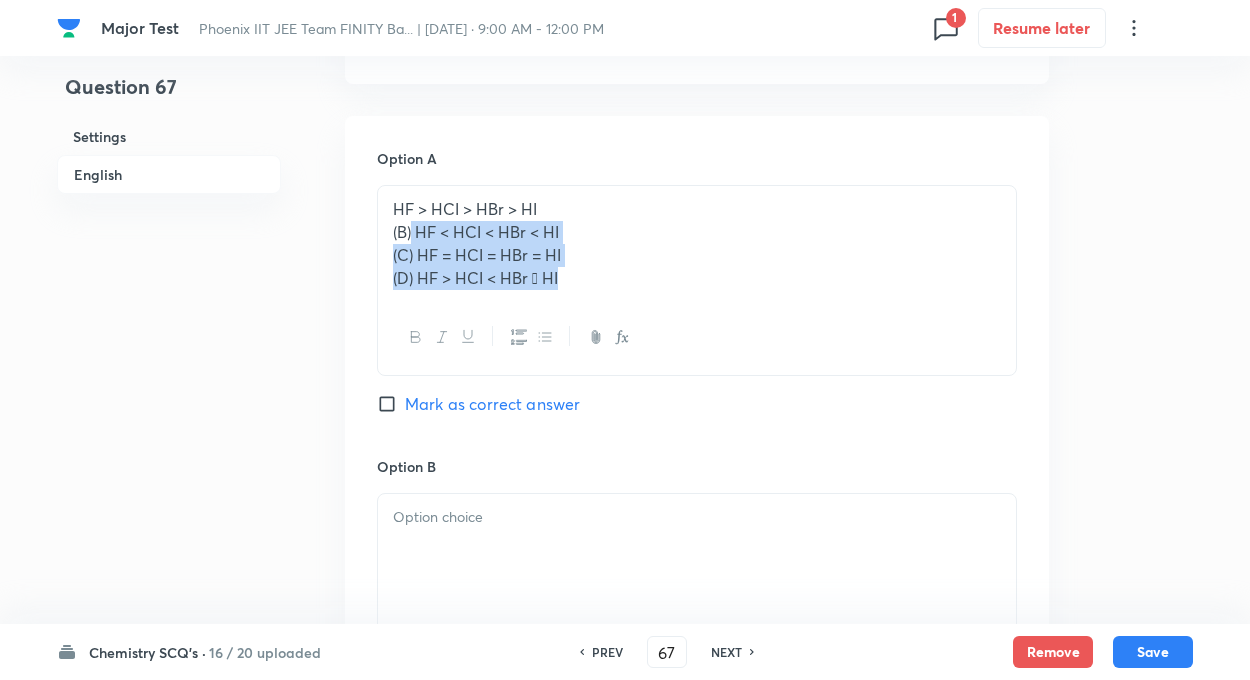 drag, startPoint x: 414, startPoint y: 233, endPoint x: 623, endPoint y: 294, distance: 217.72 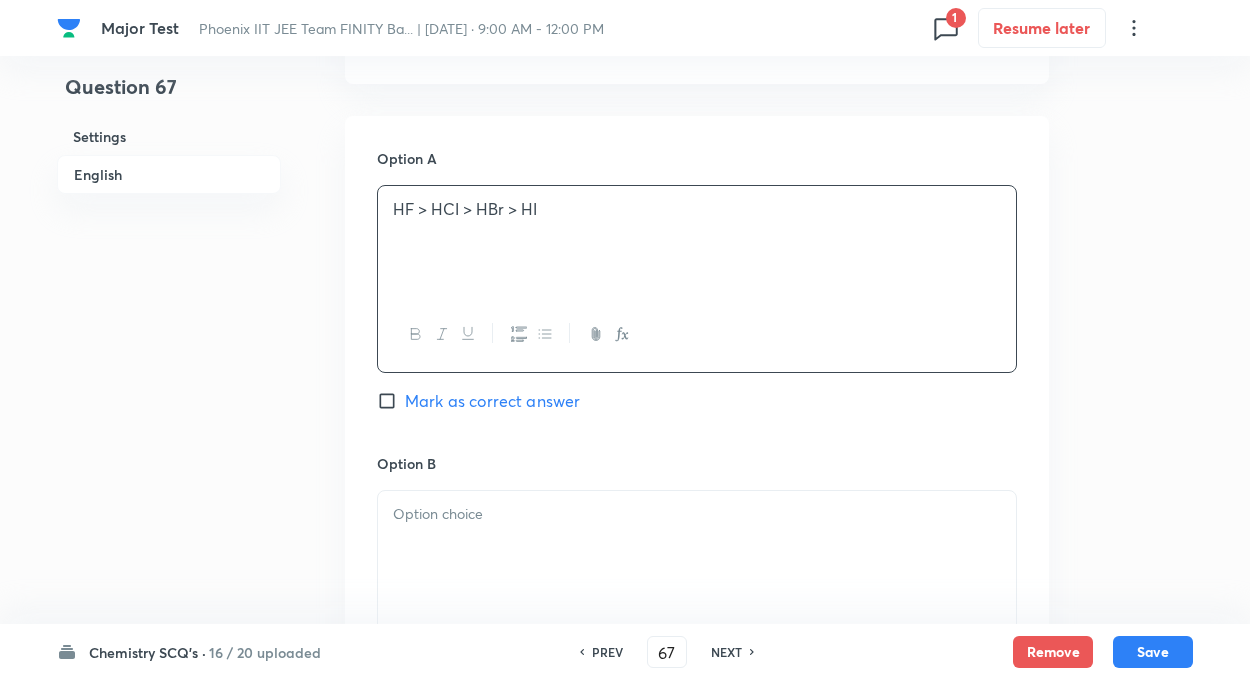 click at bounding box center [697, 547] 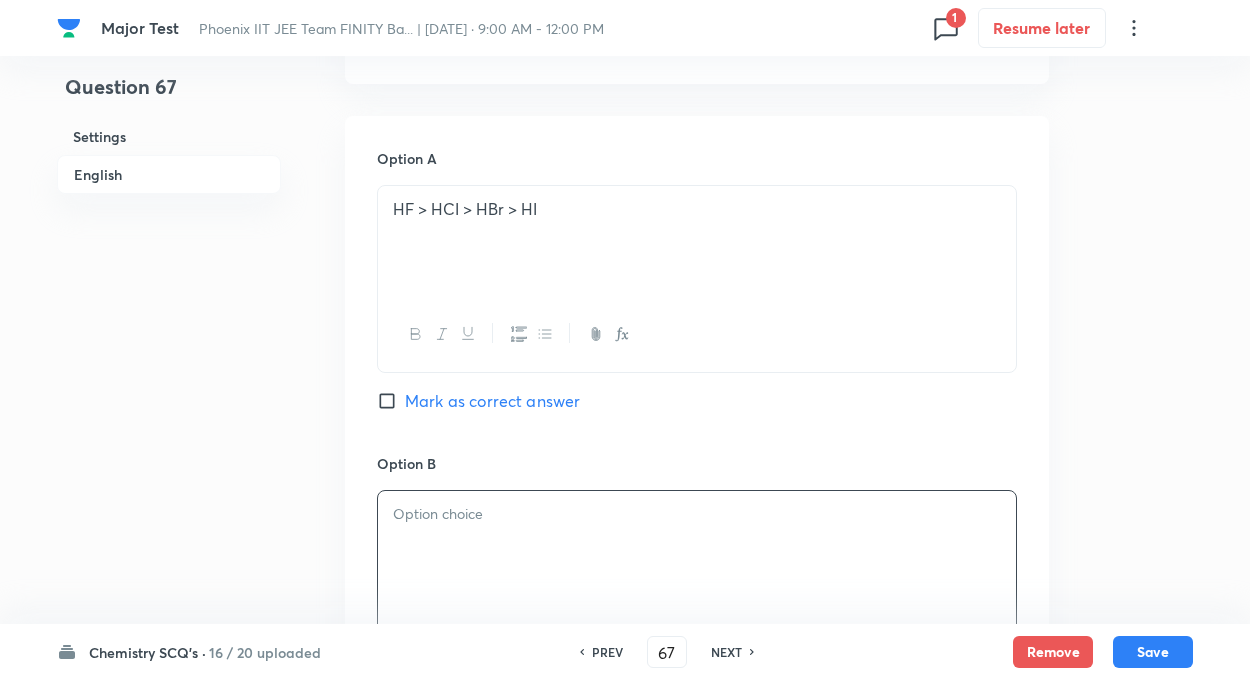 paste 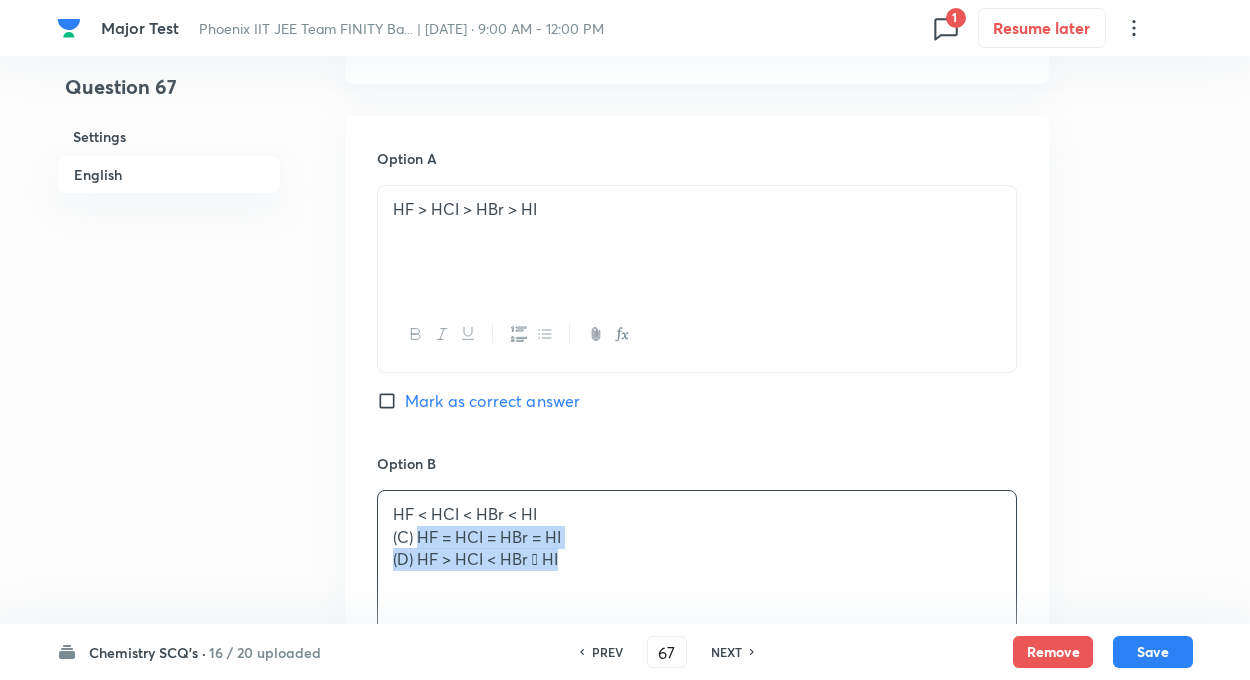 drag, startPoint x: 417, startPoint y: 535, endPoint x: 683, endPoint y: 610, distance: 276.37112 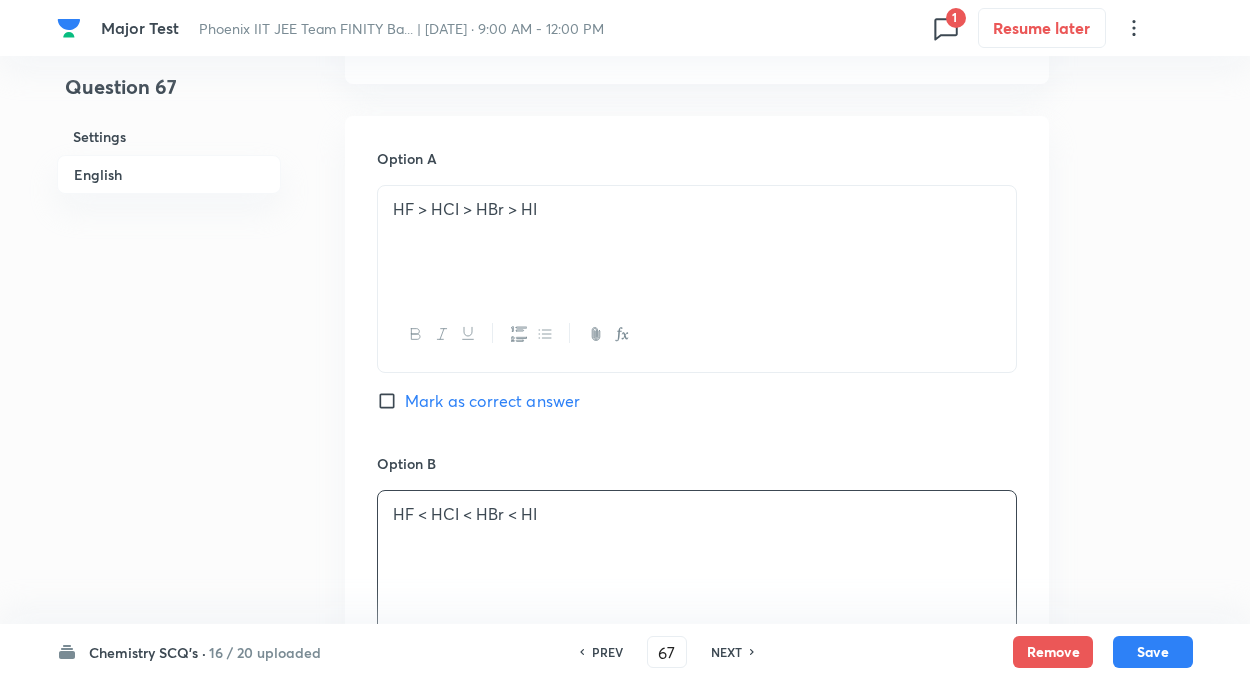 click on "Question 67 Settings English" at bounding box center [169, 487] 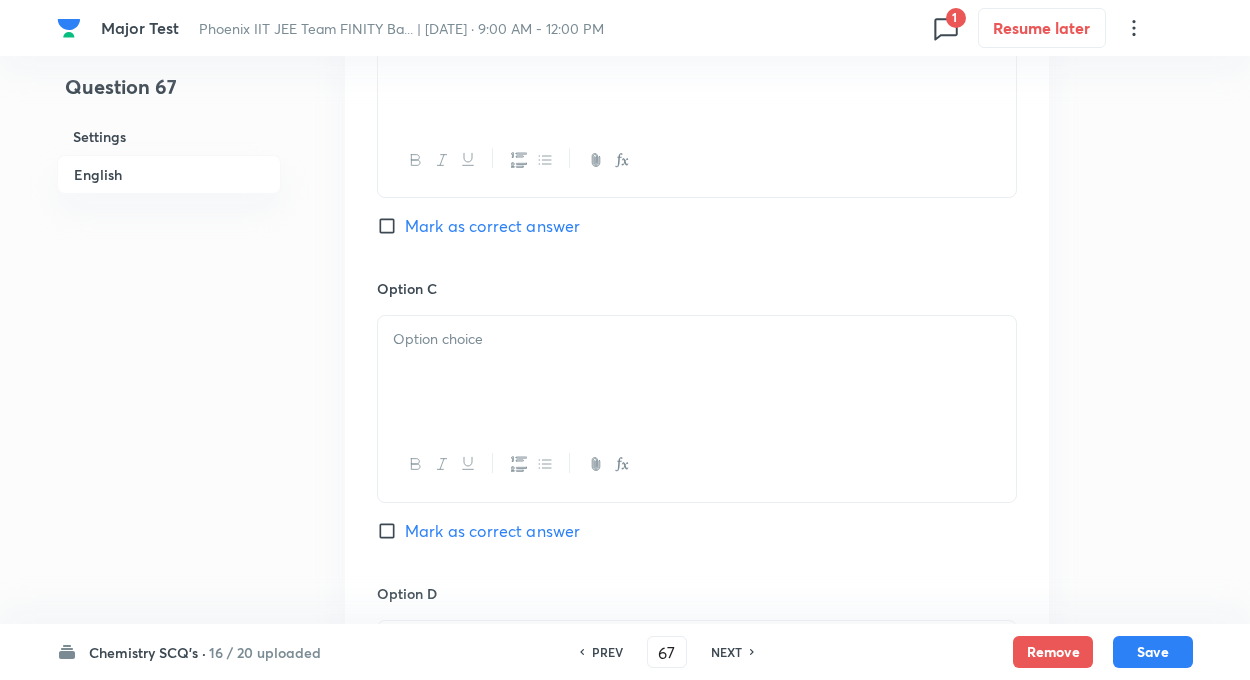 scroll, scrollTop: 1360, scrollLeft: 0, axis: vertical 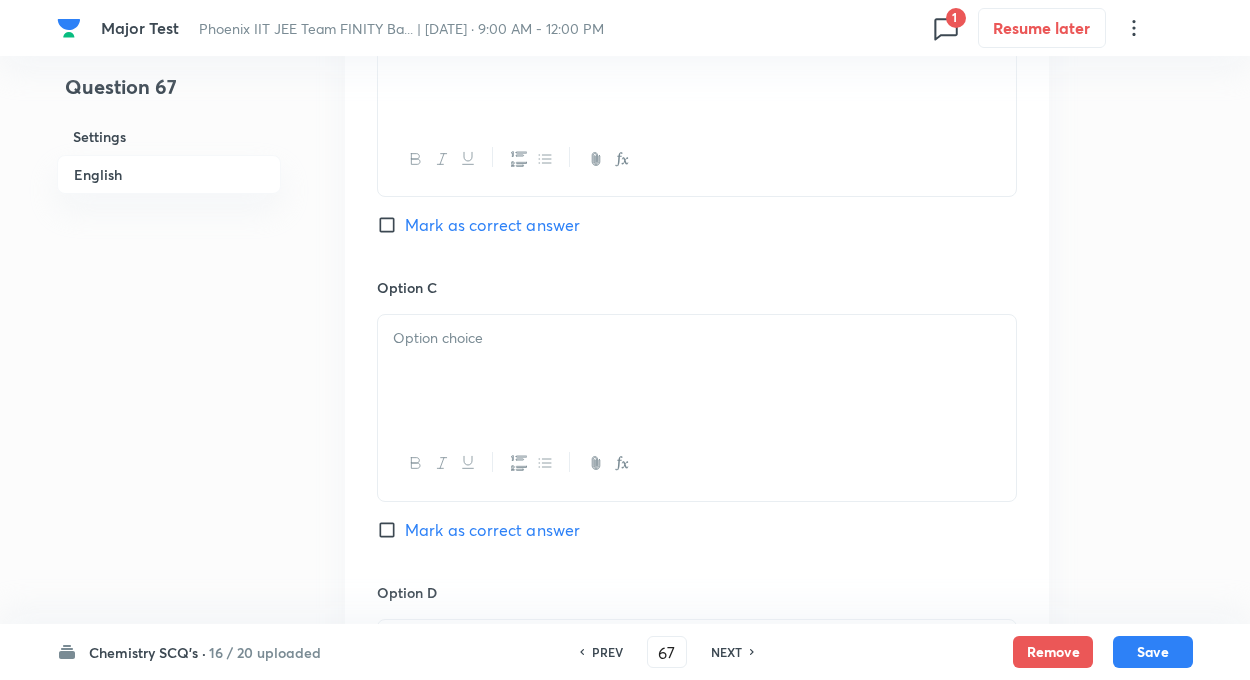 click at bounding box center [697, 338] 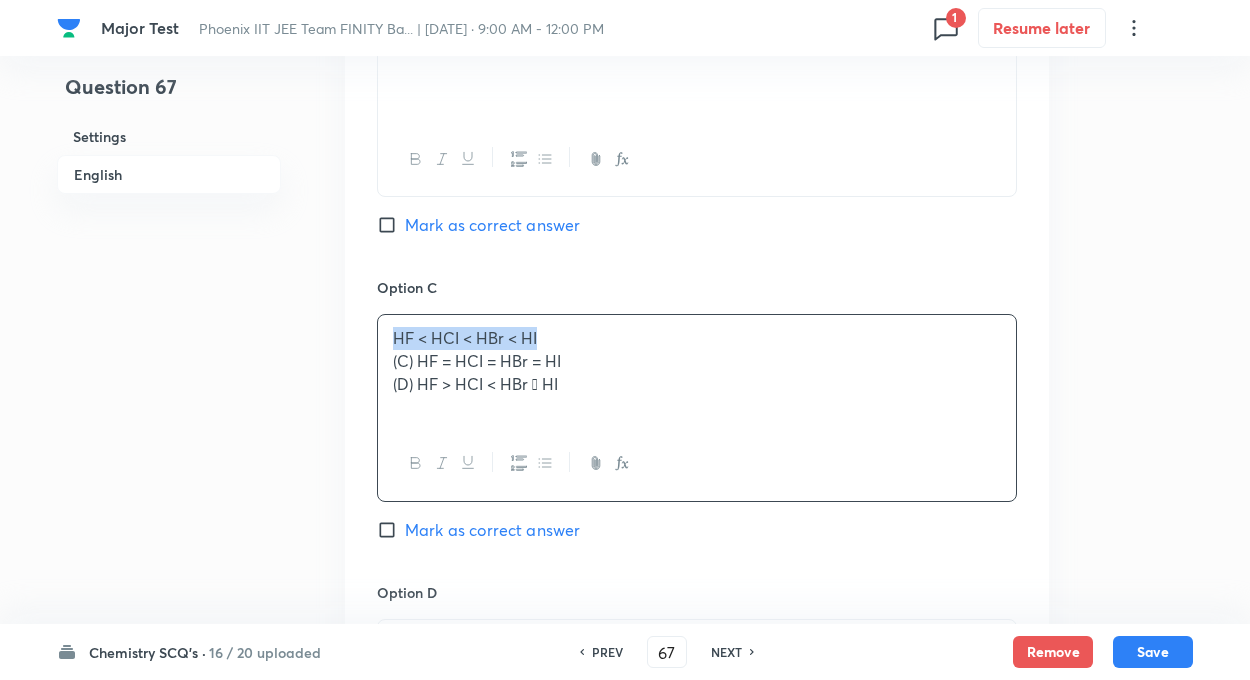 drag, startPoint x: 394, startPoint y: 332, endPoint x: 552, endPoint y: 329, distance: 158.02847 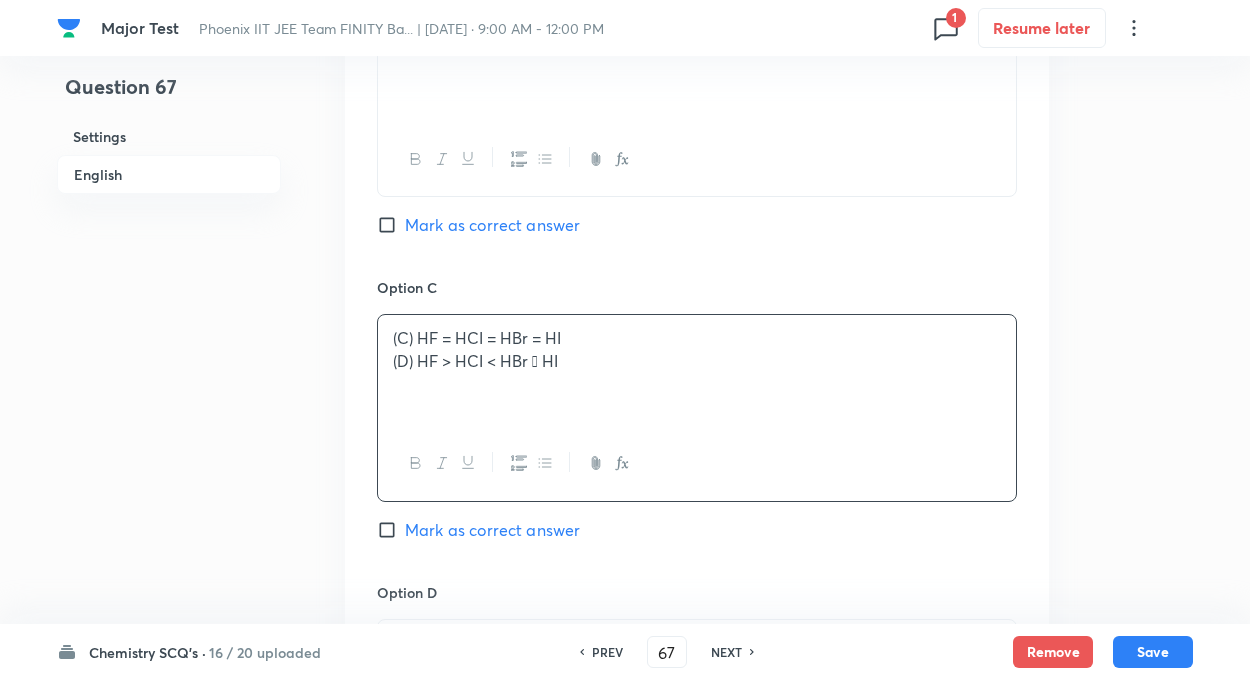 click on "(C) HF = HCI = HBr = HI" at bounding box center (697, 338) 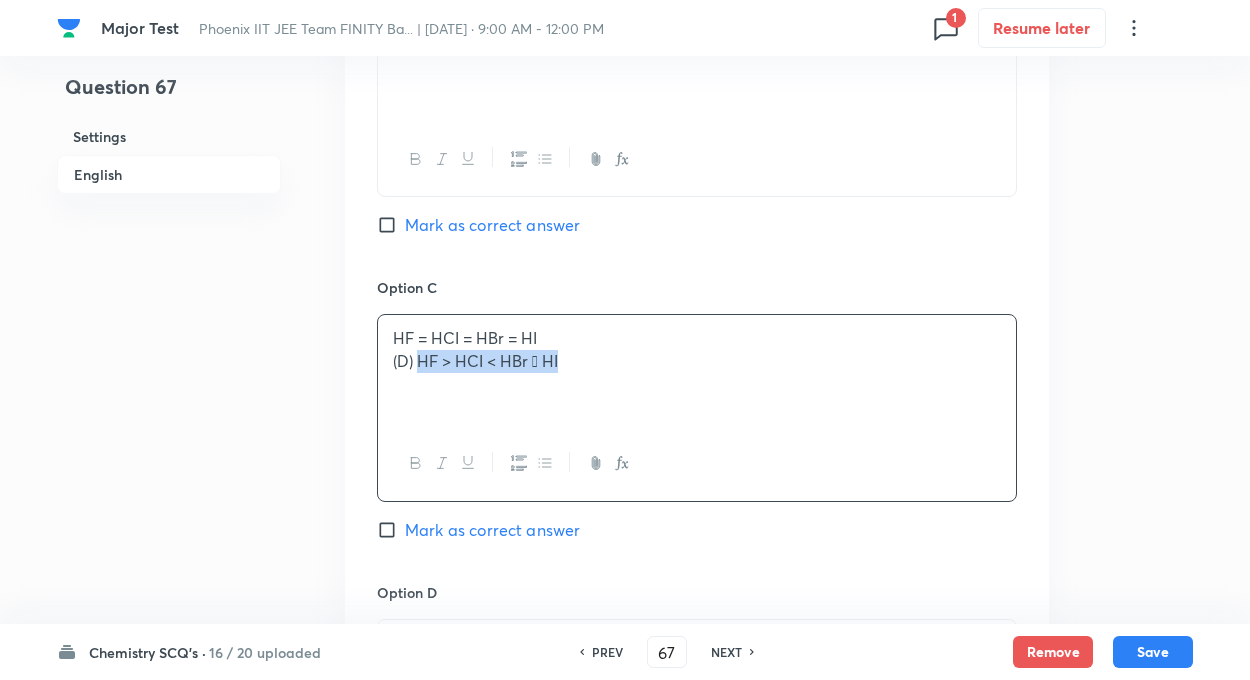 drag, startPoint x: 419, startPoint y: 358, endPoint x: 661, endPoint y: 377, distance: 242.74472 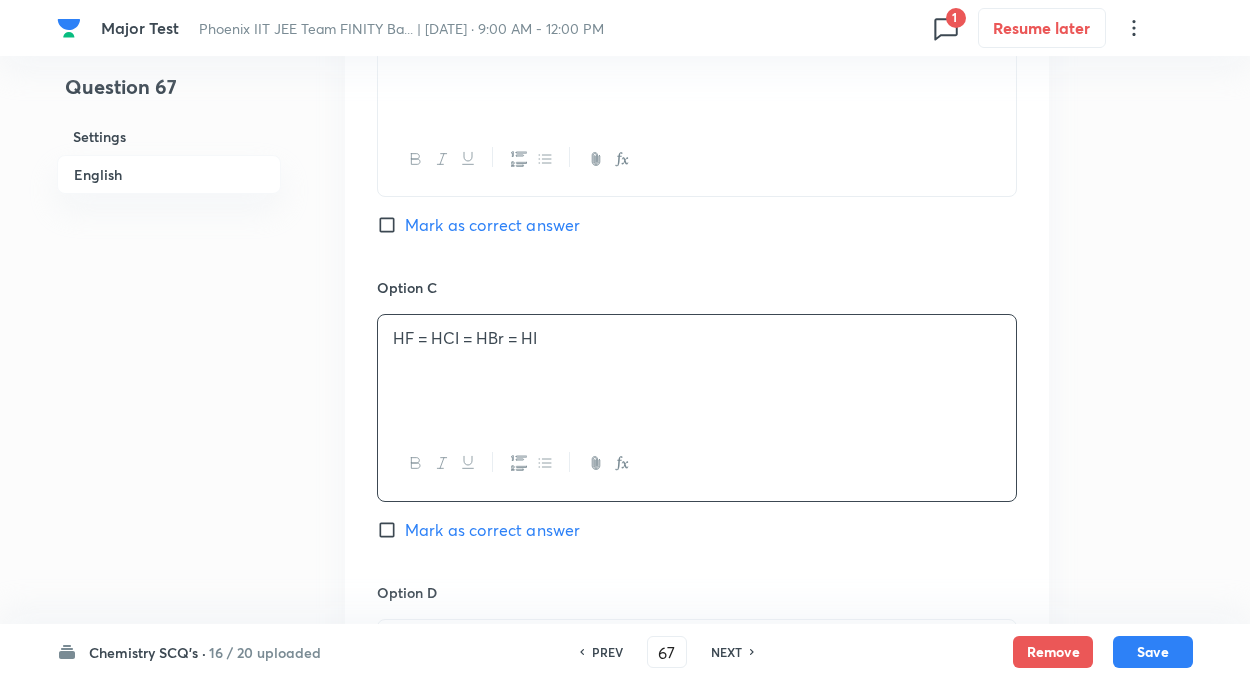 click on "Question 67 Settings English Settings Type Single choice correct 4 options + 4 marks - 1 mark Edit Concept Chemistry Physical Chemistry Ionic Equilibrium Acid–Base Neutralization – Formation of Salts Edit Additional details Easy Numerical Not from PYQ paper No equation Edit In English Question Which of the following order is correct for the acidic strength of halogen acids ? Option A HF > HCI > HBr > HI Mark as correct answer Option B HF < HCI < HBr < HI Mark as correct answer Option C HF = HCI = HBr = HI Mark as correct answer Option D [PERSON_NAME] as correct answer Solution" at bounding box center [625, 7] 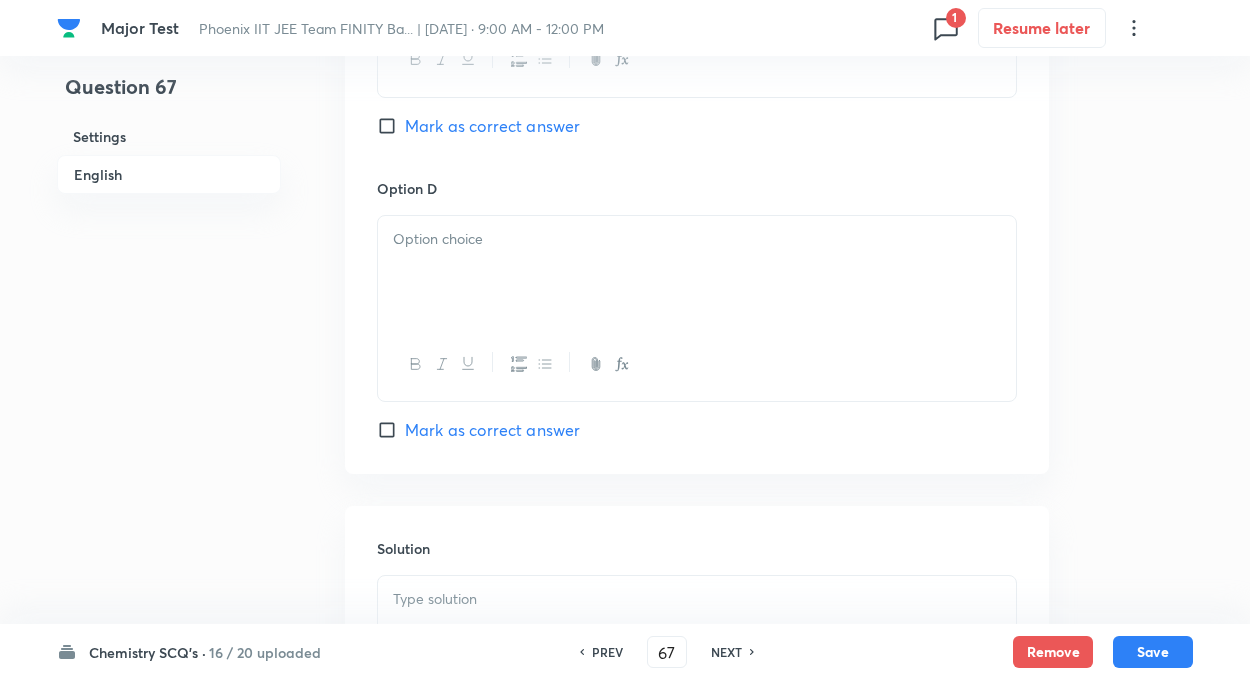 scroll, scrollTop: 1800, scrollLeft: 0, axis: vertical 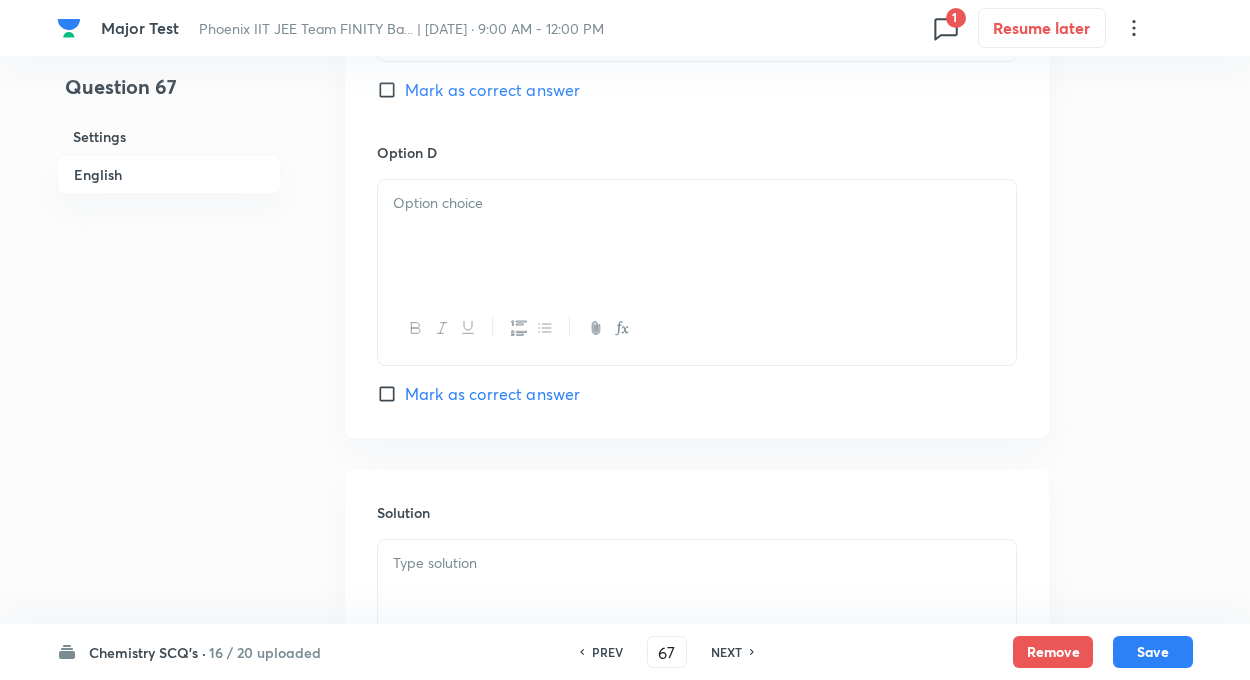 click at bounding box center (697, 236) 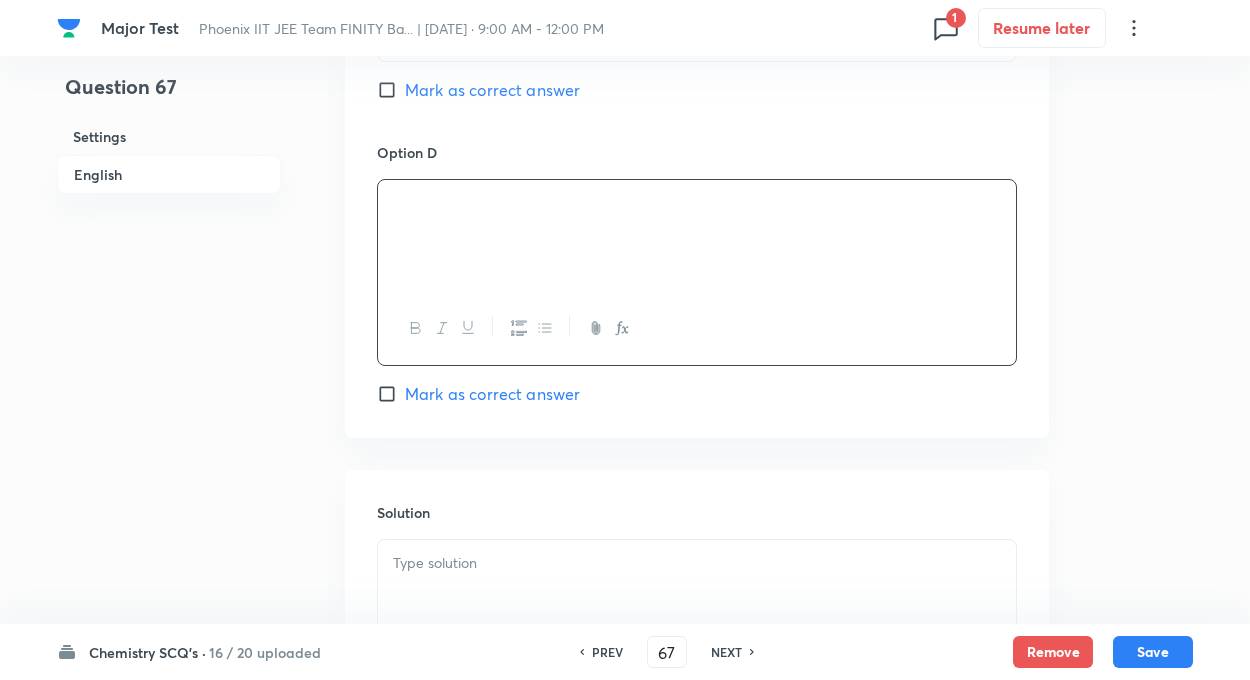 click on "Question 67 Settings English Settings Type Single choice correct 4 options + 4 marks - 1 mark Edit Concept Chemistry Physical Chemistry Ionic Equilibrium Acid–Base Neutralization – Formation of Salts Edit Additional details Easy Numerical Not from PYQ paper No equation Edit In English Question Which of the following order is correct for the acidic strength of halogen acids ? Option A HF > HCI > HBr > HI Mark as correct answer Option B HF < HCI < HBr < HI Mark as correct answer Option C HF = HCI = HBr = HI Mark as correct answer Option D [PERSON_NAME] as correct answer Solution" at bounding box center [625, -433] 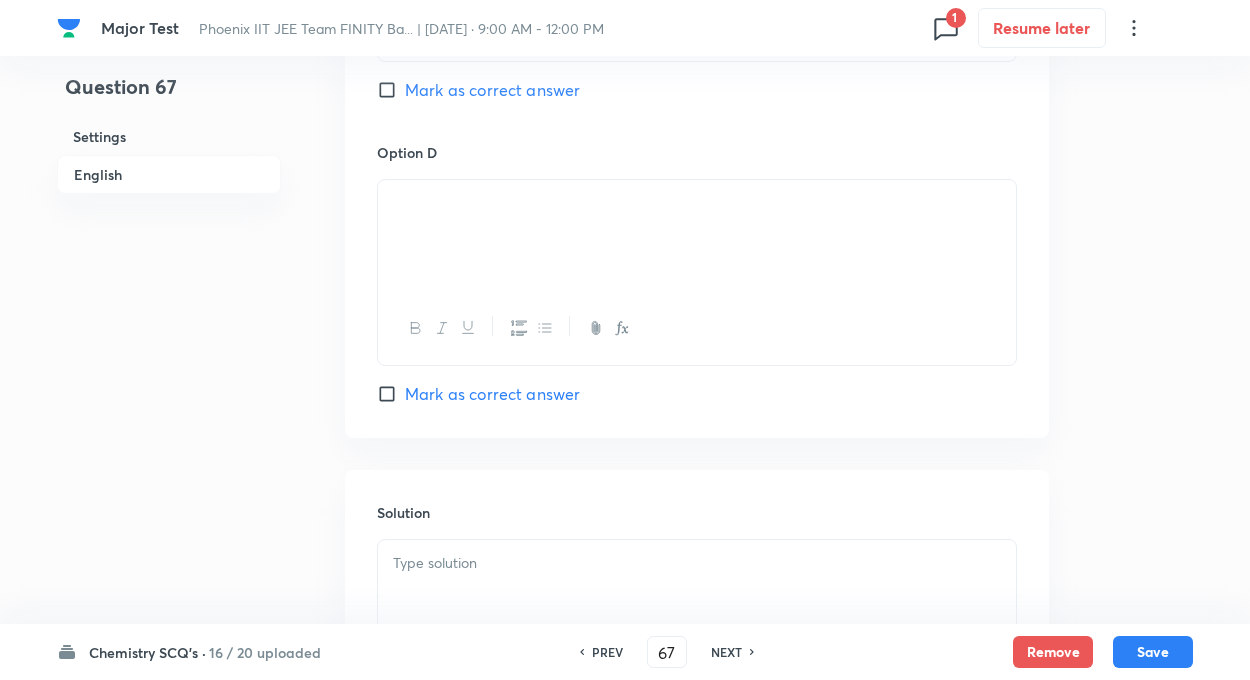 click on "Question 67 Settings English Settings Type Single choice correct 4 options + 4 marks - 1 mark Edit Concept Chemistry Physical Chemistry Ionic Equilibrium Acid–Base Neutralization – Formation of Salts Edit Additional details Easy Numerical Not from PYQ paper No equation Edit In English Question Which of the following order is correct for the acidic strength of halogen acids ? Option A HF > HCI > HBr > HI Mark as correct answer Option B HF < HCI < HBr < HI Mark as correct answer Option C HF = HCI = HBr = HI Mark as correct answer Option D [PERSON_NAME] as correct answer Solution" at bounding box center (625, -433) 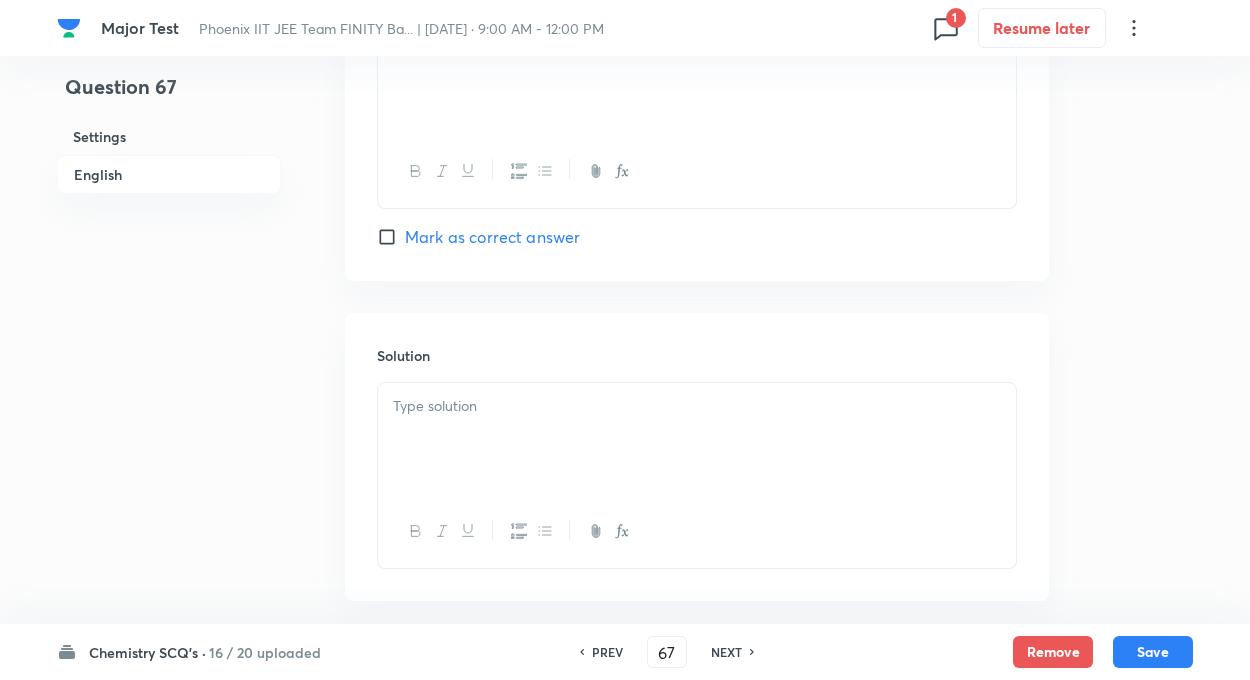 scroll, scrollTop: 1960, scrollLeft: 0, axis: vertical 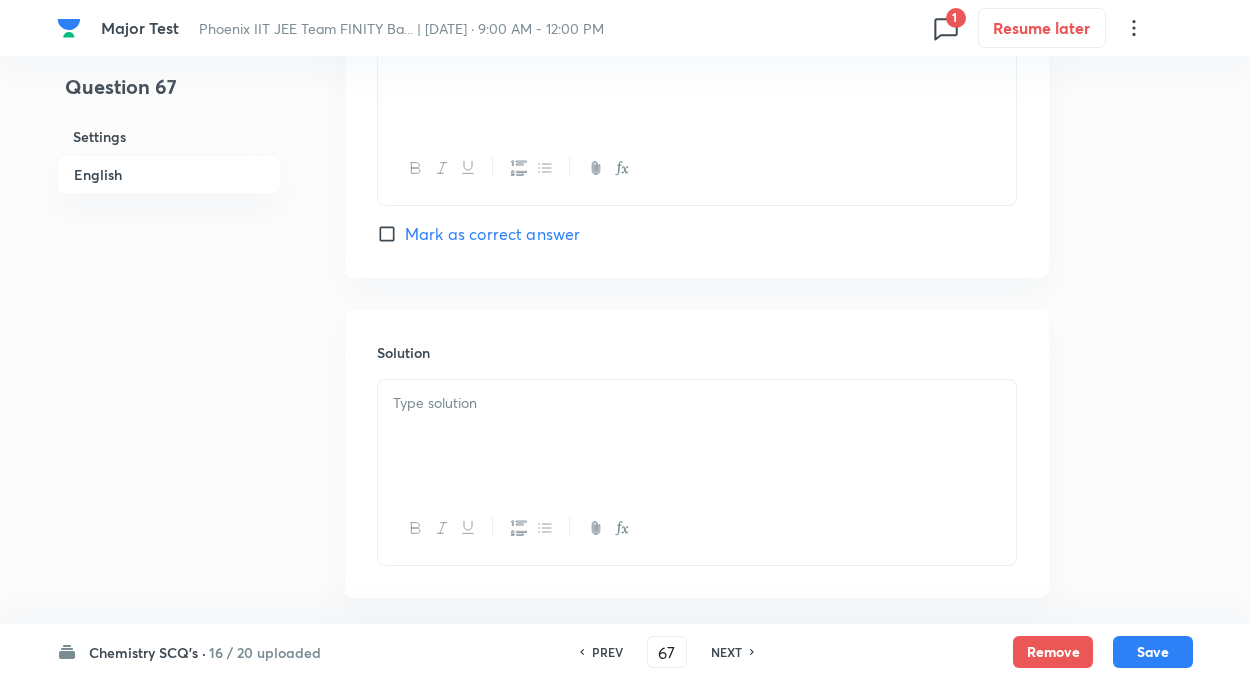 click on "Question 67 Settings English Settings Type Single choice correct 4 options + 4 marks - 1 mark Edit Concept Chemistry Physical Chemistry Ionic Equilibrium Acid–Base Neutralization – Formation of Salts Edit Additional details Easy Numerical Not from PYQ paper No equation Edit In English Question Which of the following order is correct for the acidic strength of halogen acids ? Option A HF > HCI > HBr > HI Mark as correct answer Option B HF < HCI < HBr < HI Mark as correct answer Option C HF = HCI = HBr = HI Mark as correct answer Option D [PERSON_NAME] as correct answer Solution" at bounding box center [625, -593] 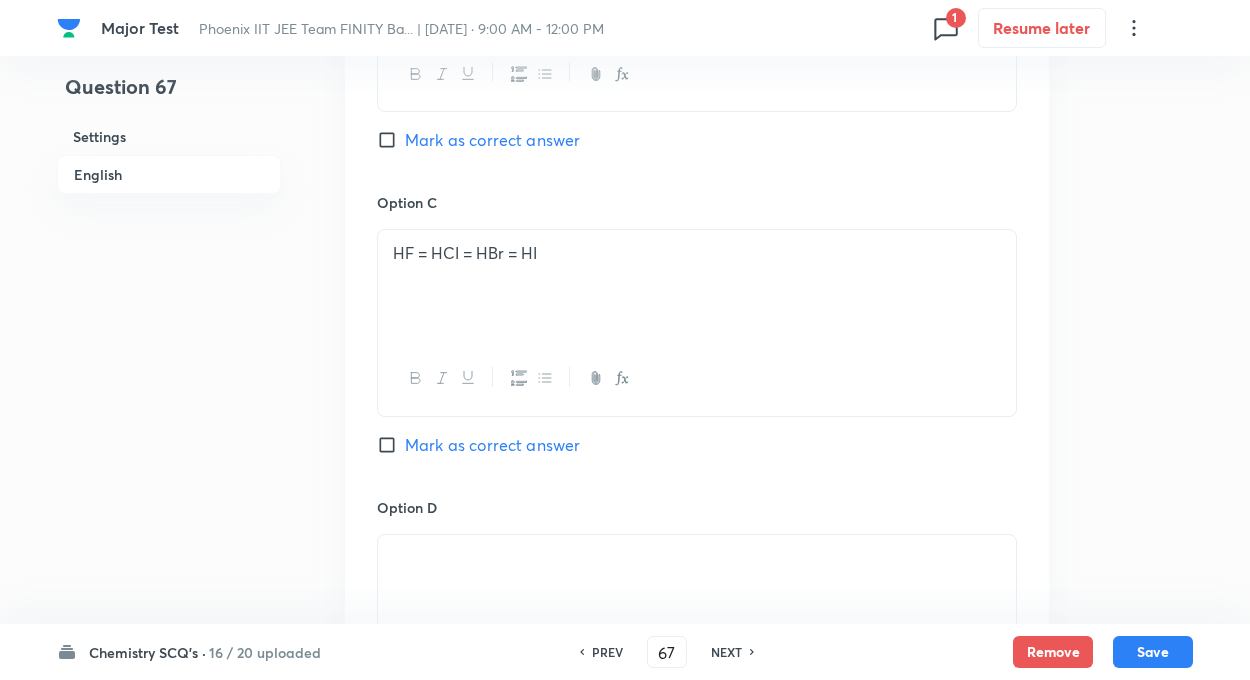 scroll, scrollTop: 1440, scrollLeft: 0, axis: vertical 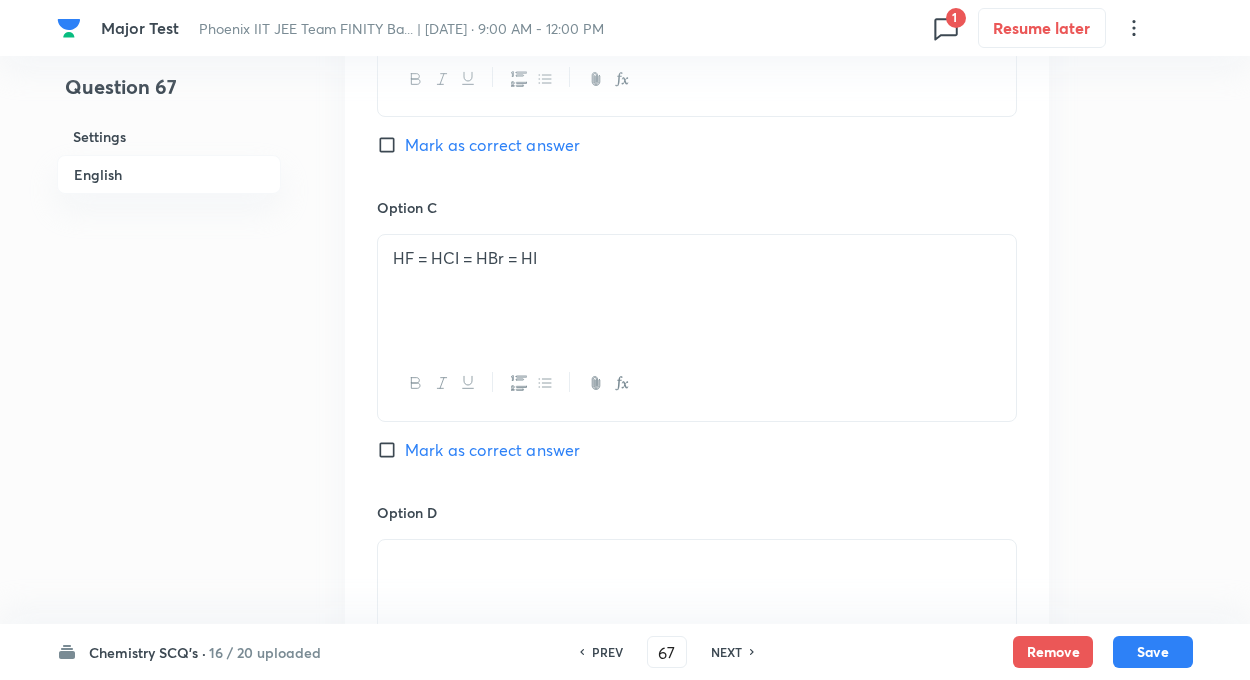 click on "Mark as correct answer" at bounding box center (391, 145) 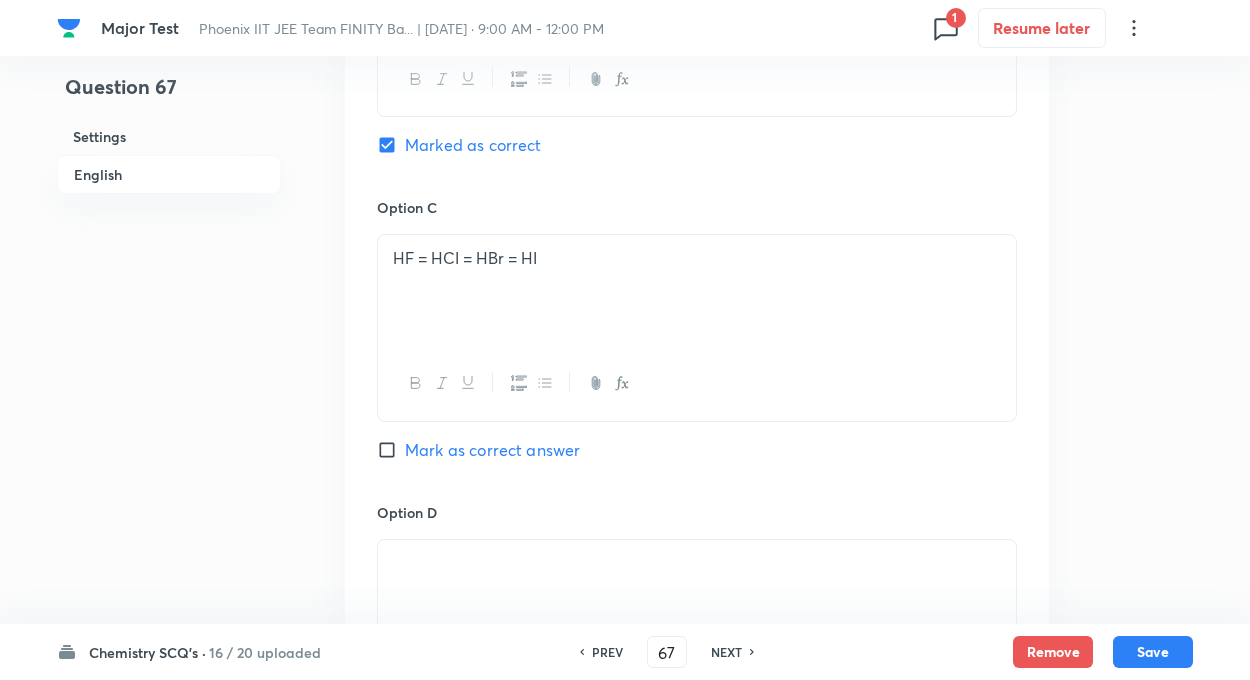 click on "Question 67 Settings English Settings Type Single choice correct 4 options + 4 marks - 1 mark Edit Concept Chemistry Physical Chemistry Ionic Equilibrium Acid–Base Neutralization – Formation of Salts Edit Additional details Easy Numerical Not from PYQ paper No equation Edit In English Question Which of the following order is correct for the acidic strength of halogen acids ? Option A HF > HCI > HBr > HI Mark as correct answer Option B HF < HCI < HBr < HI Marked as correct Option C HF = HCI = HBr = HI Mark as correct answer Option D Mark as correct answer Solution" at bounding box center (625, -73) 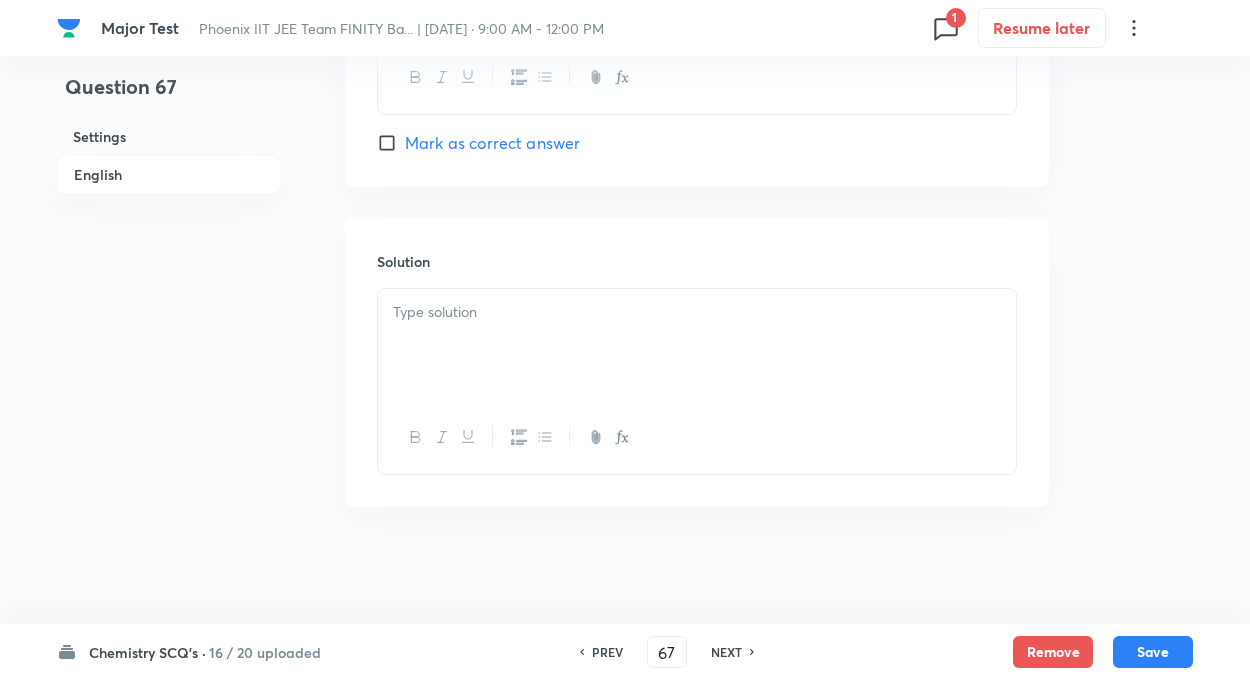 scroll, scrollTop: 2054, scrollLeft: 0, axis: vertical 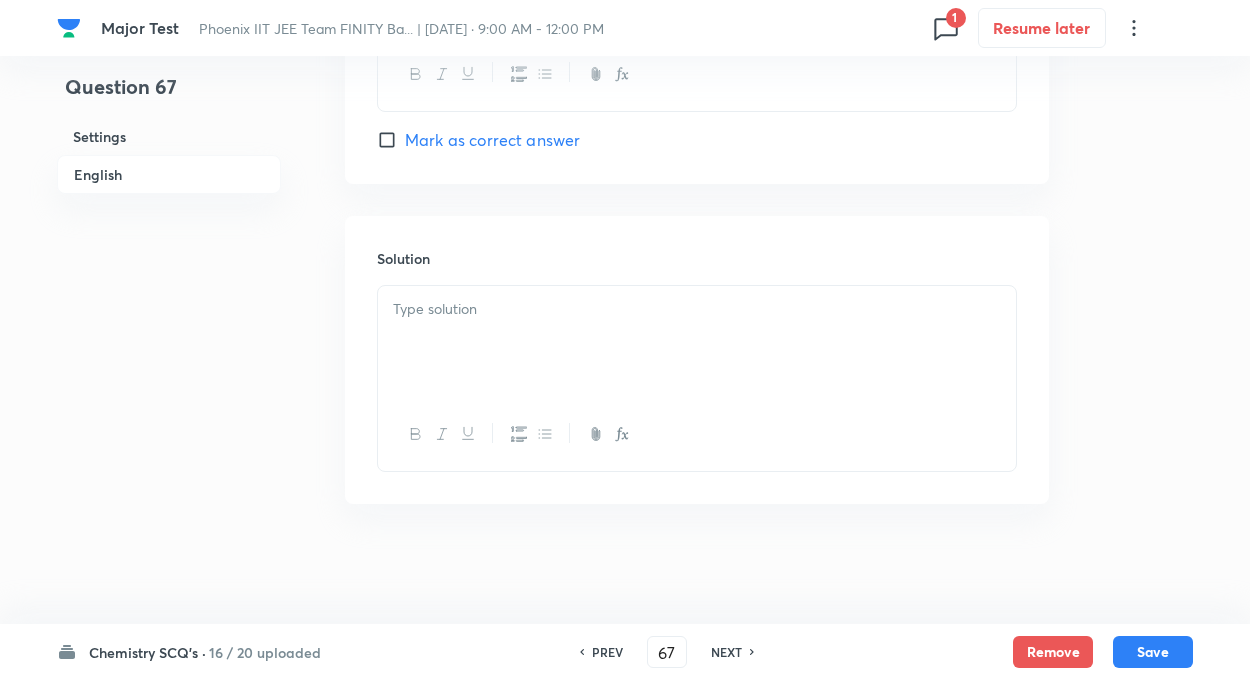 click at bounding box center (697, 342) 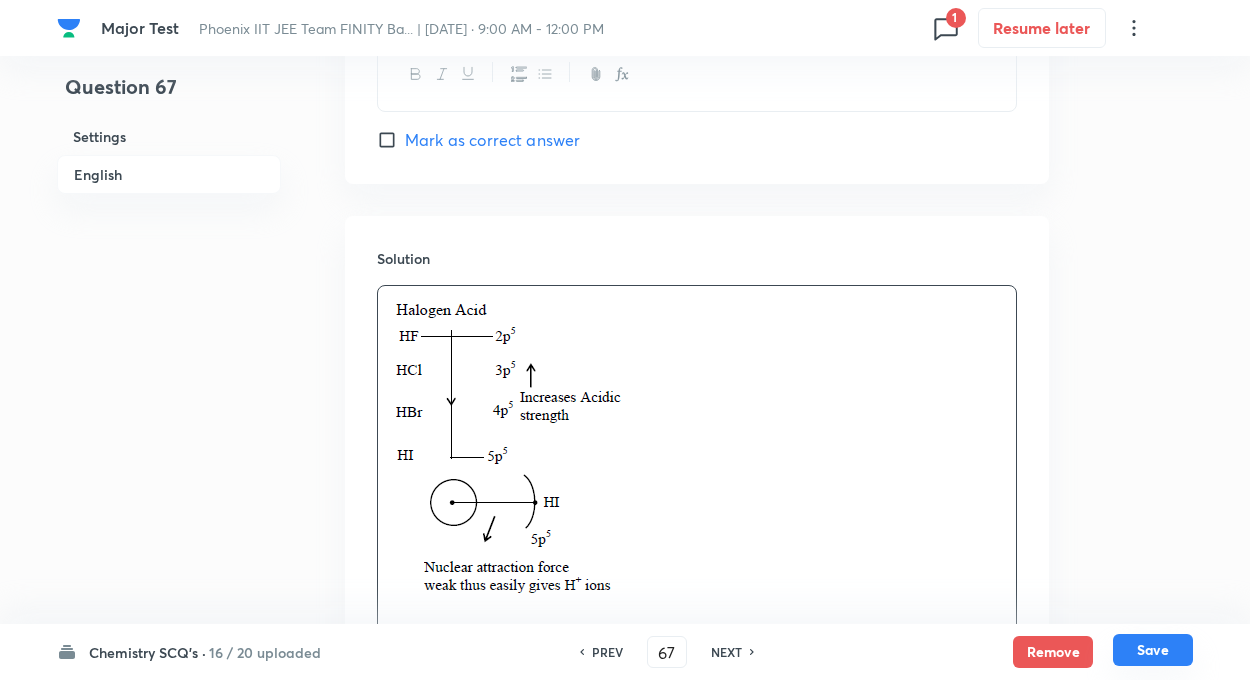 click on "Save" at bounding box center (1153, 650) 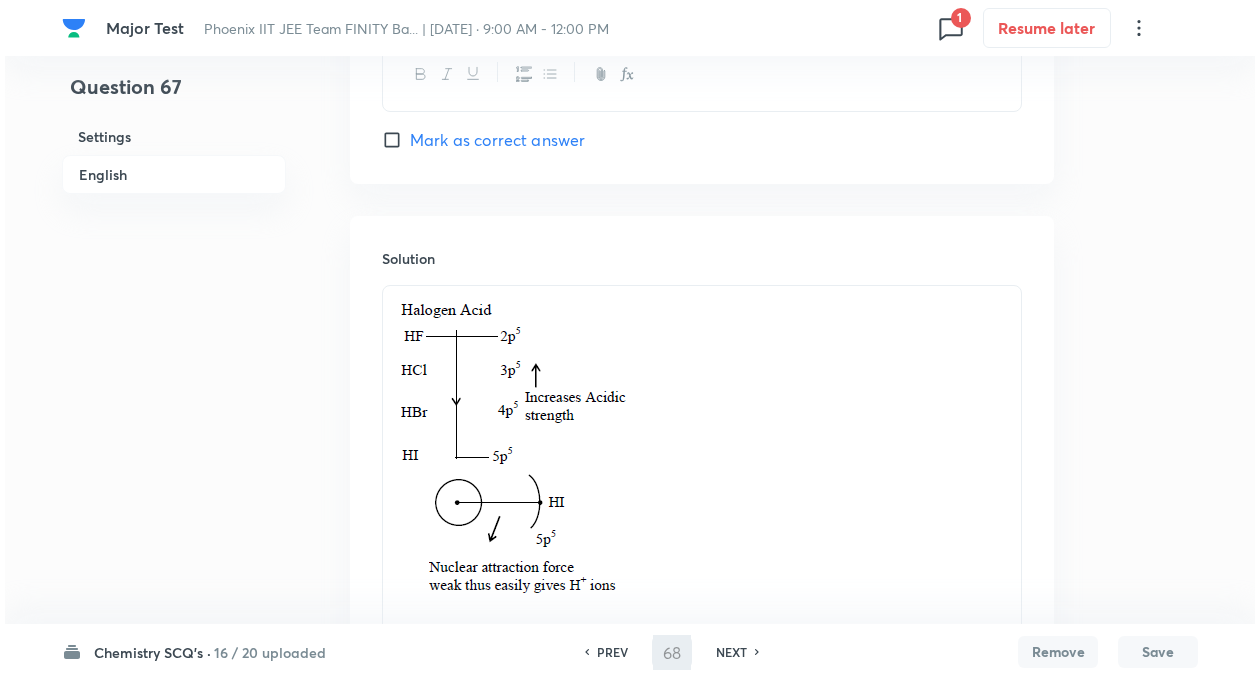 scroll, scrollTop: 0, scrollLeft: 0, axis: both 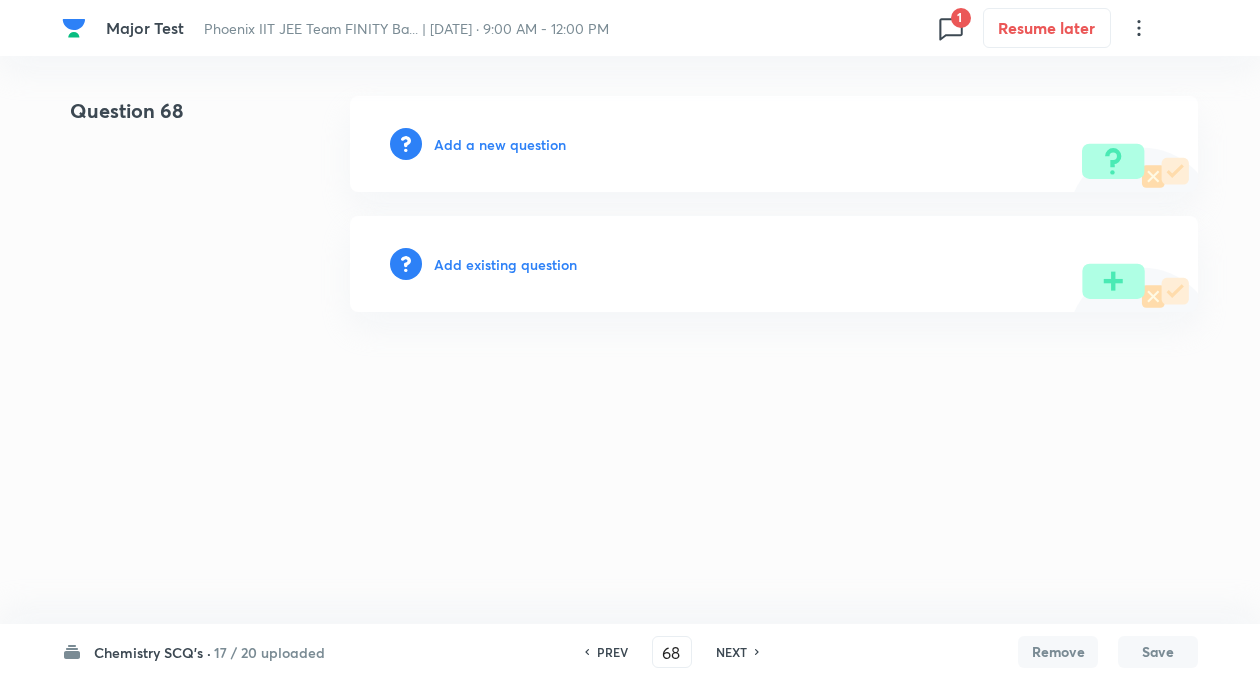 click on "Add a new question" at bounding box center [500, 144] 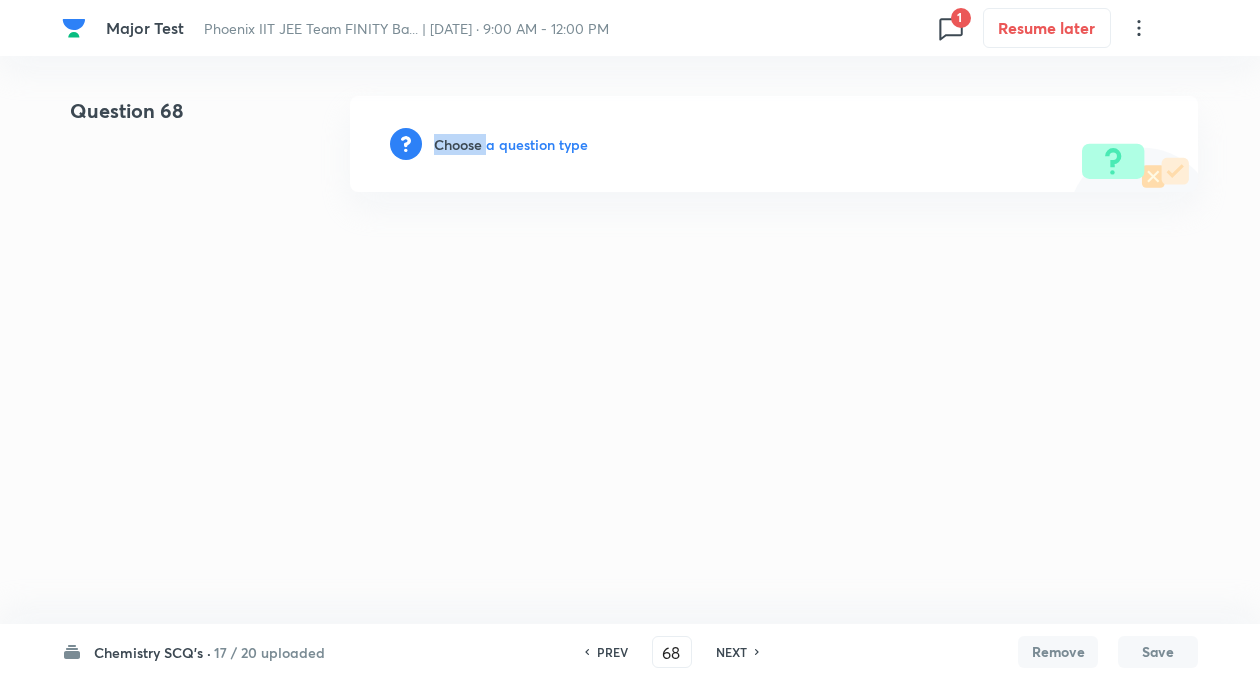 click on "Choose a question type" at bounding box center (511, 144) 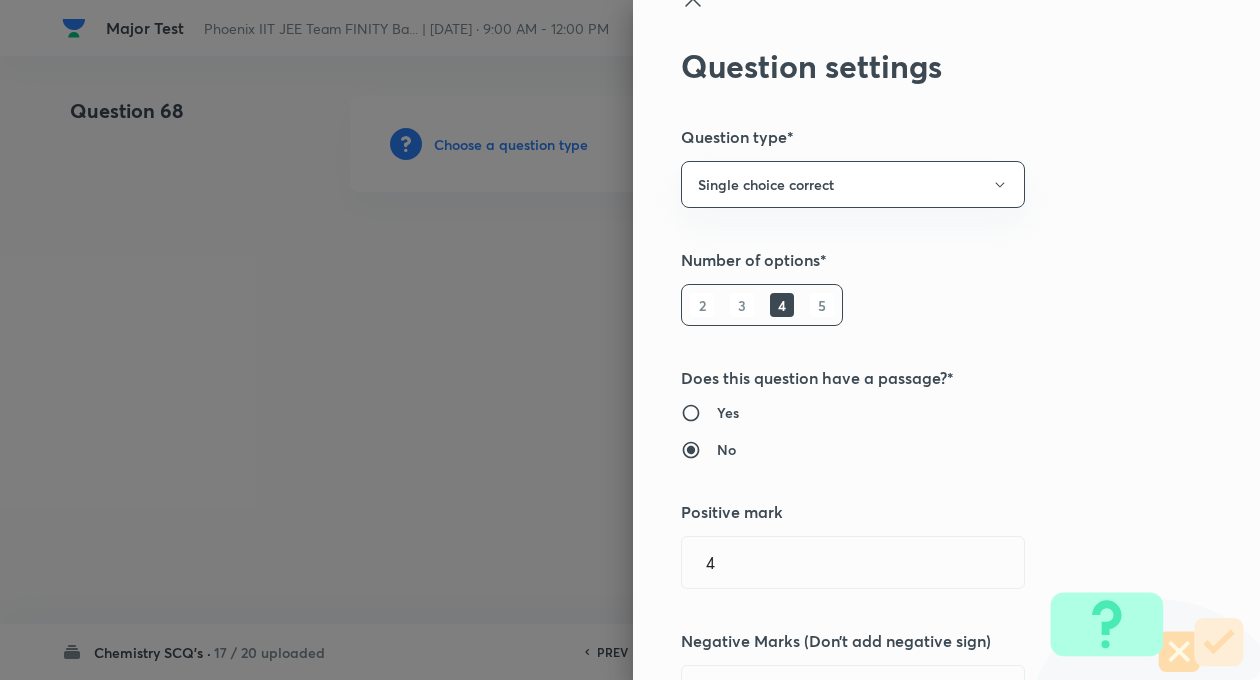 click on "Question settings Question type* Single choice correct Number of options* 2 3 4 5 Does this question have a passage?* Yes No Positive mark 4 ​ Negative Marks (Don’t add negative sign) 1 ​ Syllabus Topic group* ​ Topic* ​ Concept* ​ Sub-concept* ​ Concept-field ​ Additional details Question Difficulty Very easy Easy Moderate Hard Very hard Question is based on Fact Numerical Concept Previous year question Yes No Does this question have equation? Yes No Verification status Is the question verified? *Select 'yes' only if a question is verified Yes No Save" at bounding box center [946, 340] 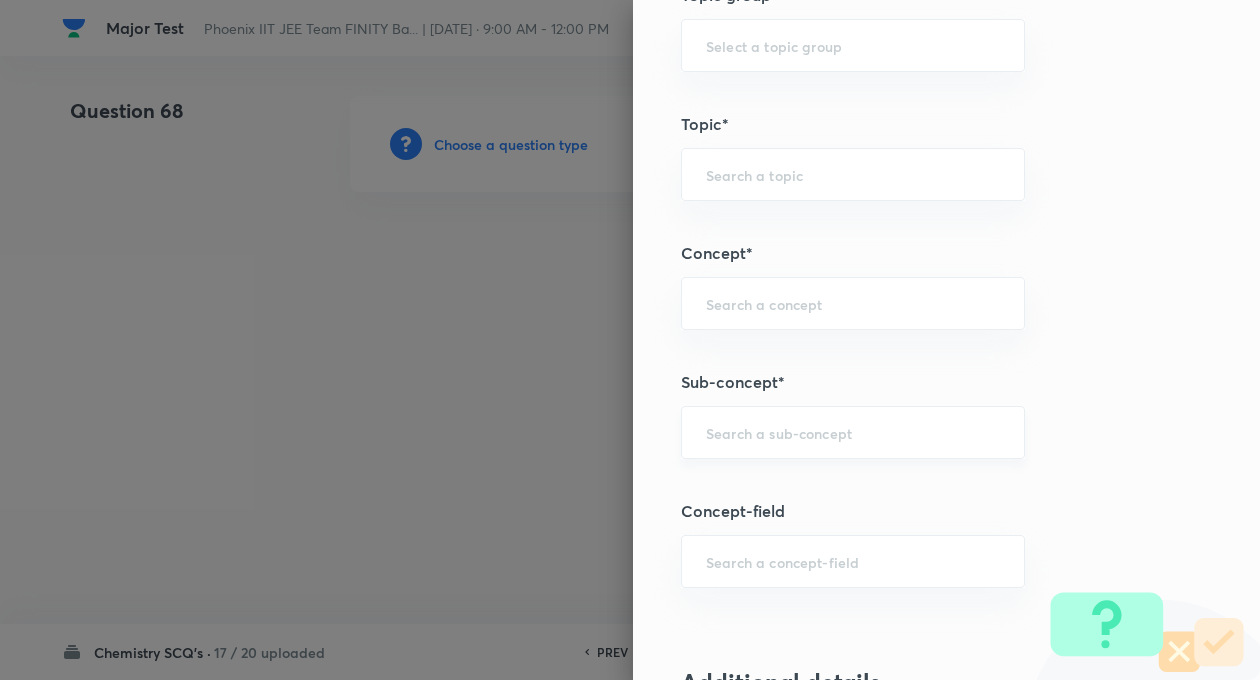 scroll, scrollTop: 960, scrollLeft: 0, axis: vertical 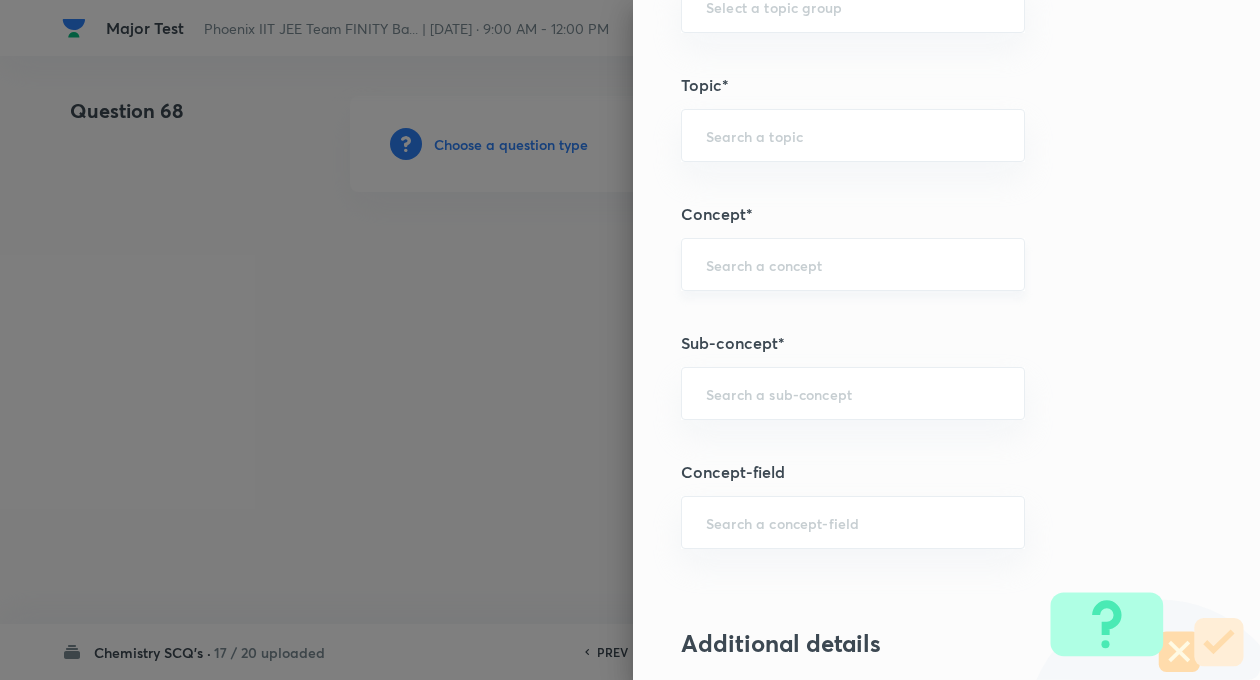 drag, startPoint x: 708, startPoint y: 299, endPoint x: 709, endPoint y: 285, distance: 14.035668 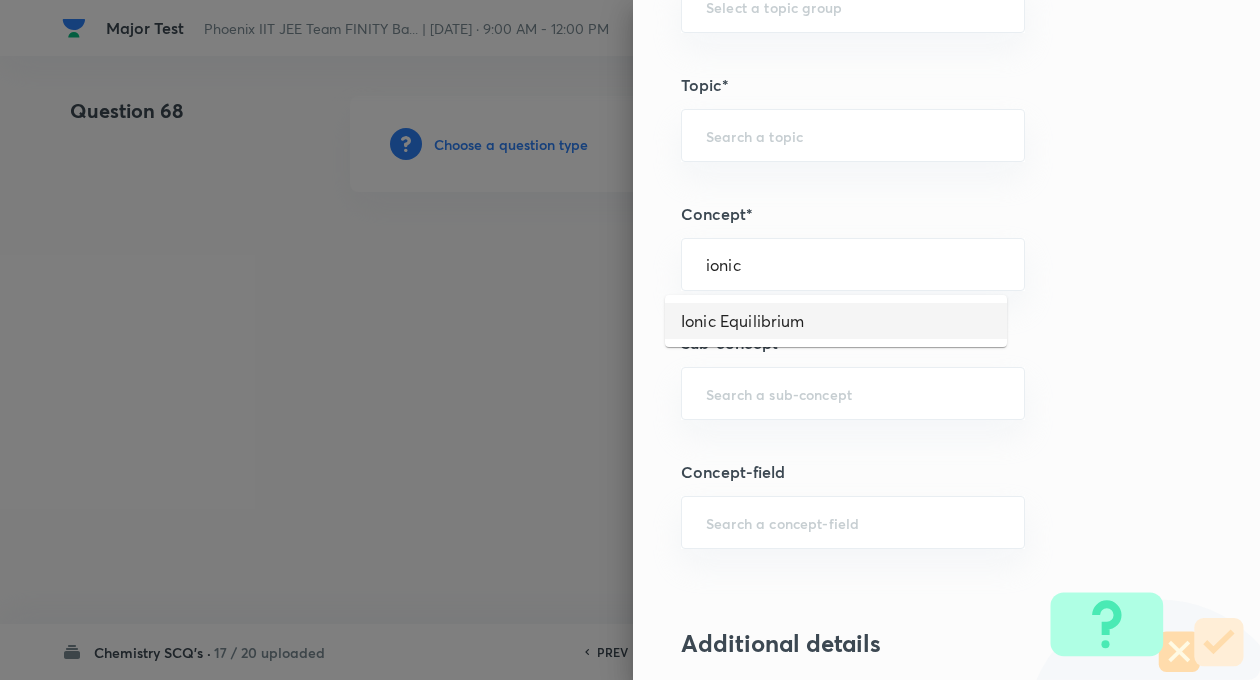 click on "Ionic Equilibrium" at bounding box center [836, 321] 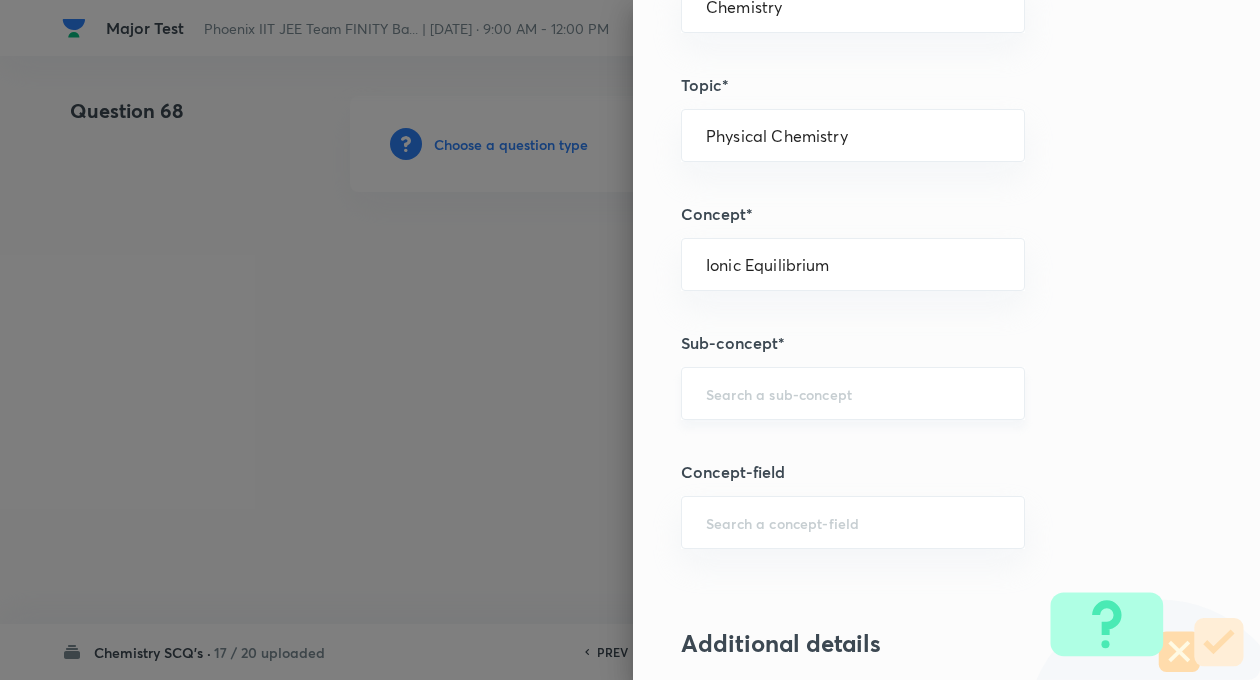 click on "​" at bounding box center (853, 393) 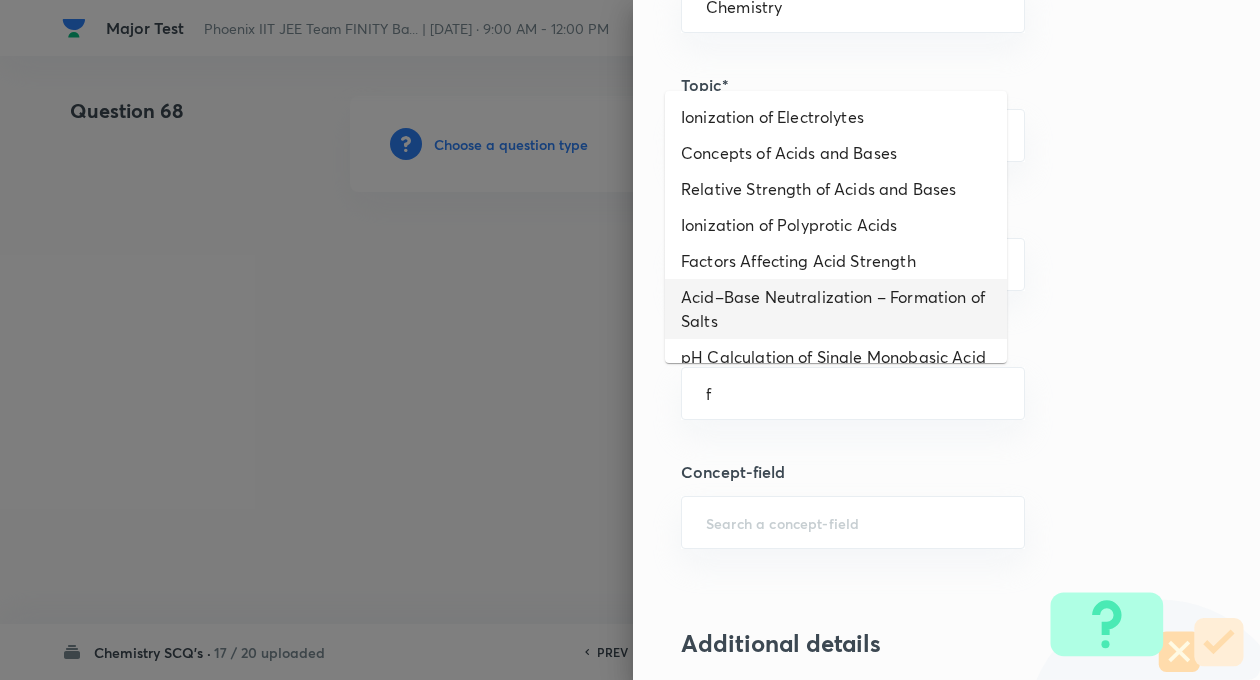 click on "Acid–Base Neutralization – Formation of Salts" at bounding box center [836, 309] 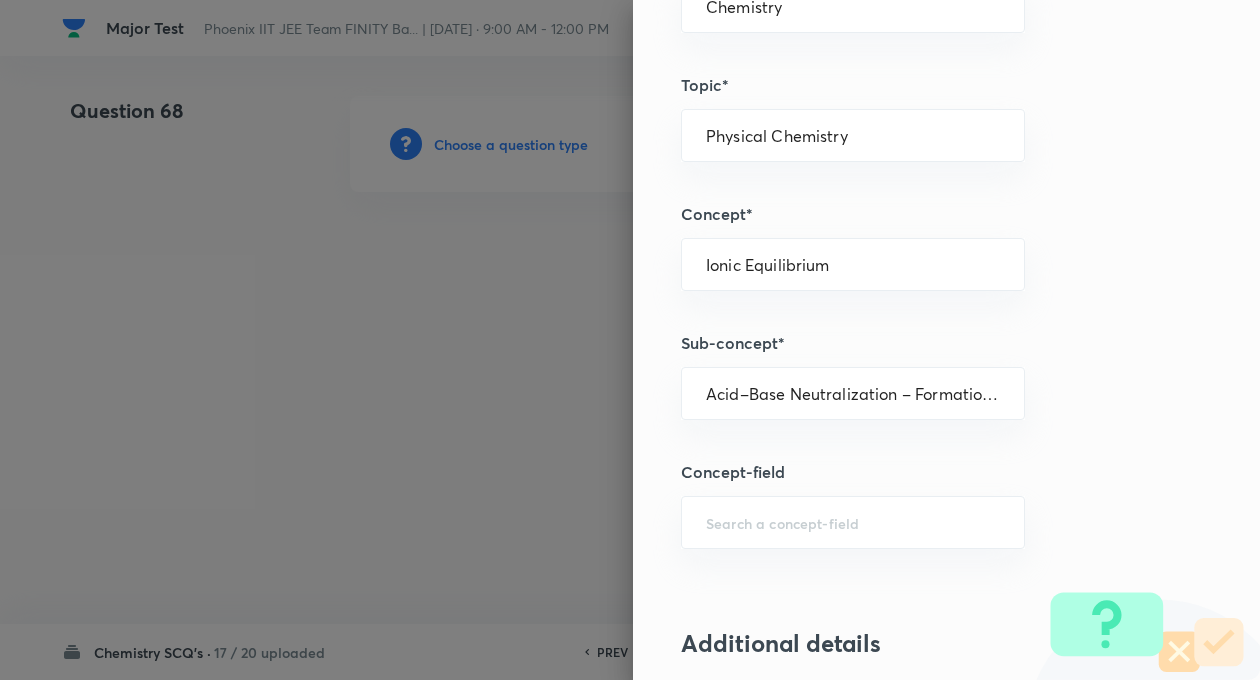 click on "Question settings Question type* Single choice correct Number of options* 2 3 4 5 Does this question have a passage?* Yes No Positive mark 4 ​ Negative Marks (Don’t add negative sign) 1 ​ Syllabus Topic group* Chemistry ​ Topic* Physical Chemistry ​ Concept* Ionic Equilibrium ​ Sub-concept* Acid–Base Neutralization – Formation of Salts ​ Concept-field ​ Additional details Question Difficulty Very easy Easy Moderate Hard Very hard Question is based on Fact Numerical Concept Previous year question Yes No Does this question have equation? Yes No Verification status Is the question verified? *Select 'yes' only if a question is verified Yes No Save" at bounding box center [946, 340] 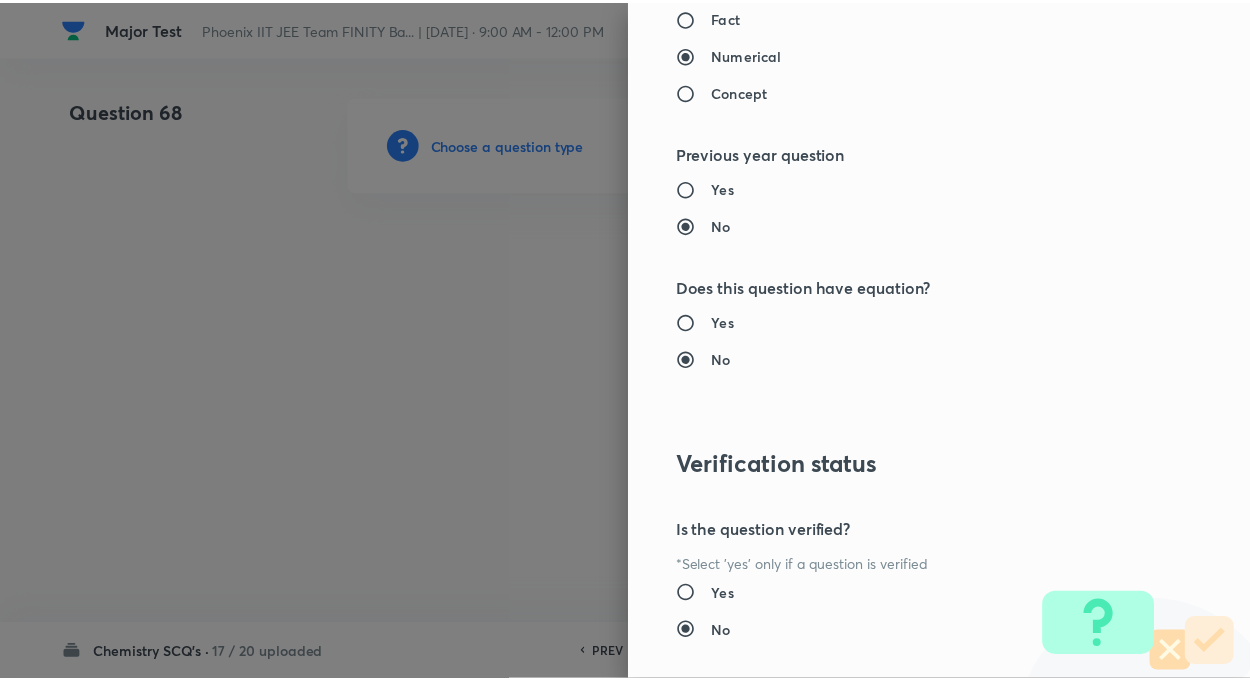 scroll, scrollTop: 2046, scrollLeft: 0, axis: vertical 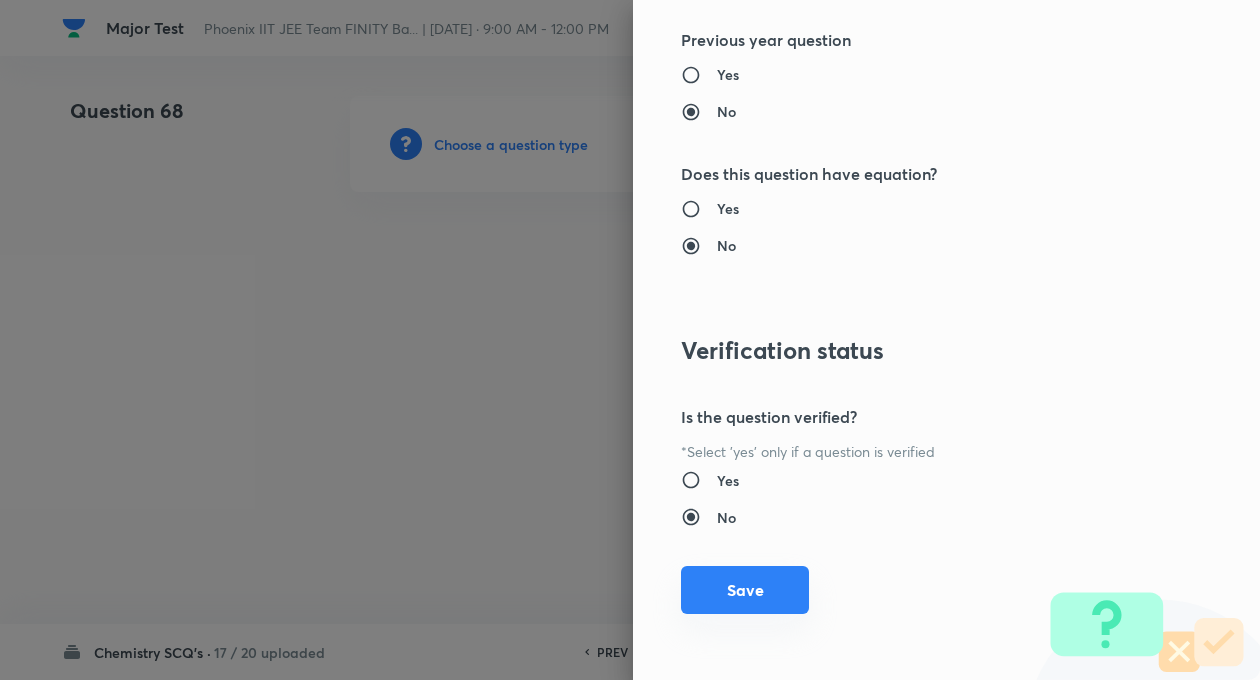 click on "Save" at bounding box center [745, 590] 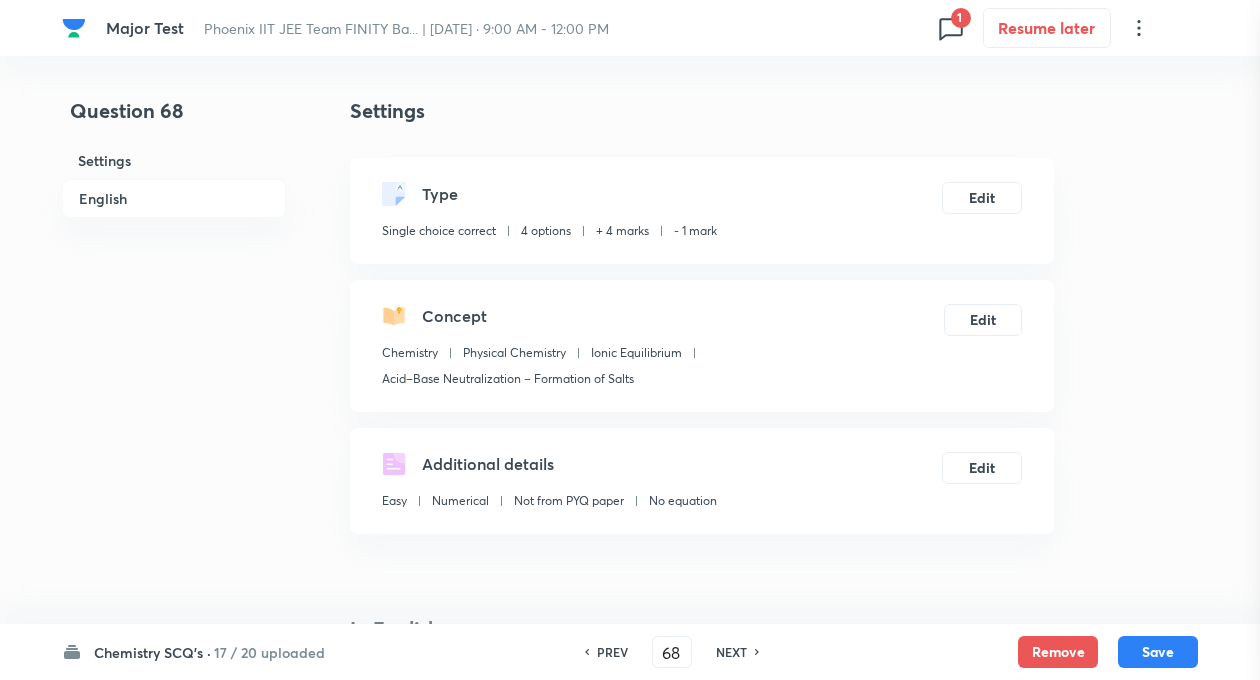 click at bounding box center (630, 340) 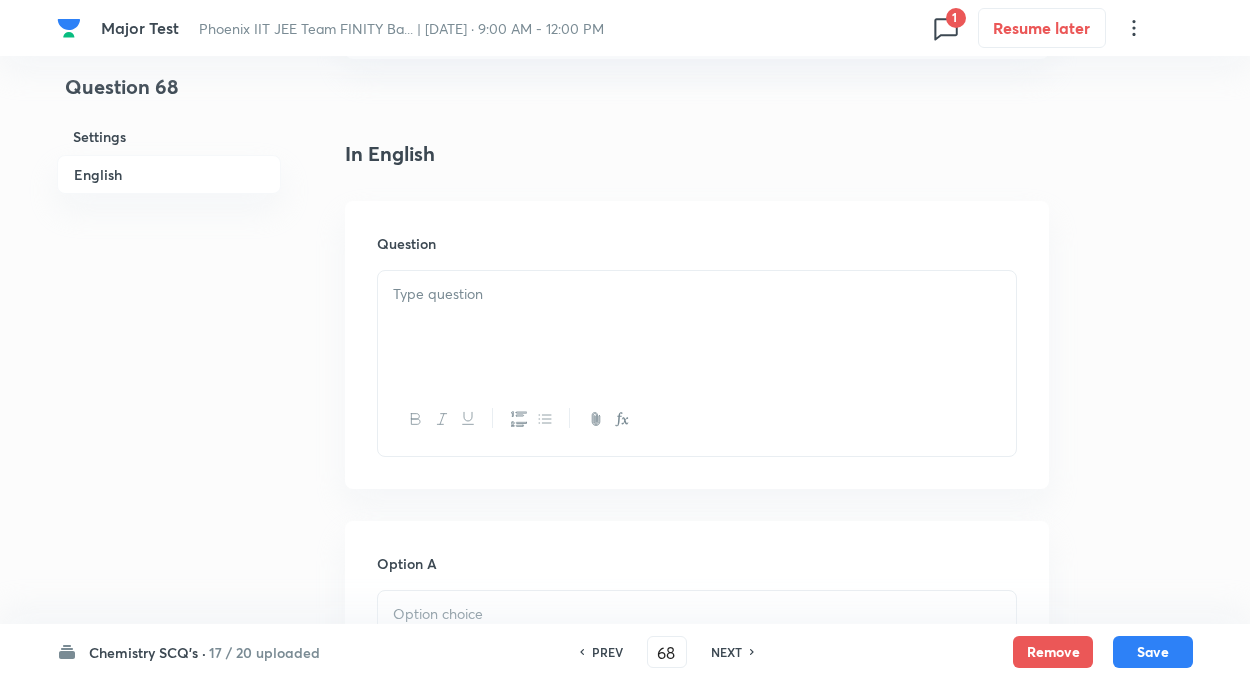 scroll, scrollTop: 520, scrollLeft: 0, axis: vertical 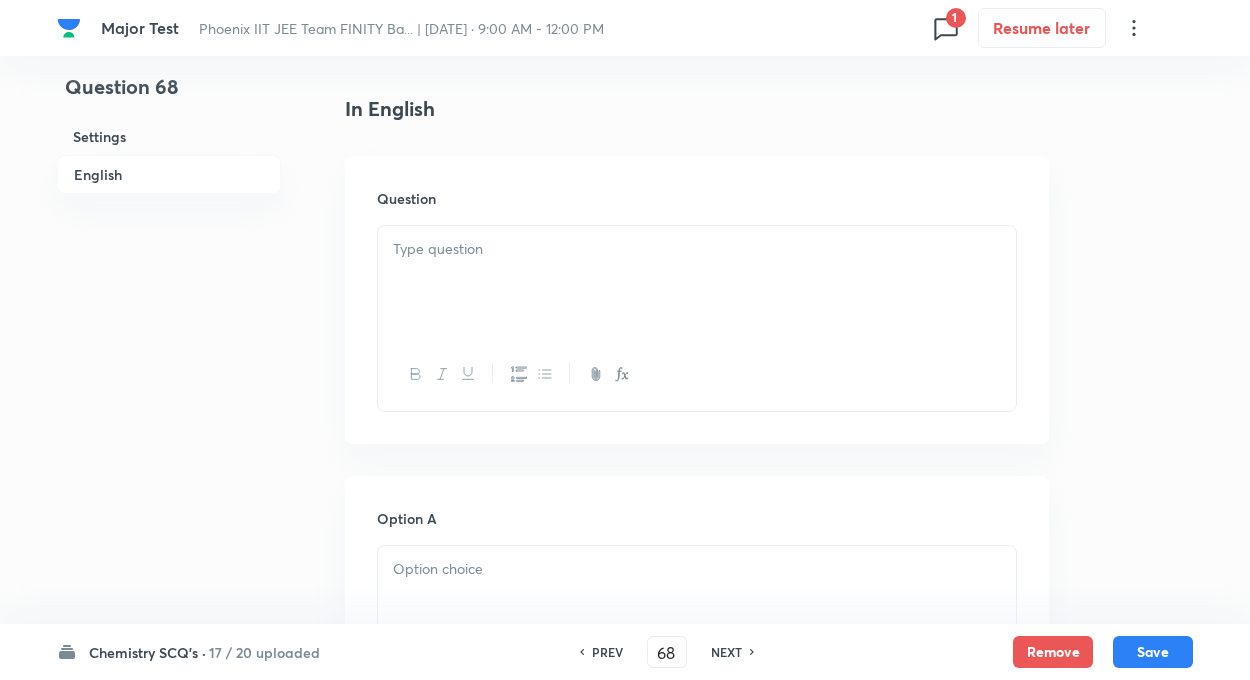 click at bounding box center (697, 282) 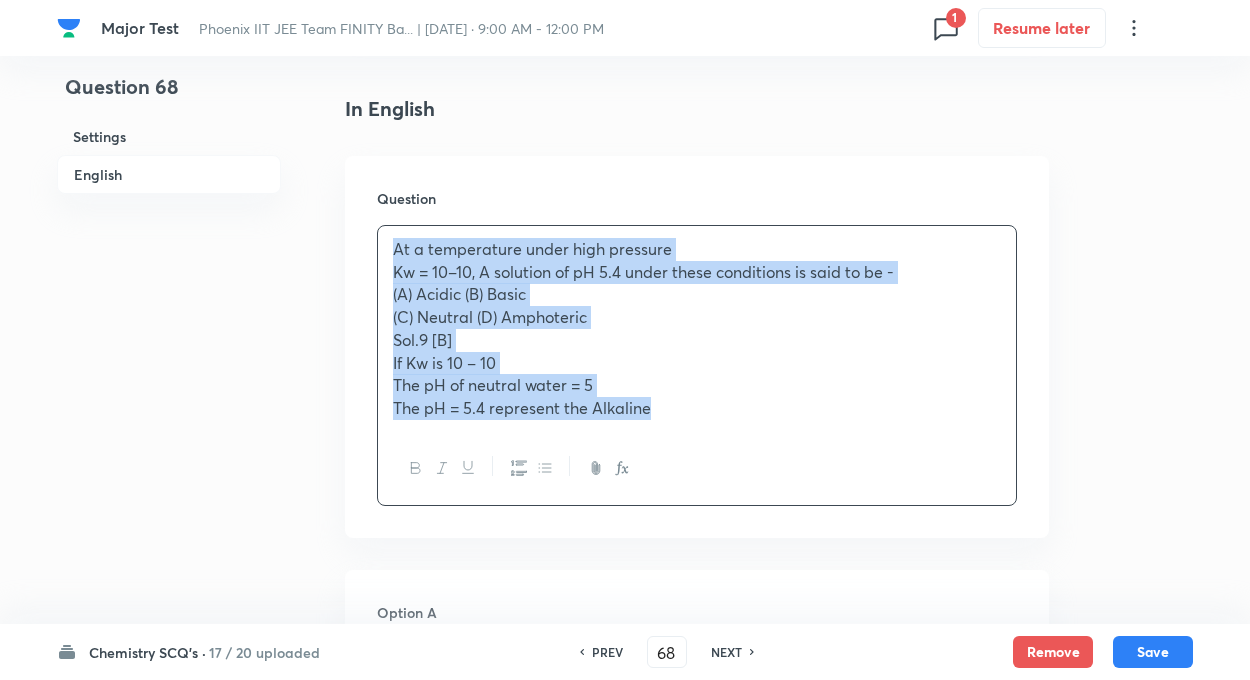 drag, startPoint x: 394, startPoint y: 247, endPoint x: 683, endPoint y: 431, distance: 342.60327 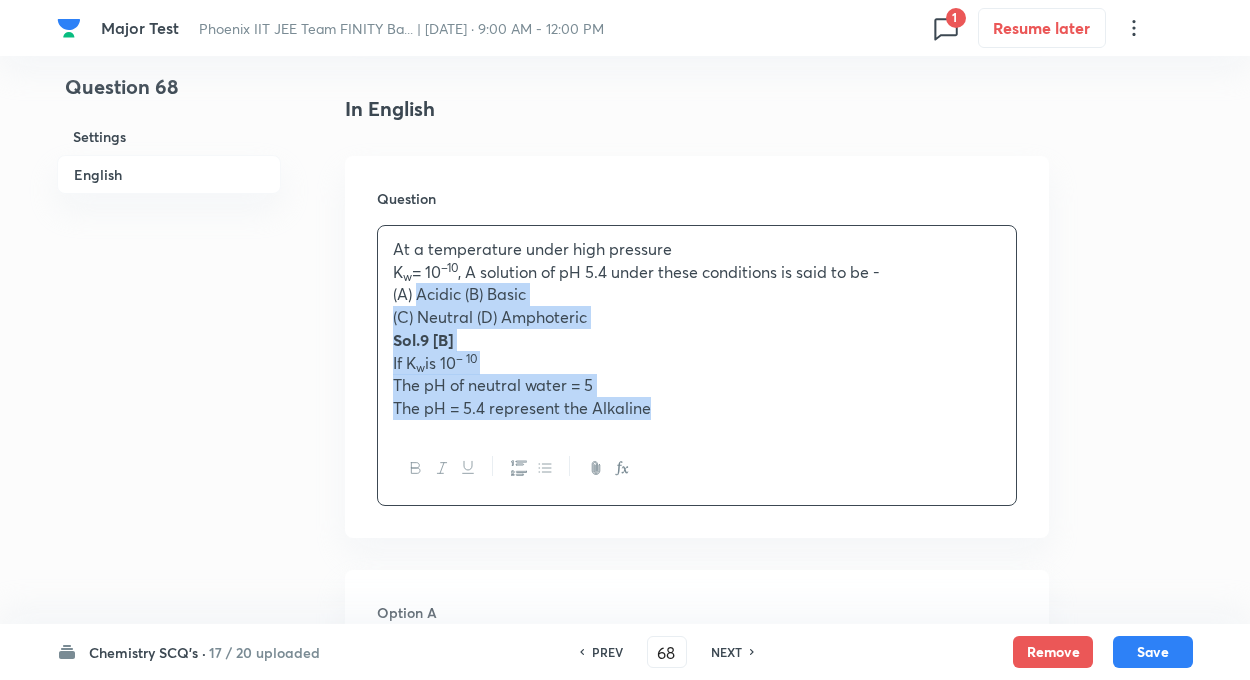 drag, startPoint x: 417, startPoint y: 291, endPoint x: 677, endPoint y: 481, distance: 322.02484 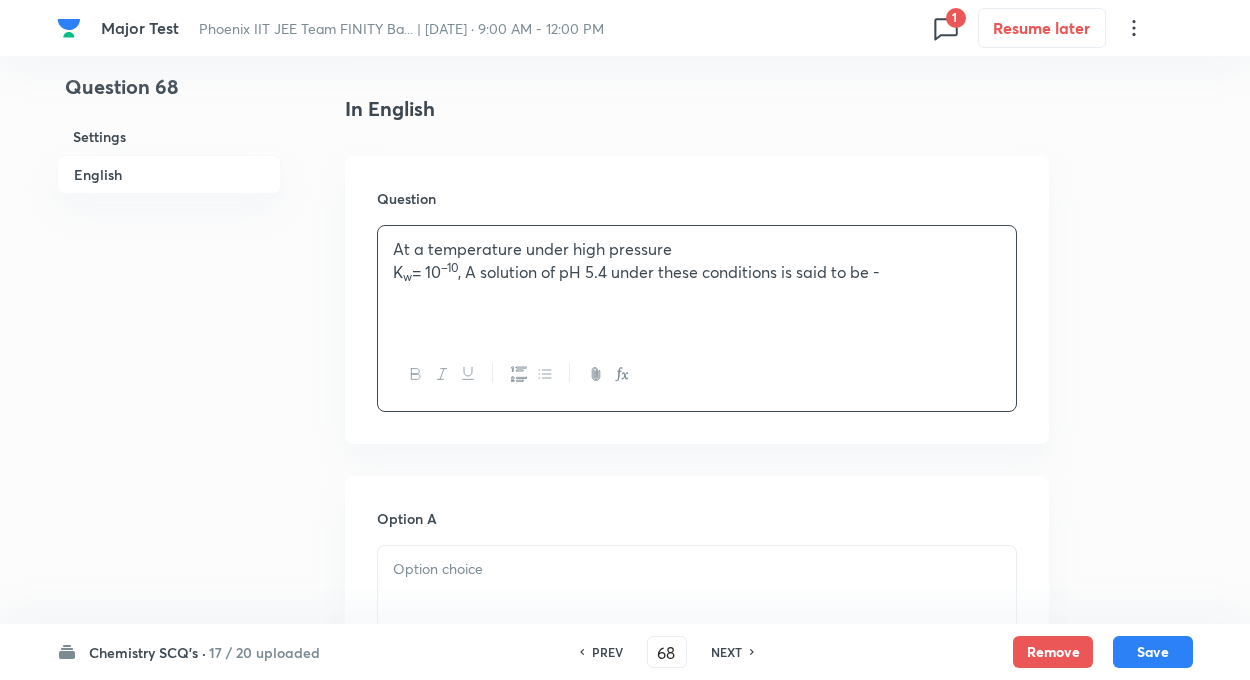 click on "Question 68 Settings English" at bounding box center [169, 847] 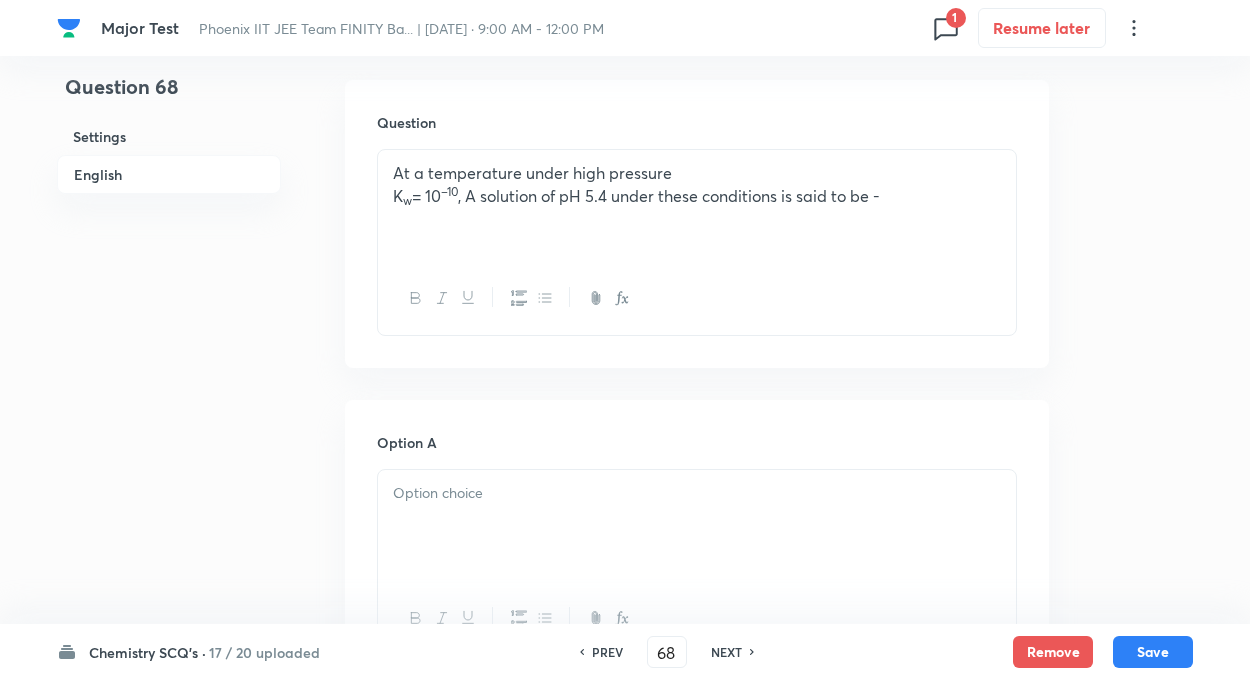 scroll, scrollTop: 600, scrollLeft: 0, axis: vertical 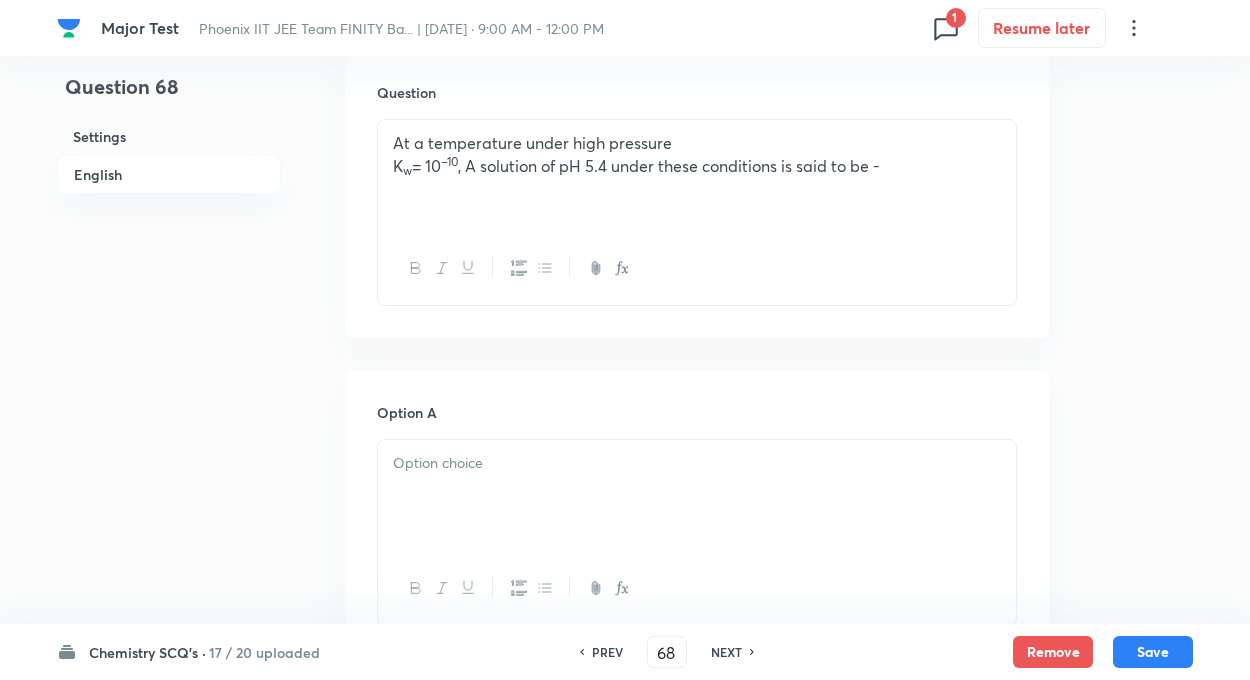 click on "Question 68 Settings English Settings Type Single choice correct 4 options + 4 marks - 1 mark Edit Concept Chemistry Physical Chemistry Ionic Equilibrium Acid–Base Neutralization – Formation of Salts Edit Additional details Easy Numerical Not from PYQ paper No equation Edit In English Question At a temperature under high pressure K w  = 10 –10 , A solution of pH 5.4 under these conditions is said to be - Option A Mark as correct answer Option B Mark as correct answer Option C Mark as correct answer Option D Mark as correct answer Solution" at bounding box center (625, 741) 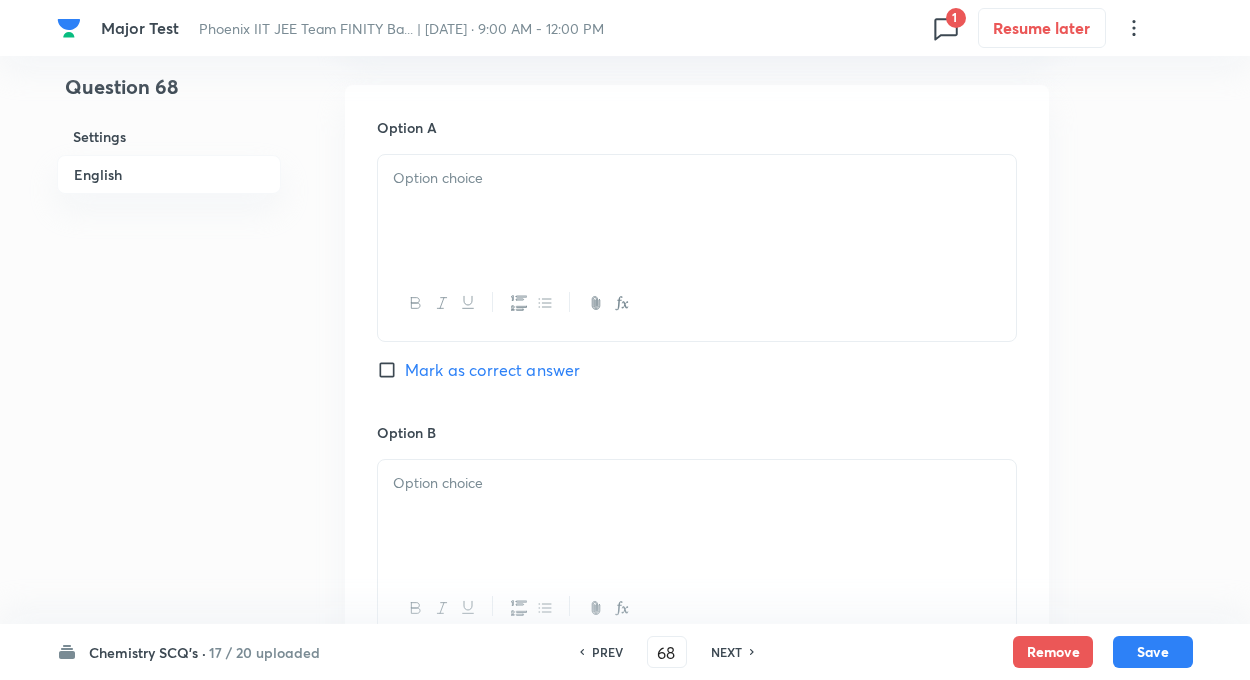 scroll, scrollTop: 960, scrollLeft: 0, axis: vertical 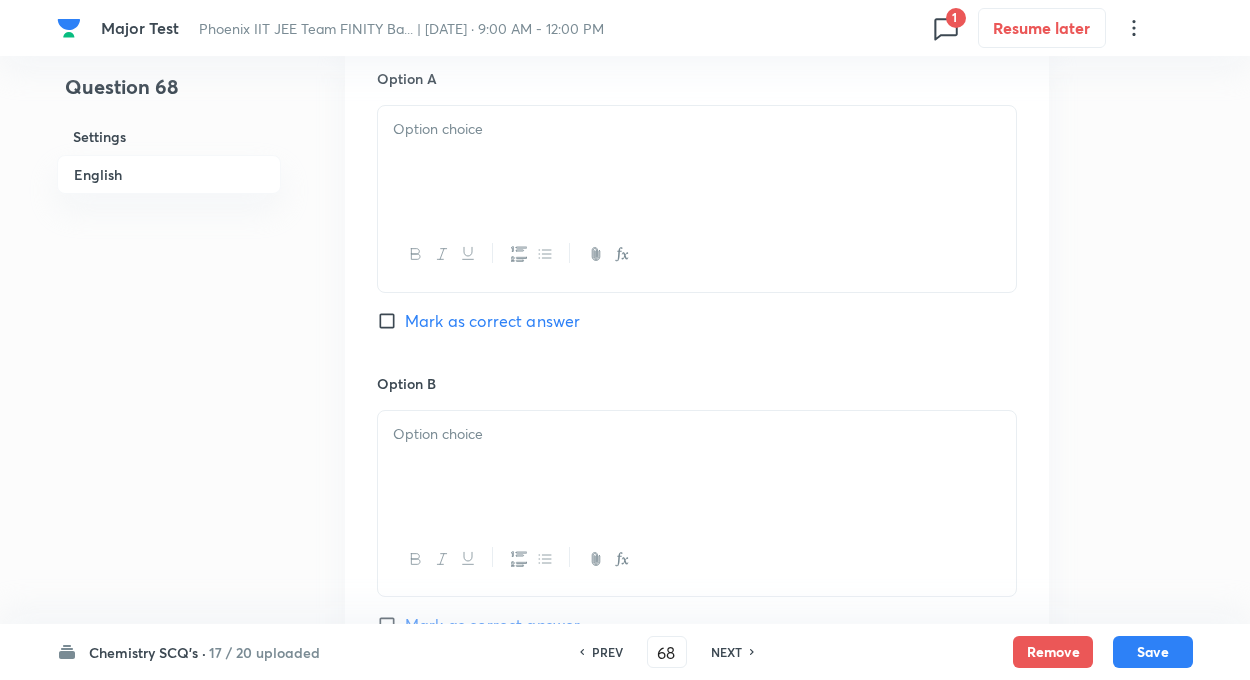 click at bounding box center (697, 162) 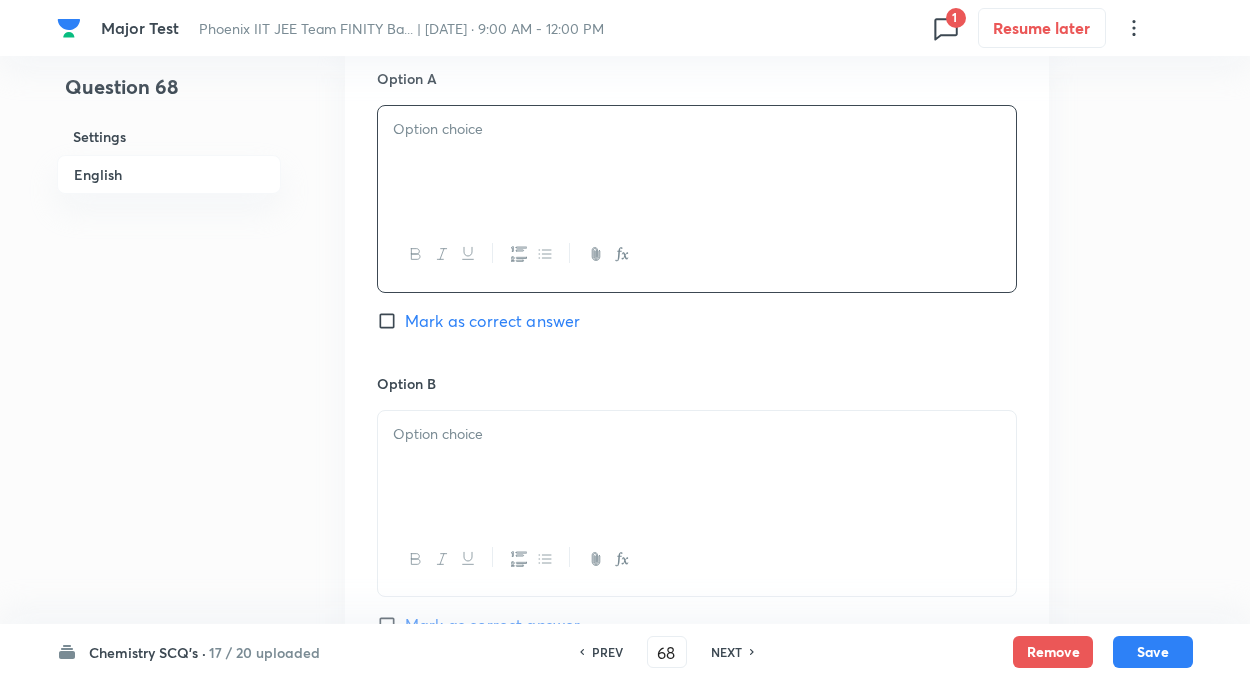 paste 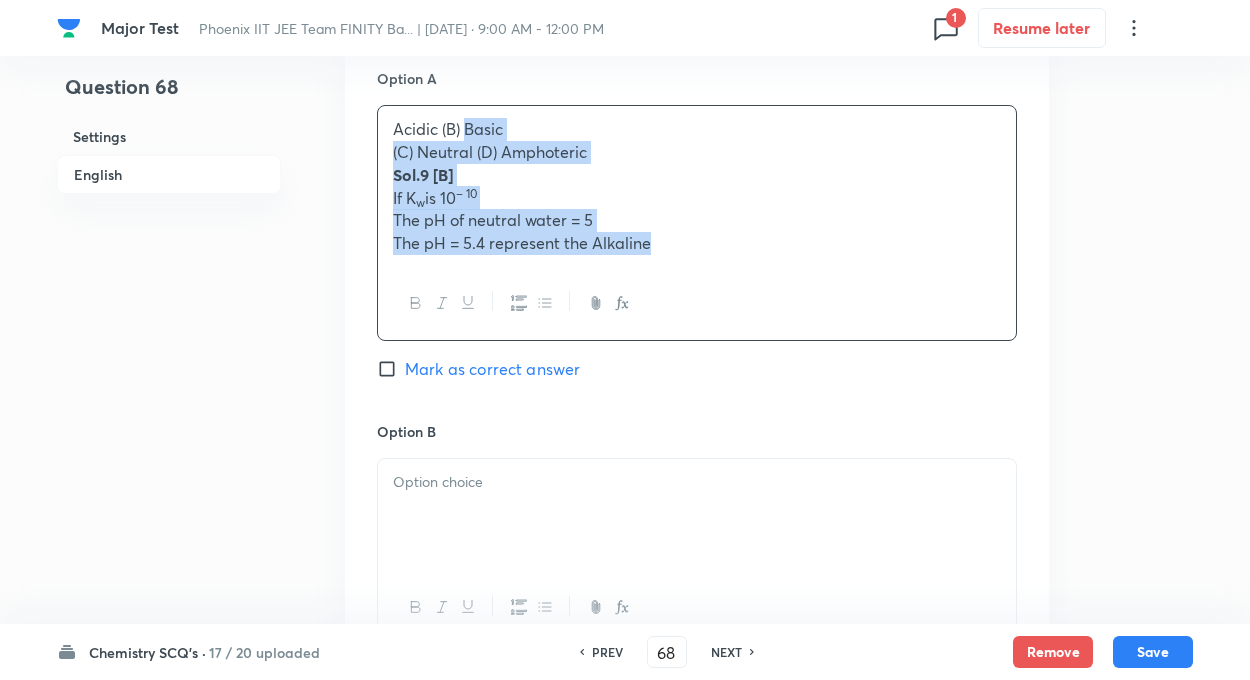 drag, startPoint x: 465, startPoint y: 124, endPoint x: 761, endPoint y: 310, distance: 349.58832 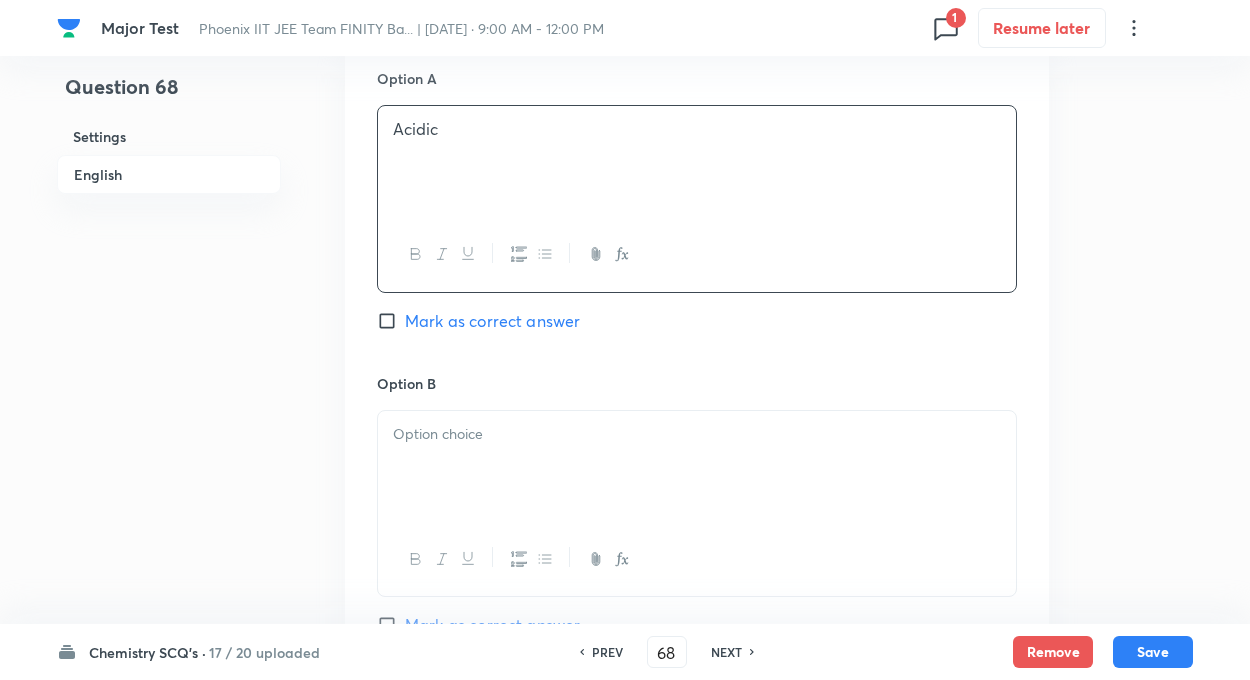 click at bounding box center [697, 467] 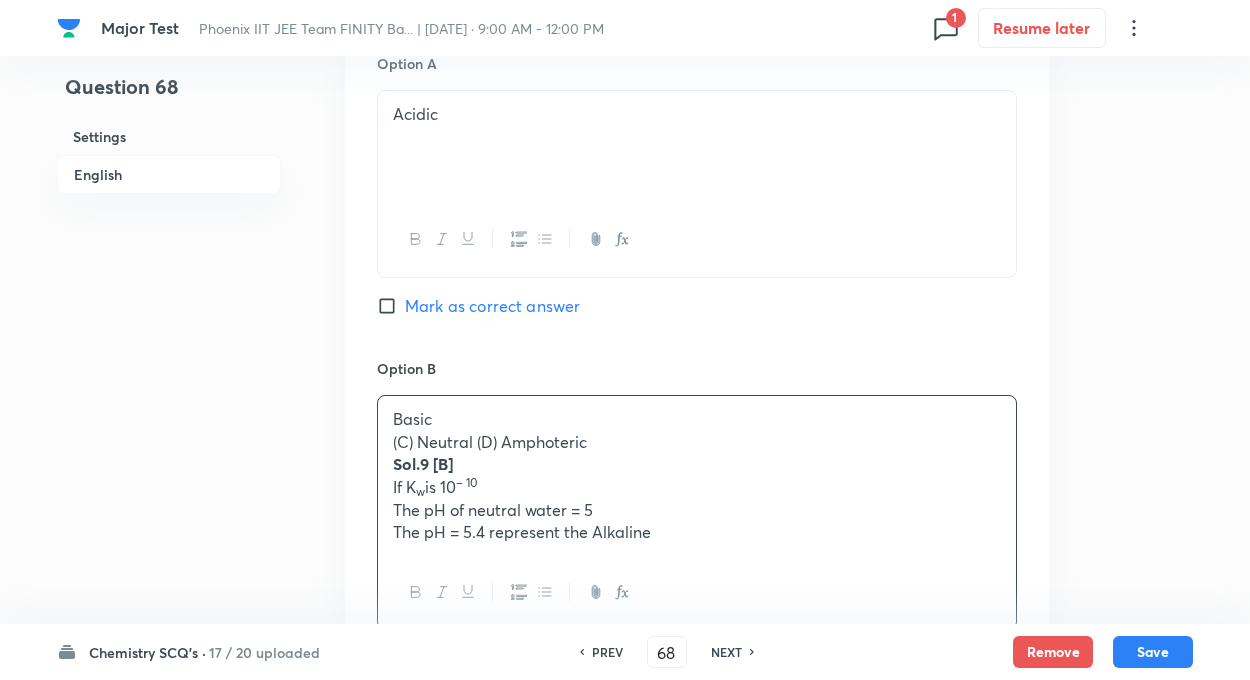 click on "Question 68 Settings English Settings Type Single choice correct 4 options + 4 marks - 1 mark Edit Concept Chemistry Physical Chemistry Ionic Equilibrium Acid–Base Neutralization – Formation of Salts Edit Additional details Easy Numerical Not from PYQ paper No equation Edit In English Question At a temperature under high pressure K w  = 10 –10 , A solution of pH 5.4 under these conditions is said to be - Option A Acidic  Mark as correct answer Option B Basic (C) Neutral (D) Amphoteric Sol.9 [B] If K w  is 10  – 10 The pH of neutral water = 5 The pH = 5.4 represent the Alkaline Mark as correct answer Option C Mark as correct answer Option D Mark as correct answer Solution" at bounding box center [625, 416] 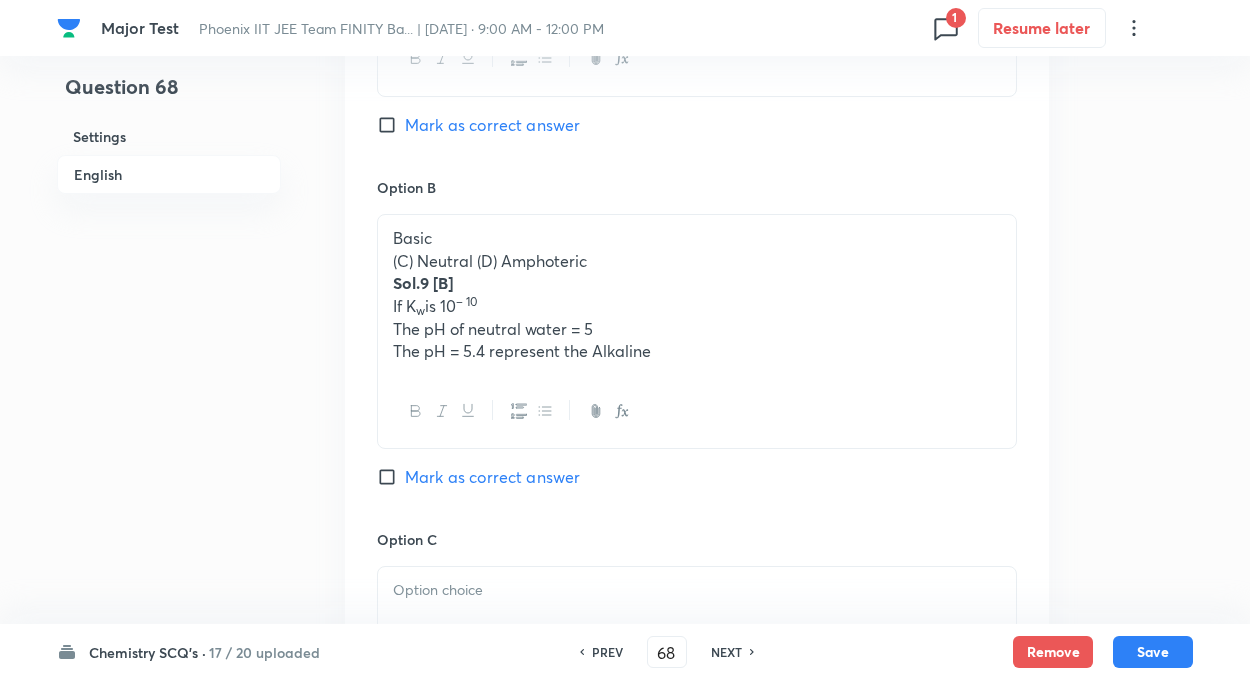 scroll, scrollTop: 1160, scrollLeft: 0, axis: vertical 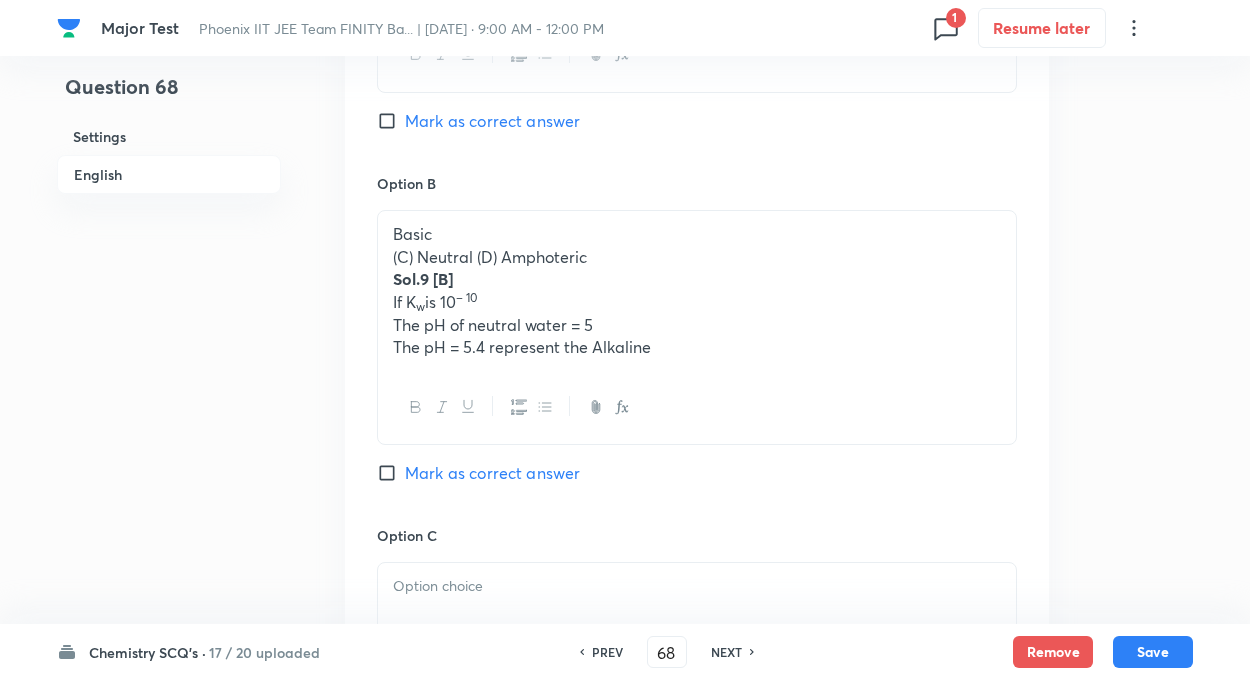 click on "Mark as correct answer" at bounding box center (391, 473) 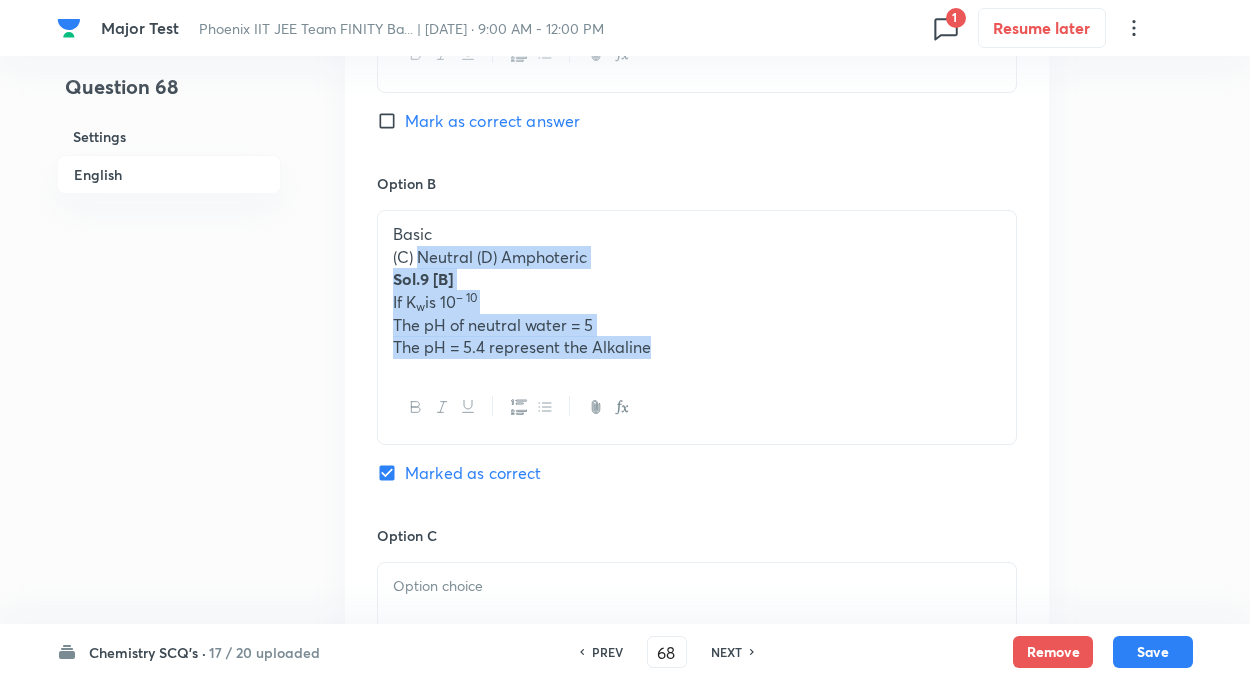 drag, startPoint x: 416, startPoint y: 256, endPoint x: 846, endPoint y: 421, distance: 460.5703 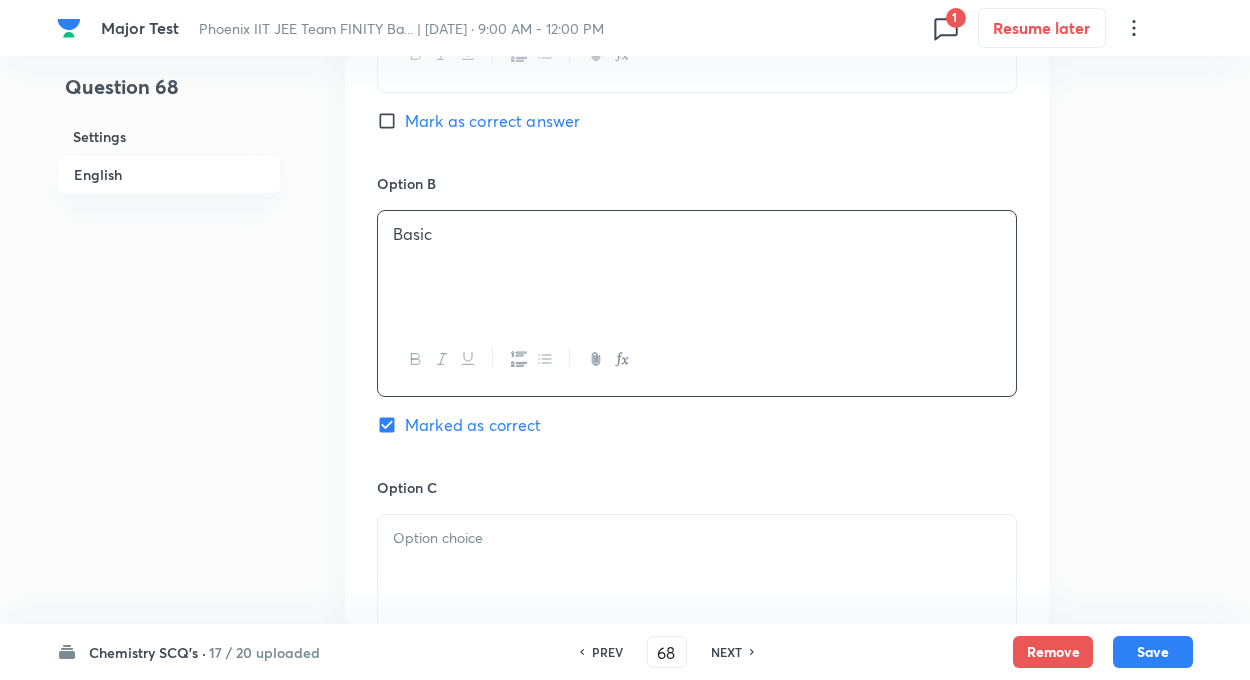 click on "Question 68 Settings English Settings Type Single choice correct 4 options + 4 marks - 1 mark Edit Concept Chemistry Physical Chemistry Ionic Equilibrium Acid–Base Neutralization – Formation of Salts Edit Additional details Easy Numerical Not from PYQ paper No equation Edit In English Question At a temperature under high pressure K w  = 10 –10 , A solution of pH 5.4 under these conditions is said to be - Option A Acidic  Mark as correct answer Option B Basic Marked as correct Option C Mark as correct answer Option D Mark as correct answer Solution" at bounding box center (625, 207) 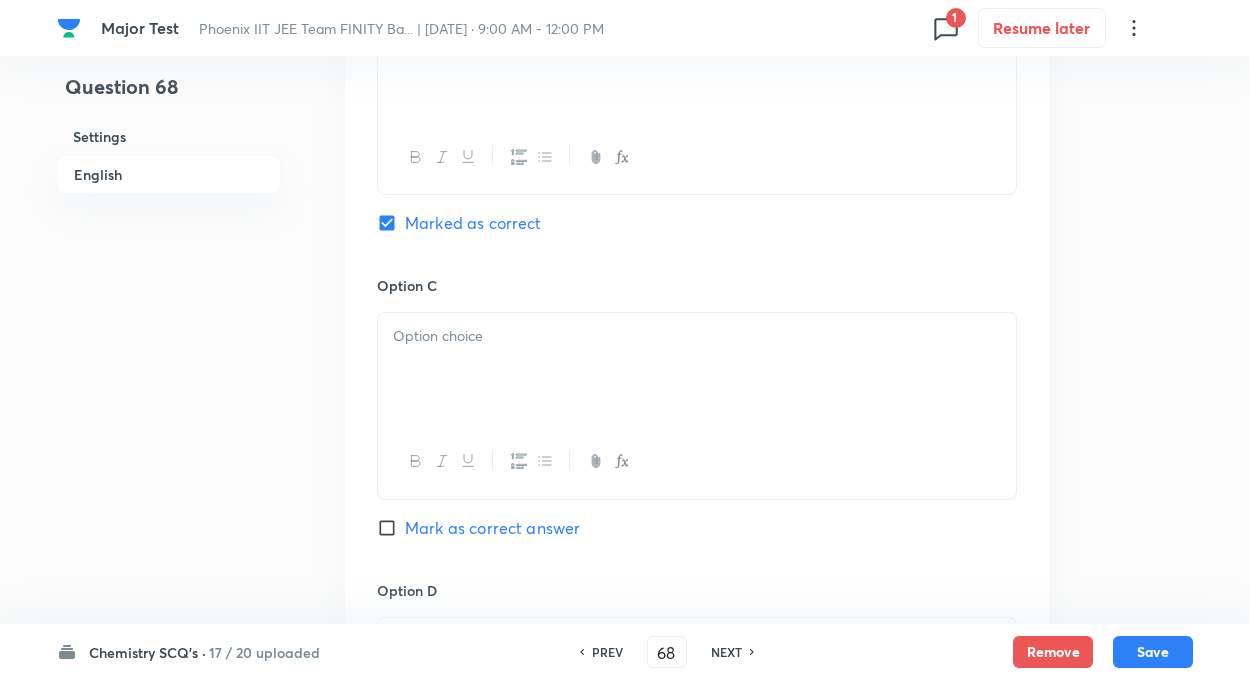 scroll, scrollTop: 1400, scrollLeft: 0, axis: vertical 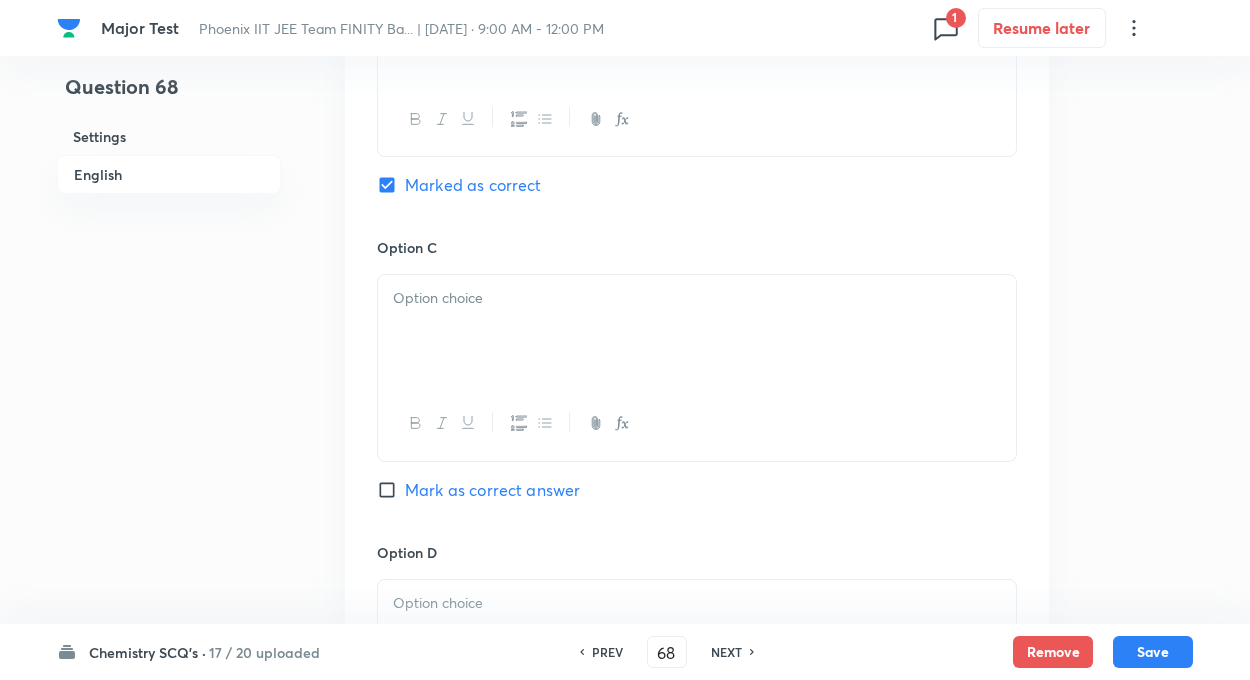 click at bounding box center (697, 298) 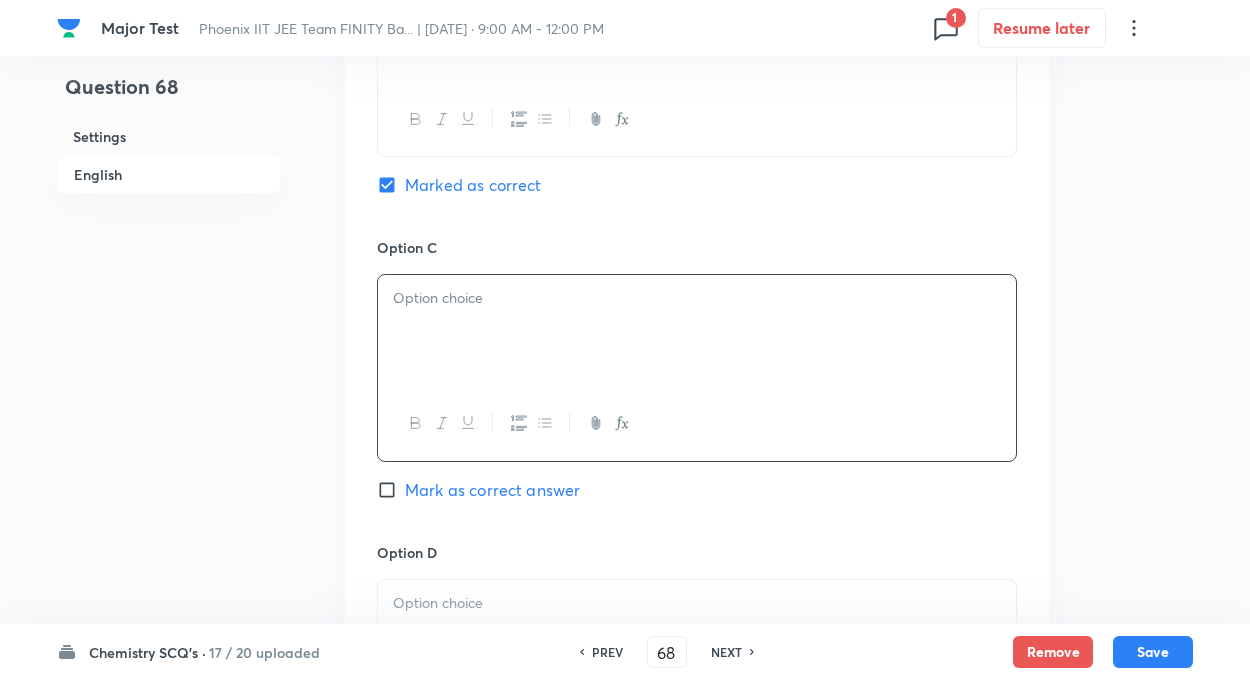 paste 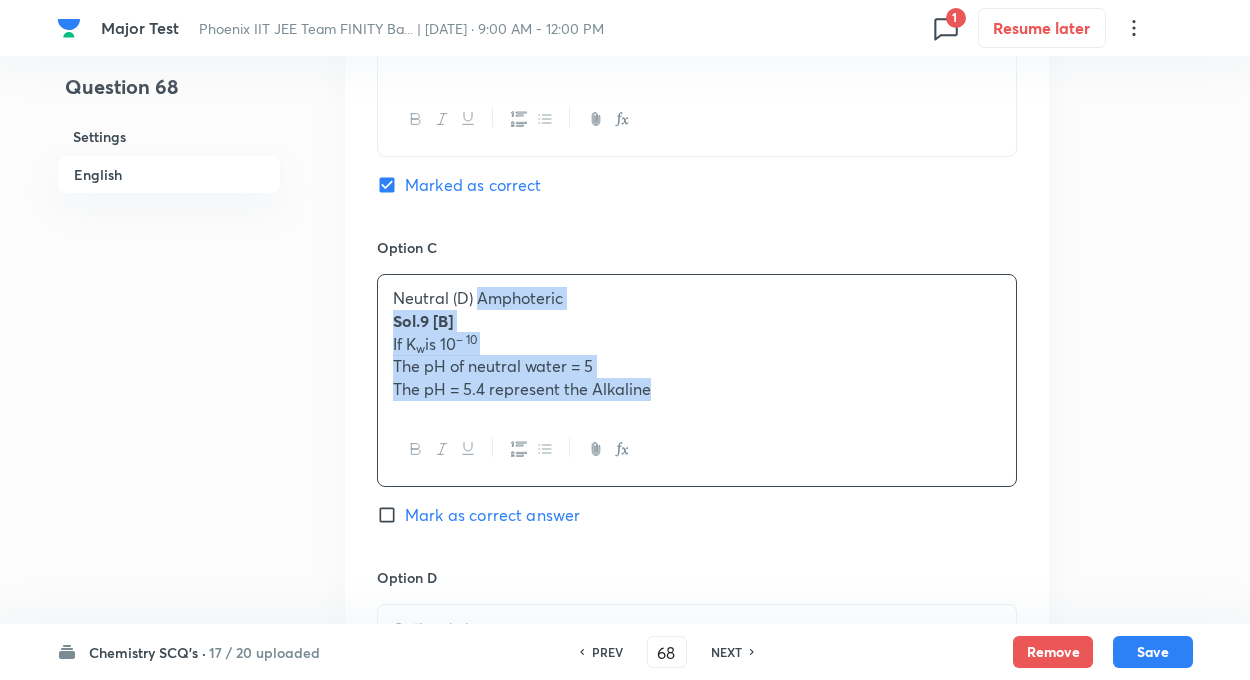 drag, startPoint x: 477, startPoint y: 293, endPoint x: 667, endPoint y: 419, distance: 227.98245 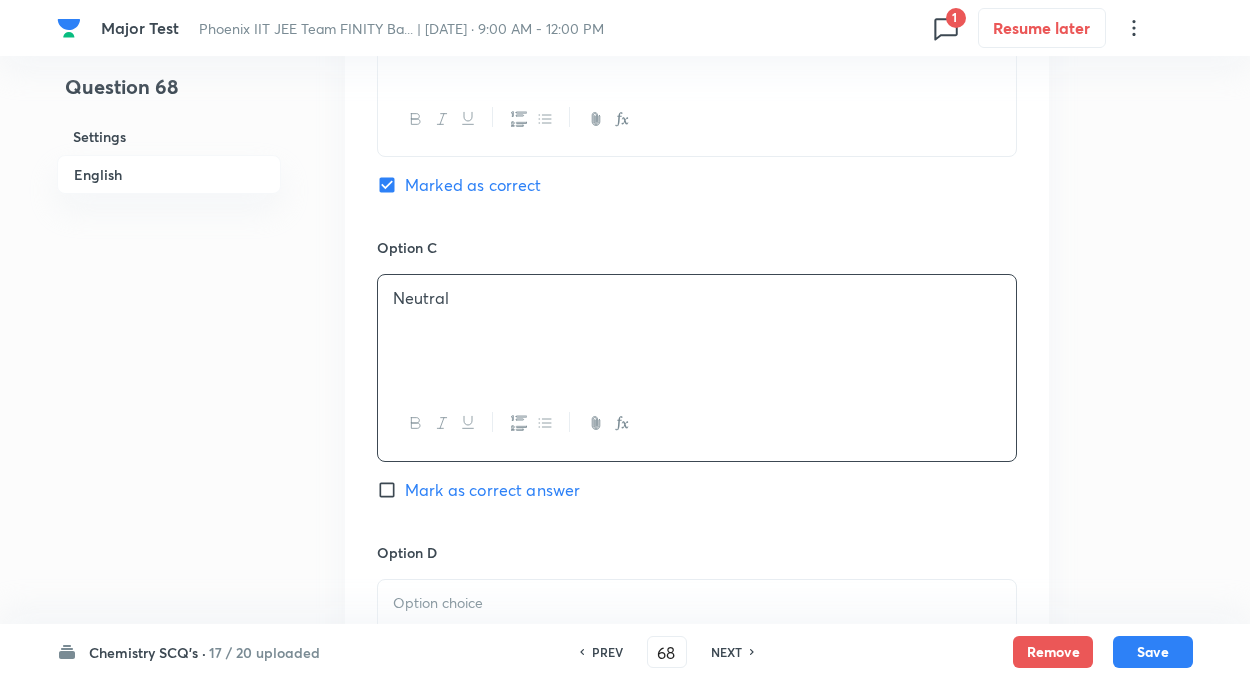 click on "Question 68 Settings English" at bounding box center [169, -33] 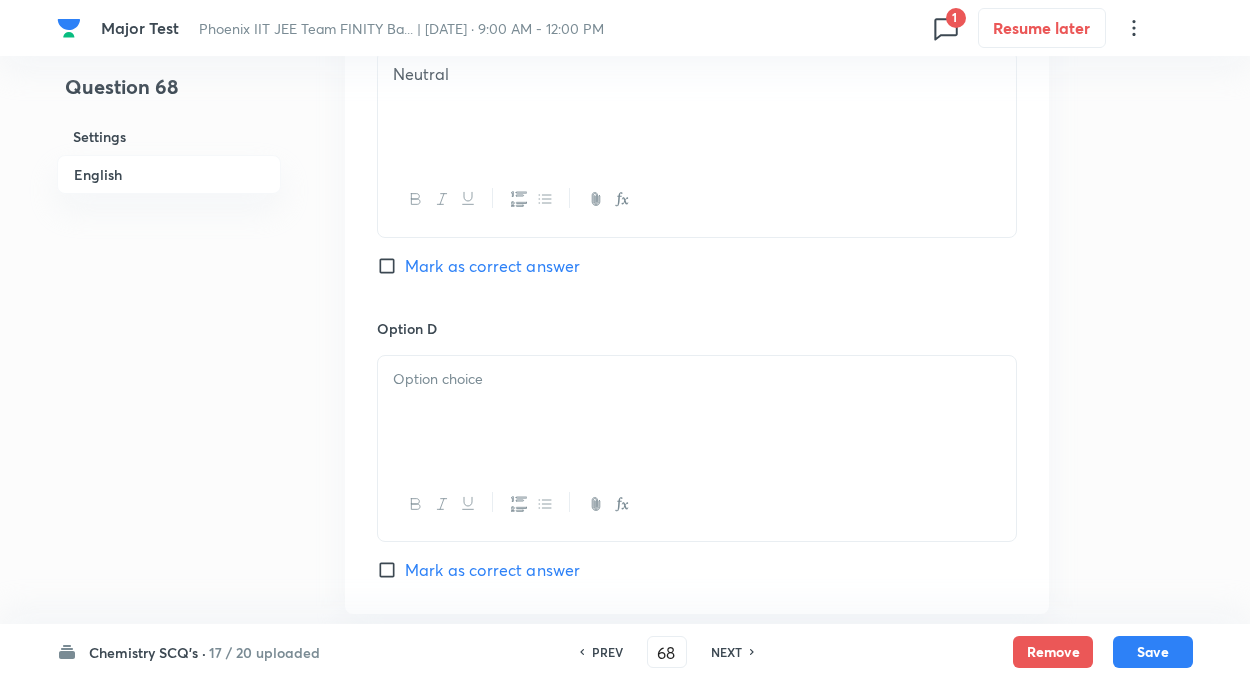scroll, scrollTop: 1680, scrollLeft: 0, axis: vertical 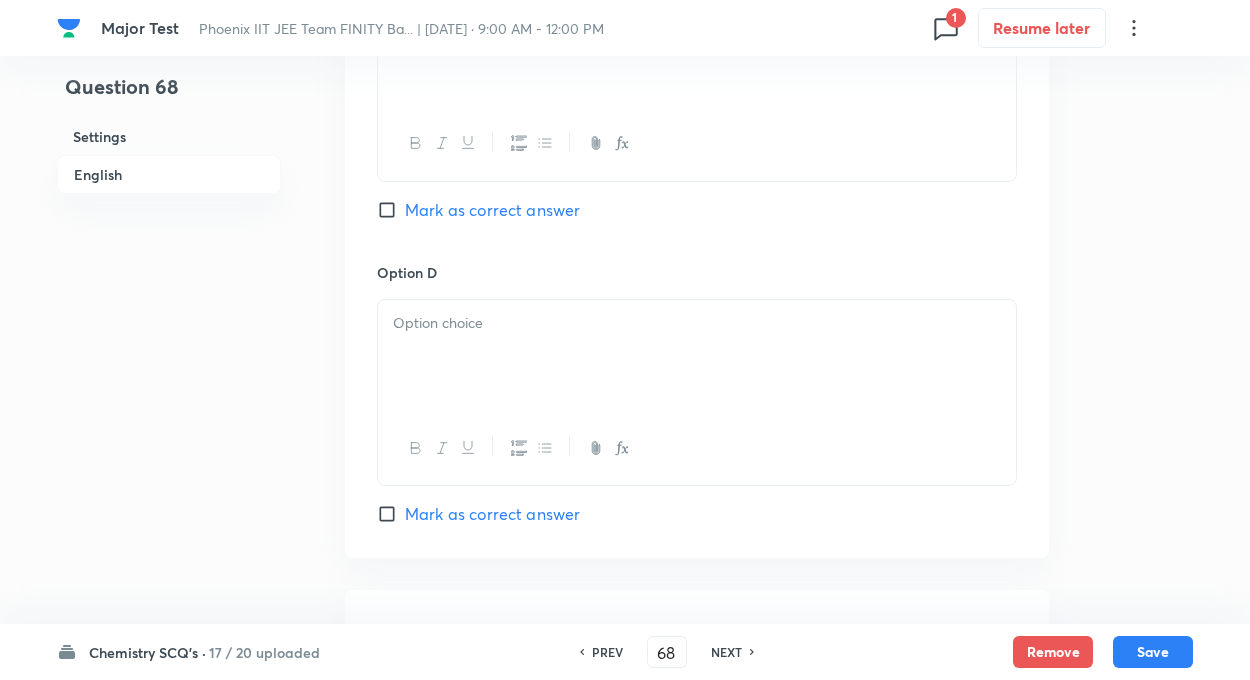 click at bounding box center (697, 356) 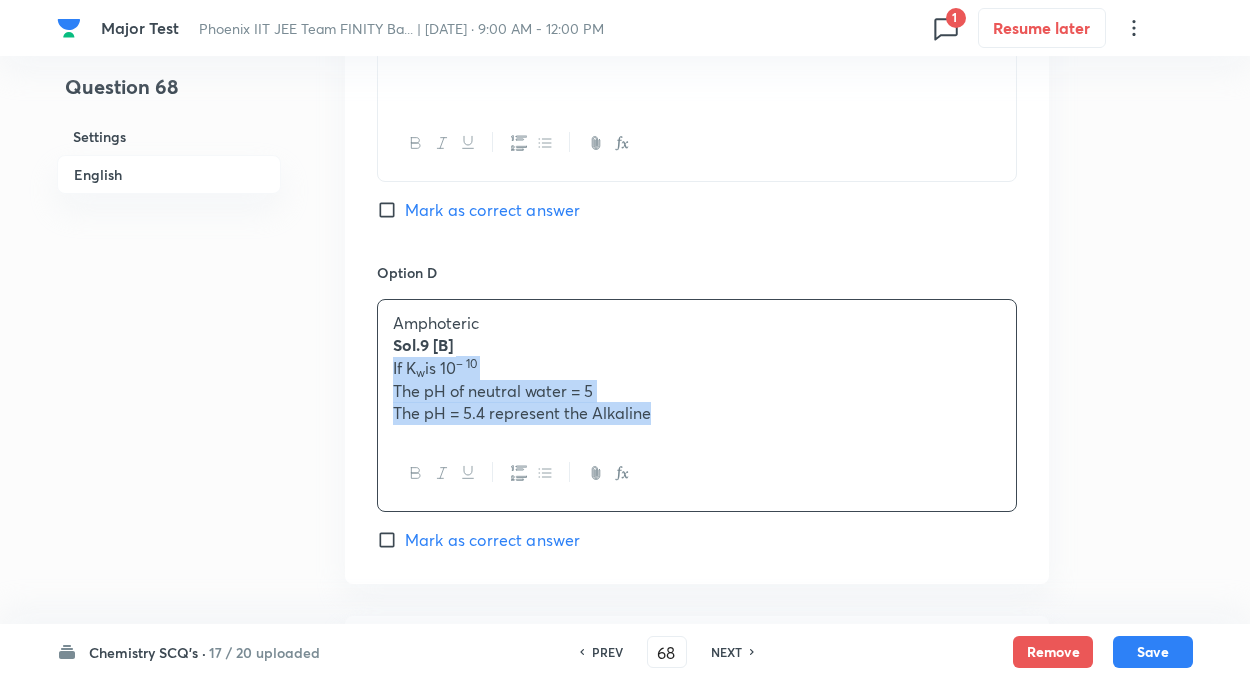drag, startPoint x: 386, startPoint y: 364, endPoint x: 659, endPoint y: 431, distance: 281.1014 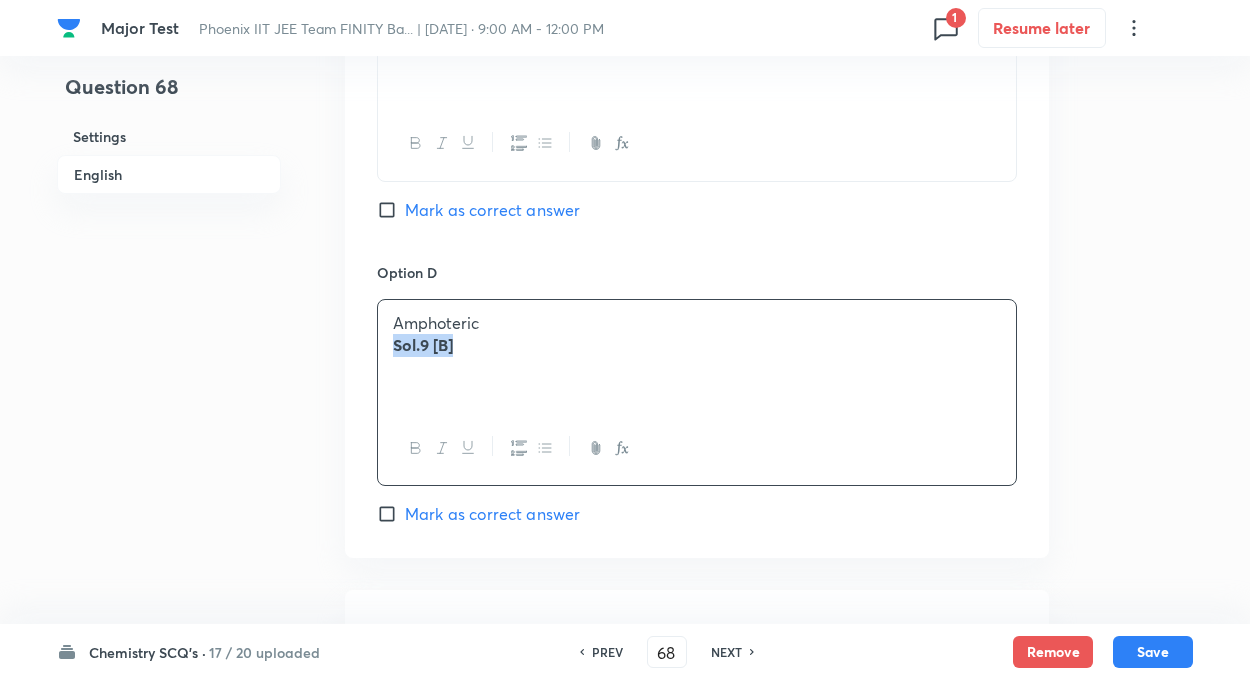 drag, startPoint x: 390, startPoint y: 338, endPoint x: 517, endPoint y: 356, distance: 128.26924 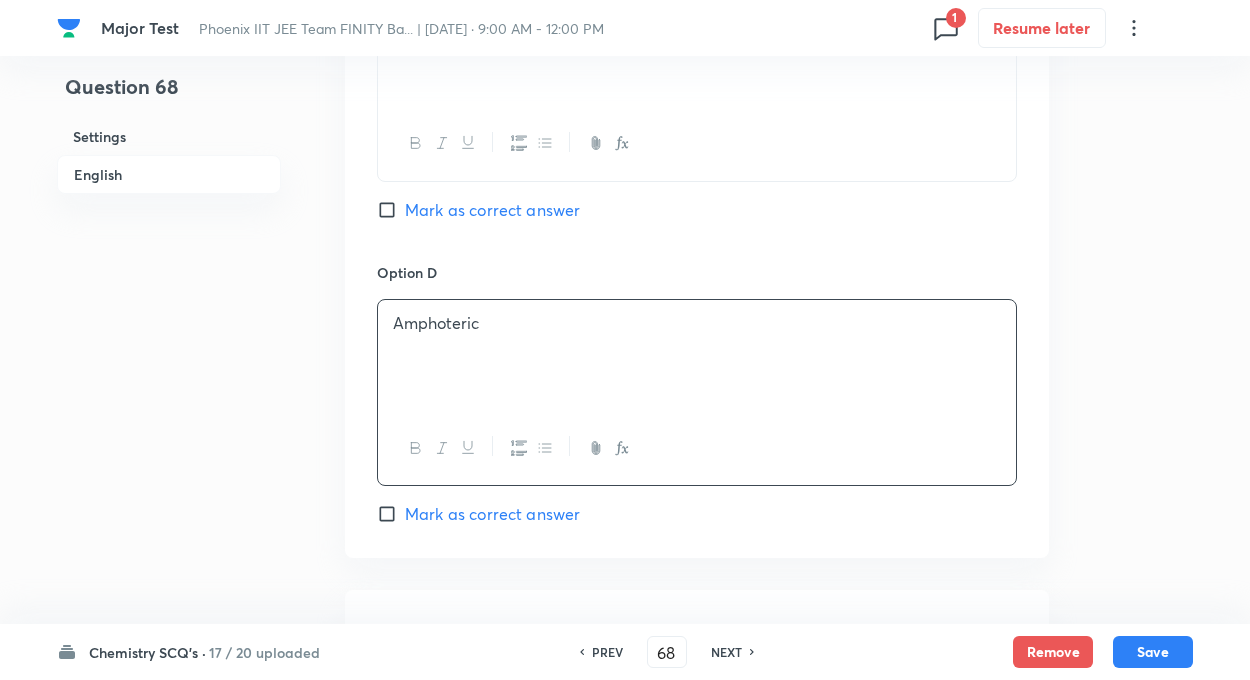 click on "Option A Acidic  Mark as correct answer Option B Basic Marked as correct Option C Neutral  Mark as correct answer Option D Amphoteric [PERSON_NAME] as correct answer" at bounding box center (697, -63) 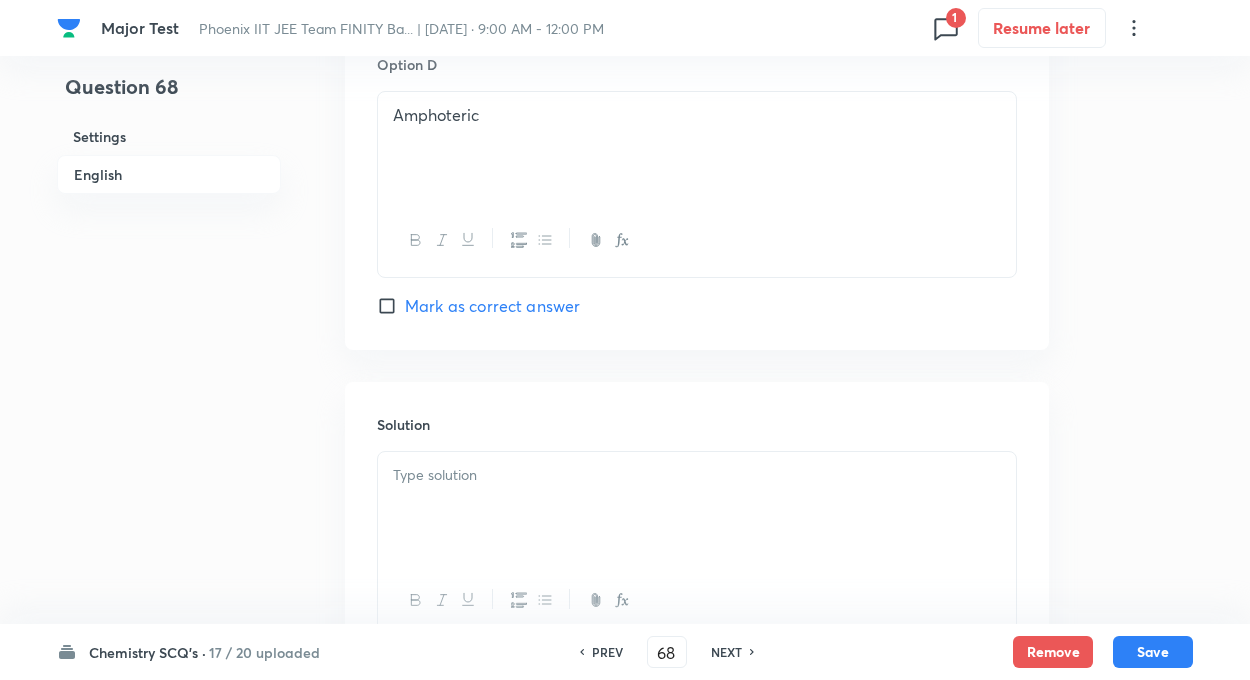 scroll, scrollTop: 2054, scrollLeft: 0, axis: vertical 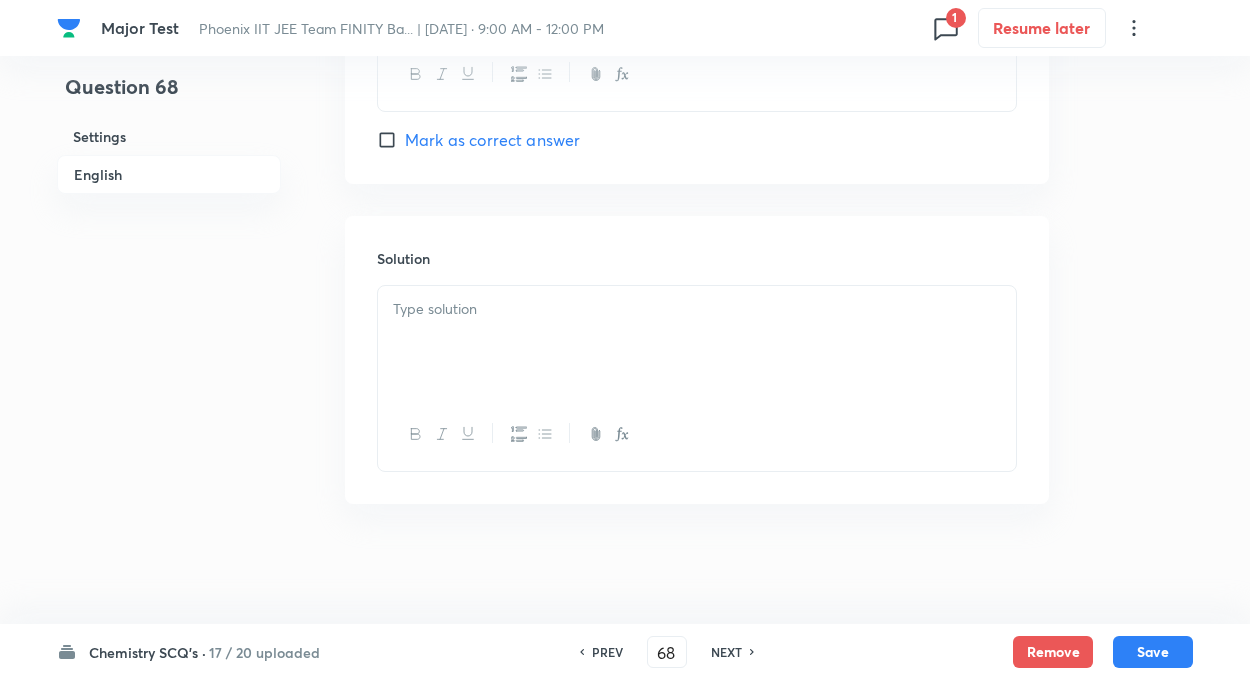 click at bounding box center [697, 309] 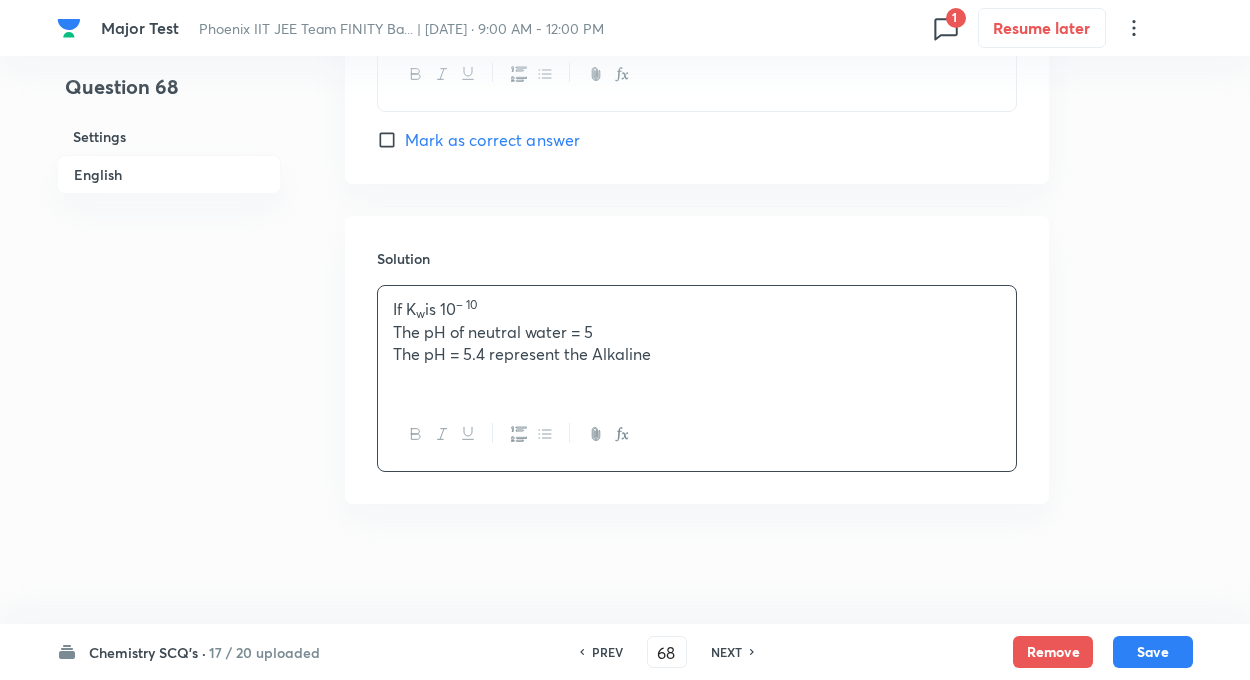 click on "Question 68 Settings English Settings Type Single choice correct 4 options + 4 marks - 1 mark Edit Concept Chemistry Physical Chemistry Ionic Equilibrium Acid–Base Neutralization – Formation of Salts Edit Additional details Easy Numerical Not from PYQ paper No equation Edit In English Question At a temperature under high pressure K w  = 10 –10 , A solution of pH 5.4 under these conditions is said to be - Option A Acidic  Mark as correct answer Option B Basic Marked as correct Option C Neutral  Mark as correct answer Option D Amphoteric Mark as correct answer Solution If K w  is 10  – 10 The pH of neutral water = 5 The pH = 5.4 represent the Alkaline" at bounding box center [625, -687] 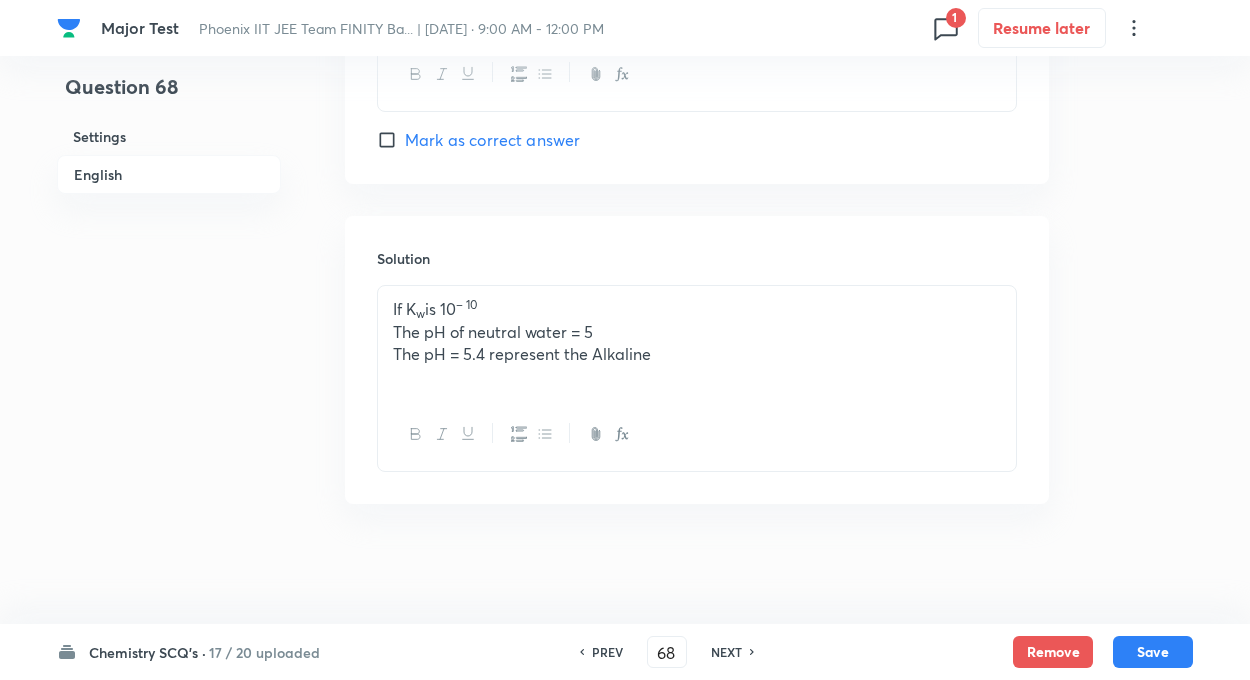 click on "The pH = 5.4 represent the Alkaline" at bounding box center [697, 354] 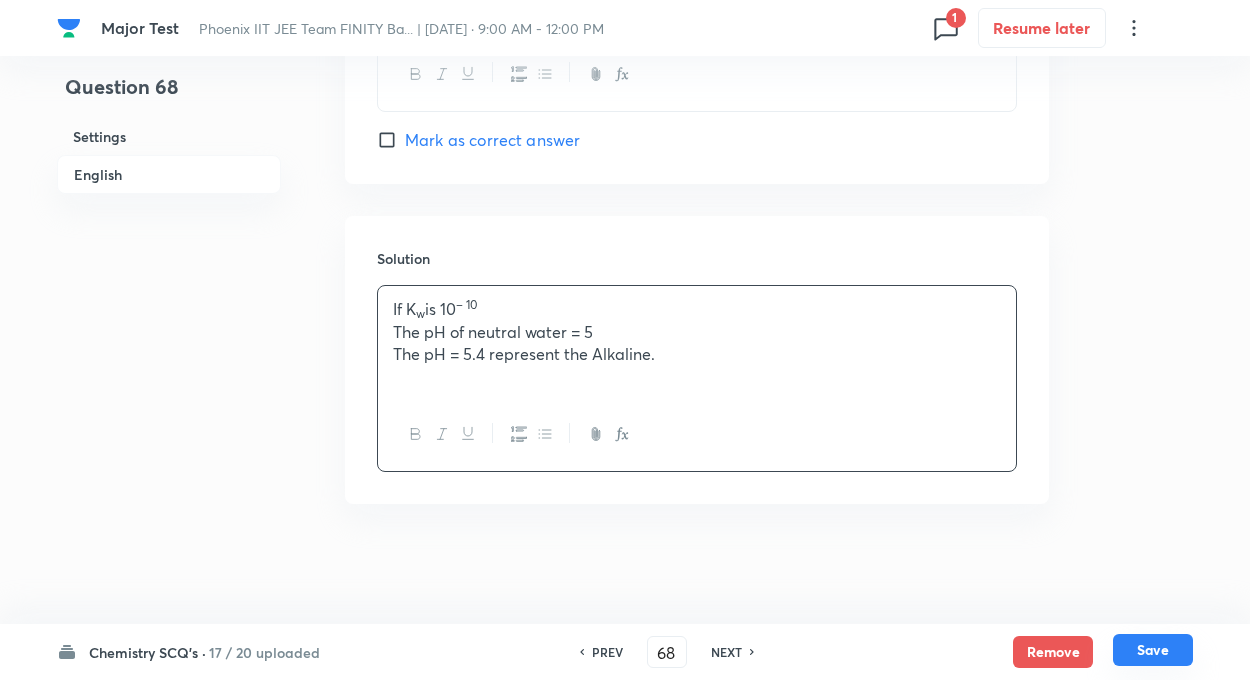 click on "Save" at bounding box center [1153, 650] 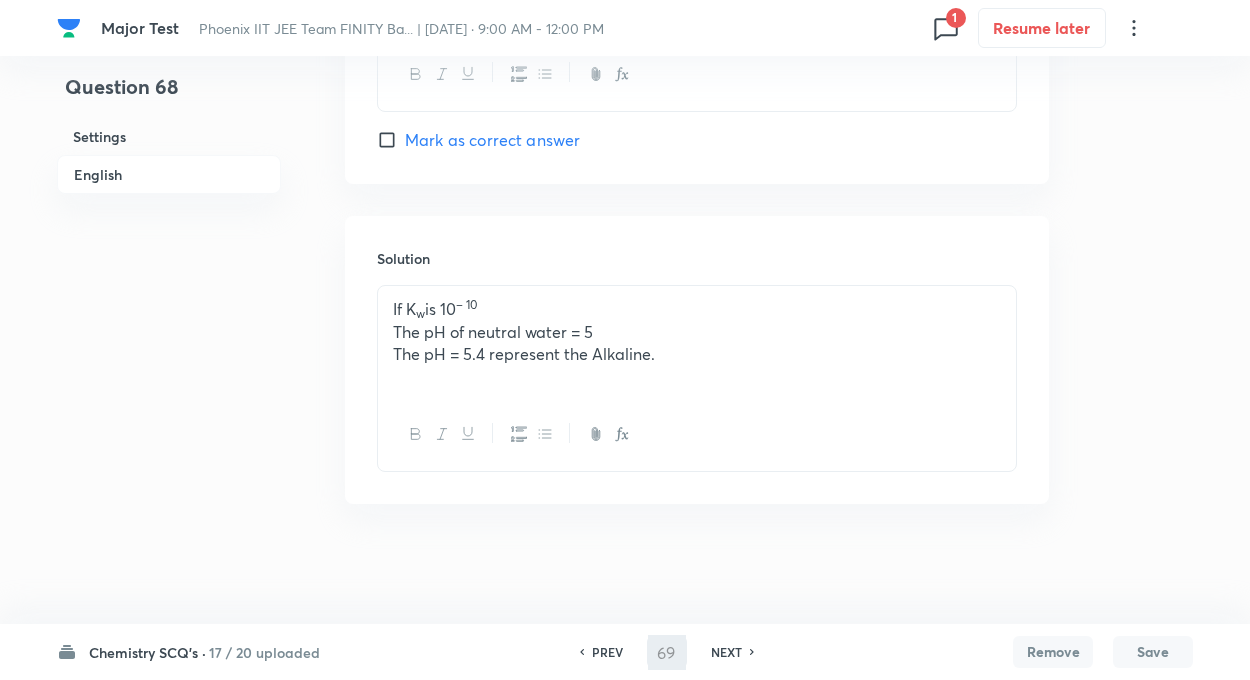 scroll, scrollTop: 0, scrollLeft: 0, axis: both 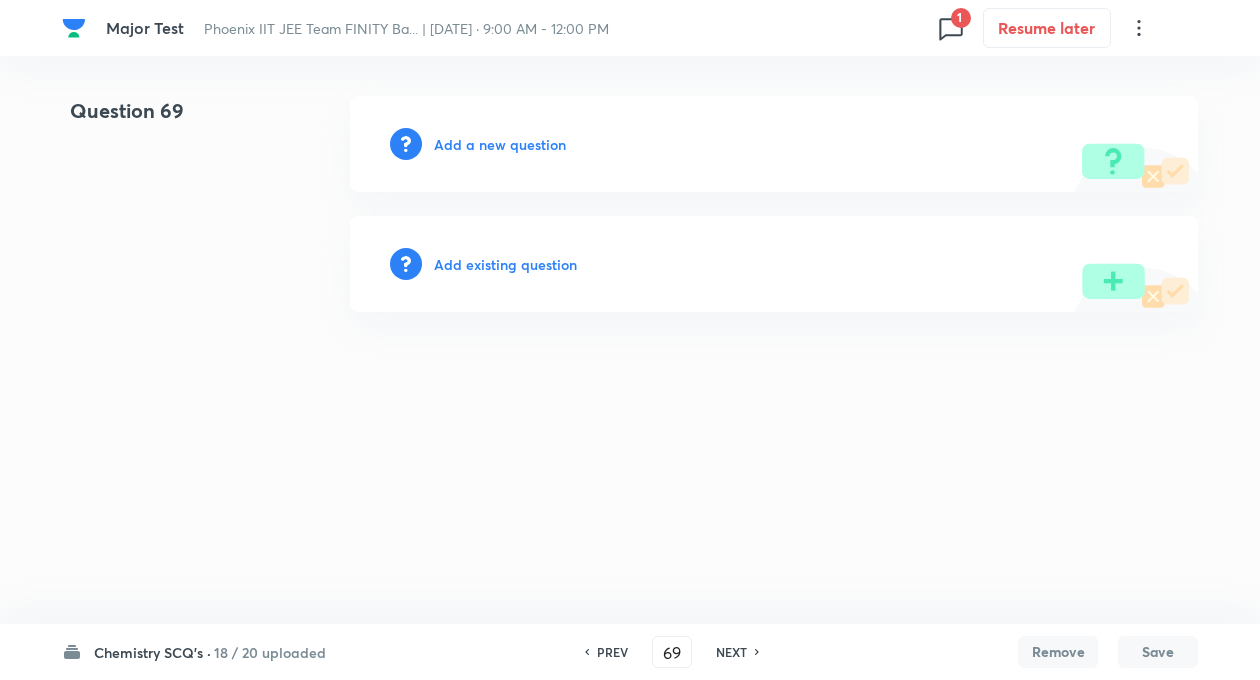 click on "Question 69 Add a new question Add existing question" at bounding box center [630, 204] 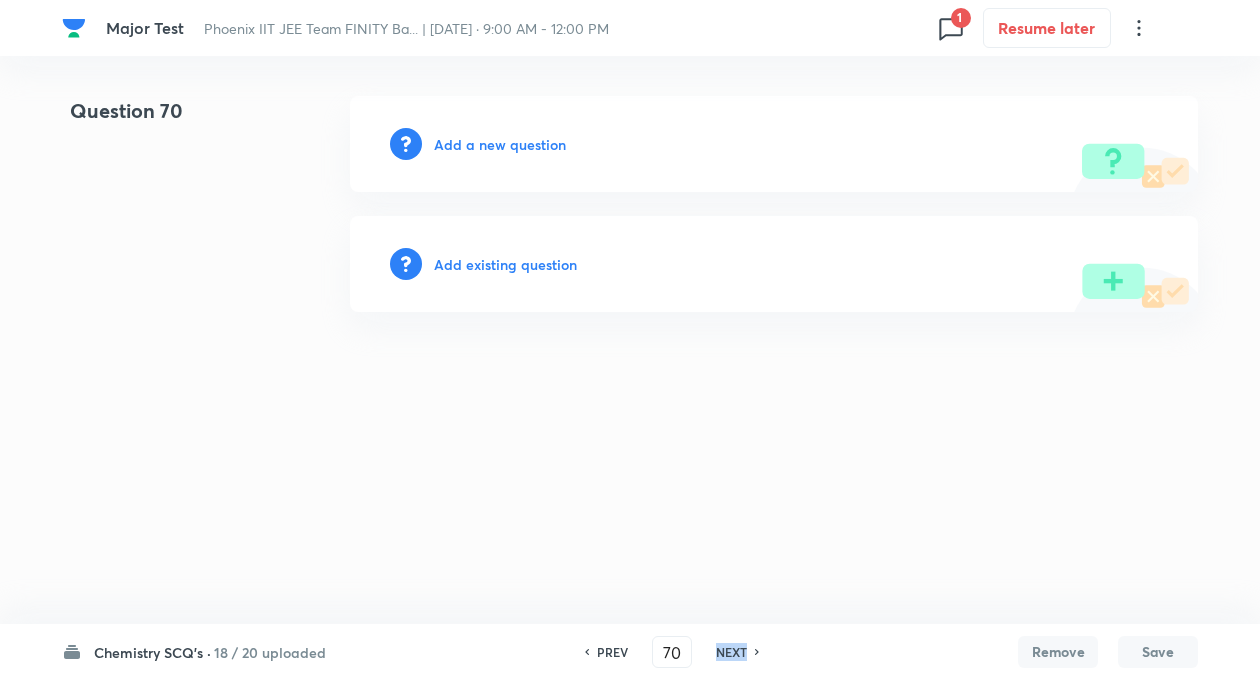 click on "NEXT" at bounding box center [731, 652] 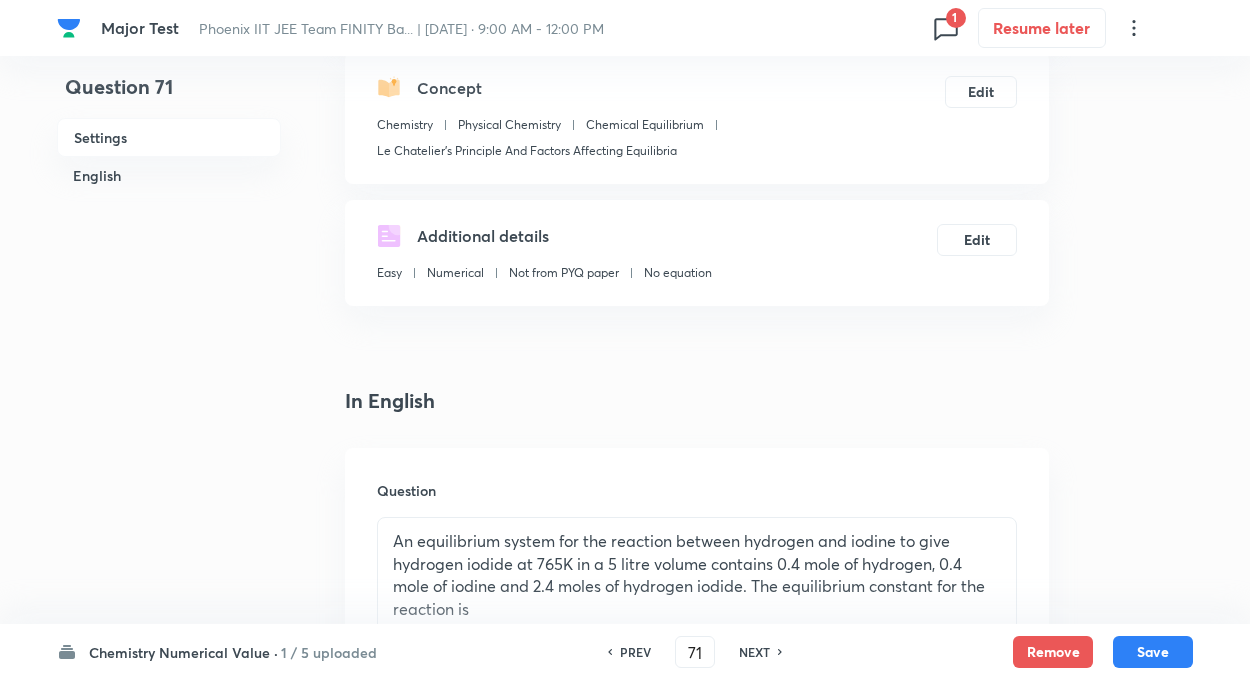 scroll, scrollTop: 320, scrollLeft: 0, axis: vertical 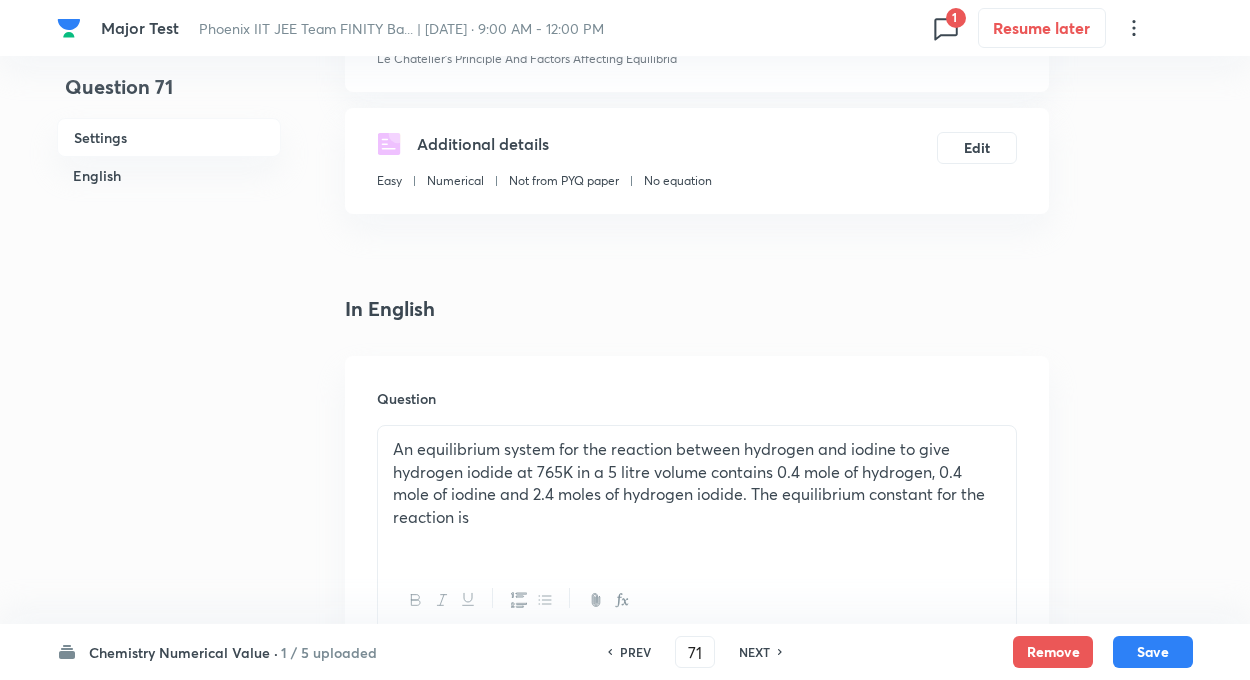 click on "PREV 71 ​ NEXT" at bounding box center (695, 652) 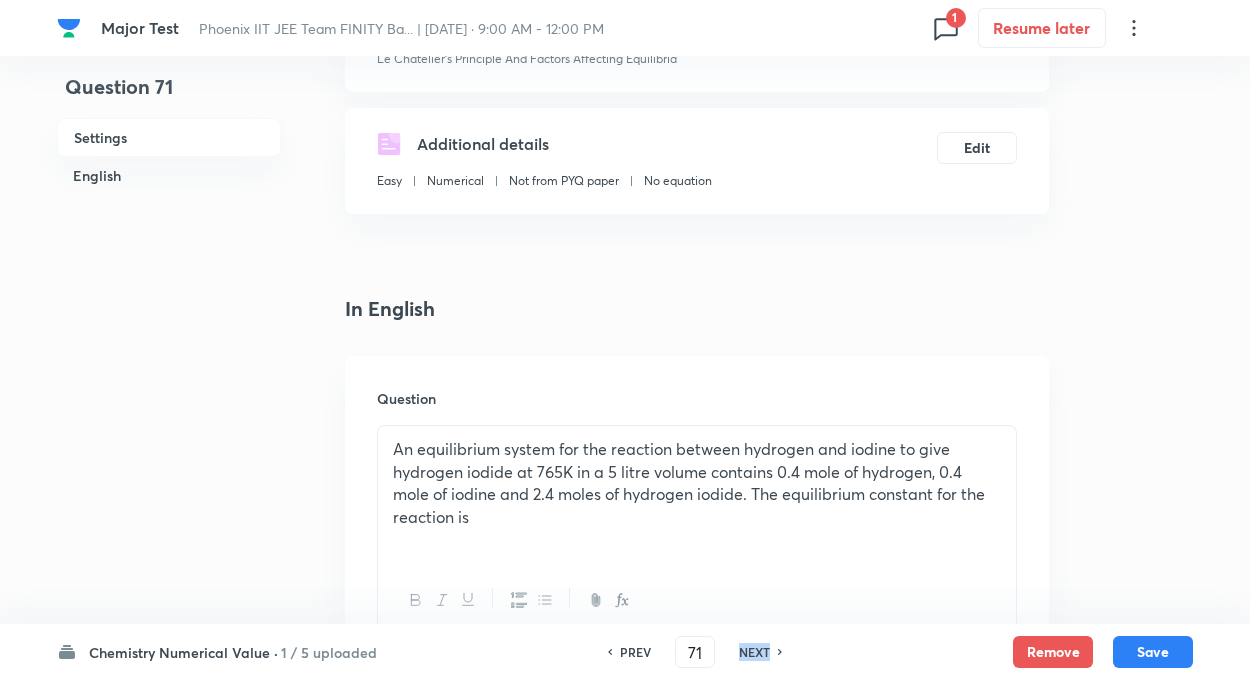 click on "PREV 71 ​ NEXT" at bounding box center [695, 652] 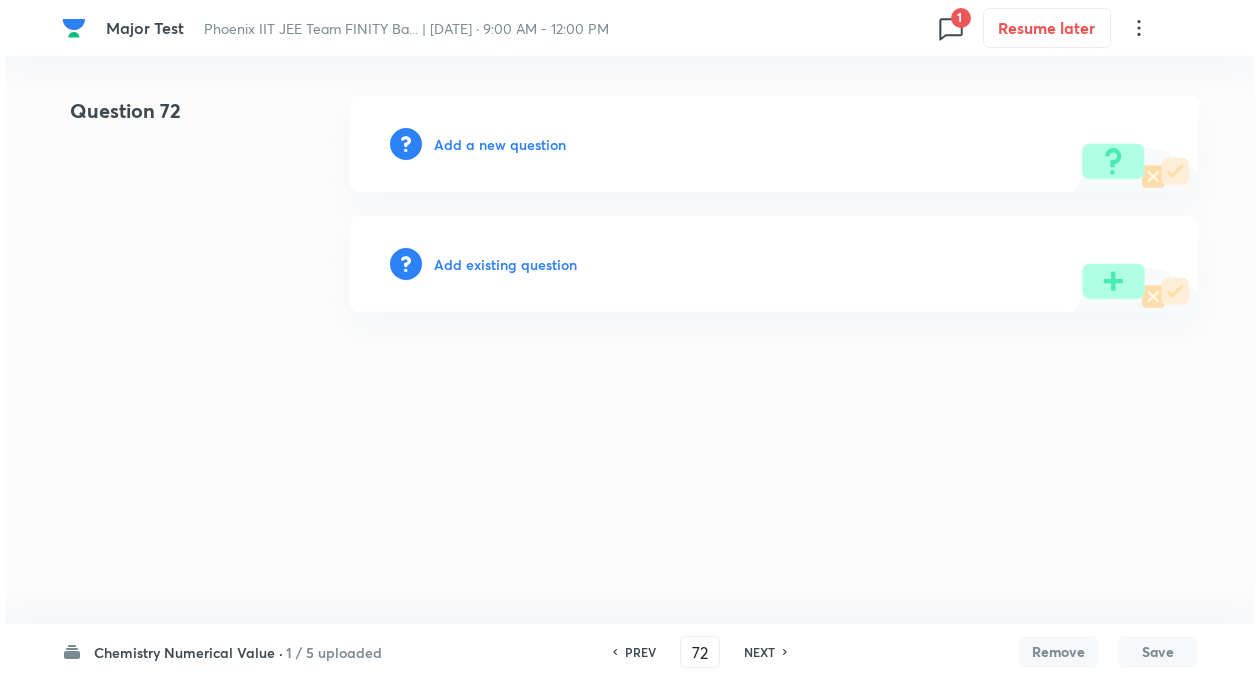 scroll, scrollTop: 0, scrollLeft: 0, axis: both 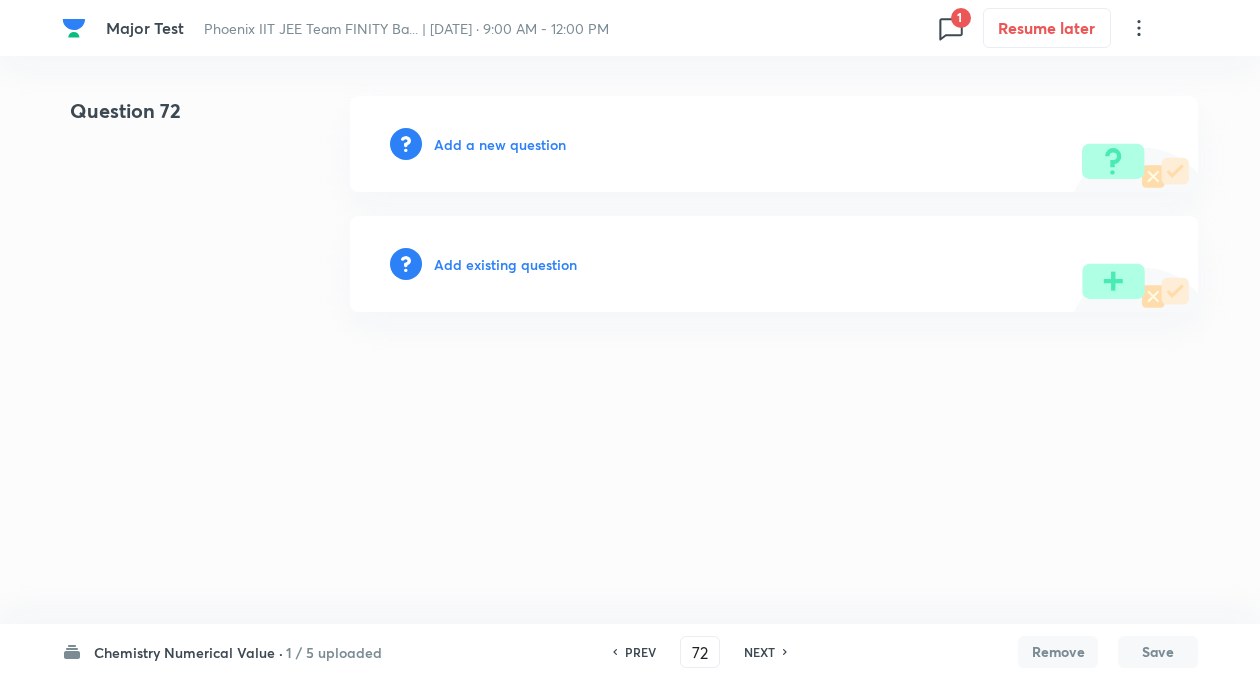 click on "Add a new question" at bounding box center [500, 144] 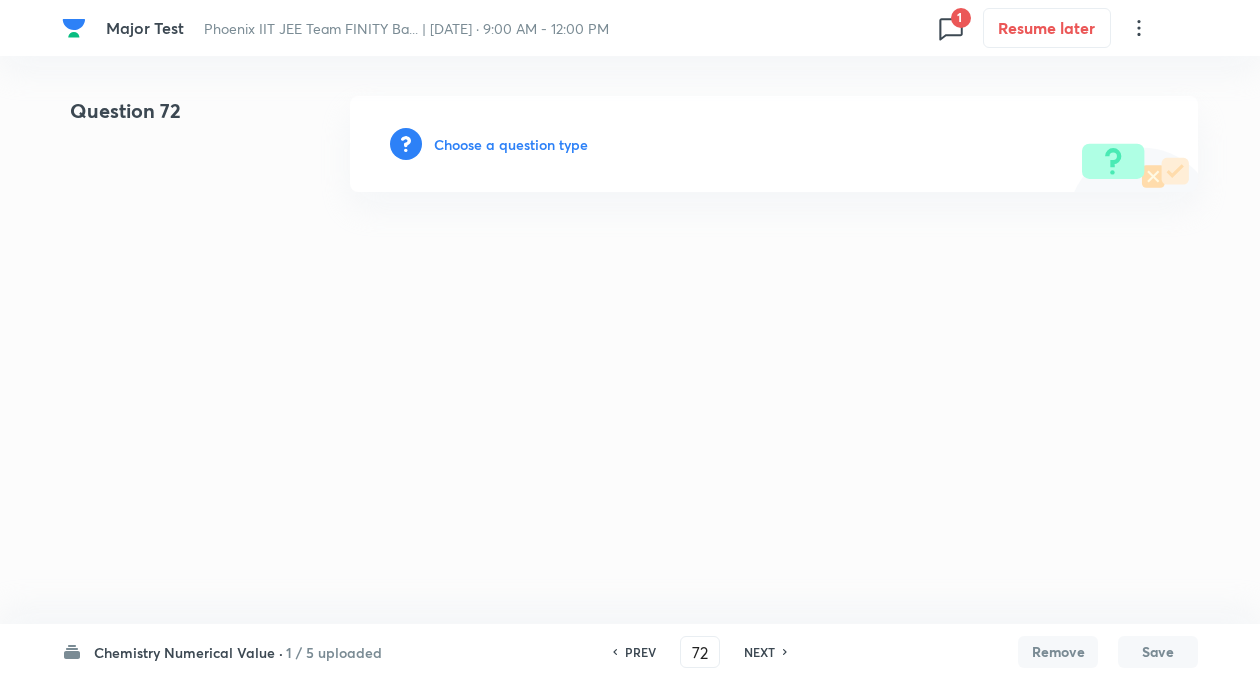 click on "Choose a question type" at bounding box center (511, 144) 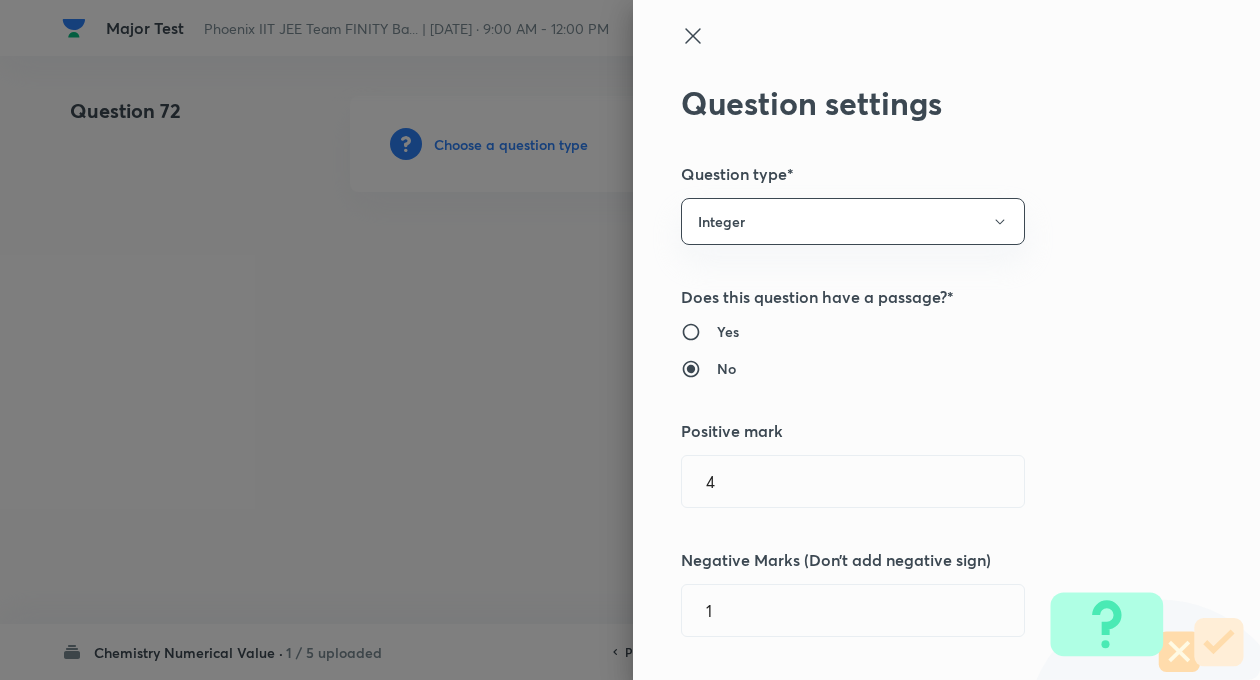 click on "Yes No" at bounding box center (913, 350) 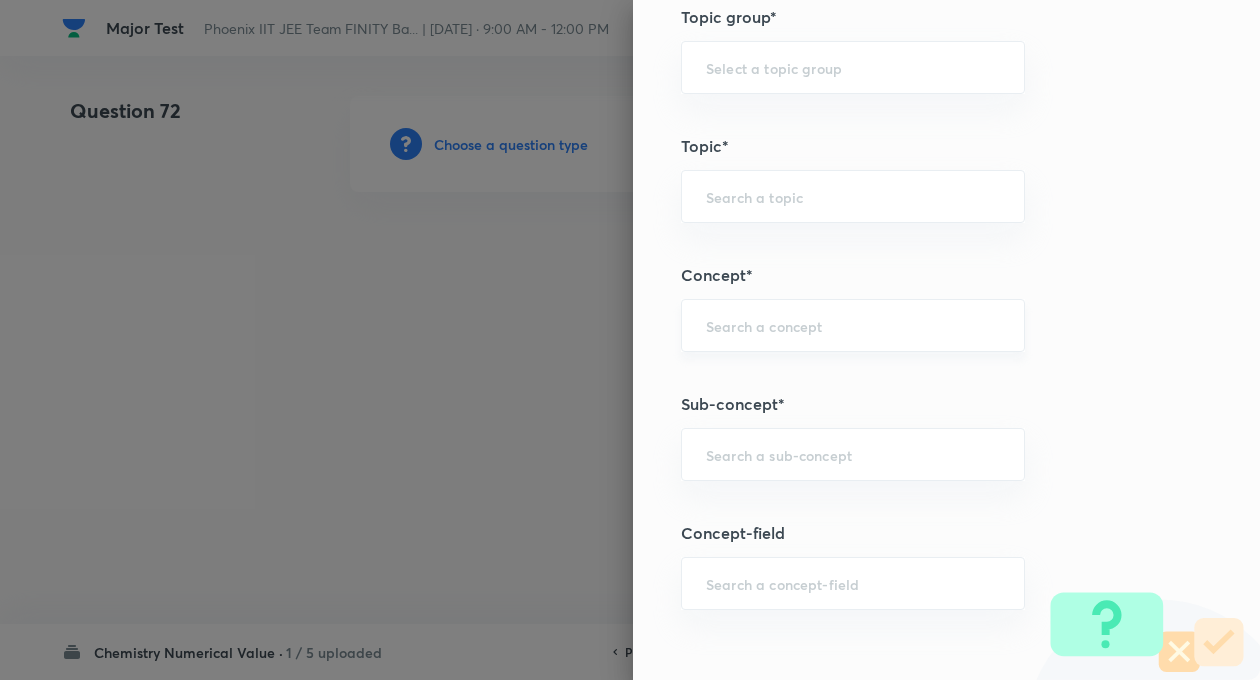 scroll, scrollTop: 800, scrollLeft: 0, axis: vertical 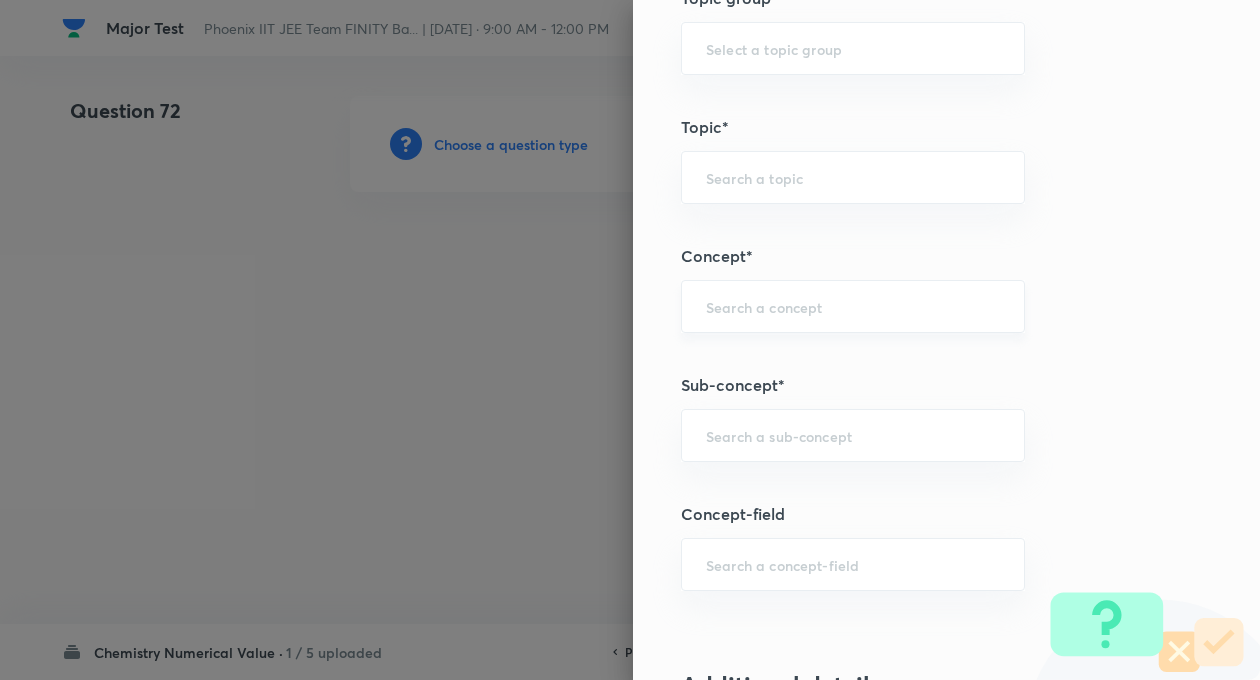 click at bounding box center [853, 306] 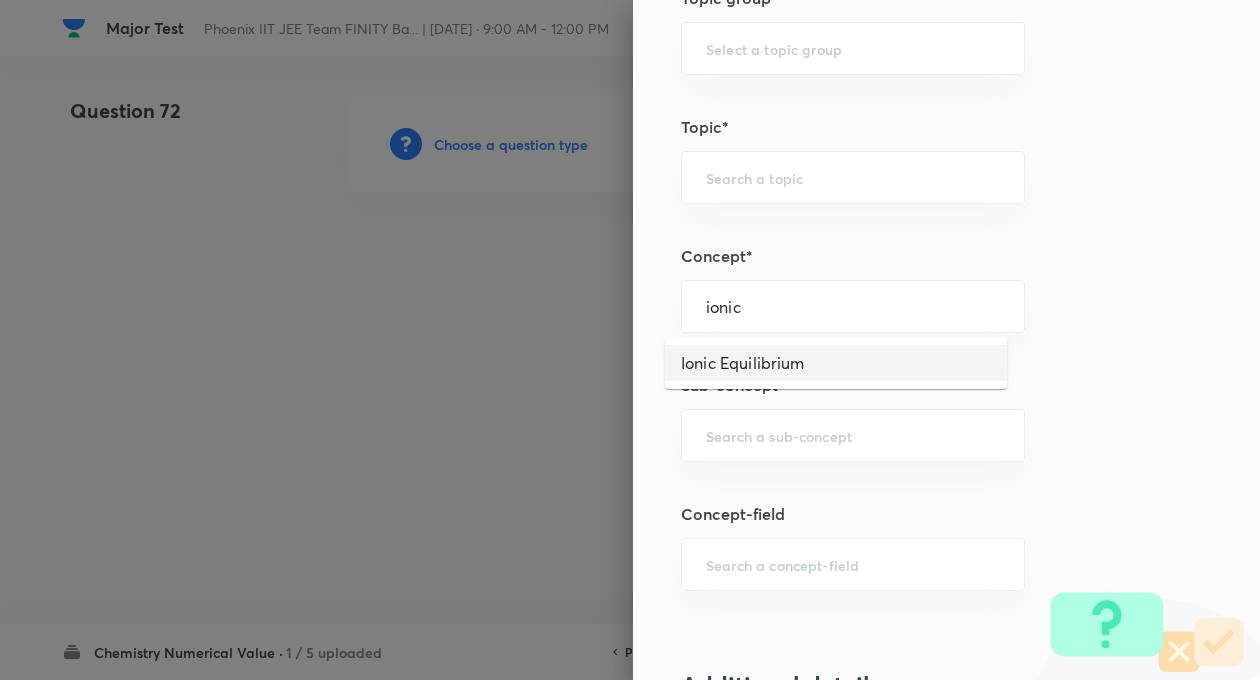 click on "Ionic Equilibrium" at bounding box center (836, 363) 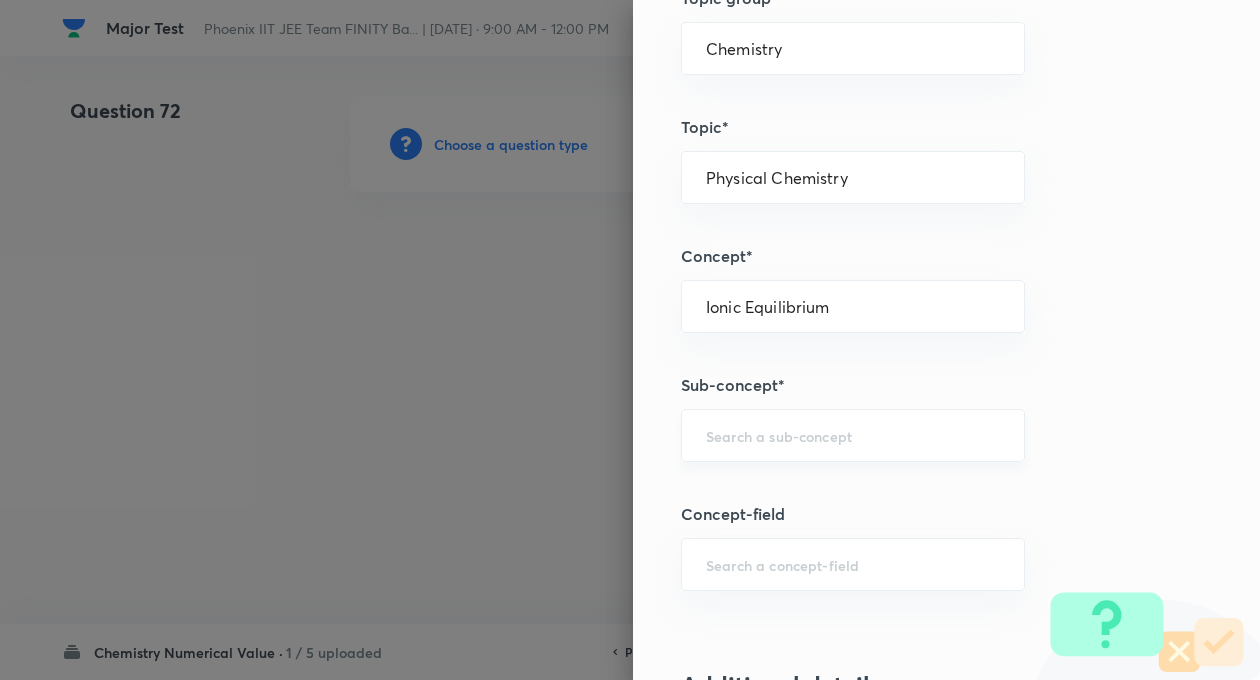 click on "​" at bounding box center [853, 435] 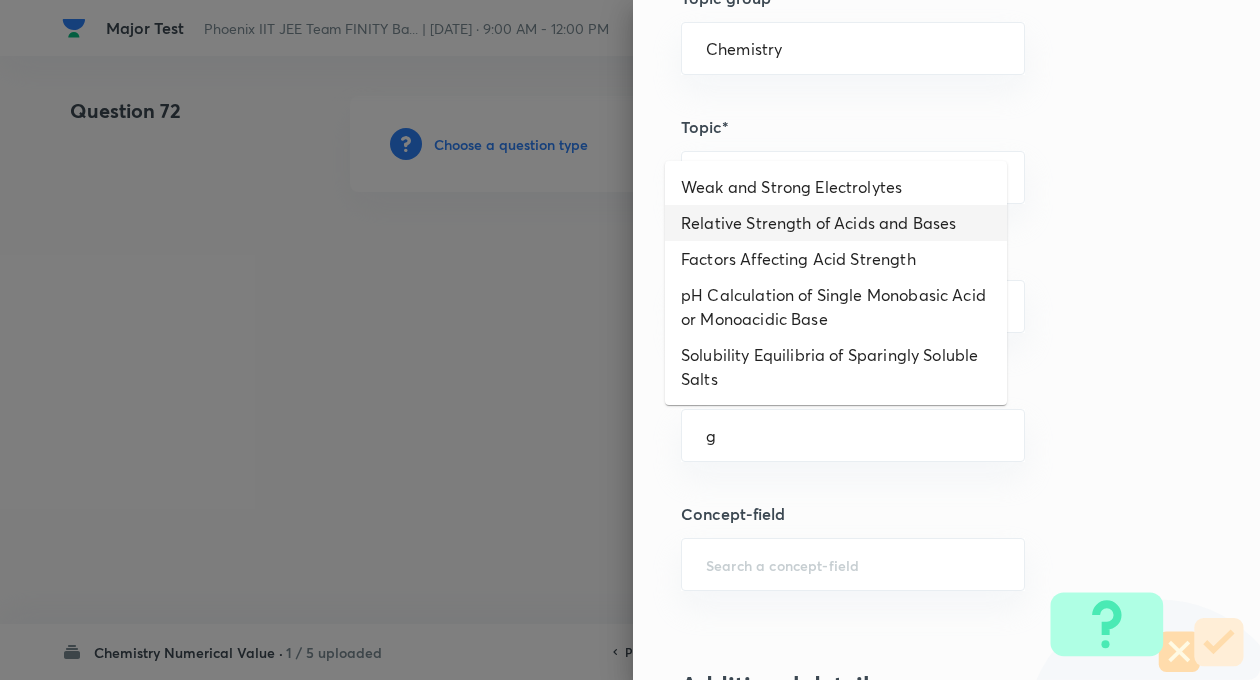click on "Relative Strength of Acids and Bases" at bounding box center (836, 223) 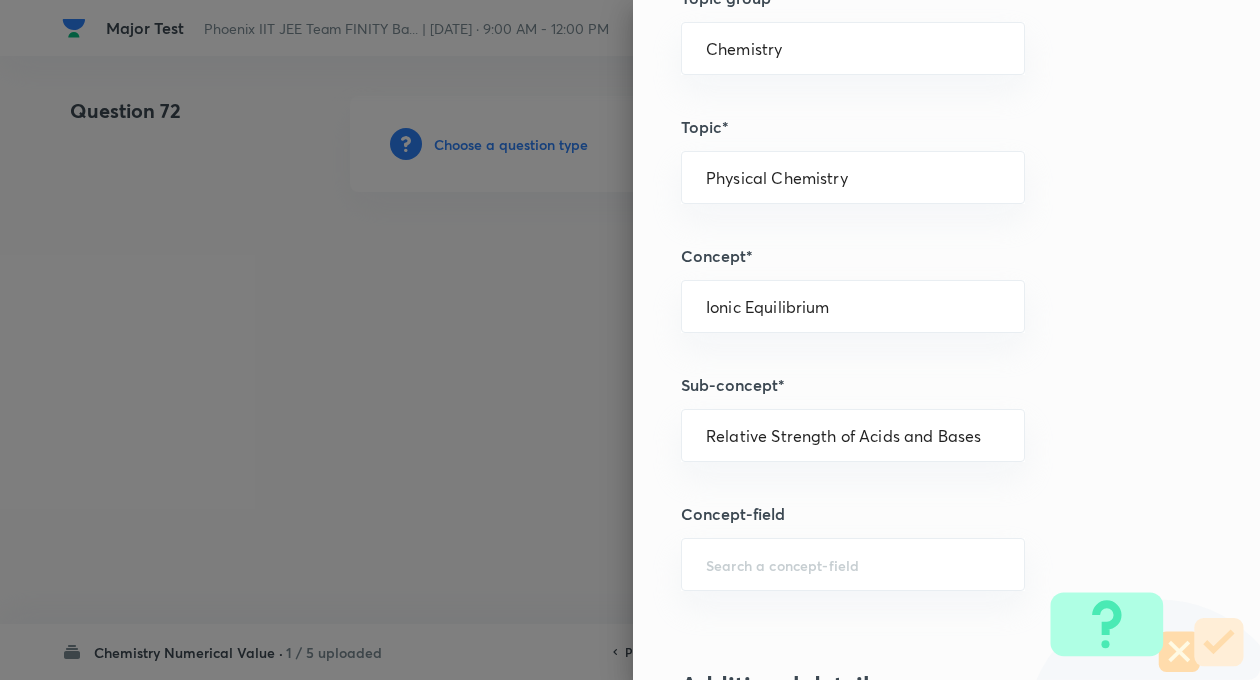 click on "Question settings Question type* Integer Does this question have a passage?* Yes No Positive mark 4 ​ Negative Marks (Don’t add negative sign) 1 ​ Syllabus Topic group* Chemistry ​ Topic* Physical Chemistry ​ Concept* Ionic Equilibrium ​ Sub-concept* Relative Strength of Acids and Bases ​ Concept-field ​ Additional details Question Difficulty Very easy Easy Moderate Hard Very hard Question is based on Fact Numerical Concept Previous year question Yes No Does this question have equation? Yes No Verification status Is the question verified? *Select 'yes' only if a question is verified Yes No Save" at bounding box center (946, 340) 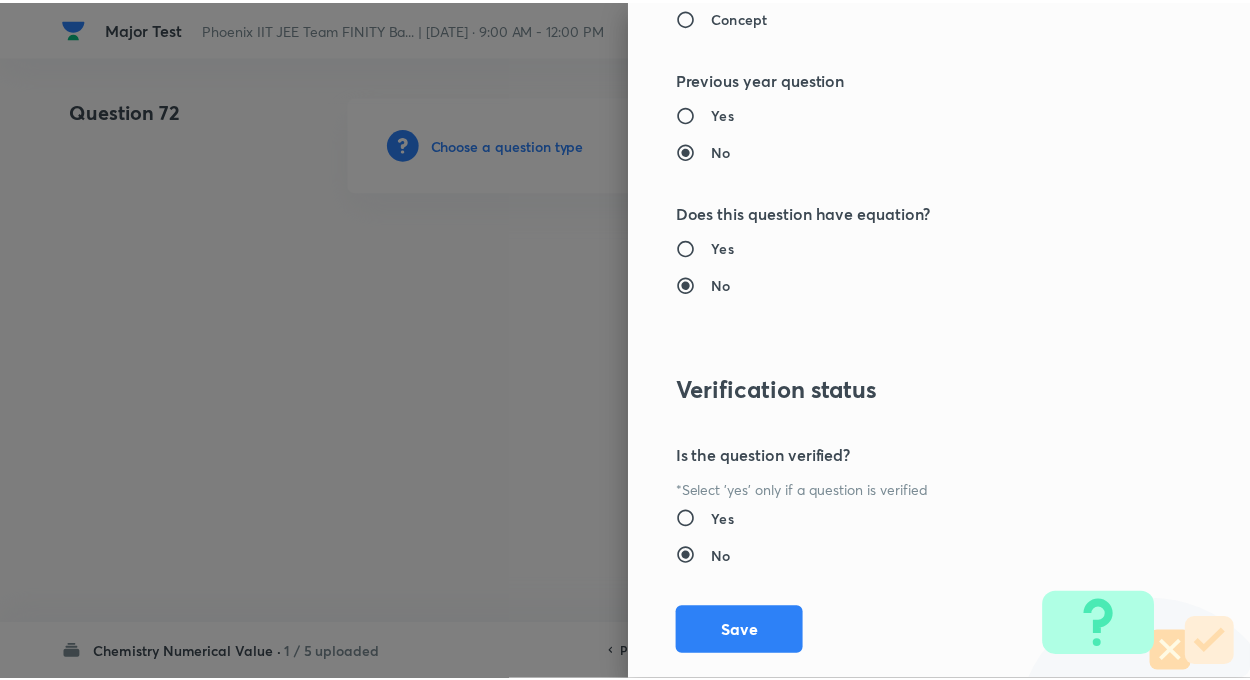 scroll, scrollTop: 1928, scrollLeft: 0, axis: vertical 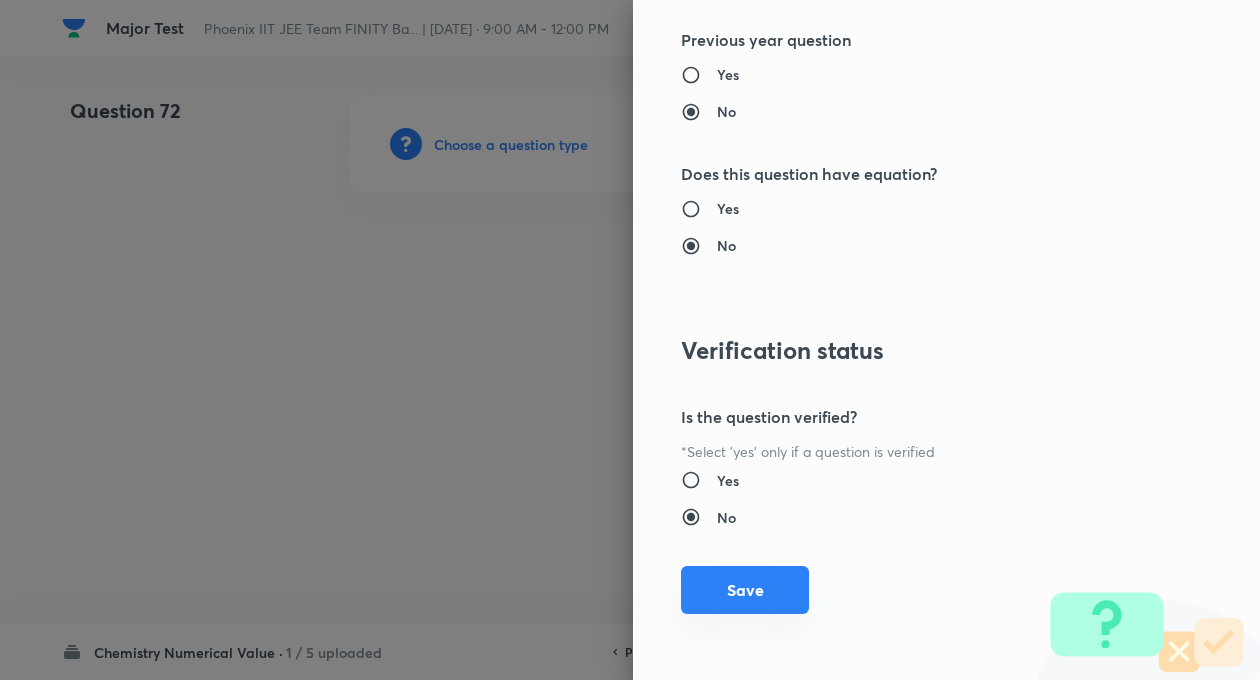 click on "Save" at bounding box center (745, 590) 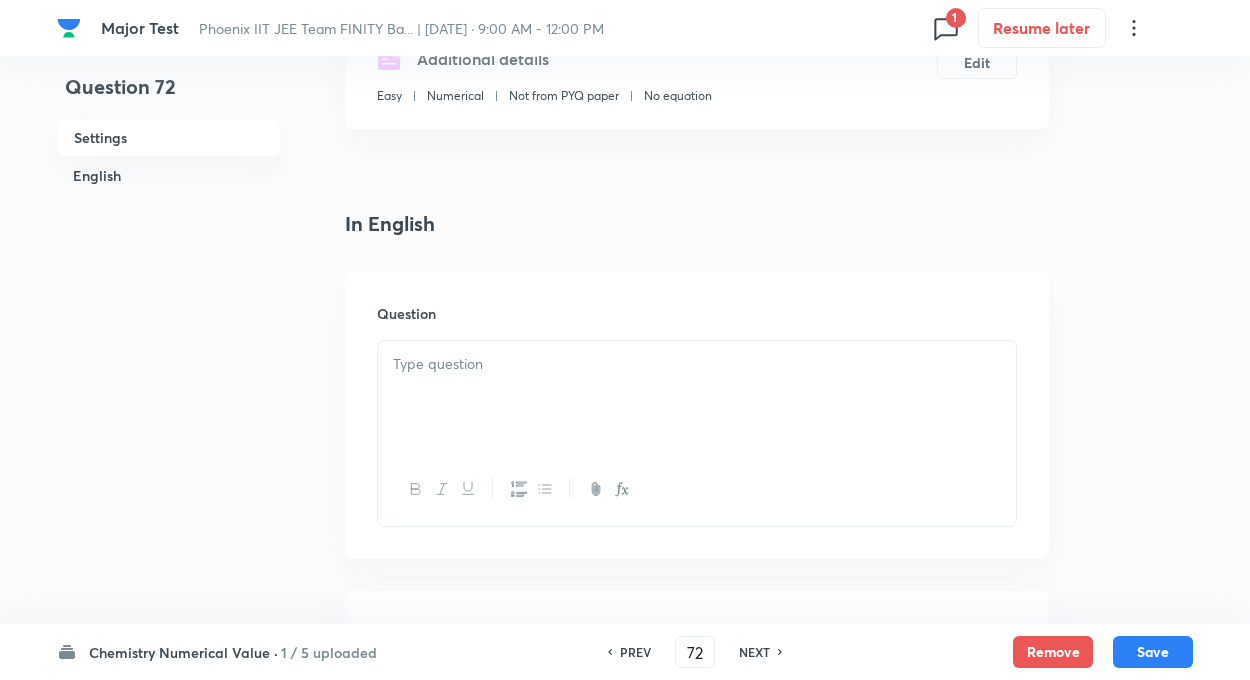 scroll, scrollTop: 440, scrollLeft: 0, axis: vertical 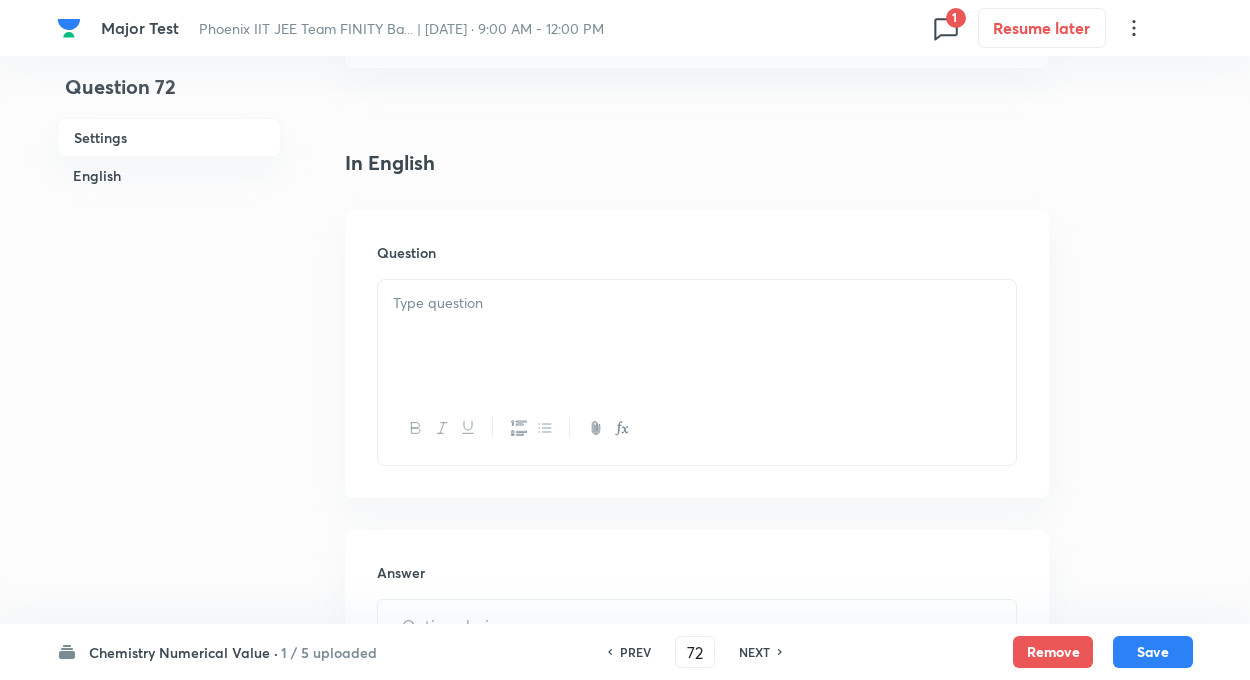 click at bounding box center [697, 336] 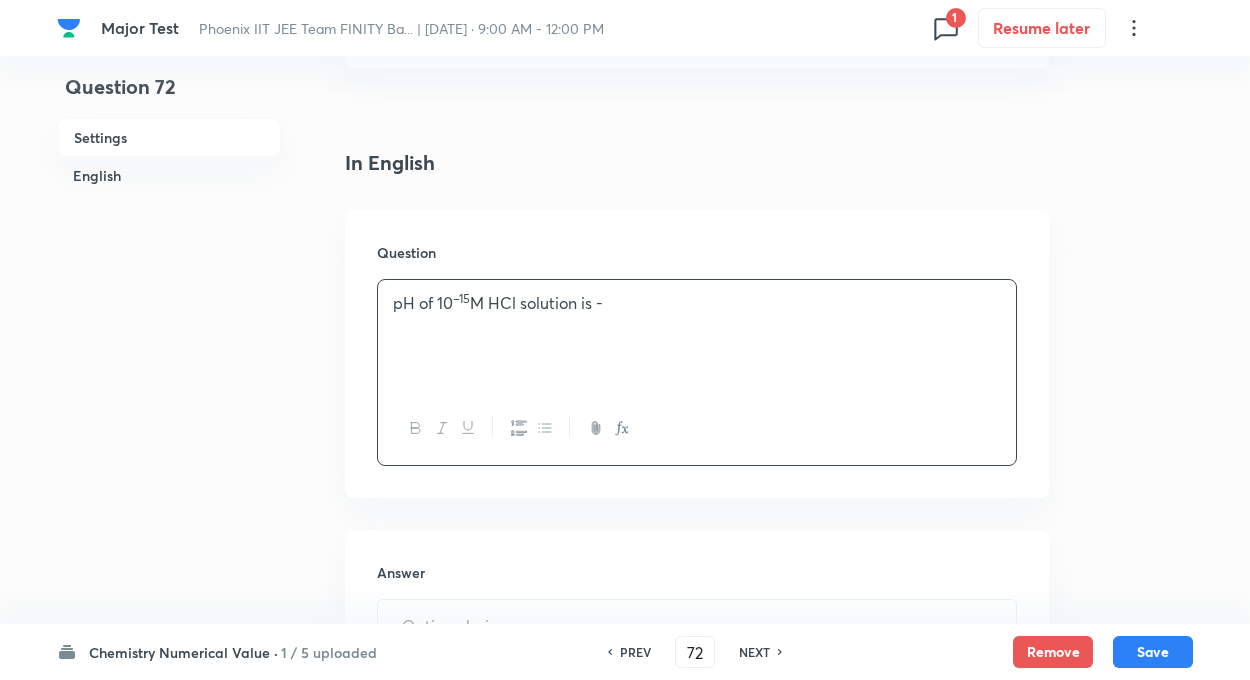 drag, startPoint x: 396, startPoint y: 298, endPoint x: 362, endPoint y: 298, distance: 34 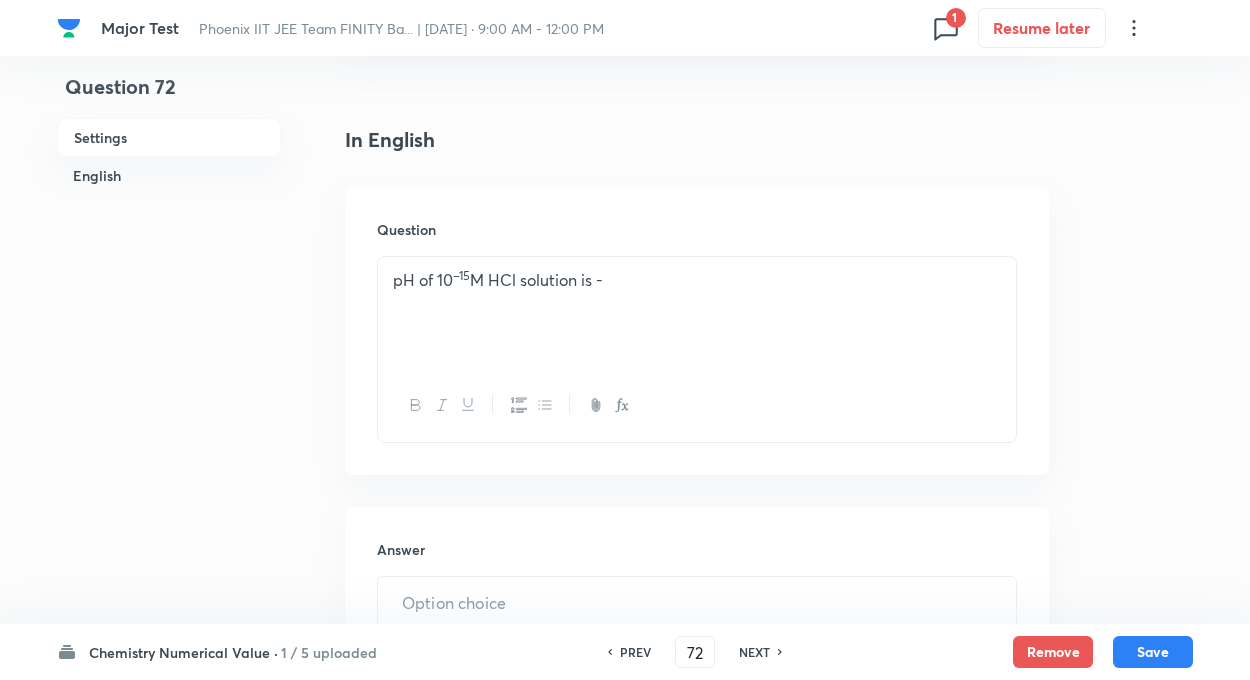 click on "Question 72 Settings English Settings Type Integer + 4 marks - 1 mark Edit Concept Chemistry Physical Chemistry Ionic Equilibrium Relative Strength of Acids and Bases Edit Additional details Easy Numerical Not from PYQ paper No equation Edit In English Question pH of 10 –15  M HCl solution is - Answer ​ Specify a range Solution" at bounding box center (625, 367) 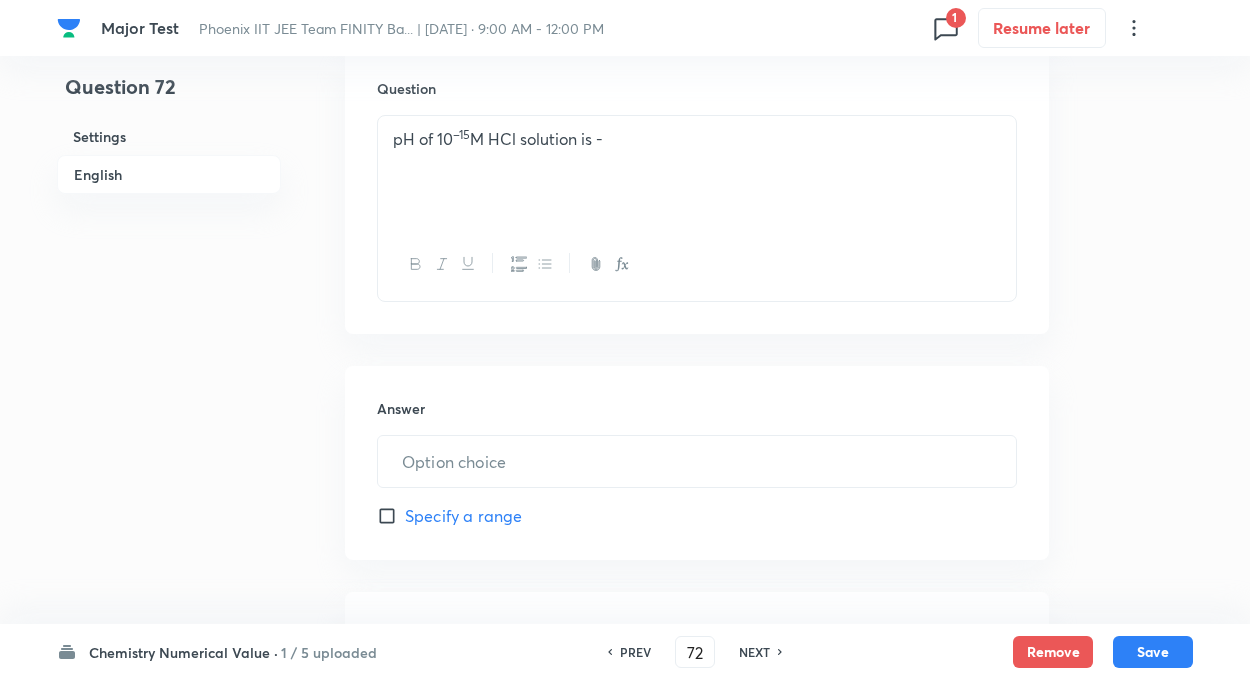 scroll, scrollTop: 680, scrollLeft: 0, axis: vertical 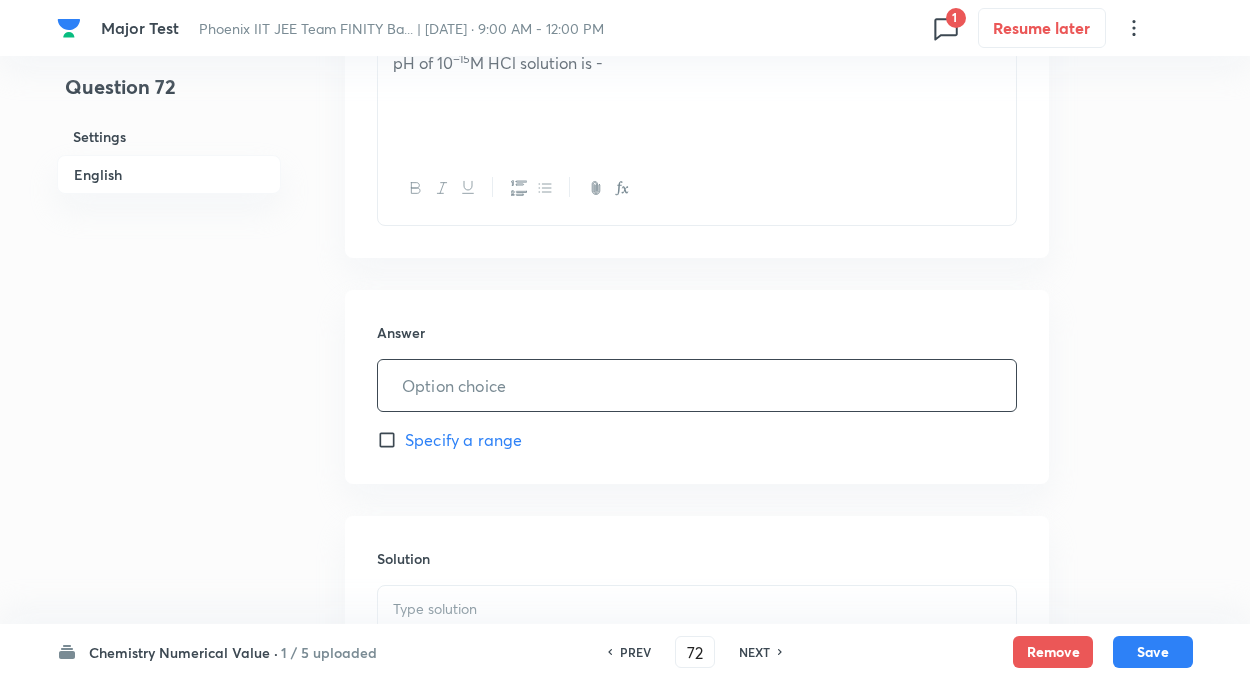 click at bounding box center [697, 385] 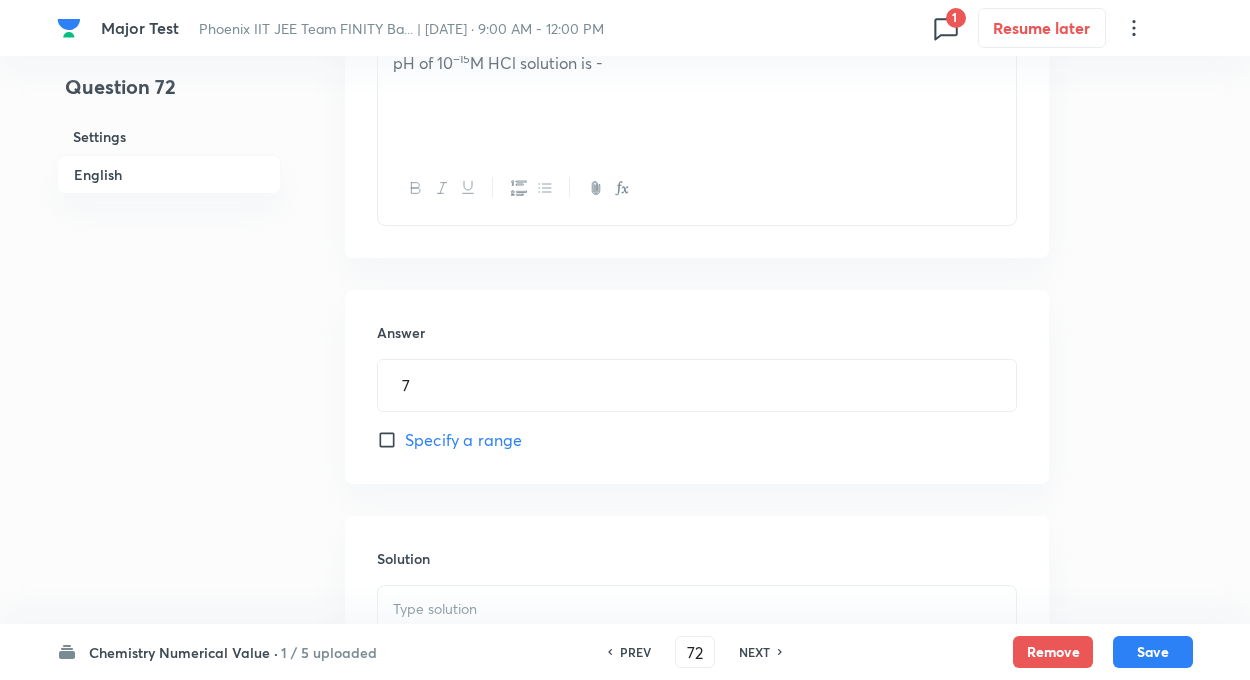 click on "Question 72 Settings English Settings Type Integer + 4 marks - 1 mark Edit Concept Chemistry Physical Chemistry Ionic Equilibrium Relative Strength of Acids and Bases Edit Additional details Easy Numerical Not from PYQ paper No equation Edit In English Question pH of 10 –15  M HCl solution is - Answer 7 ​ Specify a range Solution" at bounding box center (625, 150) 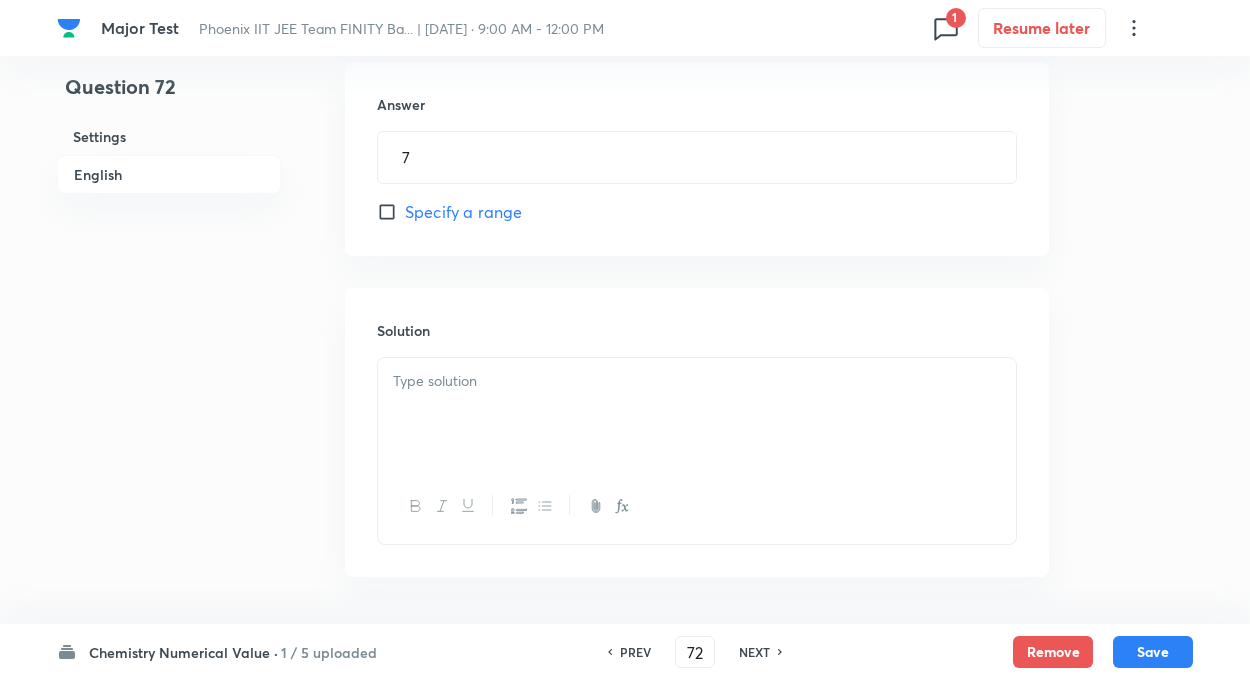 scroll, scrollTop: 981, scrollLeft: 0, axis: vertical 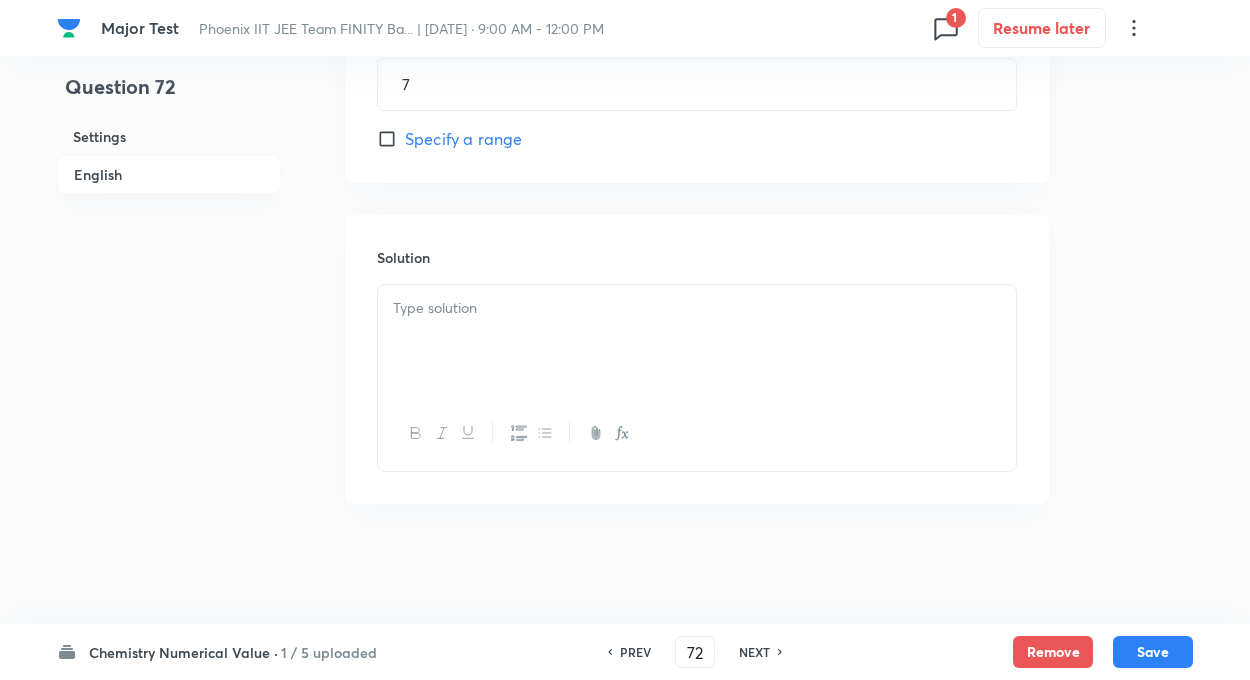 click at bounding box center (697, 341) 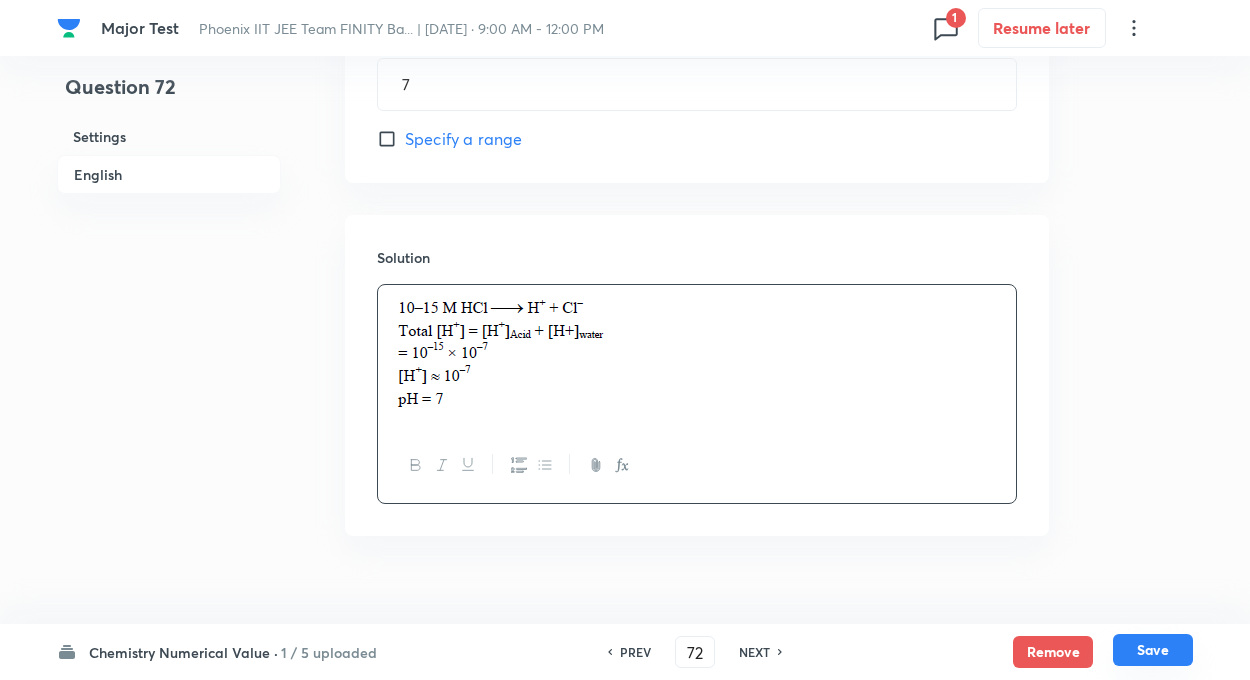 click on "Save" at bounding box center (1153, 650) 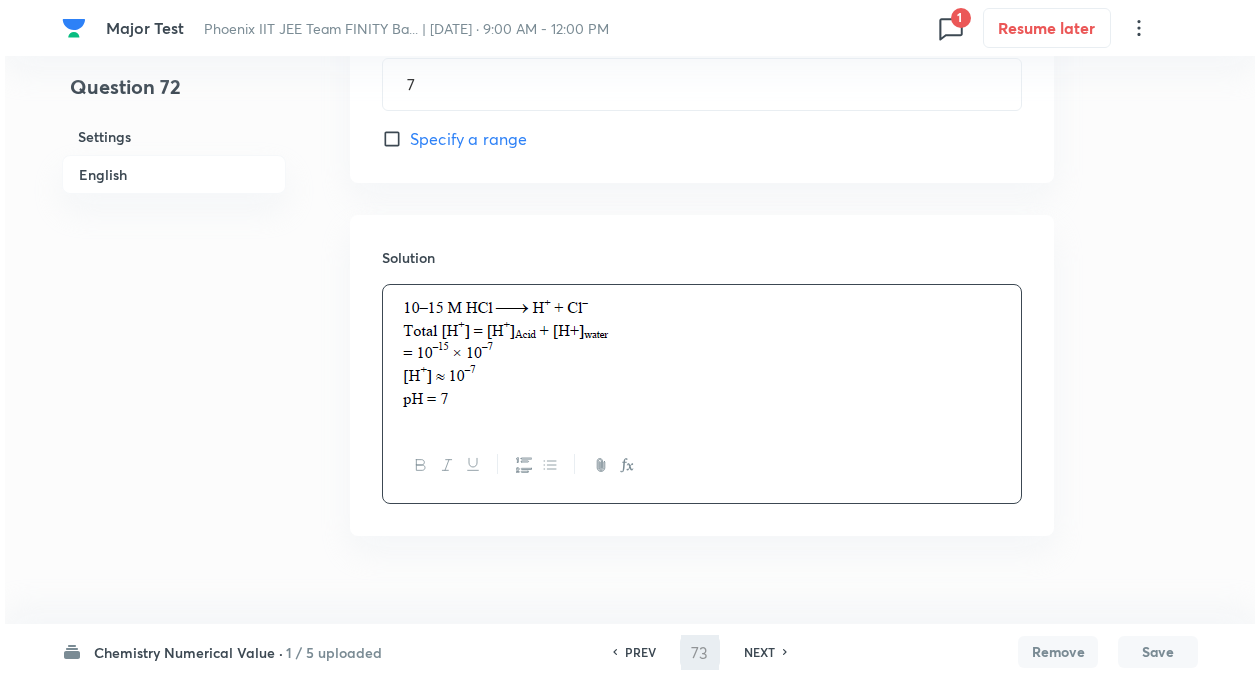 scroll, scrollTop: 0, scrollLeft: 0, axis: both 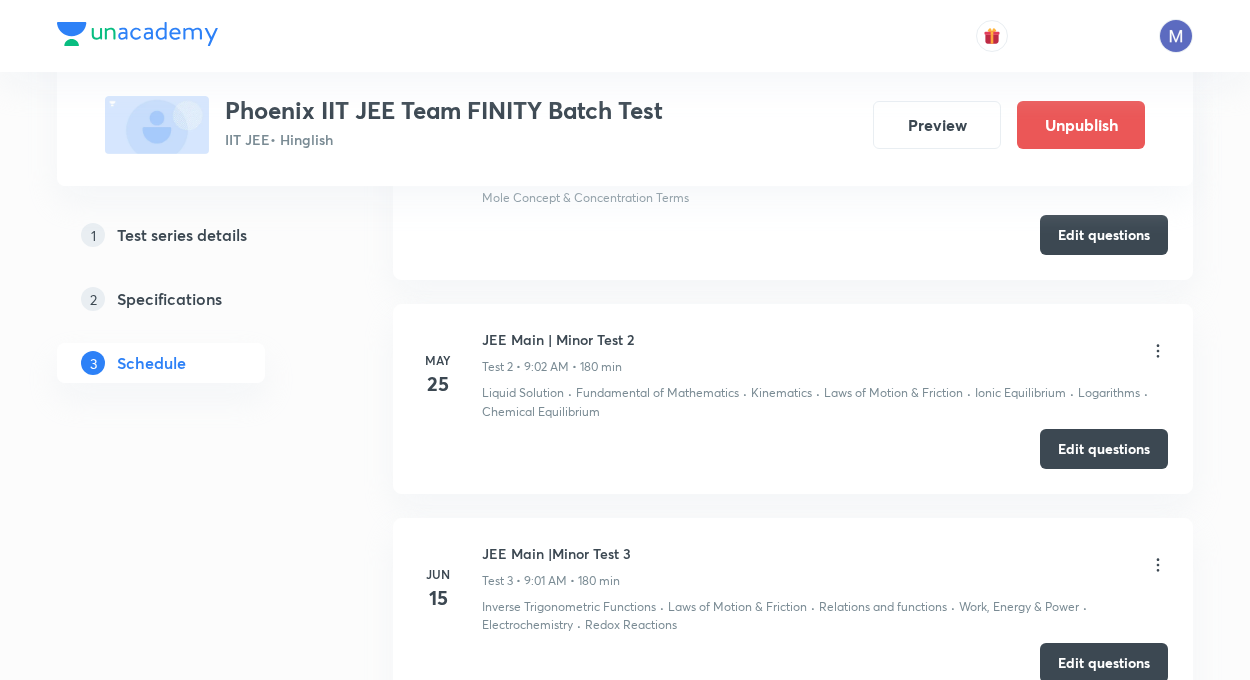 click on "Test Series Phoenix IIT JEE Team FINITY Batch Test IIT JEE  • Hinglish Preview Unpublish 1 Test series details 2 Specifications 3 Schedule Schedule •  5  tests Session  6 Live class Test Session title 0/99 ​ Schedule for Jul 11, 2025, 6:21 PM ​ Duration (in minutes) ​ Sub-concepts ​ Add Cancel May 4 JEE Main | Minor Test 1 Test 1 • 9:02 AM • 180 min Liquid Solution · Fundamental of Mathematics · Kinematics · General Topics & Mole Concept · Mole Concept & Concentration Terms Edit questions May 25 JEE Main | Minor Test 2 Test 2 • 9:02 AM • 180 min Liquid Solution · Fundamental of Mathematics · Kinematics · Laws of Motion & Friction · Ionic Equilibrium · Logarithms · Chemical Equilibrium Edit questions Jun 15 JEE Main |Minor Test 3 Test 3 • 9:01 AM • 180 min Inverse Trigonometric Functions · Laws of Motion & Friction · Relations and functions · Work, Energy & Power · Electrochemistry · Redox Reactions Edit questions Jun 29 JEE Test | Minor Test 4 Determinant · Kinematics" at bounding box center [625, 163] 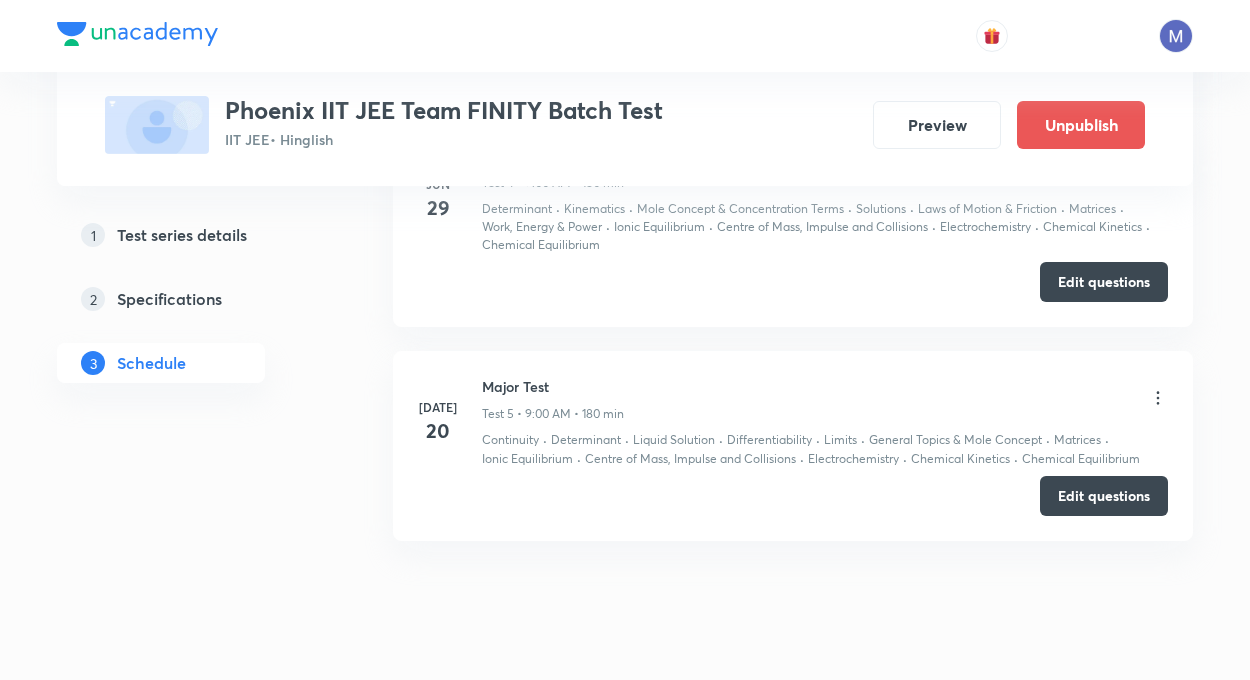 scroll, scrollTop: 1751, scrollLeft: 0, axis: vertical 